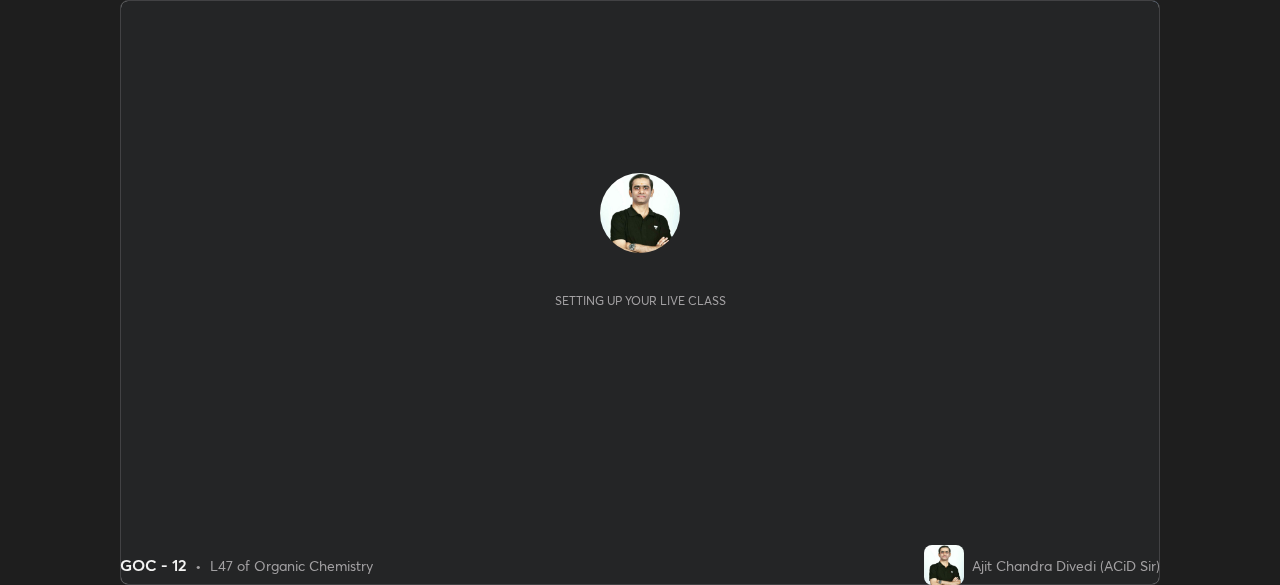 scroll, scrollTop: 0, scrollLeft: 0, axis: both 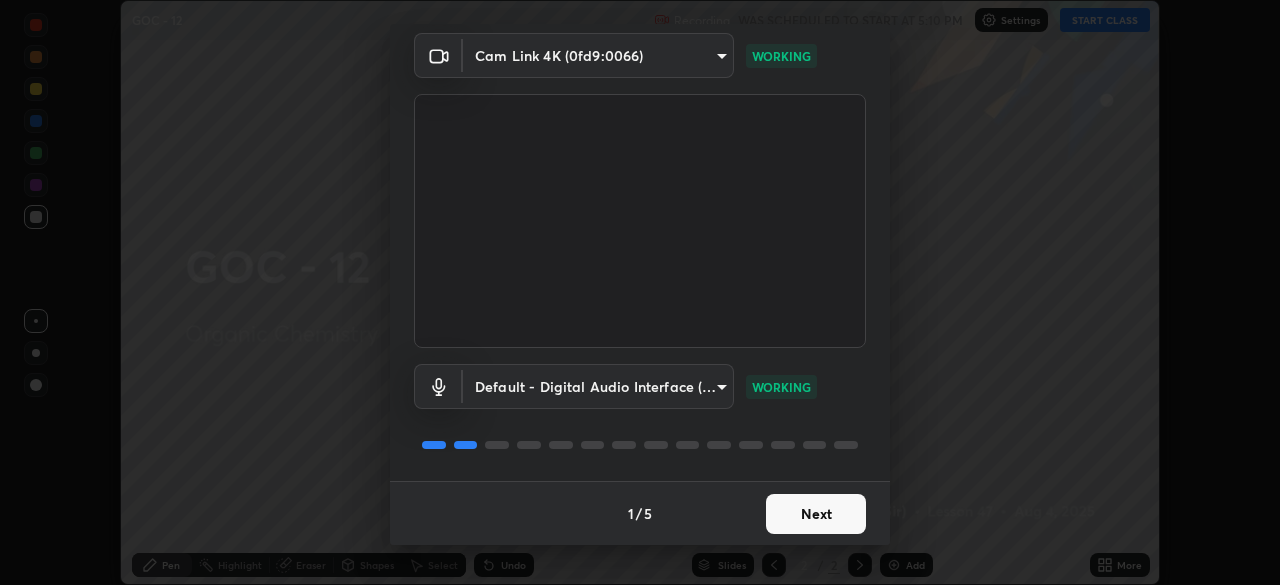 click on "Next" at bounding box center [816, 514] 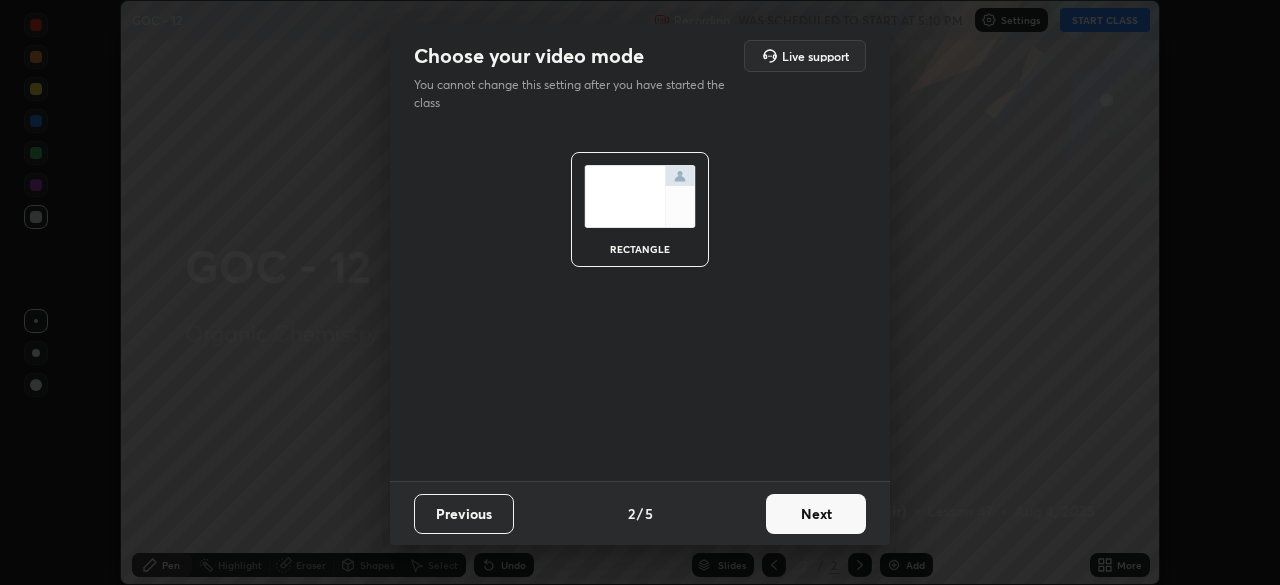 scroll, scrollTop: 0, scrollLeft: 0, axis: both 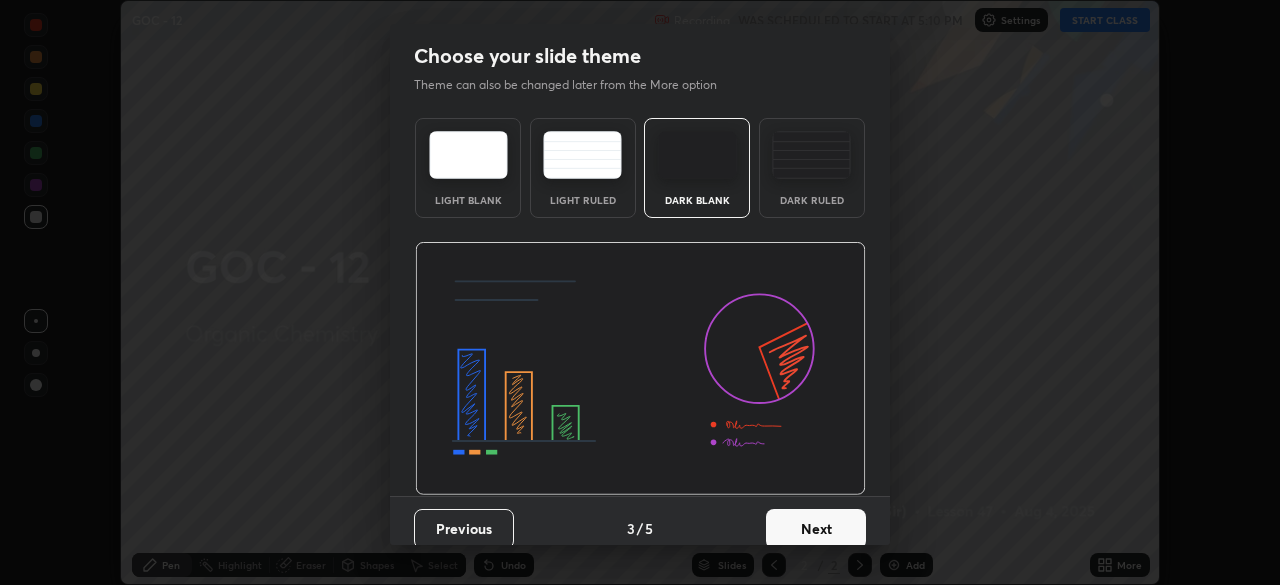 click on "Dark Blank" at bounding box center (697, 168) 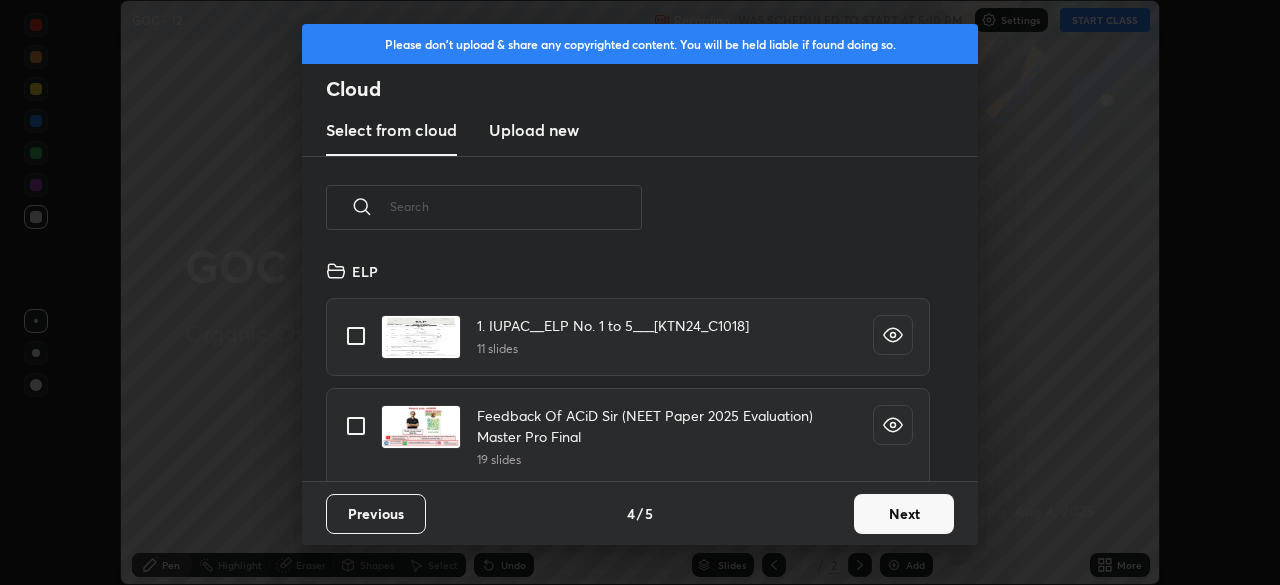 scroll, scrollTop: 7, scrollLeft: 11, axis: both 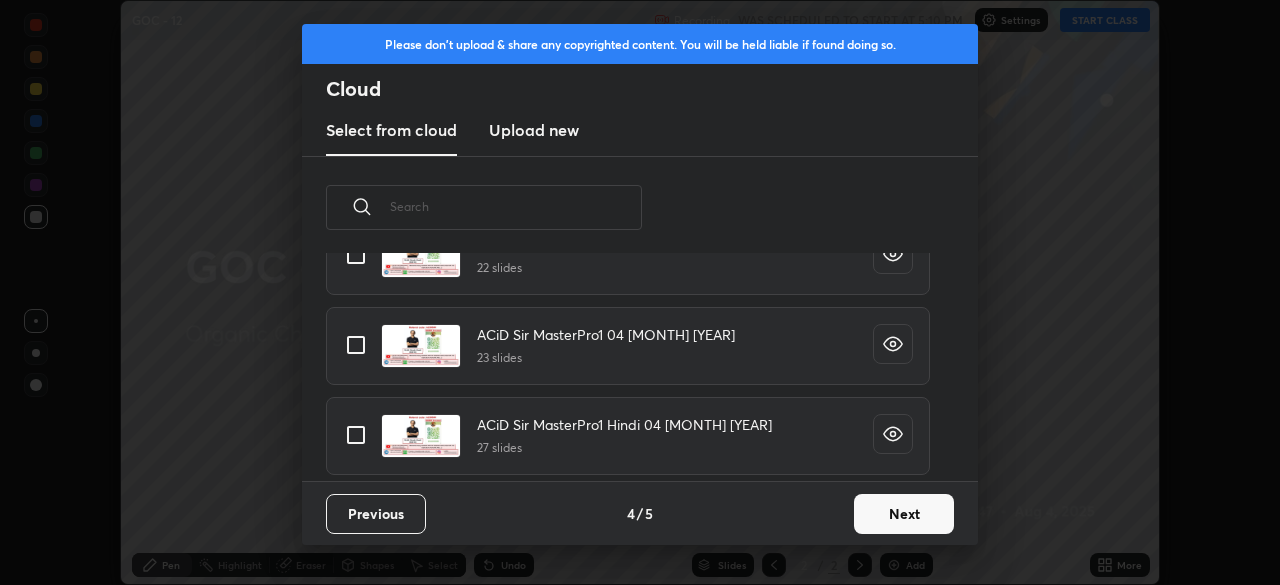 click at bounding box center (356, 435) 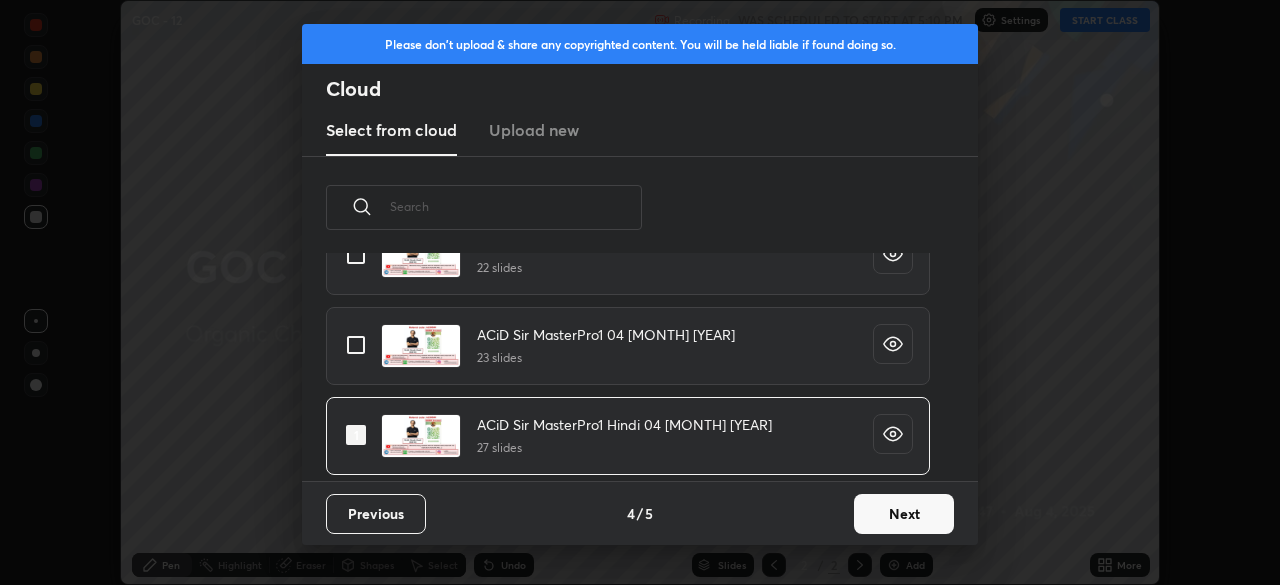 click on "Next" at bounding box center (904, 514) 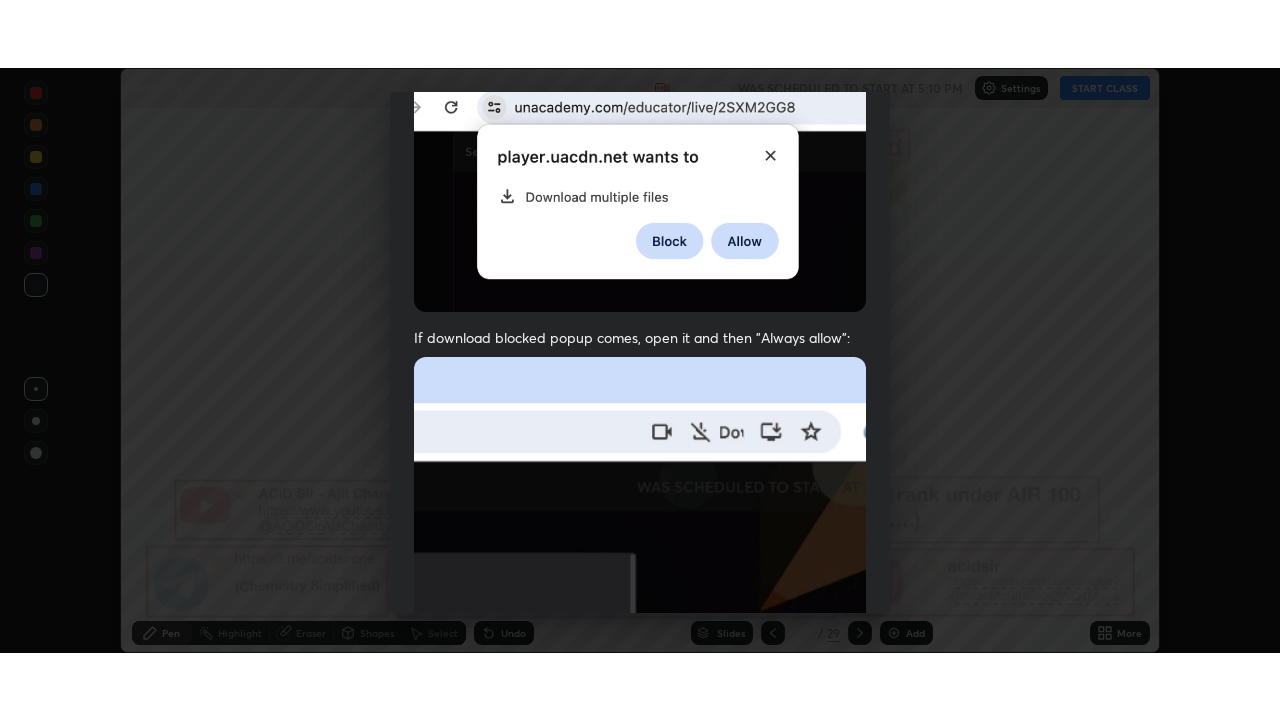 scroll, scrollTop: 479, scrollLeft: 0, axis: vertical 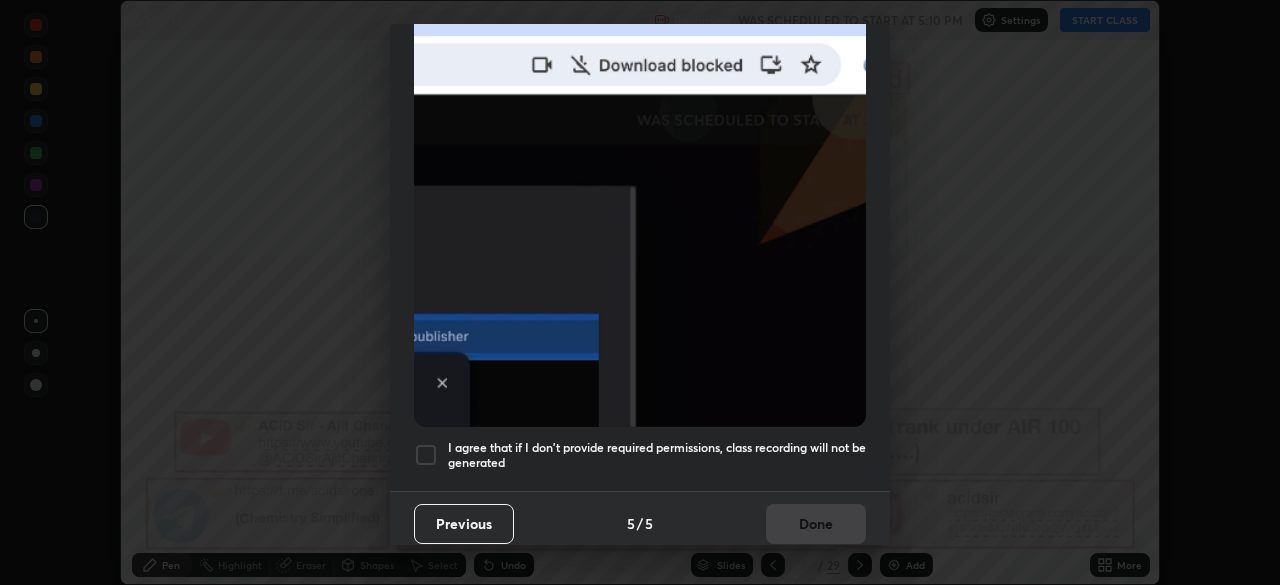 click at bounding box center [426, 455] 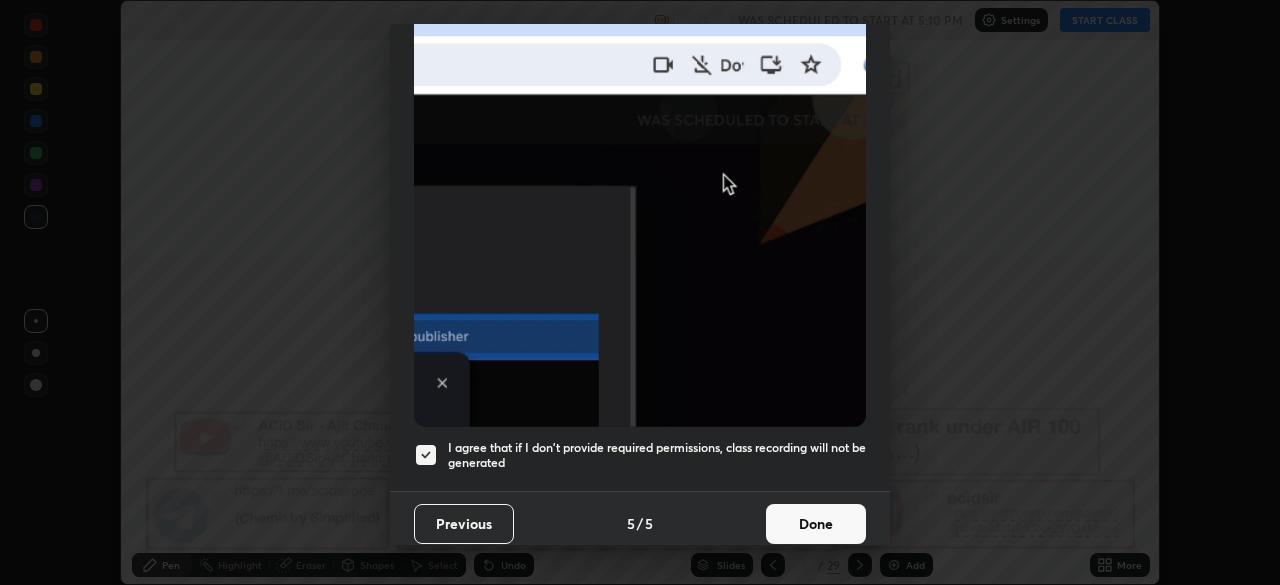 click on "Done" at bounding box center [816, 524] 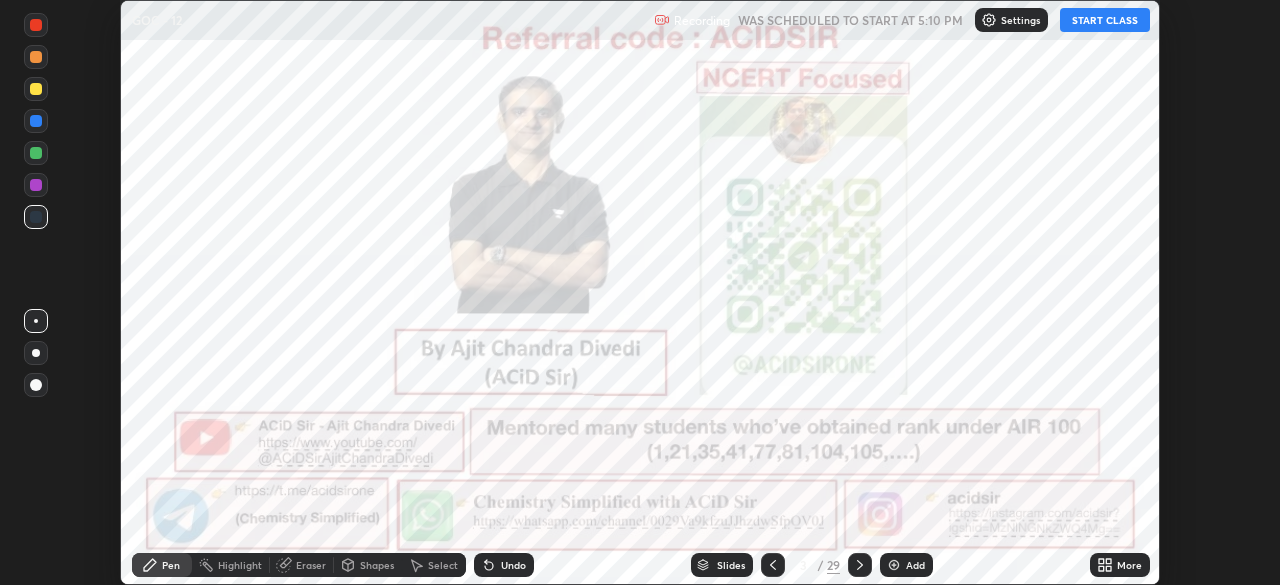 click on "More" at bounding box center (1129, 565) 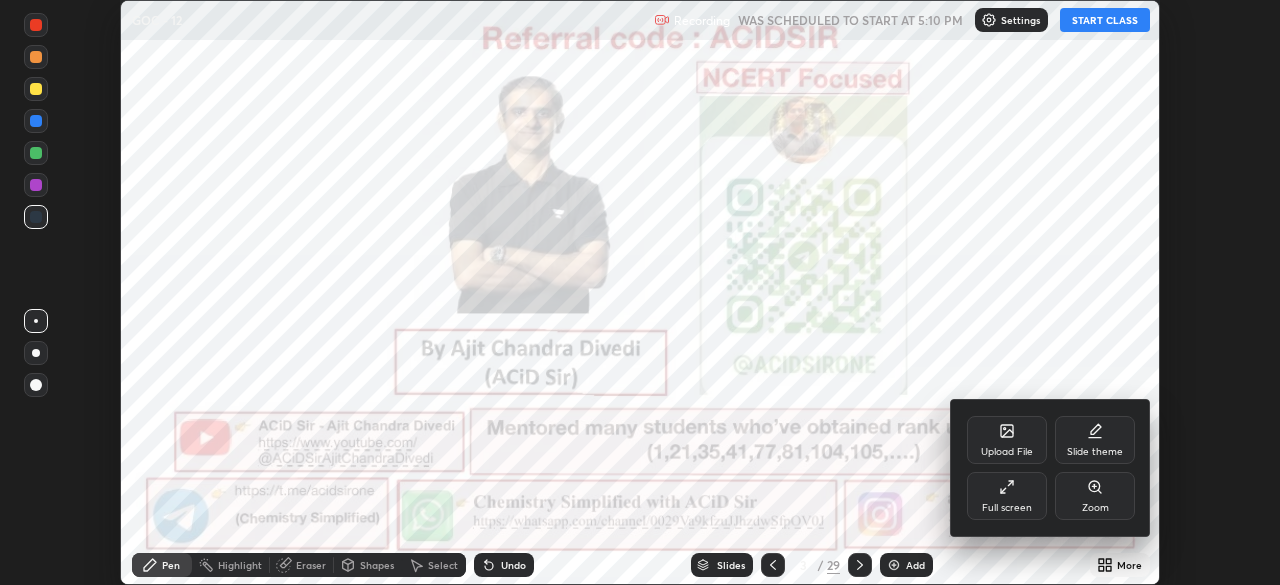 click on "Full screen" at bounding box center [1007, 496] 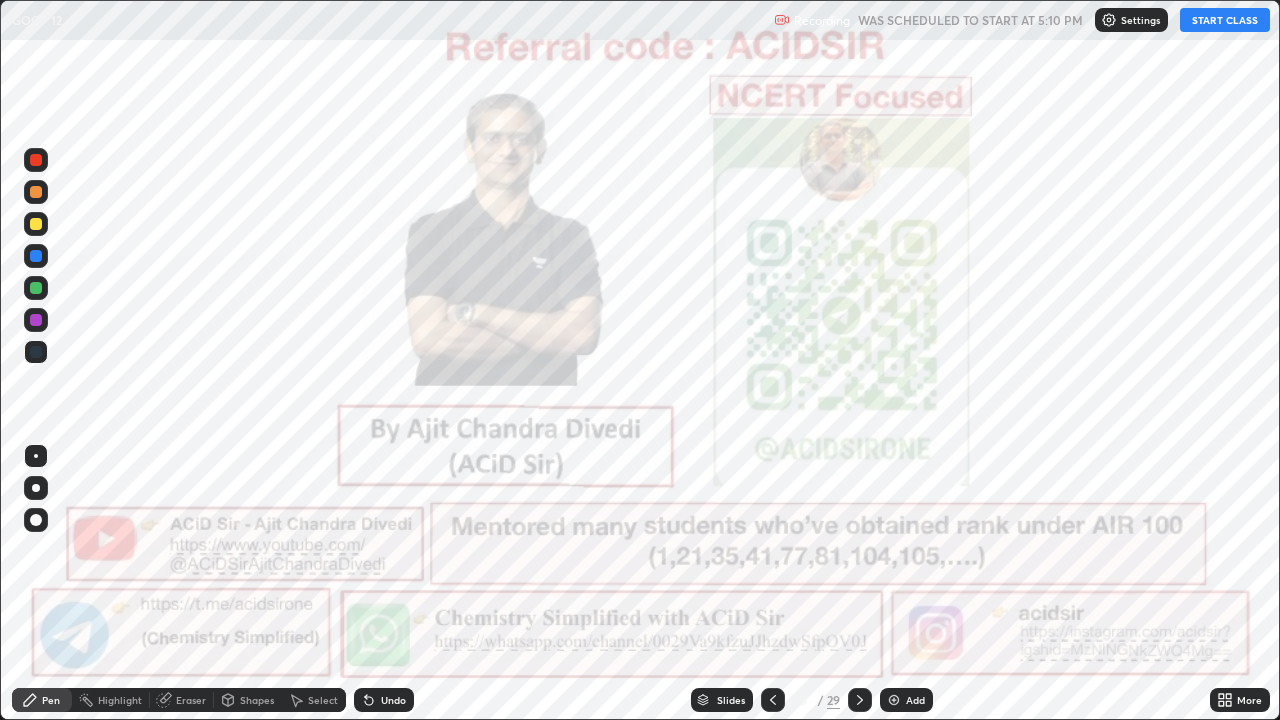 scroll, scrollTop: 99280, scrollLeft: 98720, axis: both 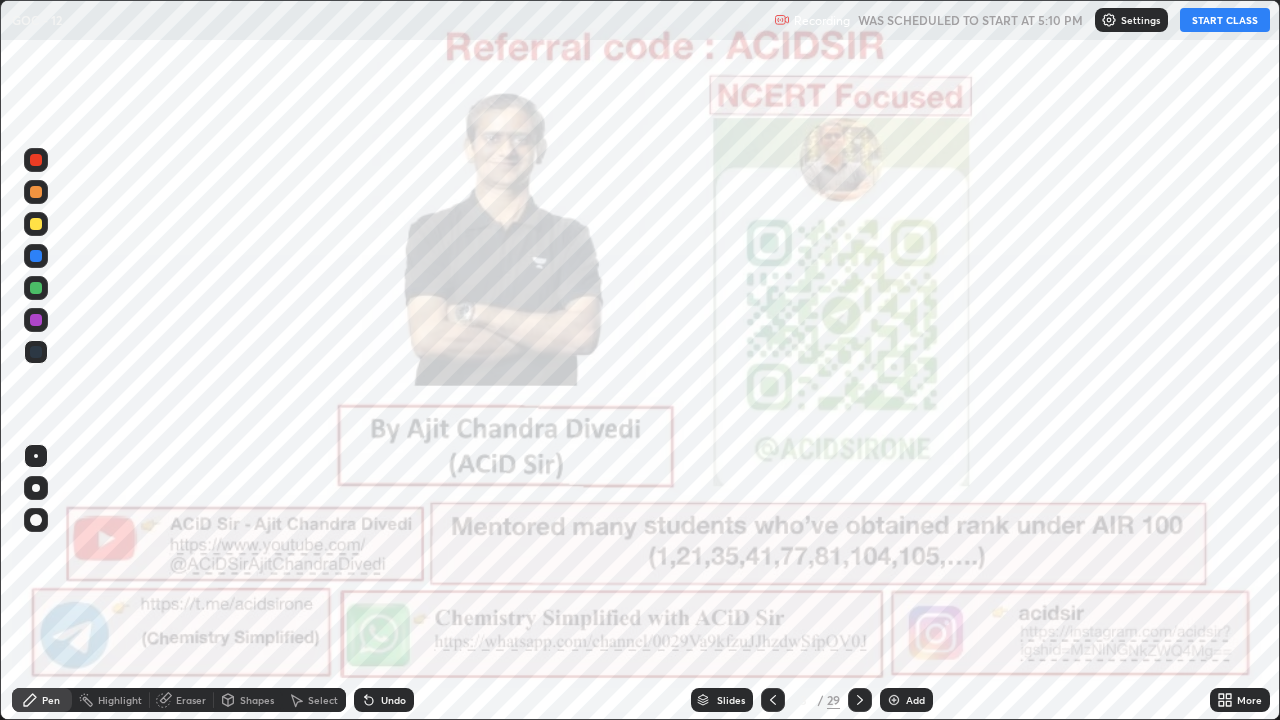 click on "START CLASS" at bounding box center [1225, 20] 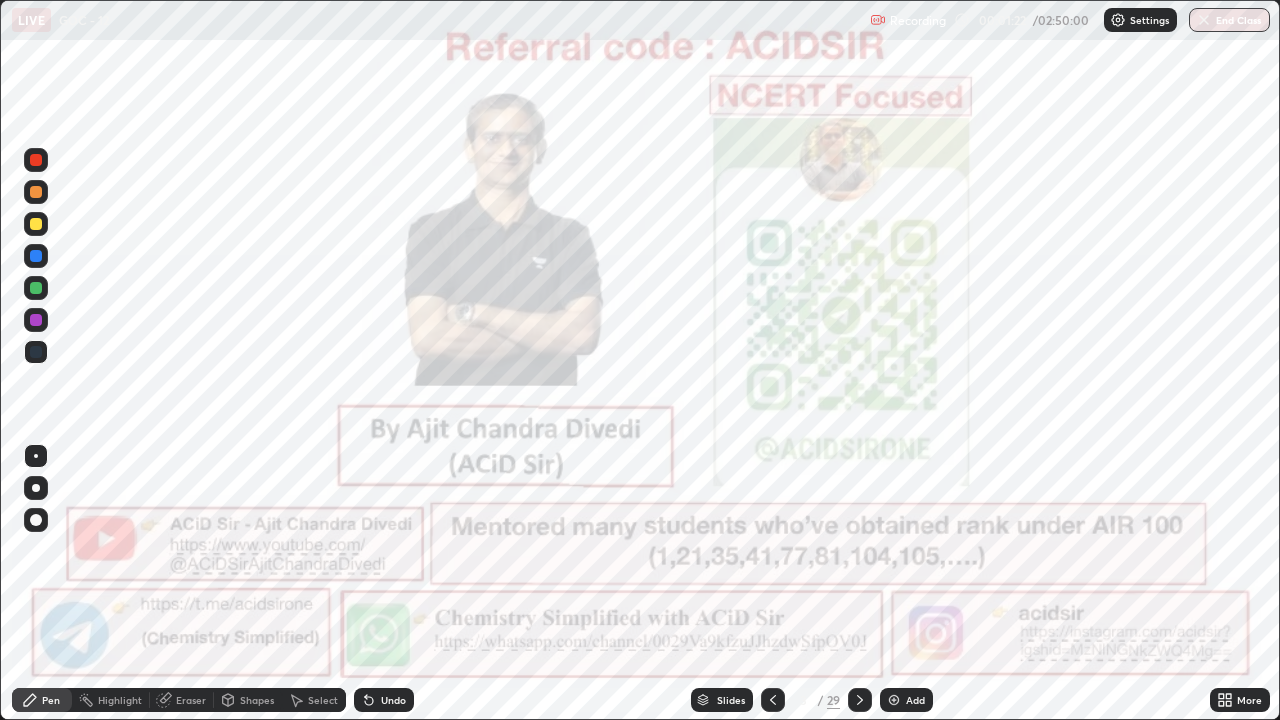 click on "Add" at bounding box center [906, 700] 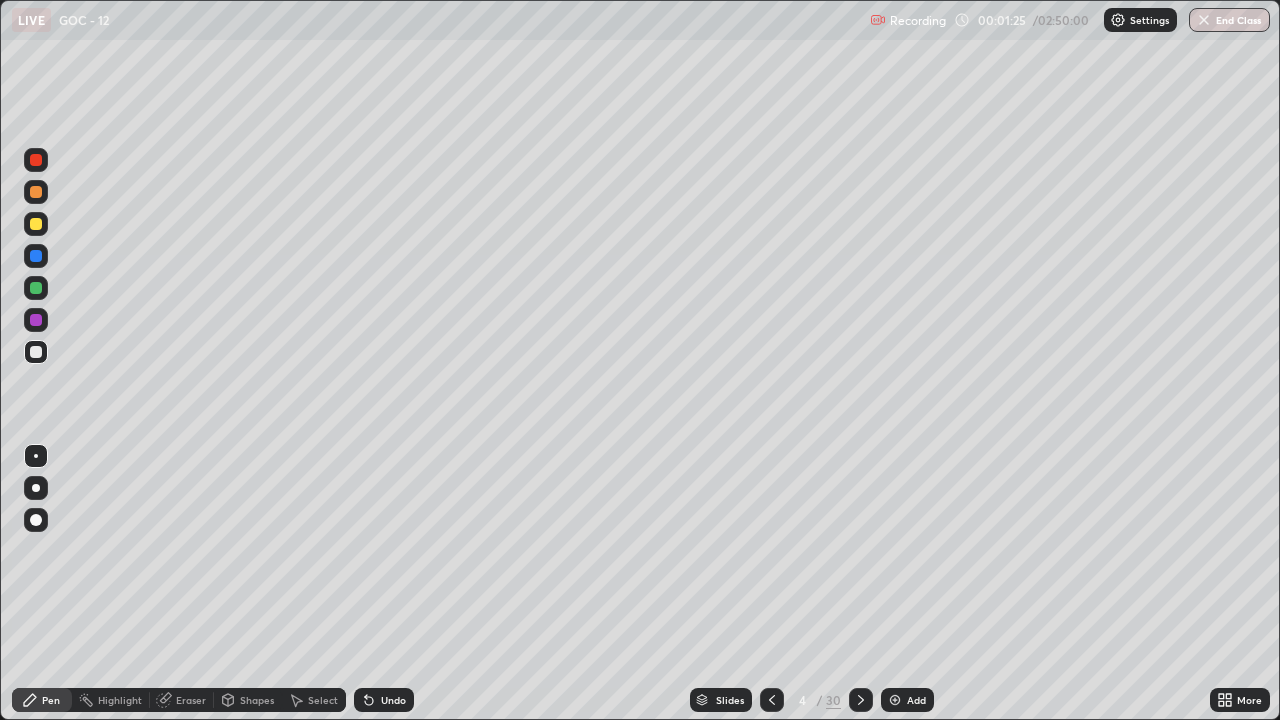 click 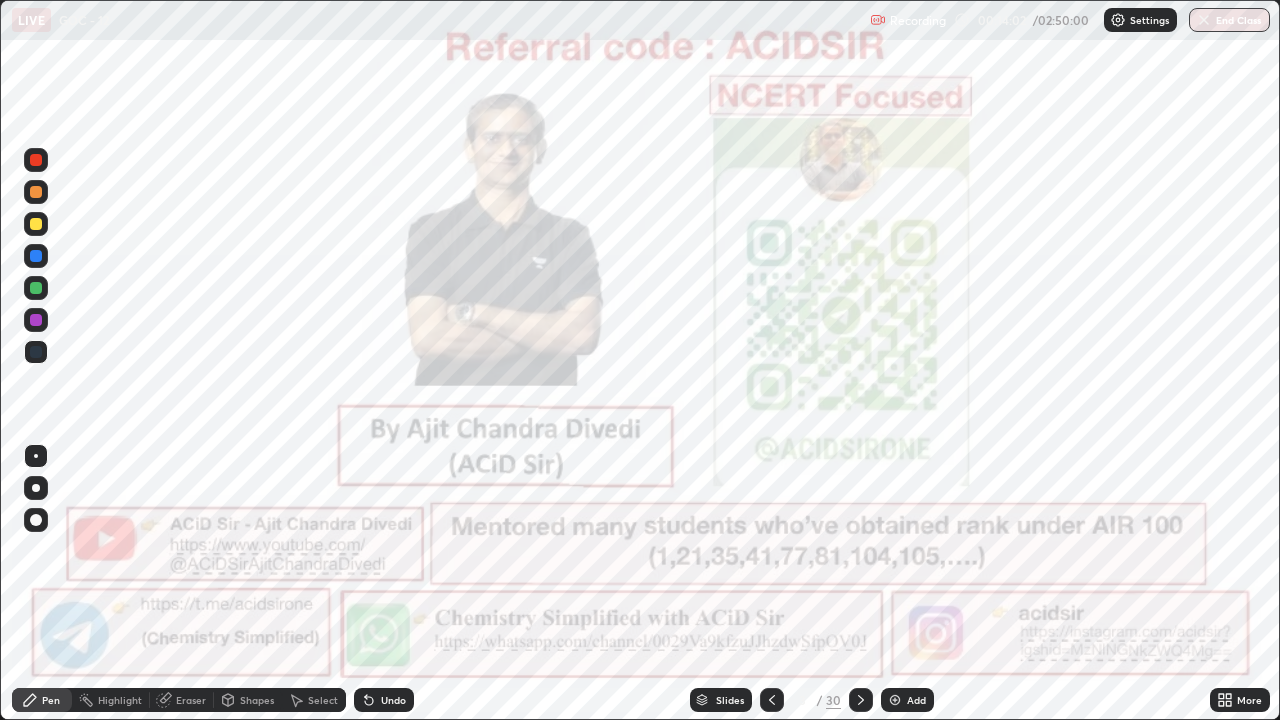 click 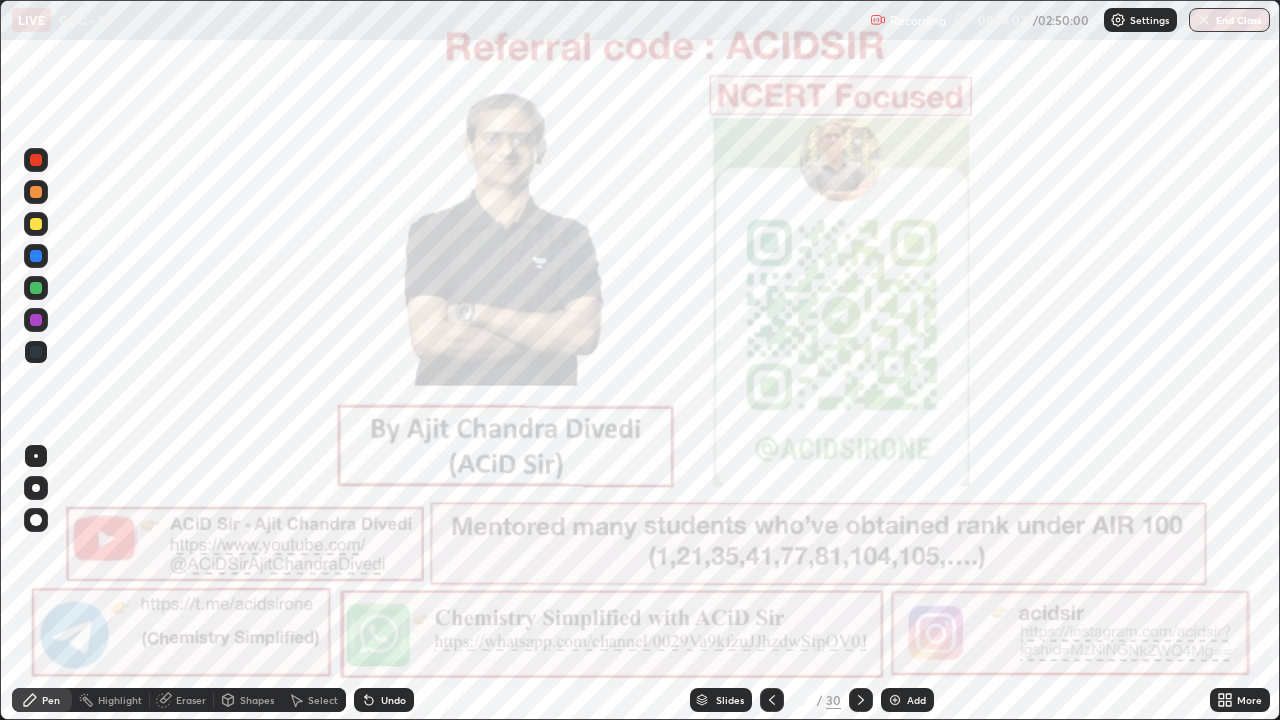click at bounding box center (36, 160) 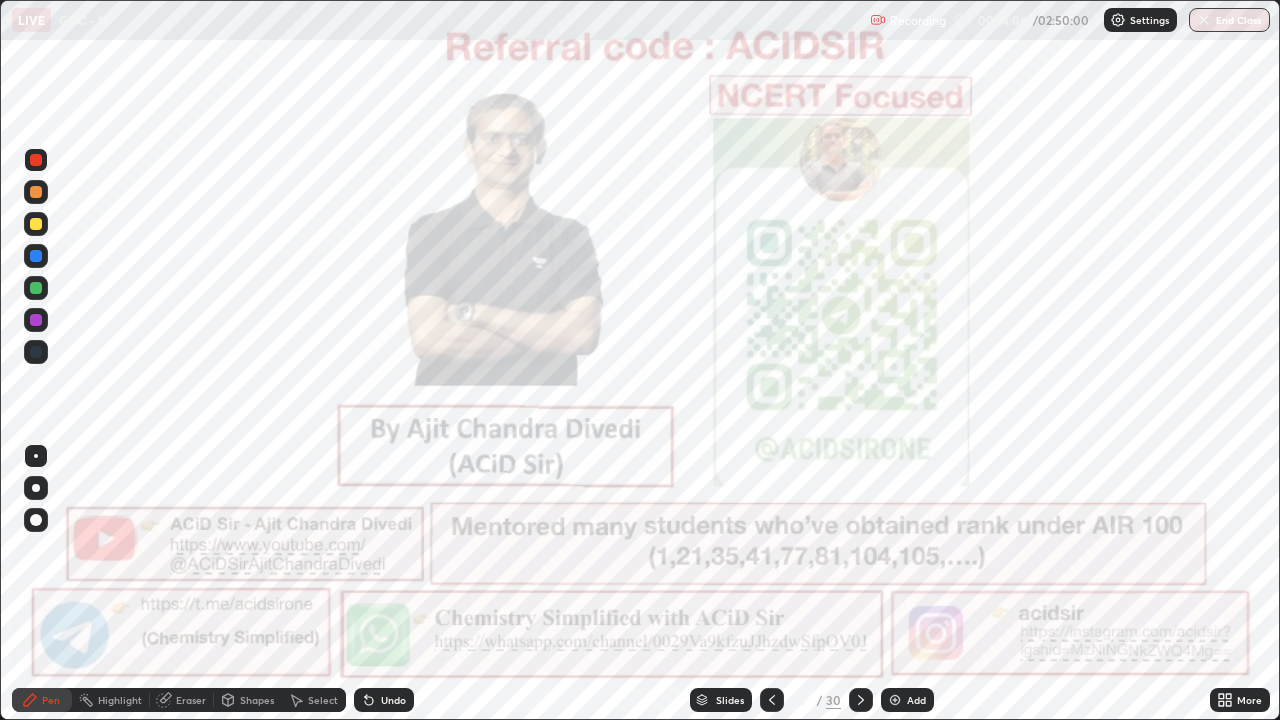 click at bounding box center [36, 488] 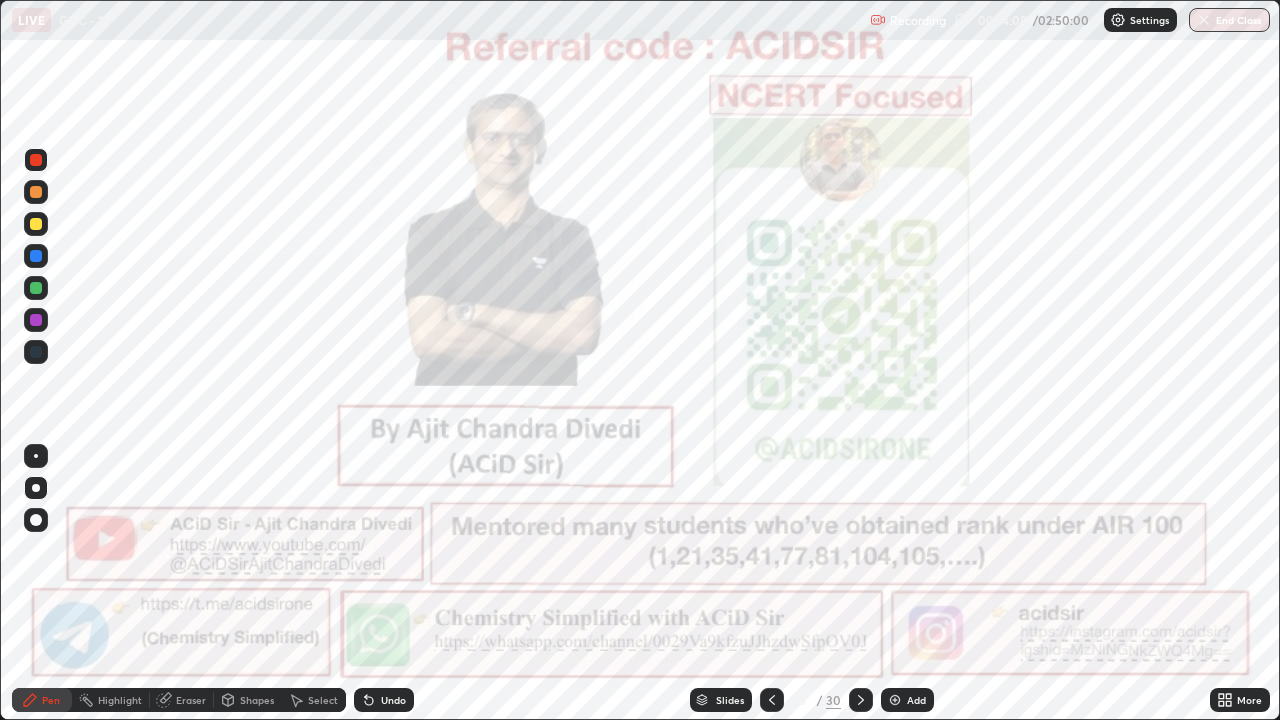 click 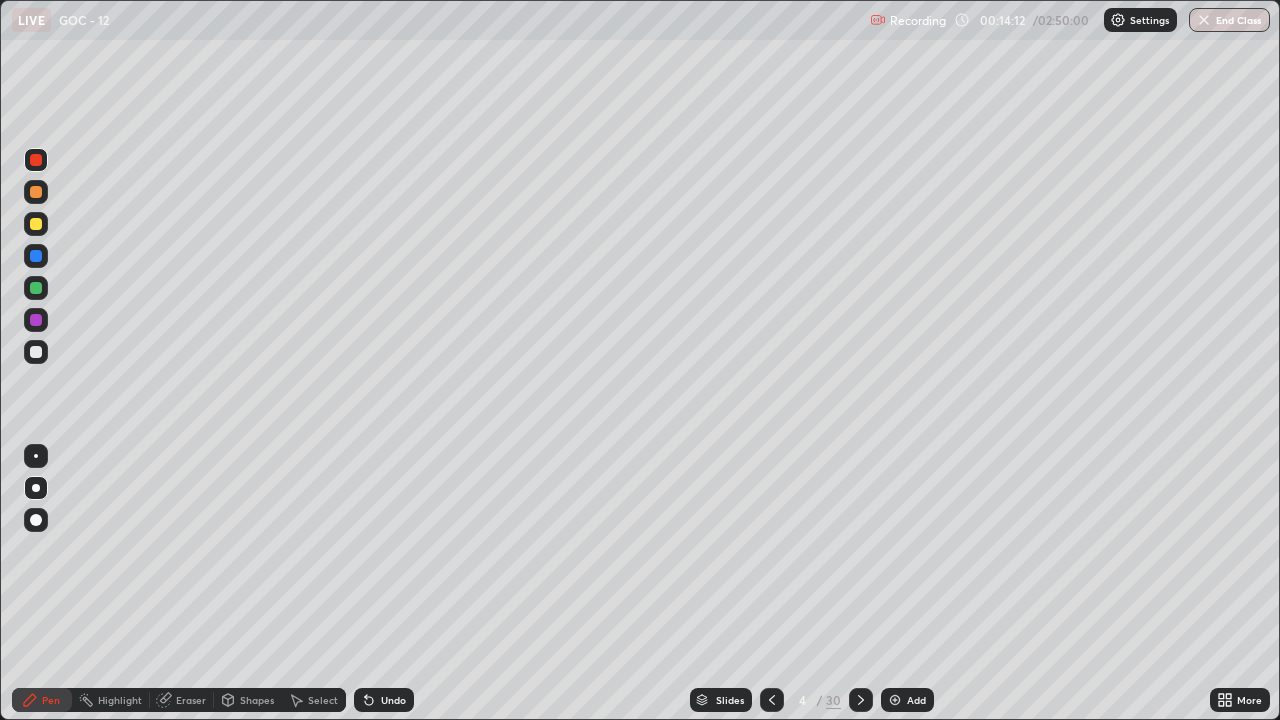 click at bounding box center [36, 224] 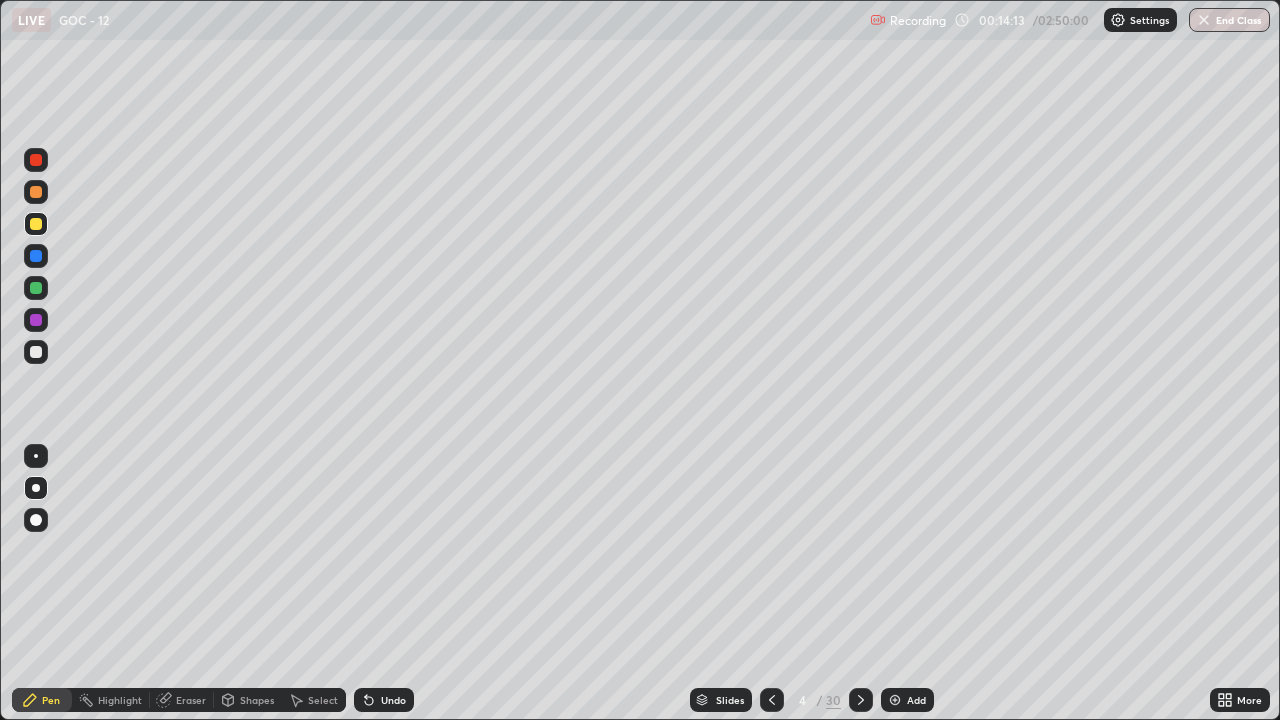 click at bounding box center (36, 192) 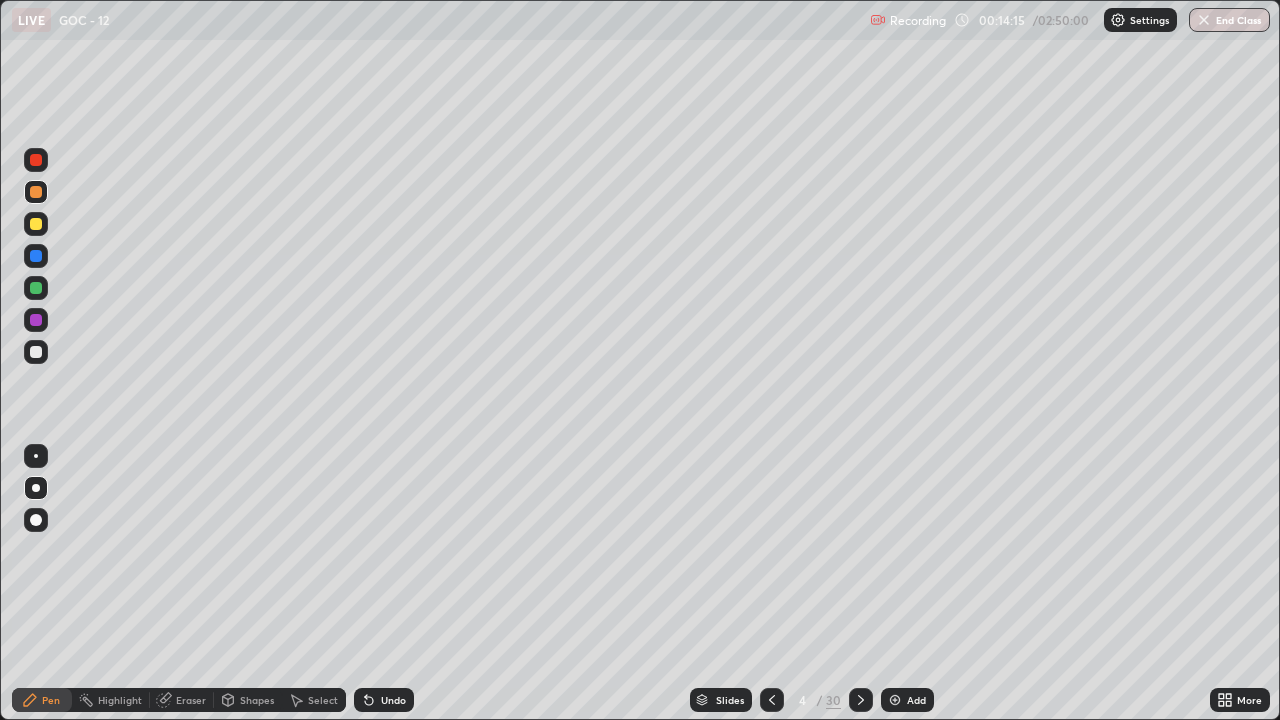 click on "Undo" at bounding box center (393, 700) 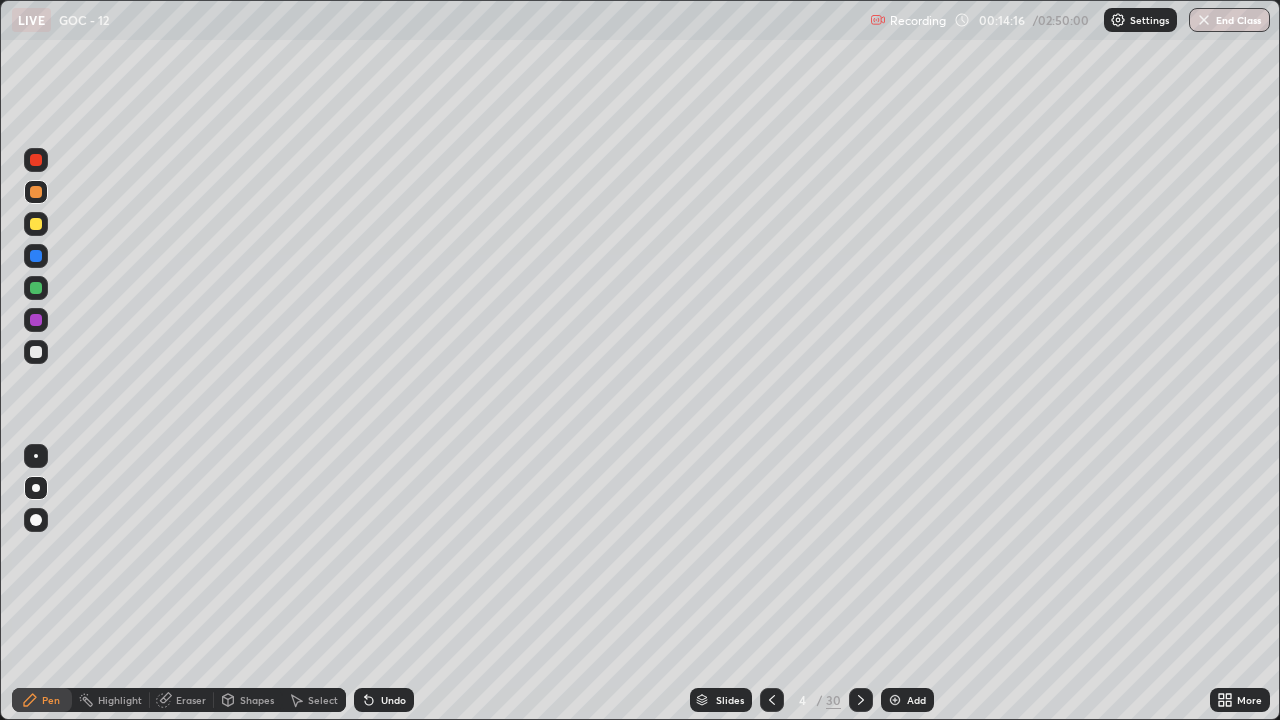 click on "Undo" at bounding box center [393, 700] 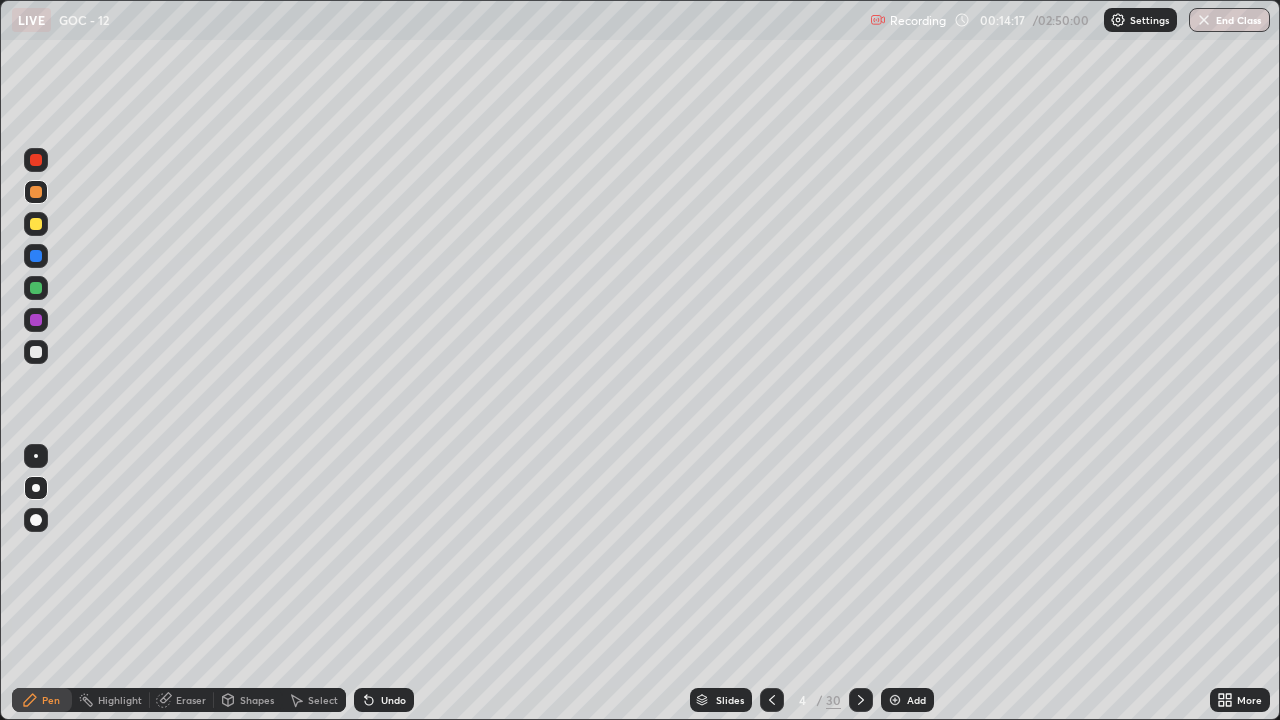 click at bounding box center (36, 520) 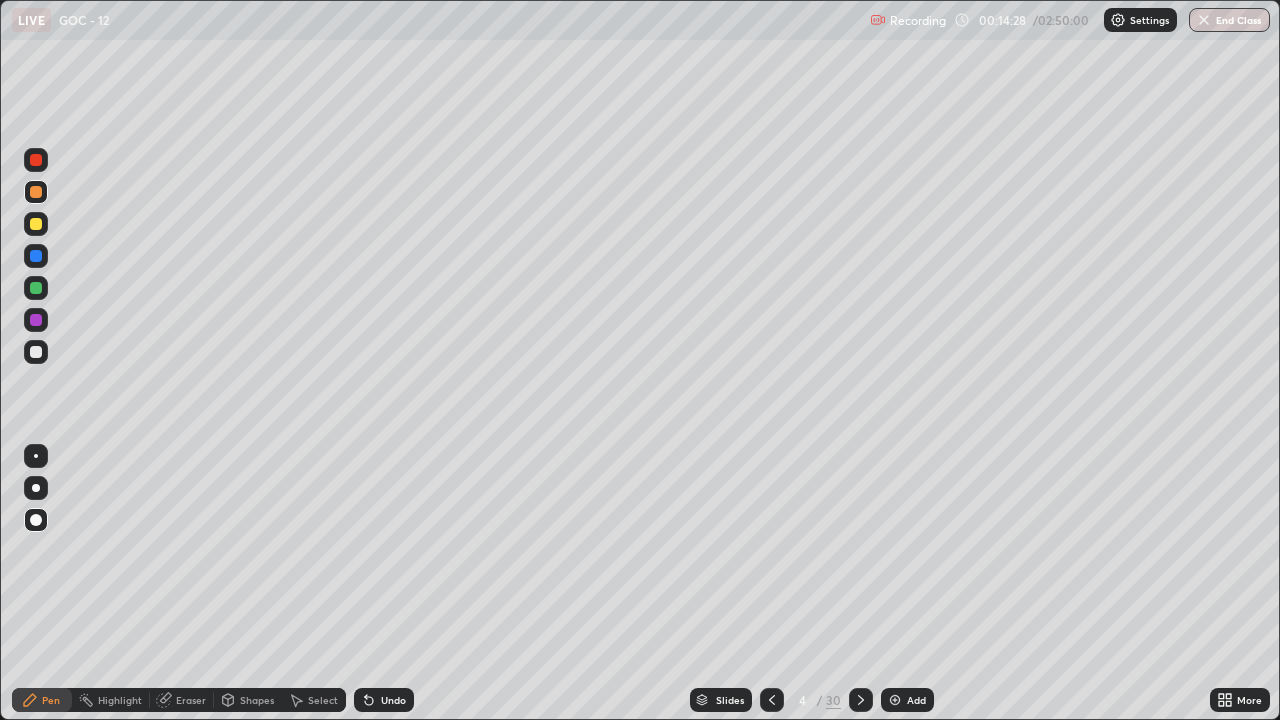 click 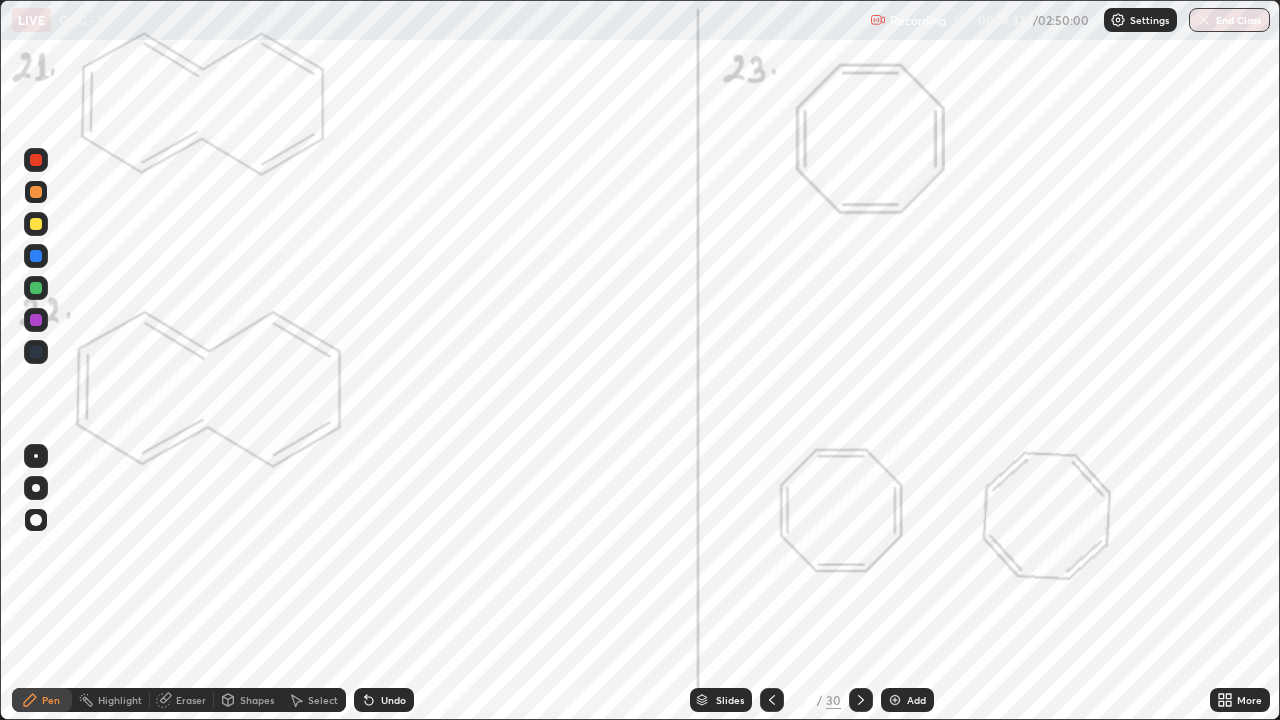 click 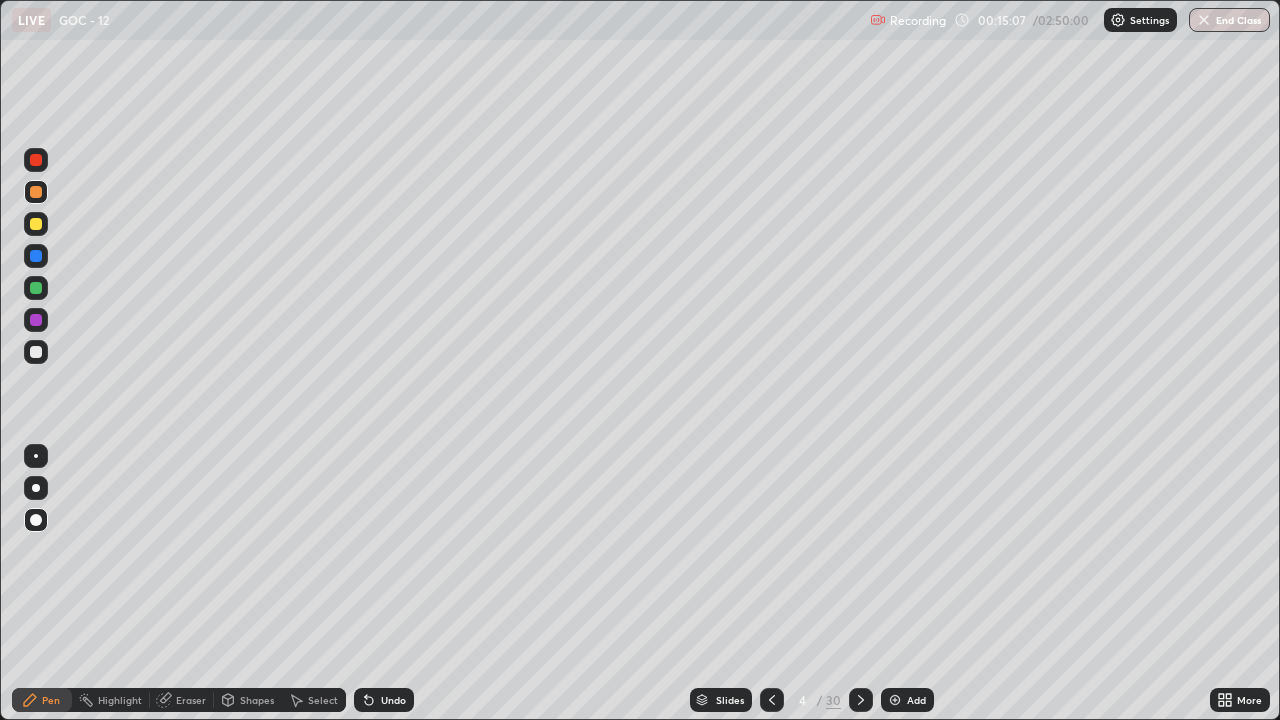click on "Select" at bounding box center (323, 700) 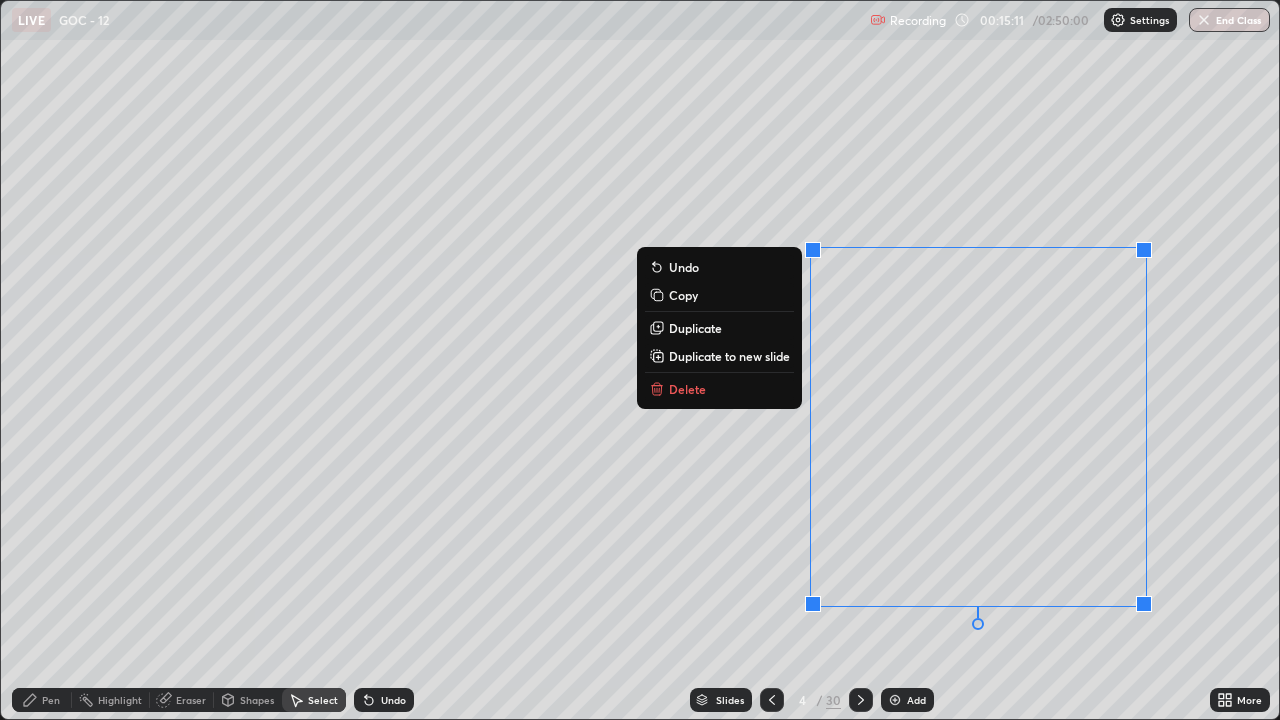click on "Delete" at bounding box center (687, 389) 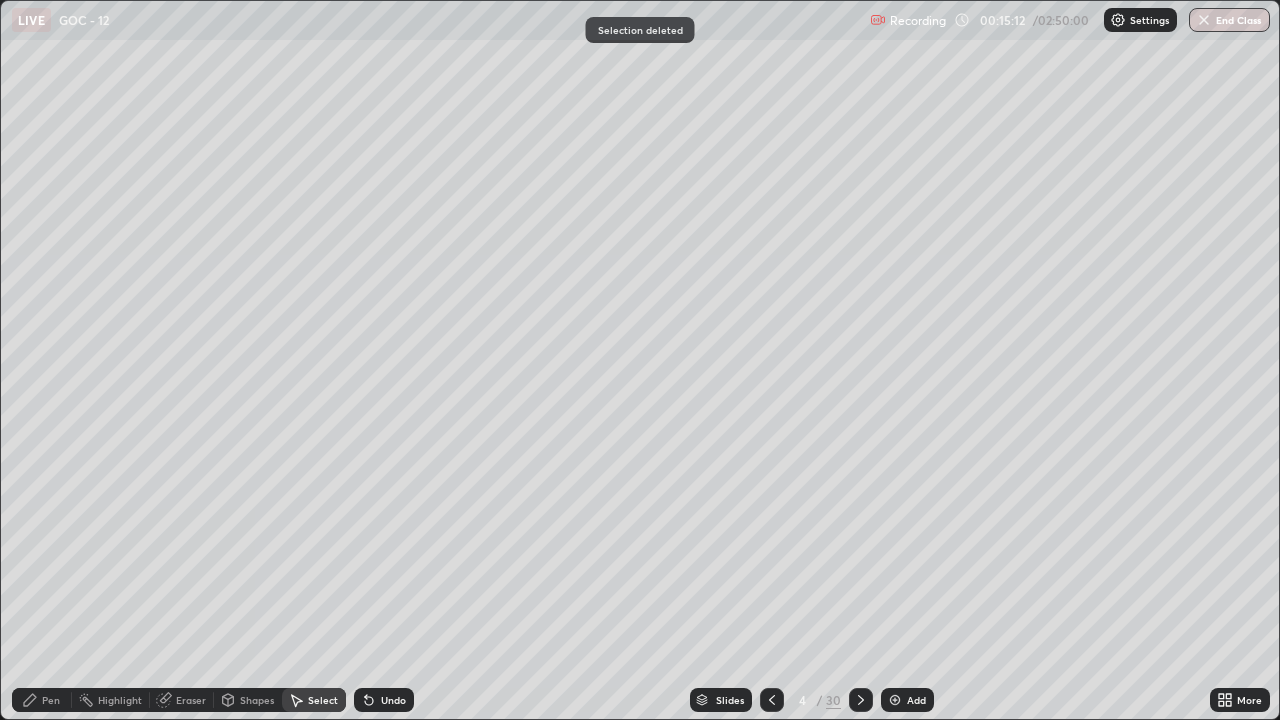 click on "Pen" at bounding box center (51, 700) 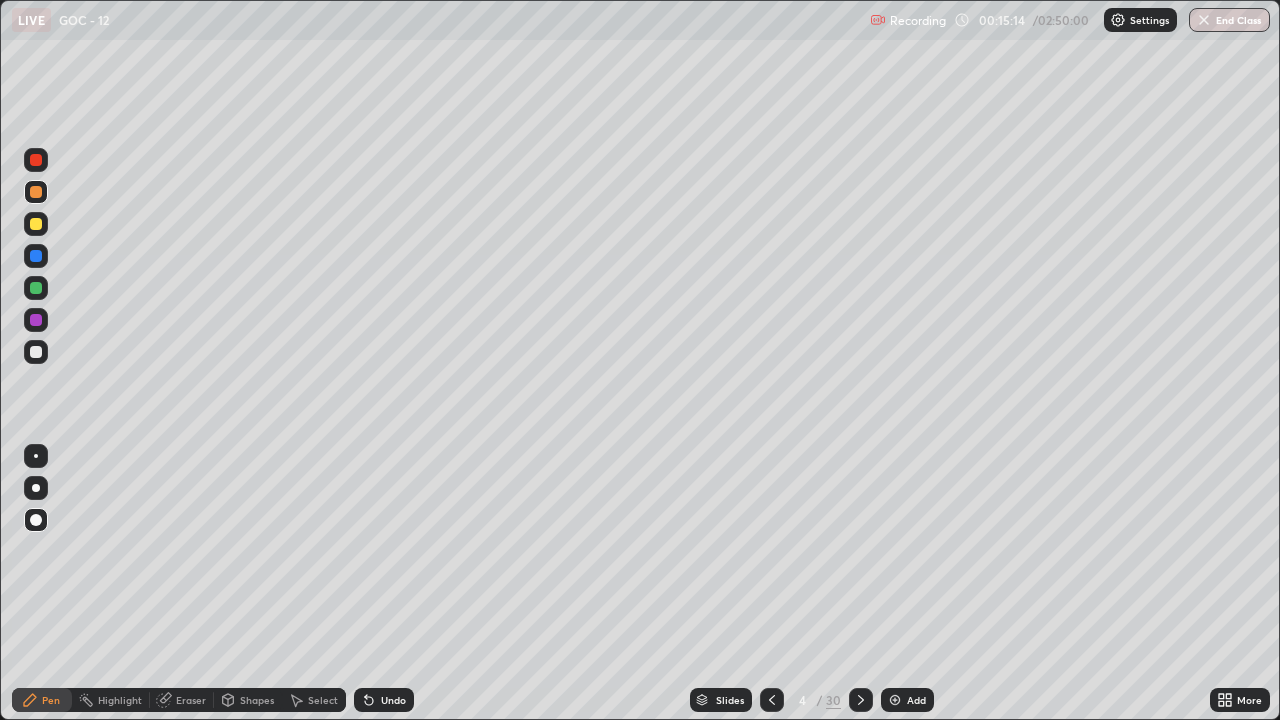 click at bounding box center (36, 520) 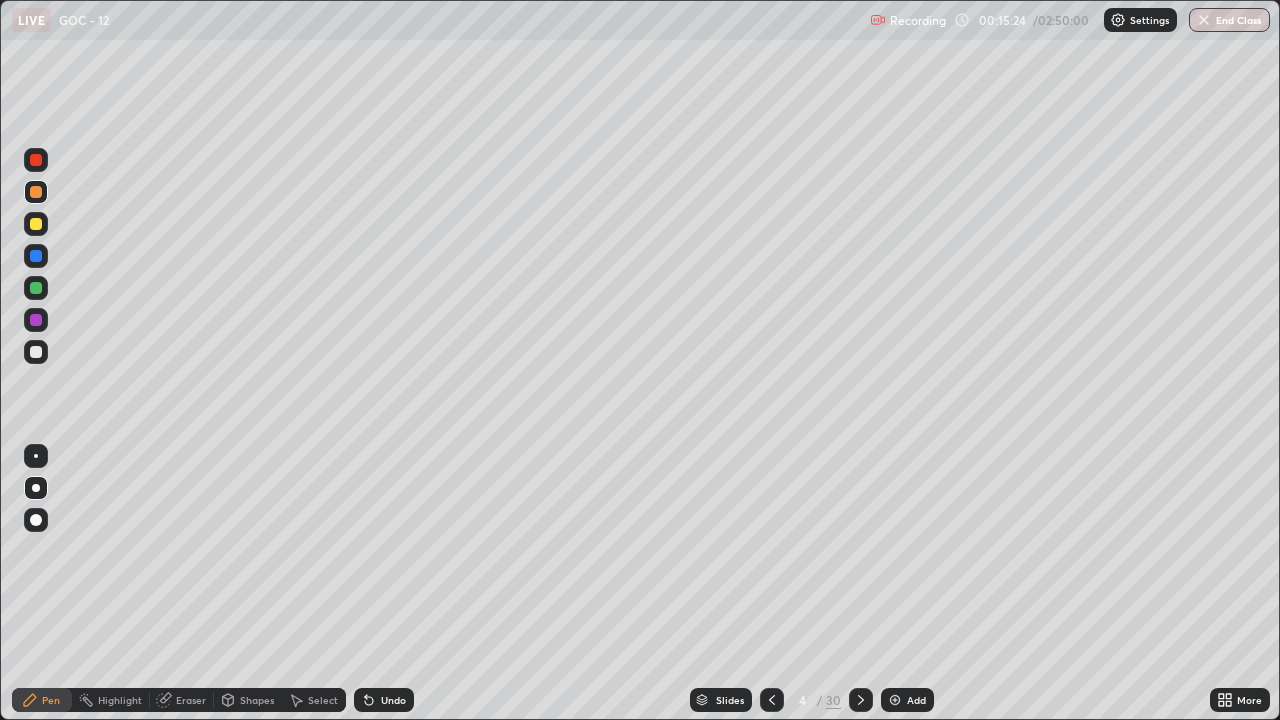 click 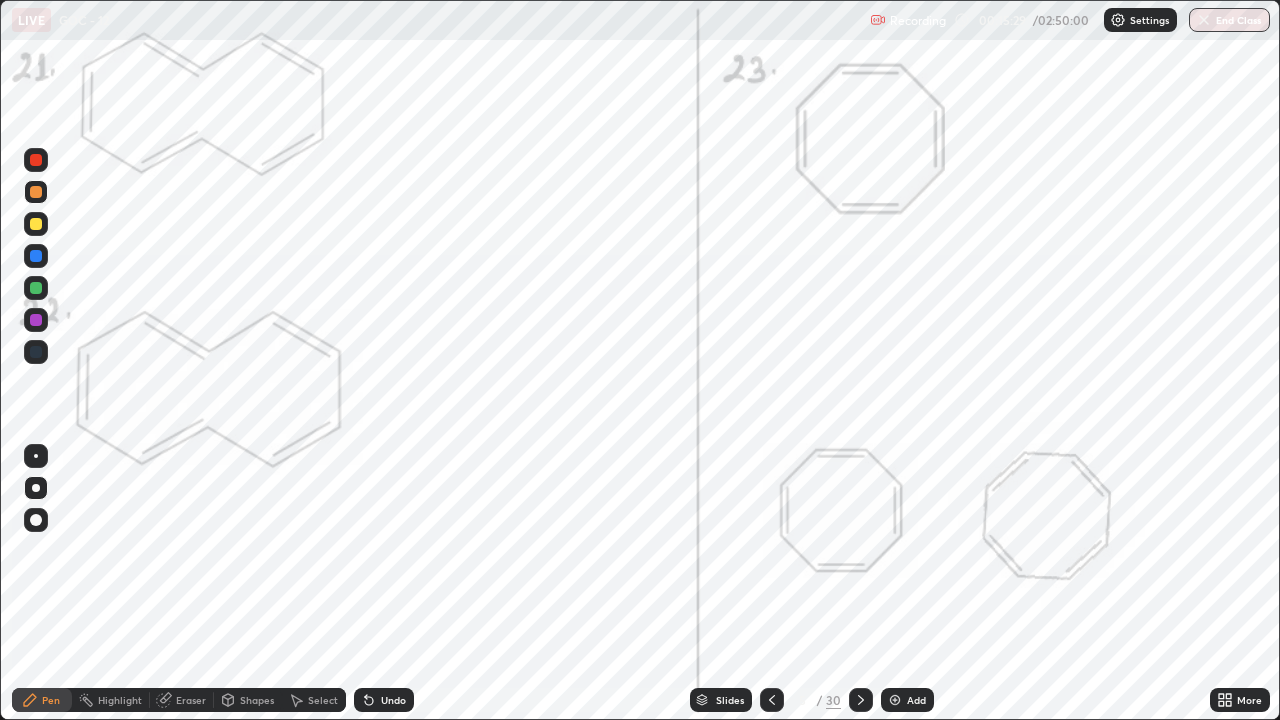 click at bounding box center (36, 160) 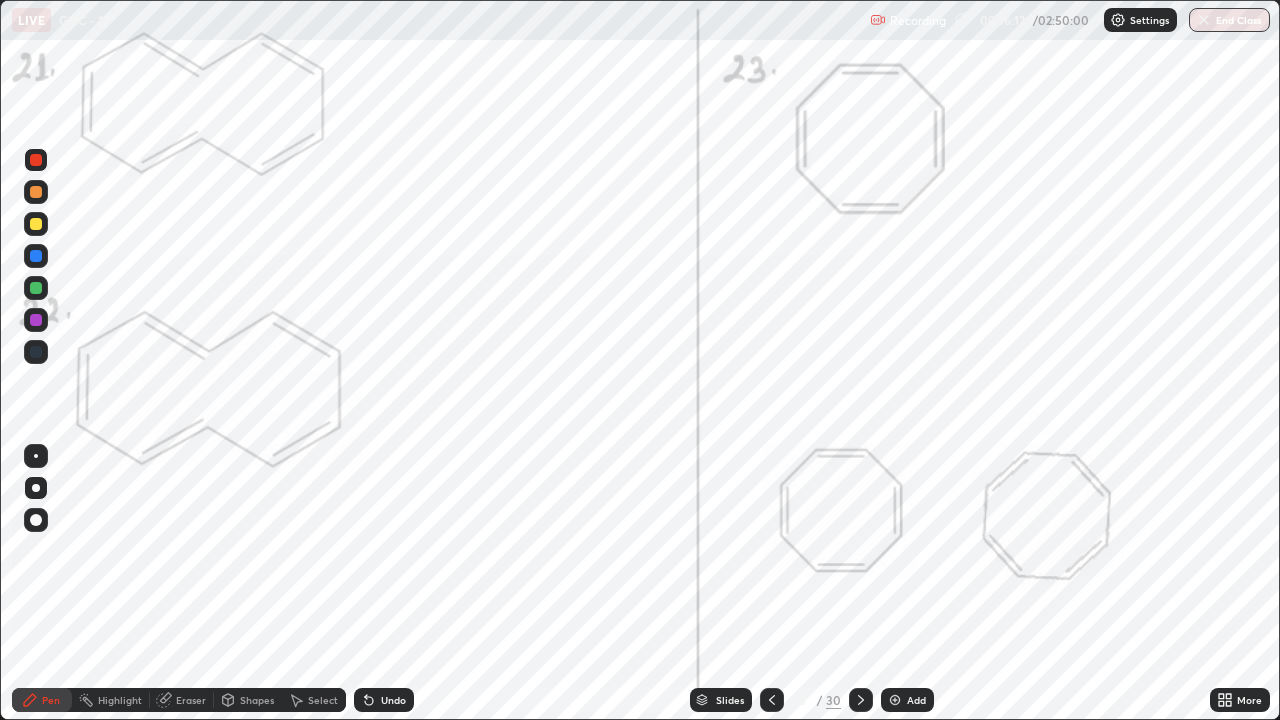 click on "Eraser" at bounding box center (191, 700) 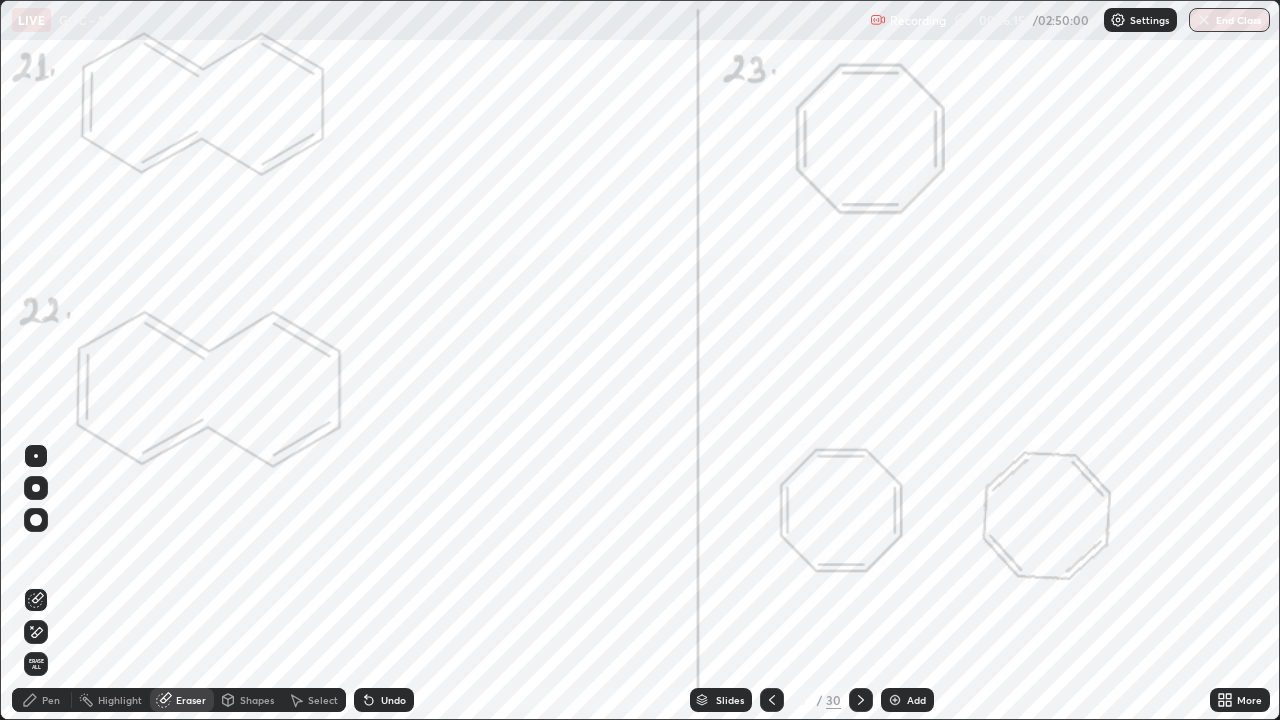 click on "Pen" at bounding box center [51, 700] 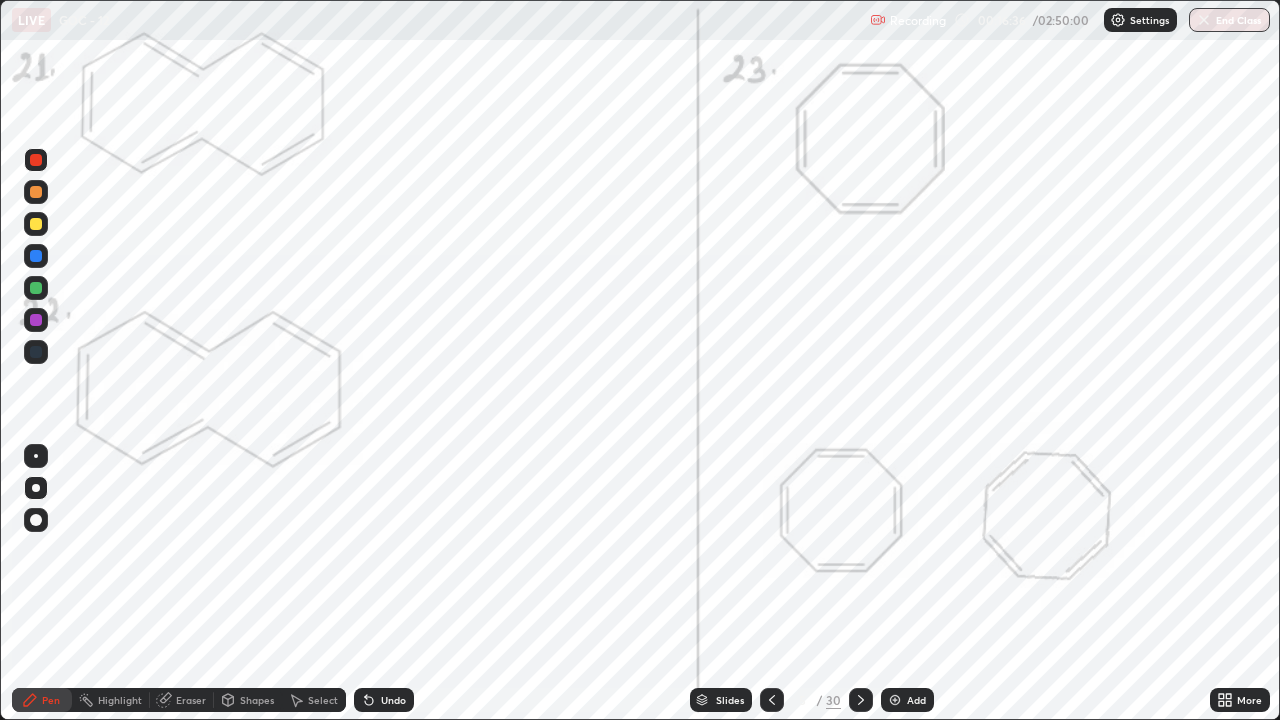 click 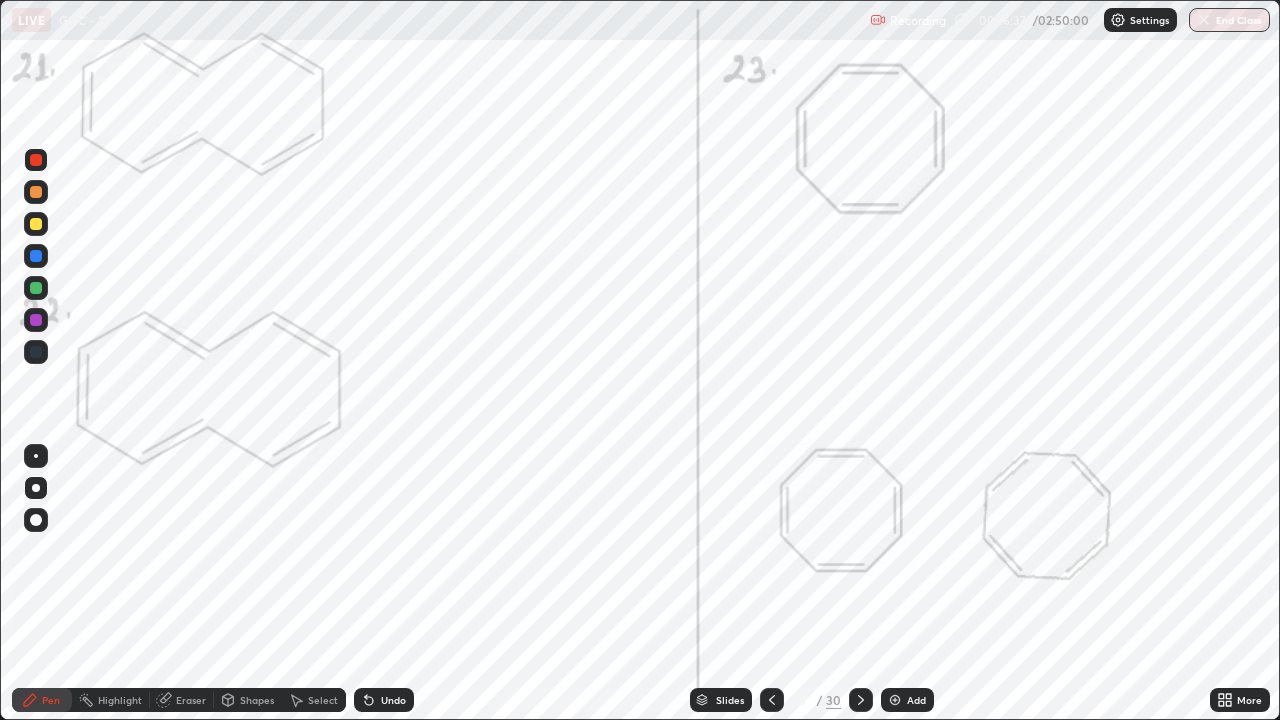 click on "Undo" at bounding box center [384, 700] 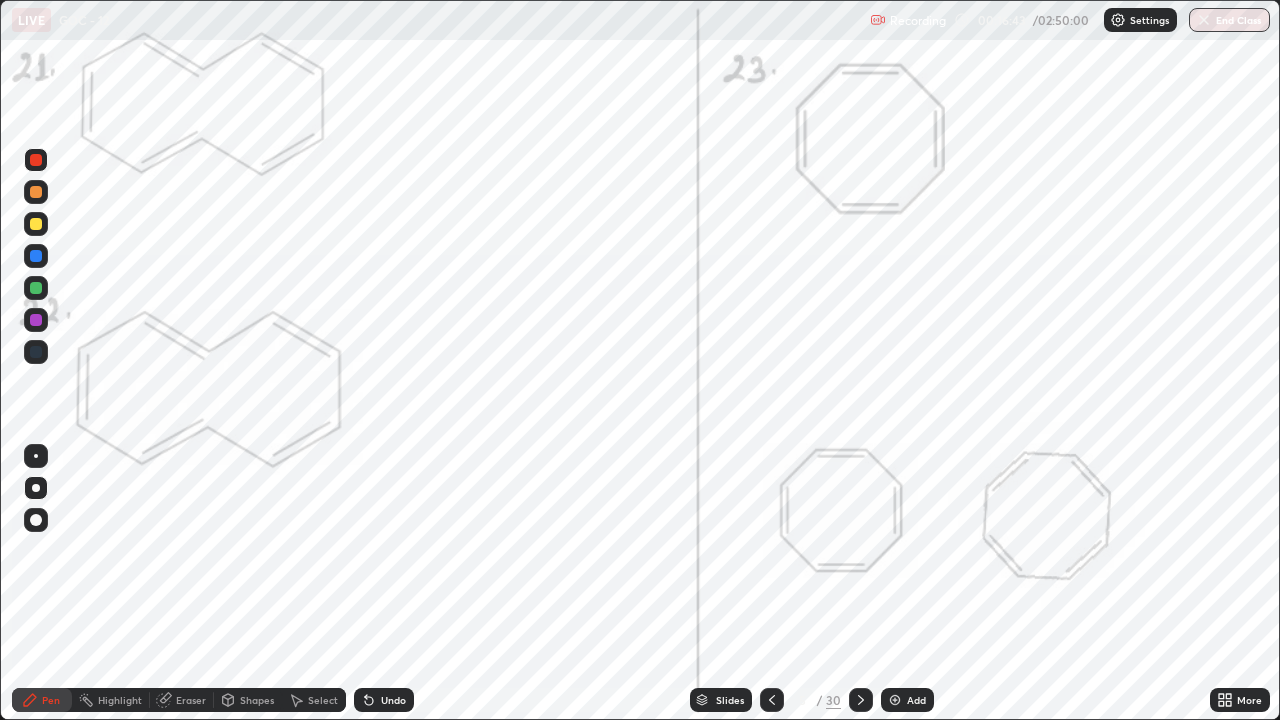 click at bounding box center (36, 288) 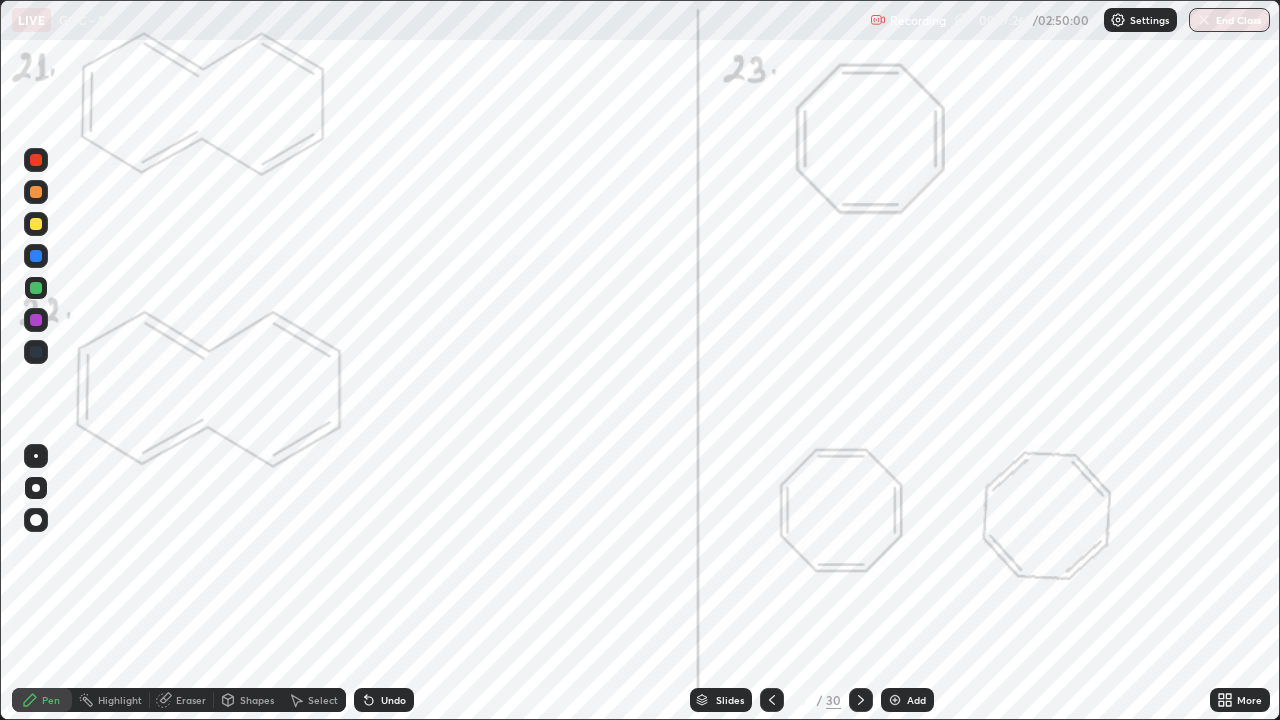 click at bounding box center [36, 160] 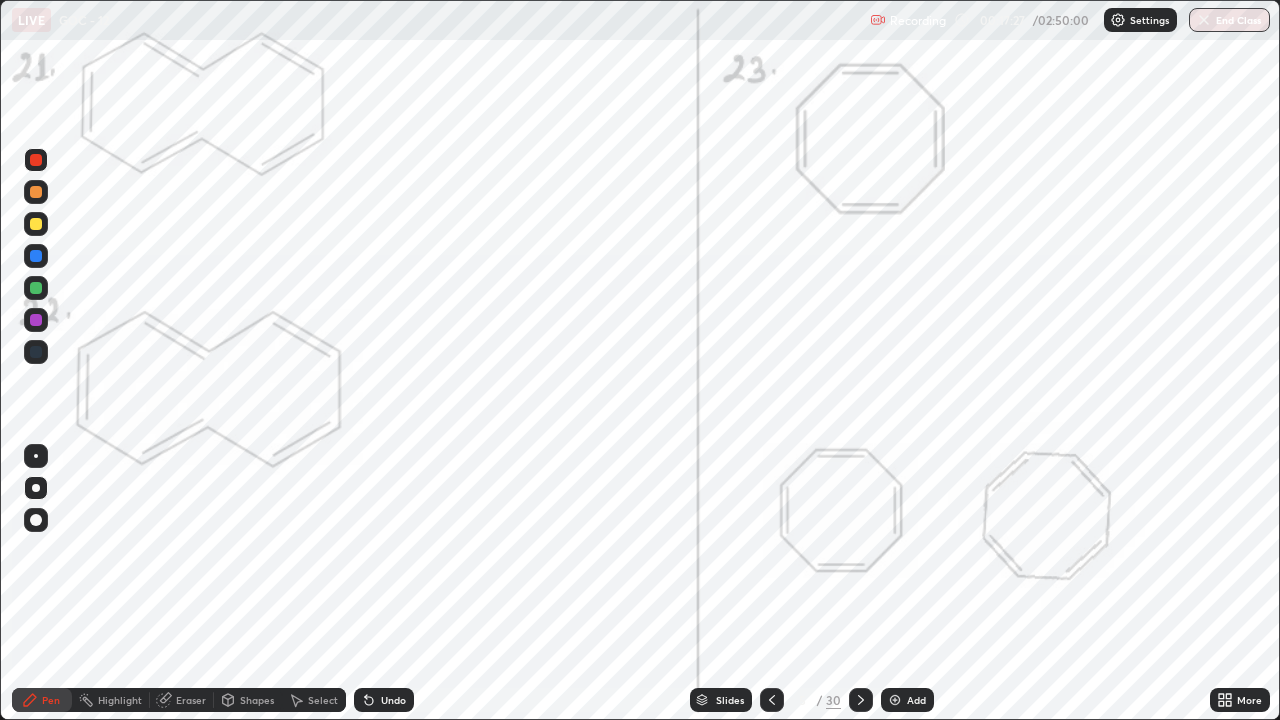 click at bounding box center (36, 160) 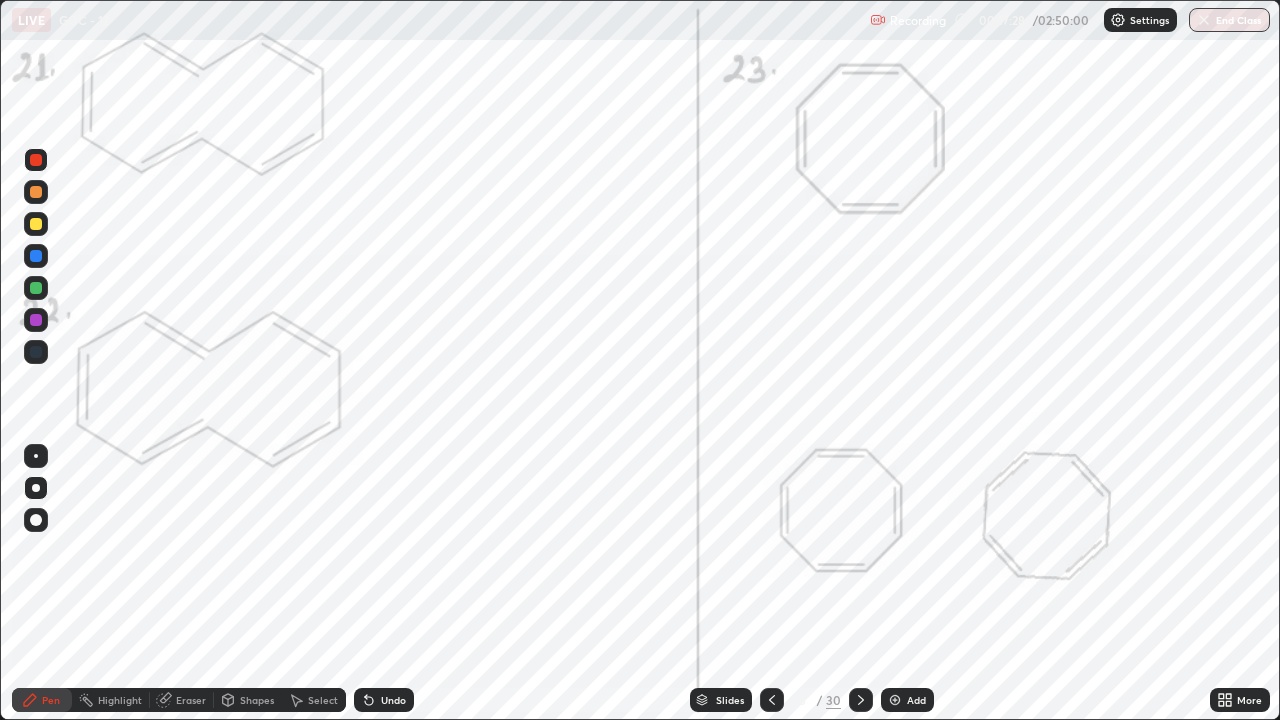 click at bounding box center (36, 160) 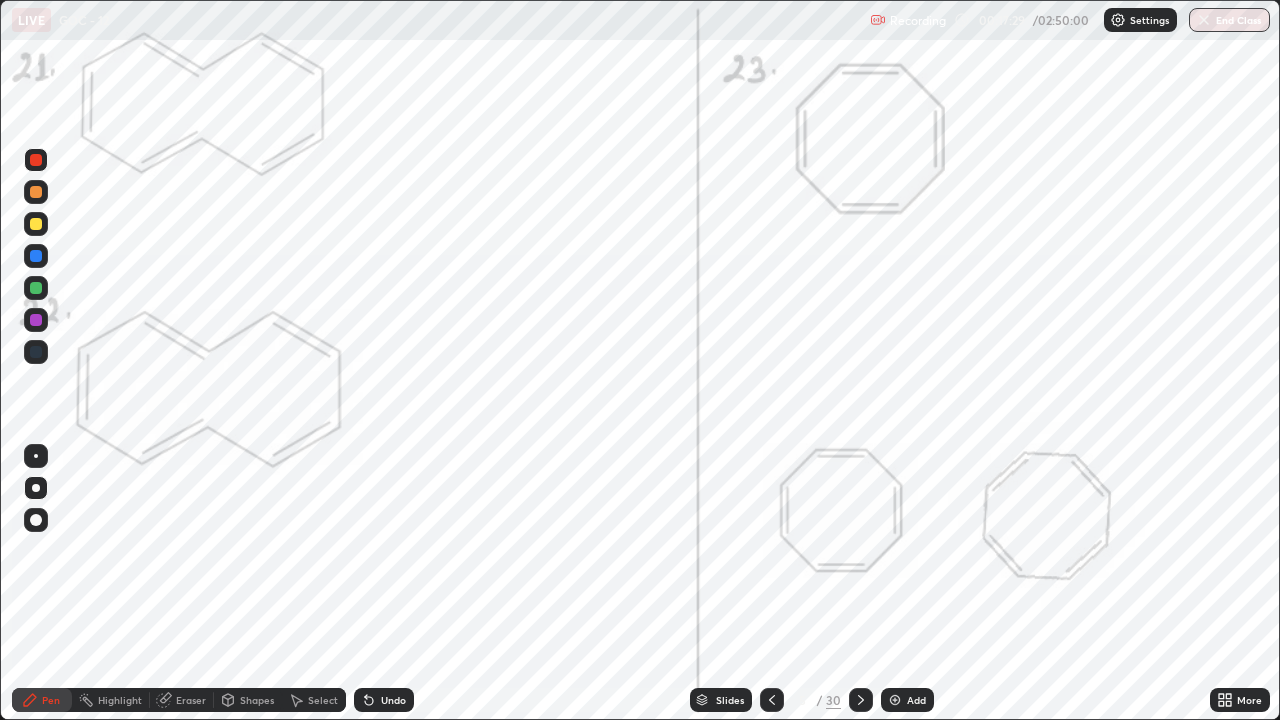 click at bounding box center [36, 160] 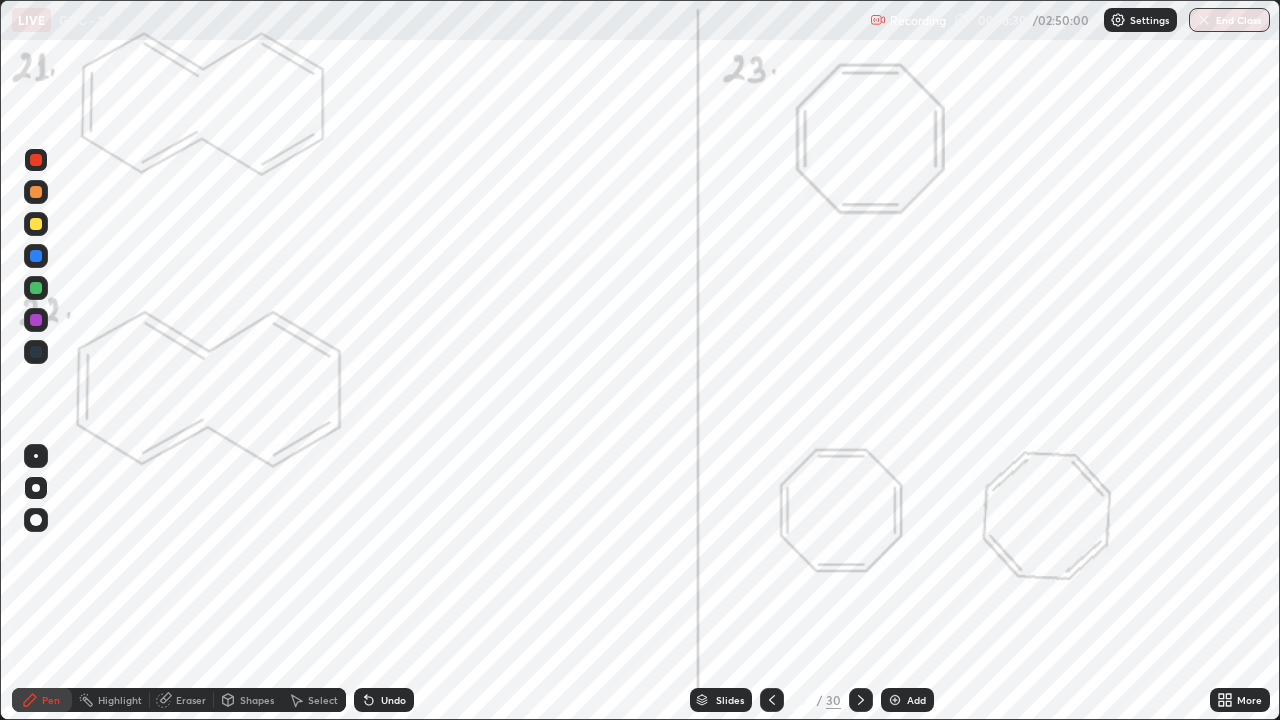 click on "Highlight" at bounding box center (120, 700) 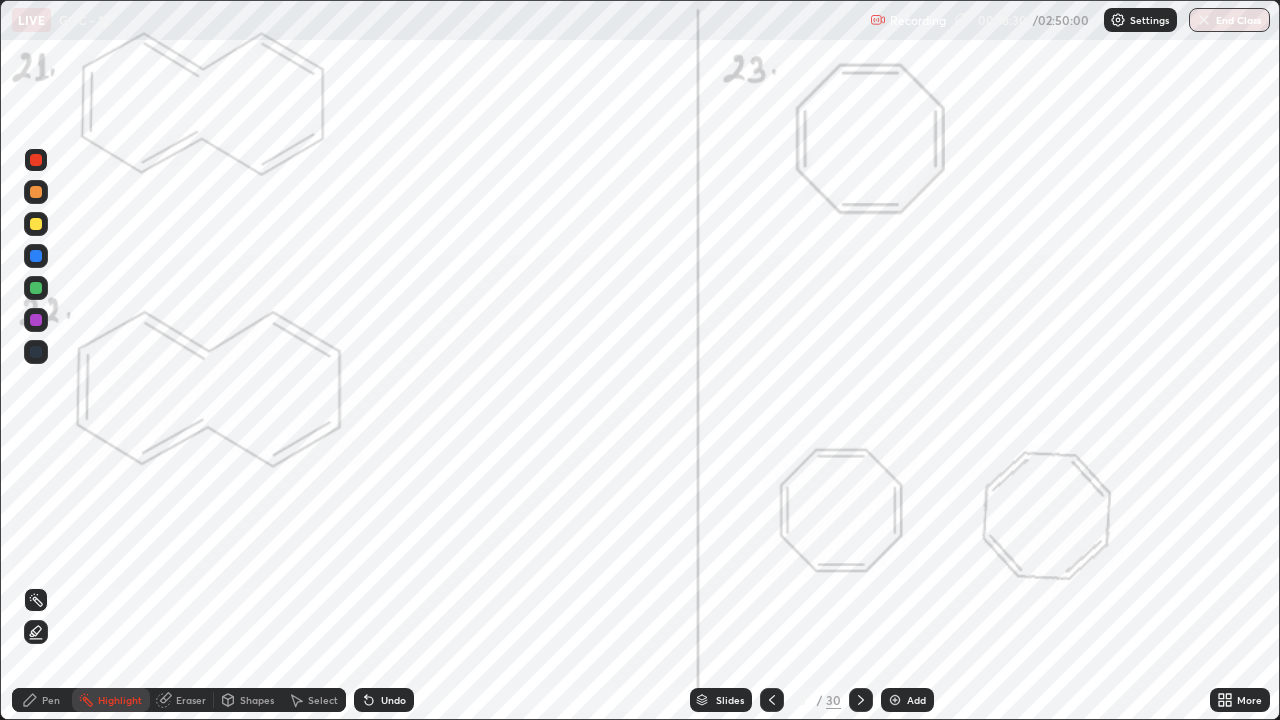 click 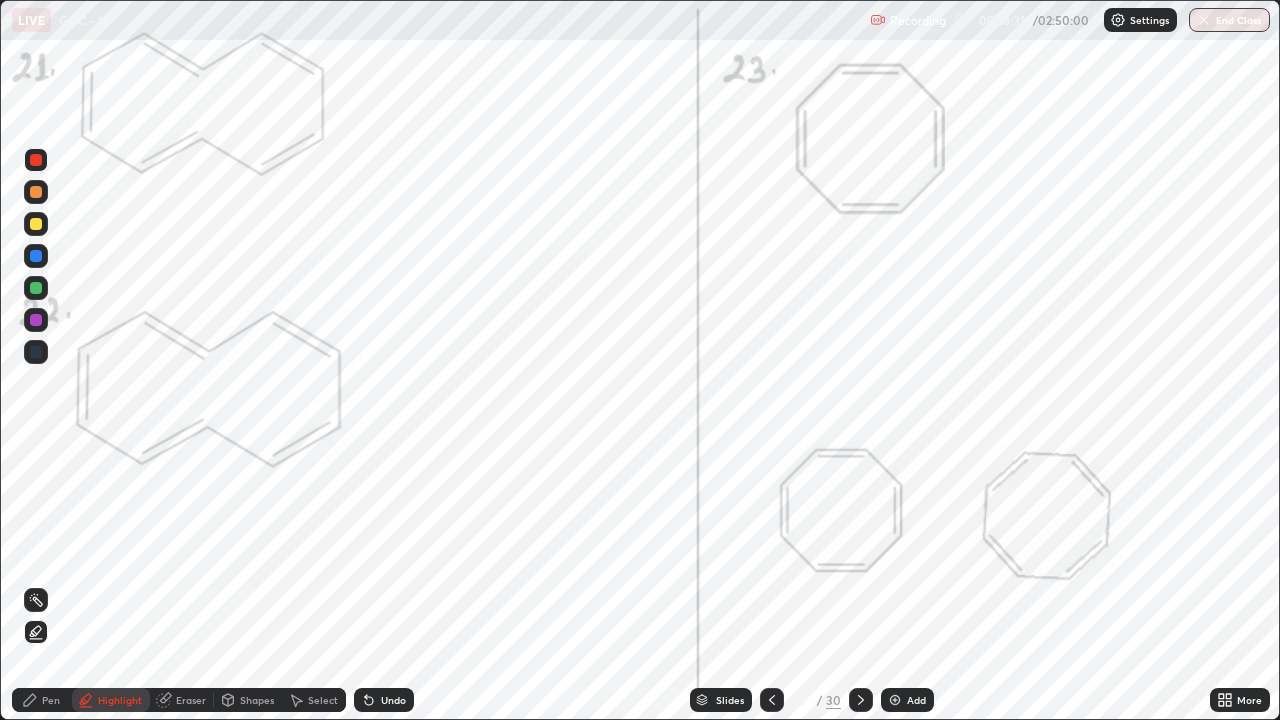 click 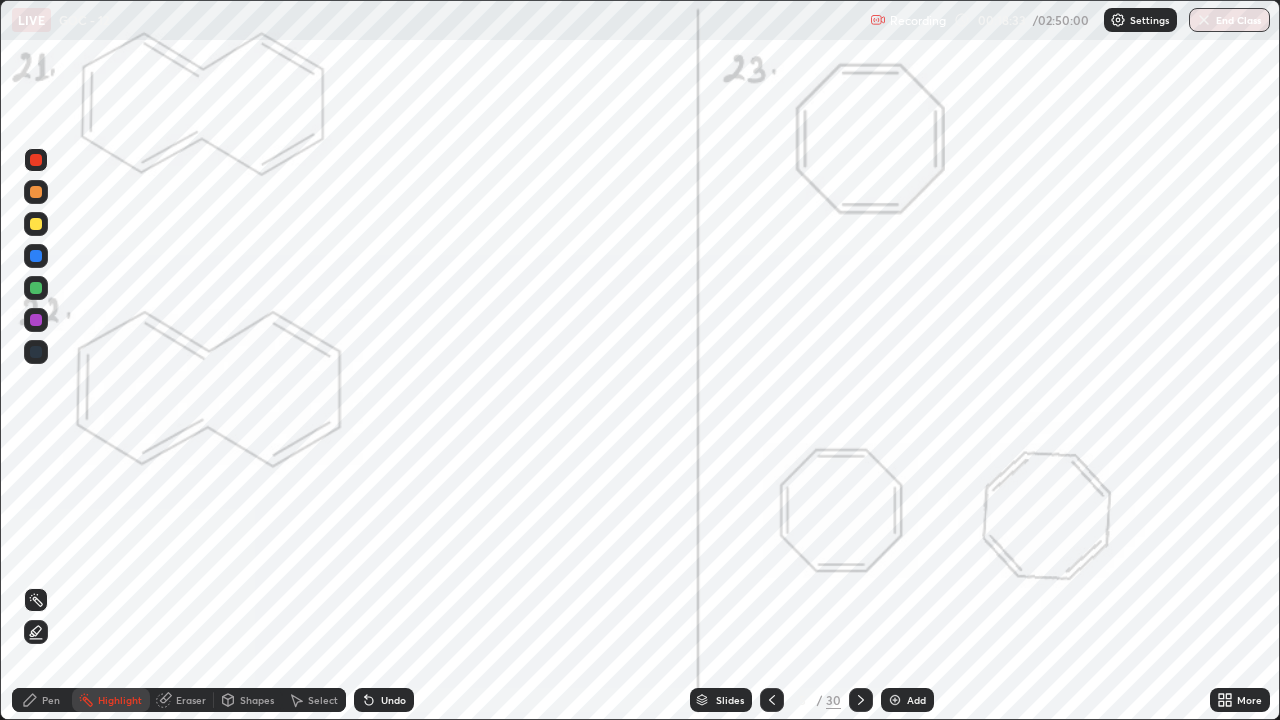 click at bounding box center [36, 224] 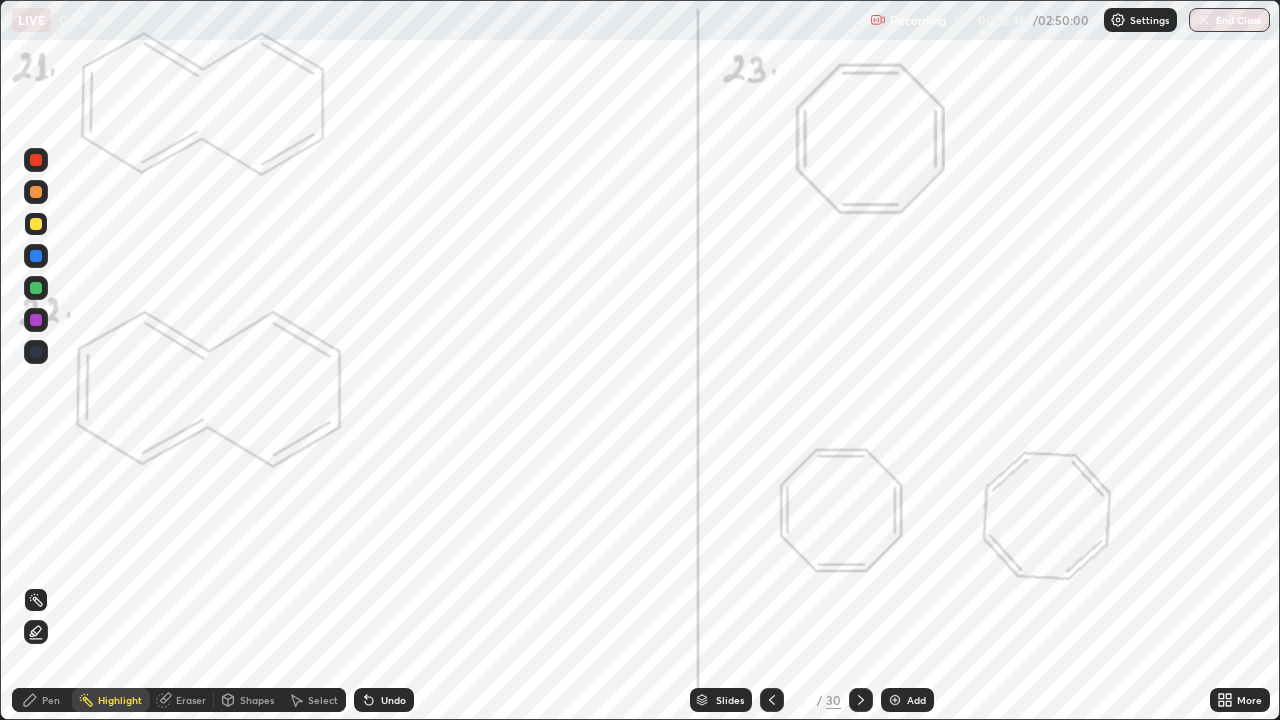 click 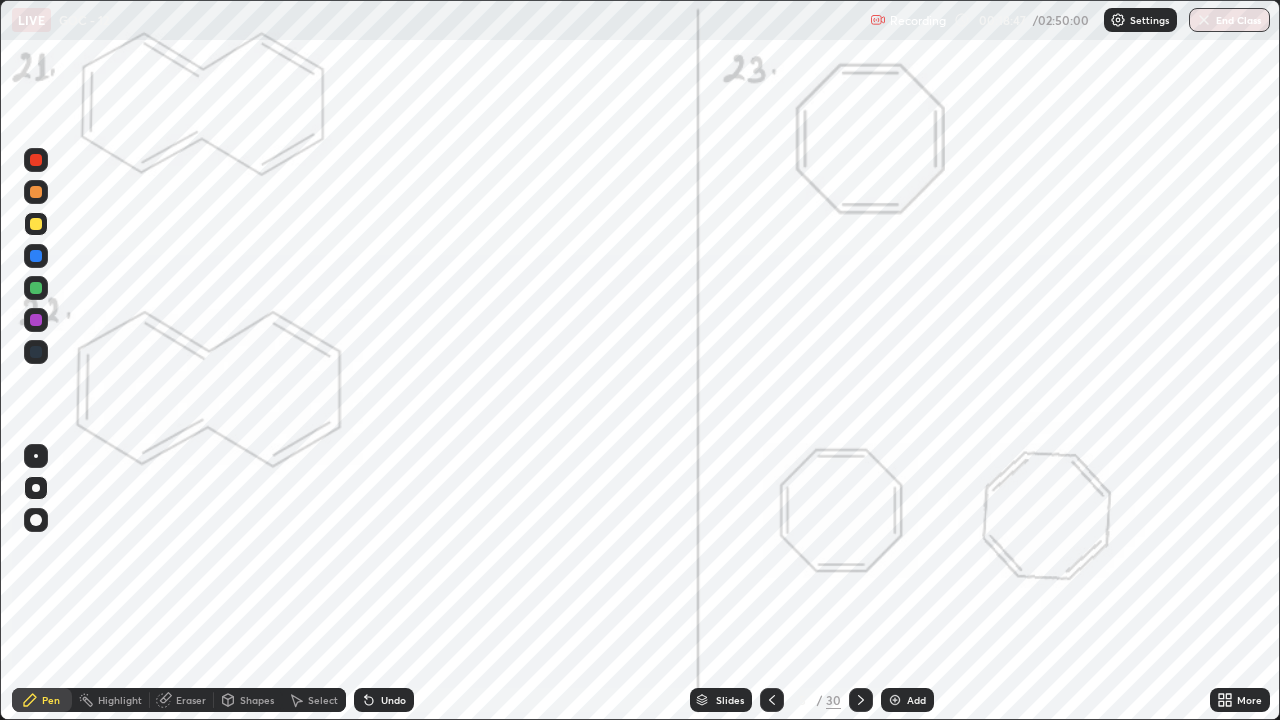 click 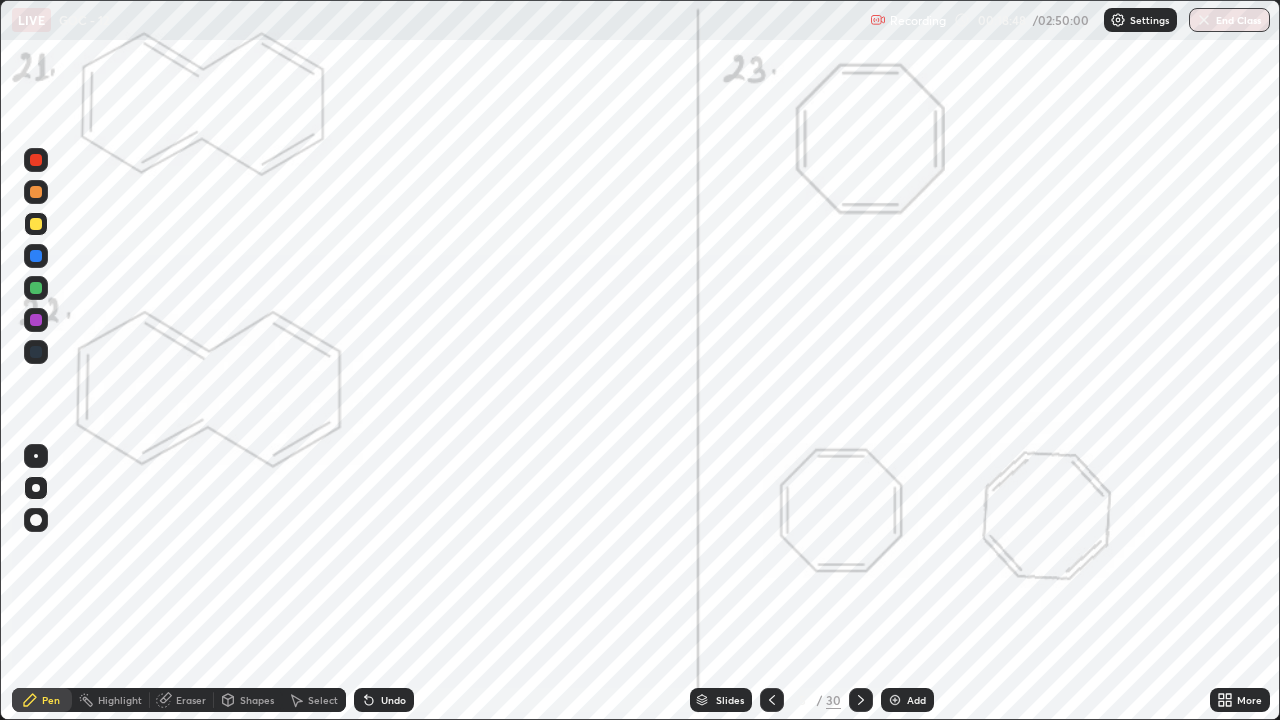 click at bounding box center (36, 160) 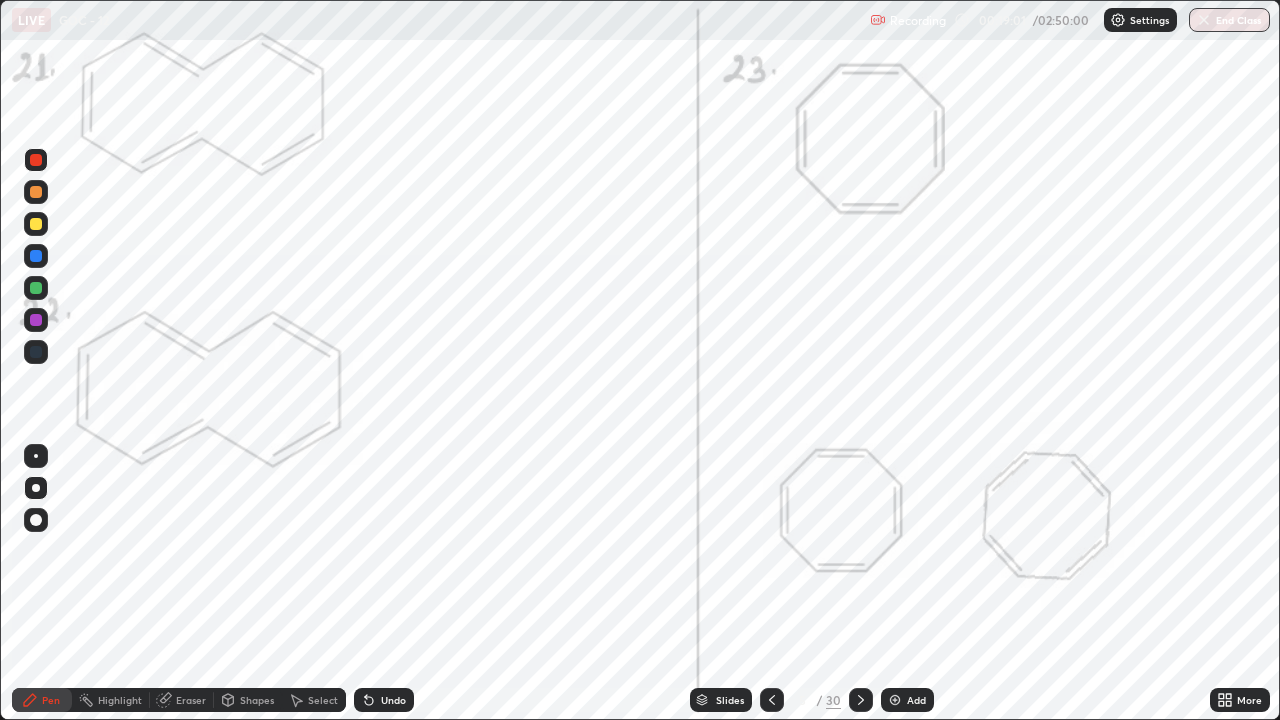 click at bounding box center (36, 288) 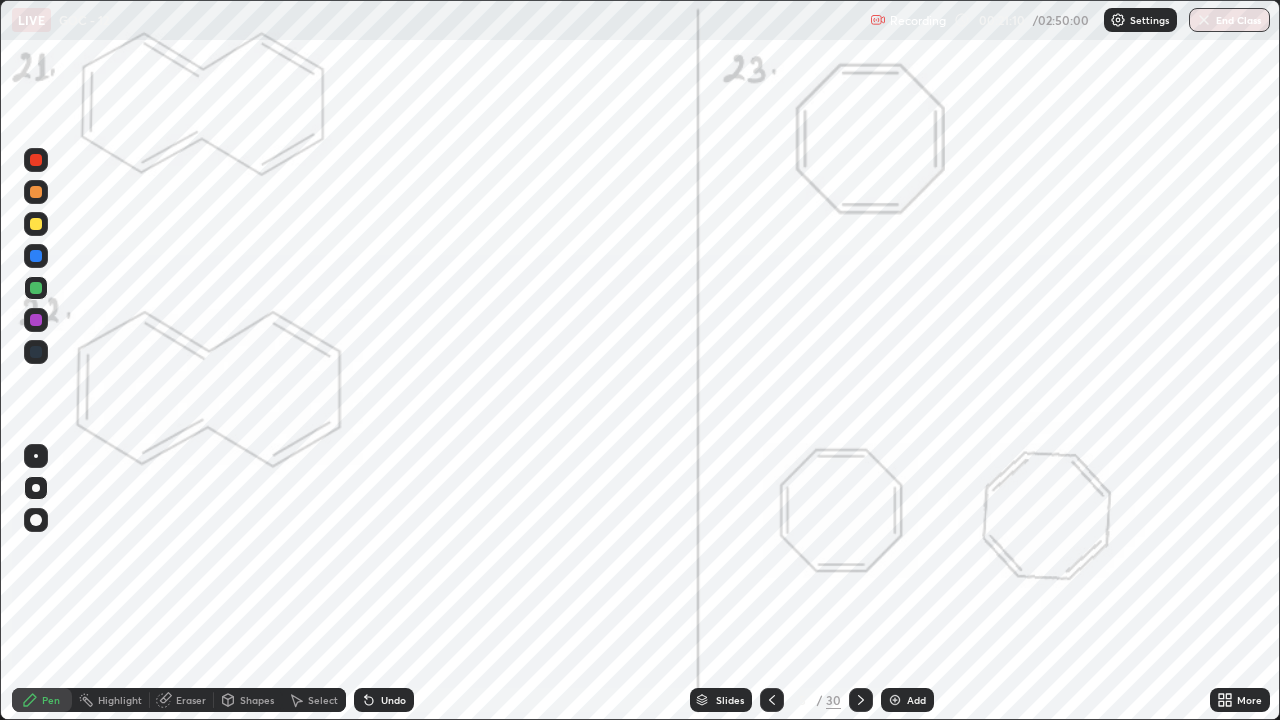 click at bounding box center (36, 256) 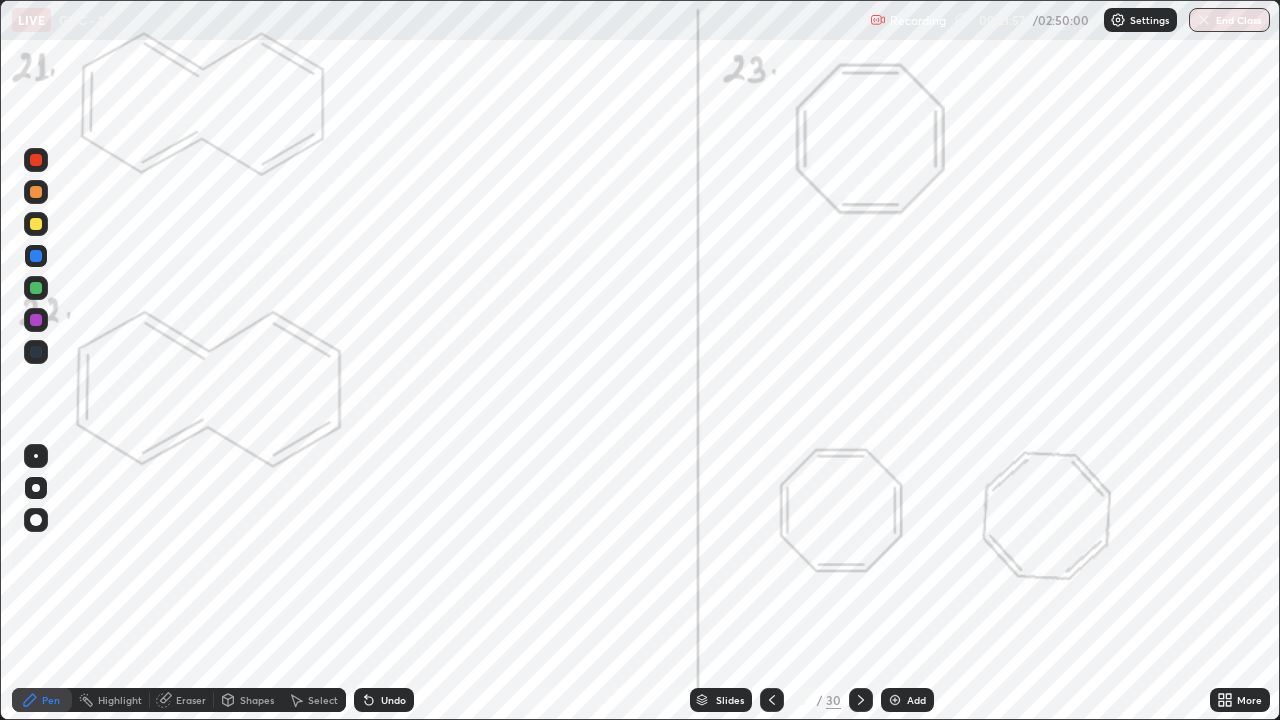 click at bounding box center [36, 160] 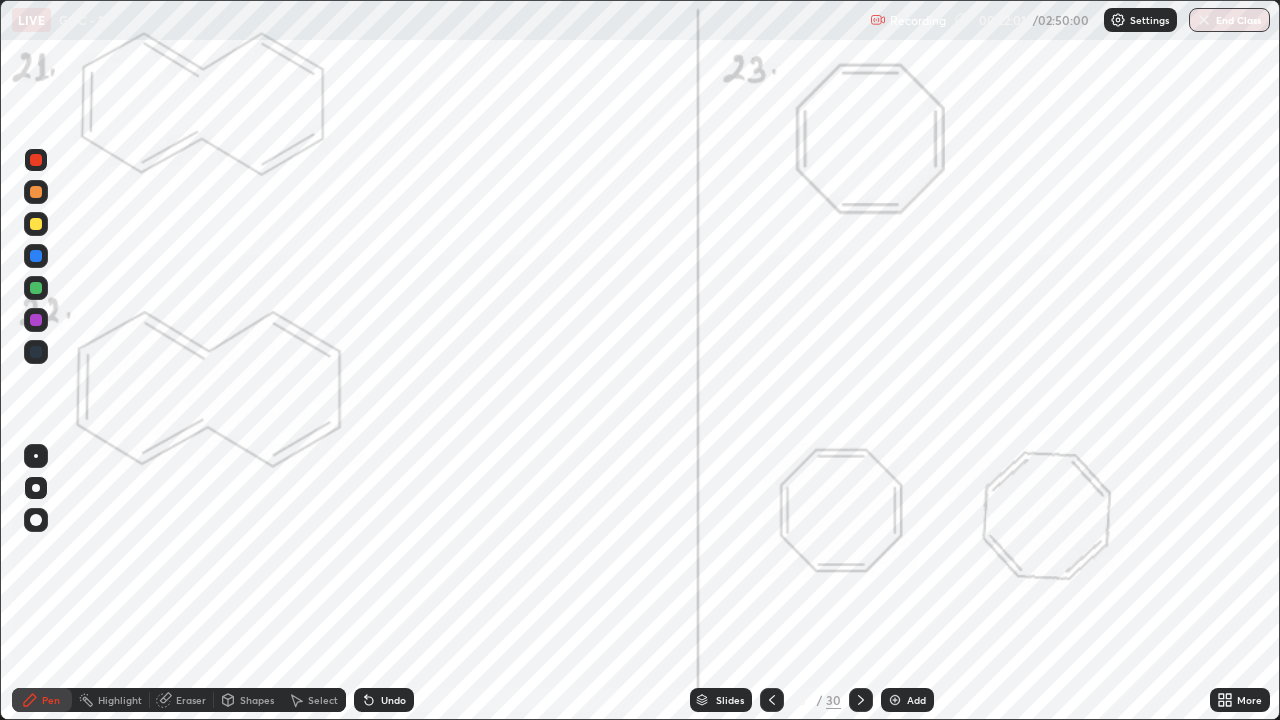 click on "Undo" at bounding box center [384, 700] 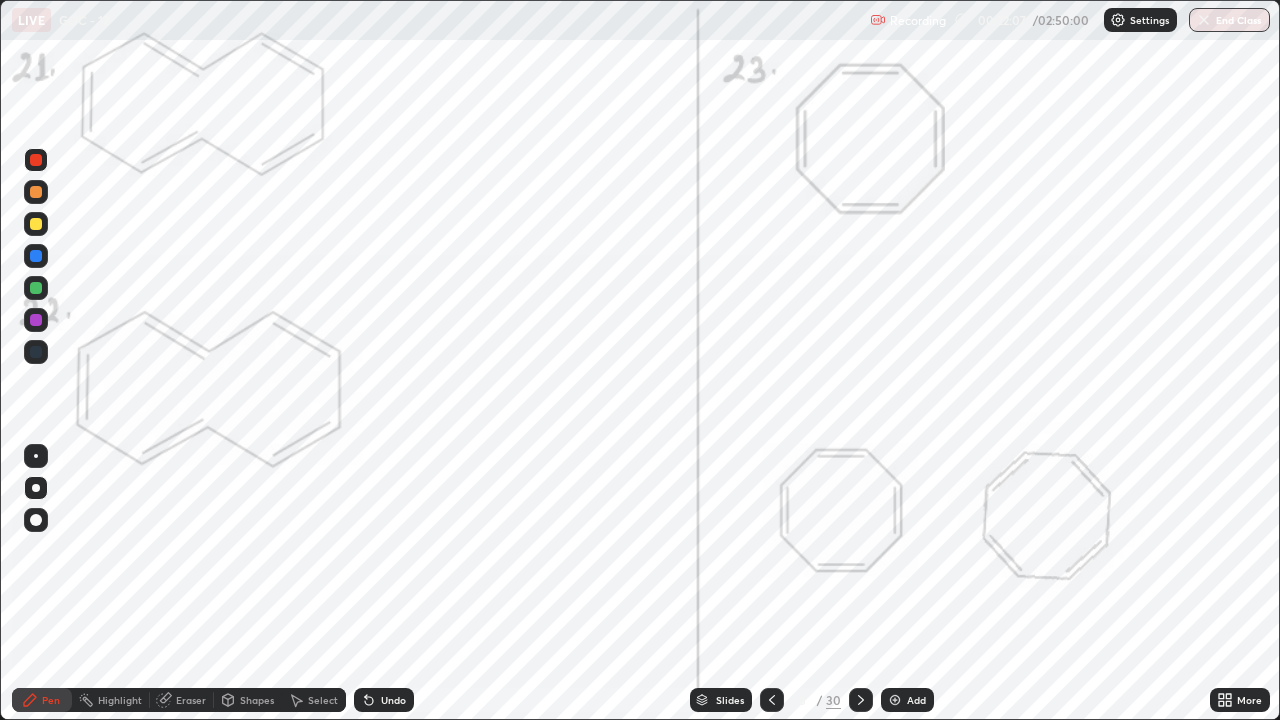 click at bounding box center [36, 256] 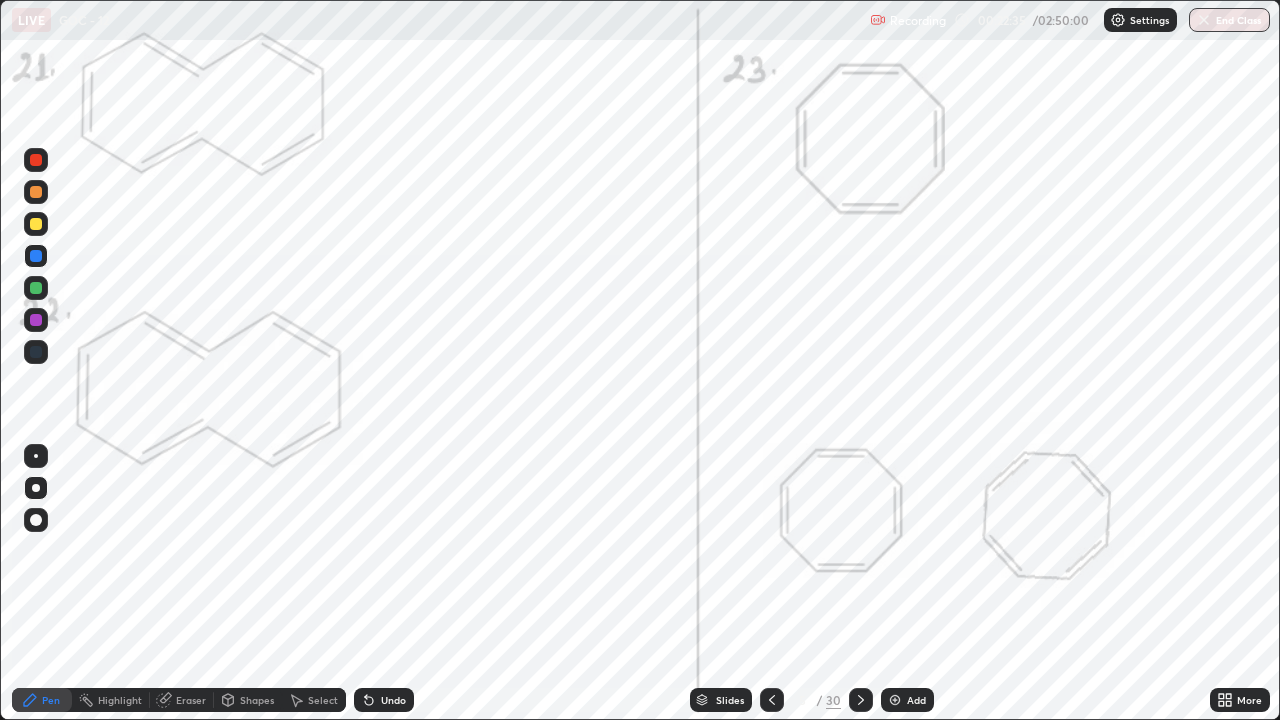 click on "Highlight" at bounding box center [111, 700] 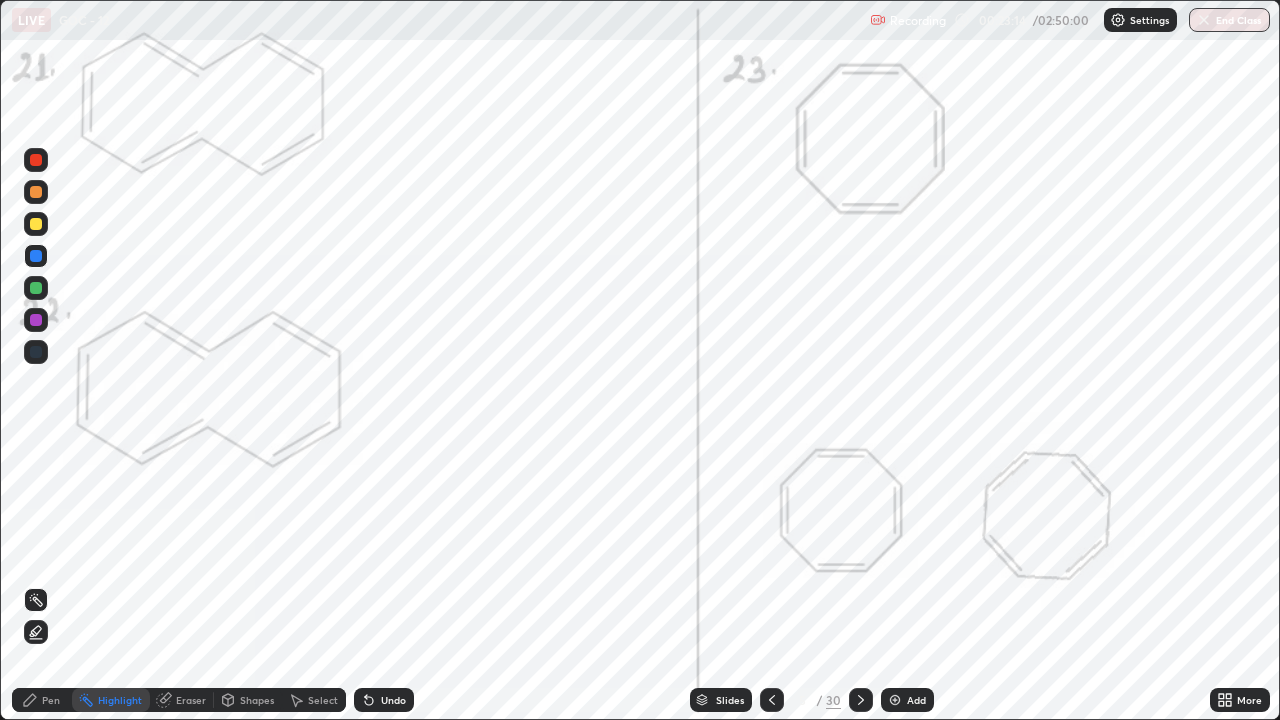 click at bounding box center (861, 700) 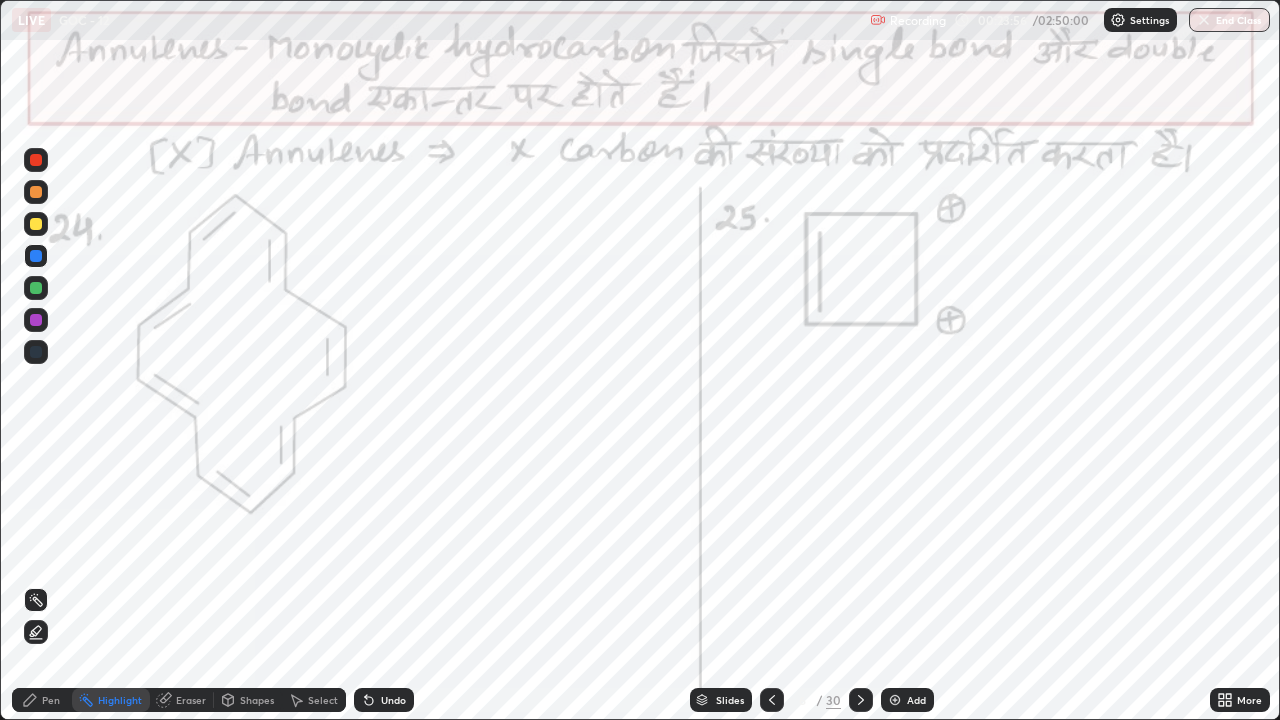 click 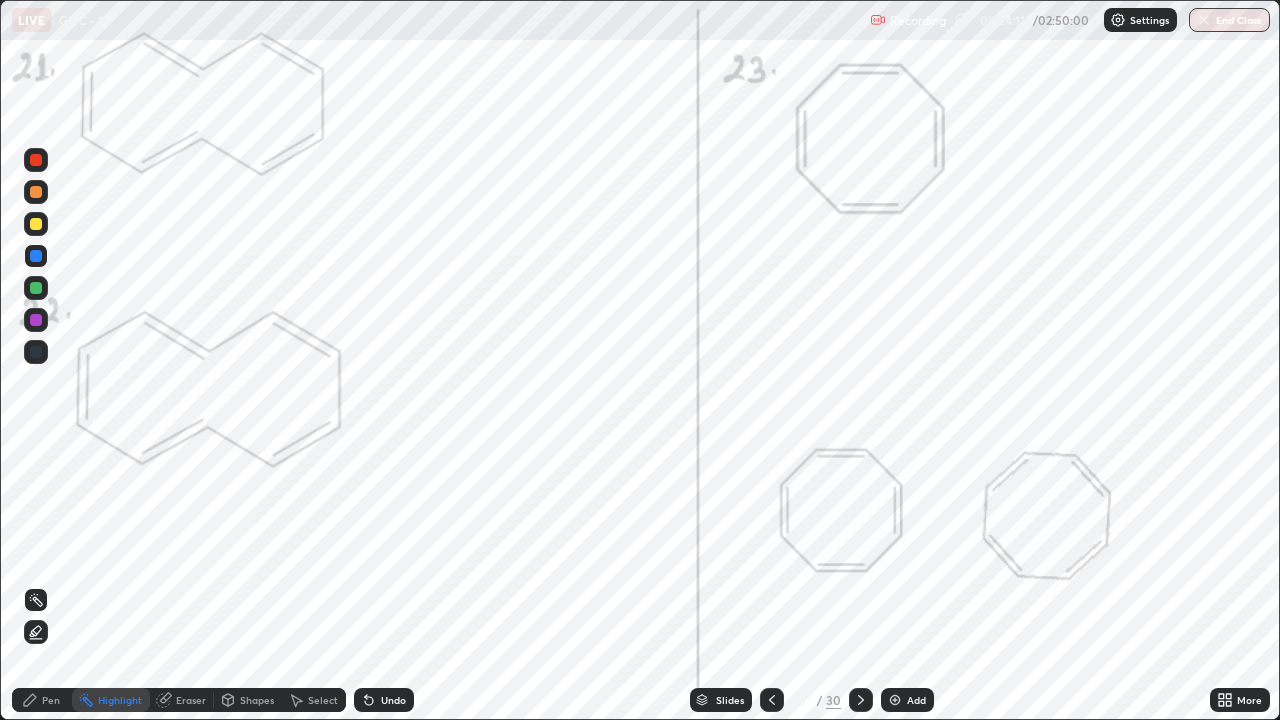 click on "LIVE GOC - 12" at bounding box center (437, 20) 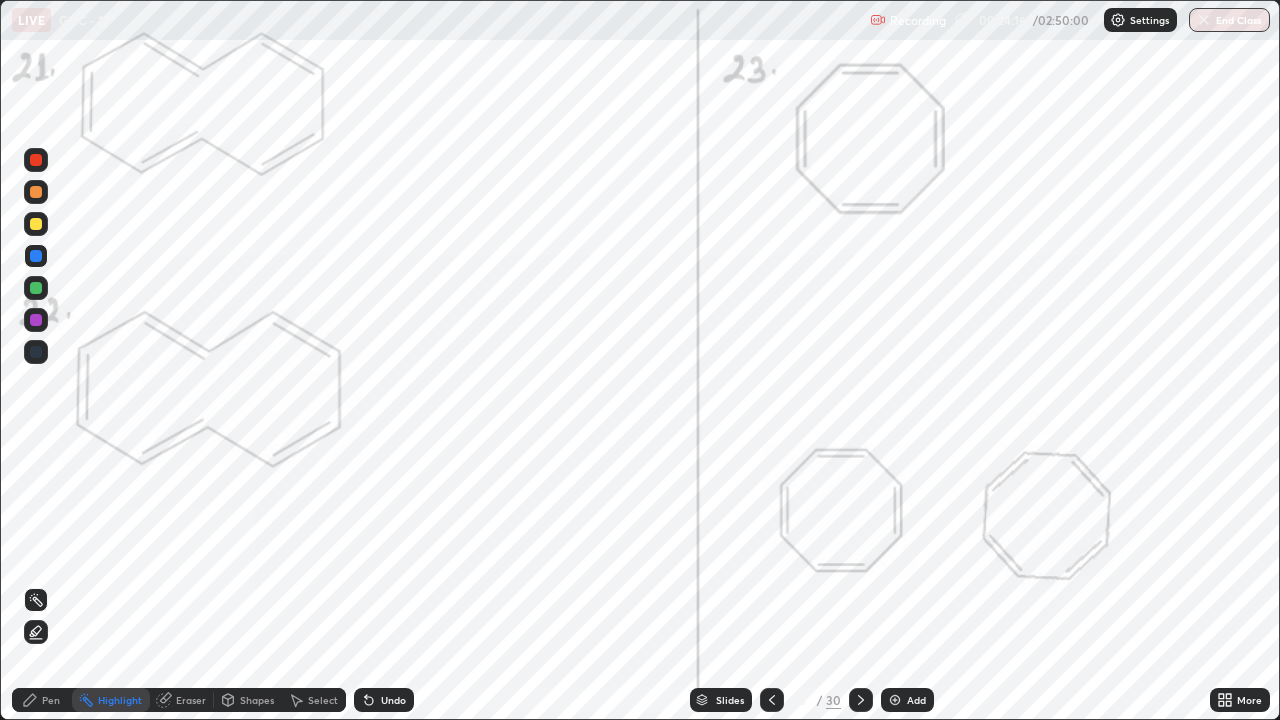 click on "Pen" at bounding box center [42, 700] 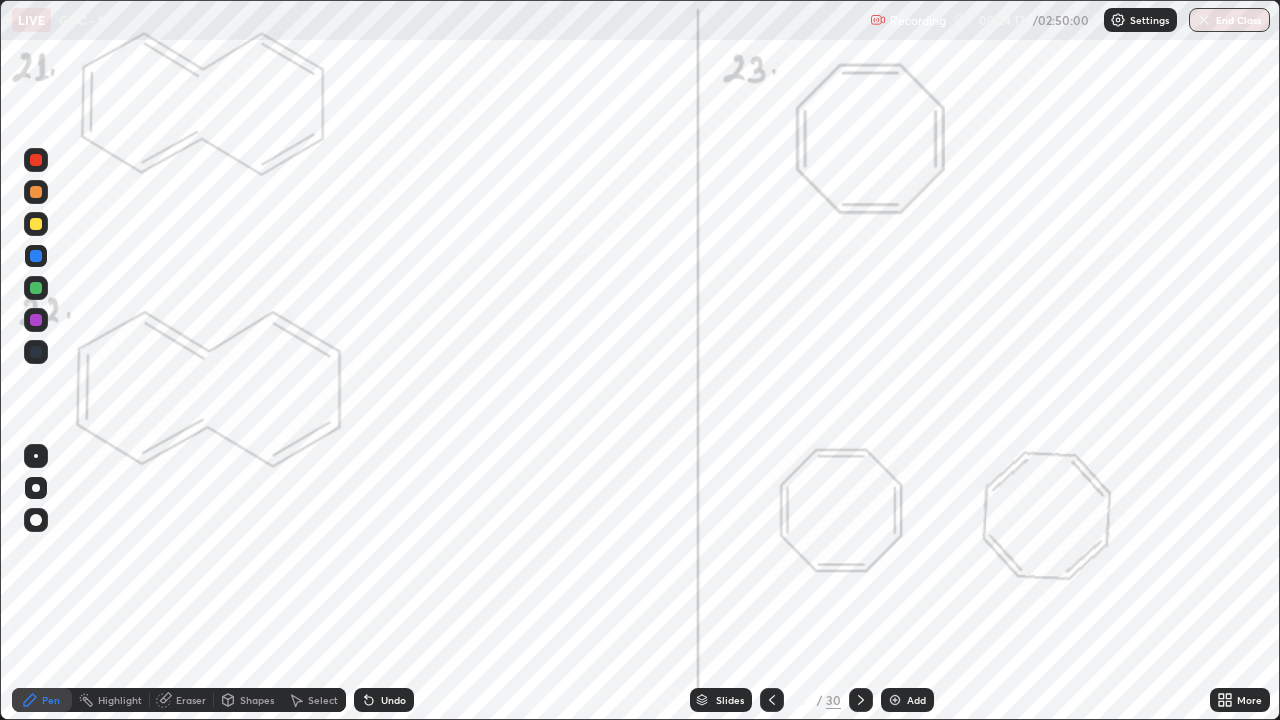 click at bounding box center [36, 352] 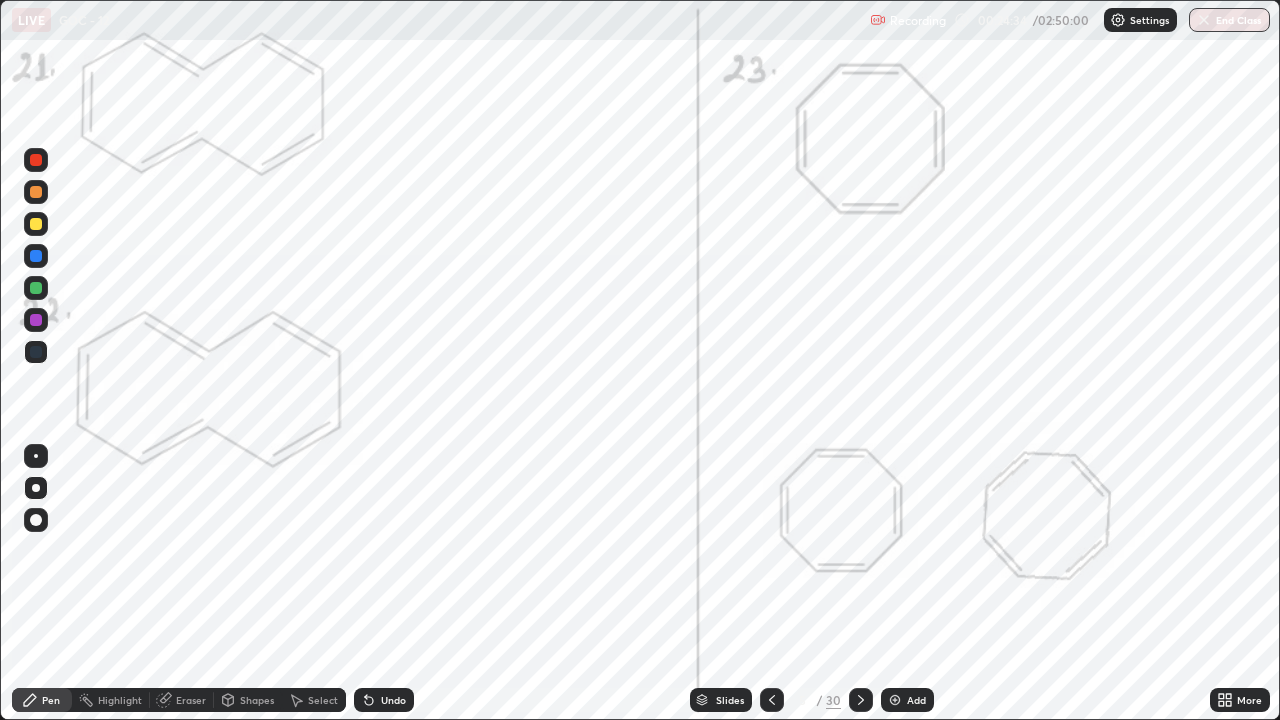 click on "Highlight" at bounding box center [120, 700] 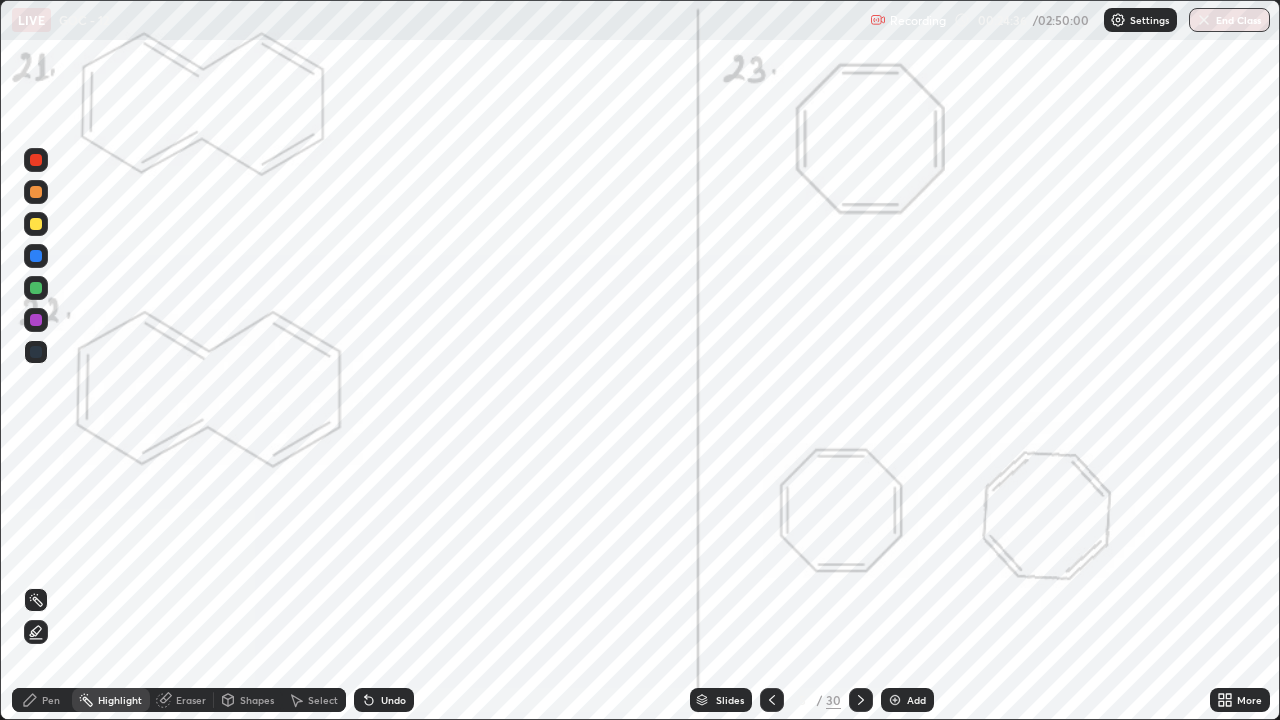 click at bounding box center [36, 320] 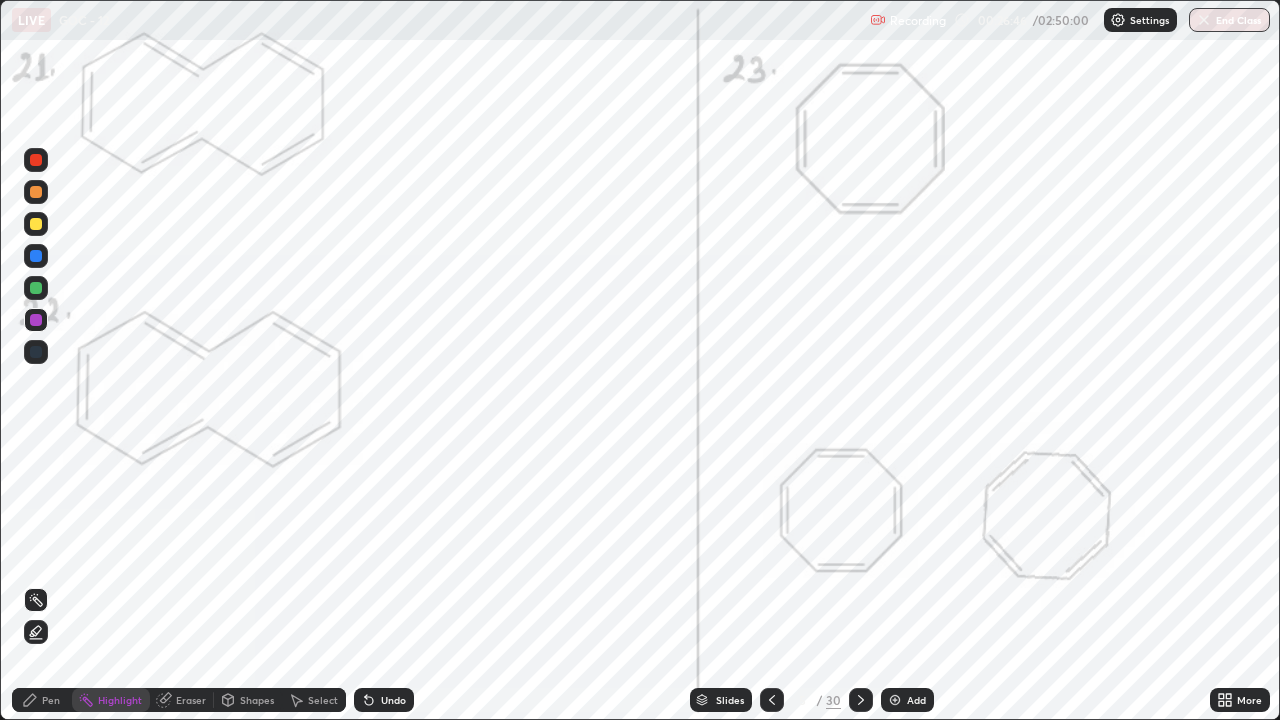 click 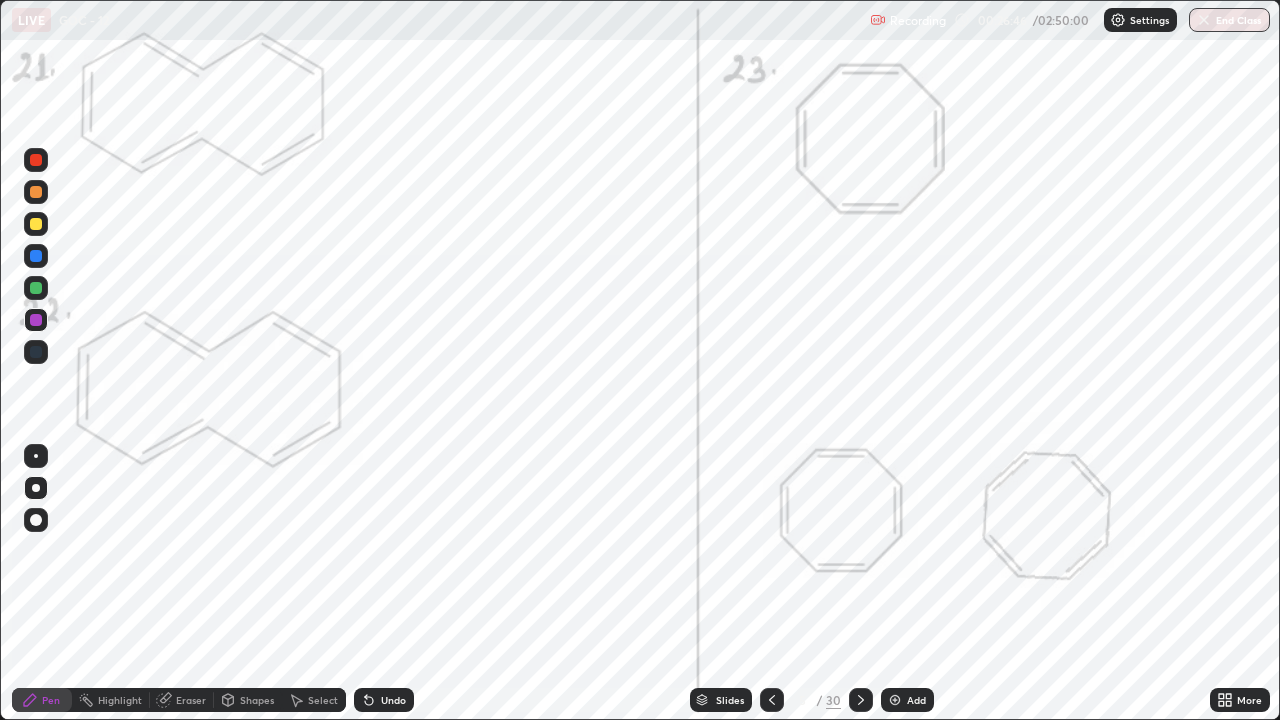 click at bounding box center (36, 160) 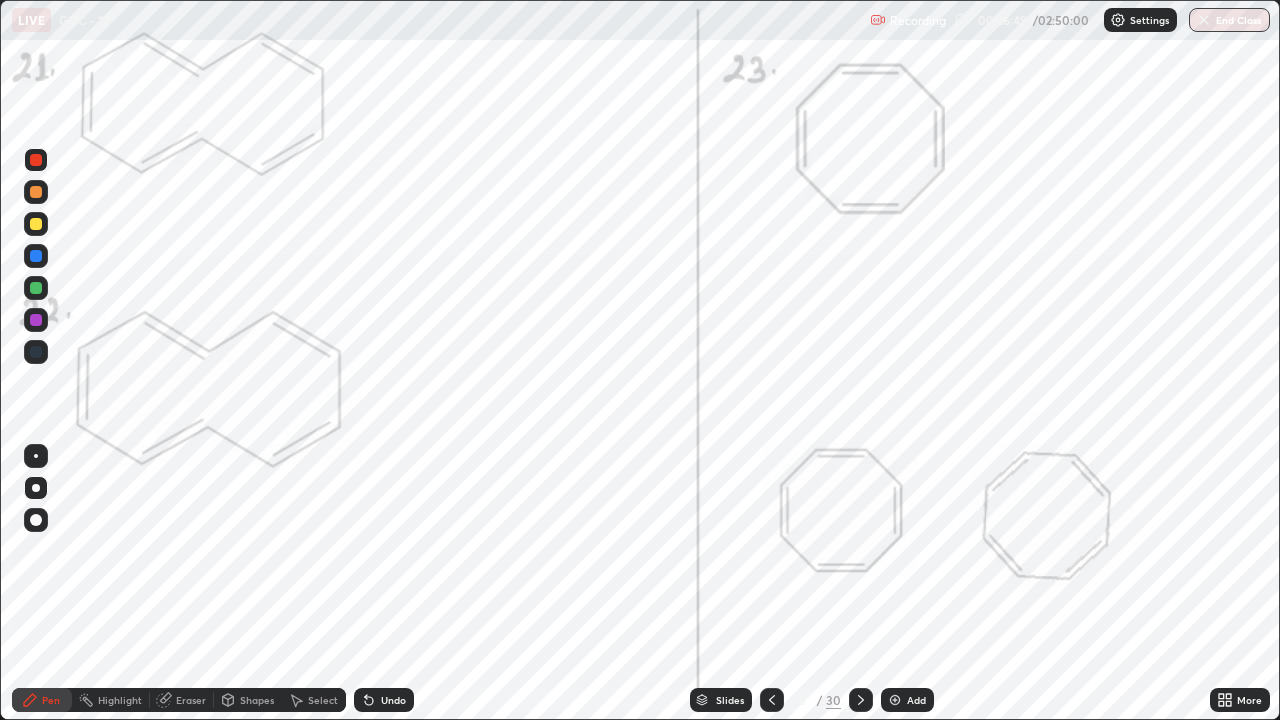 click on "Undo" at bounding box center [393, 700] 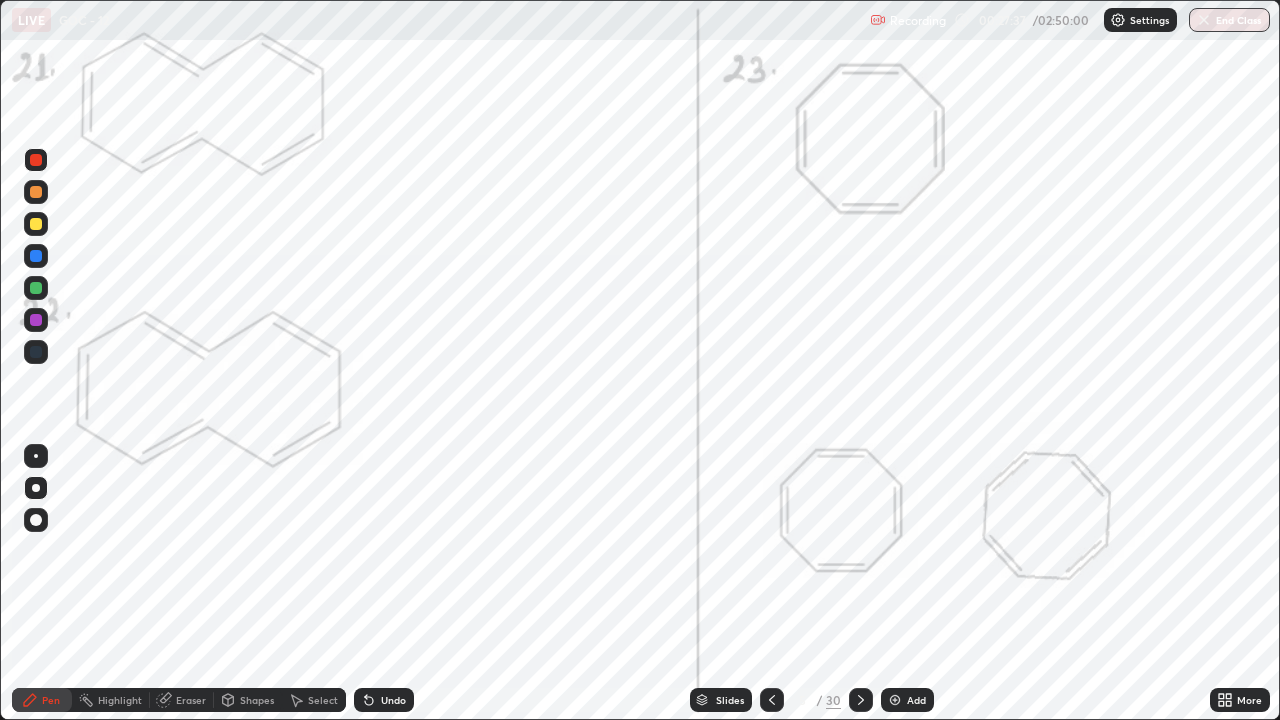 click on "Undo" at bounding box center [393, 700] 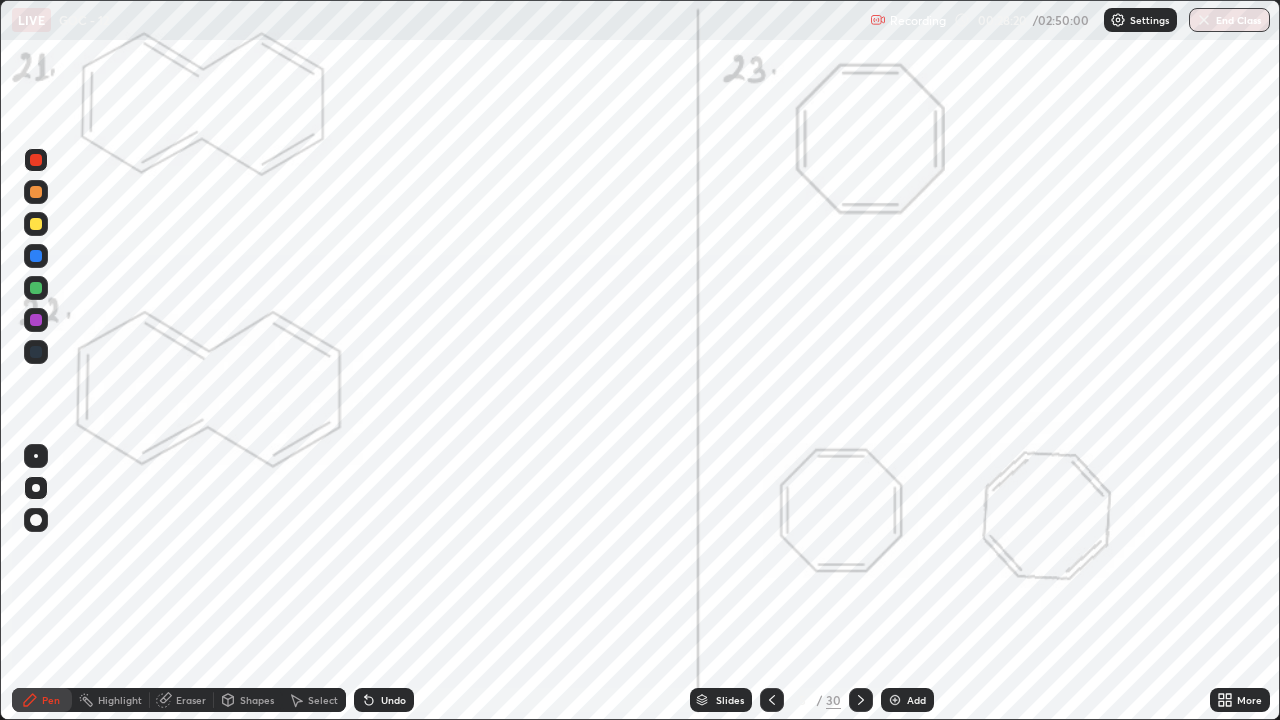 click on "Highlight" at bounding box center [111, 700] 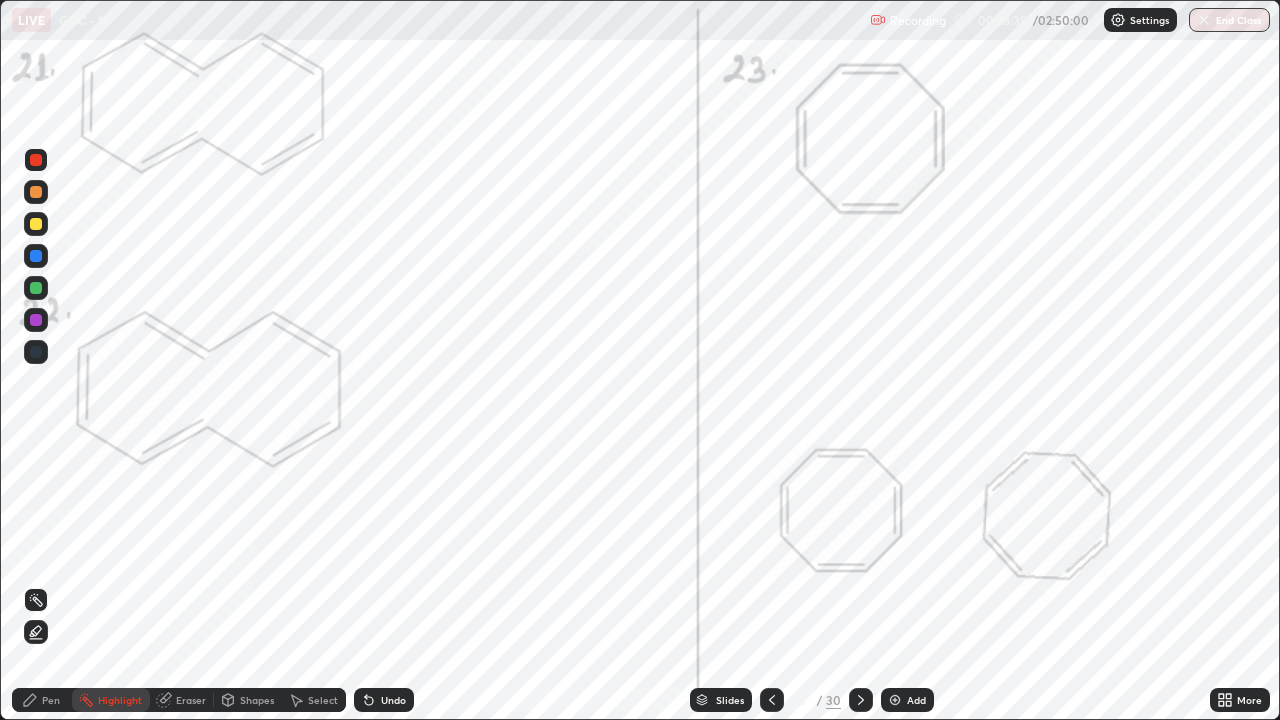 click 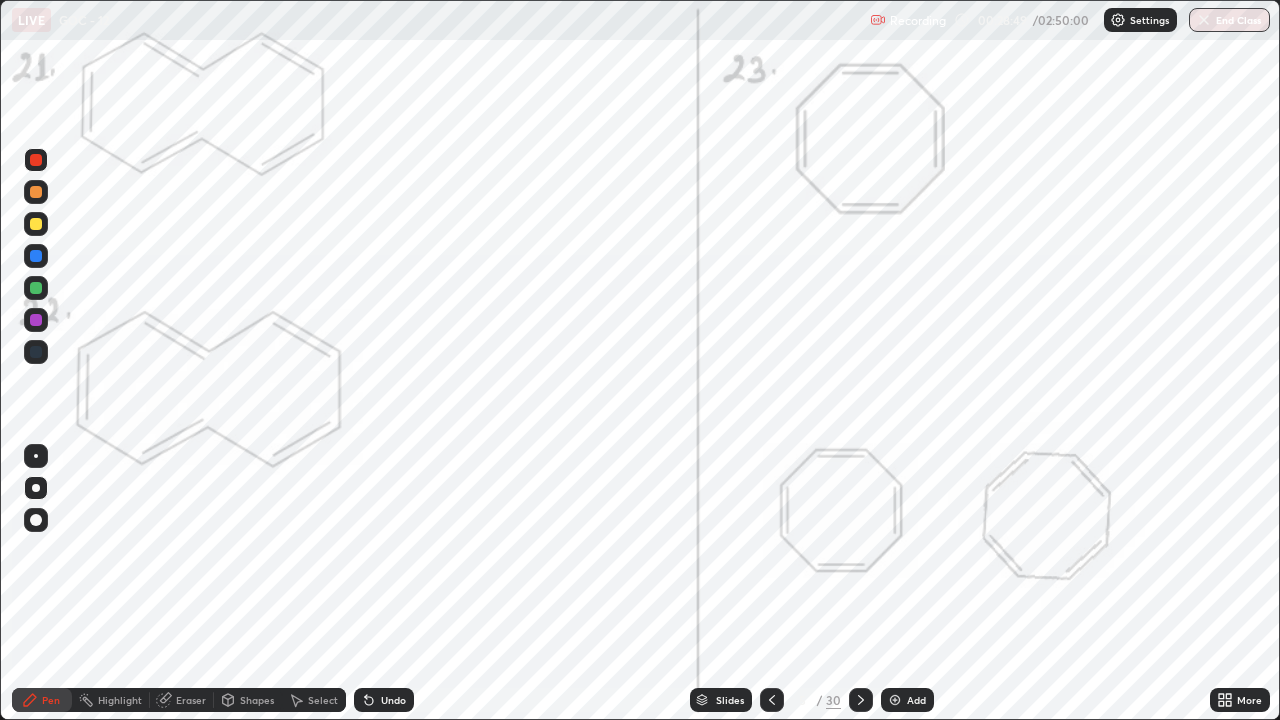 click on "Undo" at bounding box center [384, 700] 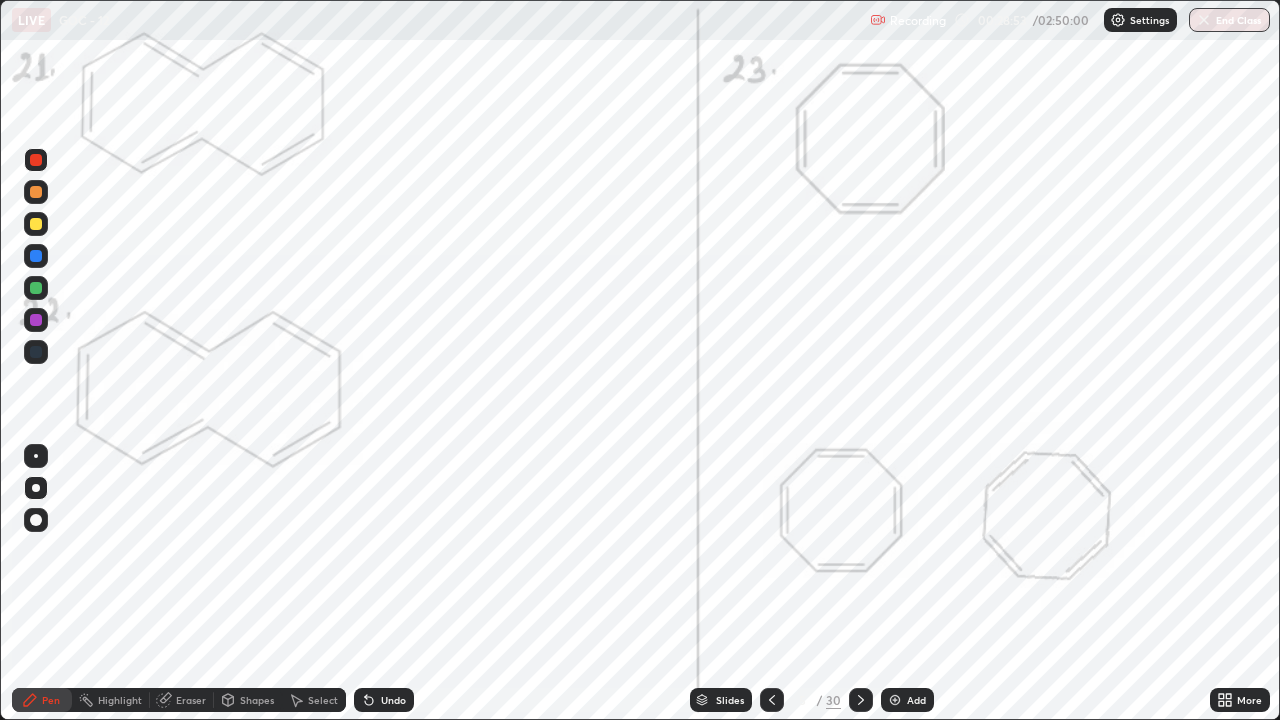 click 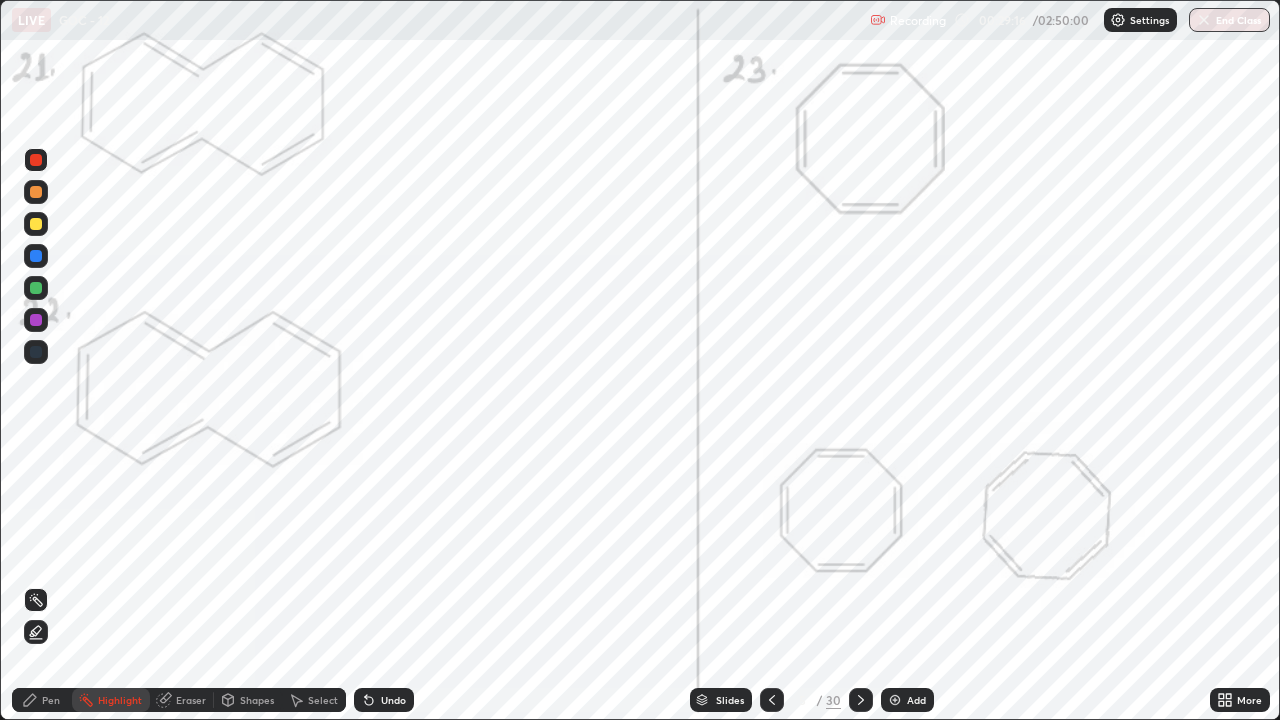 click on "Pen" at bounding box center [51, 700] 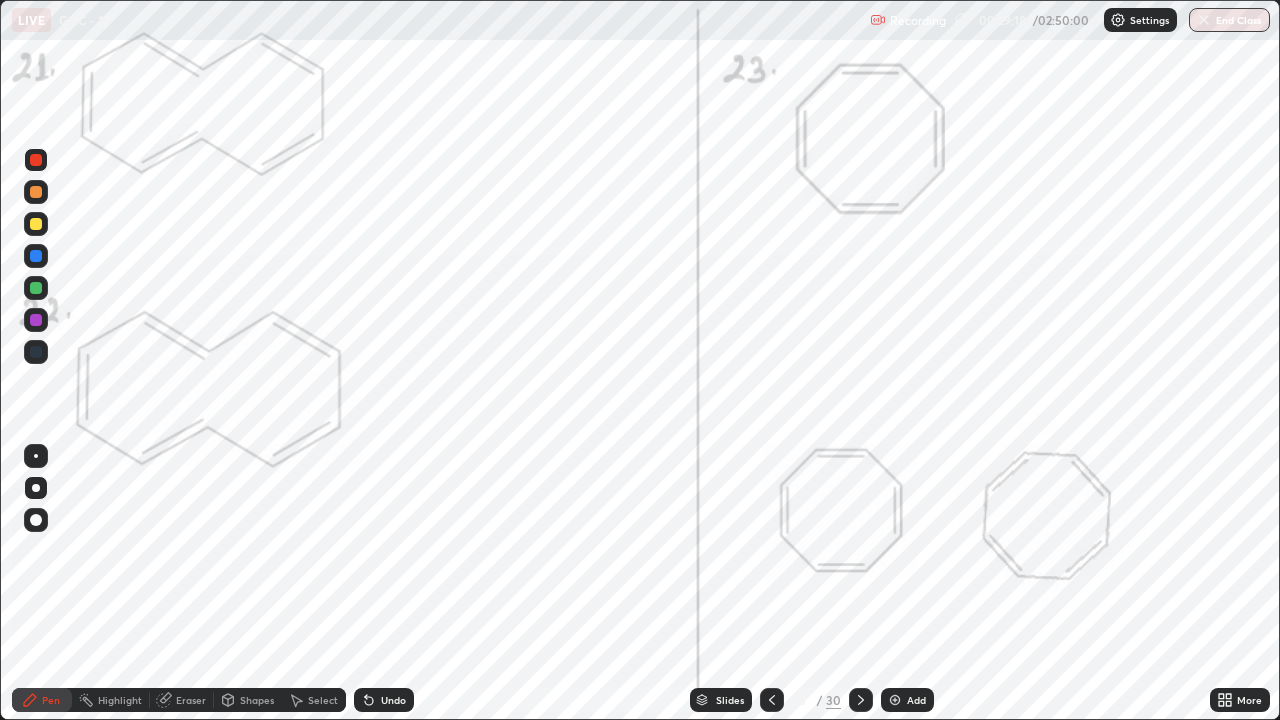 click at bounding box center [36, 288] 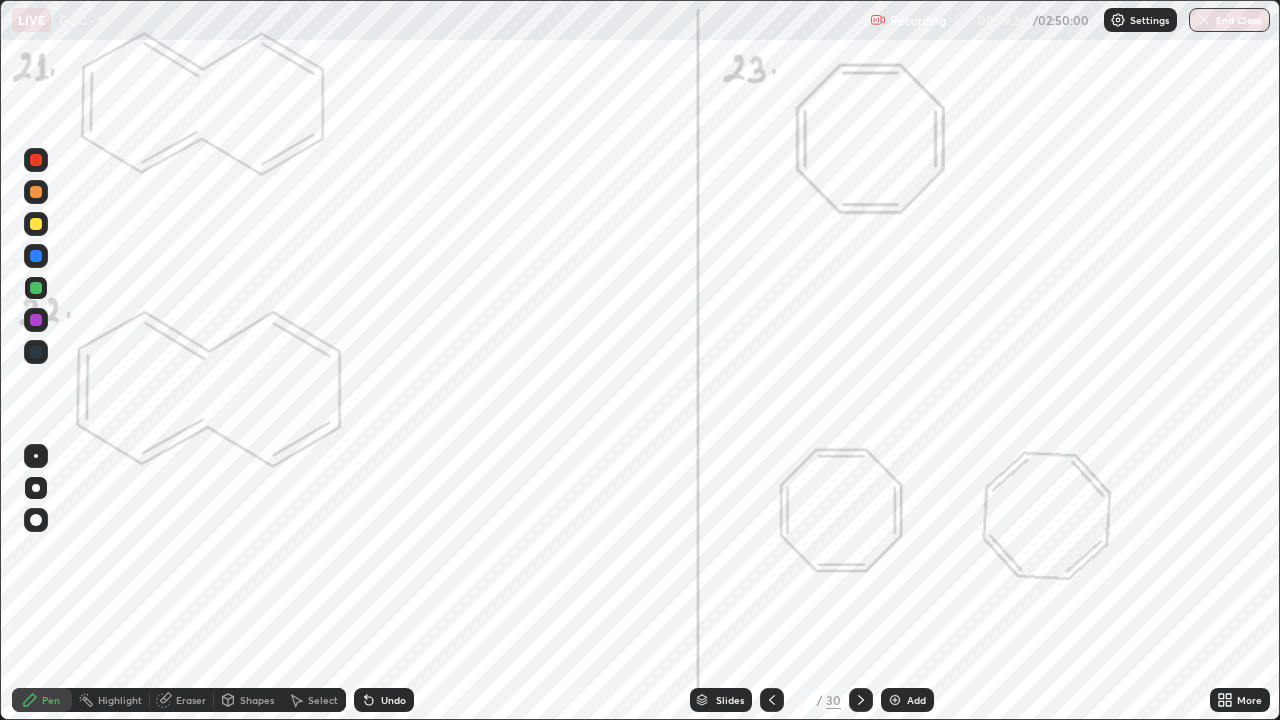 click at bounding box center [36, 160] 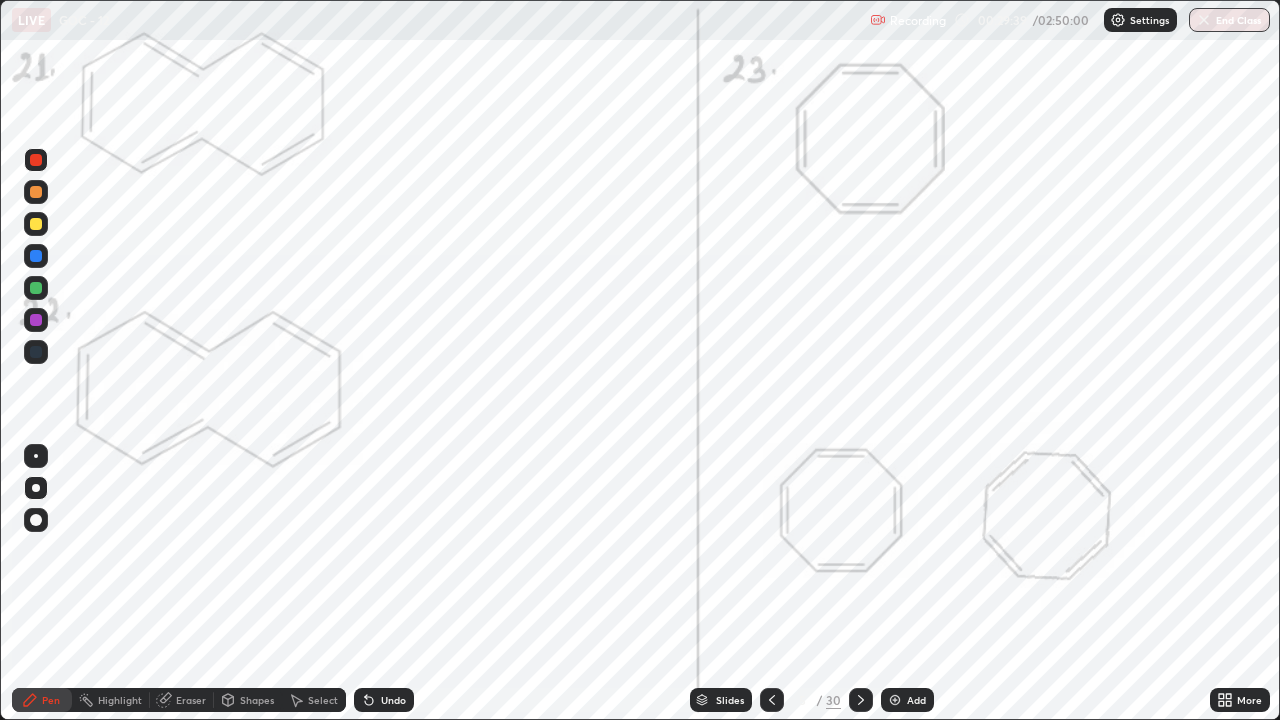 click on "Eraser" at bounding box center (191, 700) 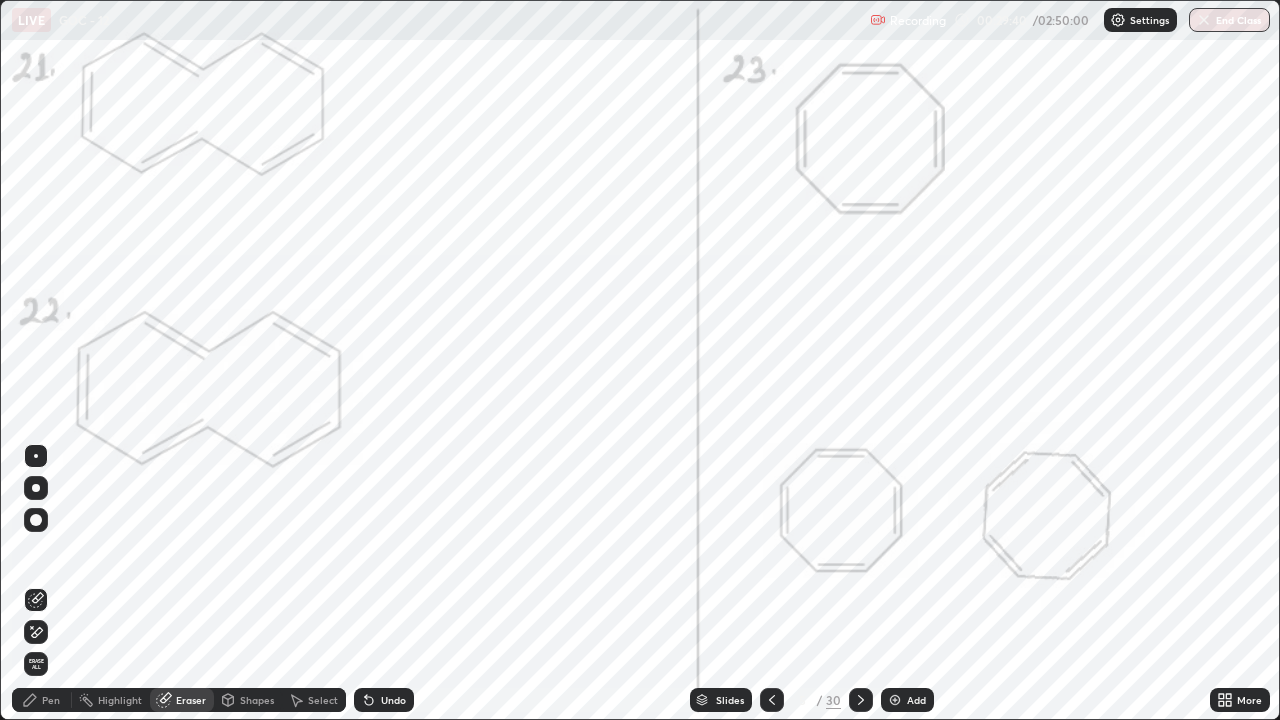 click on "Pen" at bounding box center [51, 700] 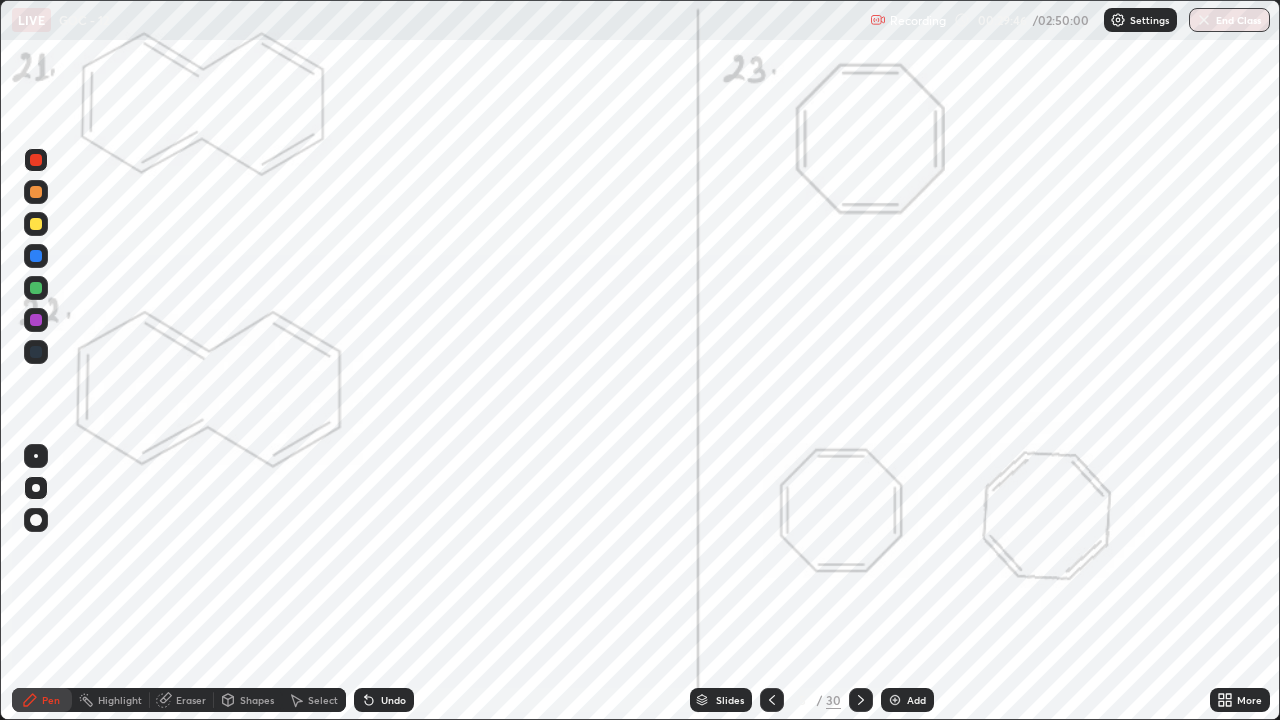 click on "Highlight" at bounding box center [120, 700] 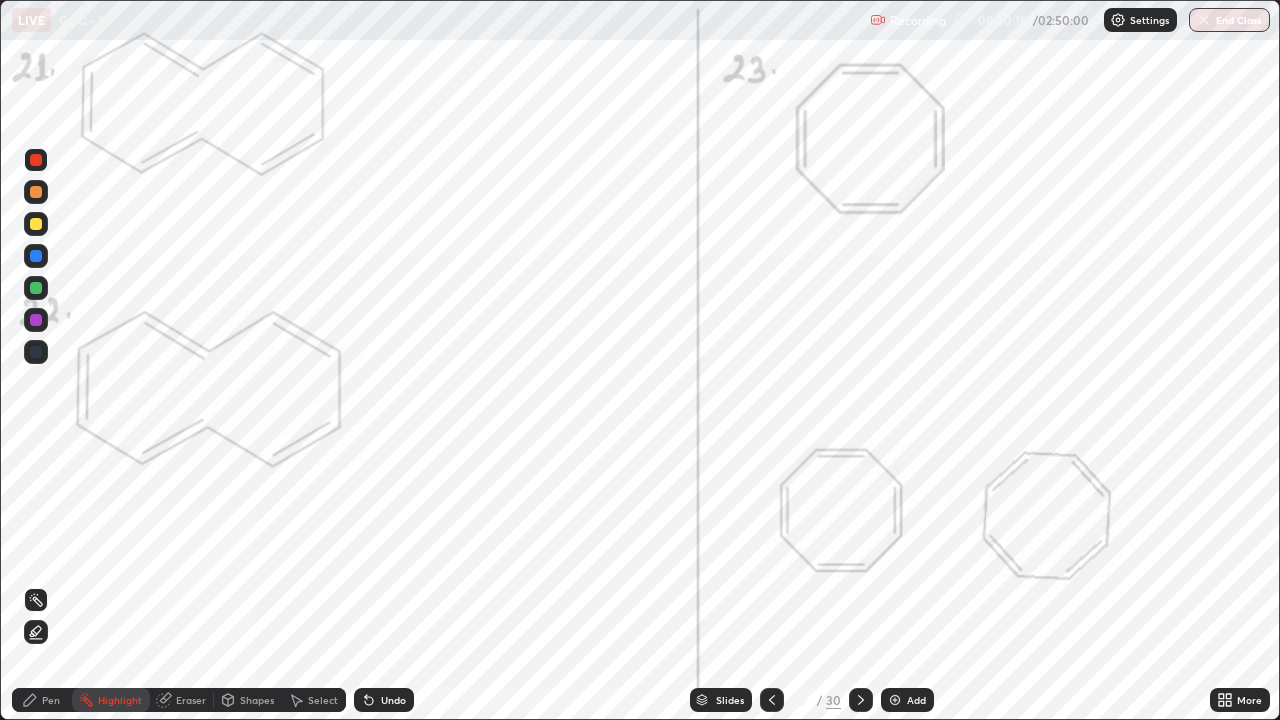 click at bounding box center (36, 288) 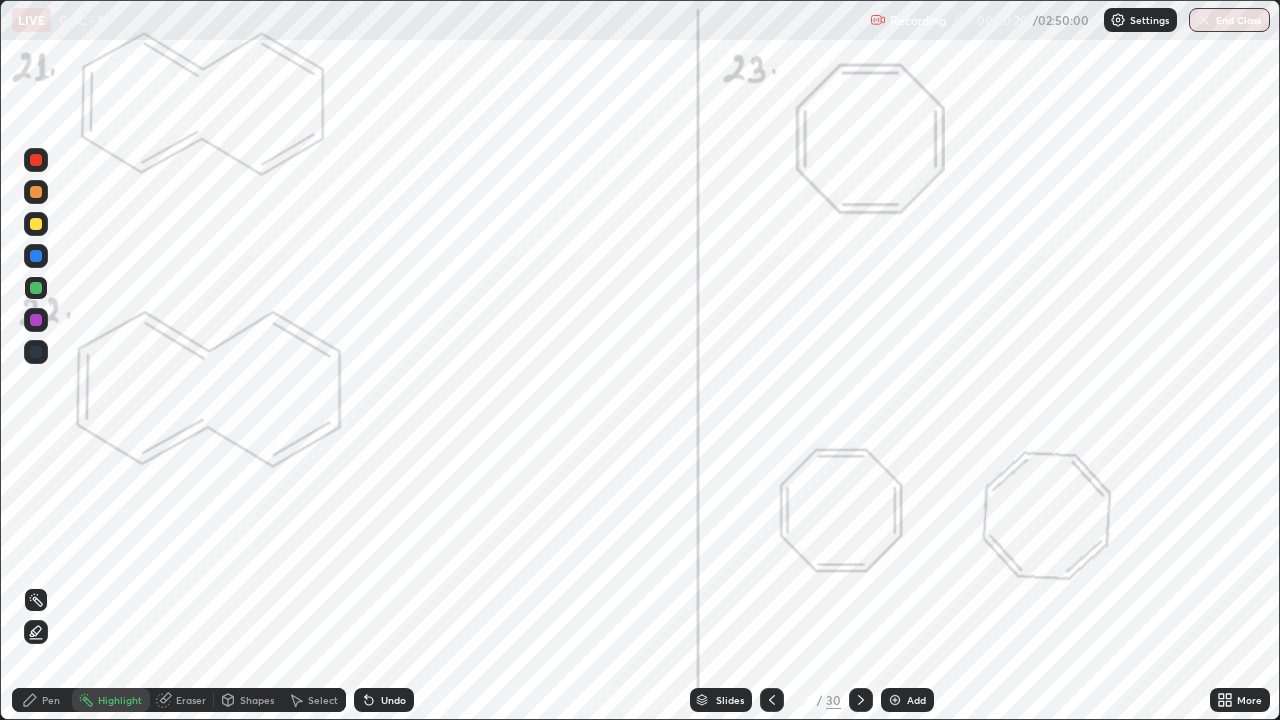 click on "Pen" at bounding box center [42, 700] 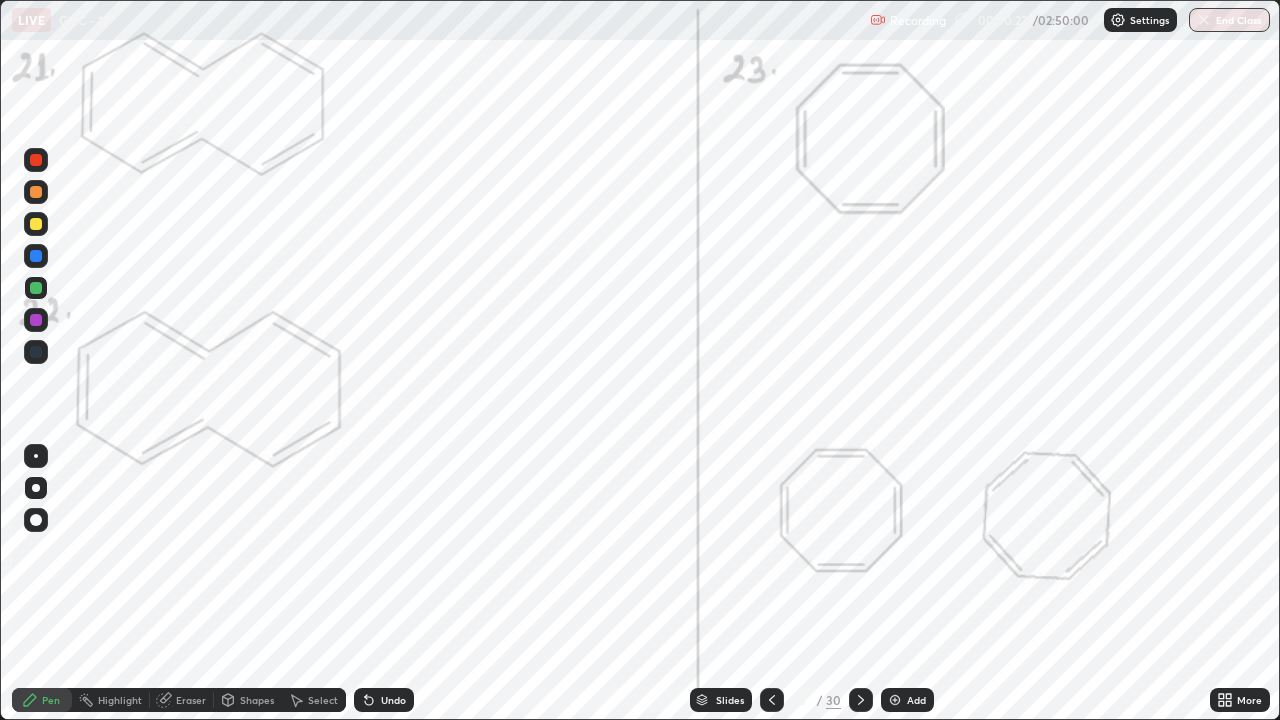 click on "Undo" at bounding box center [384, 700] 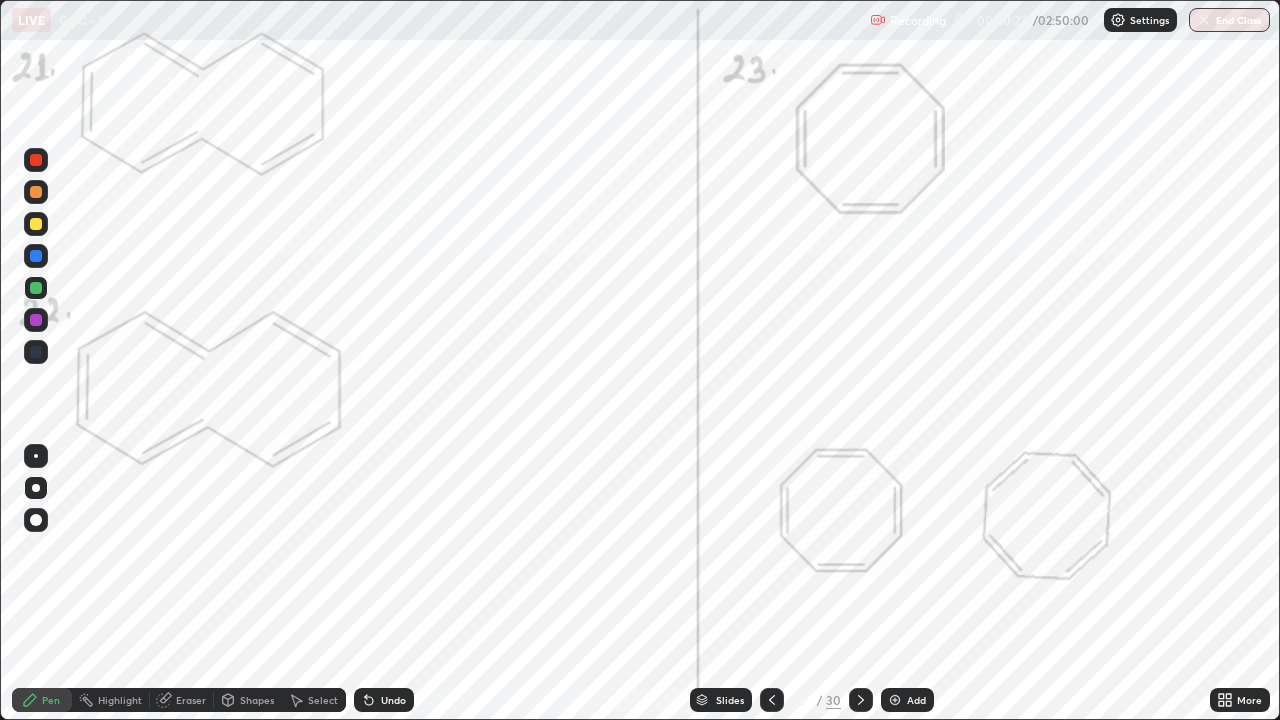click on "Undo" at bounding box center (393, 700) 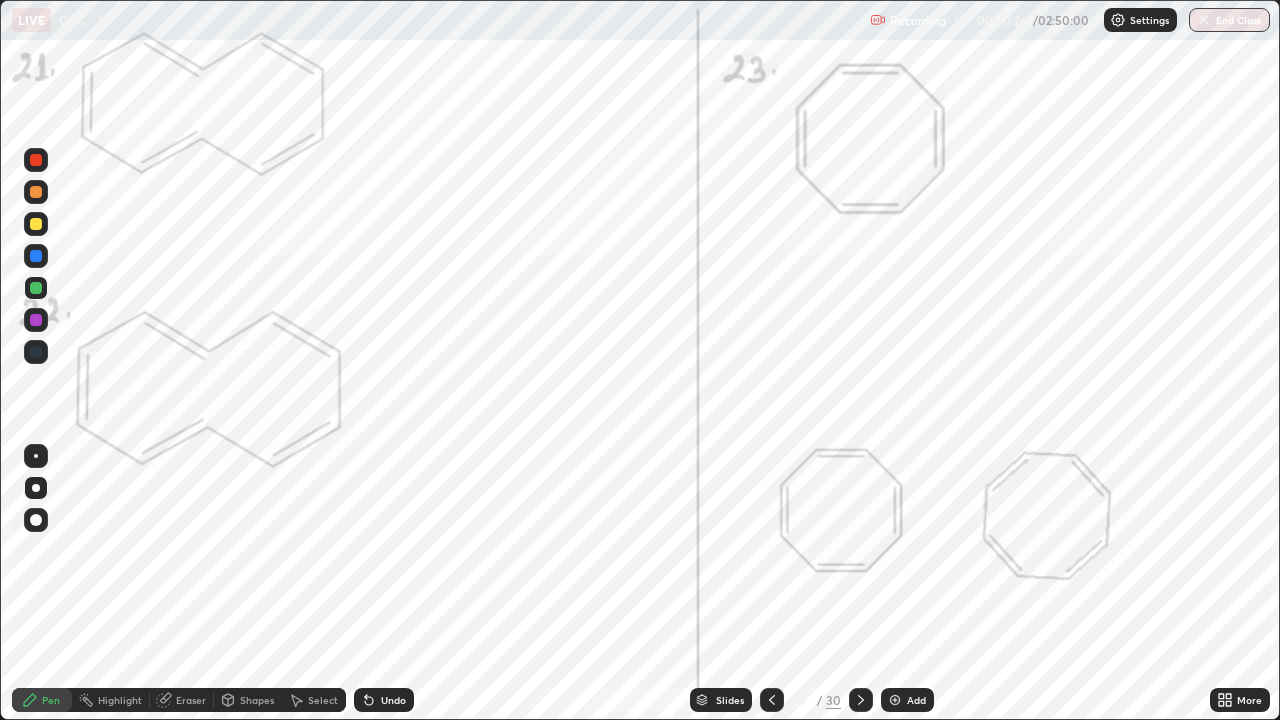 click on "Undo" at bounding box center (384, 700) 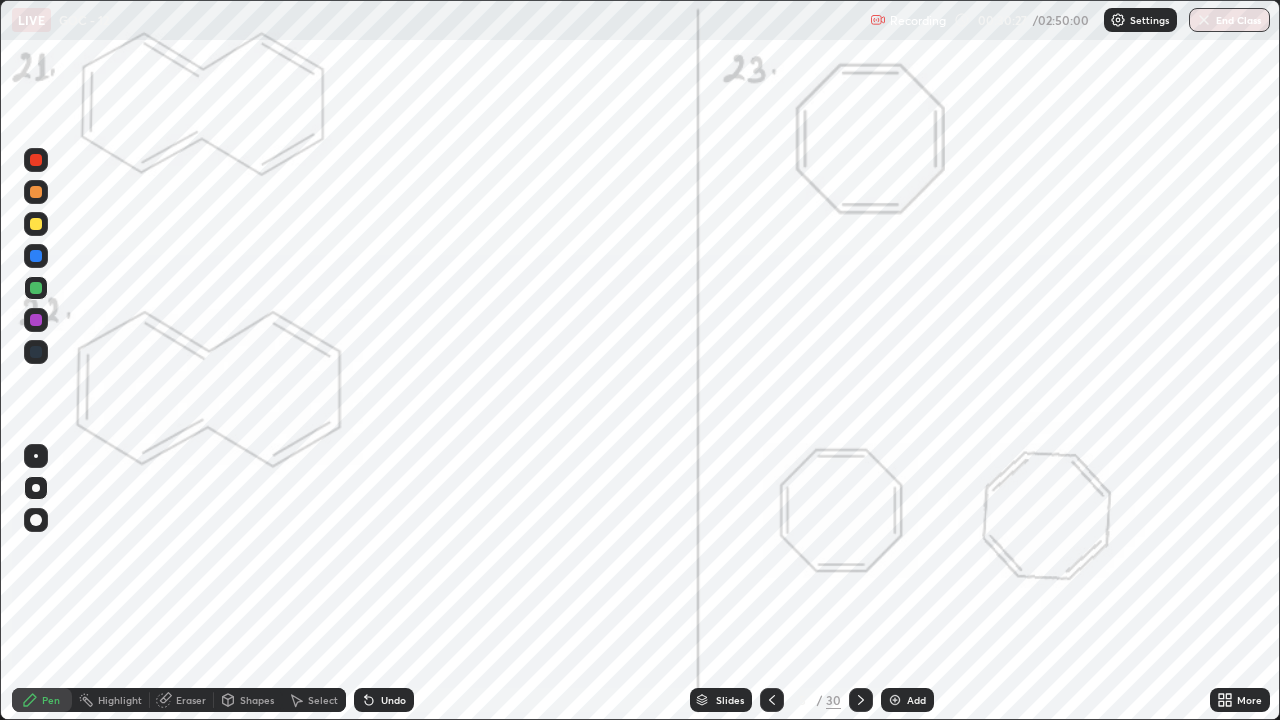 click on "Undo" at bounding box center [384, 700] 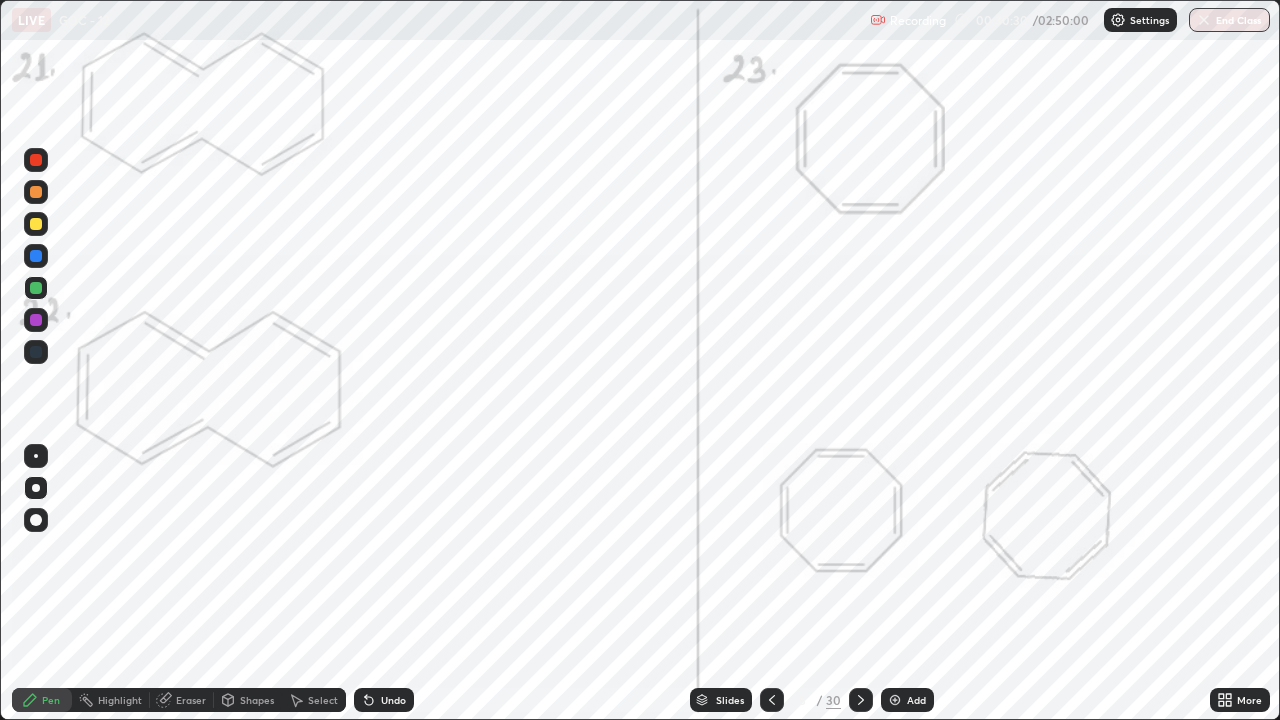 click 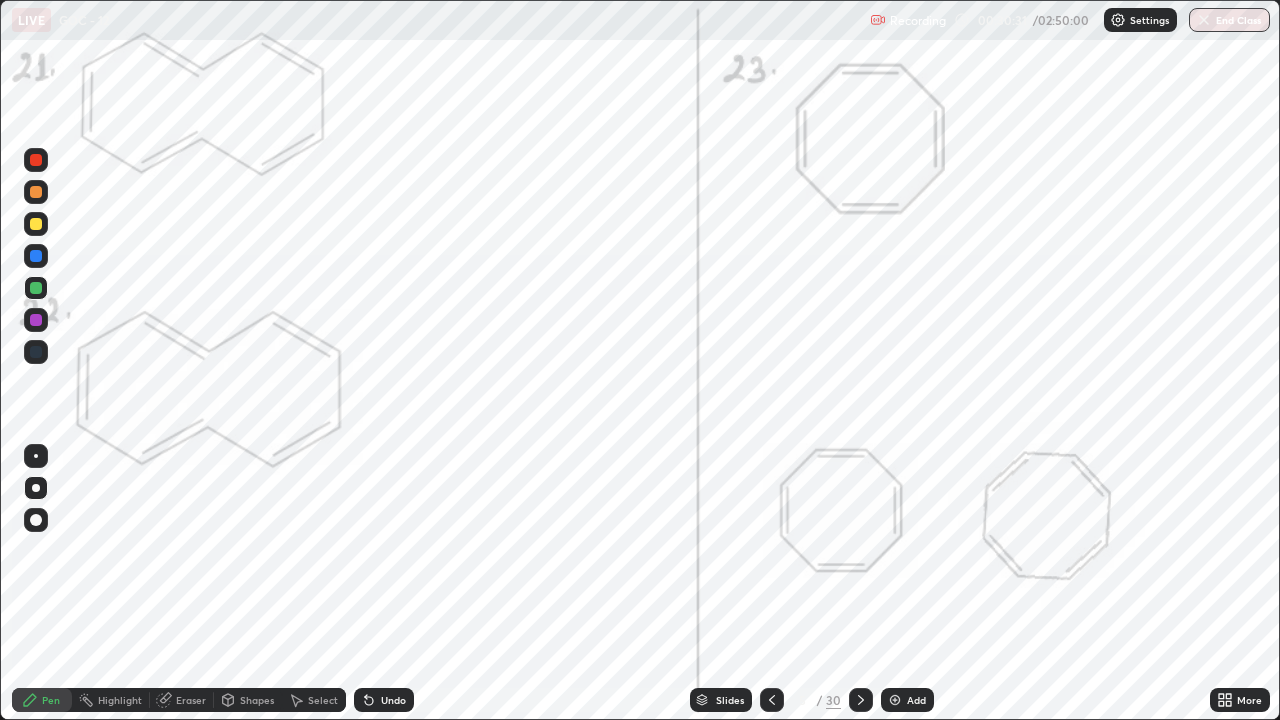 click on "Undo" at bounding box center (384, 700) 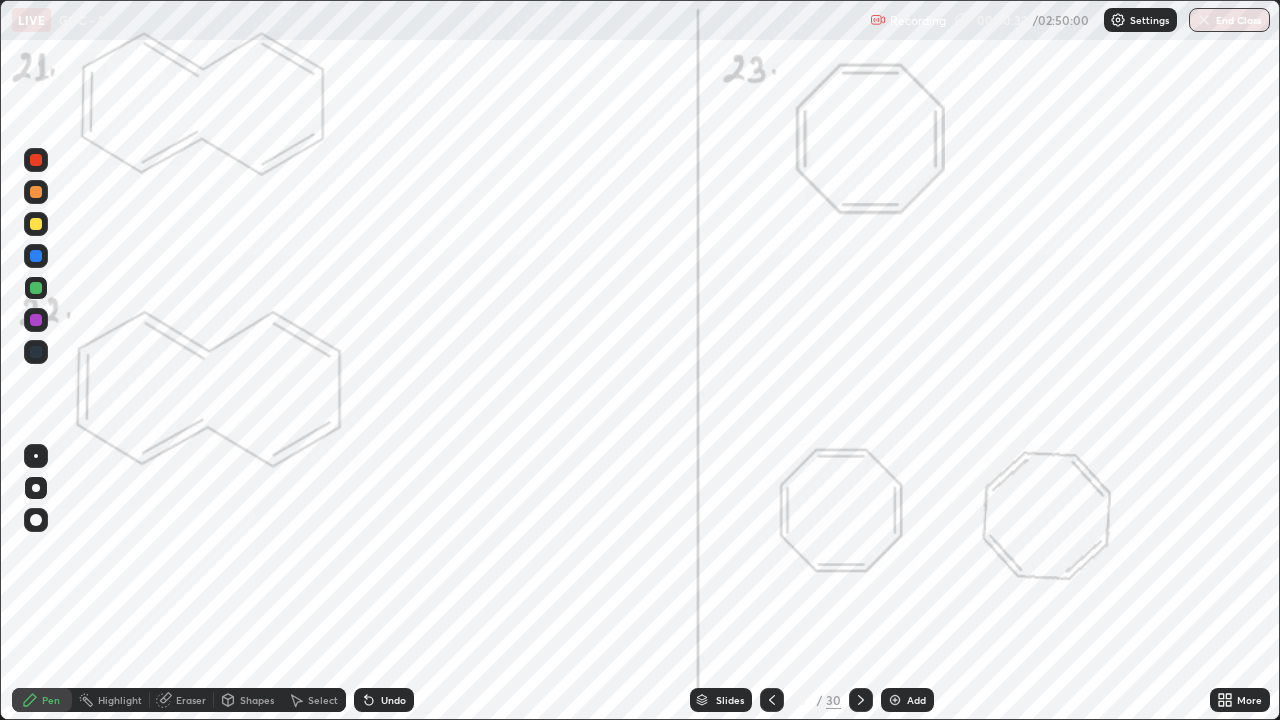 click on "Undo" at bounding box center [384, 700] 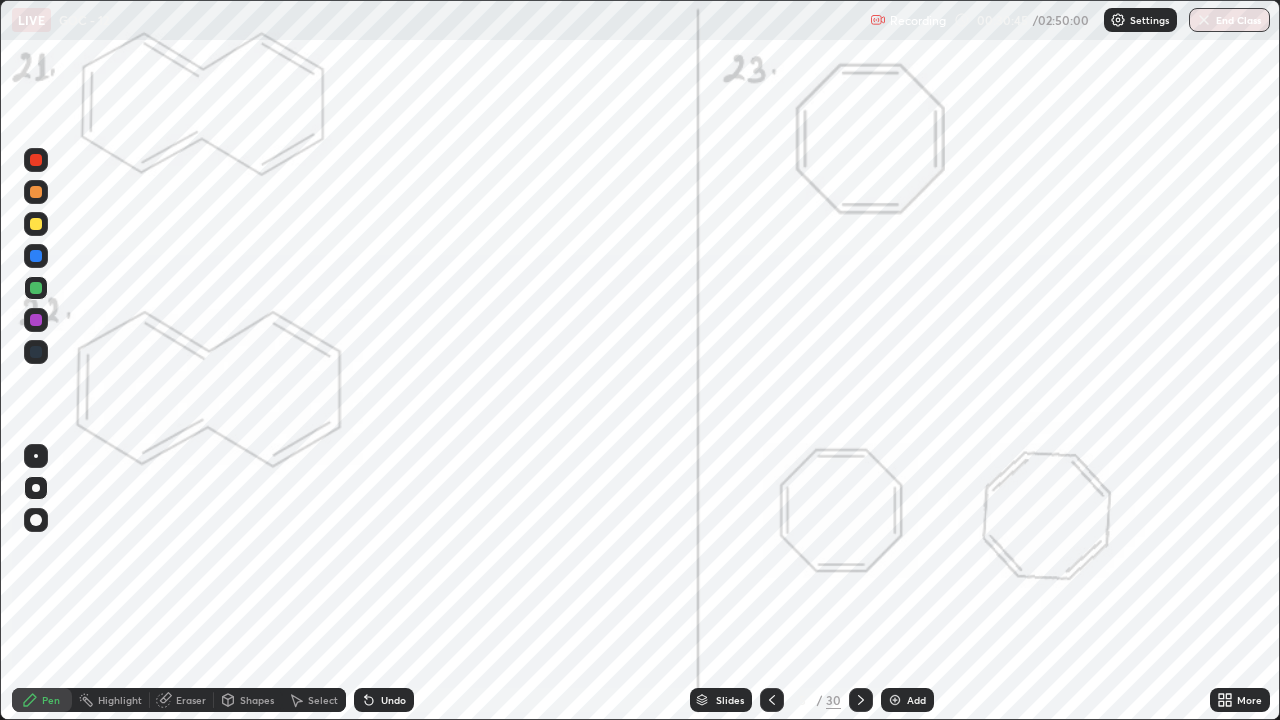 click on "Undo" at bounding box center [384, 700] 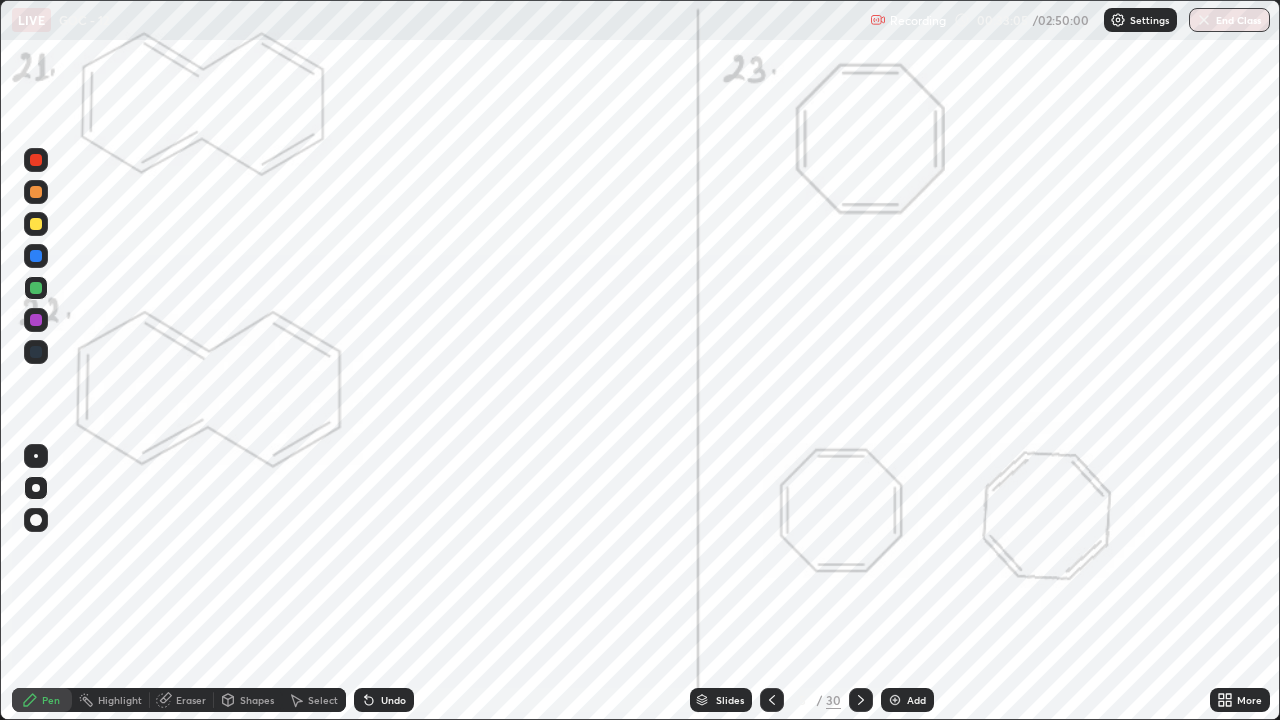 click 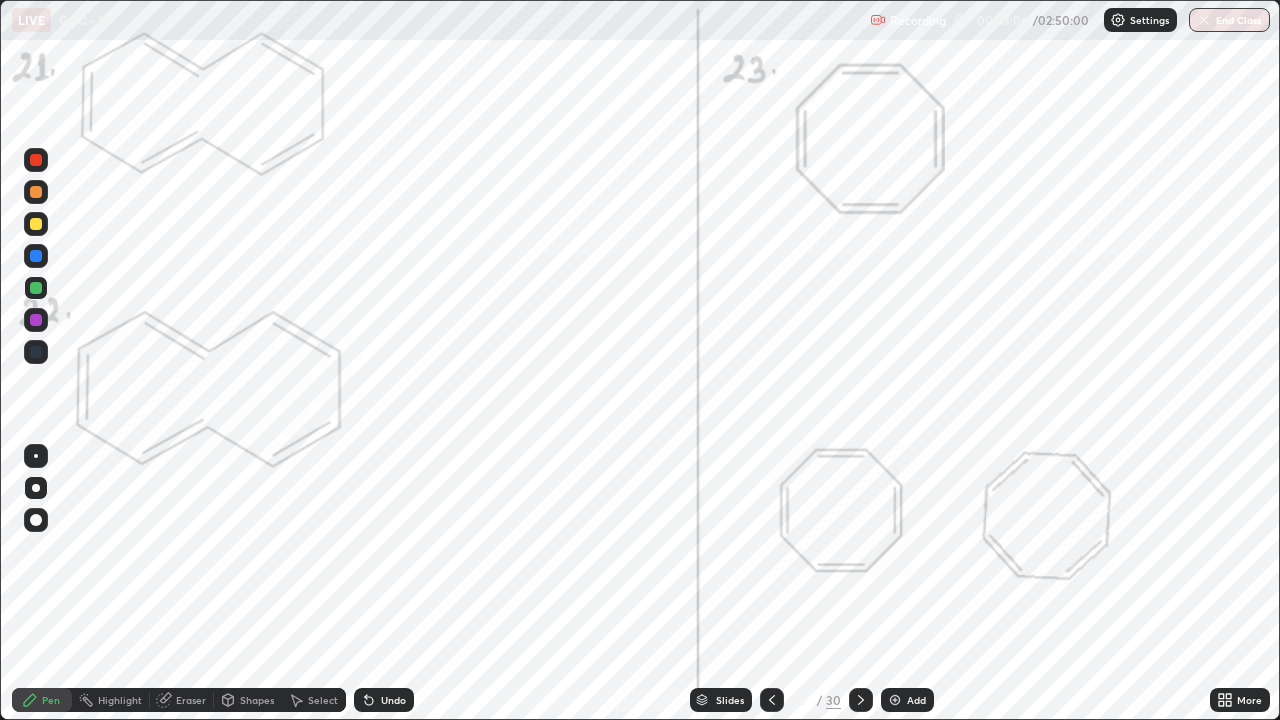 click at bounding box center (36, 352) 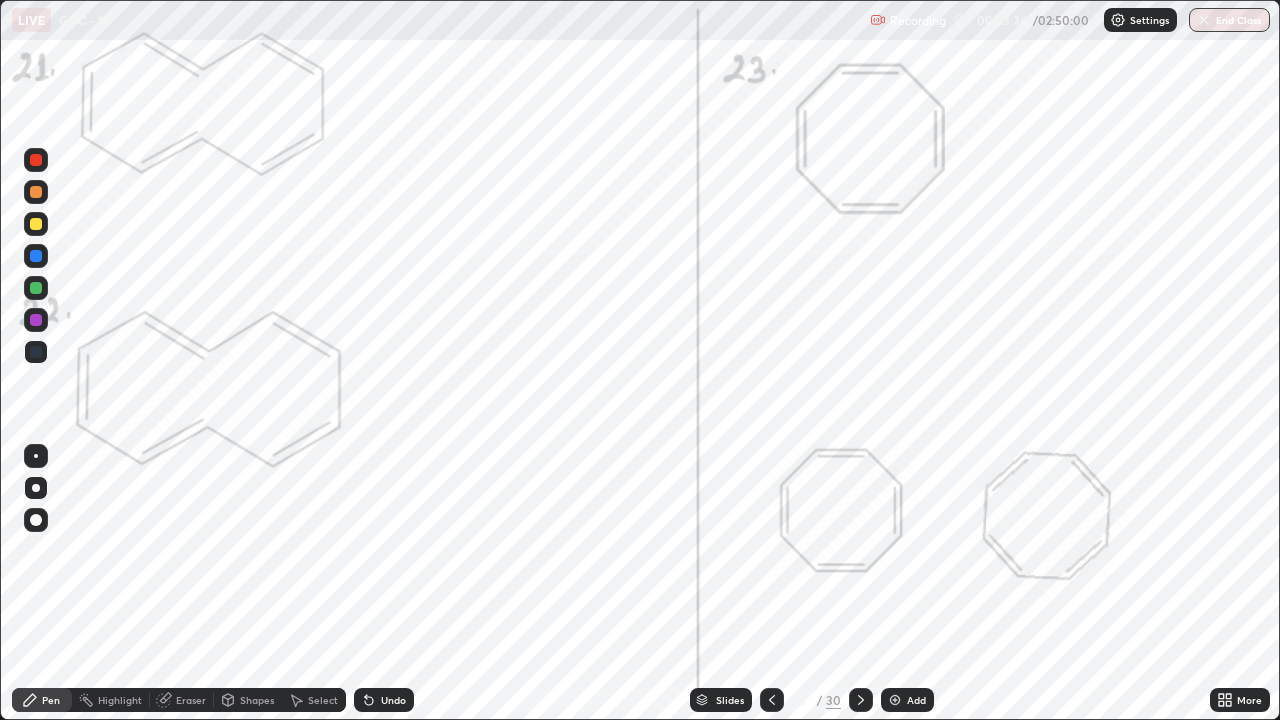click 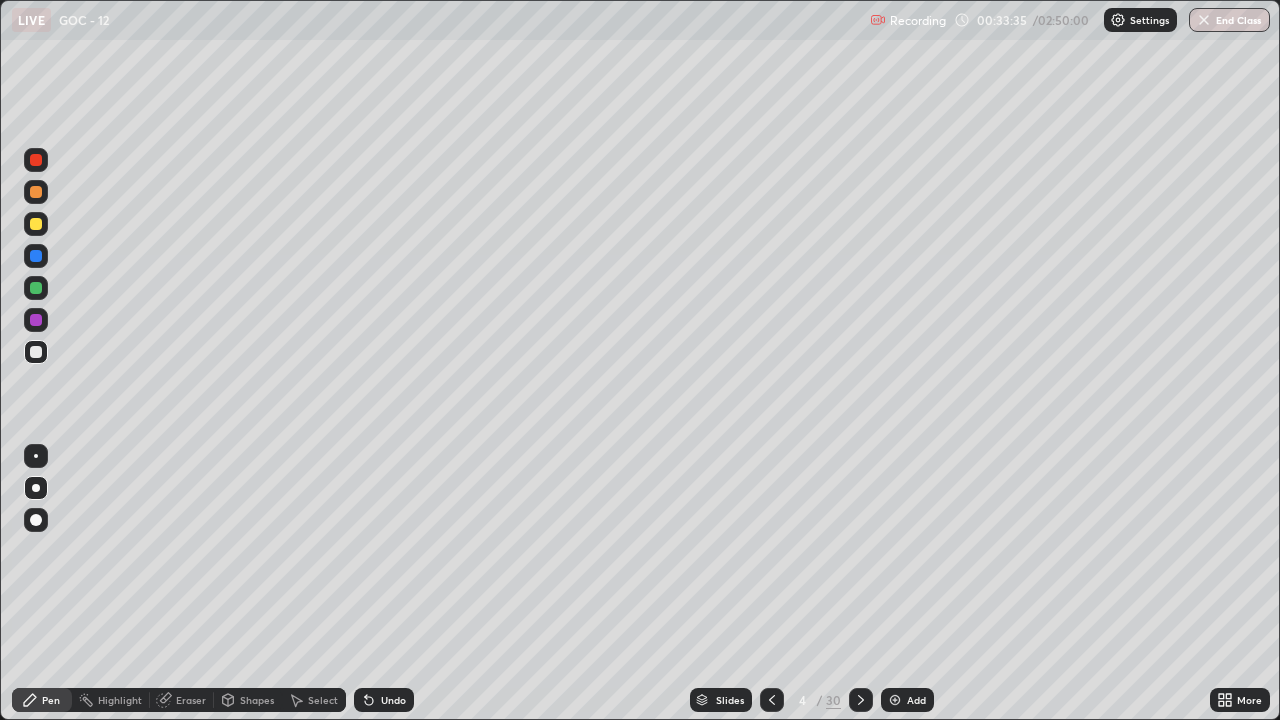click 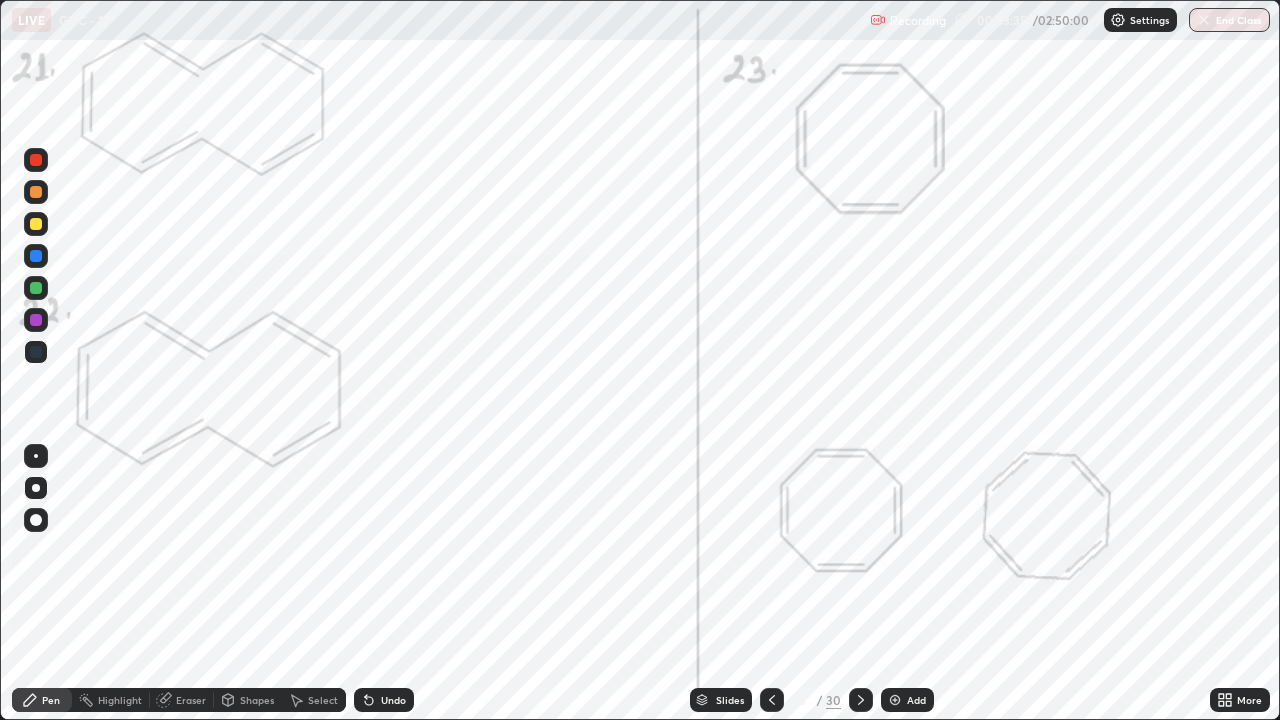 click at bounding box center [861, 700] 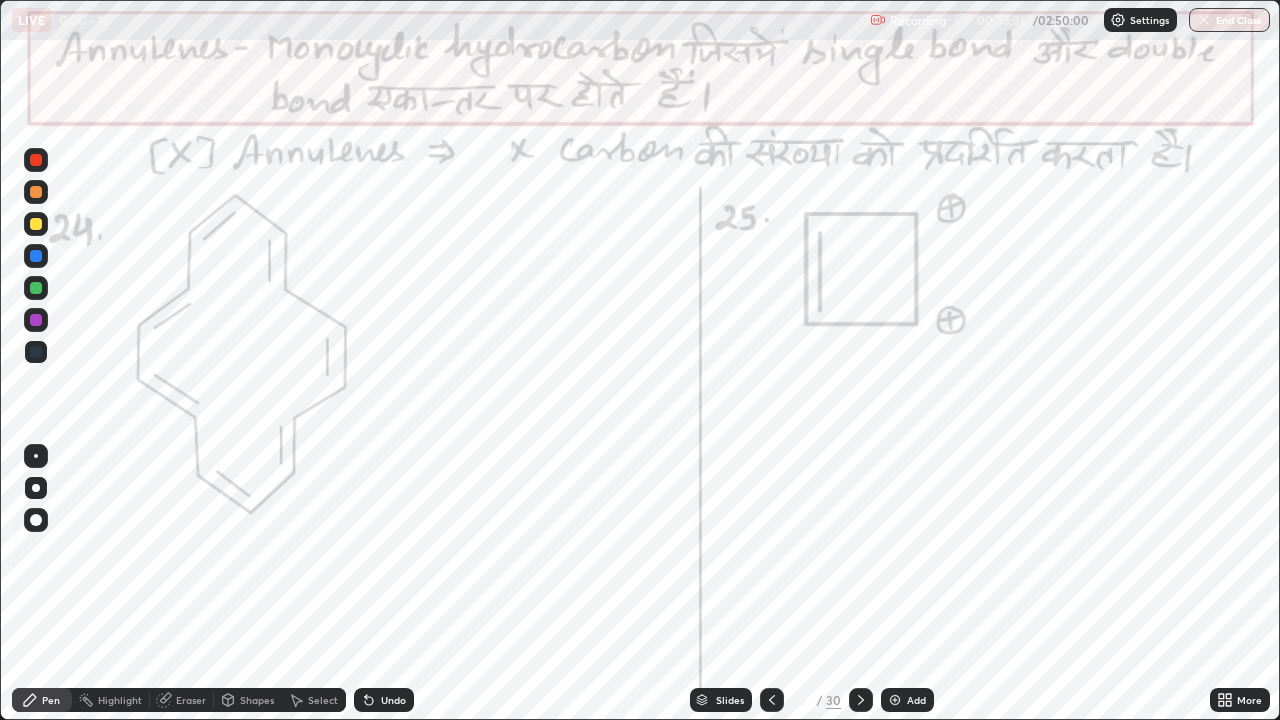 click 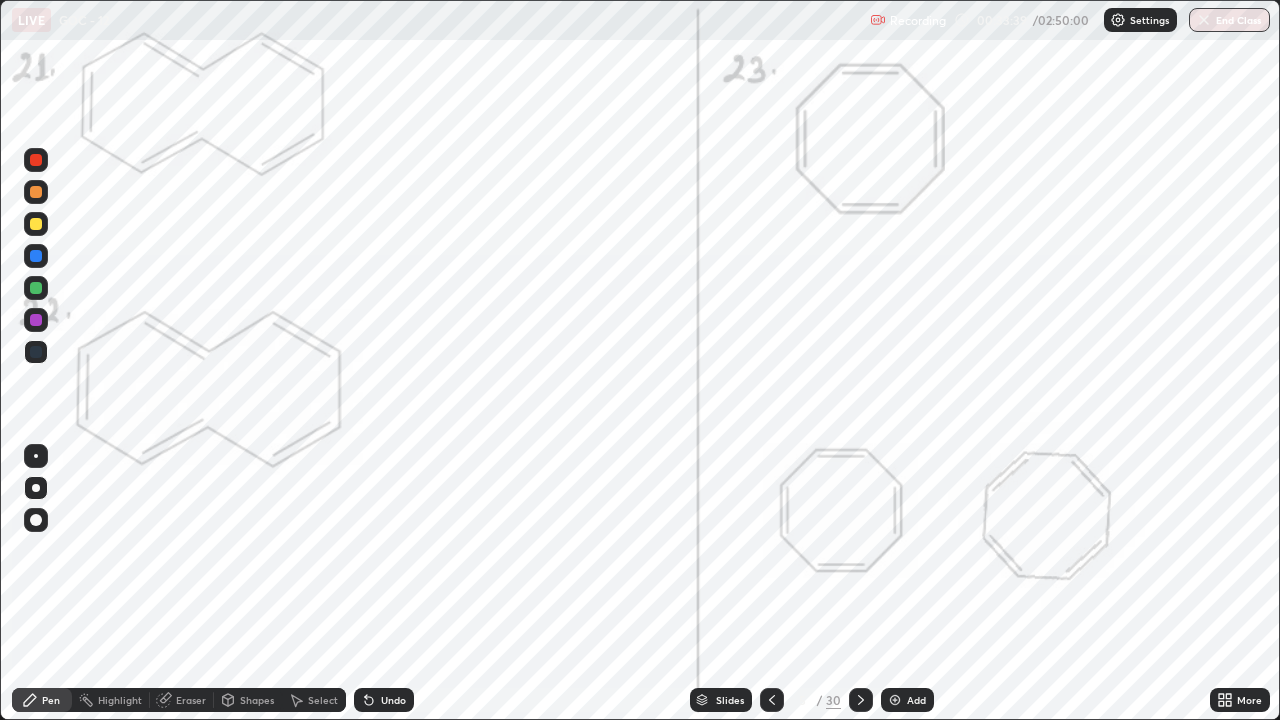 click on "Add" at bounding box center [907, 700] 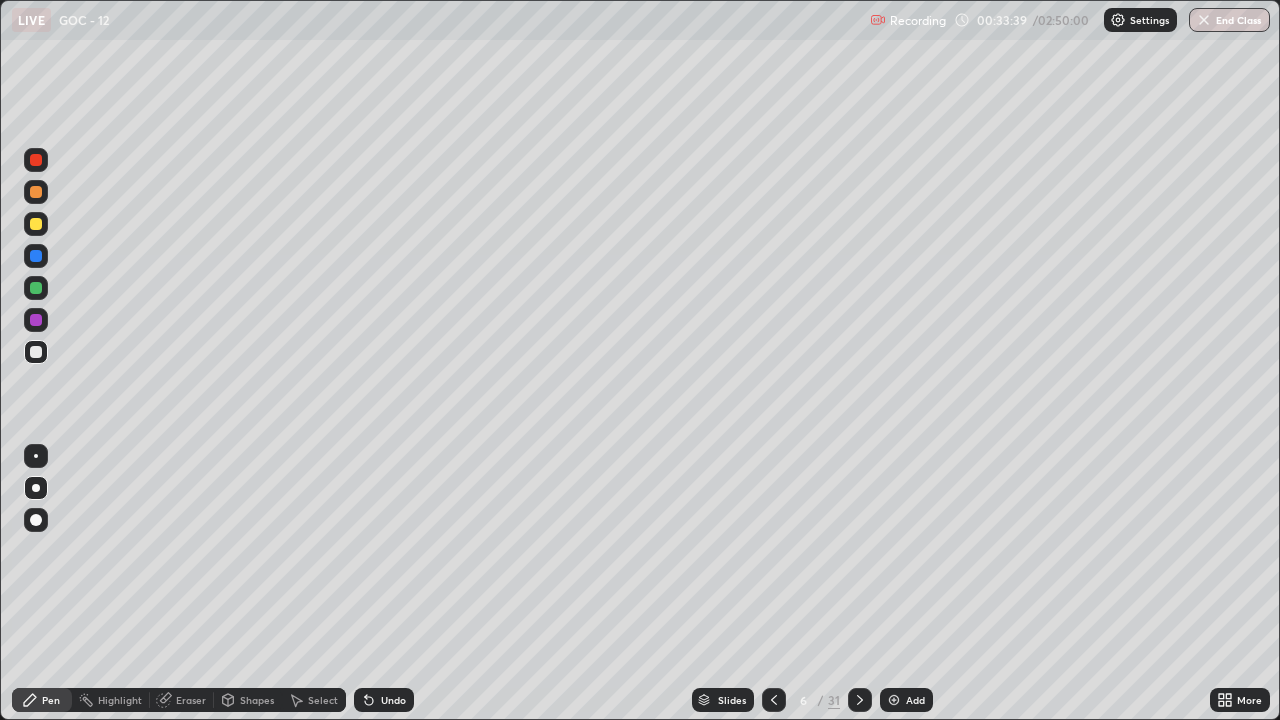 click at bounding box center [894, 700] 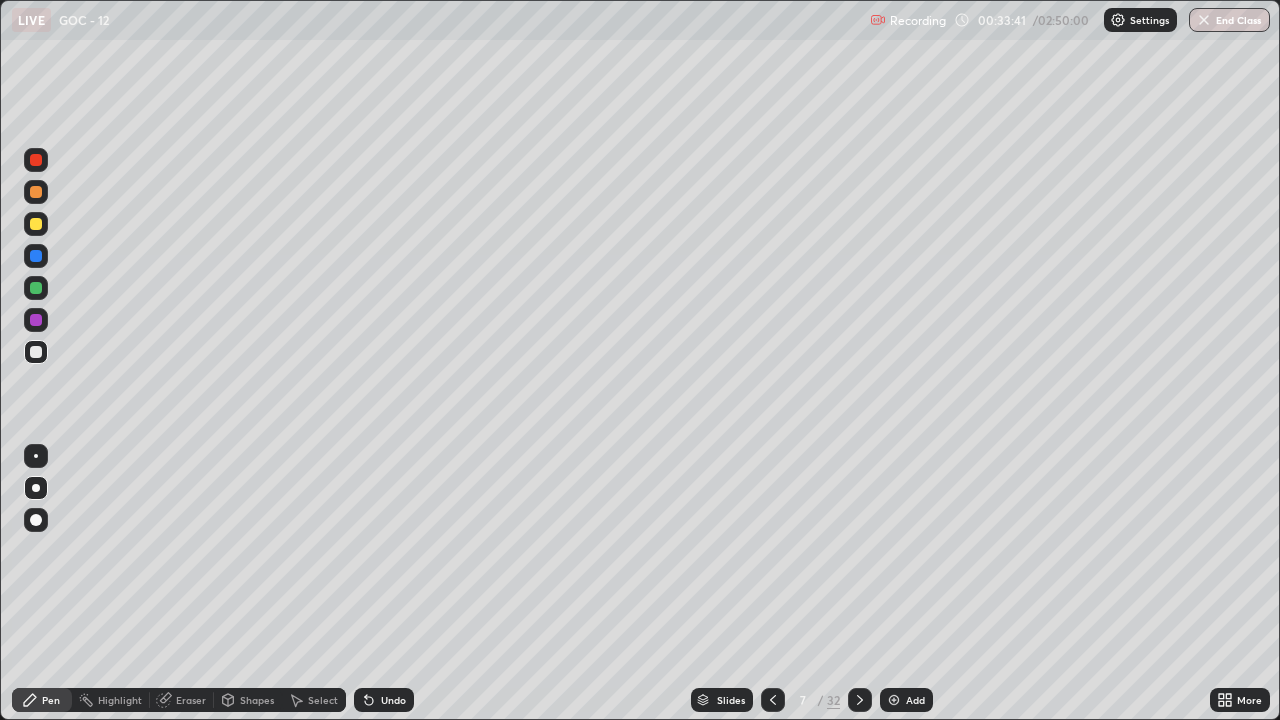 click 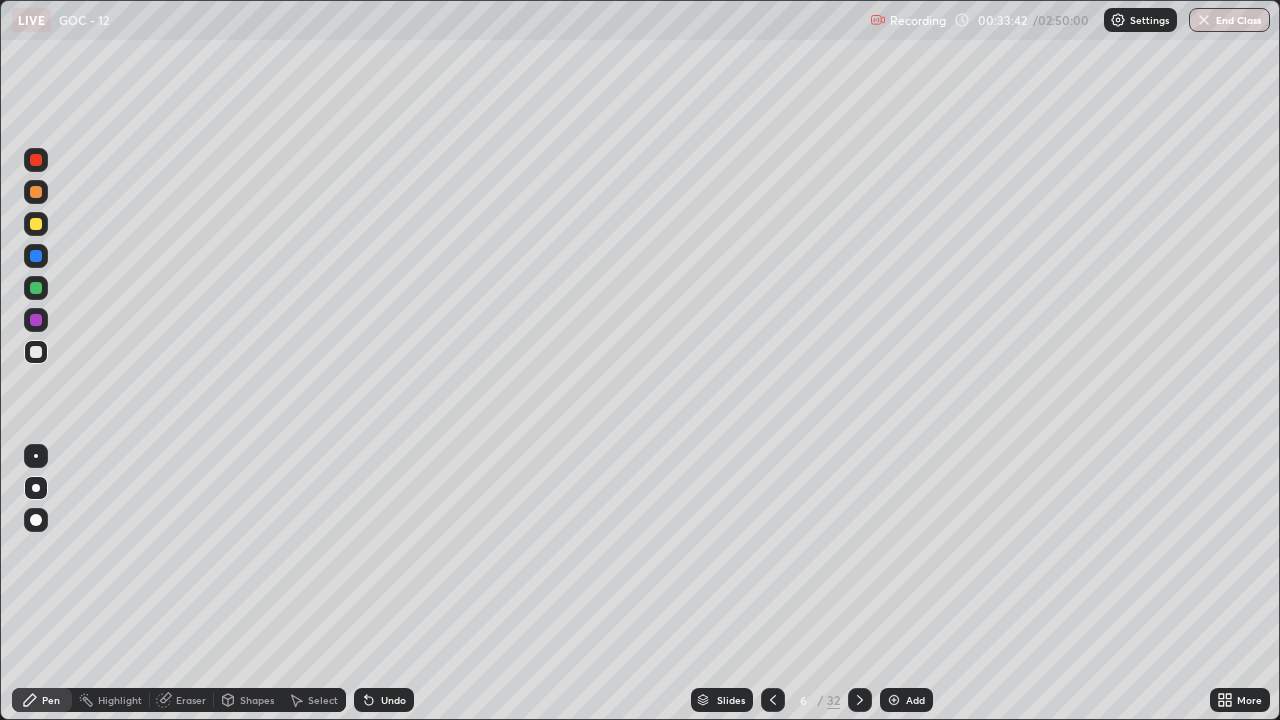 click 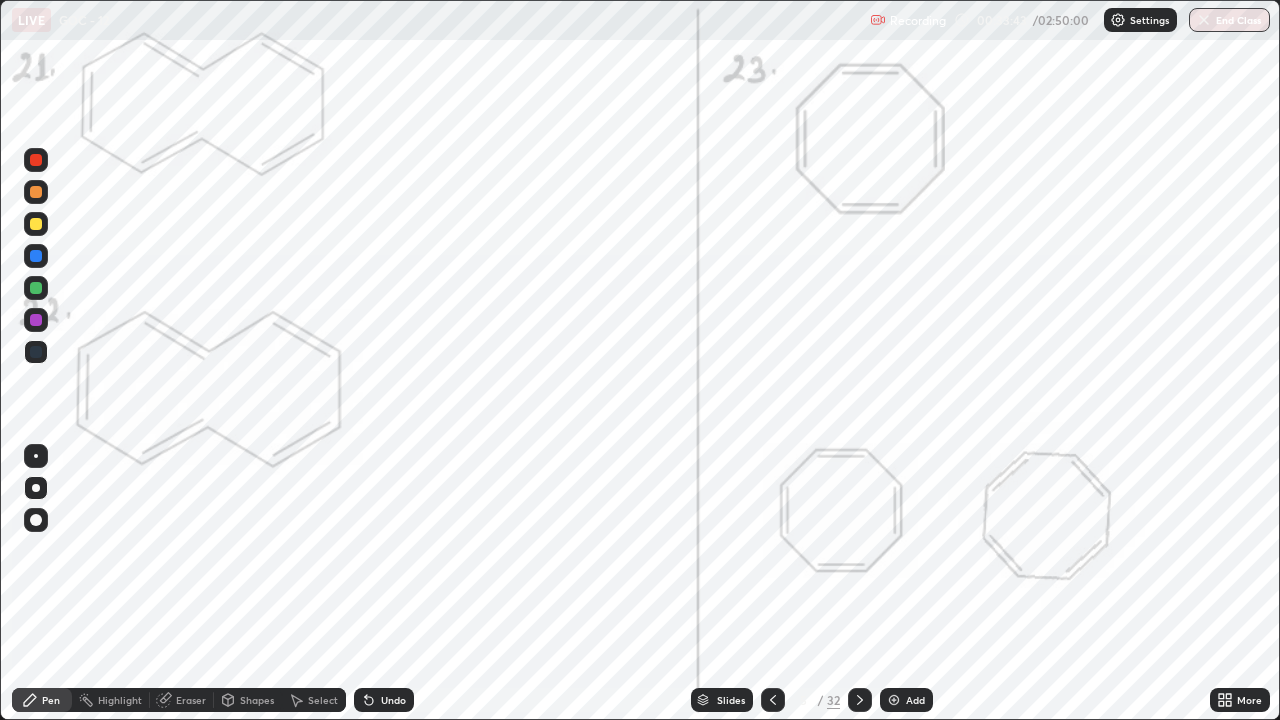 click 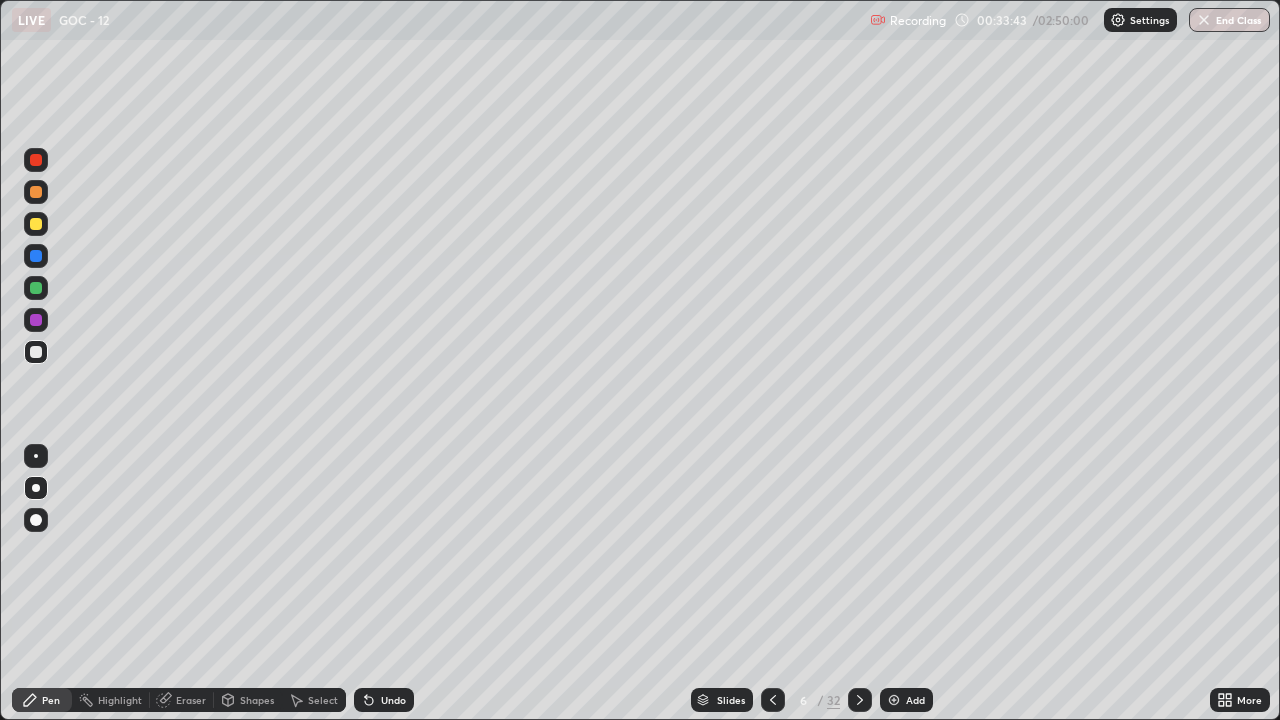 click 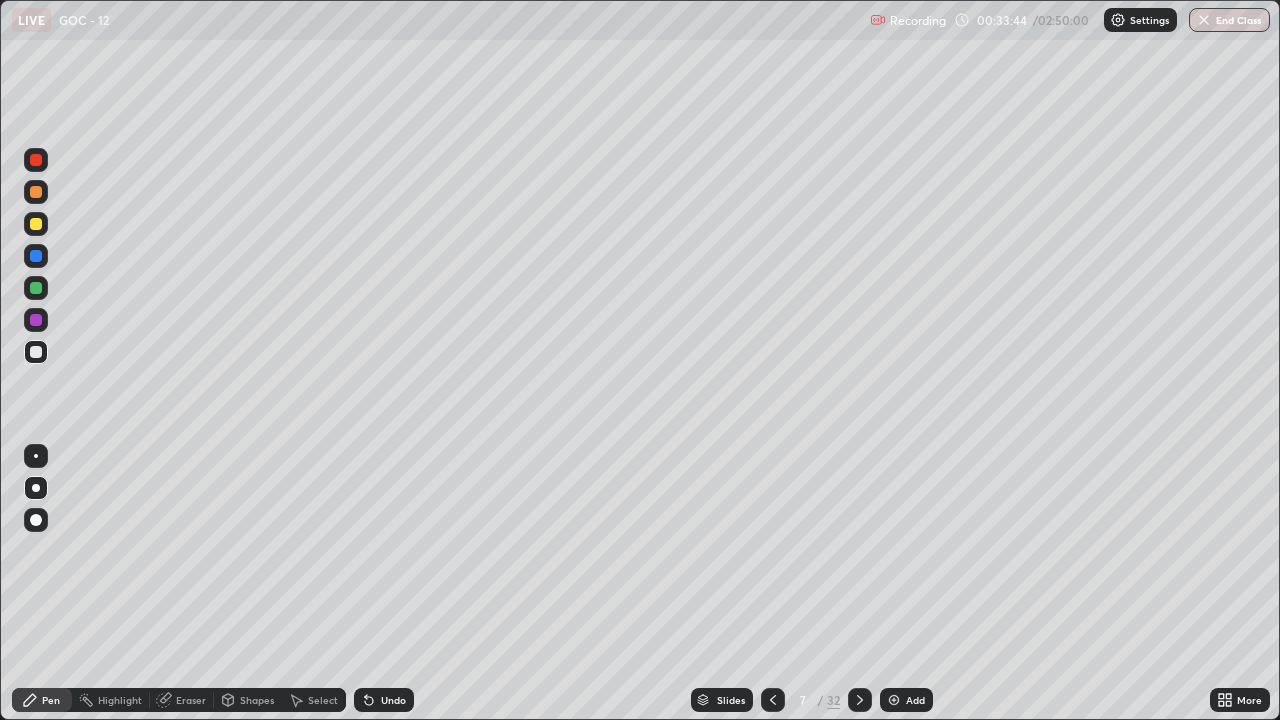 click 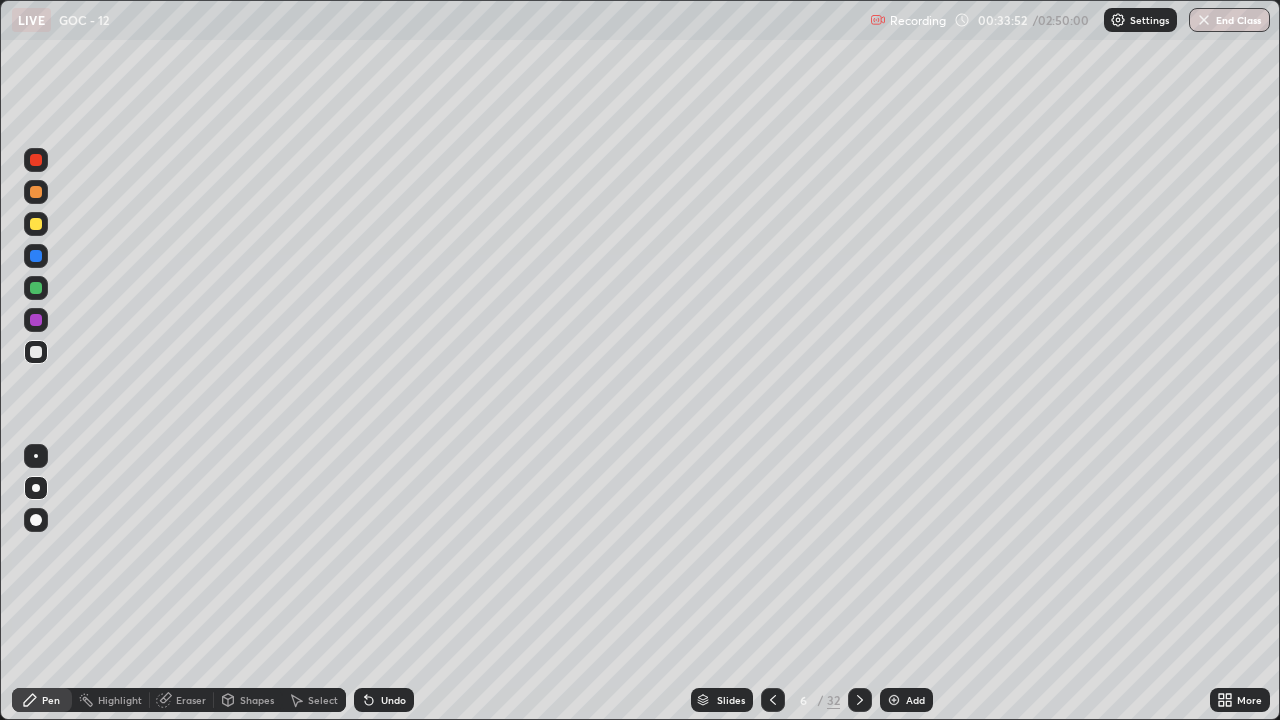 click 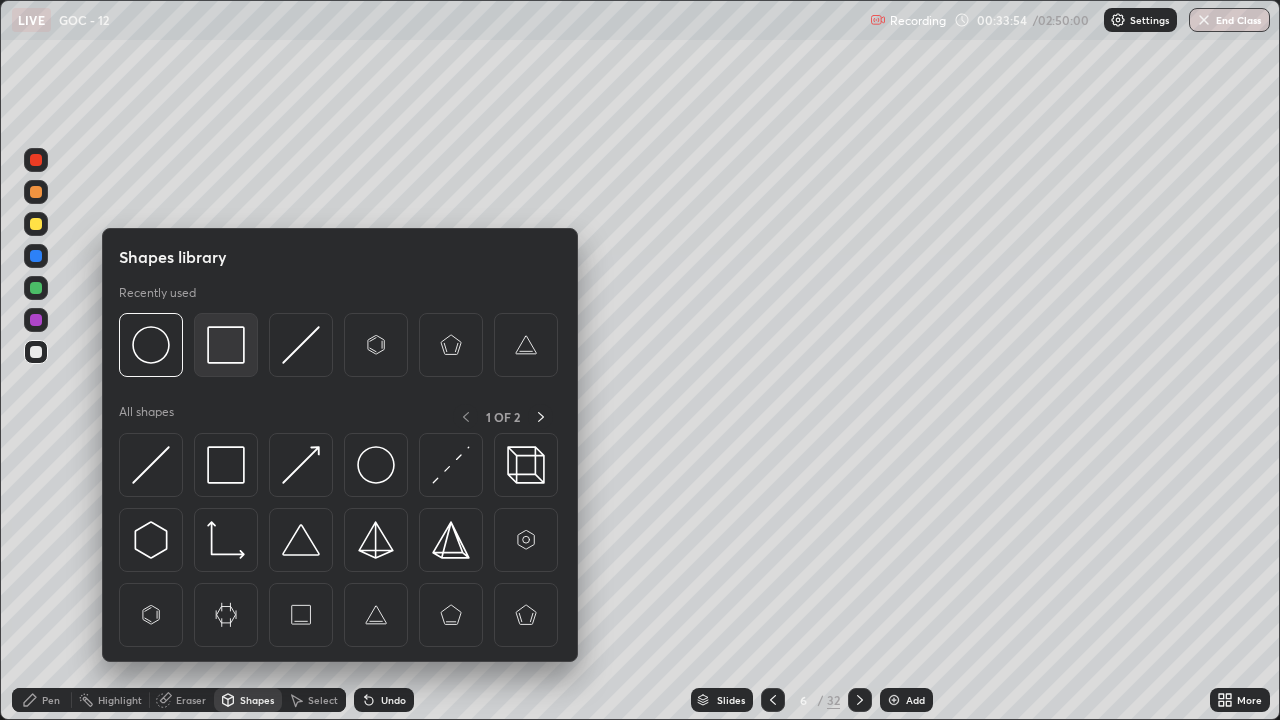 click at bounding box center [226, 345] 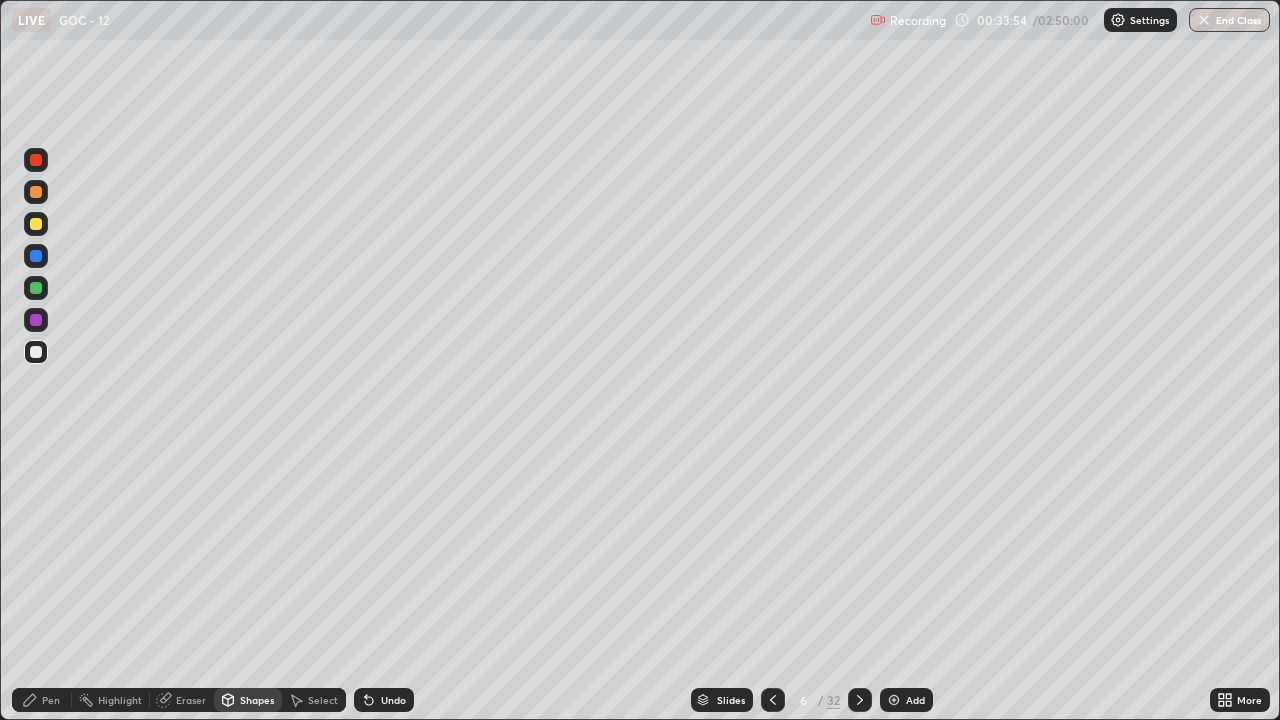 click at bounding box center (36, 224) 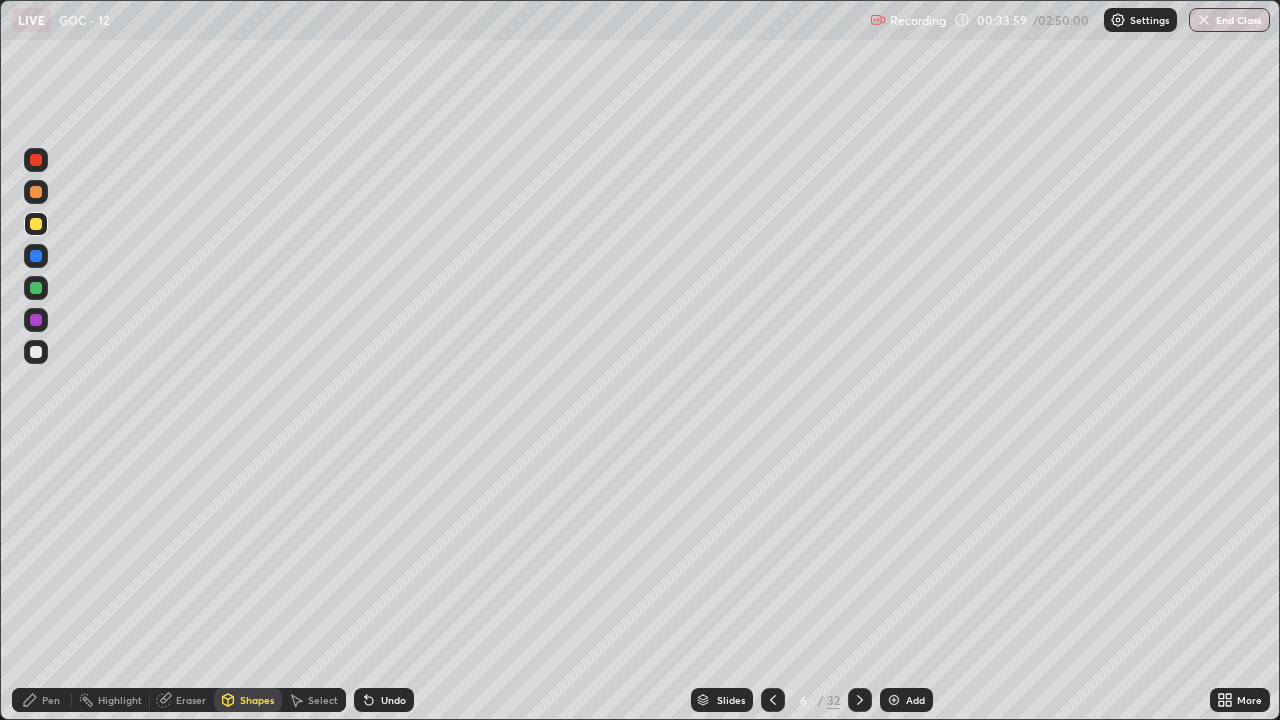 click 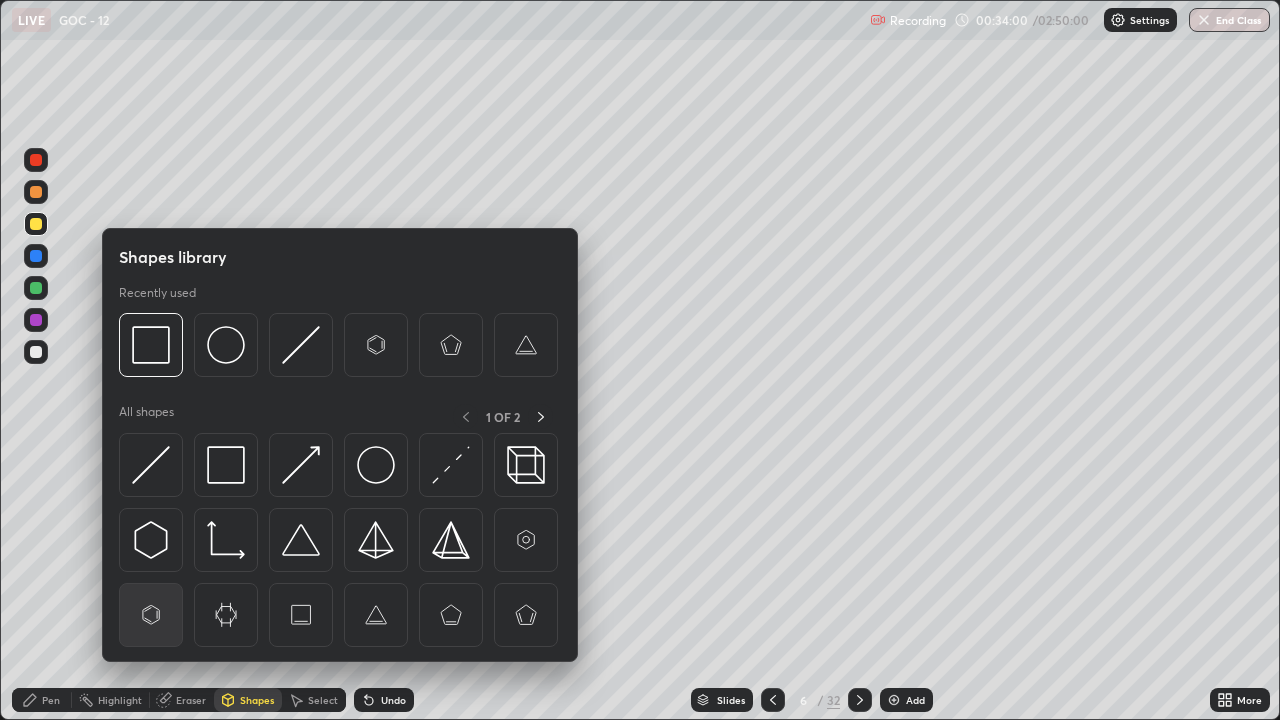 click at bounding box center [151, 615] 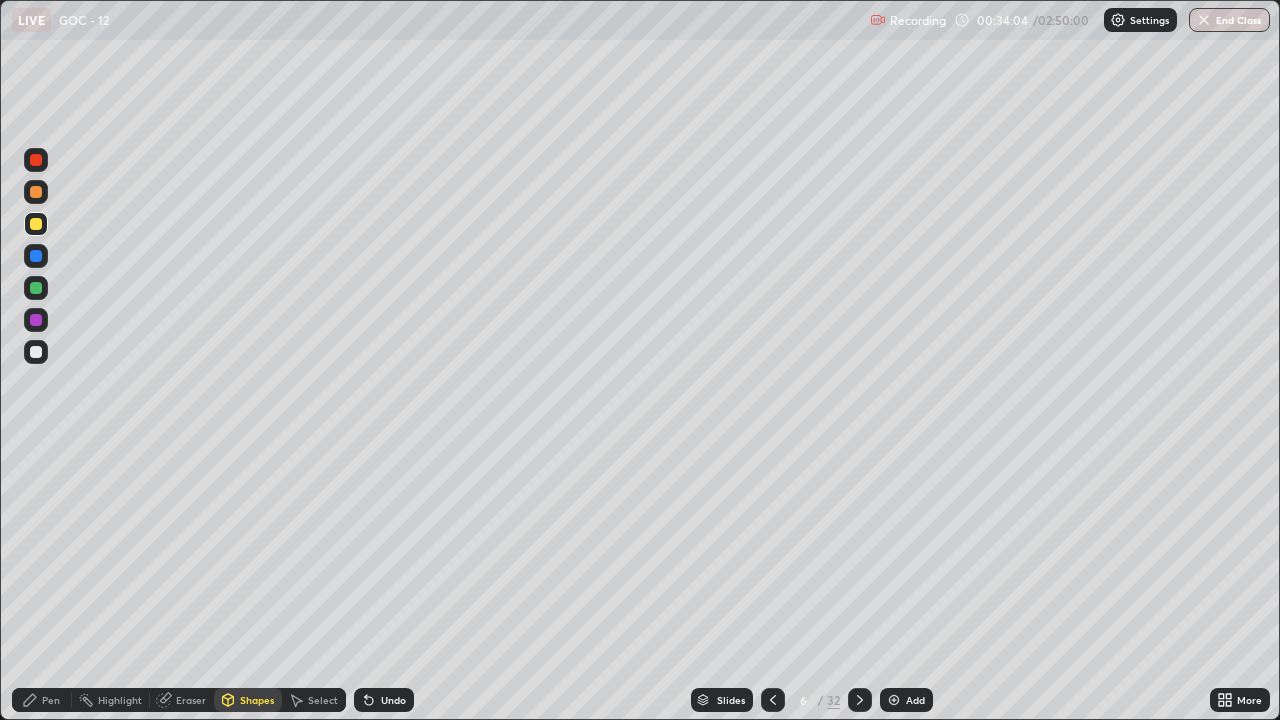 click 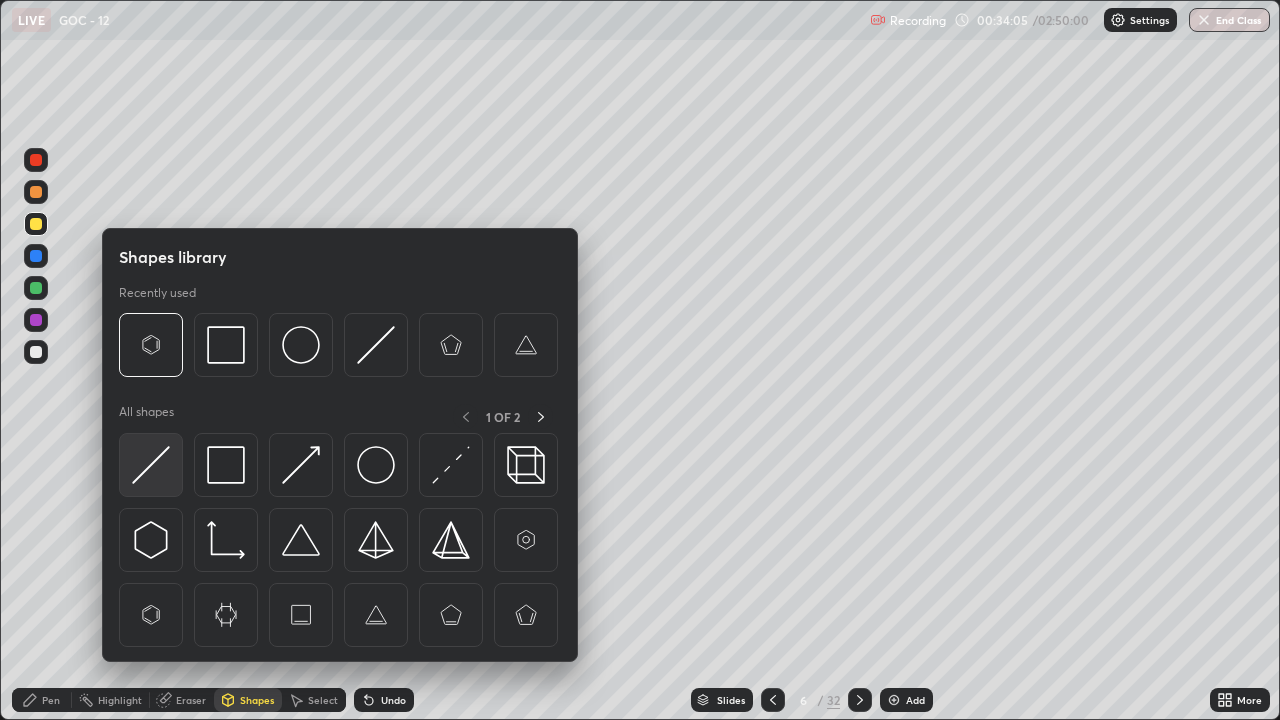 click at bounding box center (151, 465) 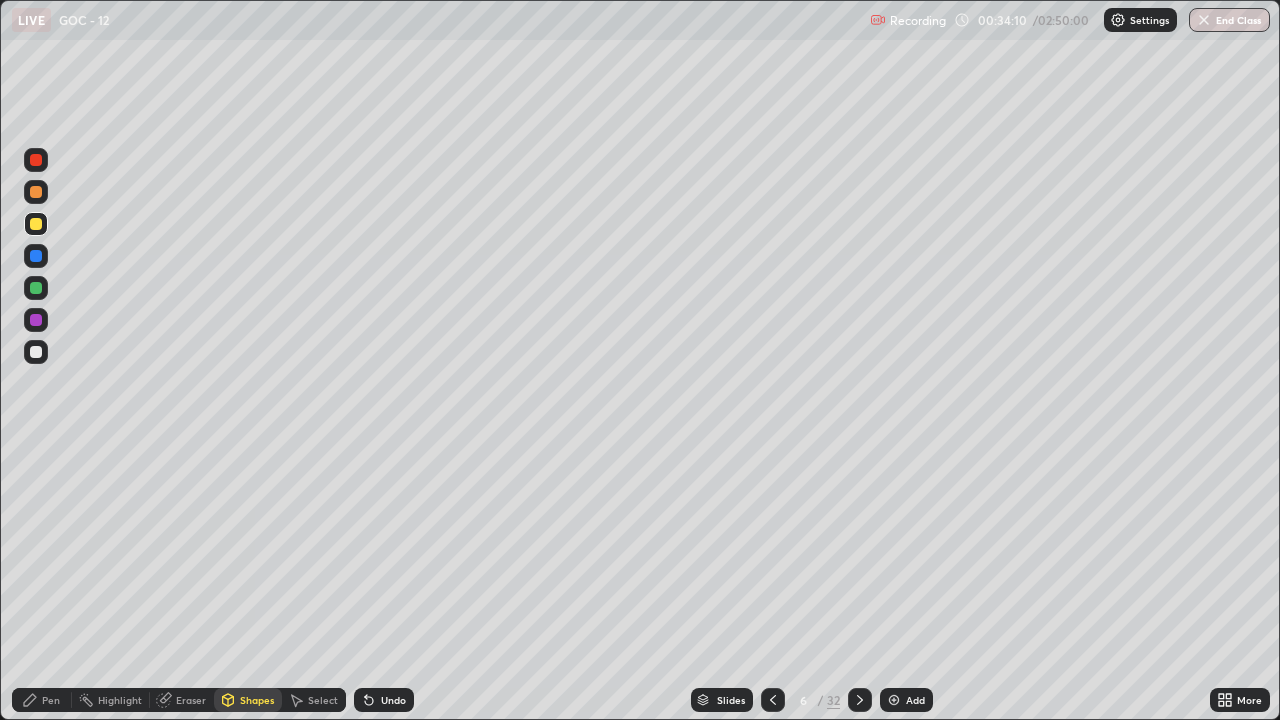 click at bounding box center [36, 160] 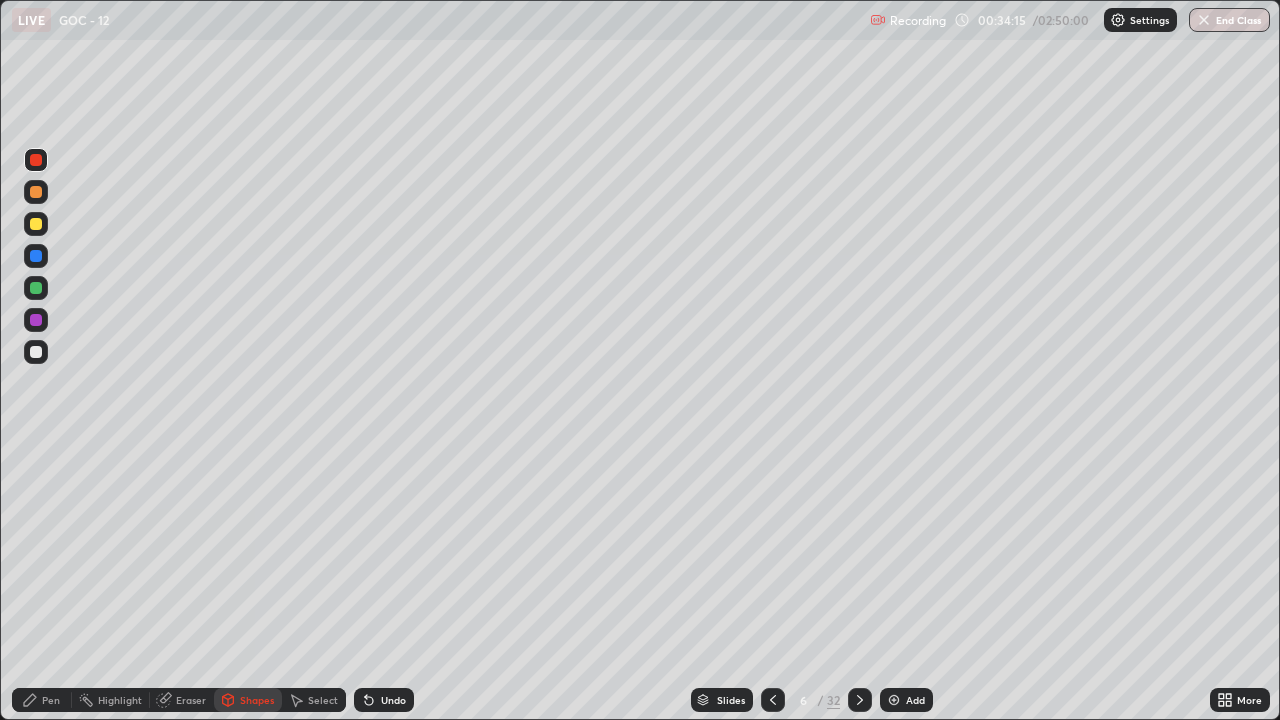 click at bounding box center [36, 288] 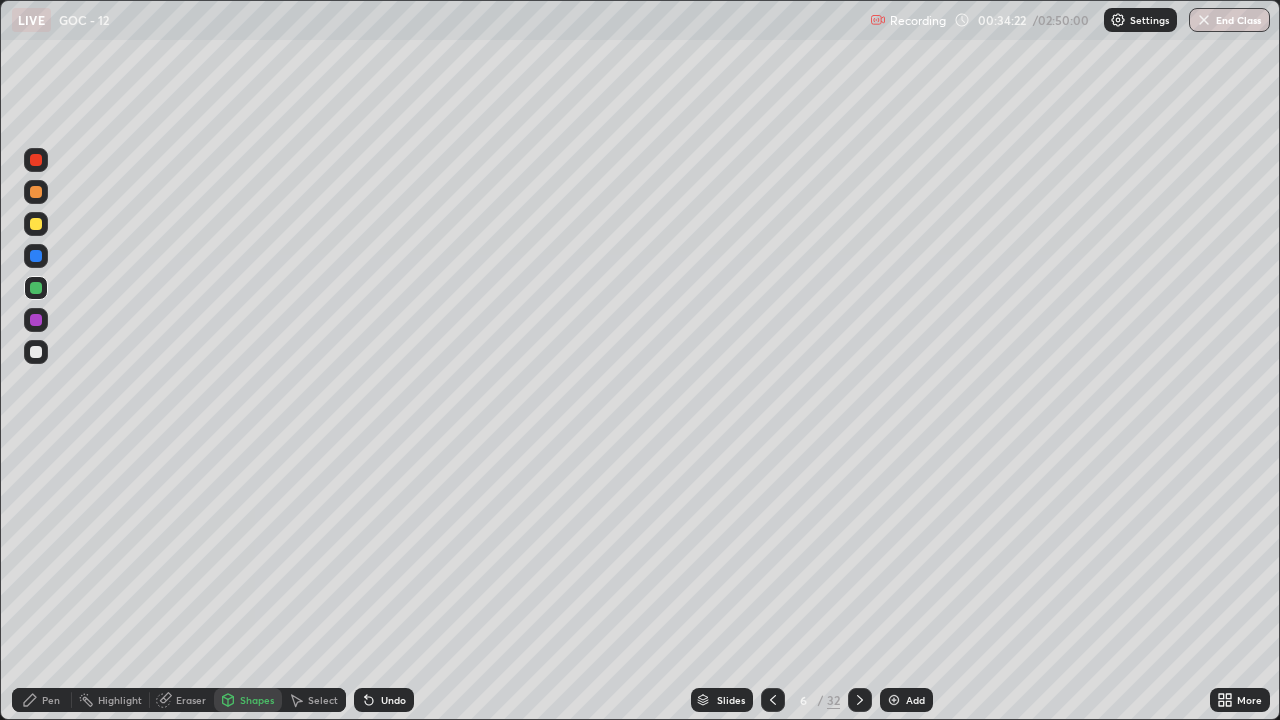 click on "Undo" at bounding box center [393, 700] 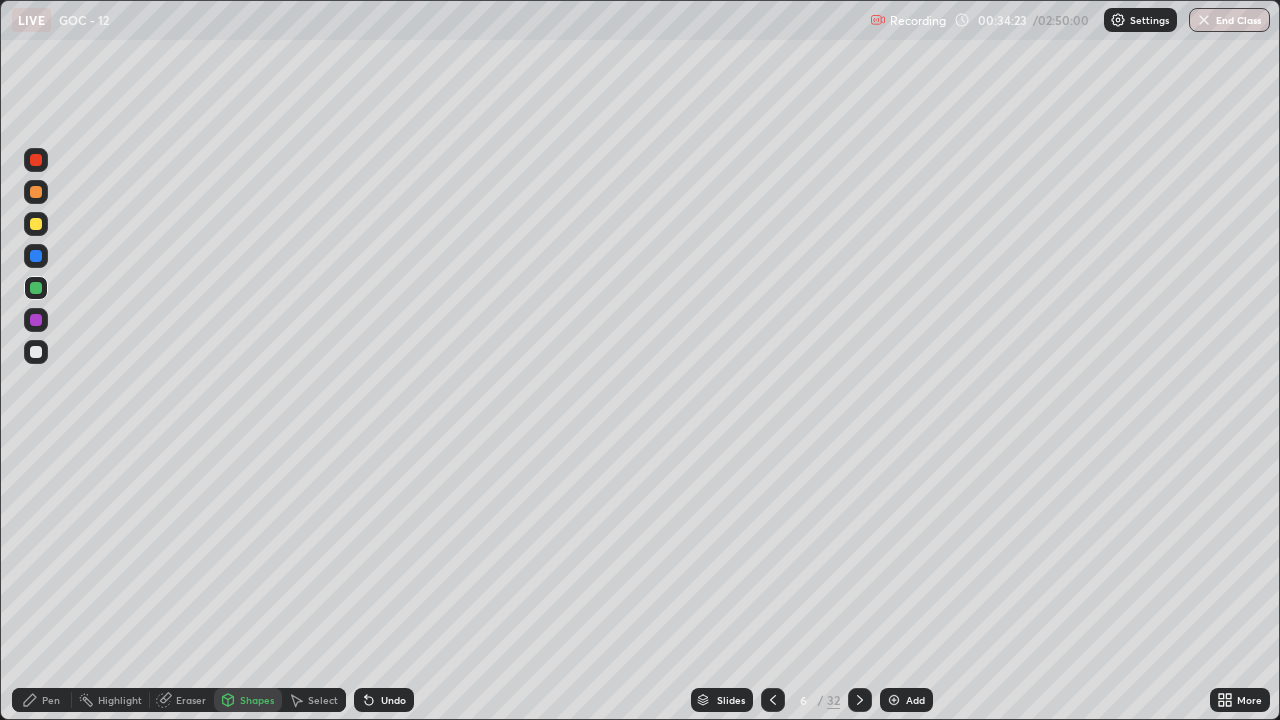 click on "Undo" at bounding box center (393, 700) 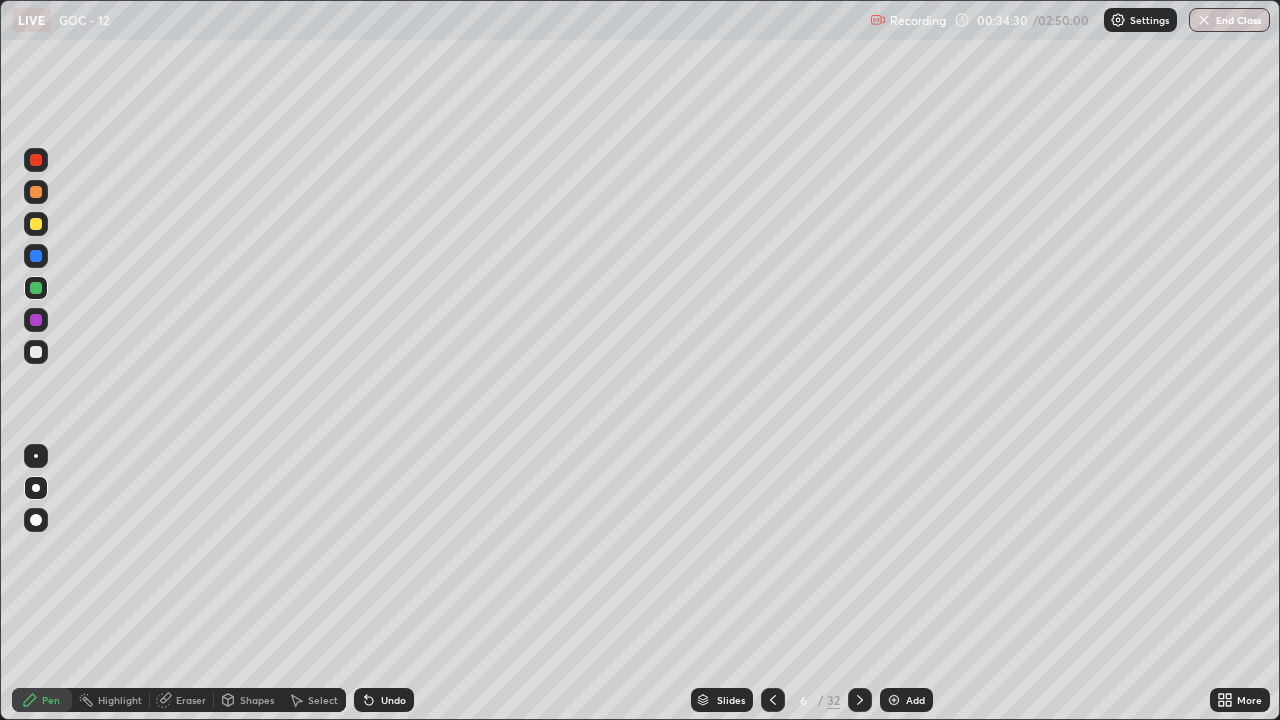 click at bounding box center [36, 224] 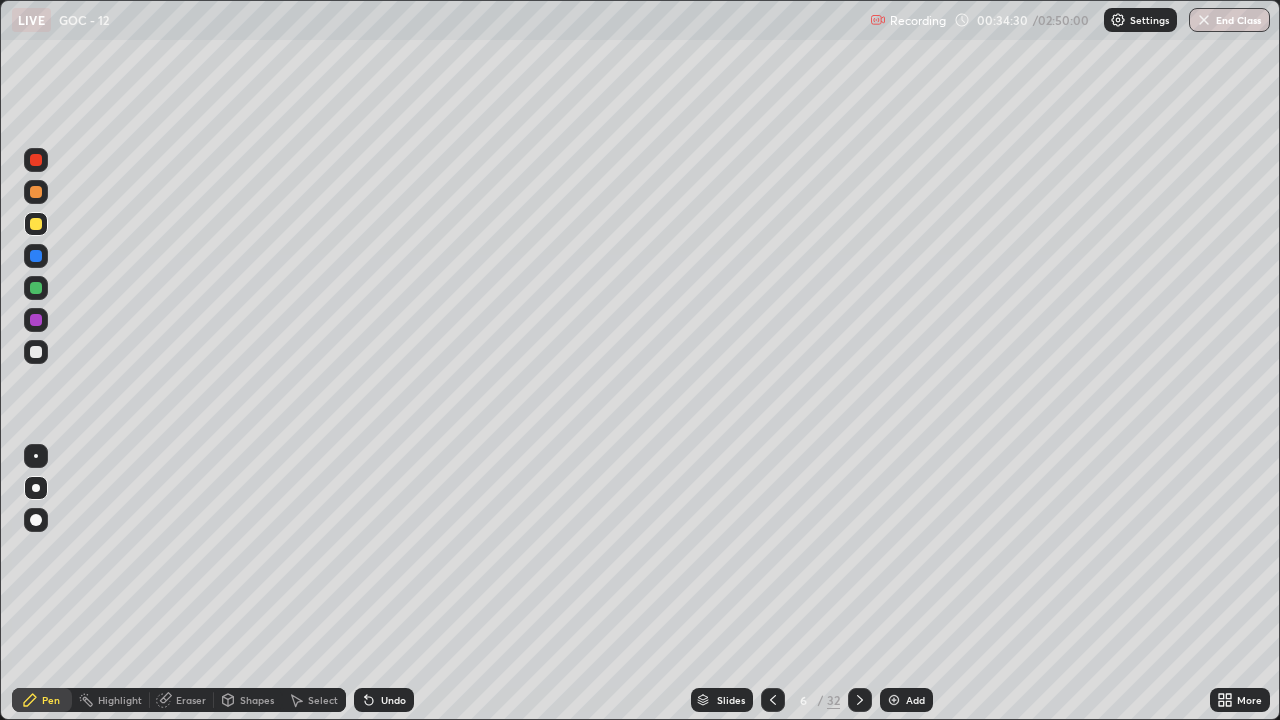 click on "Eraser" at bounding box center [191, 700] 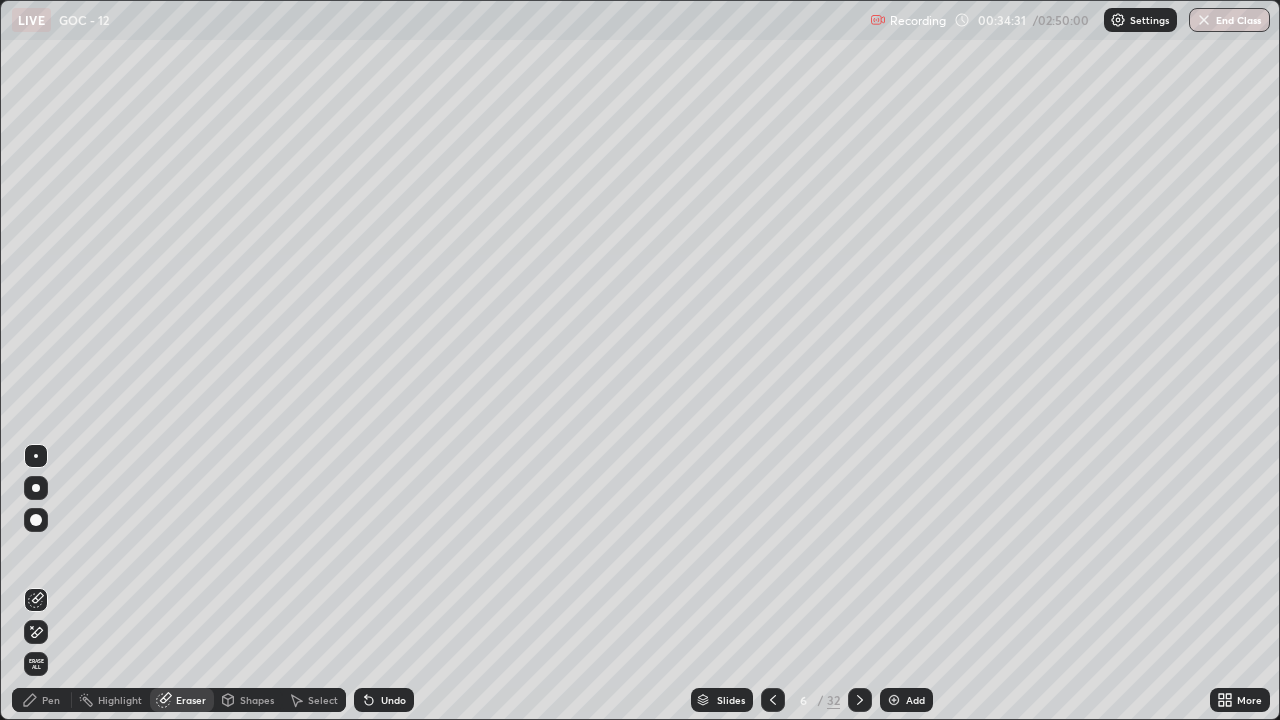 click on "Shapes" at bounding box center [257, 700] 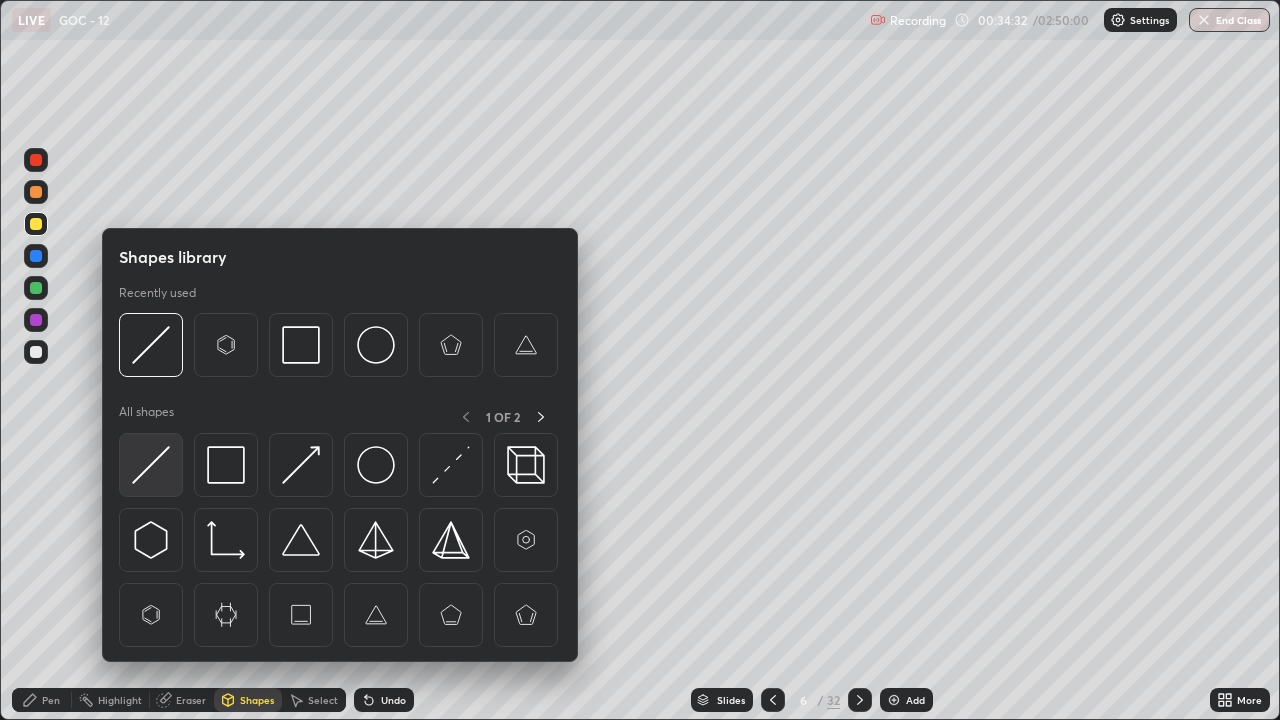 click at bounding box center (151, 465) 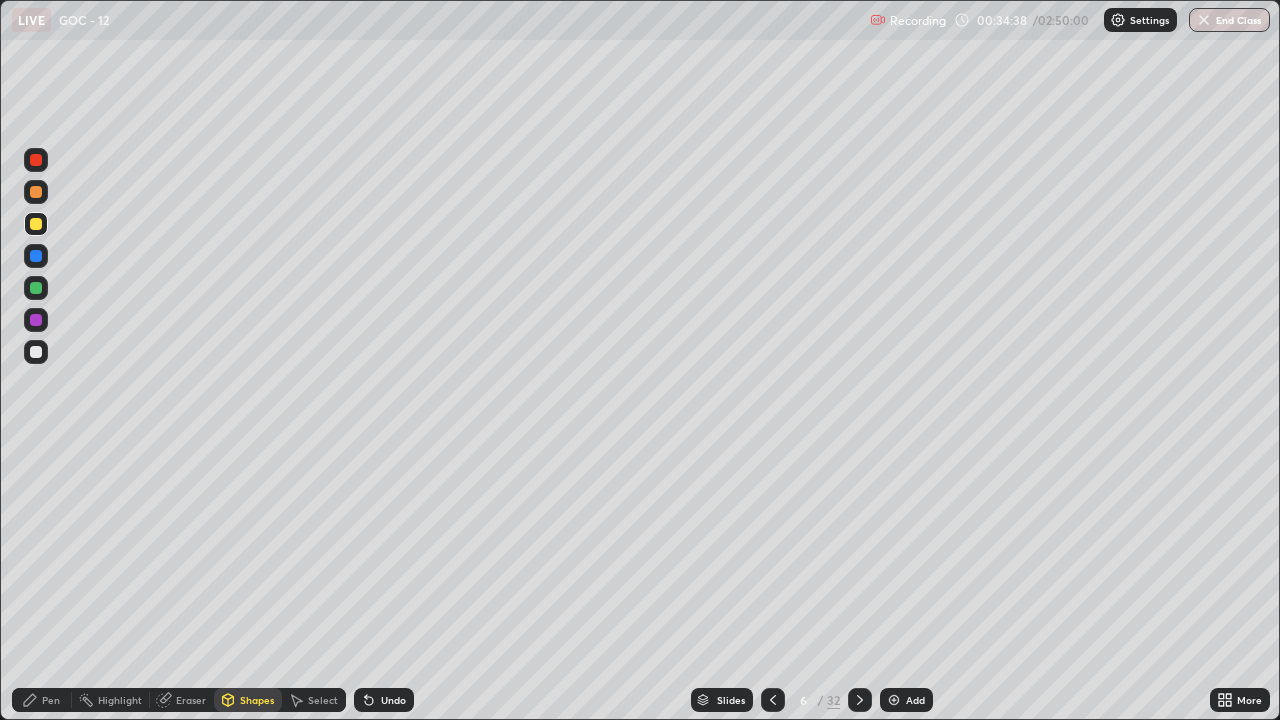 click at bounding box center (36, 288) 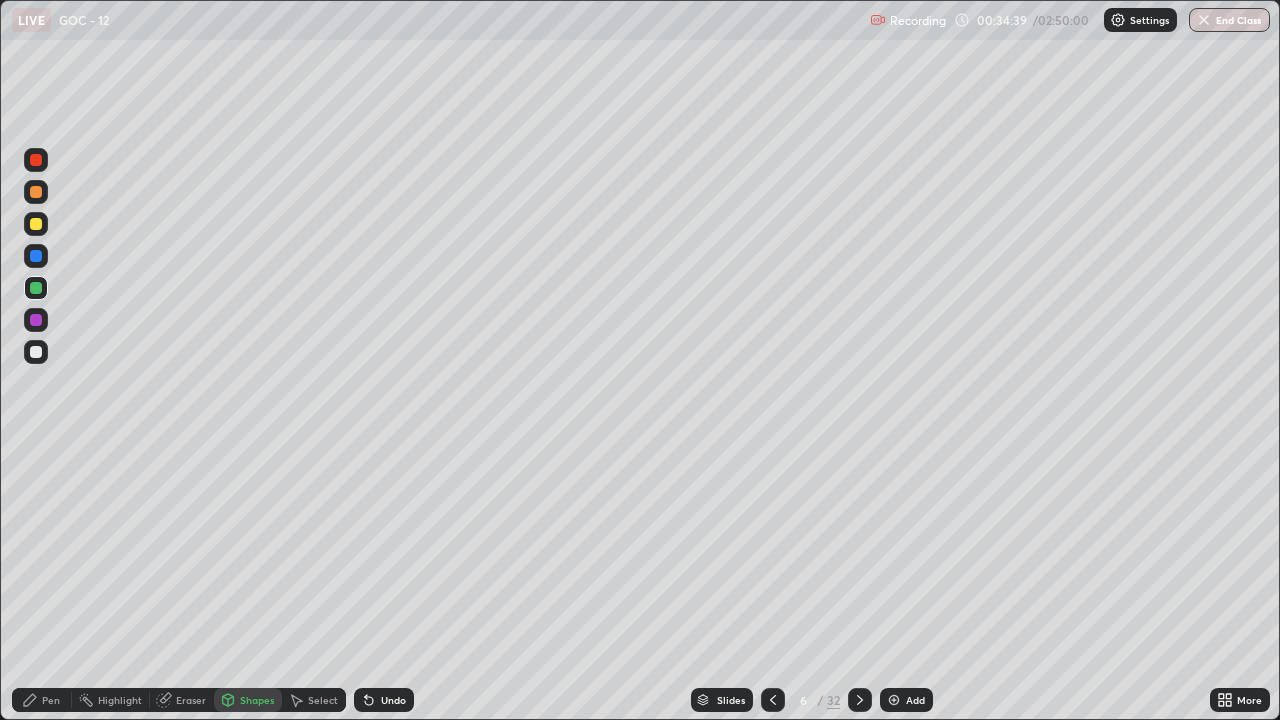 click 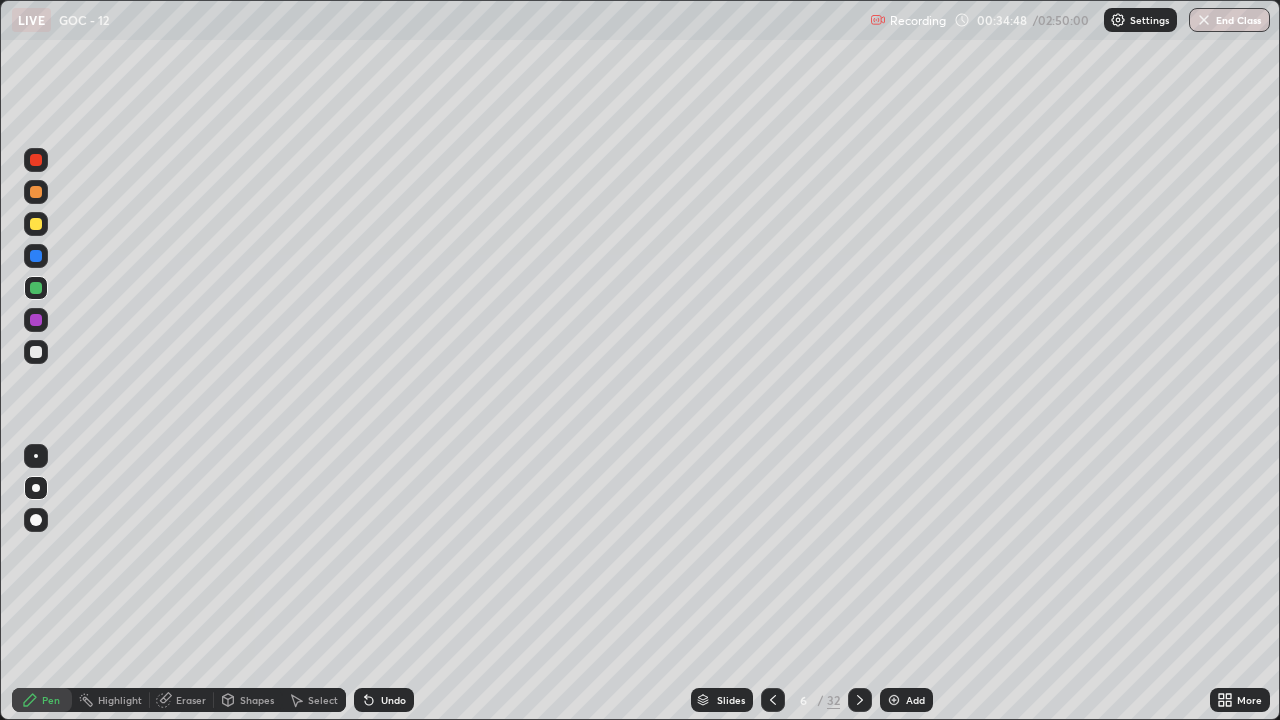 click at bounding box center [36, 288] 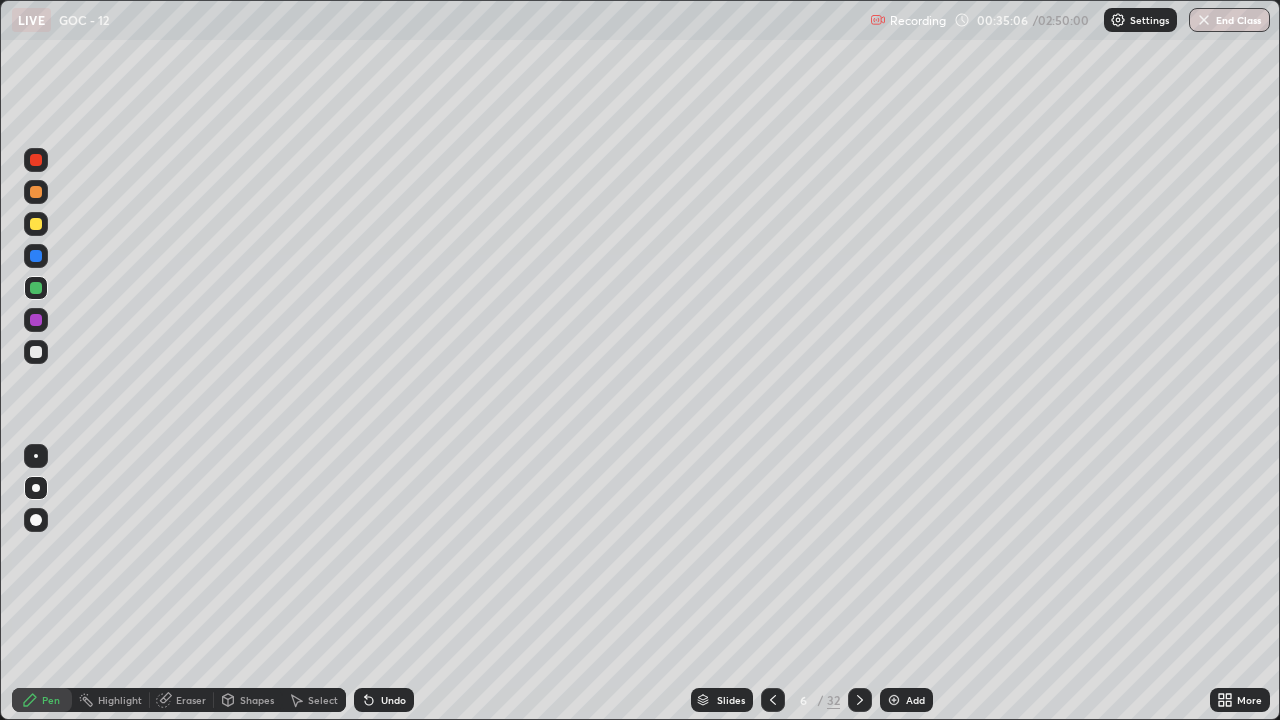 click at bounding box center (36, 192) 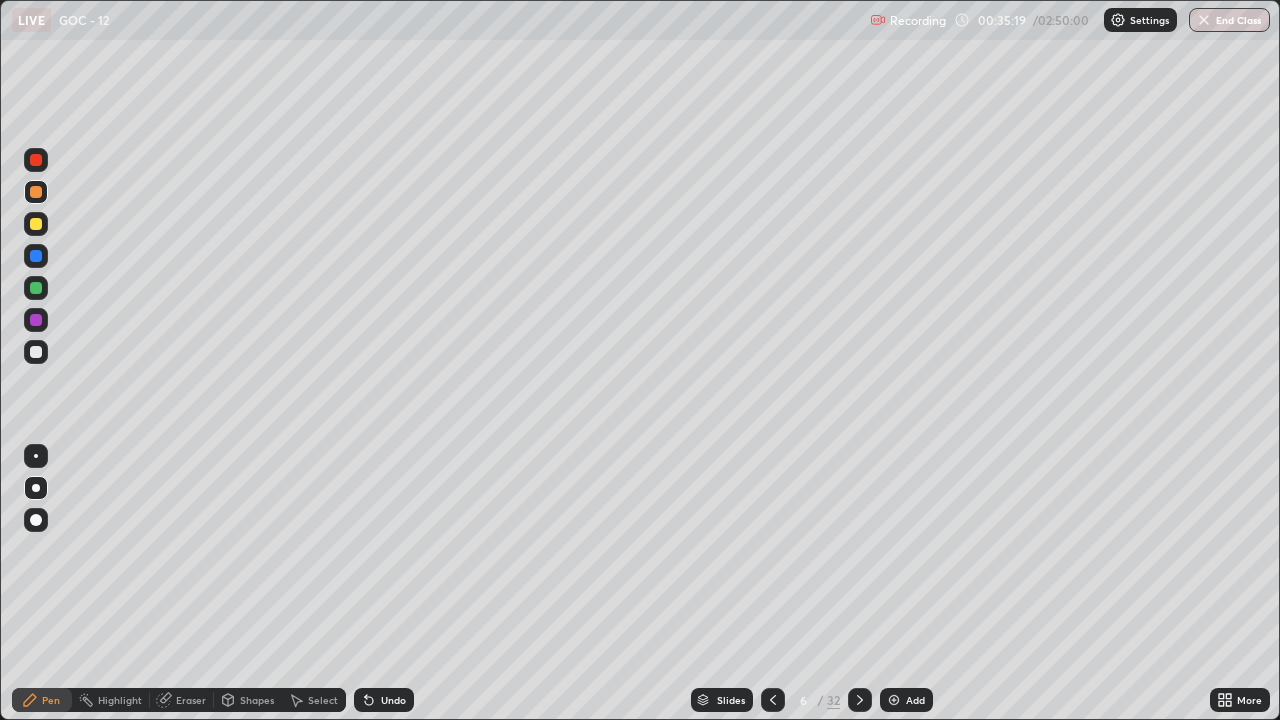 click 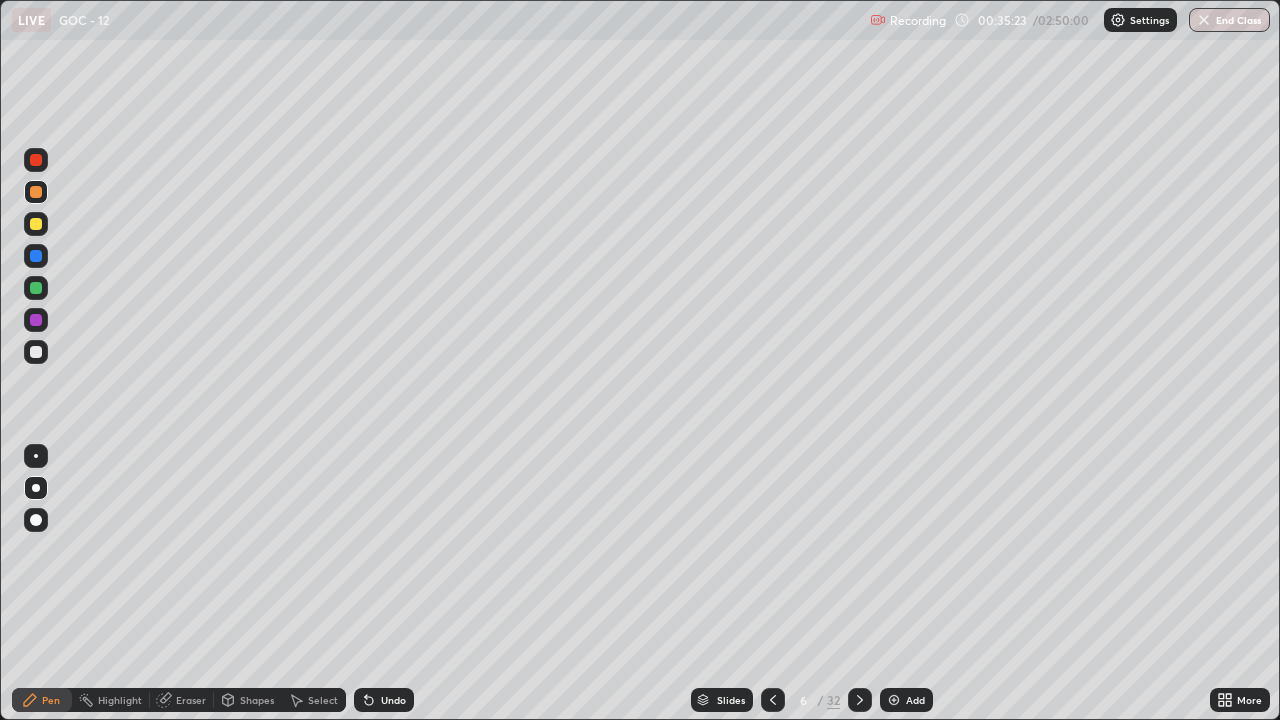 click 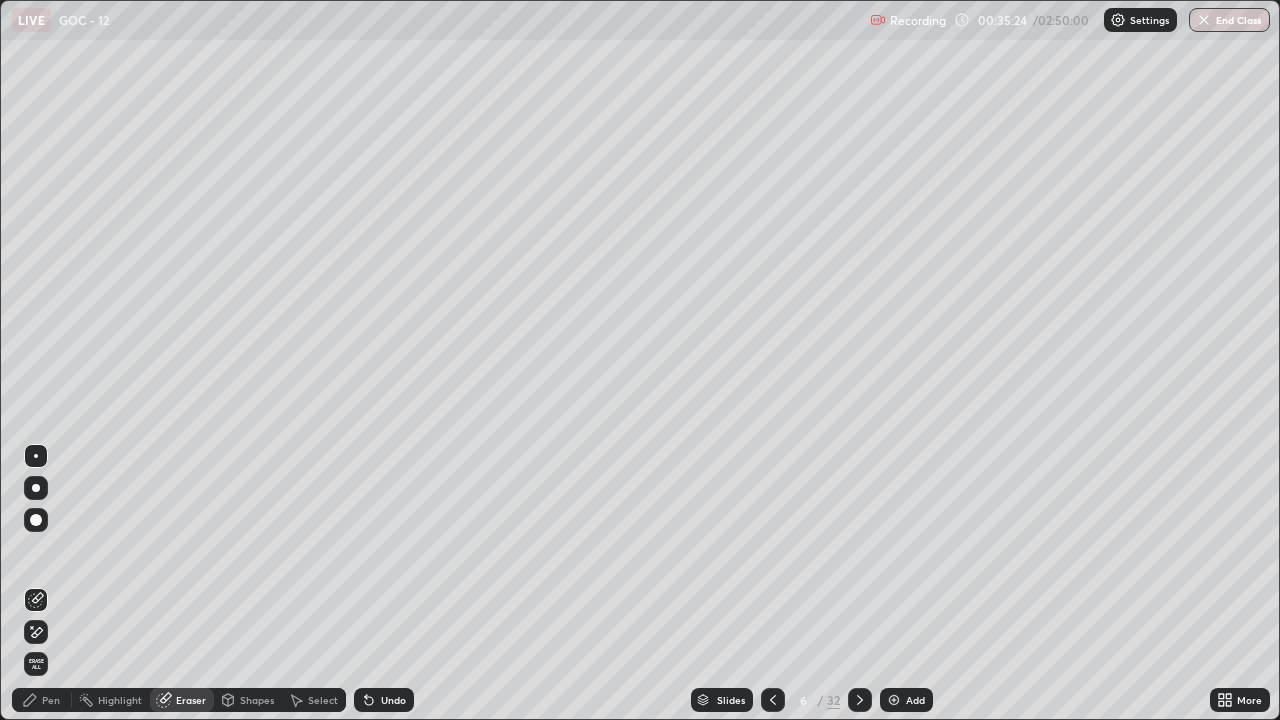 click on "Pen" at bounding box center (51, 700) 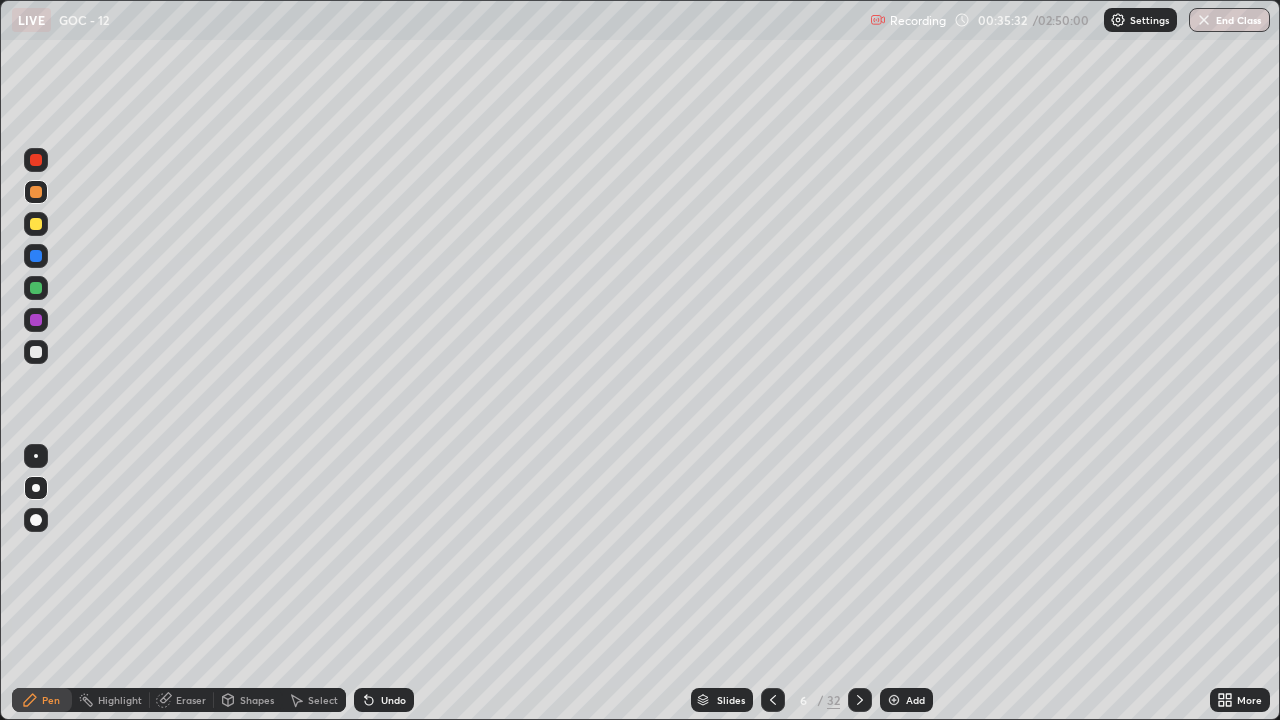 click at bounding box center (773, 700) 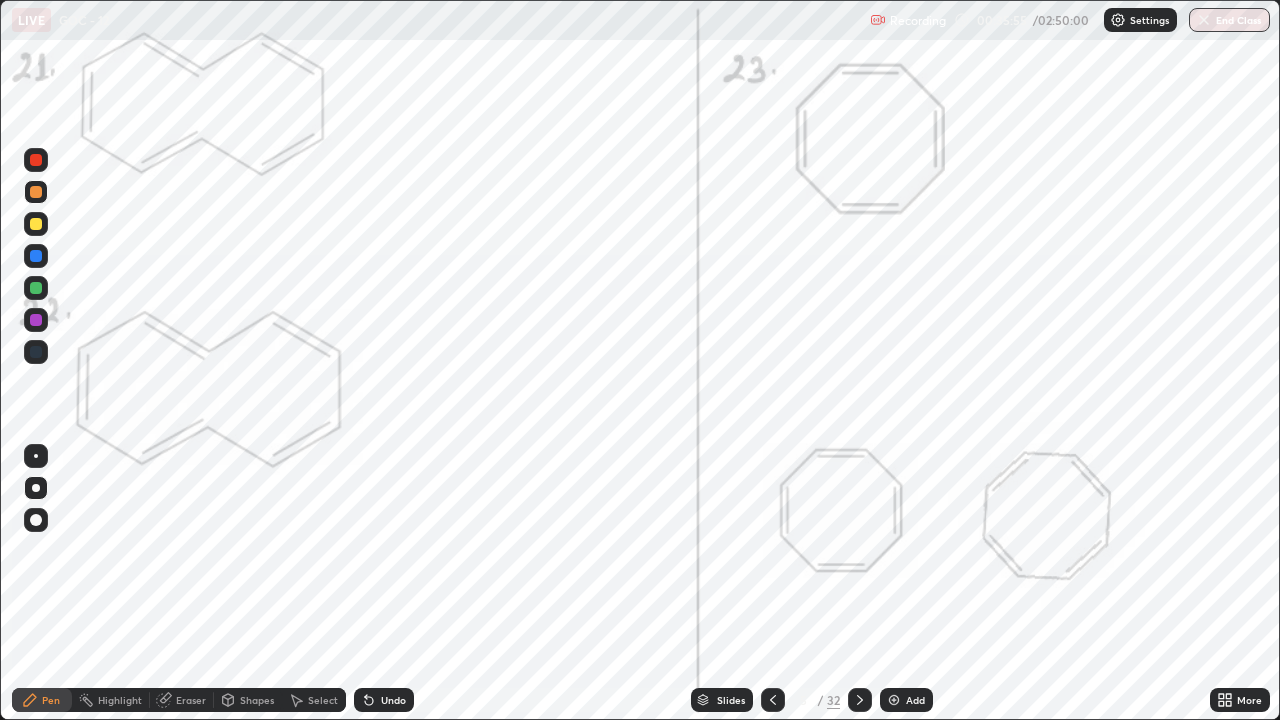 click at bounding box center [36, 352] 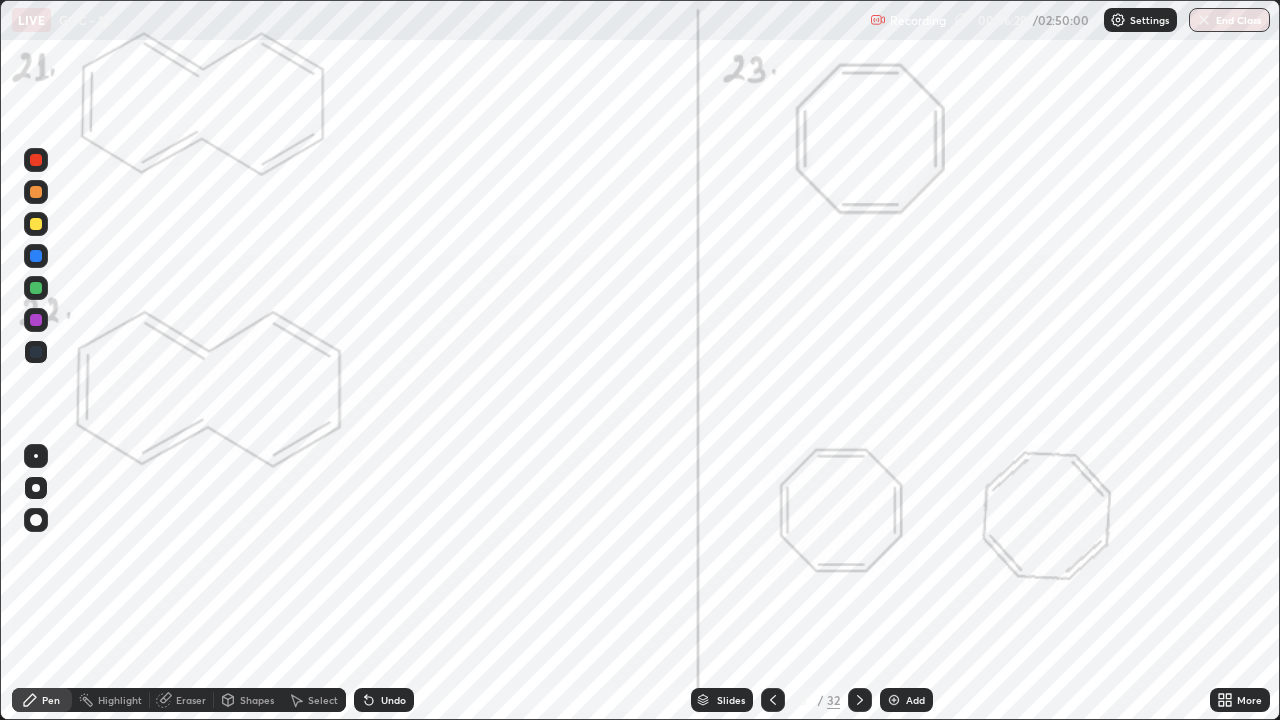 click at bounding box center (36, 256) 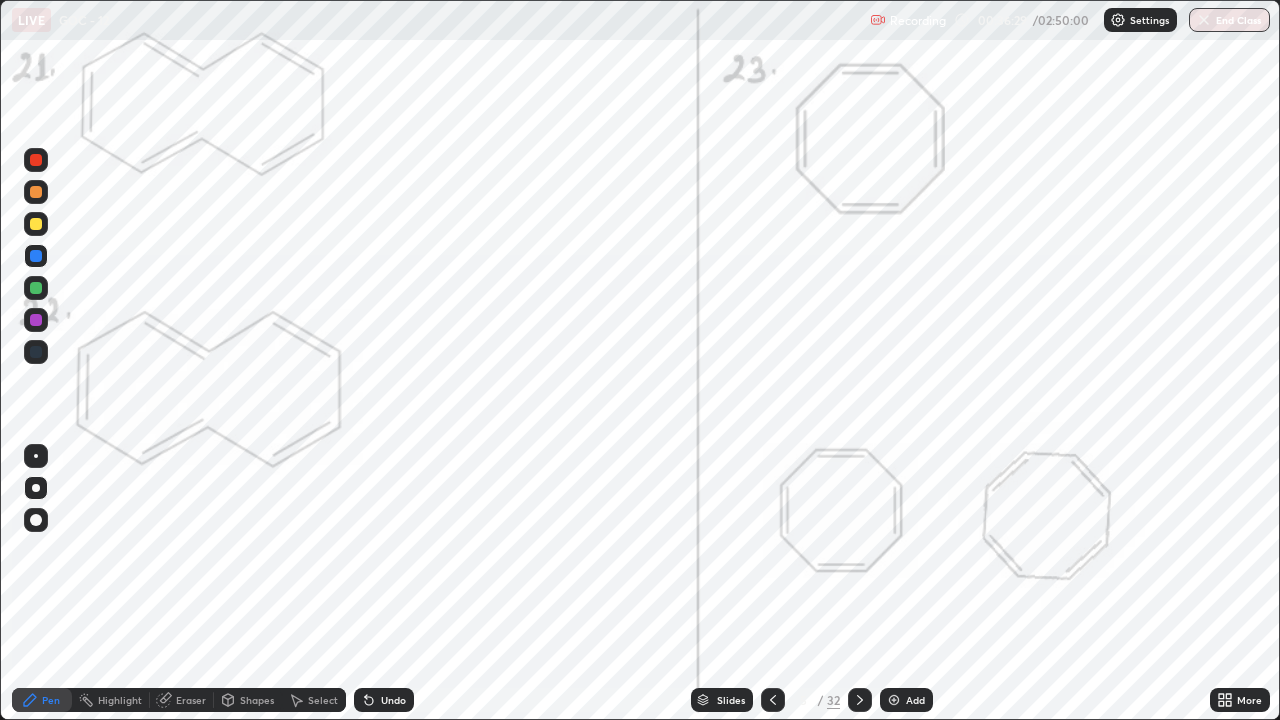 click on "Pen" at bounding box center [51, 700] 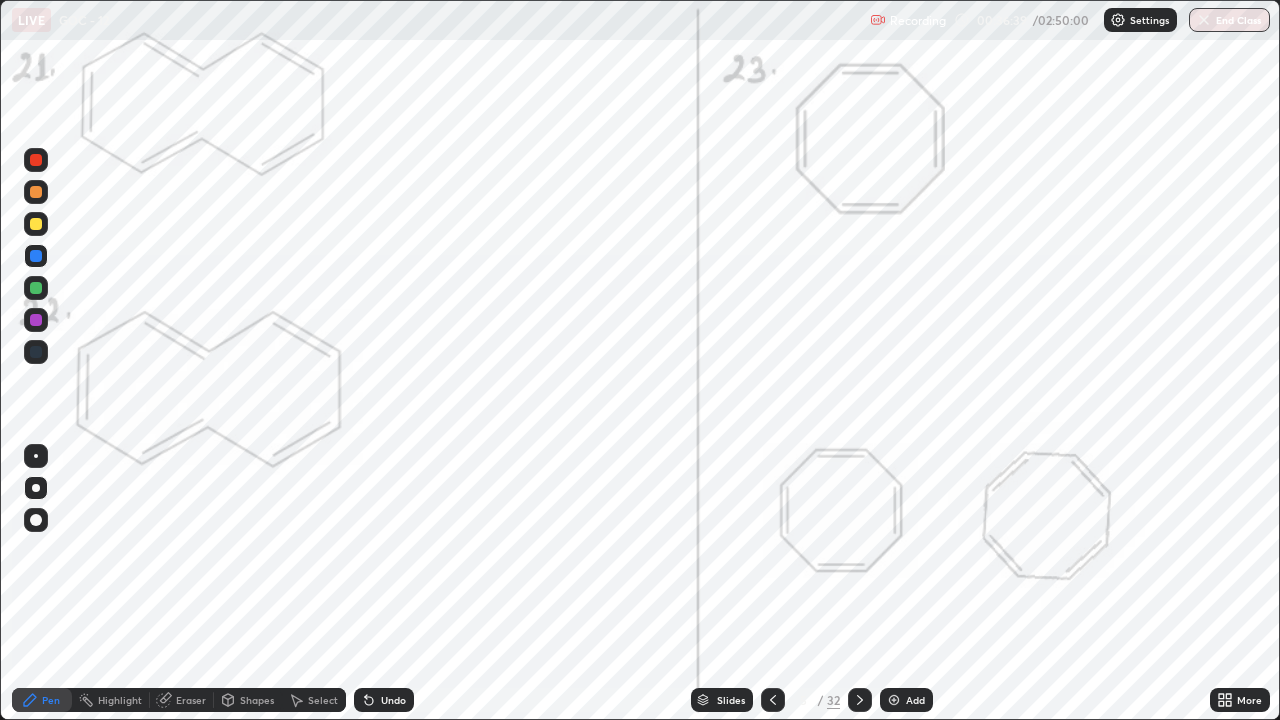 click at bounding box center [36, 160] 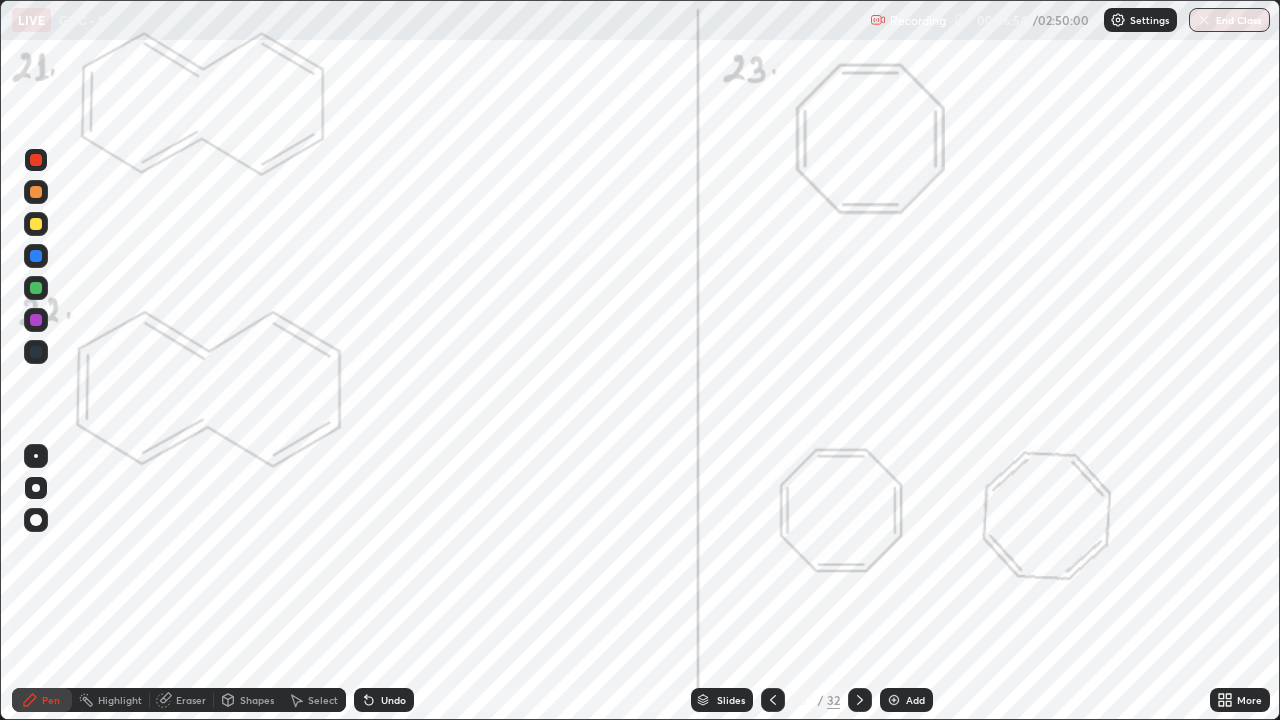 click at bounding box center [36, 352] 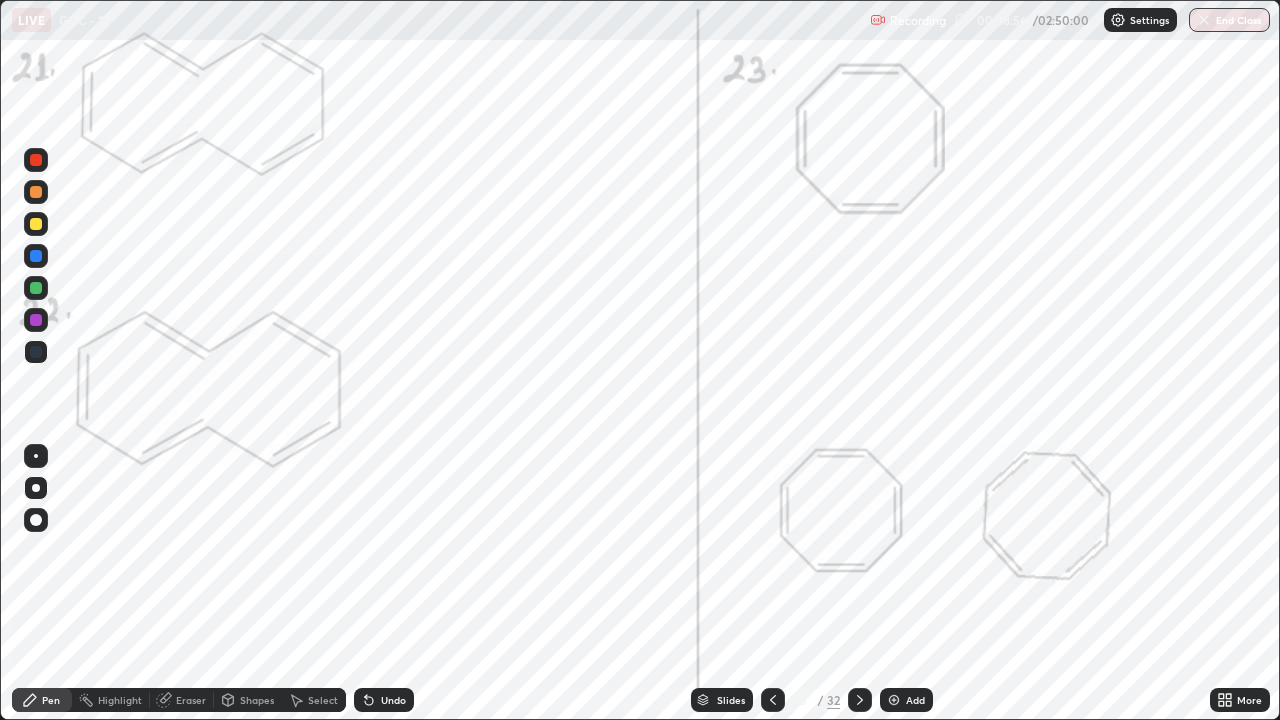 click at bounding box center (36, 320) 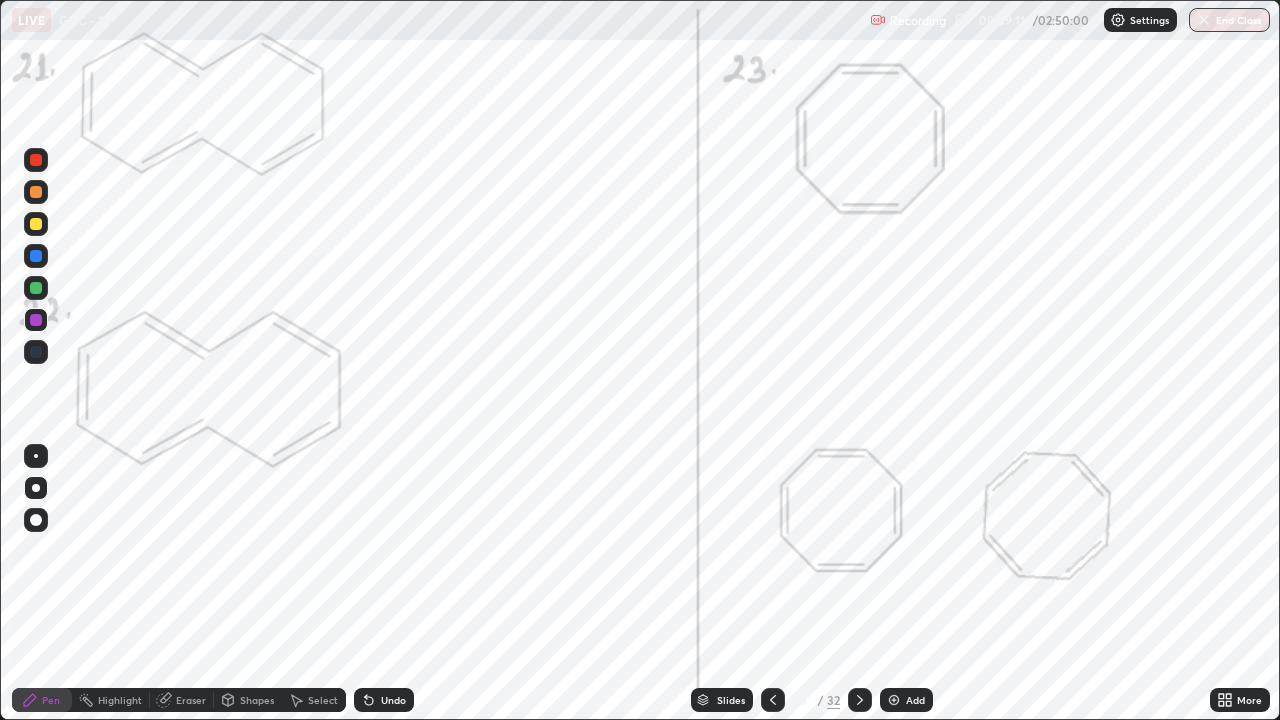 click on "Undo" at bounding box center [393, 700] 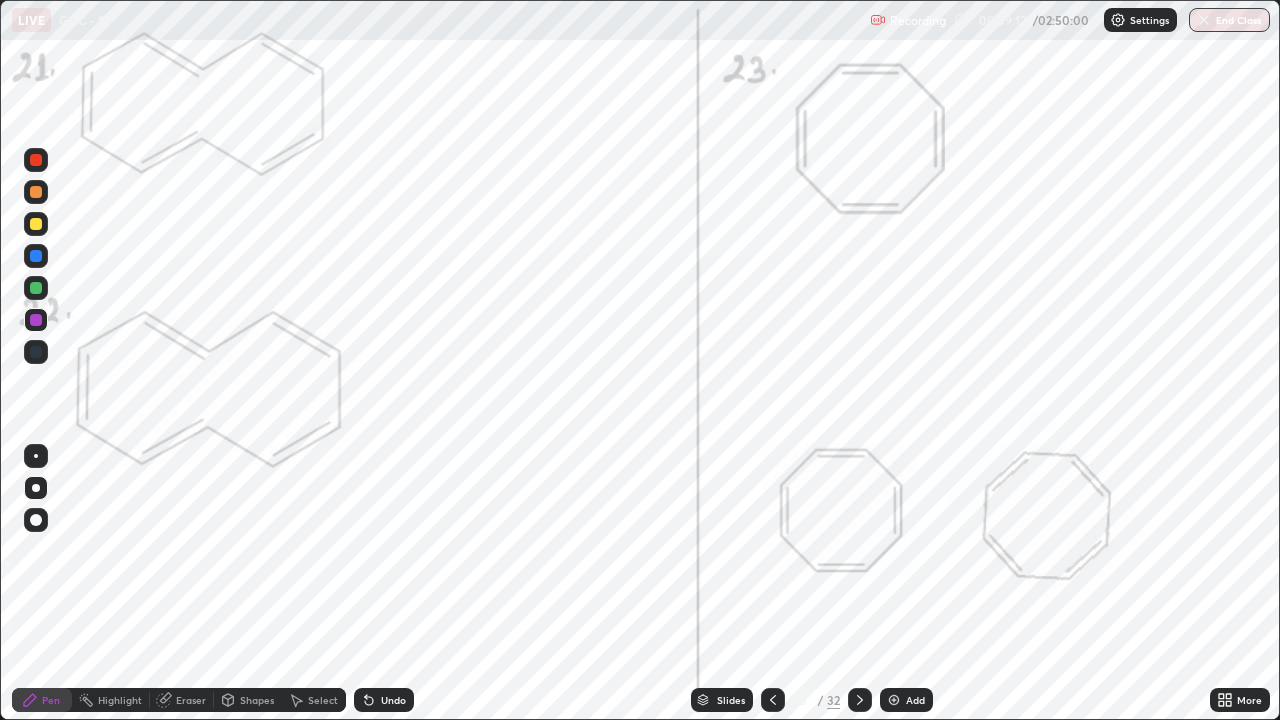 click on "Undo" at bounding box center (393, 700) 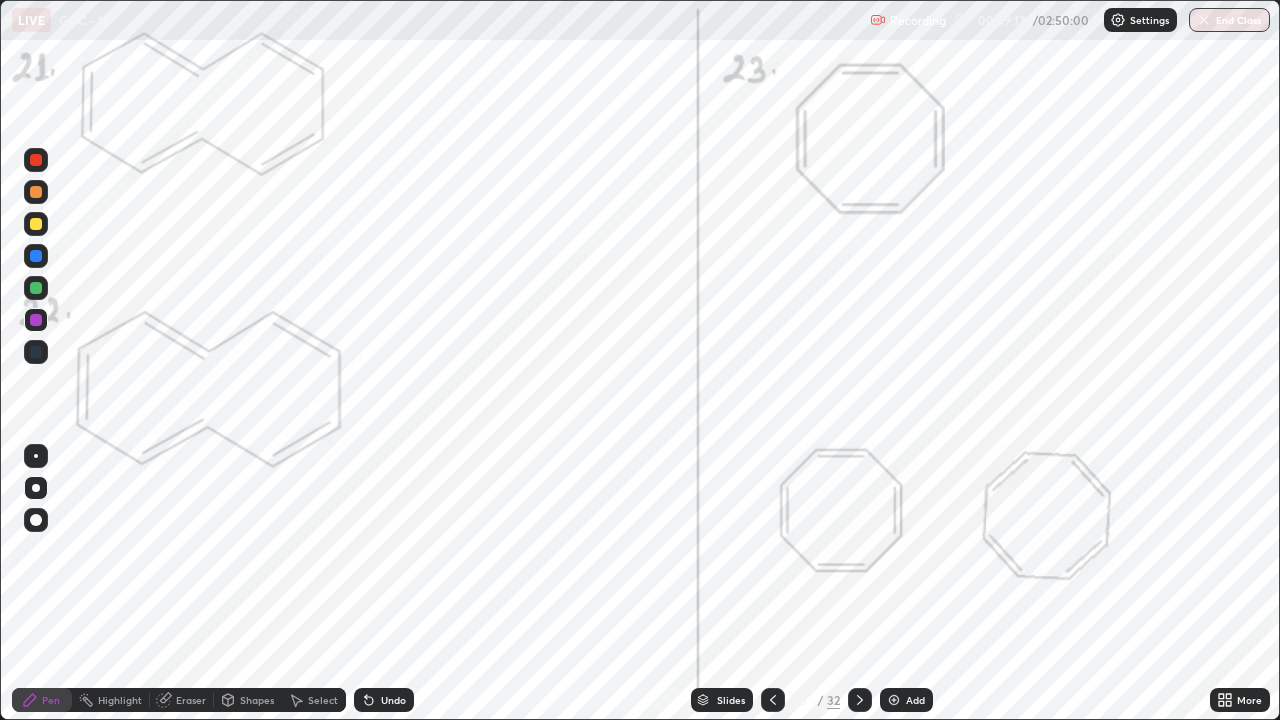 click on "Undo" at bounding box center (384, 700) 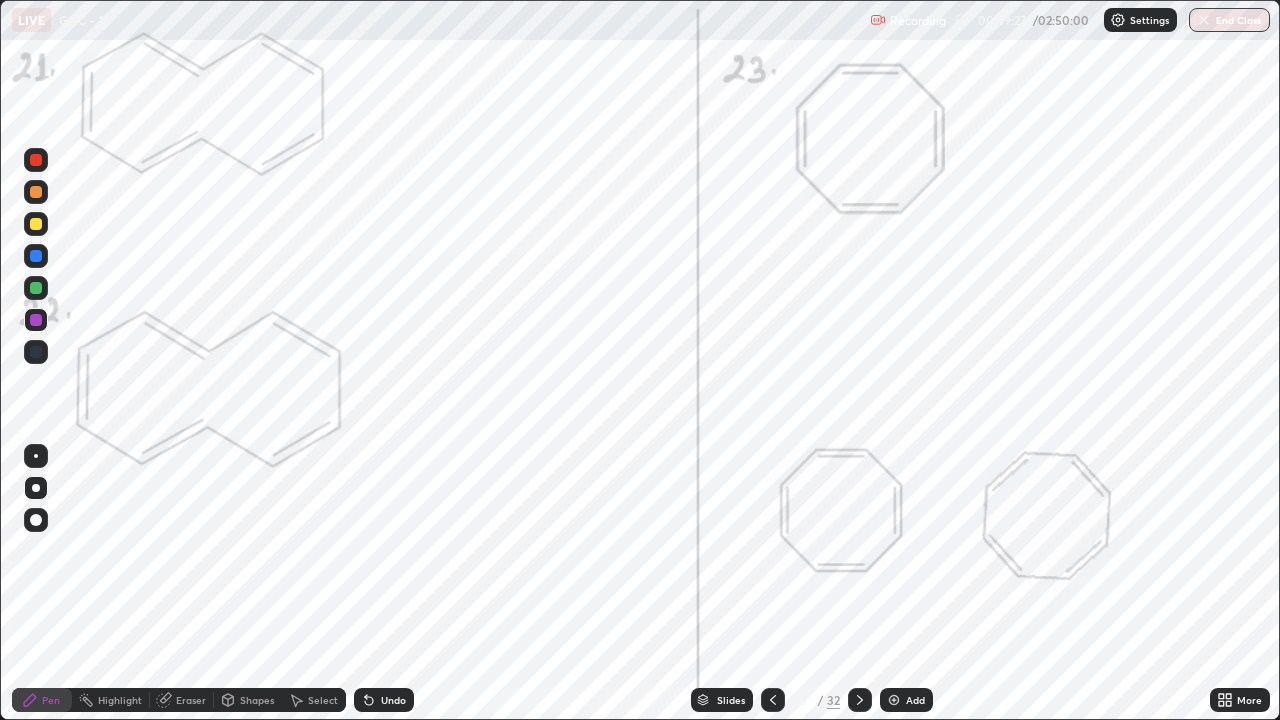 click 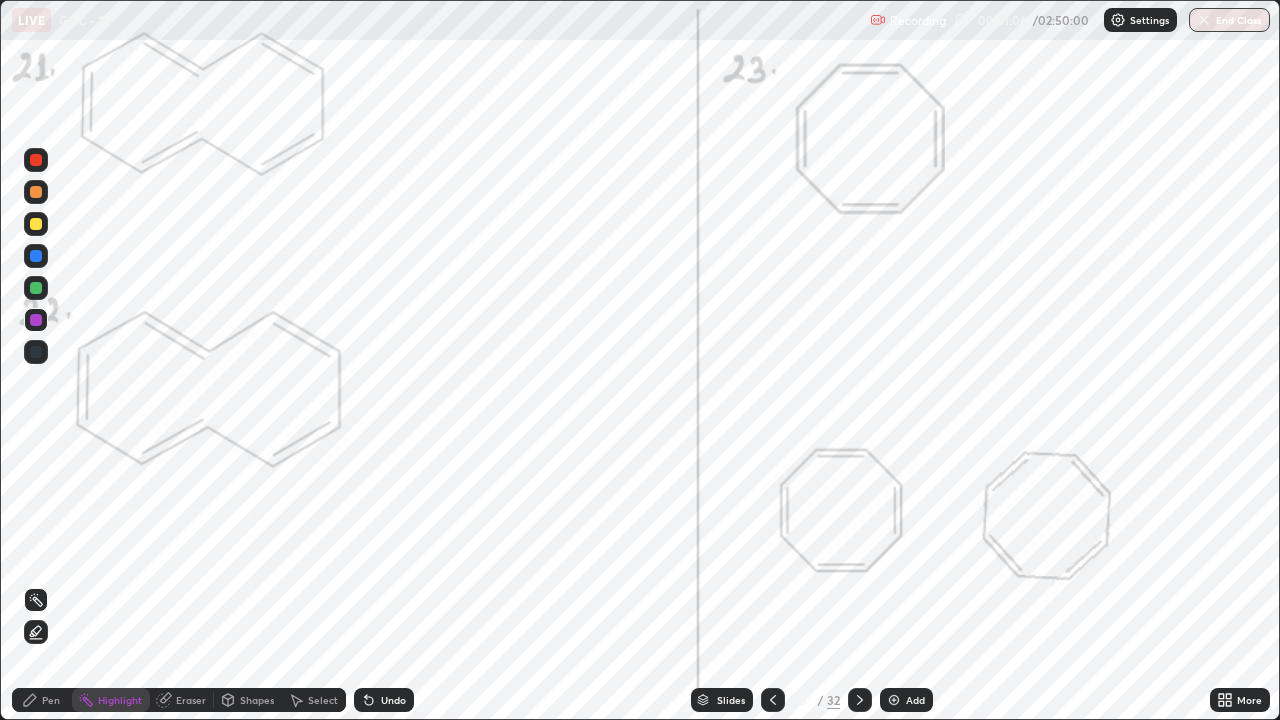 click on "Pen" at bounding box center [51, 700] 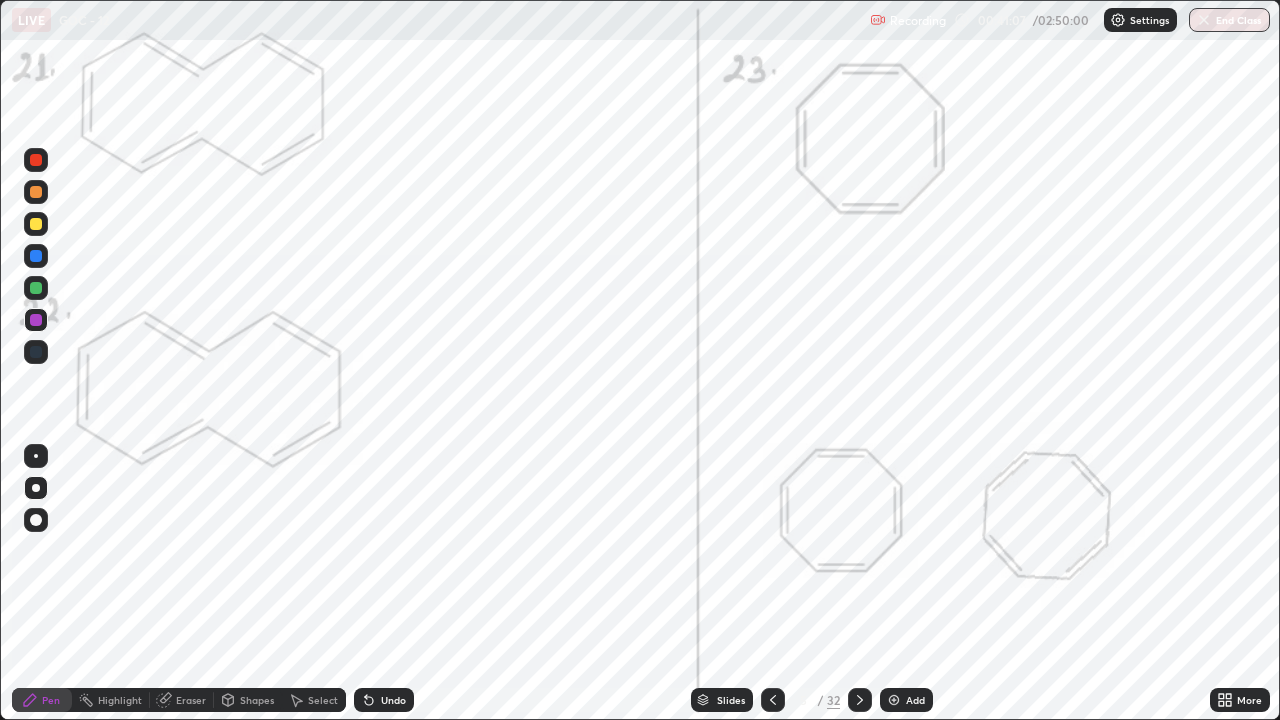 click at bounding box center (36, 160) 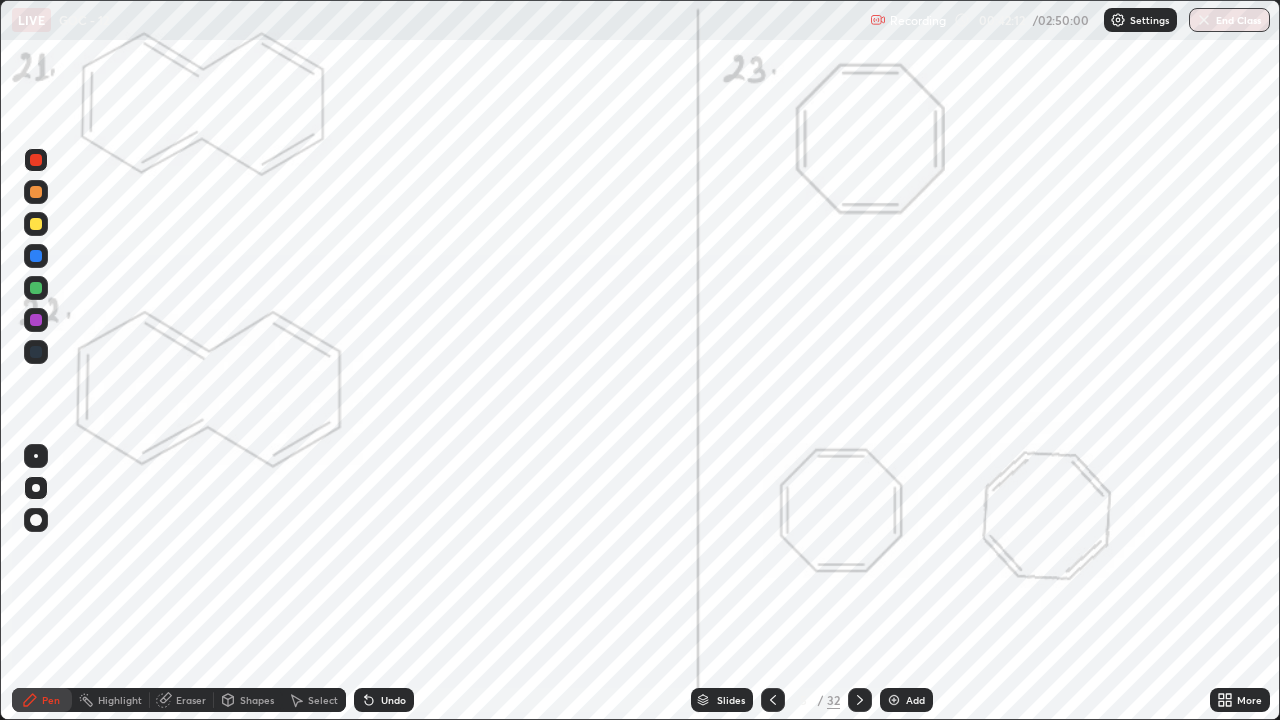 click at bounding box center (36, 320) 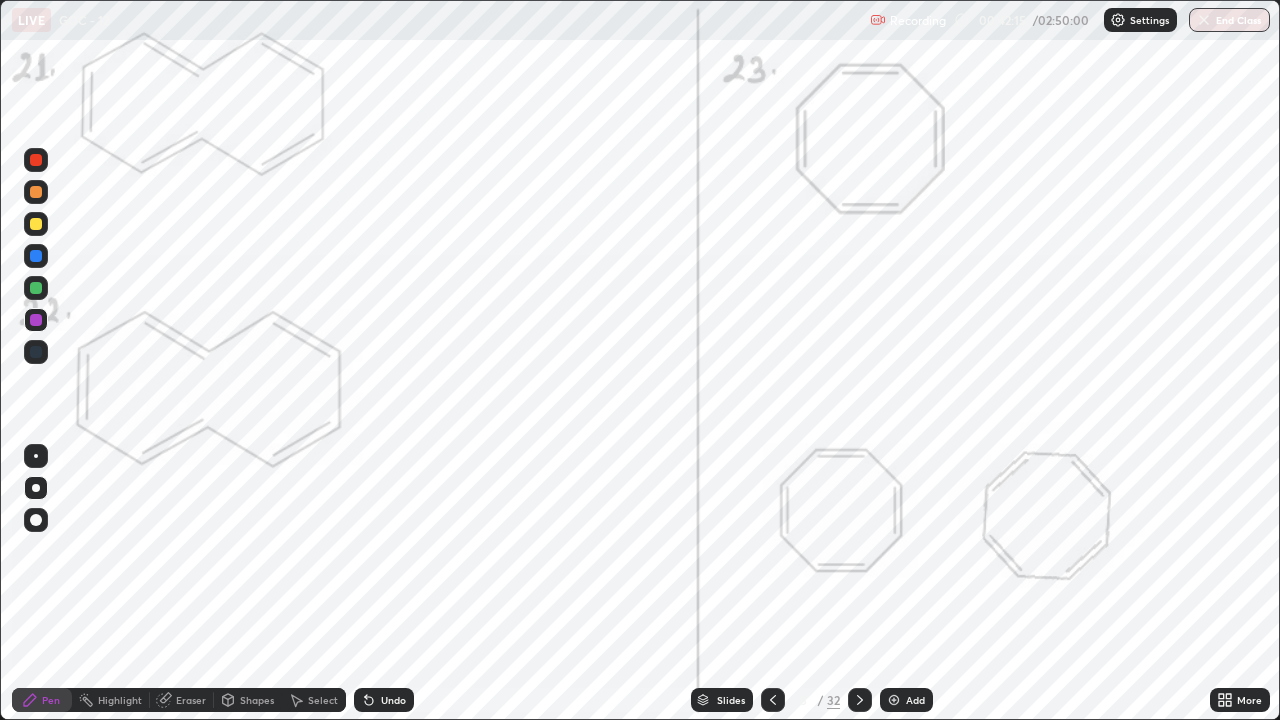 click at bounding box center (36, 288) 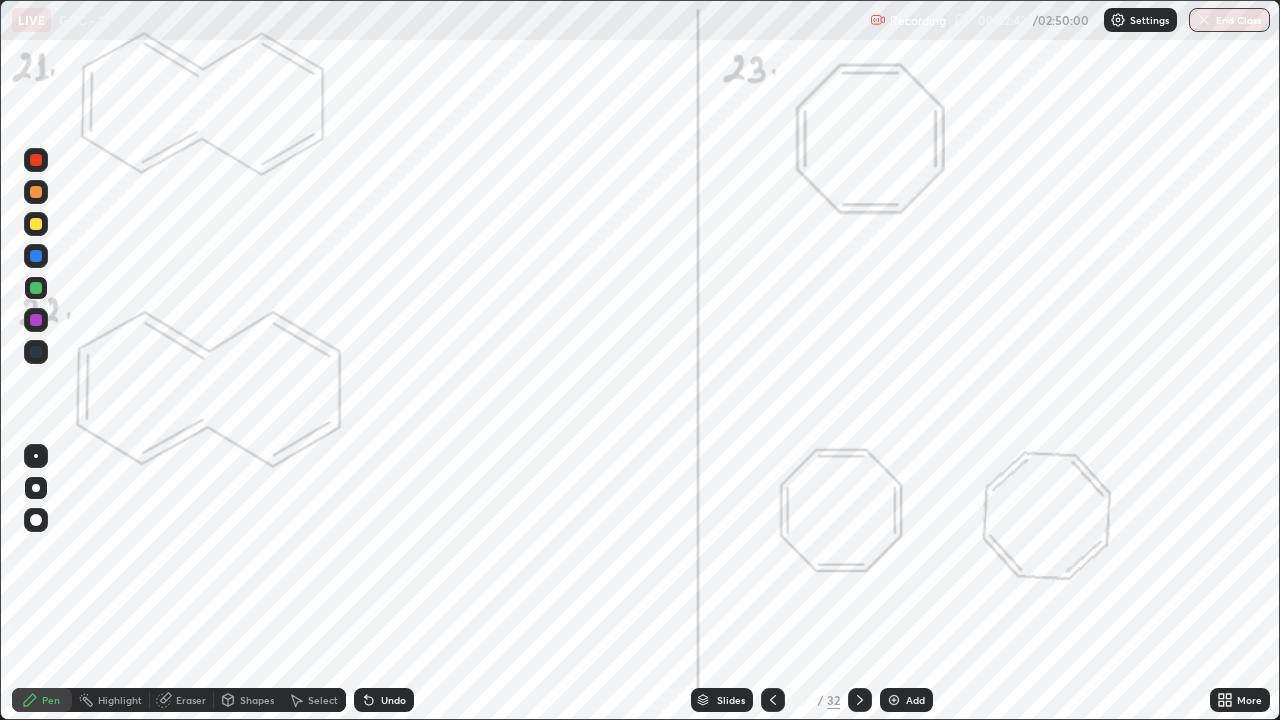 click at bounding box center (36, 160) 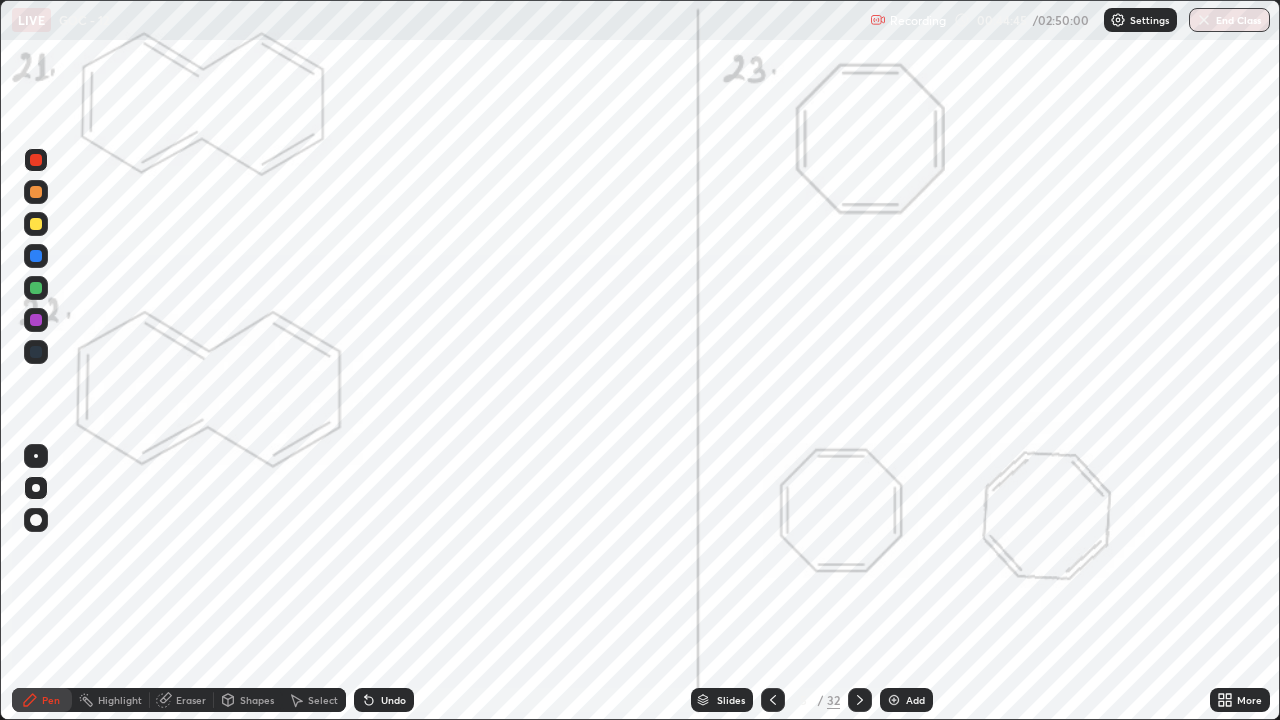 click on "Undo" at bounding box center [384, 700] 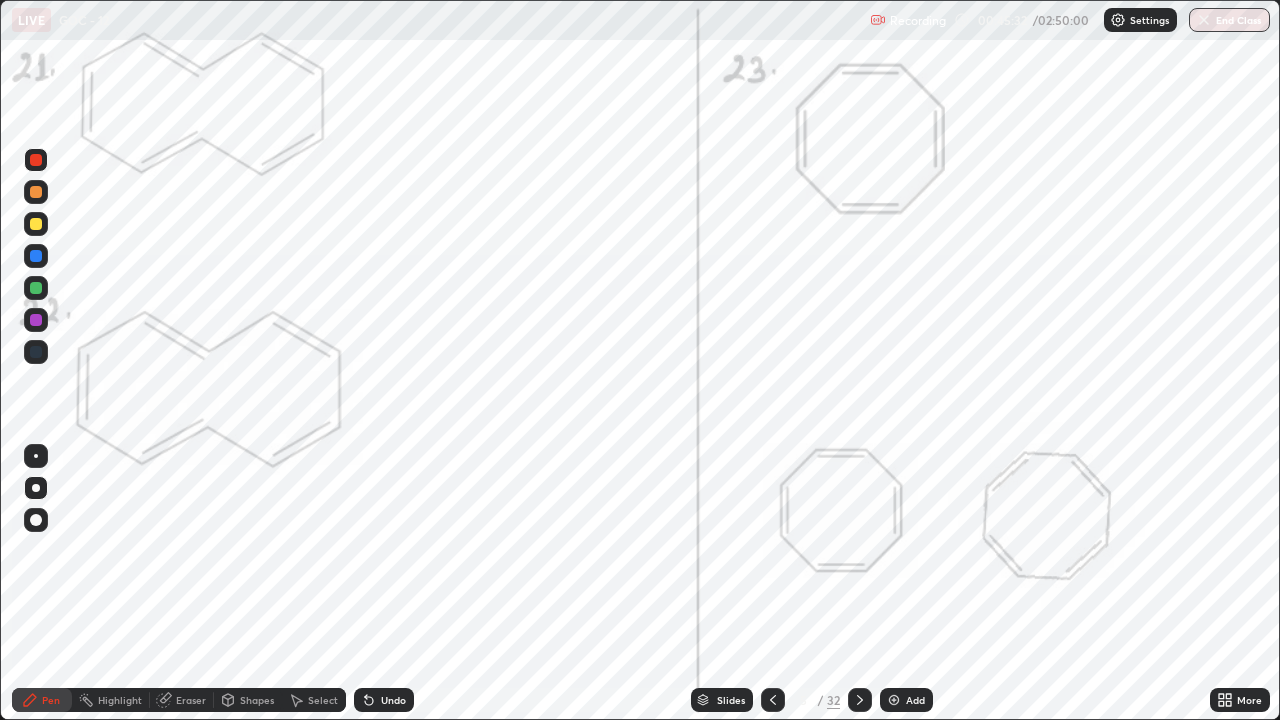 click 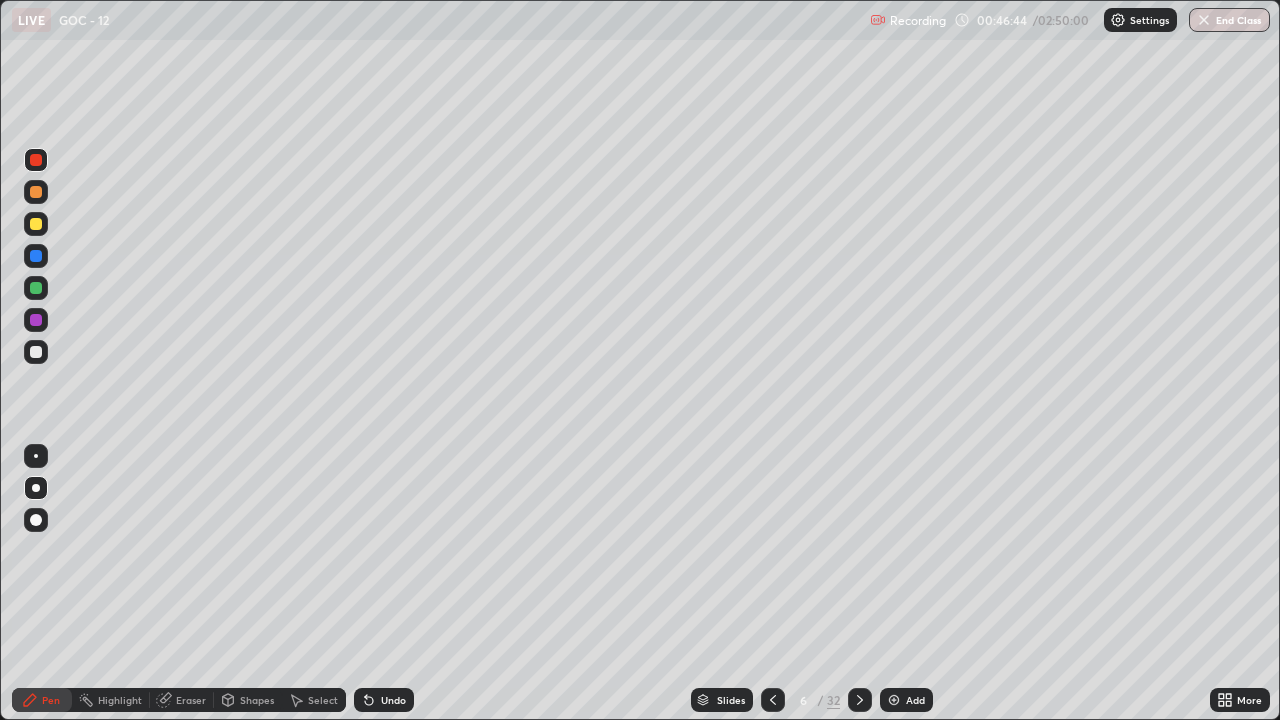 click 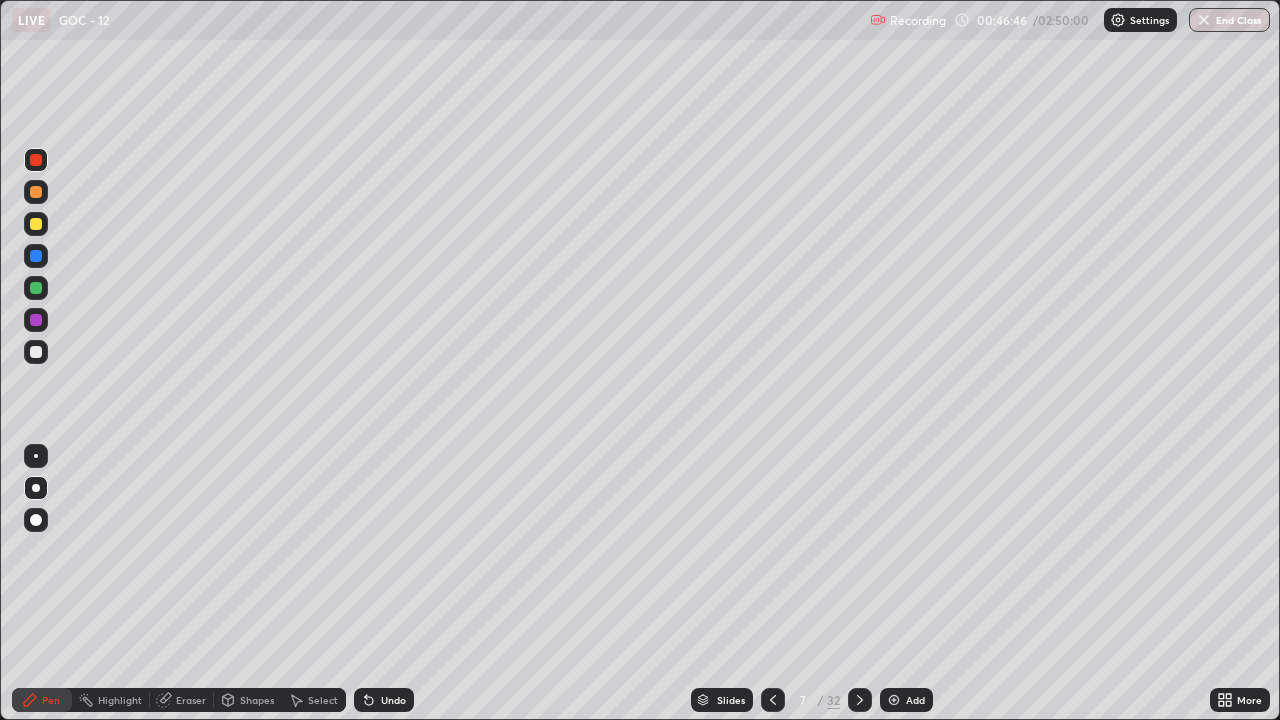 click at bounding box center (36, 192) 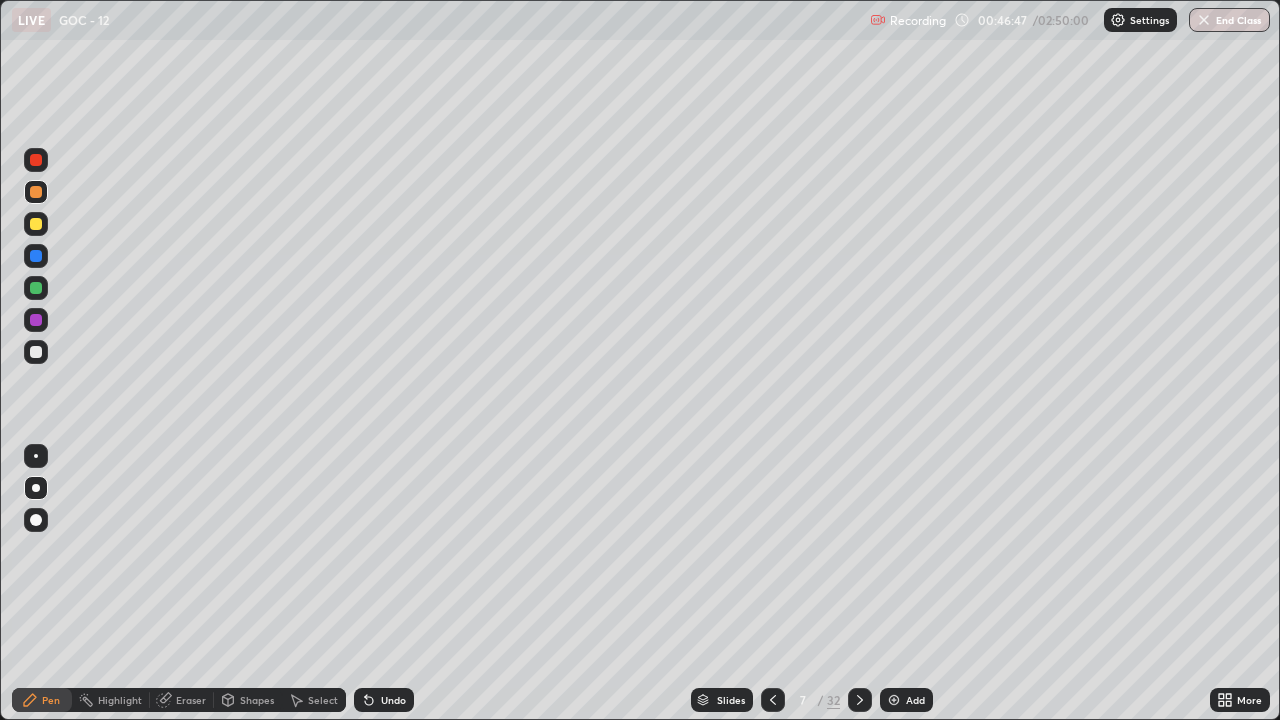 click at bounding box center [36, 520] 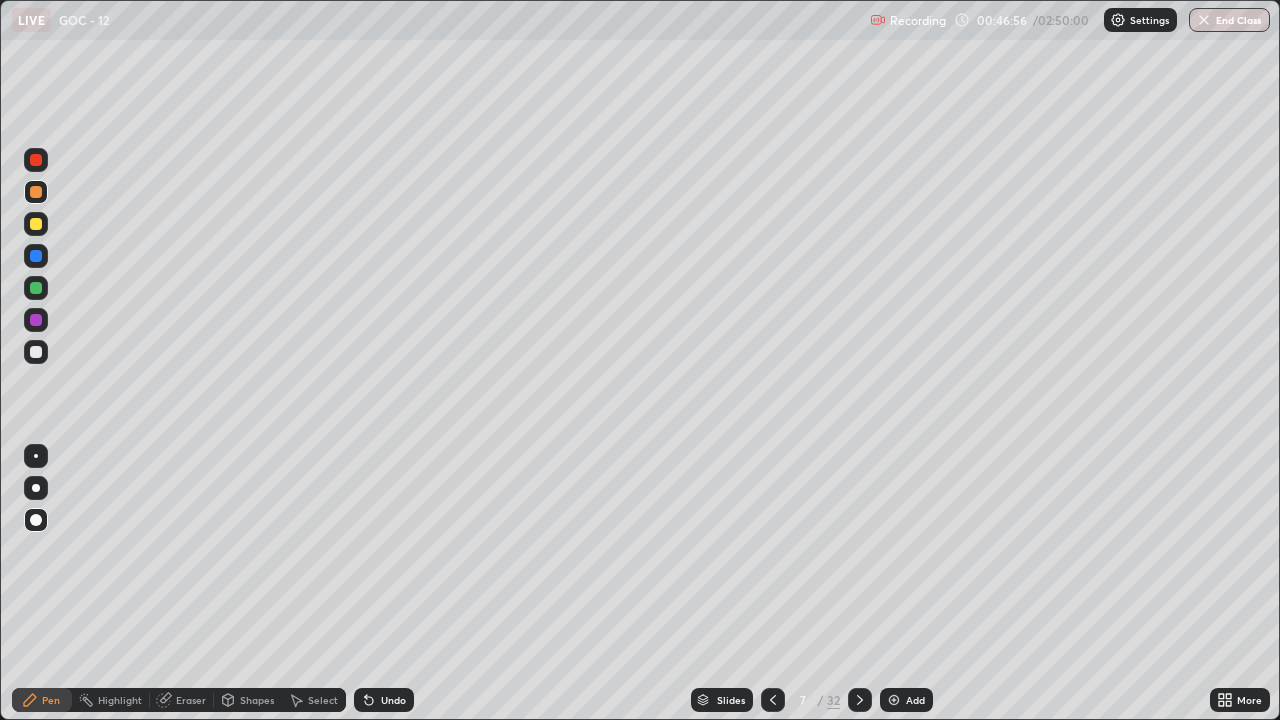 click 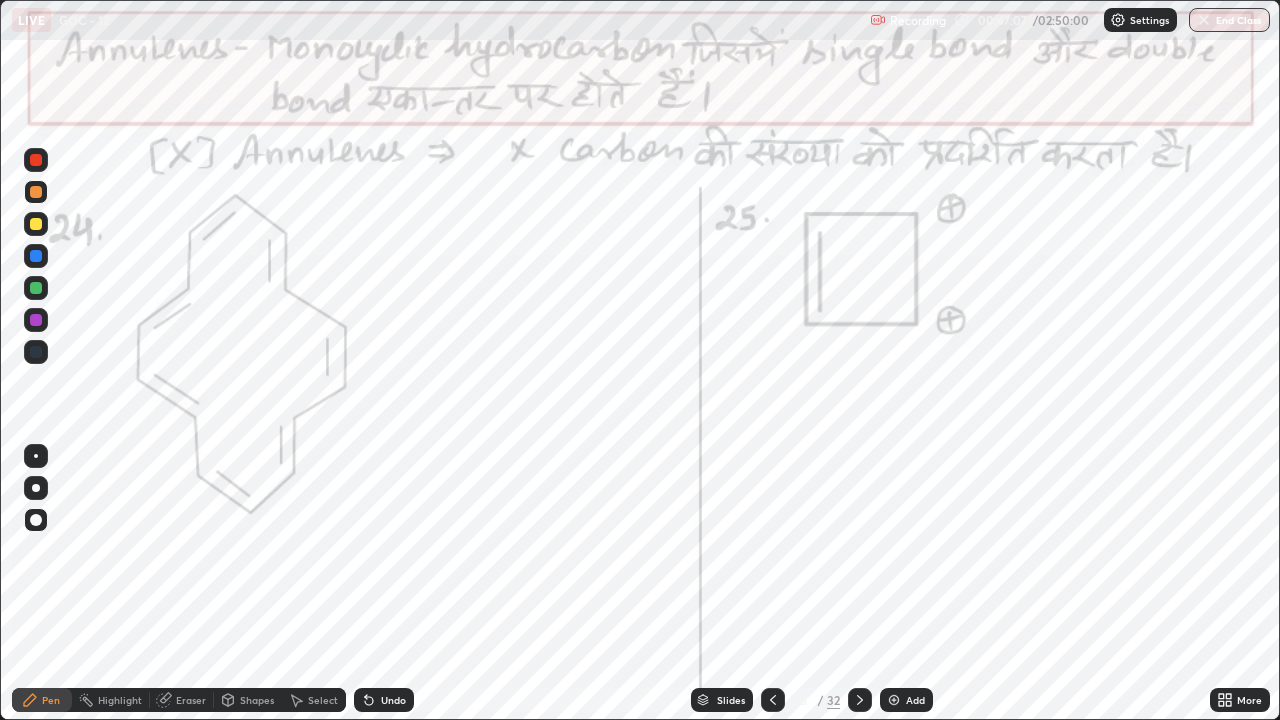 click at bounding box center (36, 160) 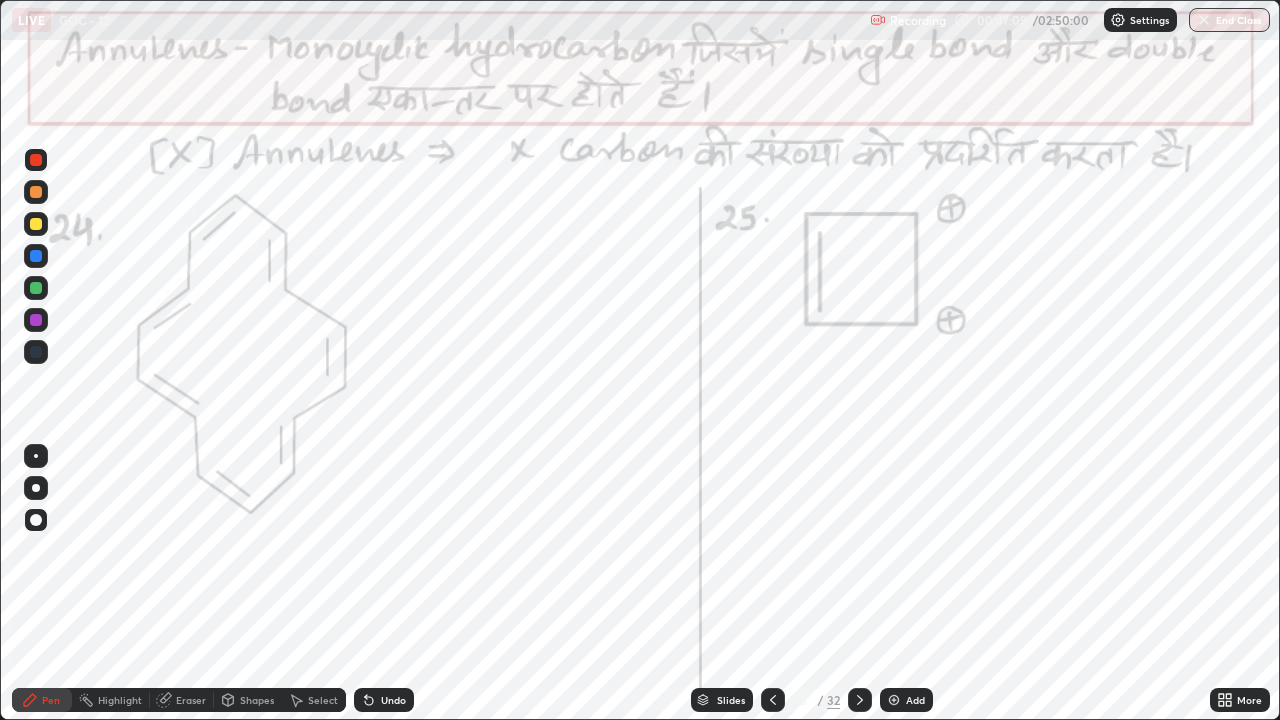 click at bounding box center [36, 352] 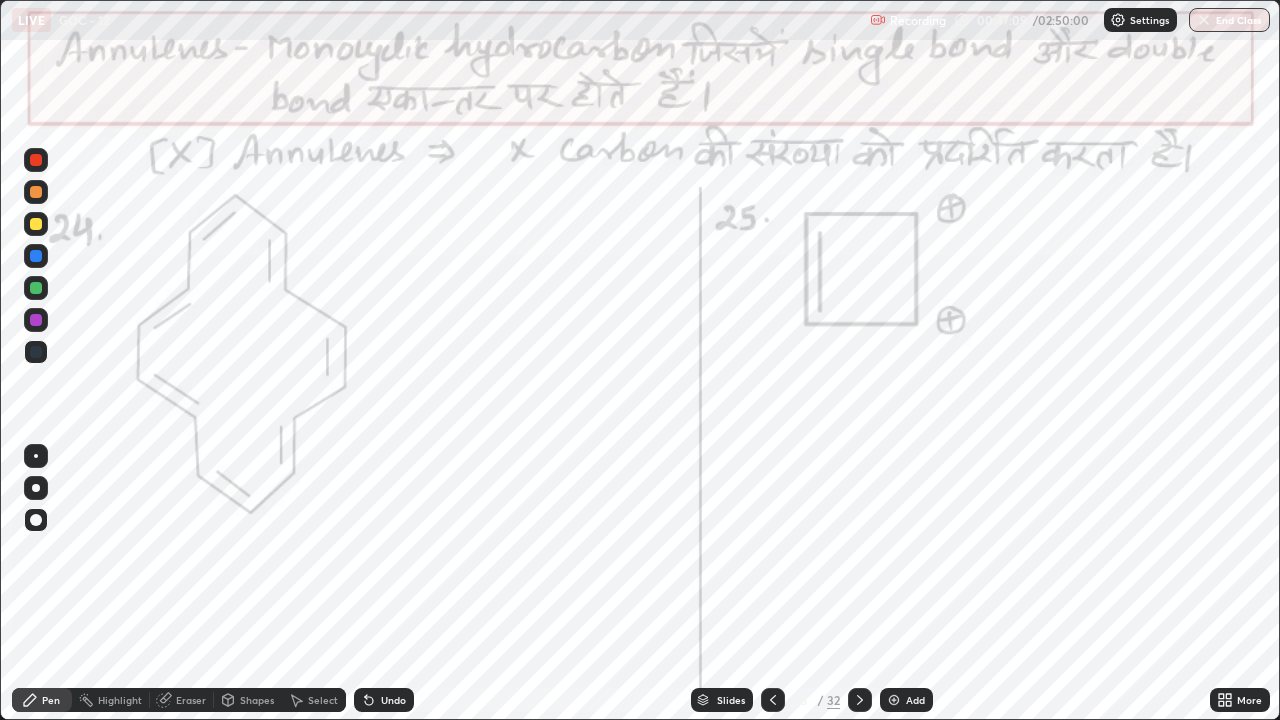 click on "Highlight" at bounding box center (120, 700) 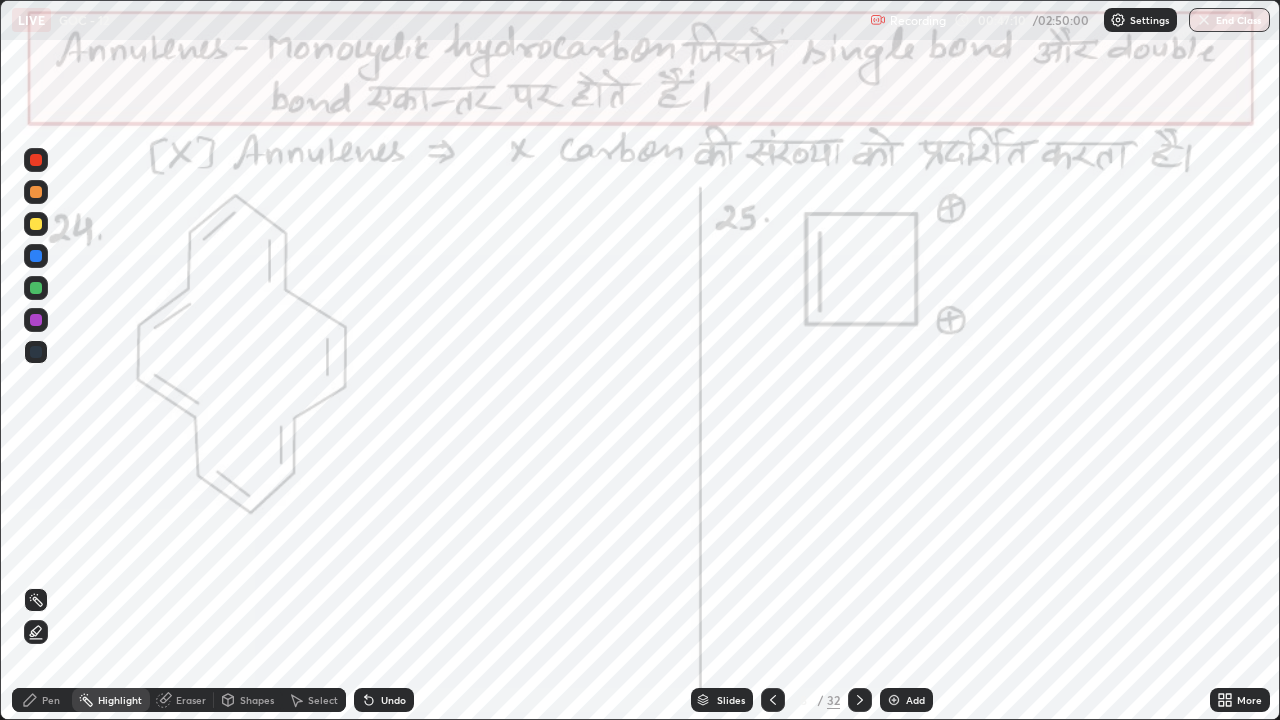click at bounding box center (36, 160) 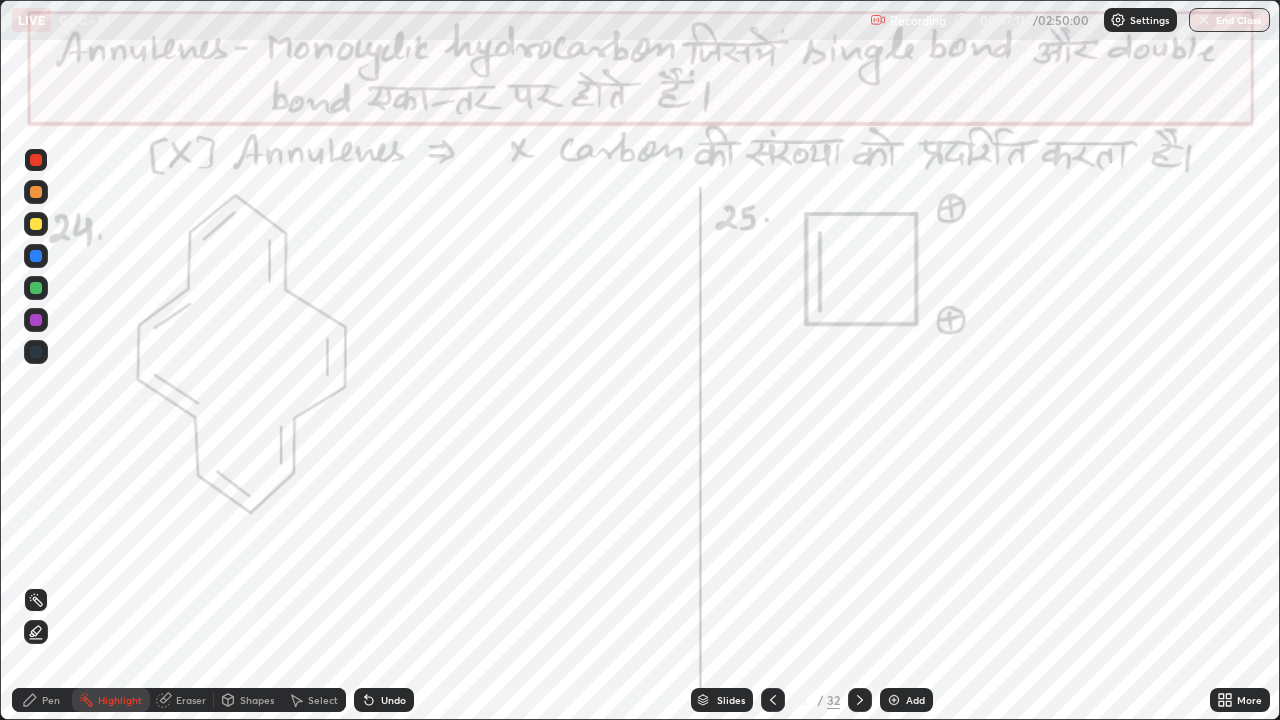 click 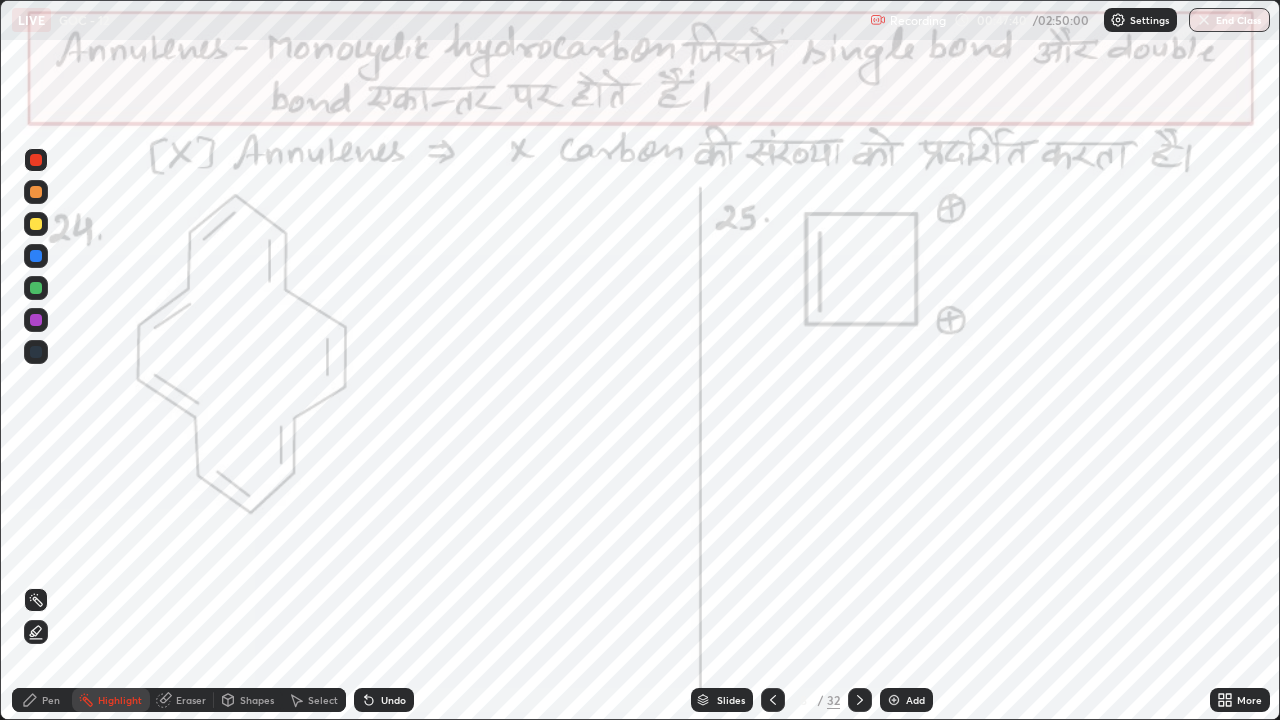 click 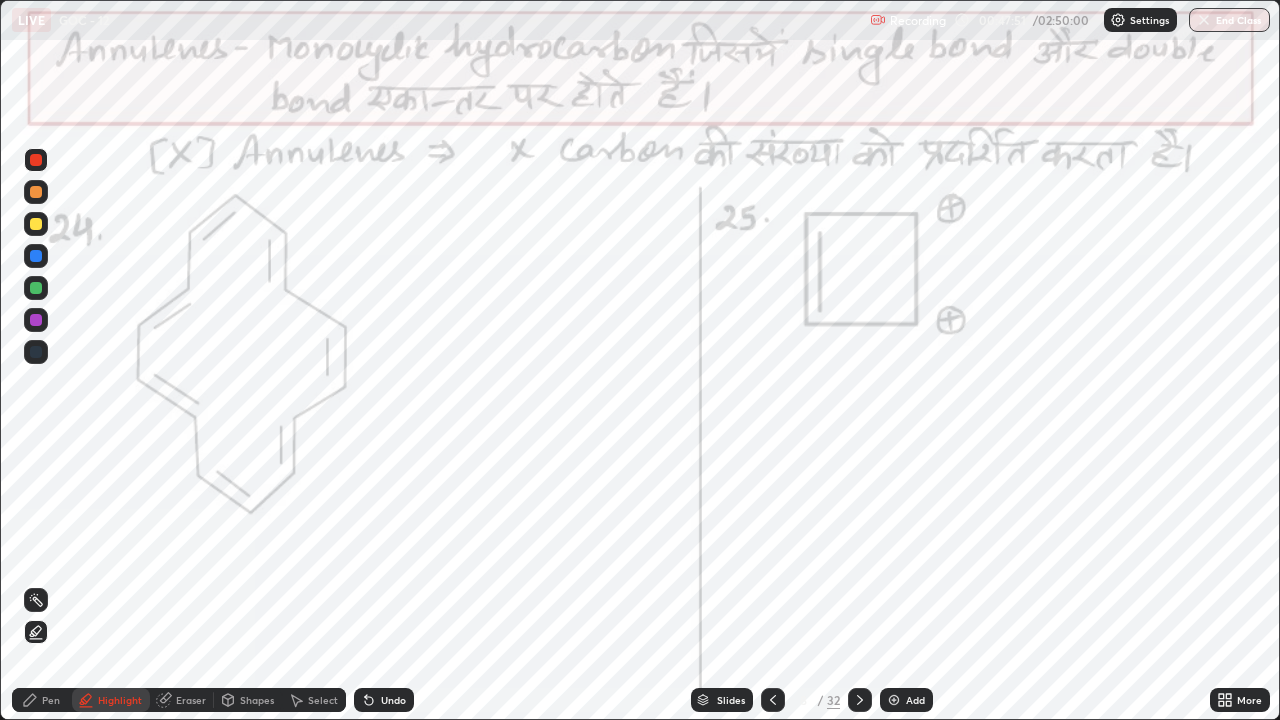click 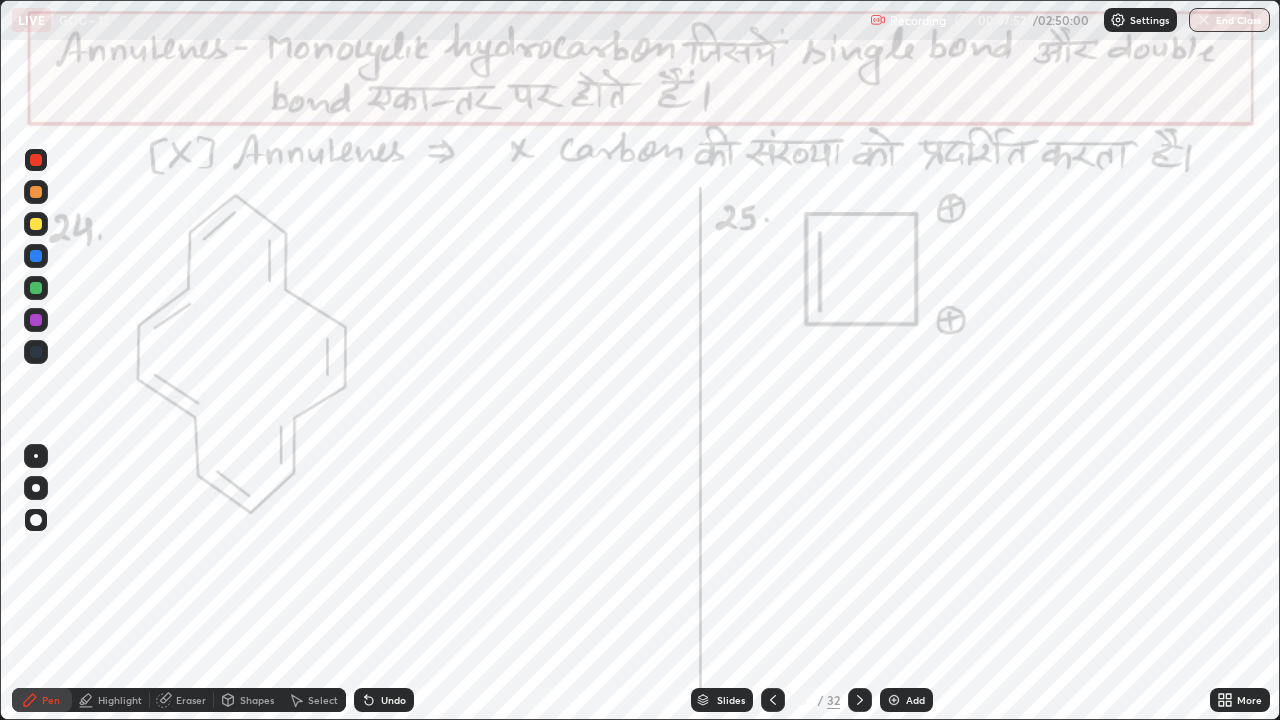 click at bounding box center (36, 352) 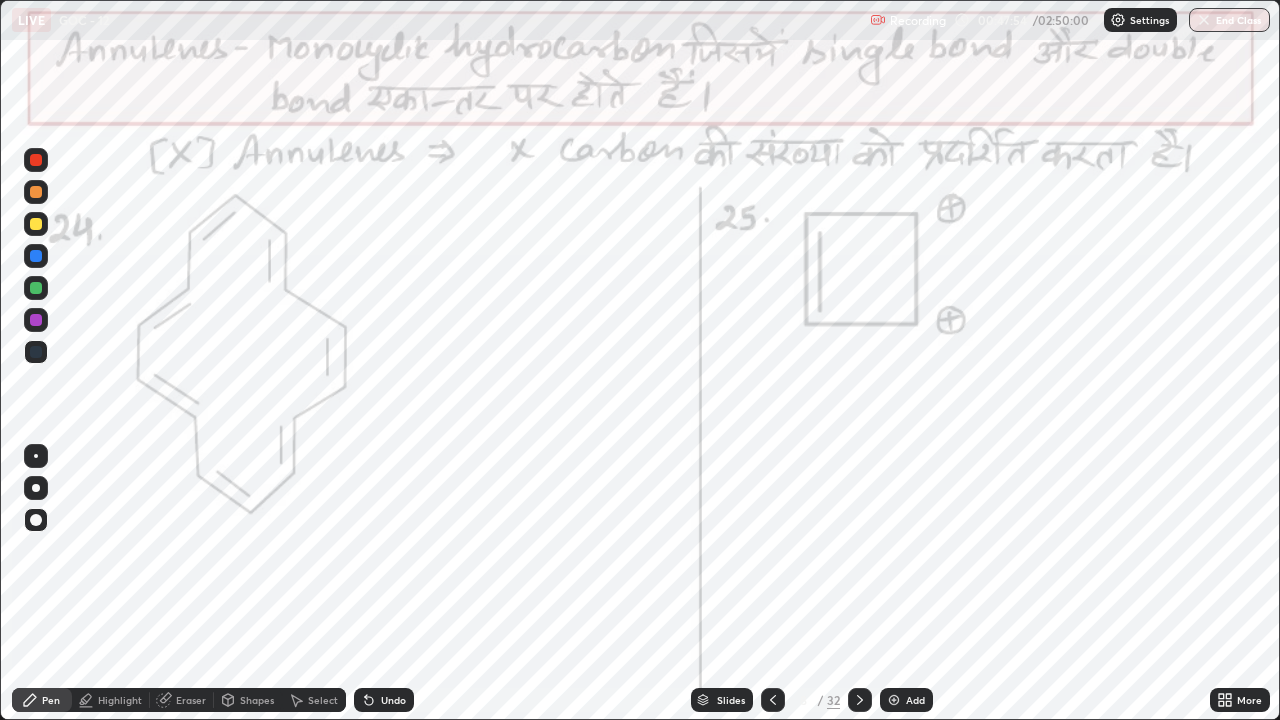 click on "Undo" at bounding box center (384, 700) 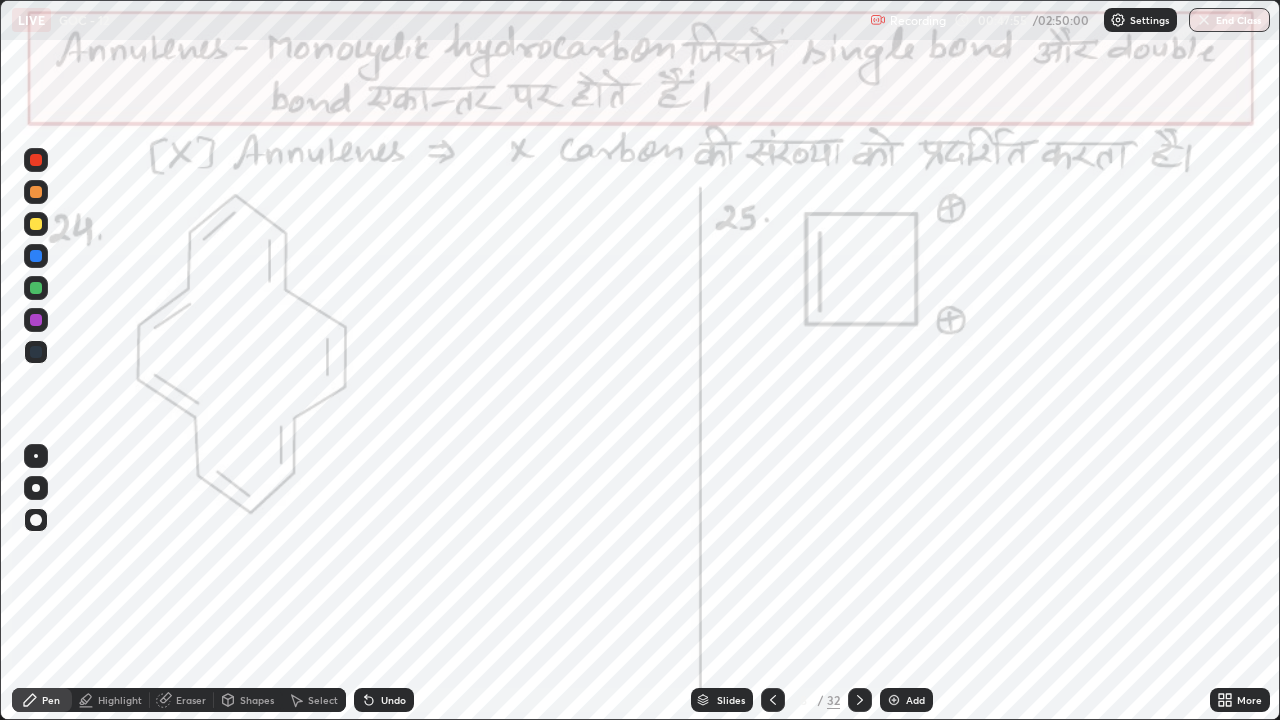 click on "Undo" at bounding box center (384, 700) 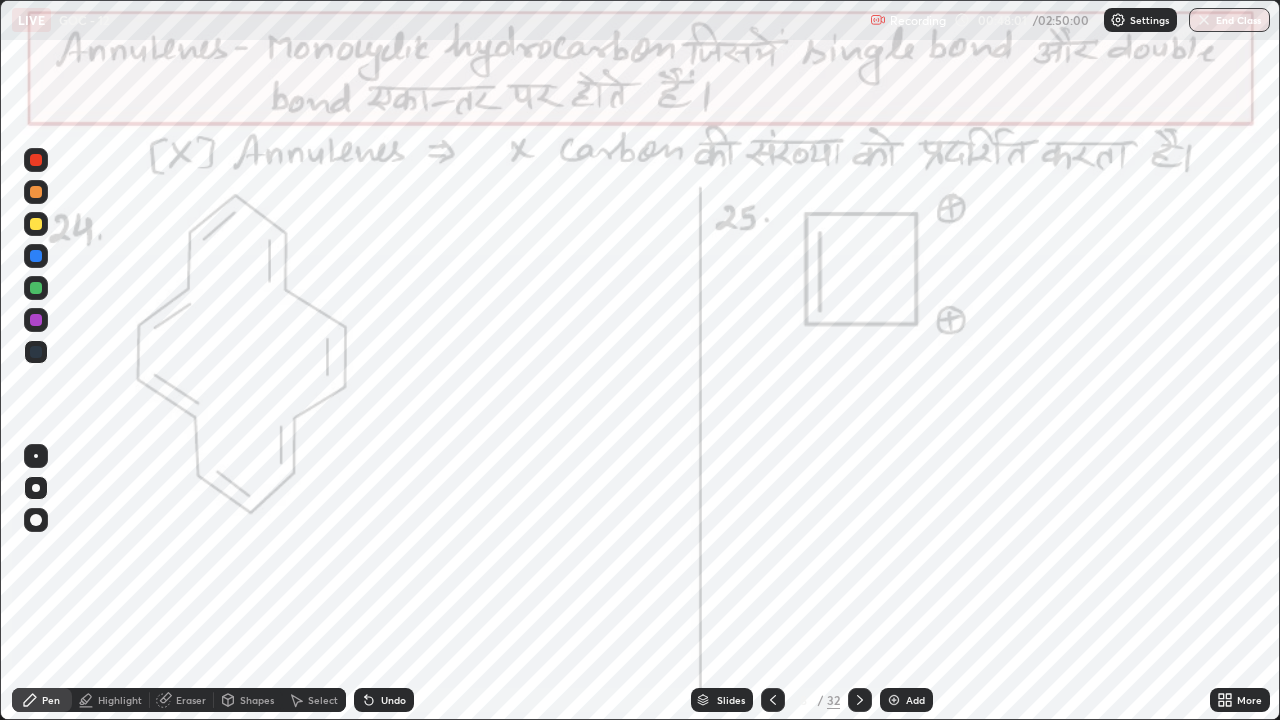 click at bounding box center (36, 160) 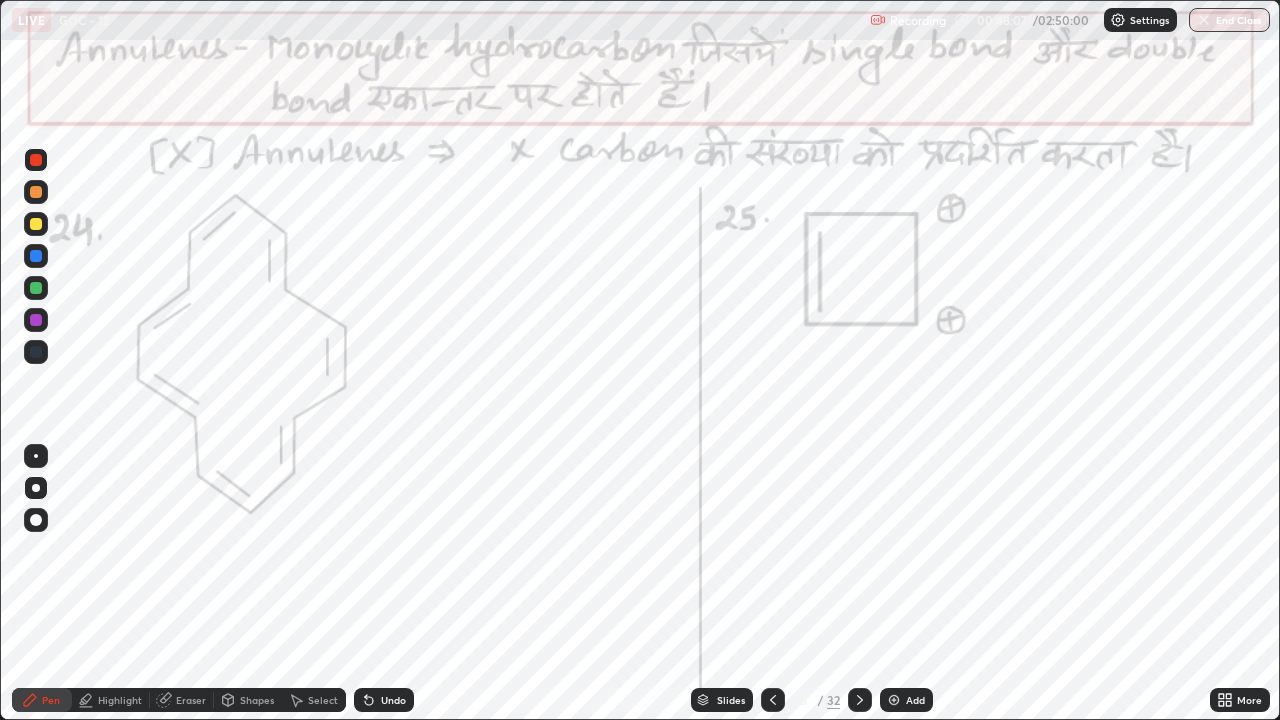 click at bounding box center [36, 160] 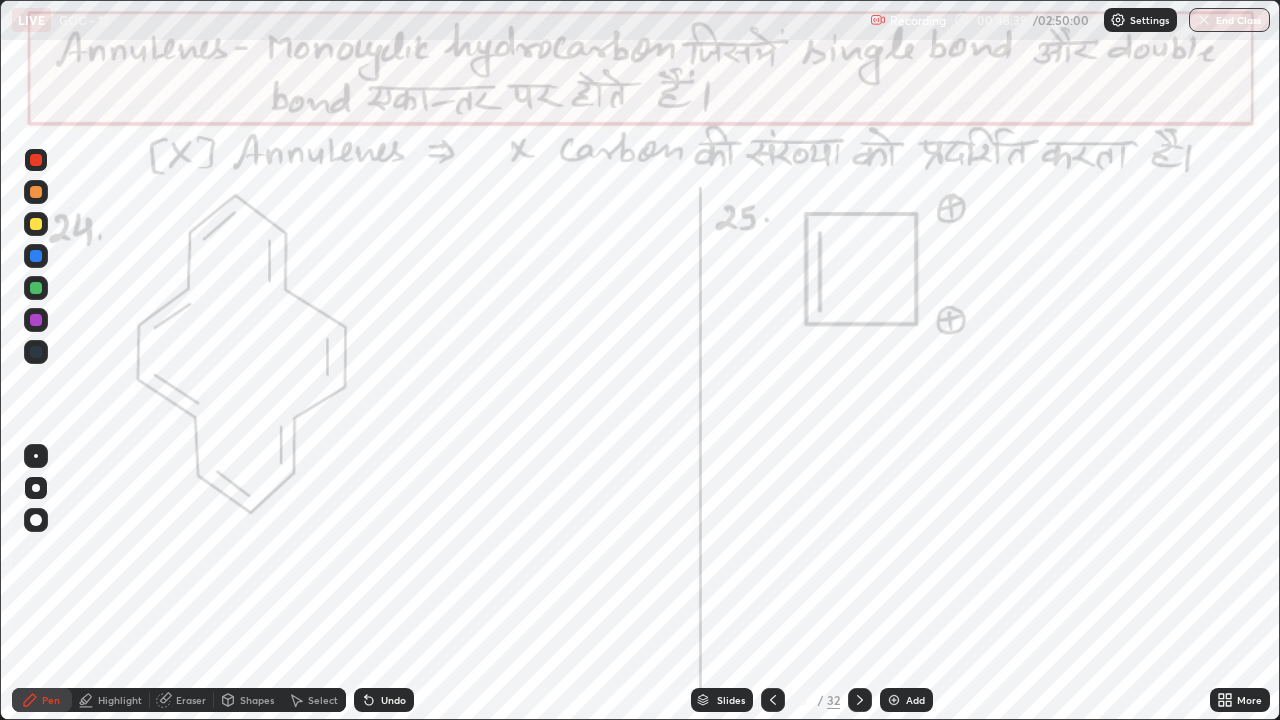 click on "Eraser" at bounding box center (191, 700) 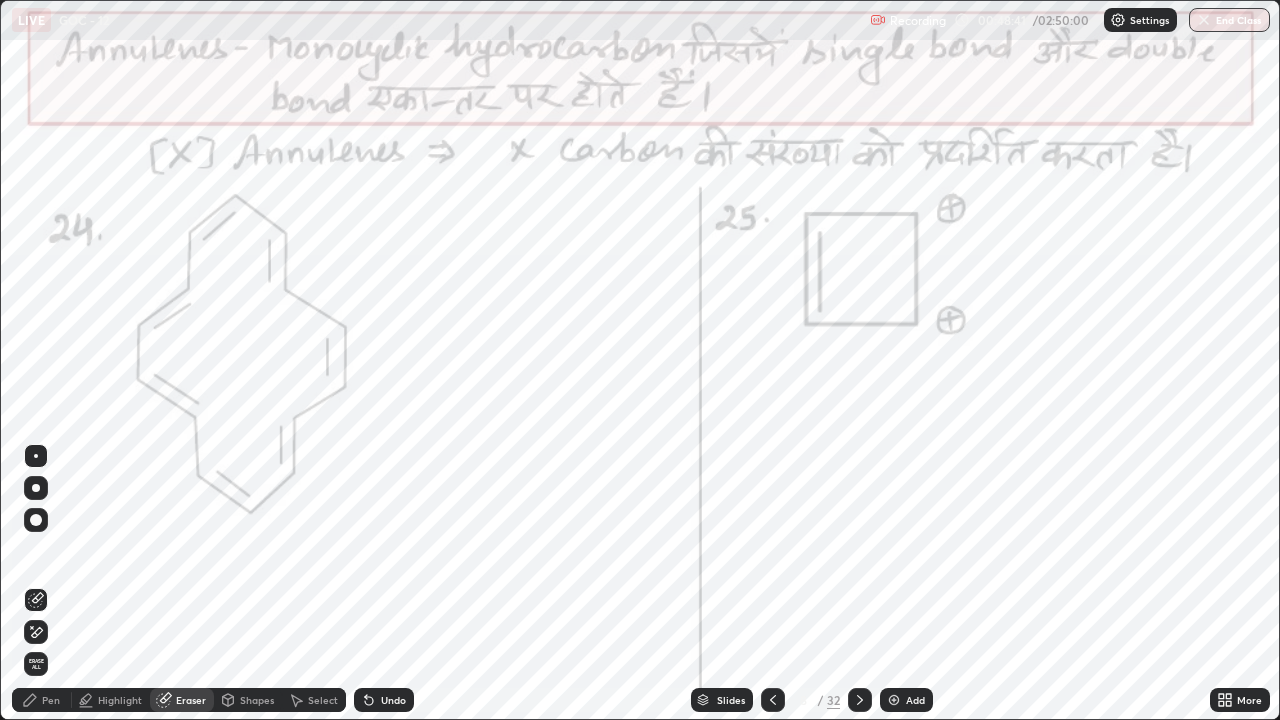 click on "Pen" at bounding box center [42, 700] 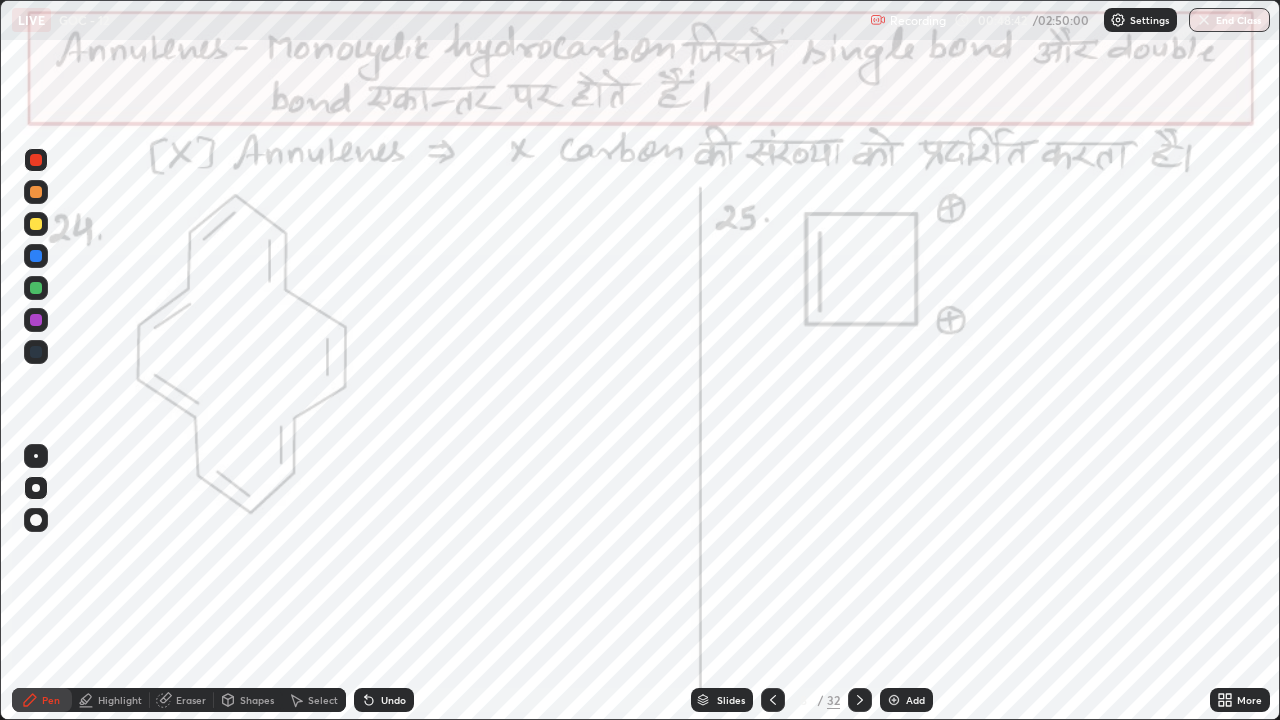 click at bounding box center (36, 352) 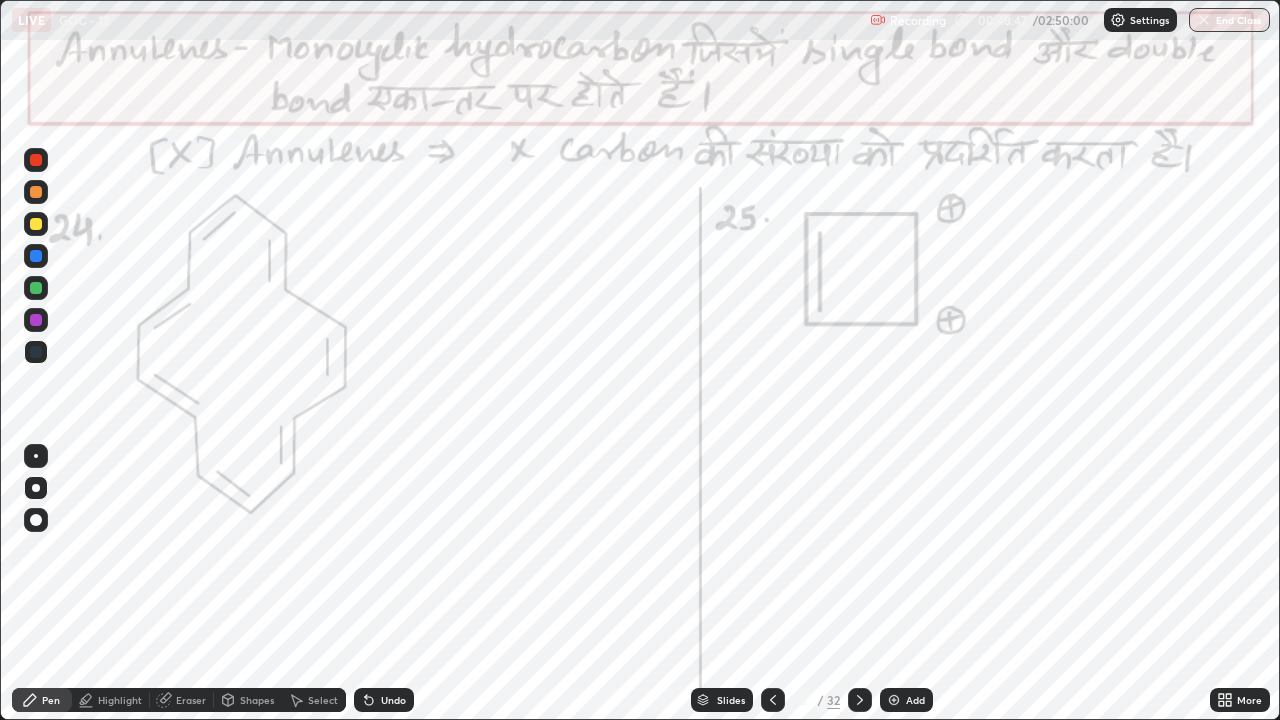click on "Highlight" at bounding box center [120, 700] 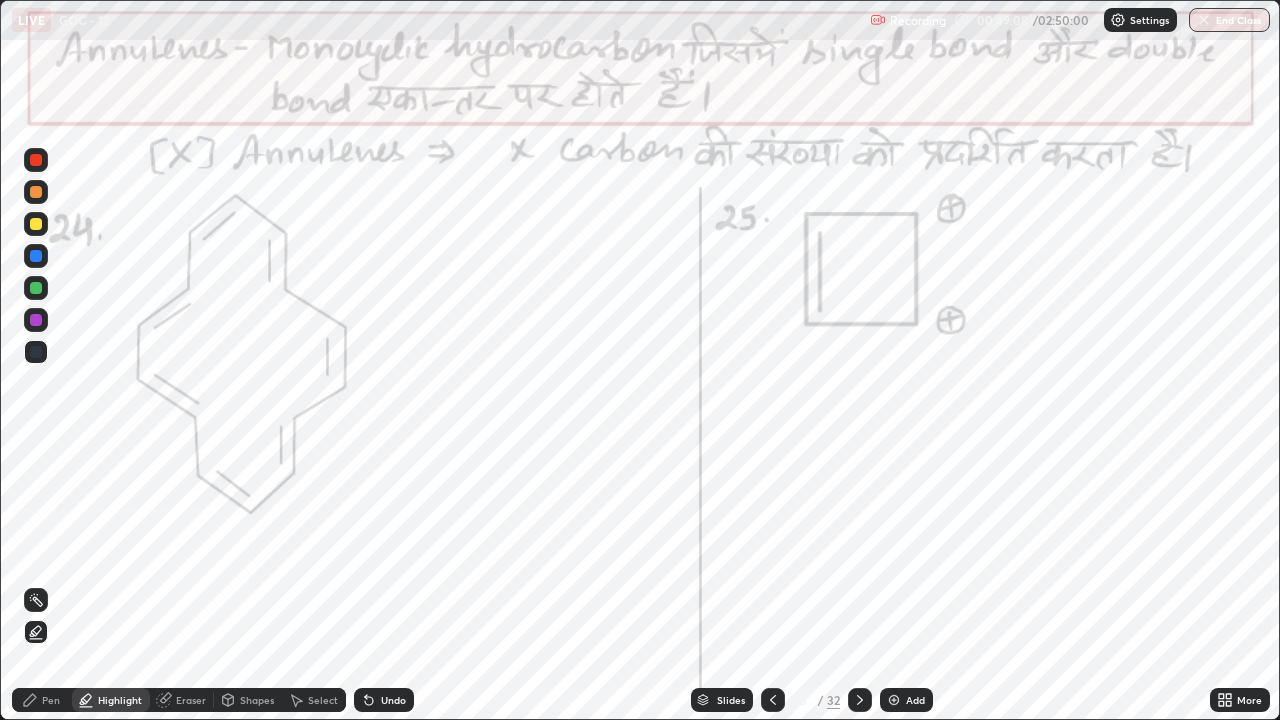 click on "Pen" at bounding box center [51, 700] 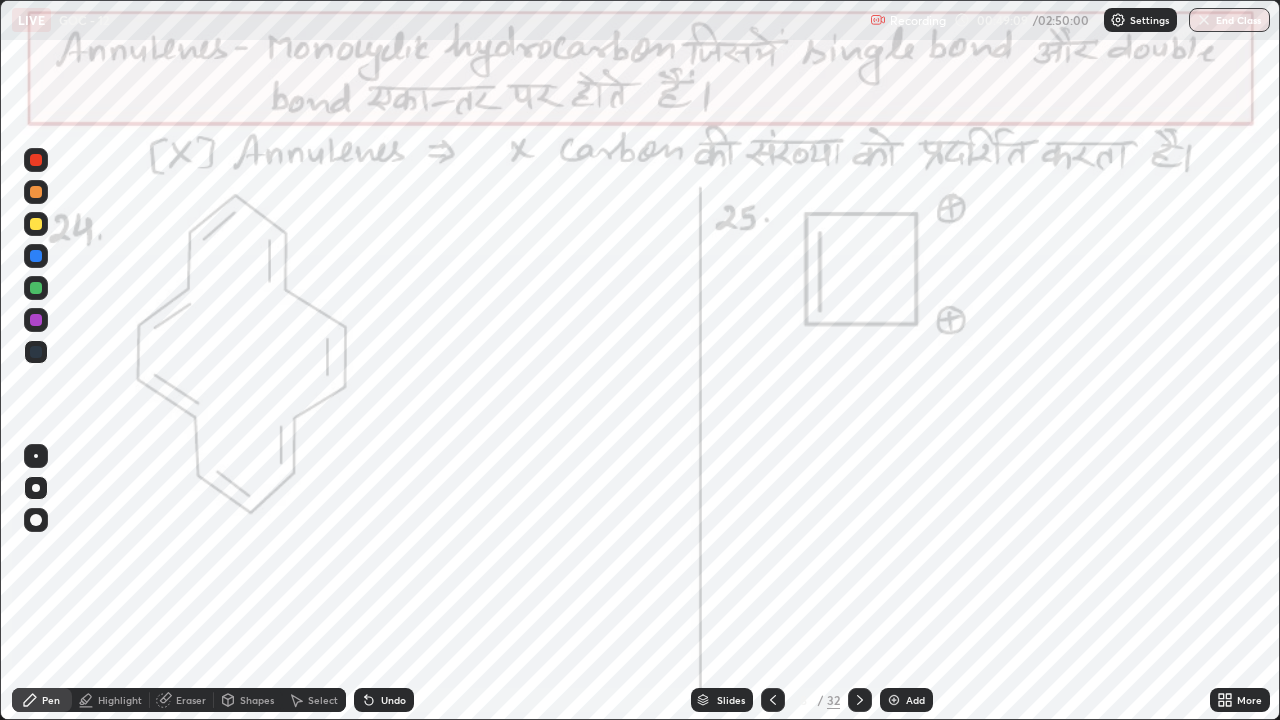click at bounding box center (36, 160) 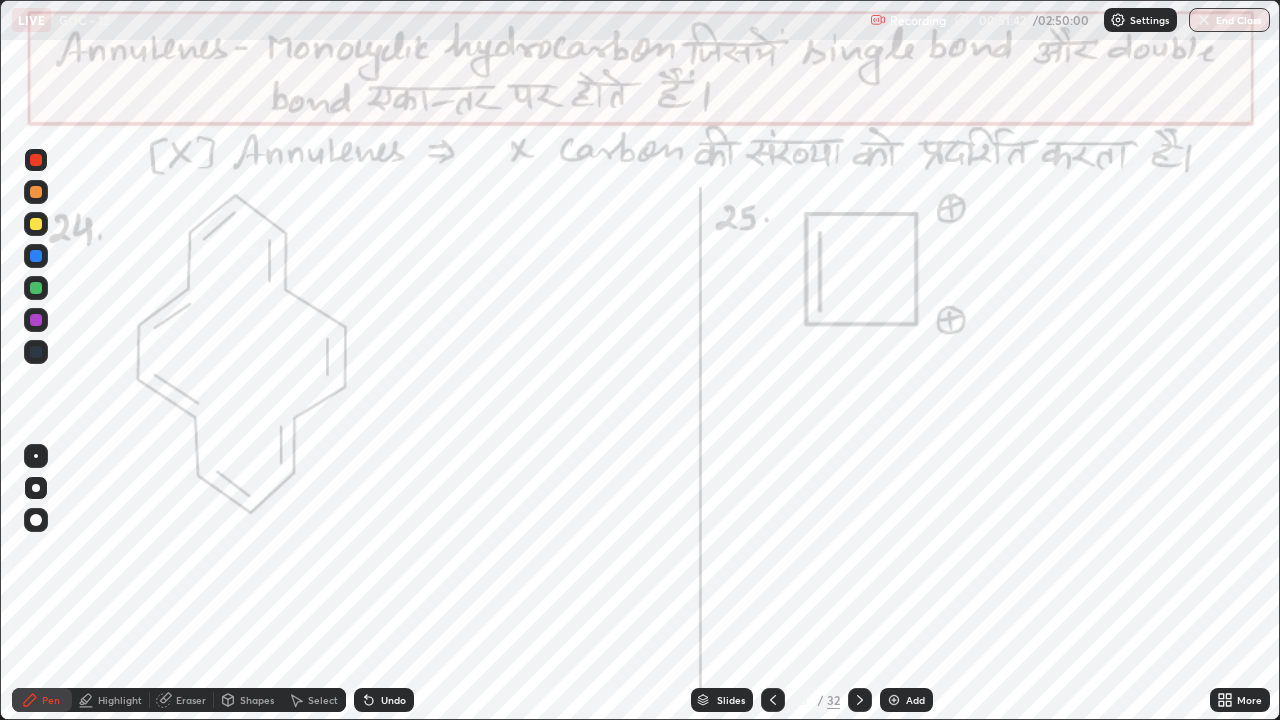 click on "Pen" at bounding box center (42, 700) 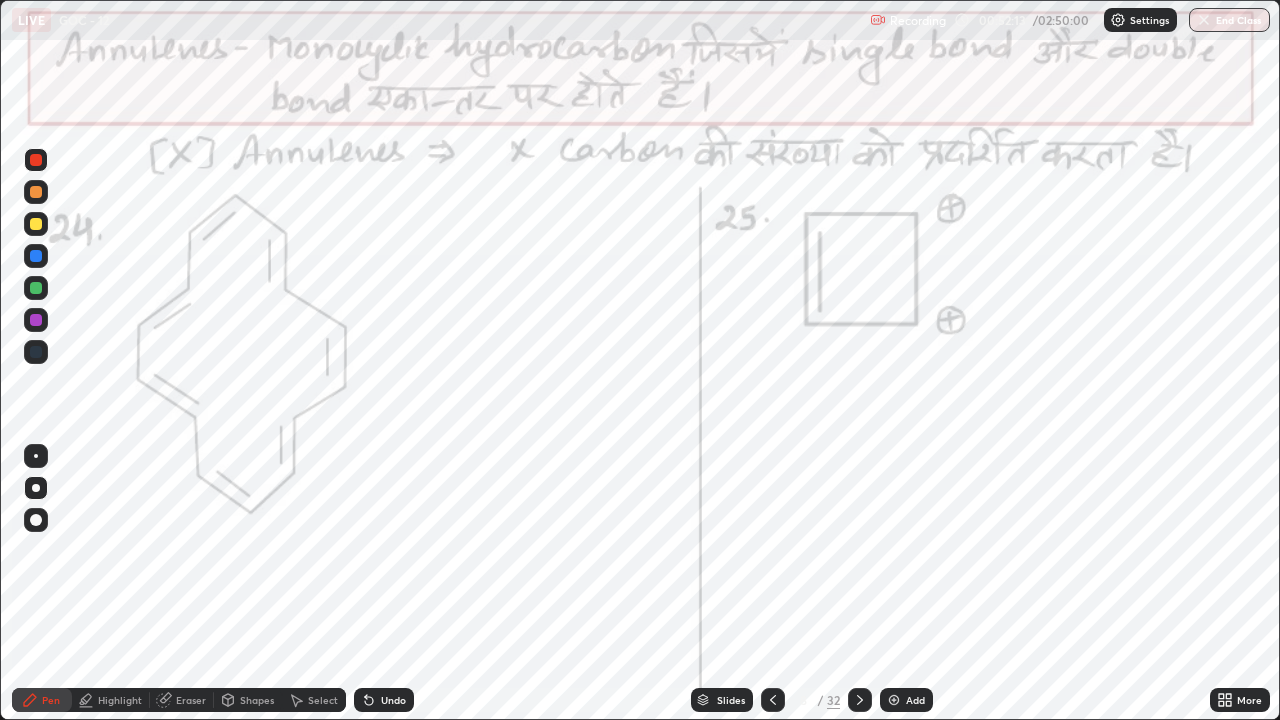 click at bounding box center (36, 488) 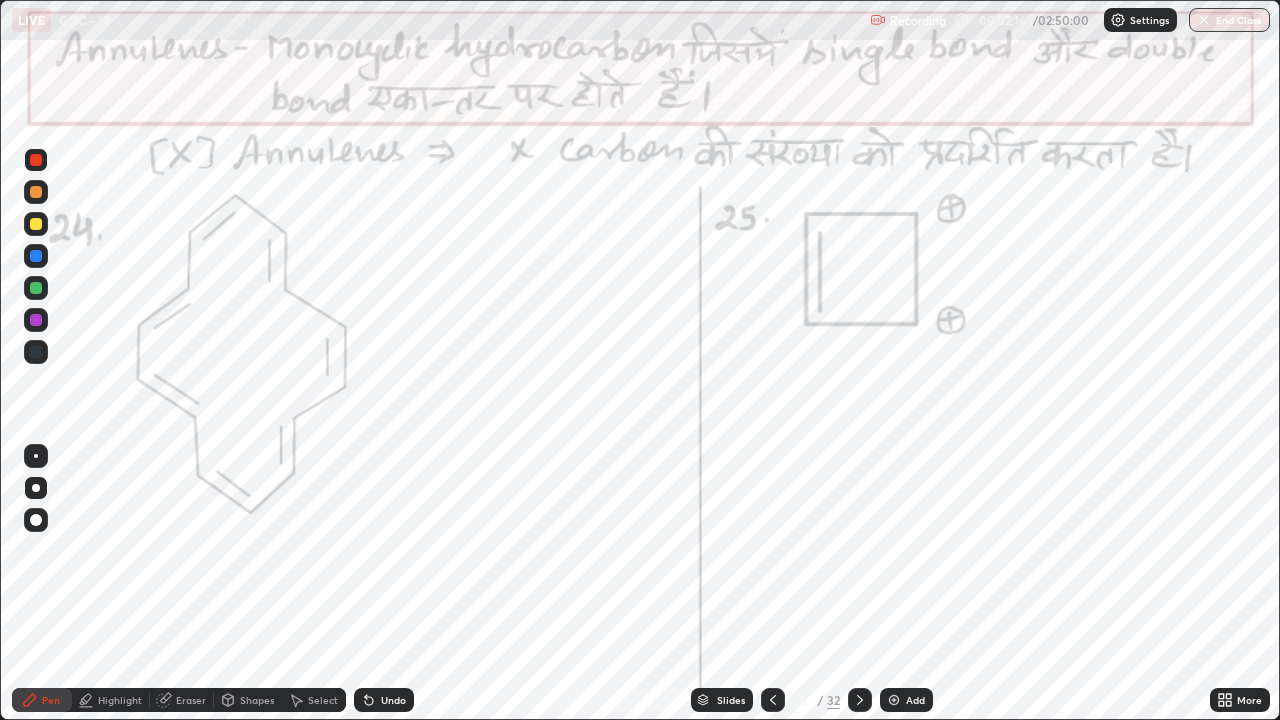 click on "Highlight" at bounding box center (120, 700) 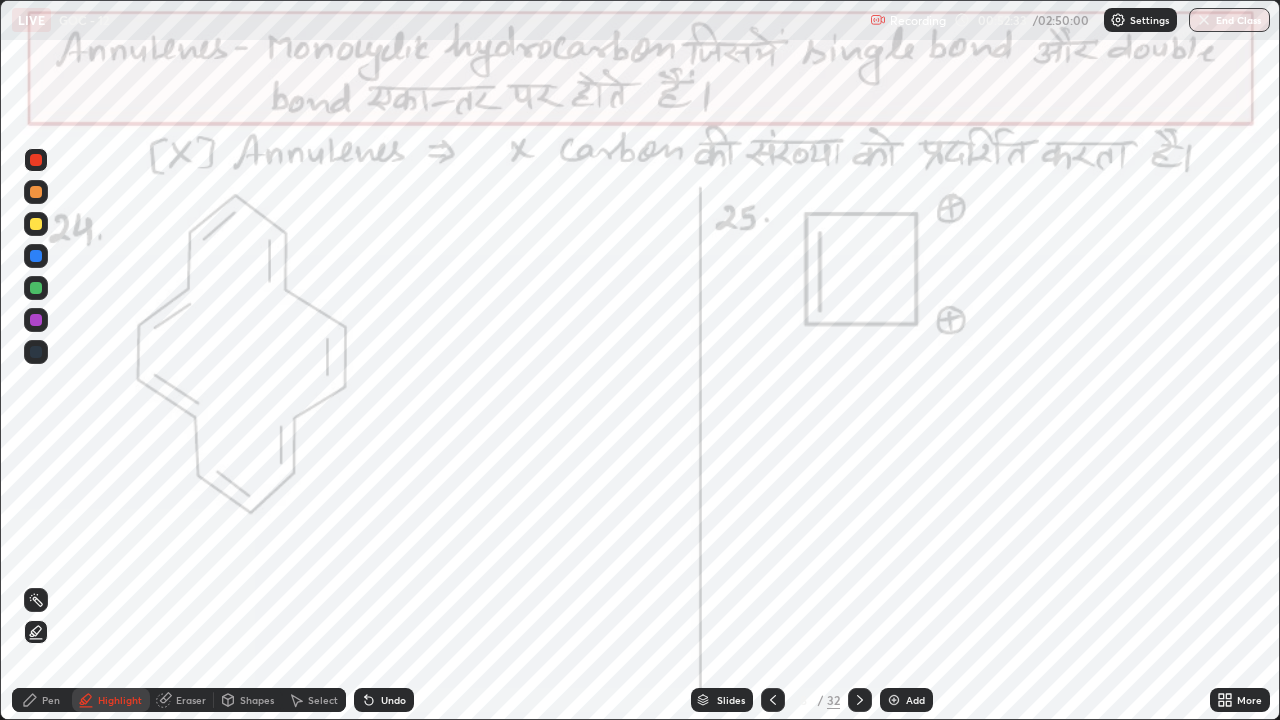 click on "Undo" at bounding box center [393, 700] 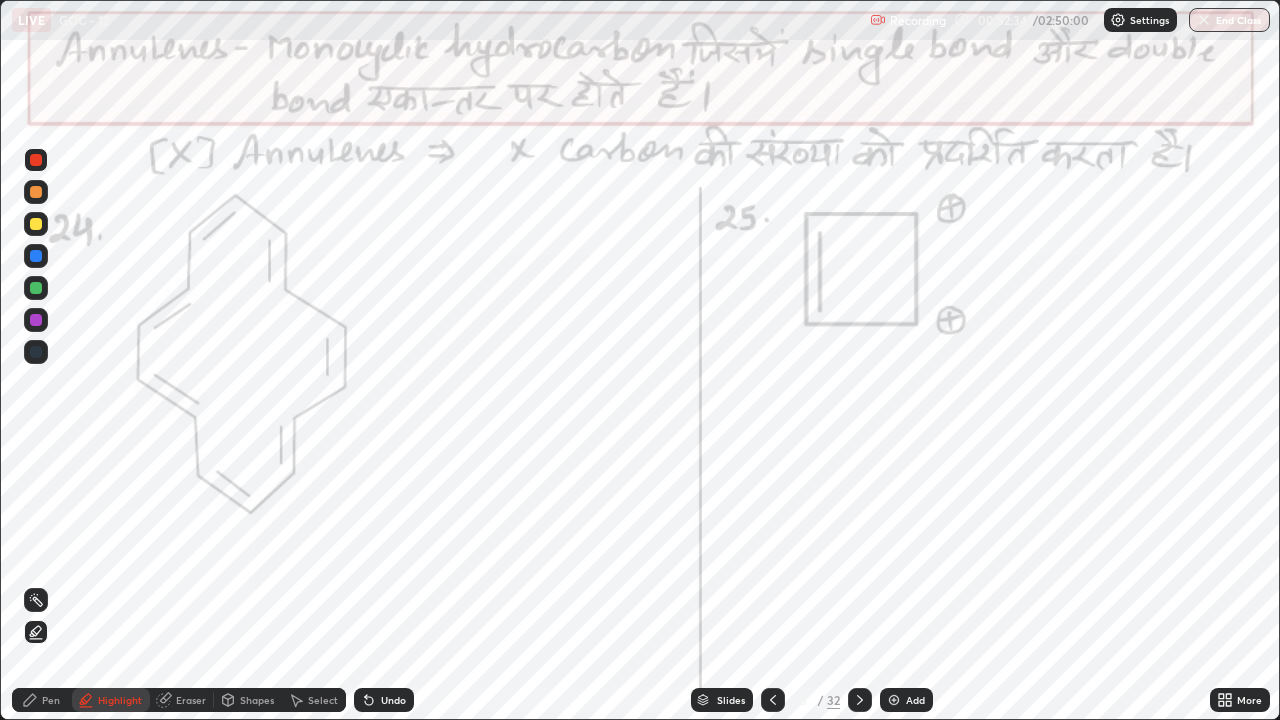 click on "Undo" at bounding box center (384, 700) 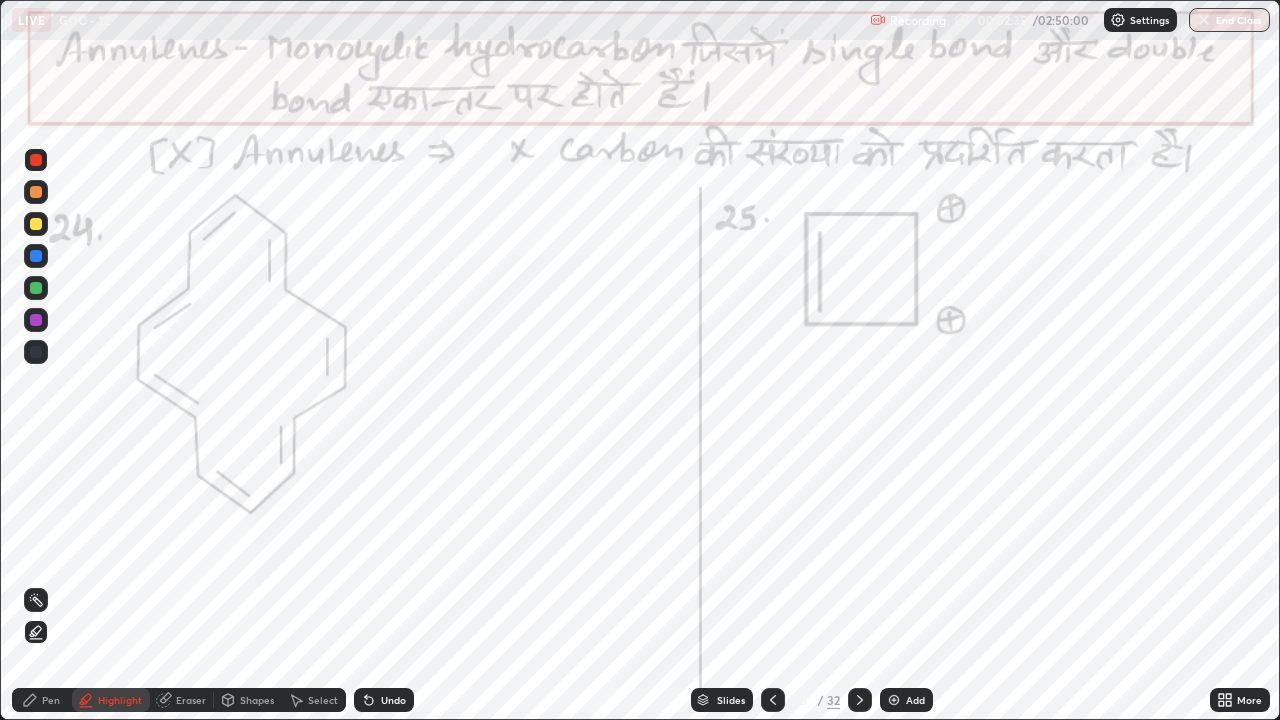 click on "Pen" at bounding box center (51, 700) 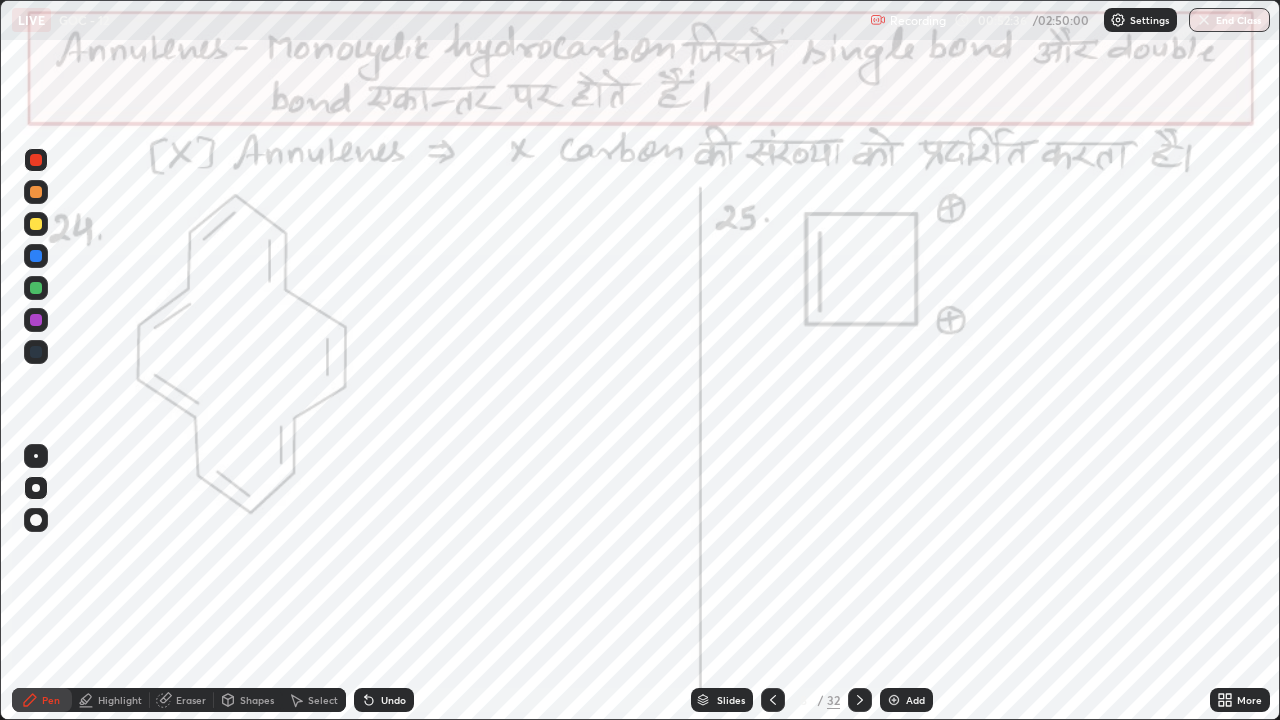 click at bounding box center [36, 320] 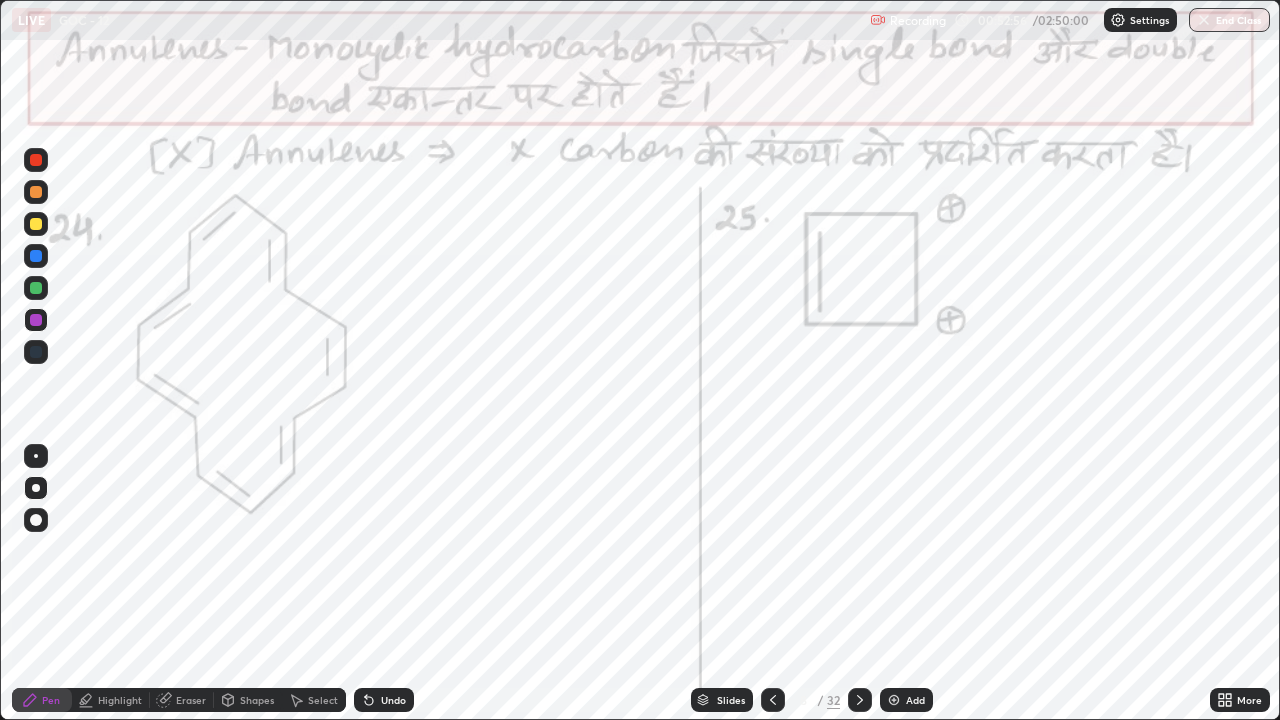 click on "Undo" at bounding box center (393, 700) 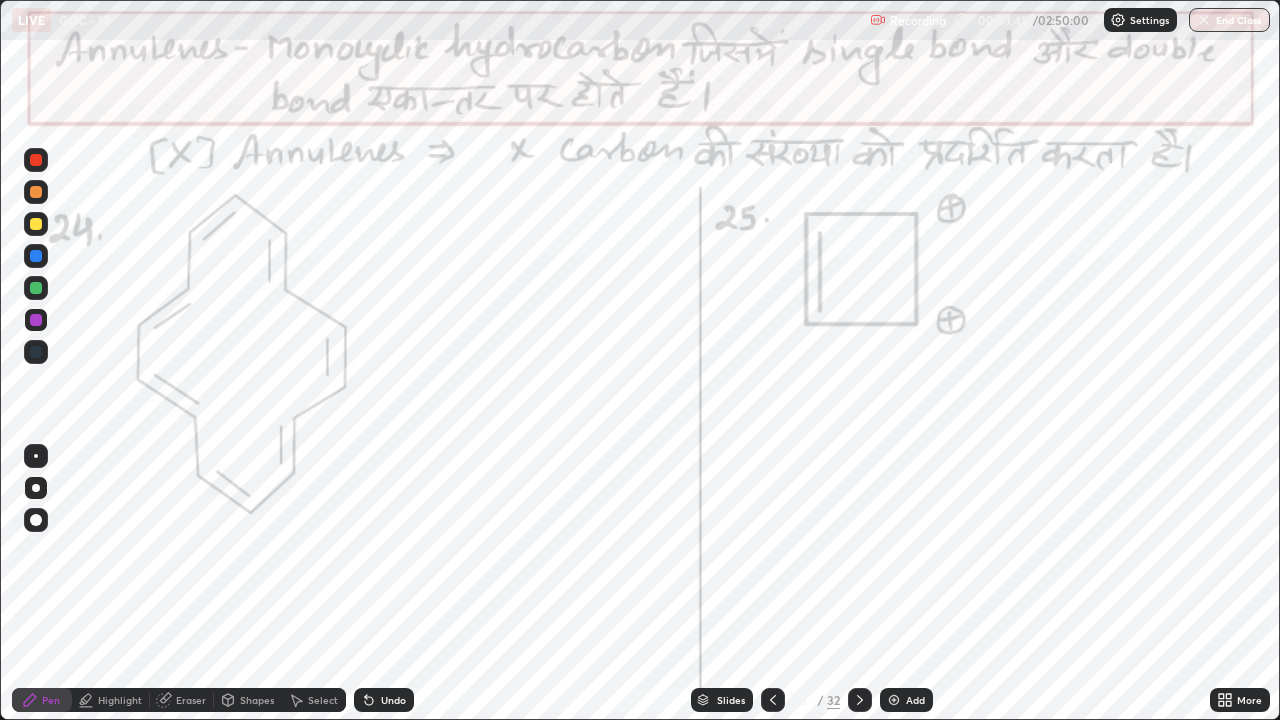 click on "Highlight" at bounding box center (120, 700) 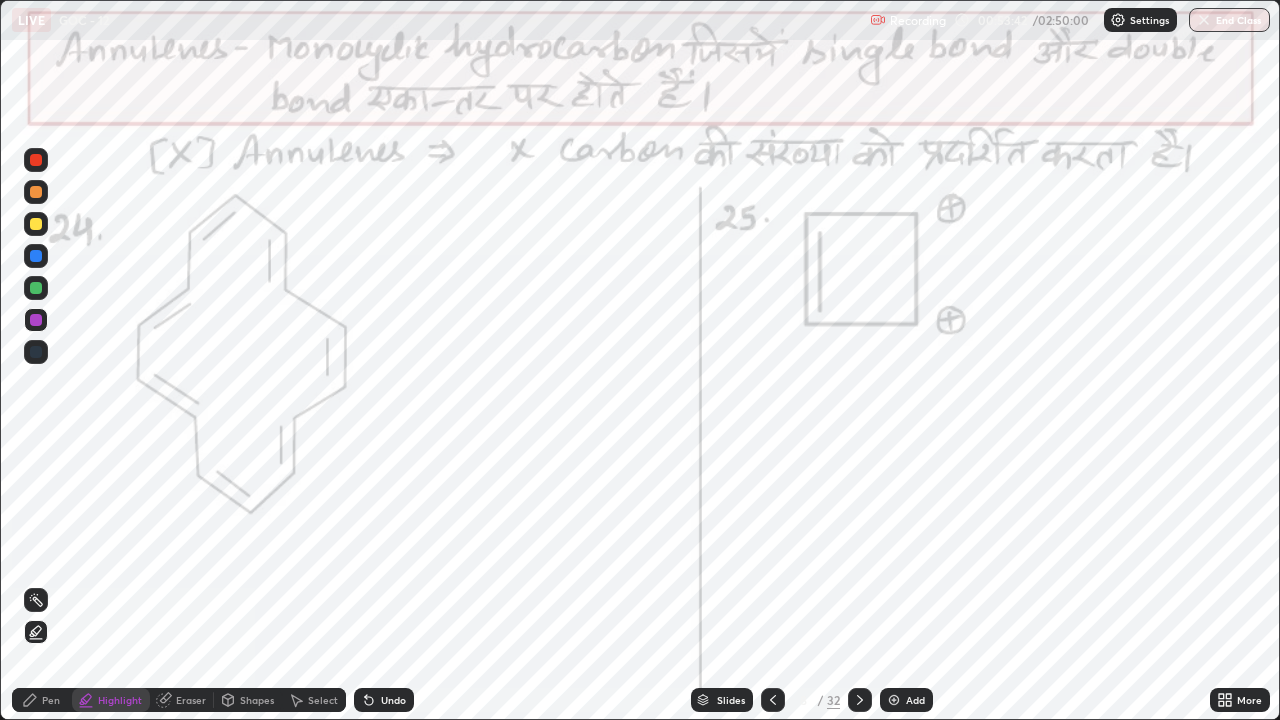 click 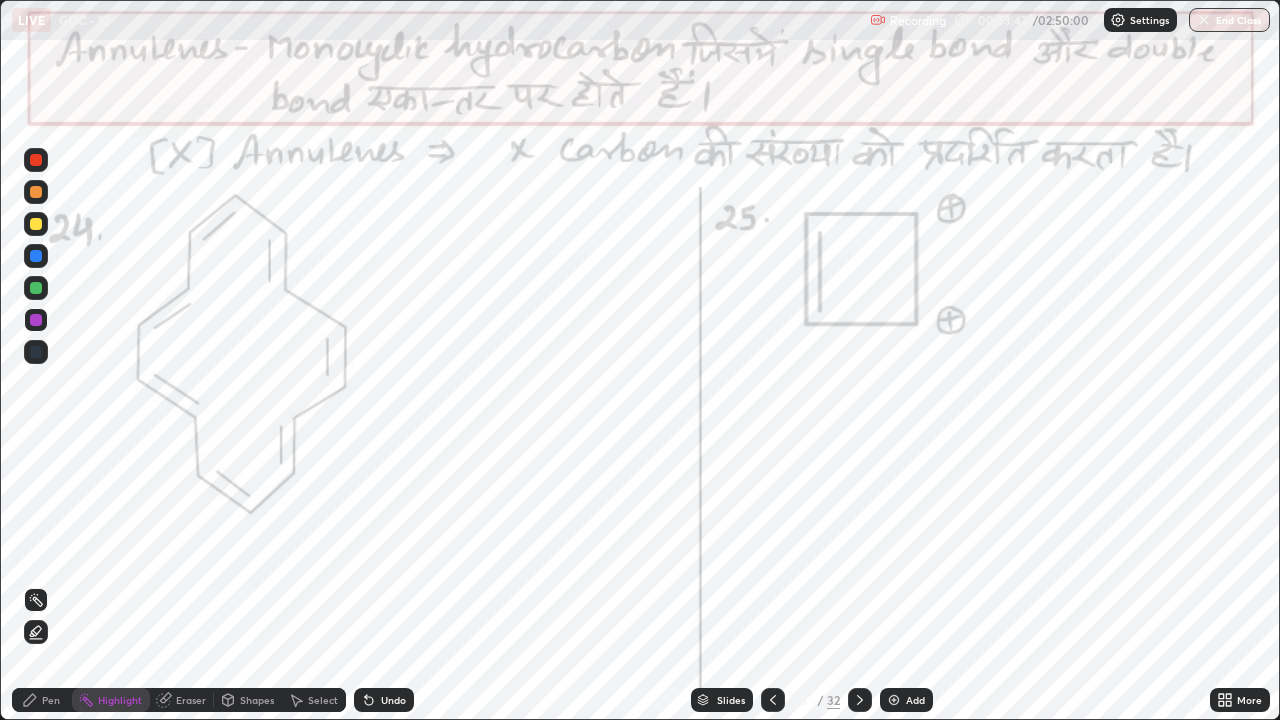 click 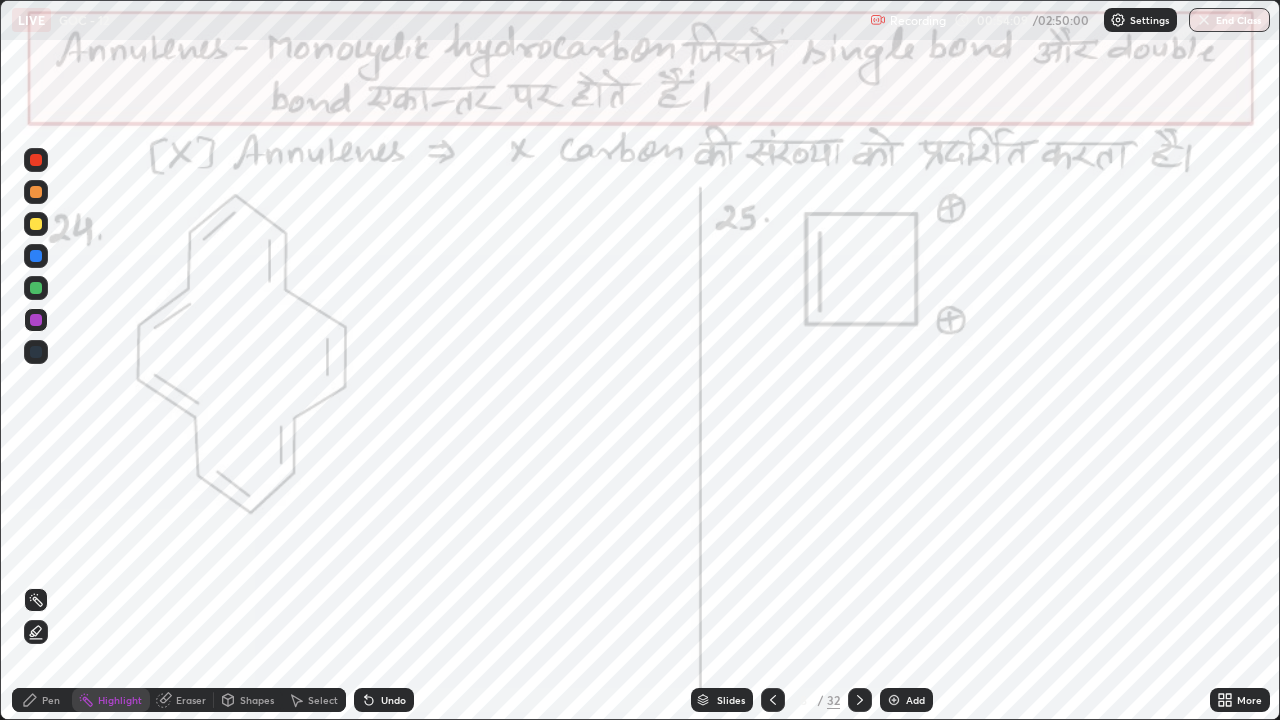click on "Pen" at bounding box center (42, 700) 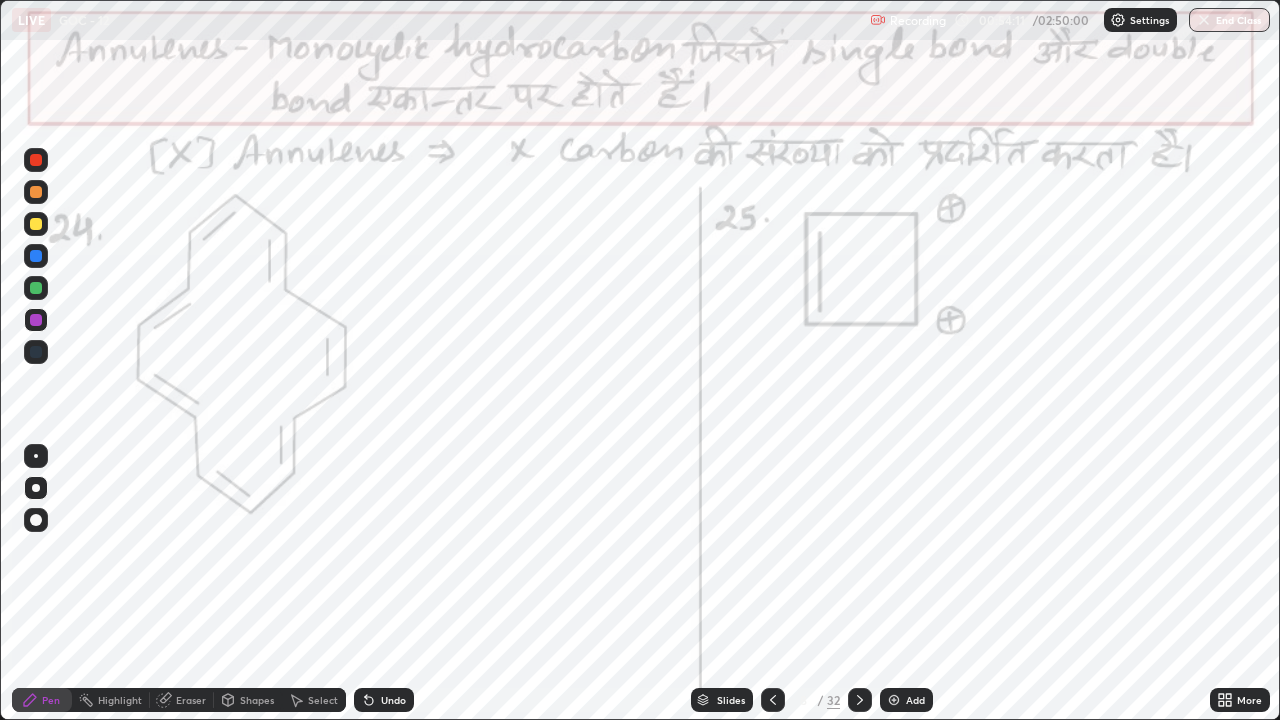 click at bounding box center (36, 288) 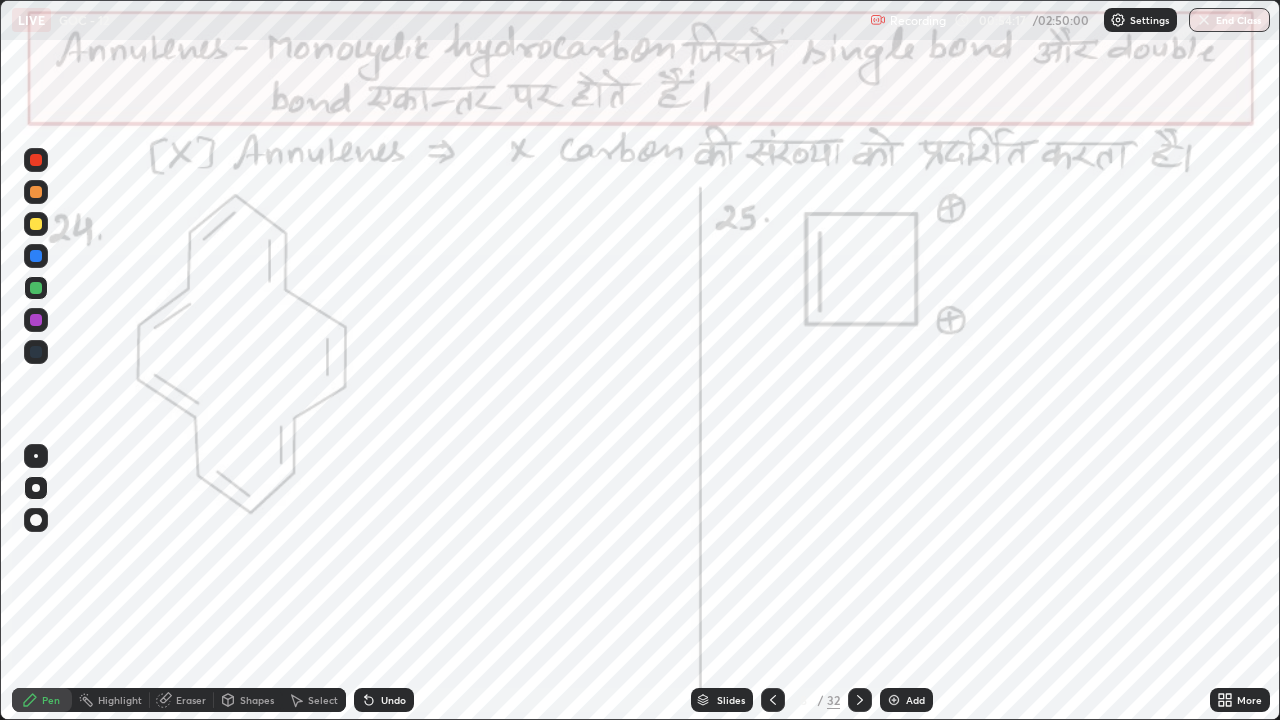 click at bounding box center (36, 160) 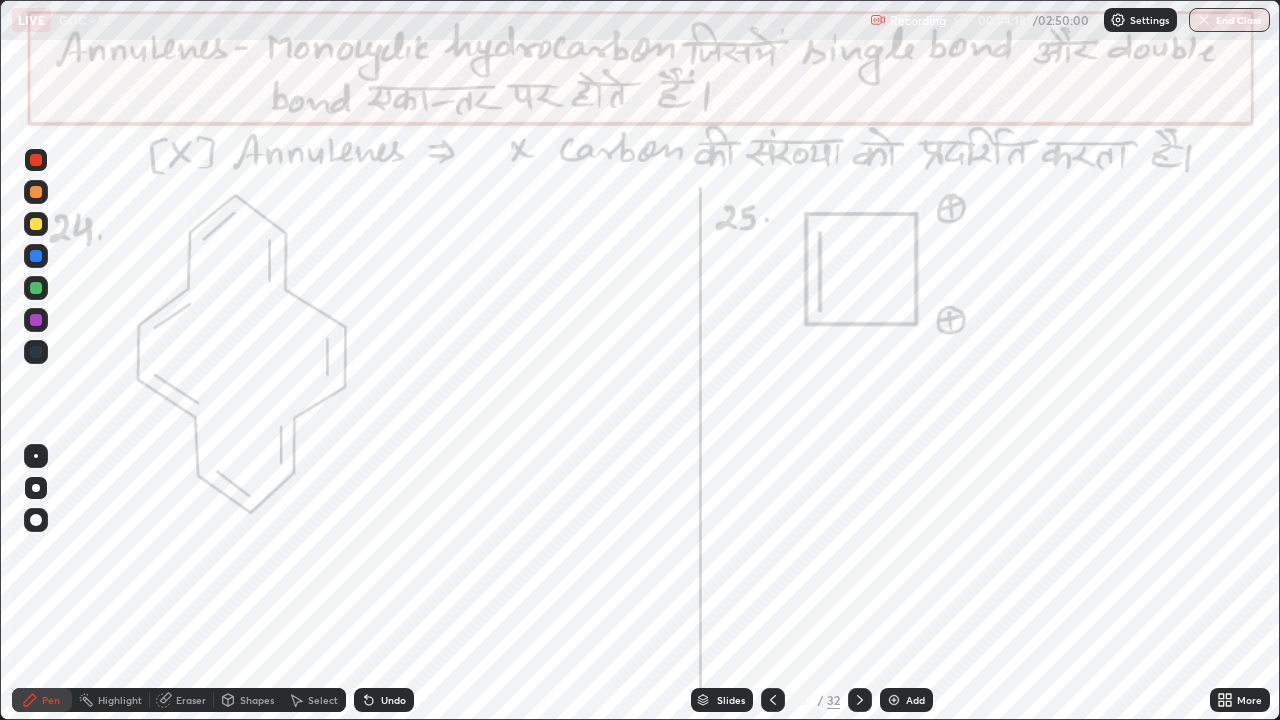 click on "Shapes" at bounding box center [257, 700] 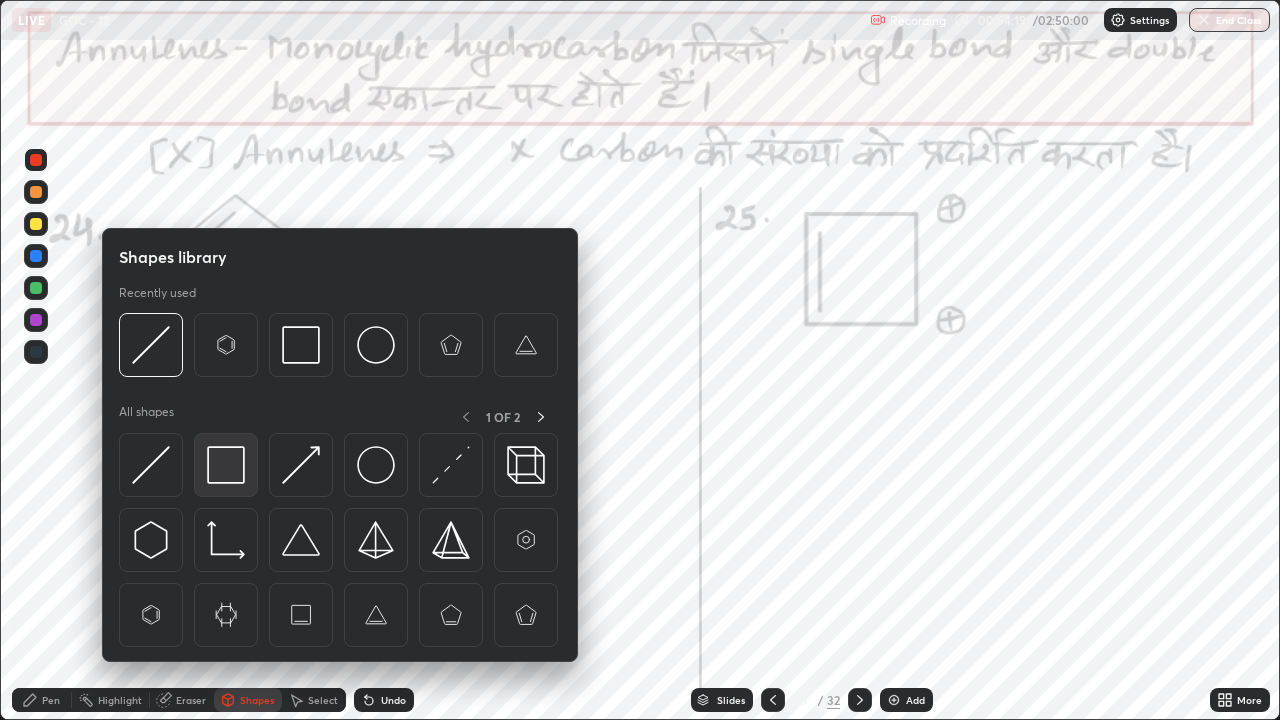 click at bounding box center [226, 465] 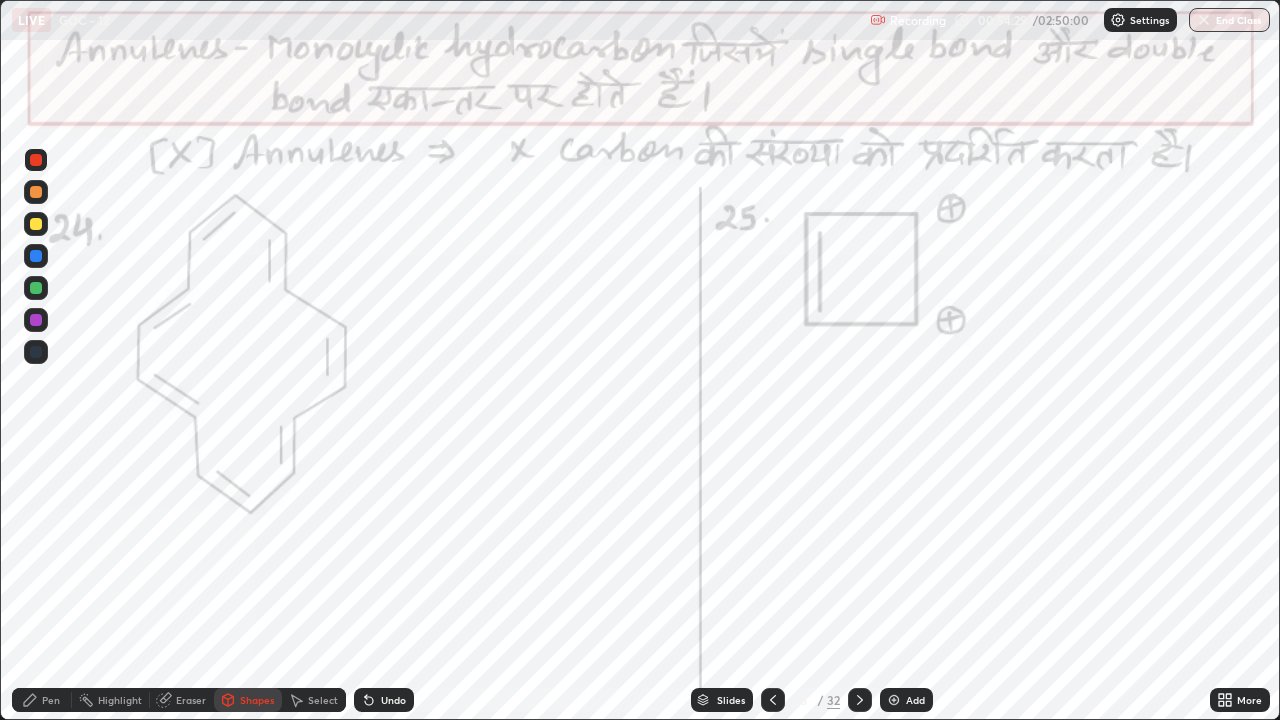 click on "Pen" at bounding box center [51, 700] 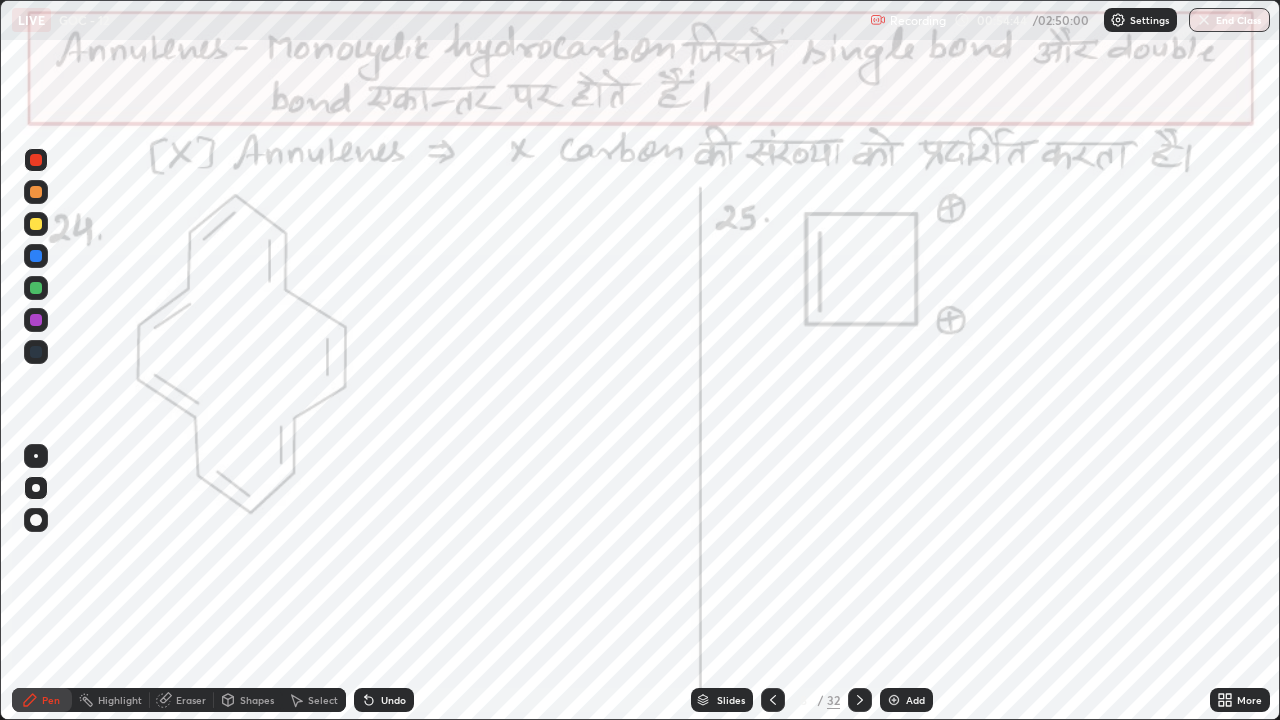 click on "Shapes" at bounding box center (257, 700) 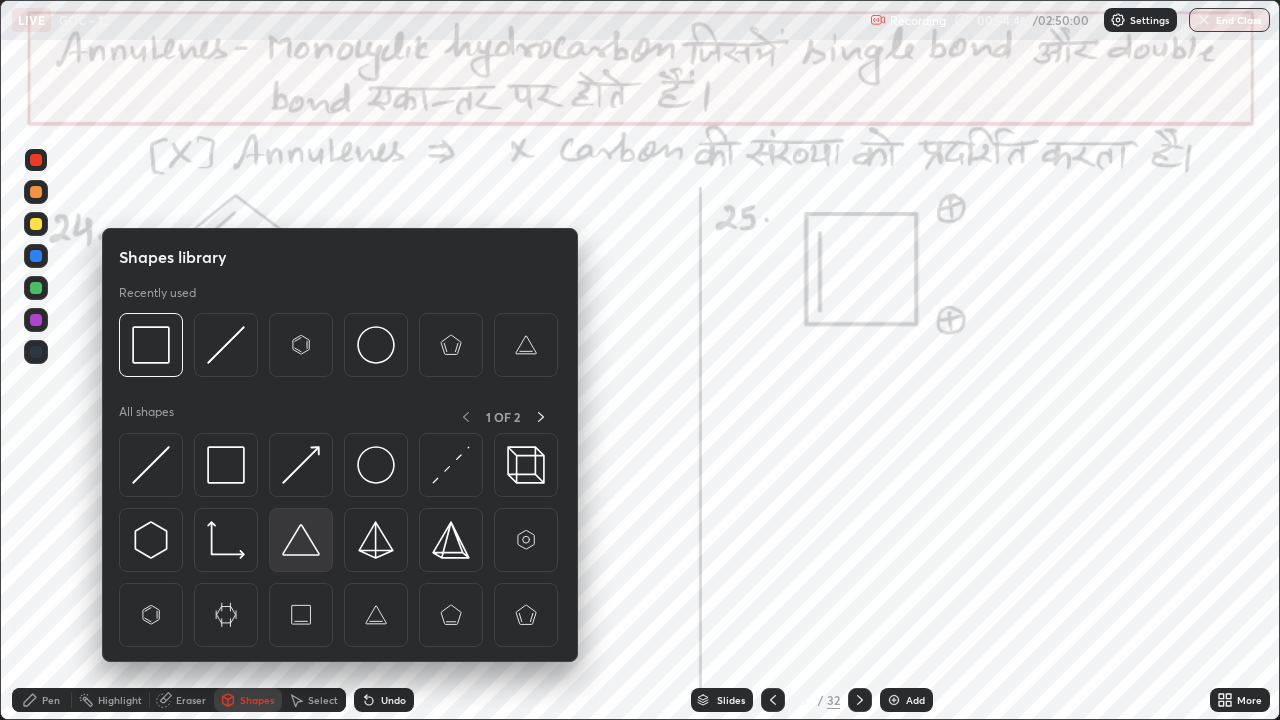 click at bounding box center [301, 540] 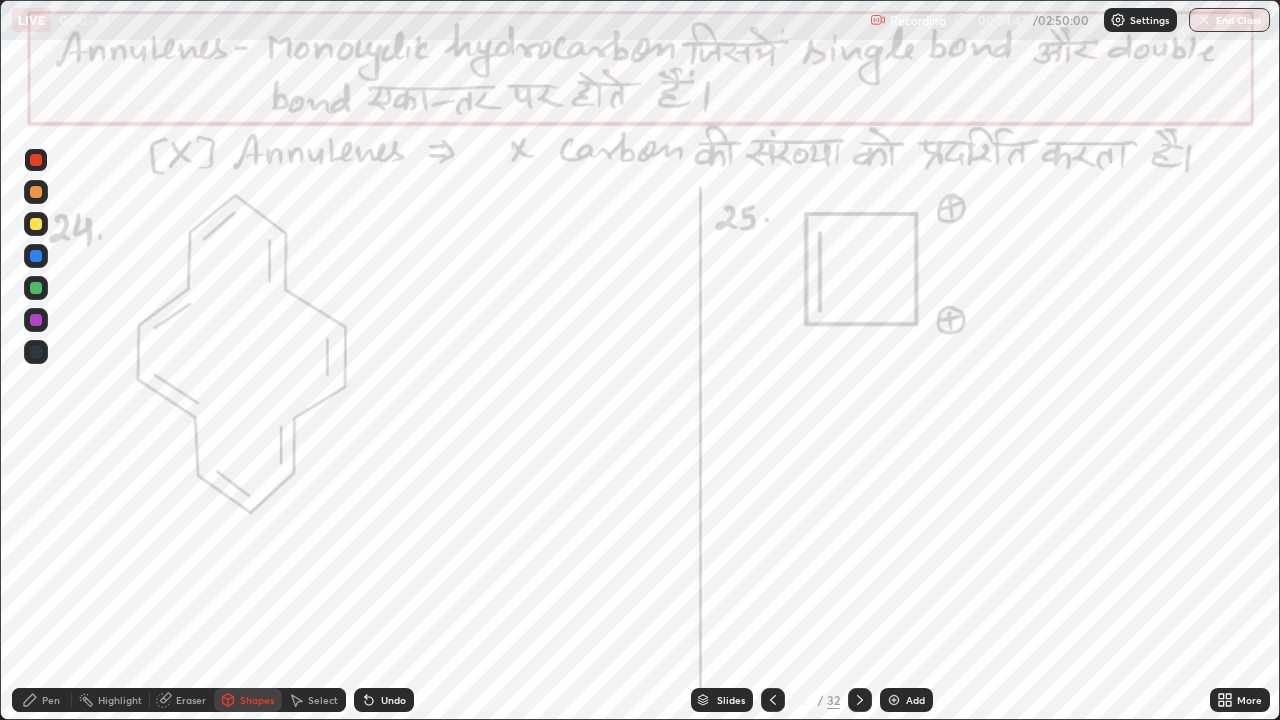 click on "Shapes" at bounding box center [257, 700] 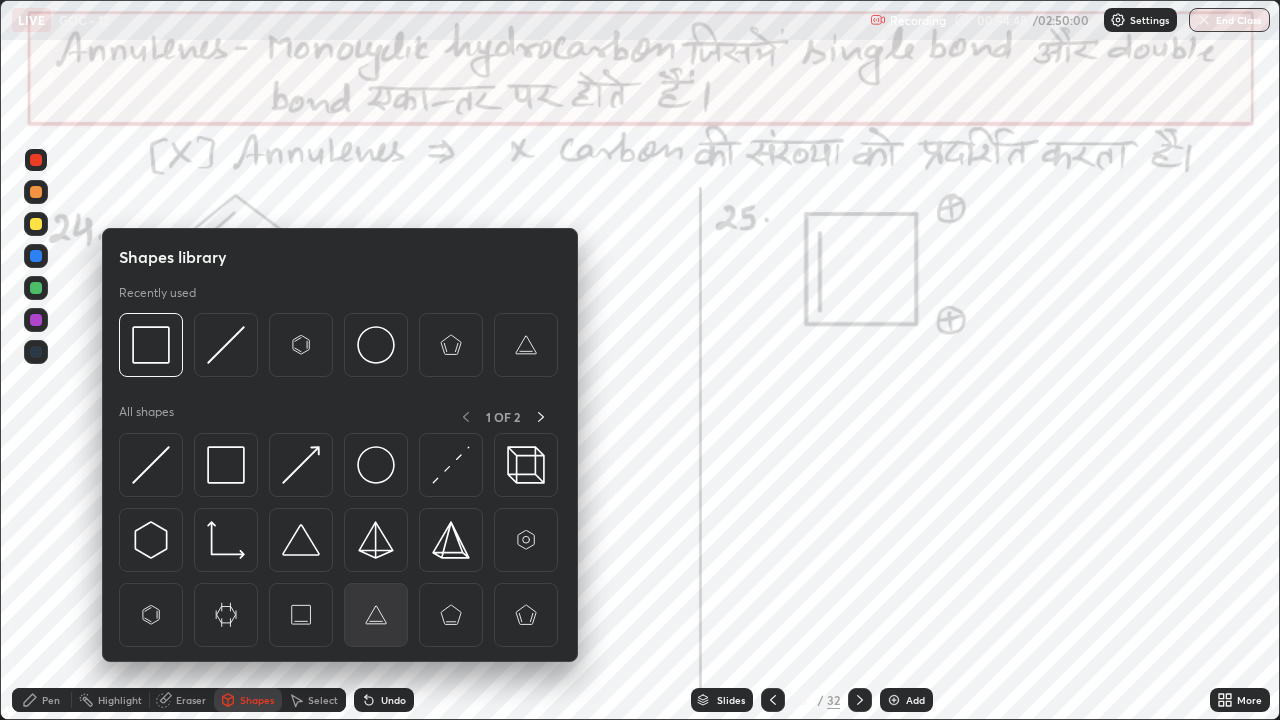 click at bounding box center [376, 615] 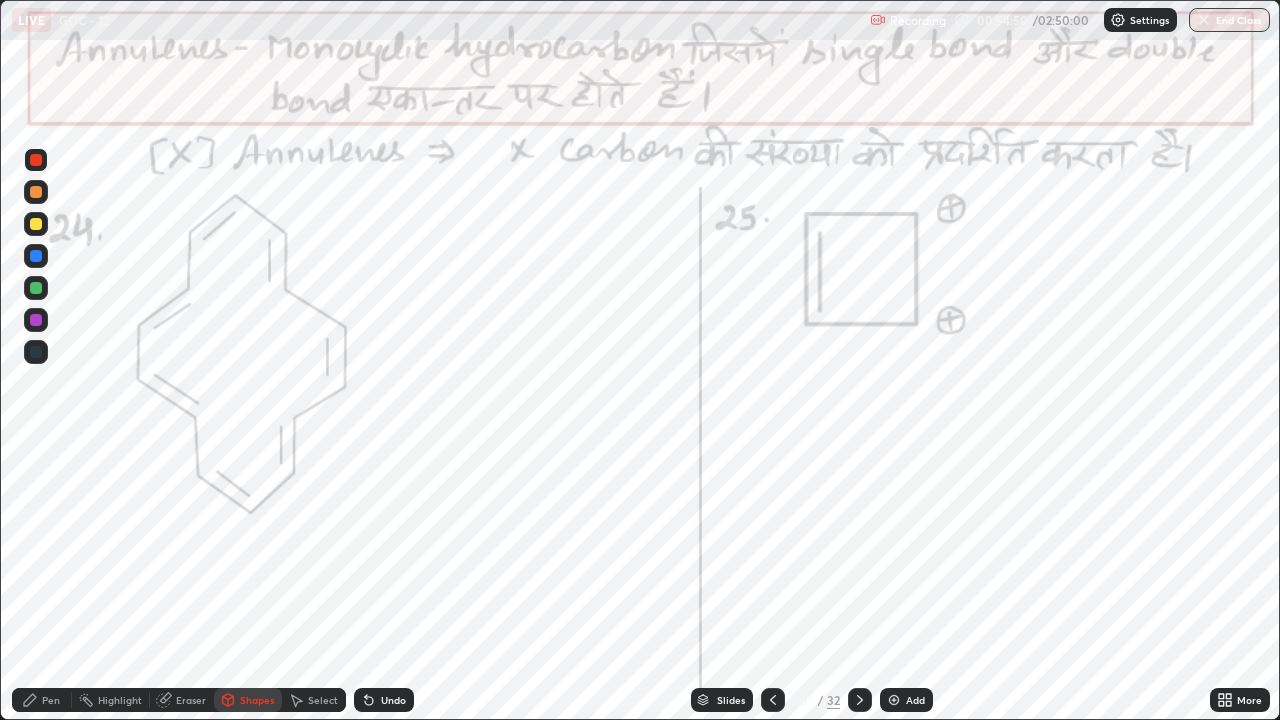click at bounding box center (36, 256) 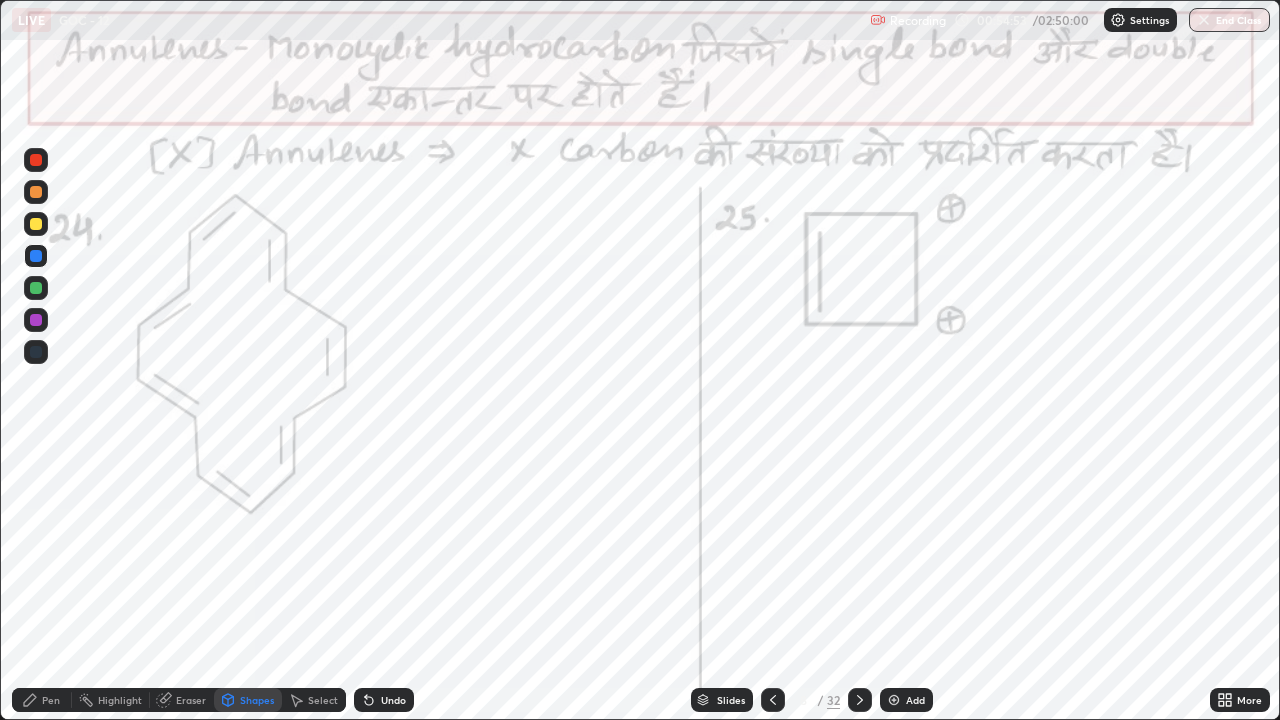 click 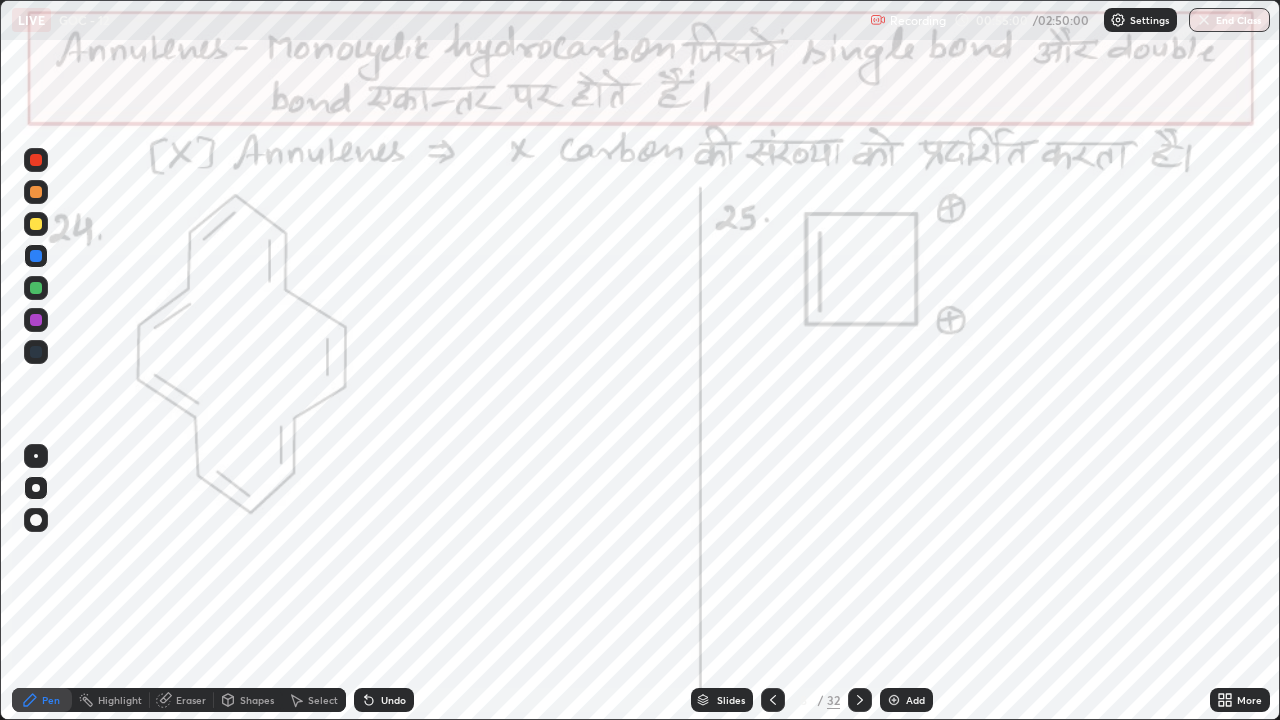 click on "Shapes" at bounding box center (257, 700) 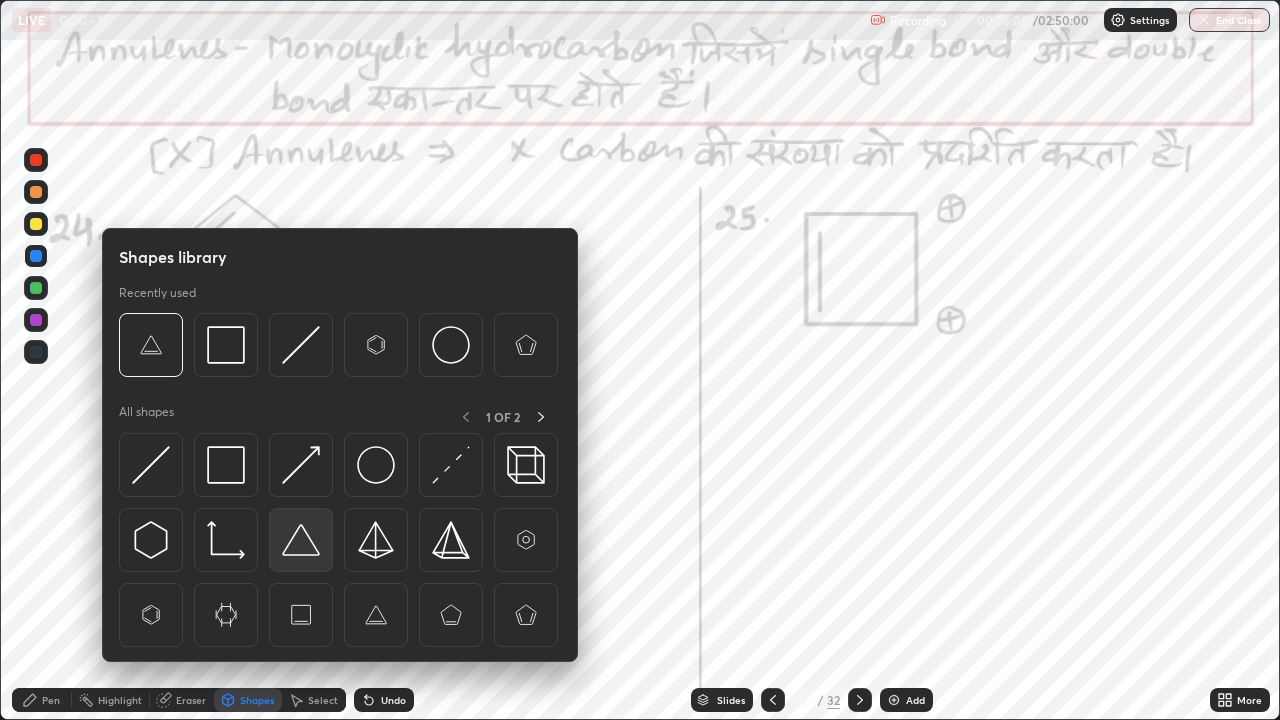 click at bounding box center [301, 540] 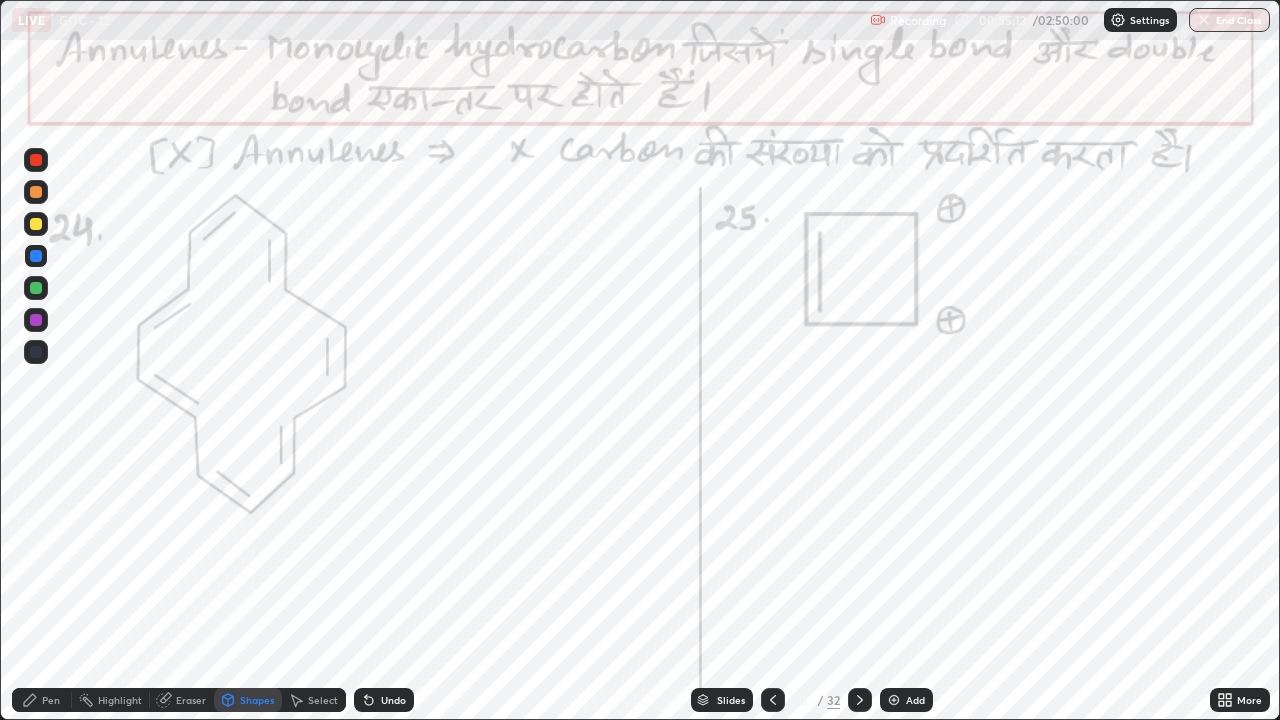 click on "Pen" at bounding box center [51, 700] 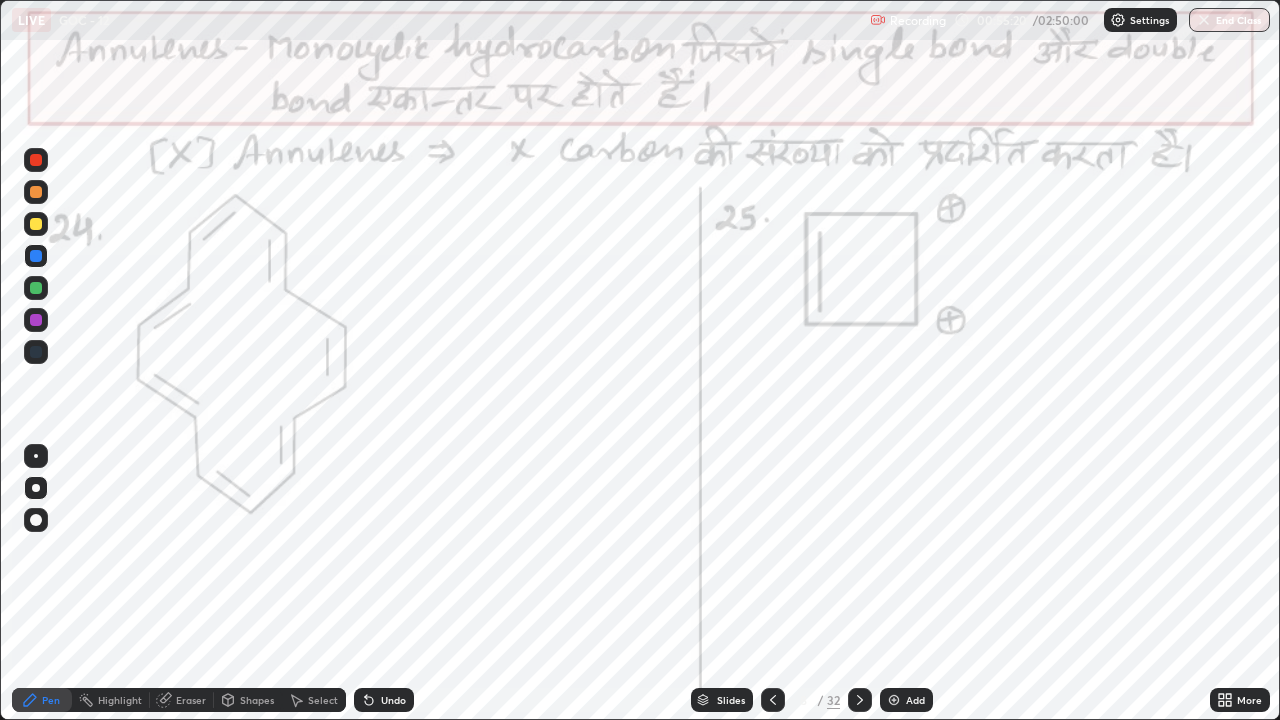 click on "Shapes" at bounding box center (257, 700) 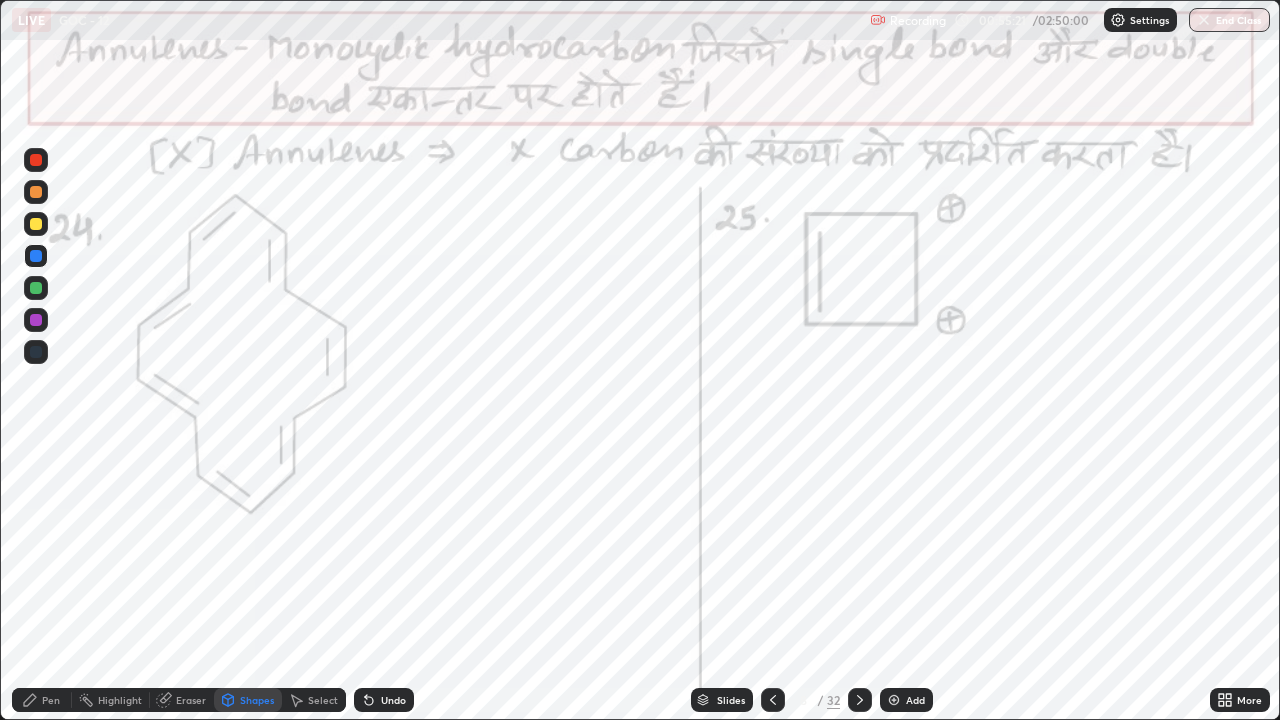 click at bounding box center (36, 160) 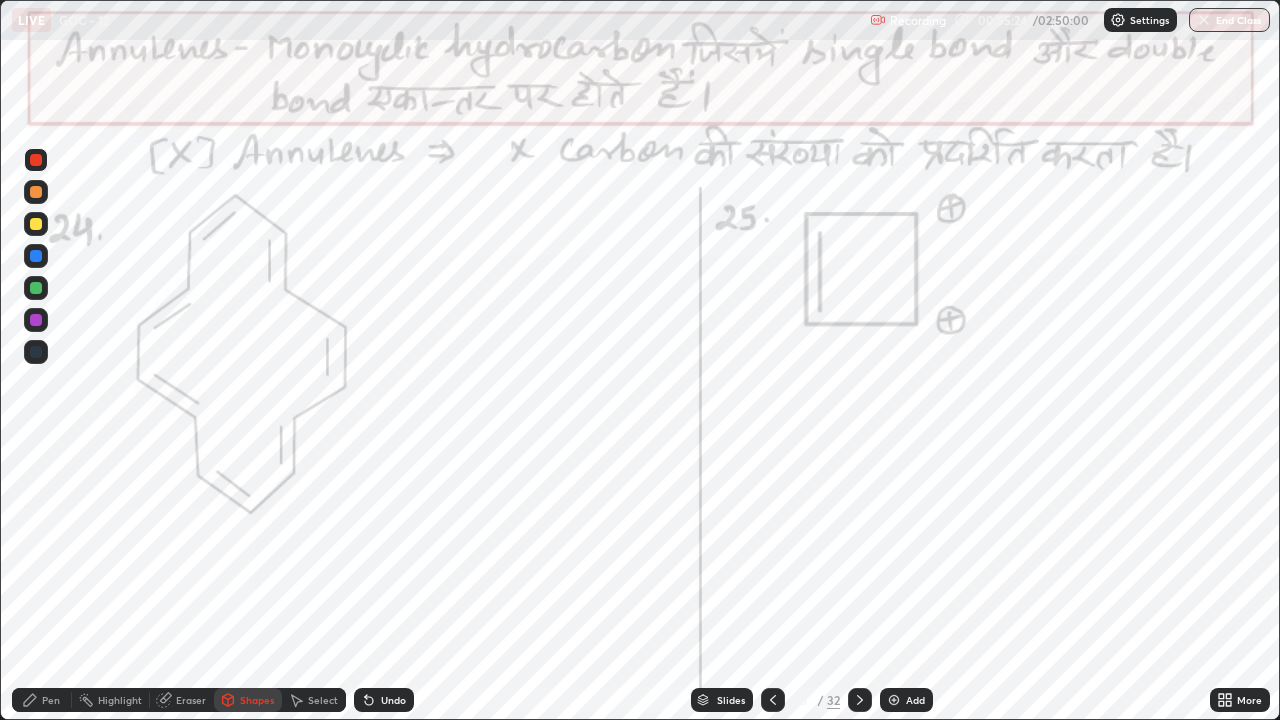 click 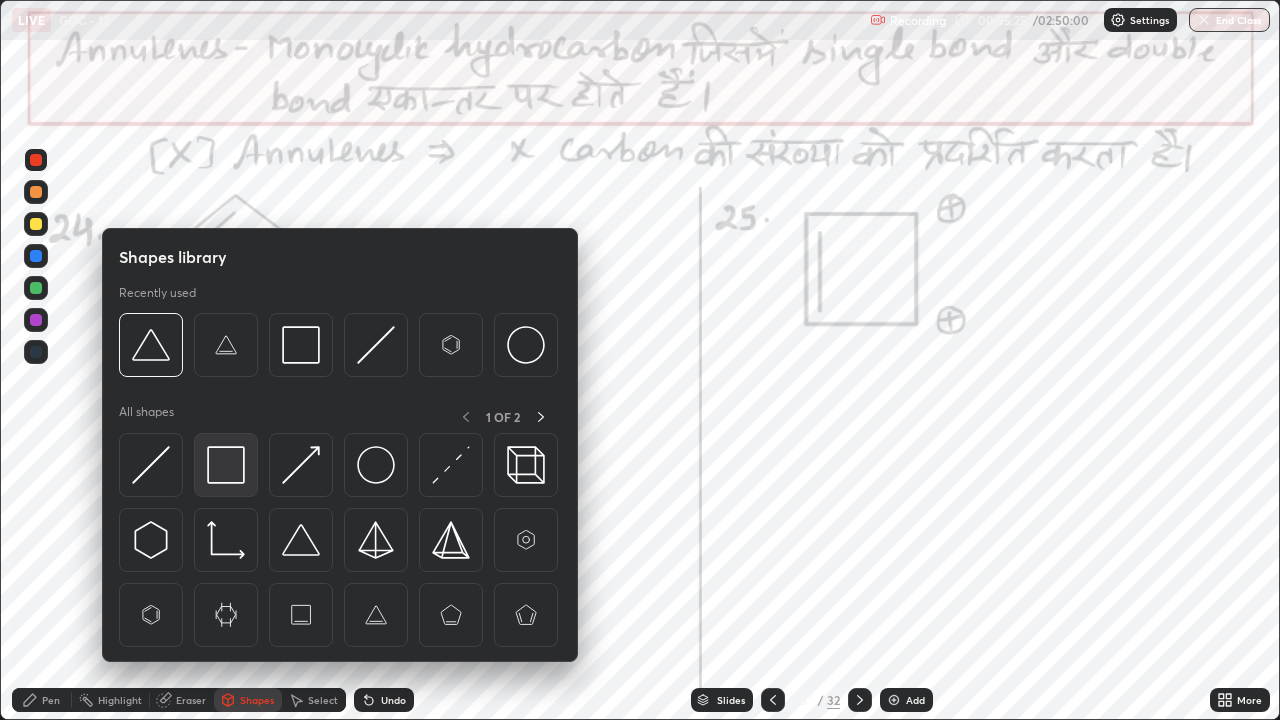click at bounding box center (226, 465) 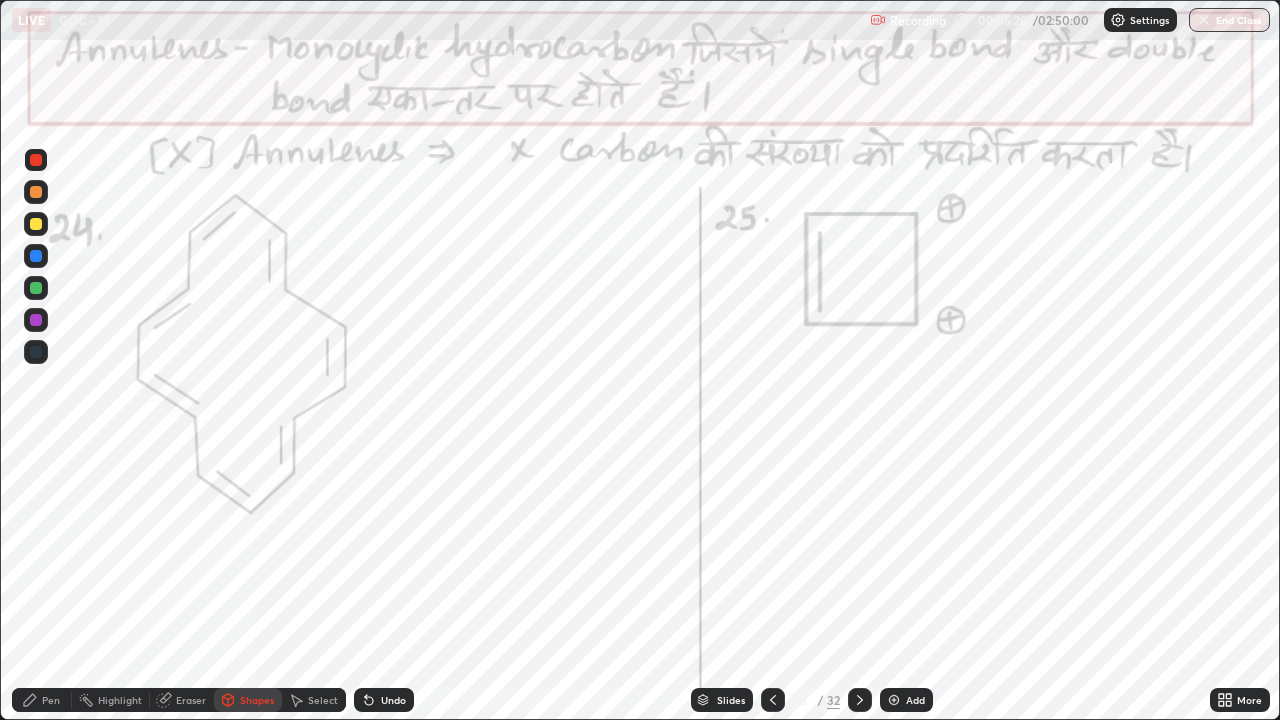 click on "Pen" at bounding box center (51, 700) 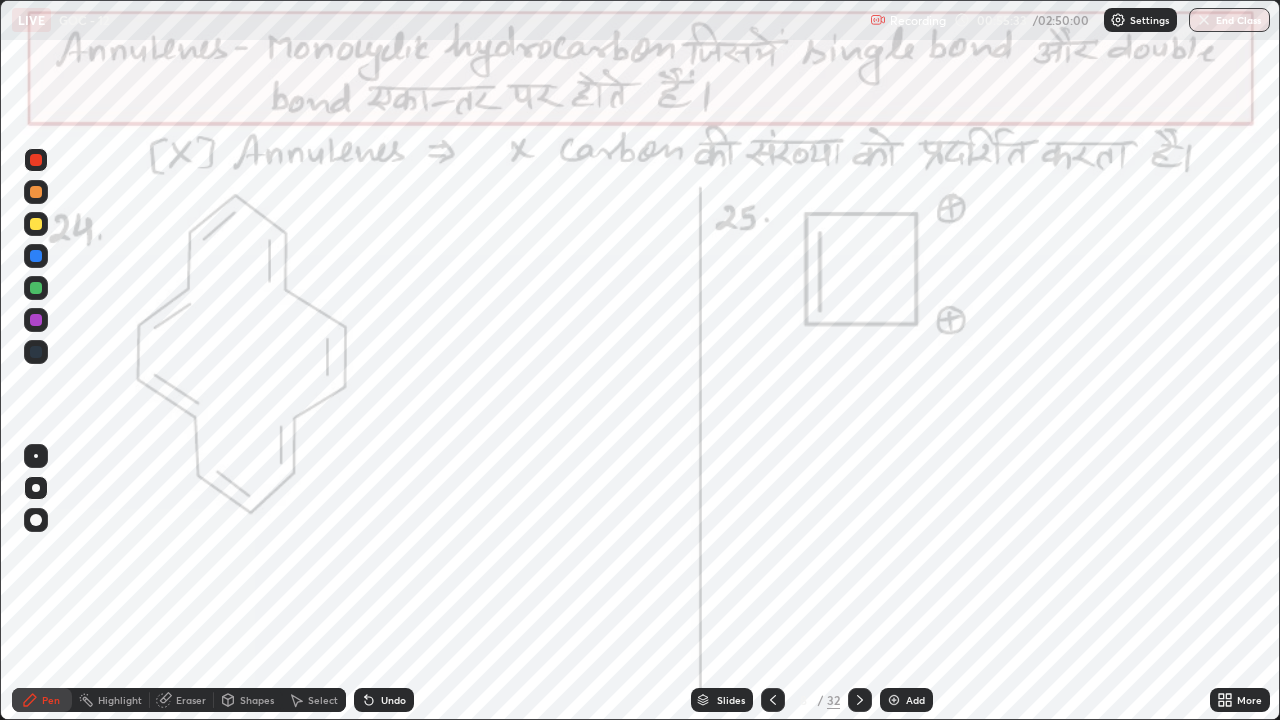 click at bounding box center (36, 160) 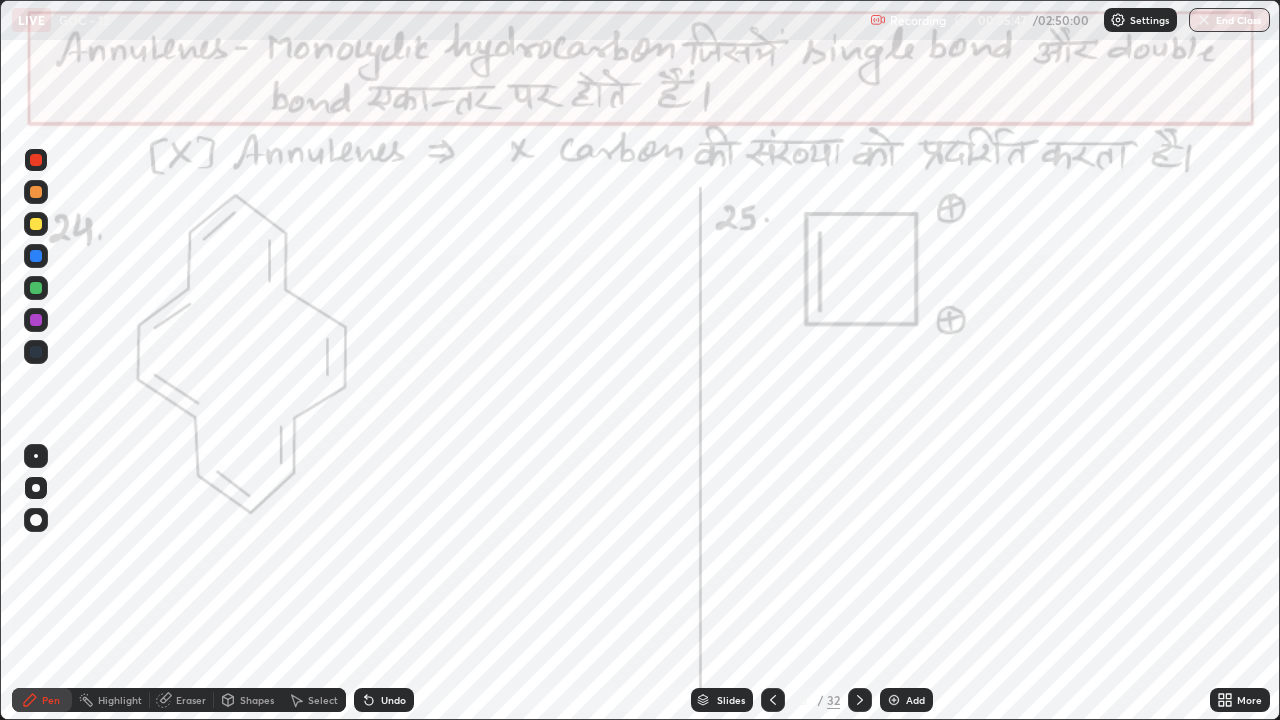 click at bounding box center [36, 288] 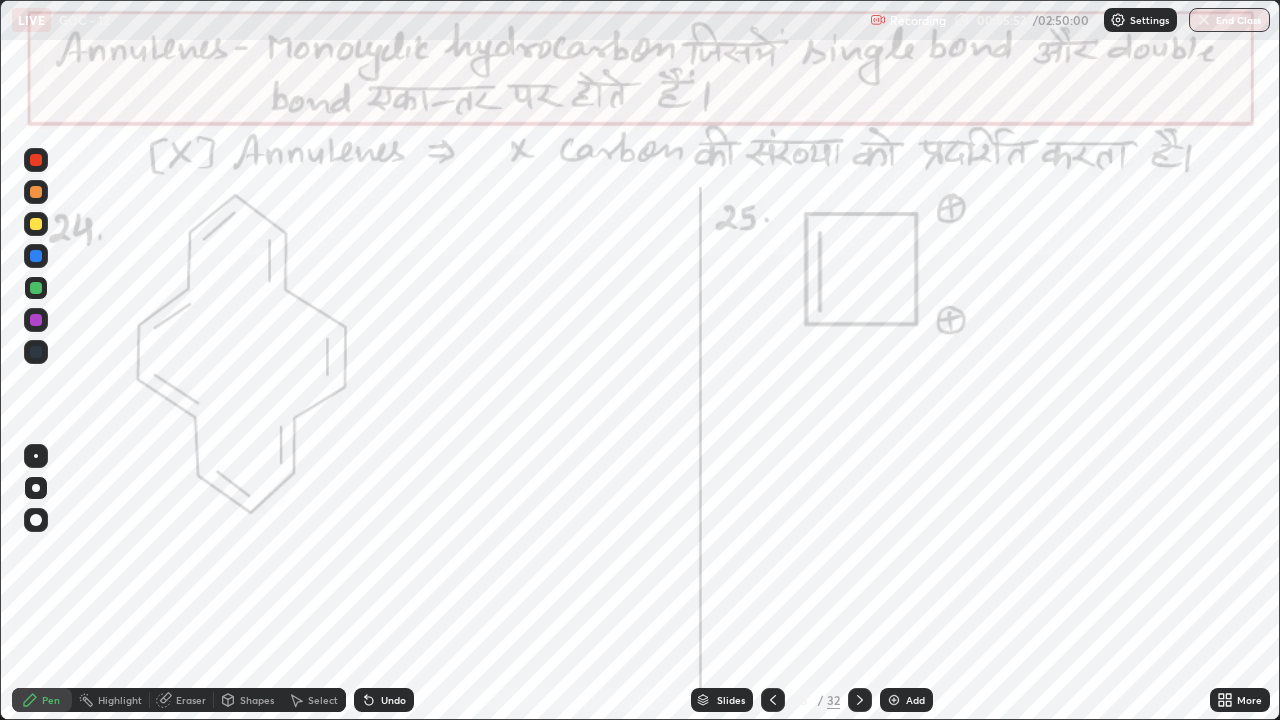 click on "Undo" at bounding box center (384, 700) 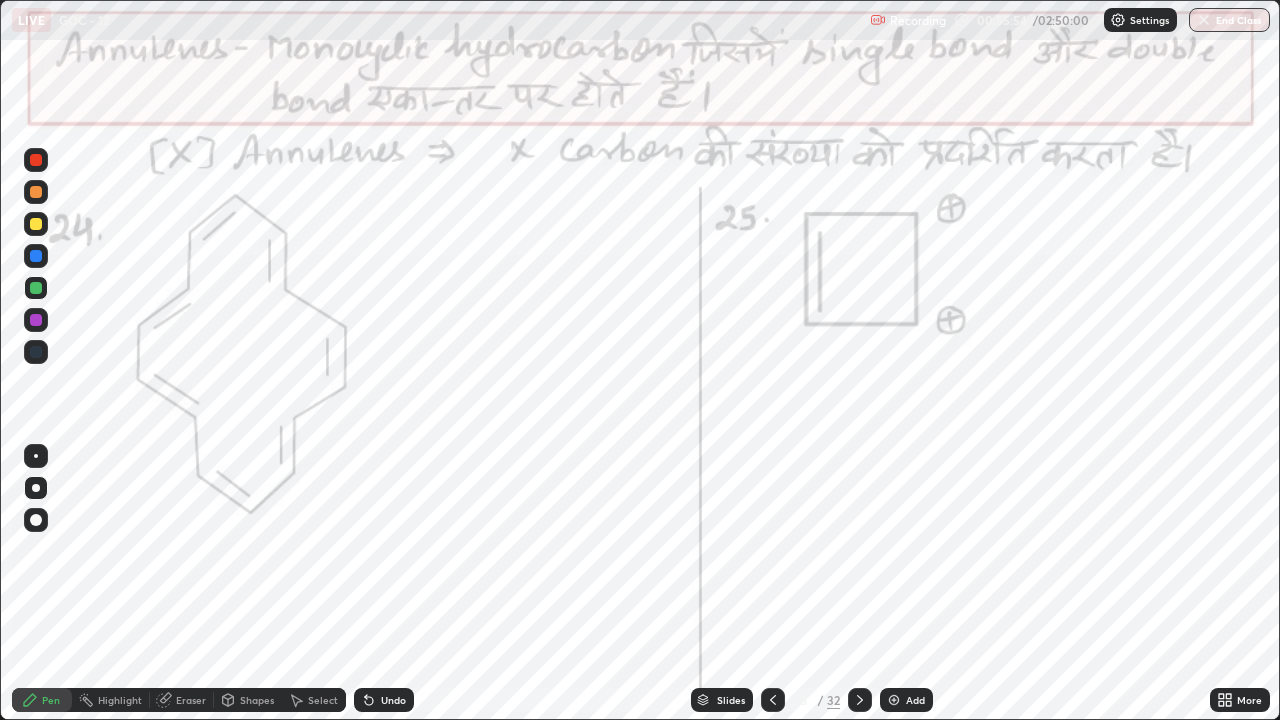 click on "Undo" at bounding box center (384, 700) 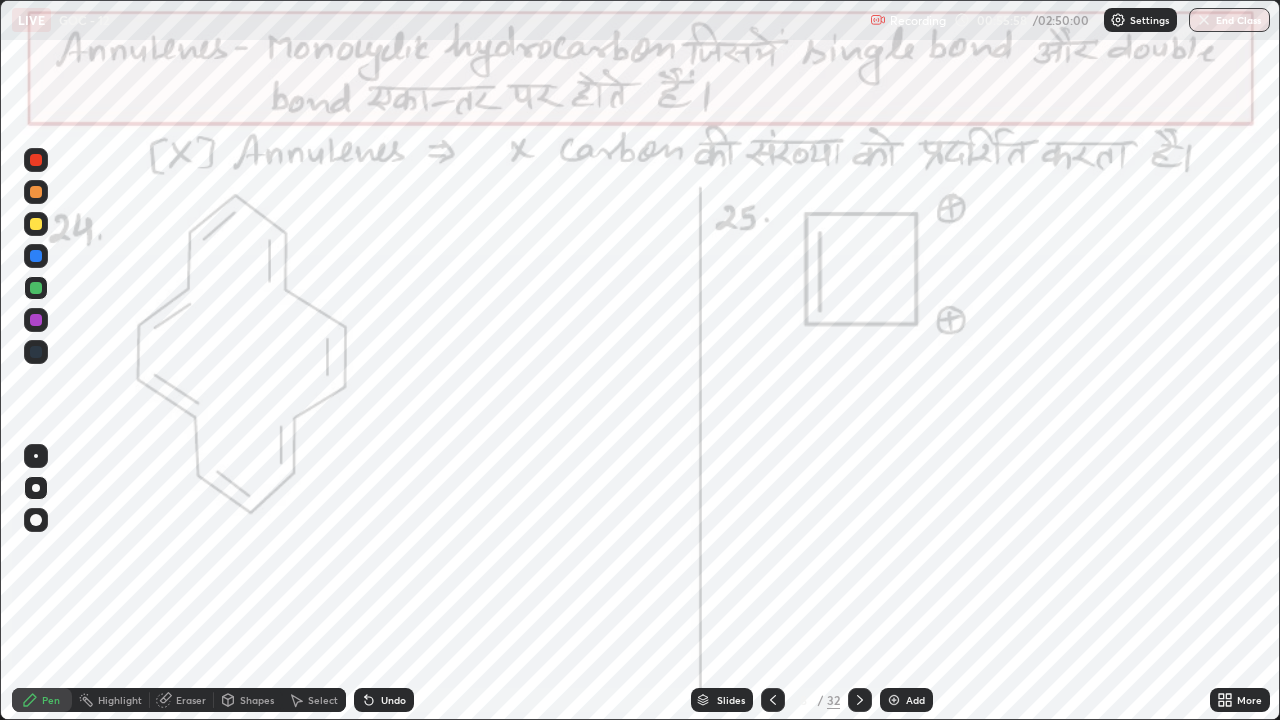 click on "Highlight" at bounding box center (120, 700) 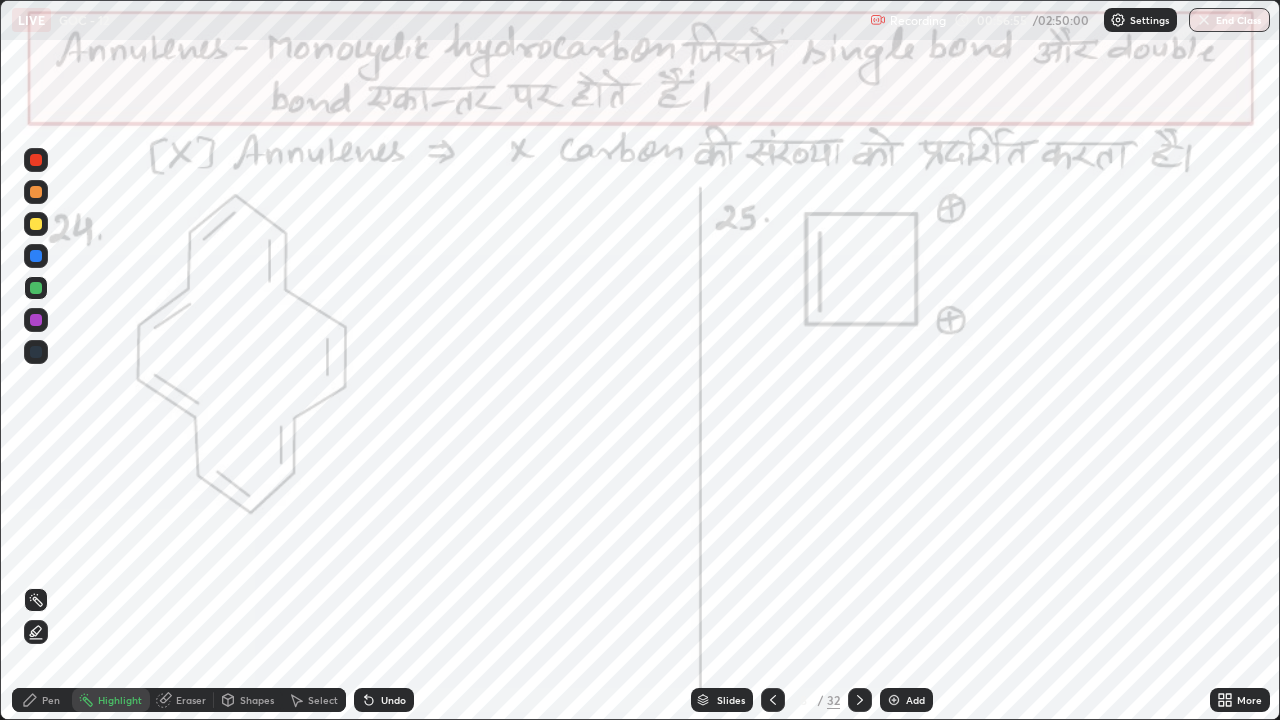 click on "Pen" at bounding box center [42, 700] 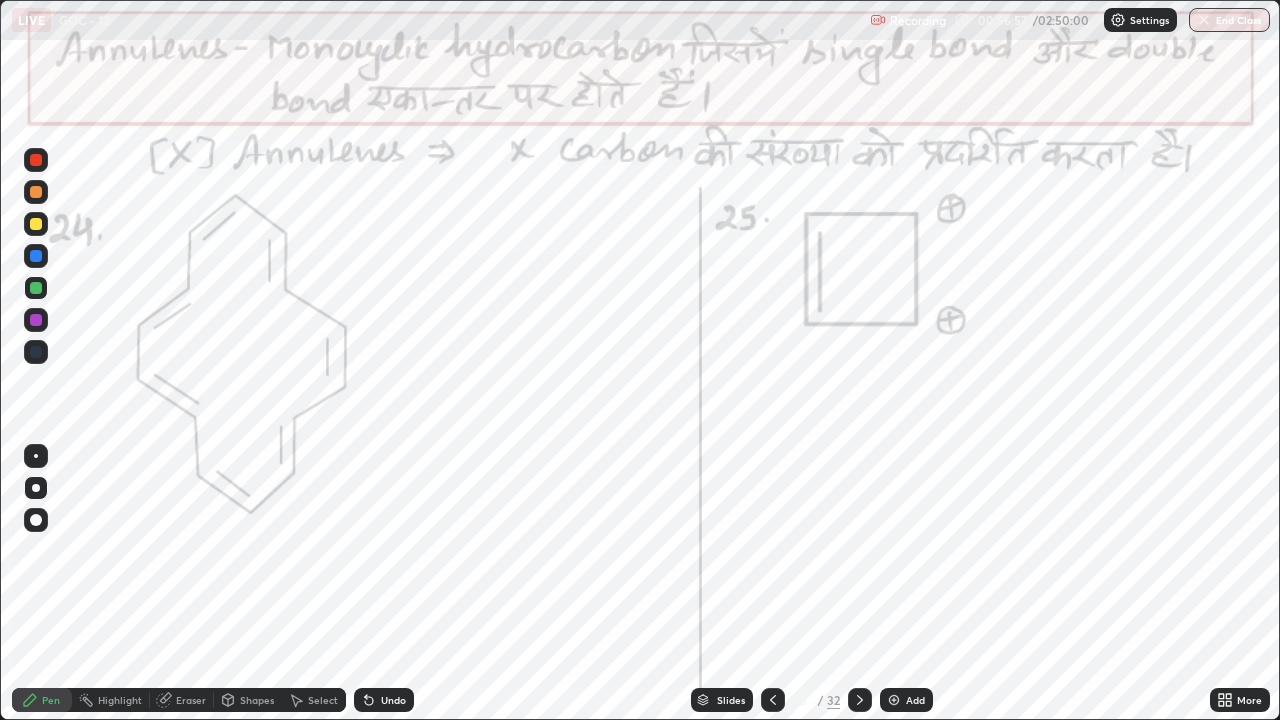click 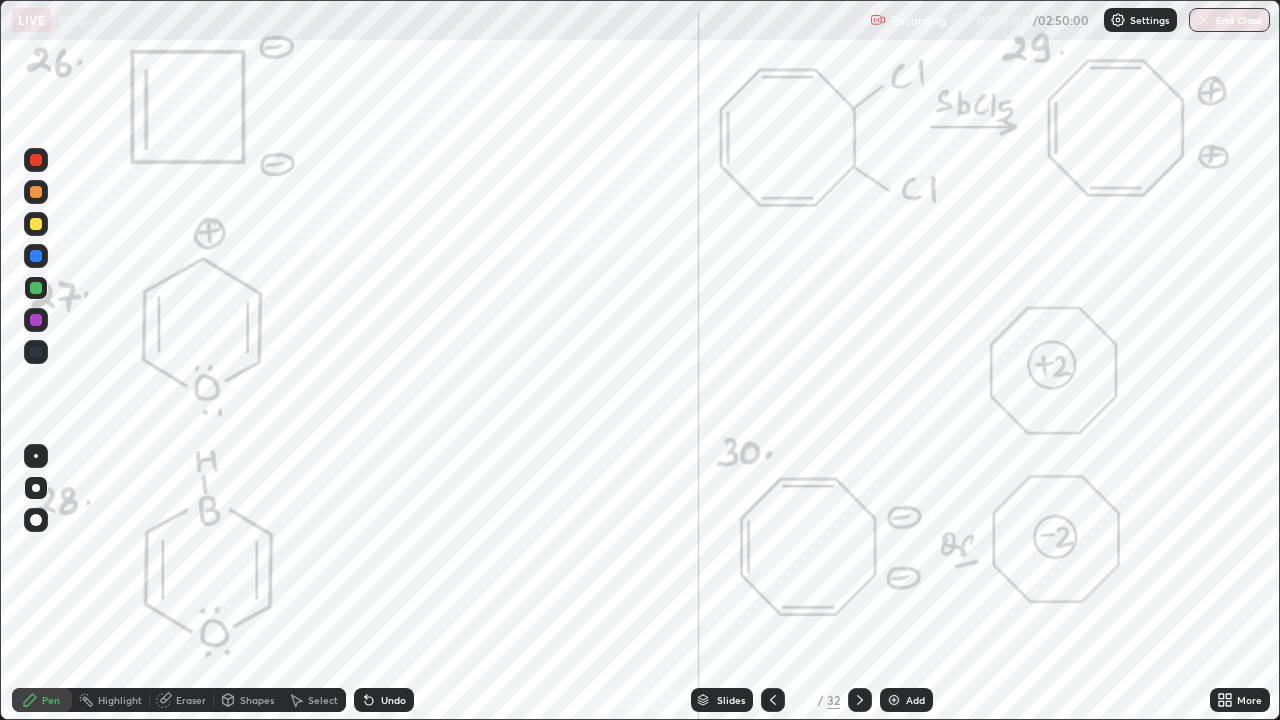 click at bounding box center [36, 160] 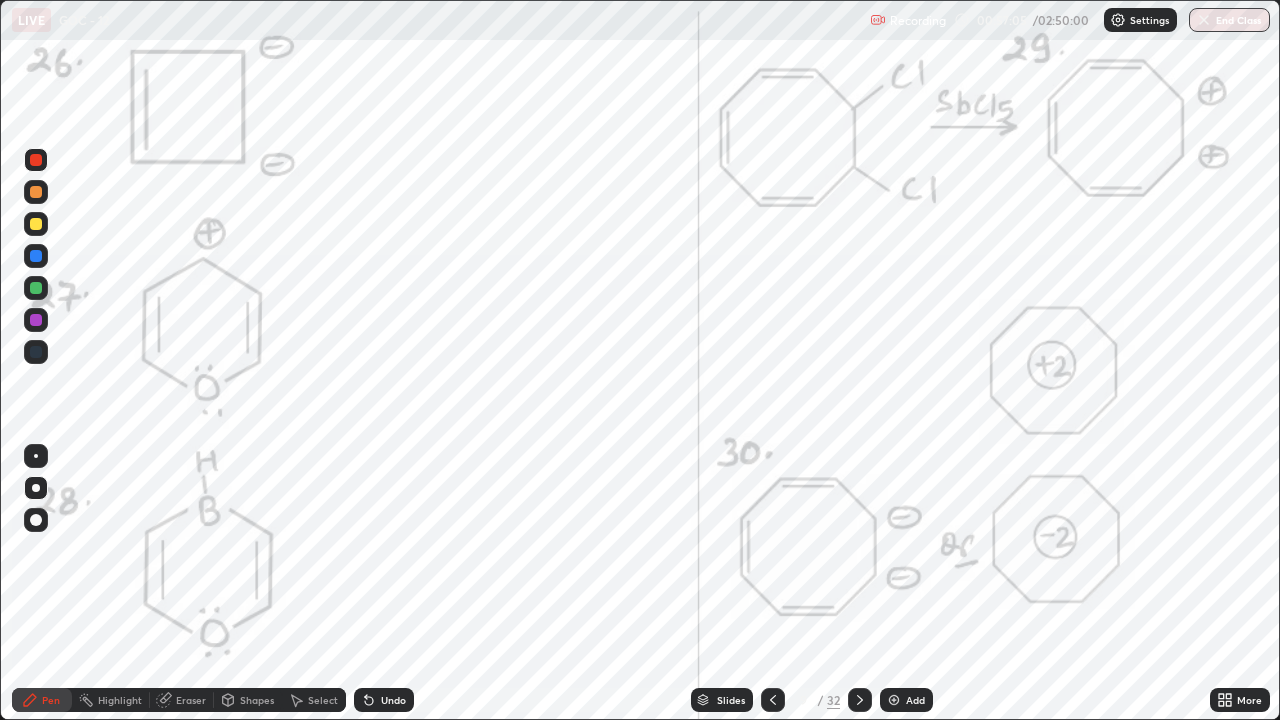 click 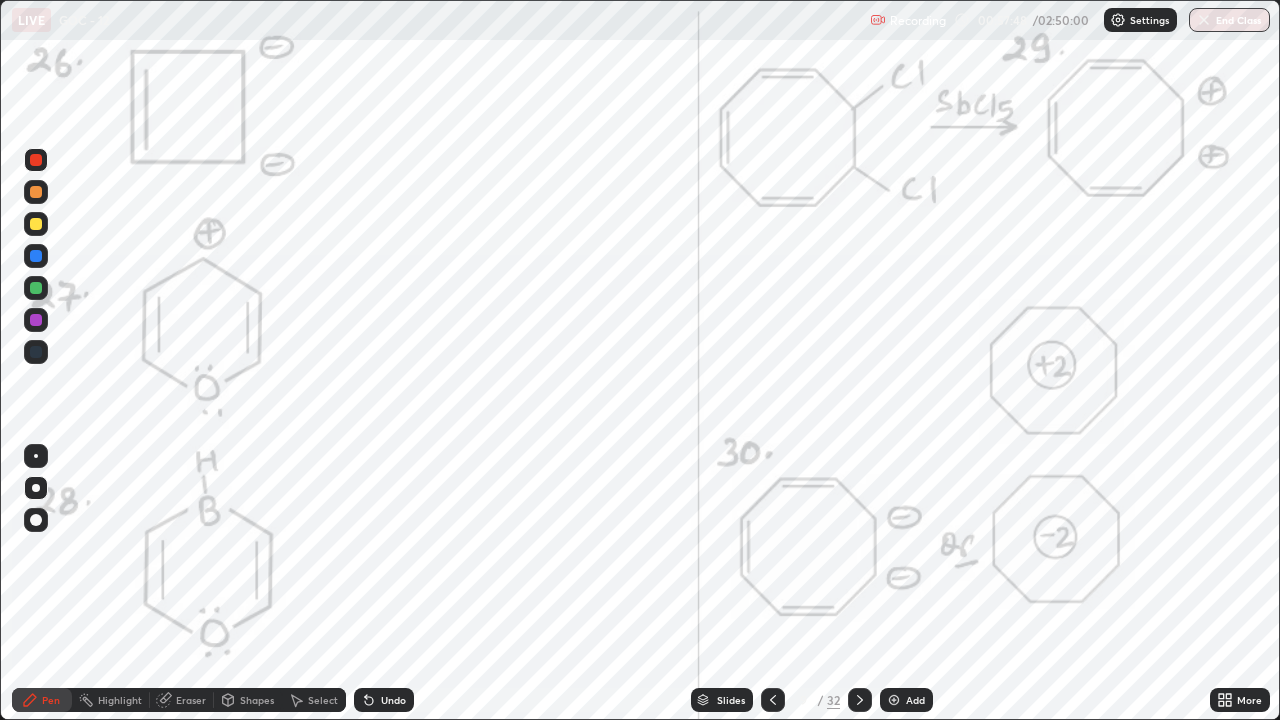 click at bounding box center [36, 320] 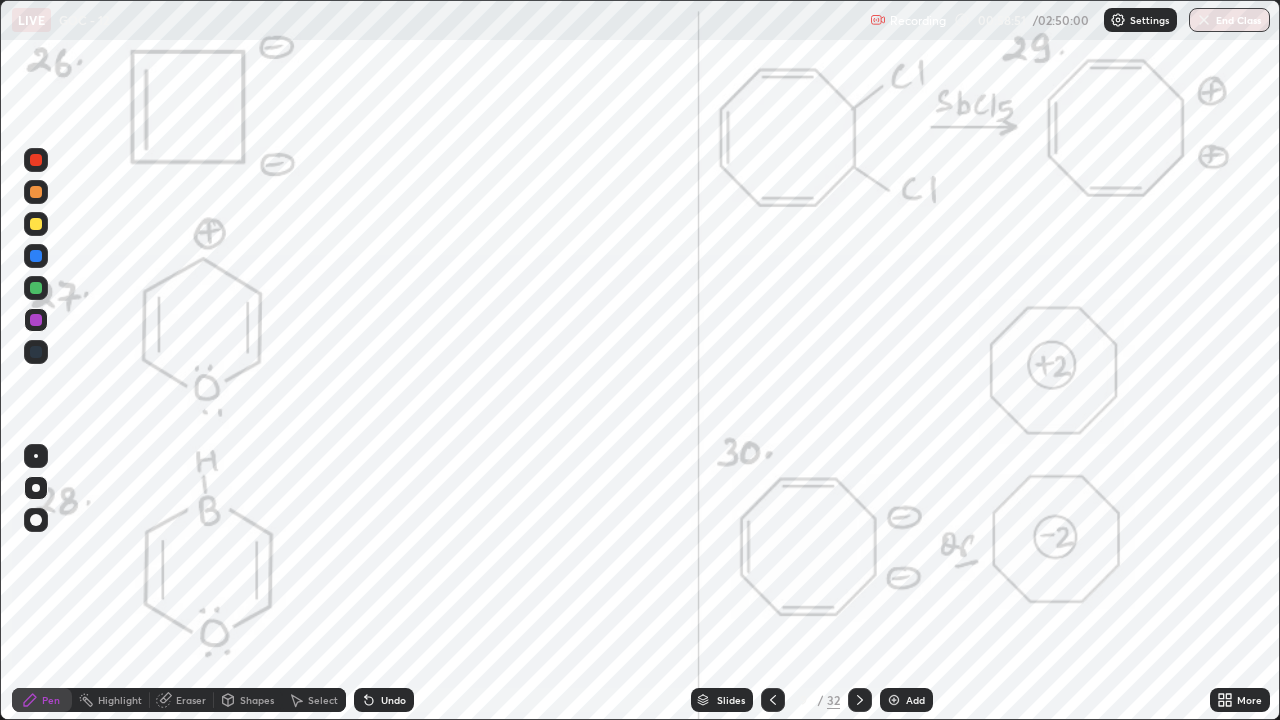 click at bounding box center (36, 288) 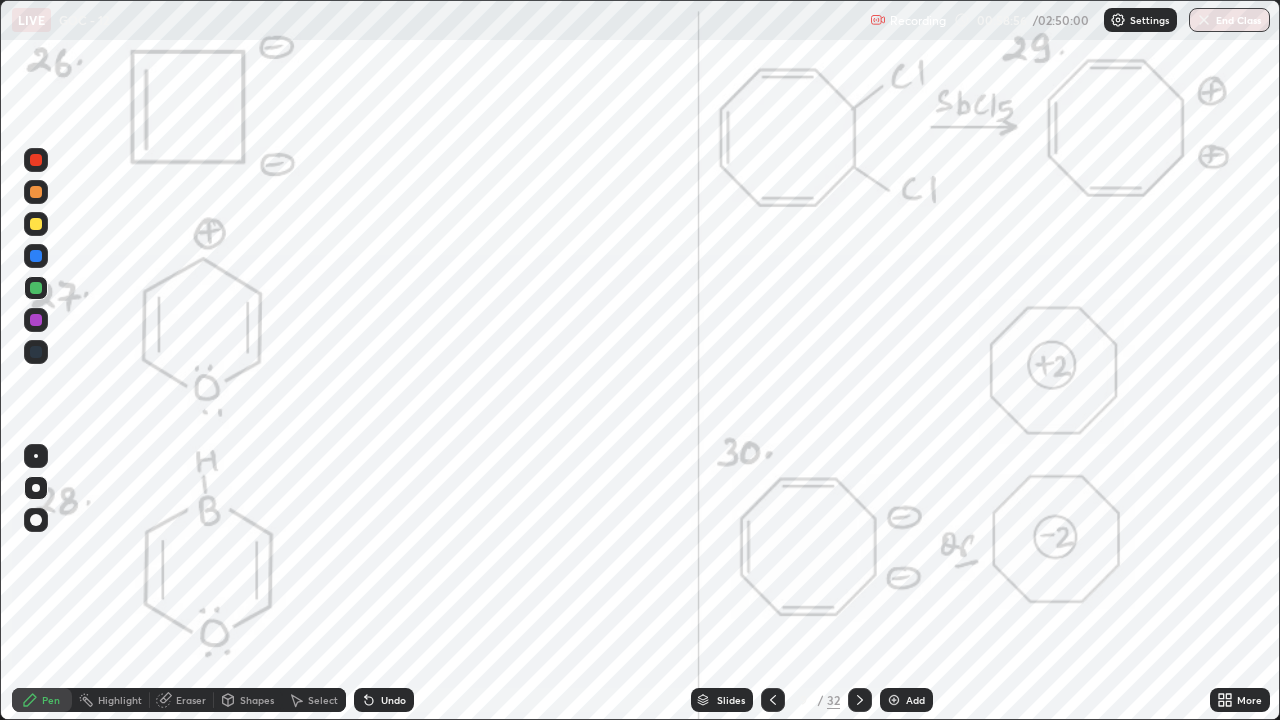 click on "Shapes" at bounding box center (248, 700) 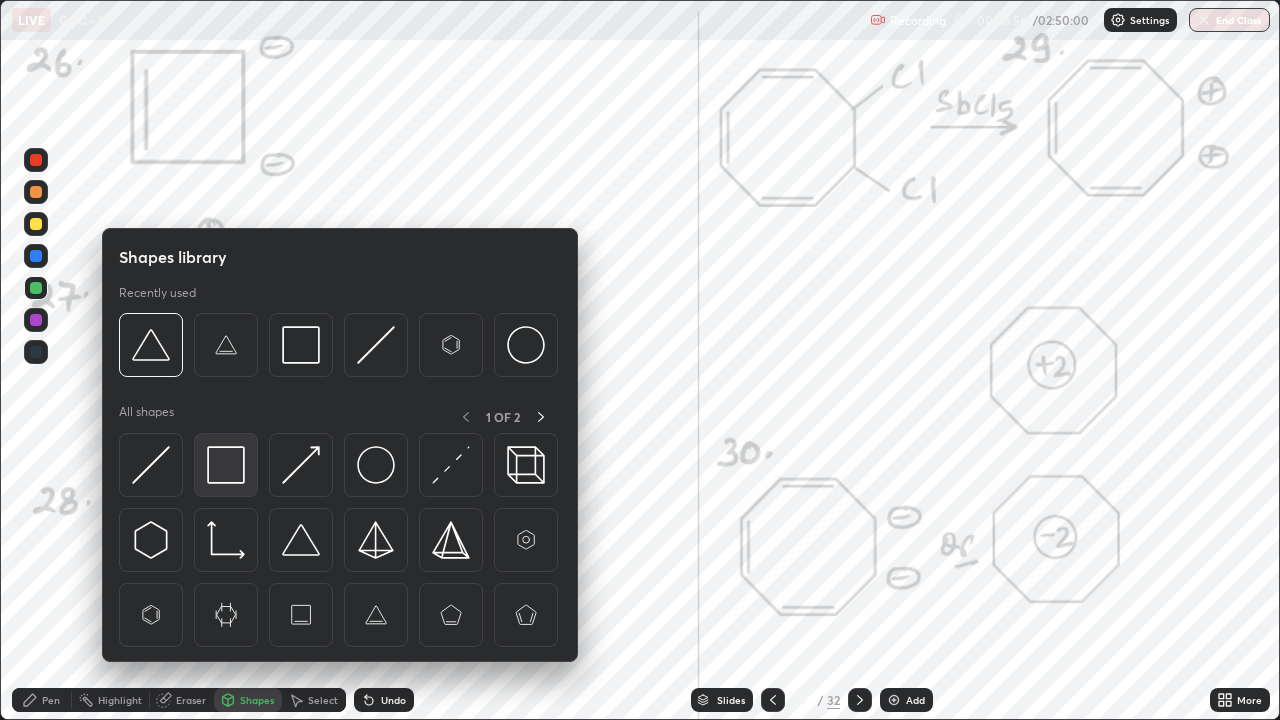 click at bounding box center (226, 465) 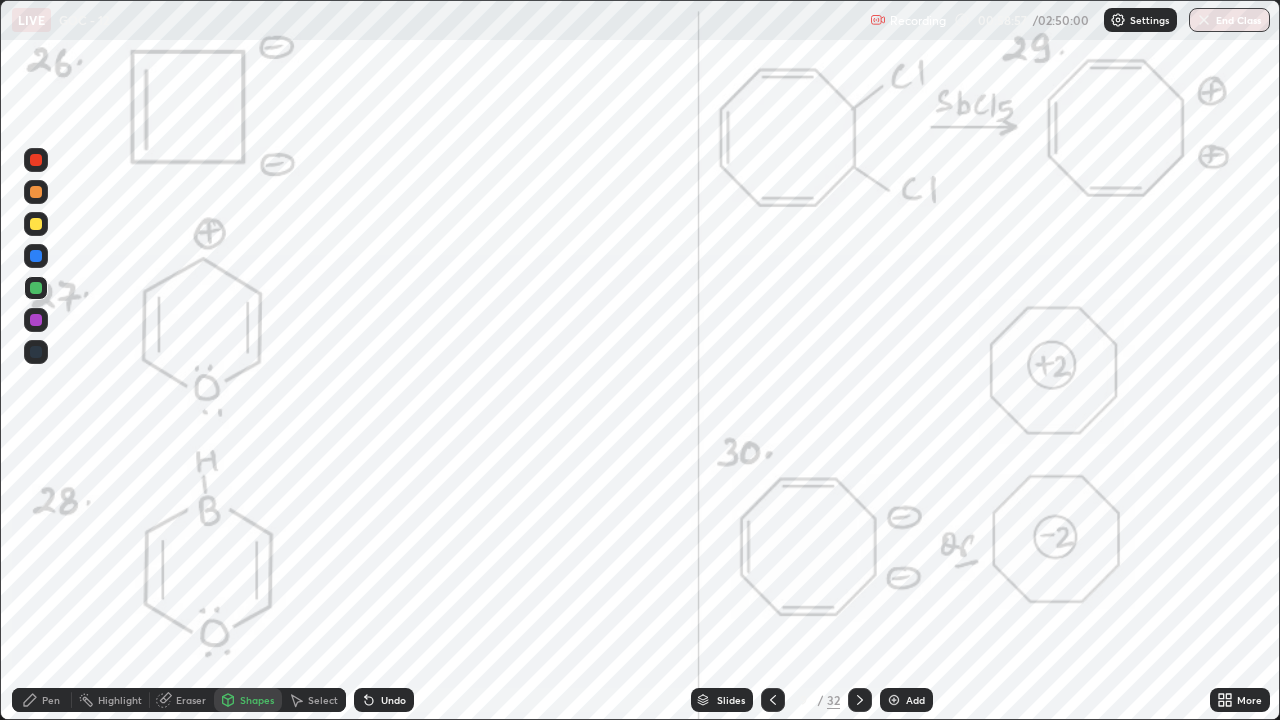 click at bounding box center (36, 160) 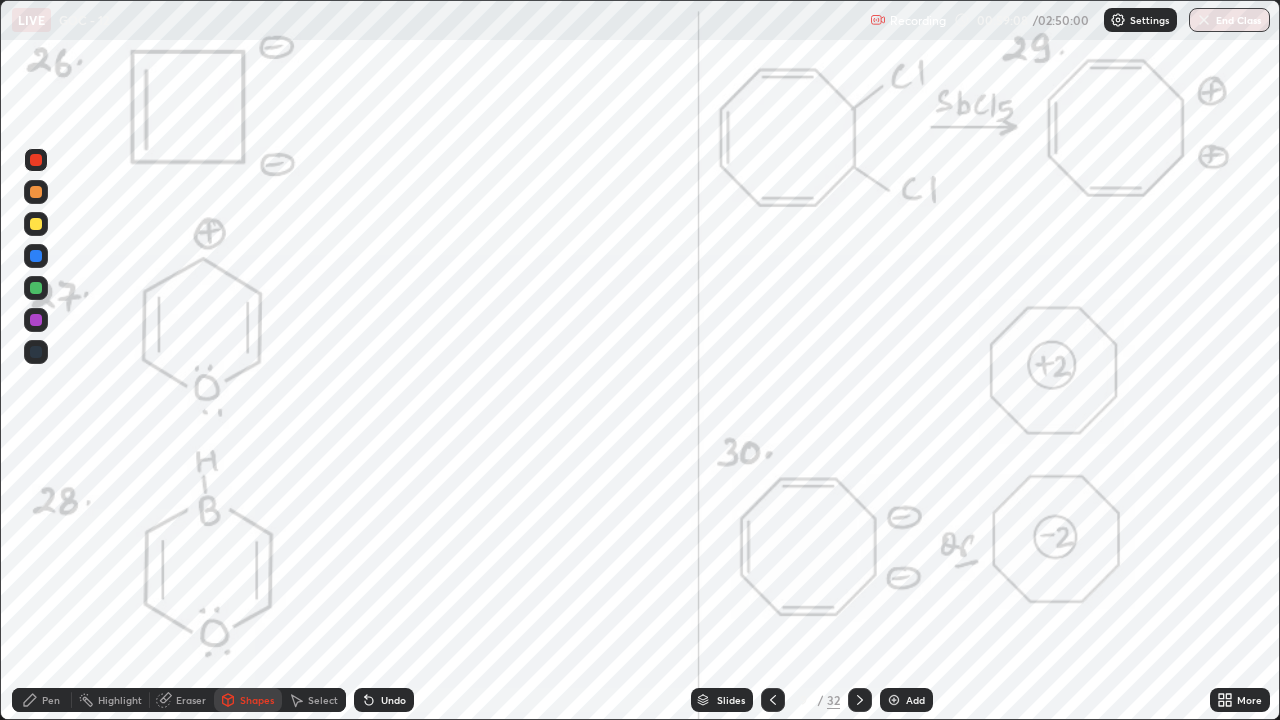 click at bounding box center (36, 160) 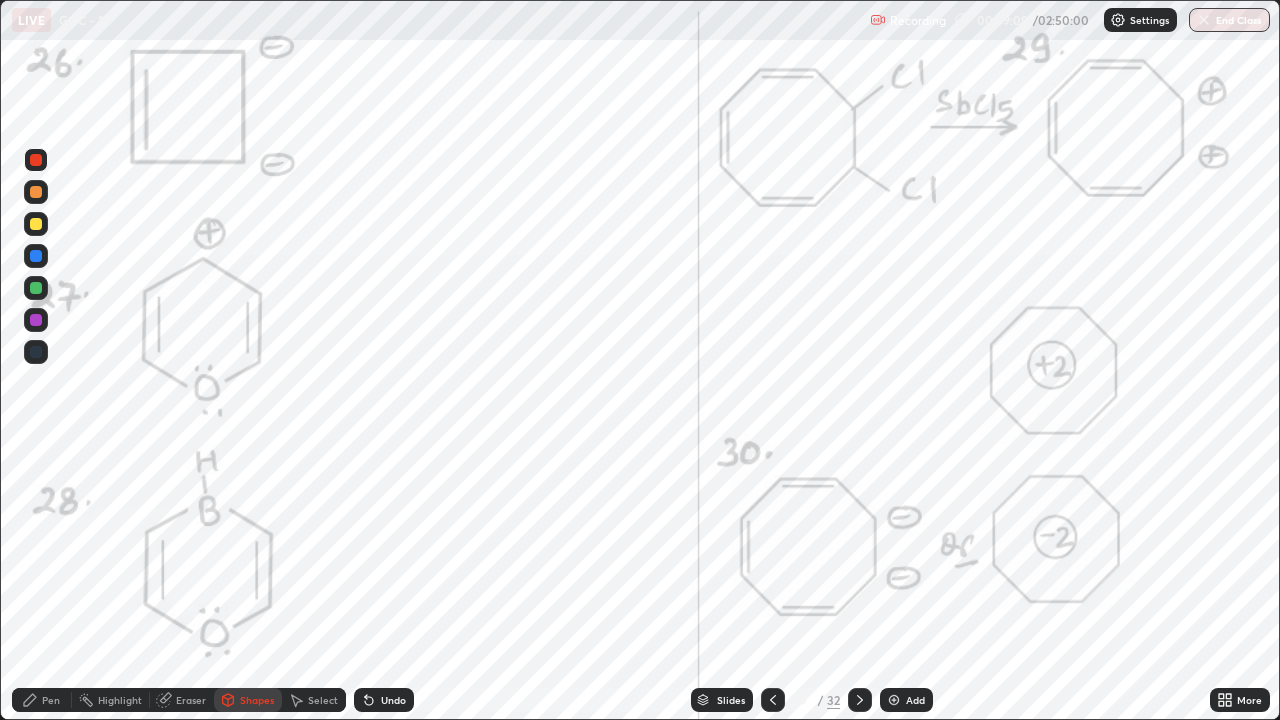 click on "Pen" at bounding box center [42, 700] 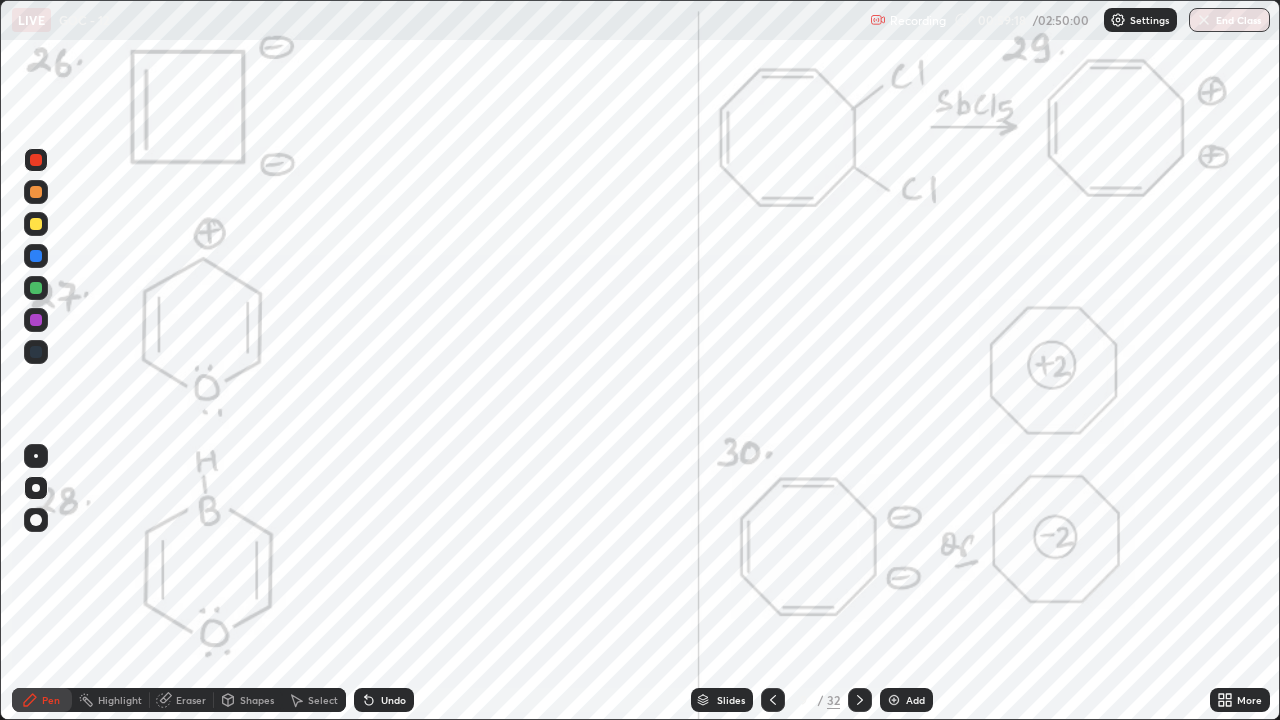 click at bounding box center [36, 288] 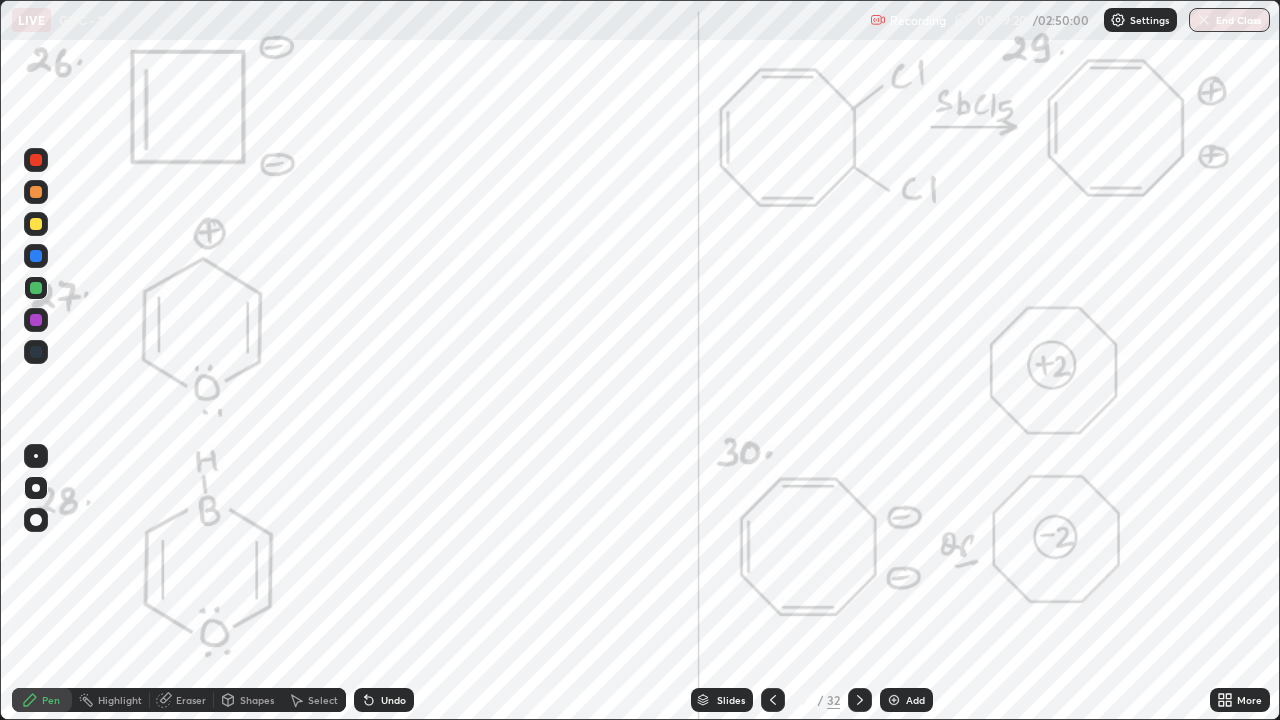 click at bounding box center [36, 160] 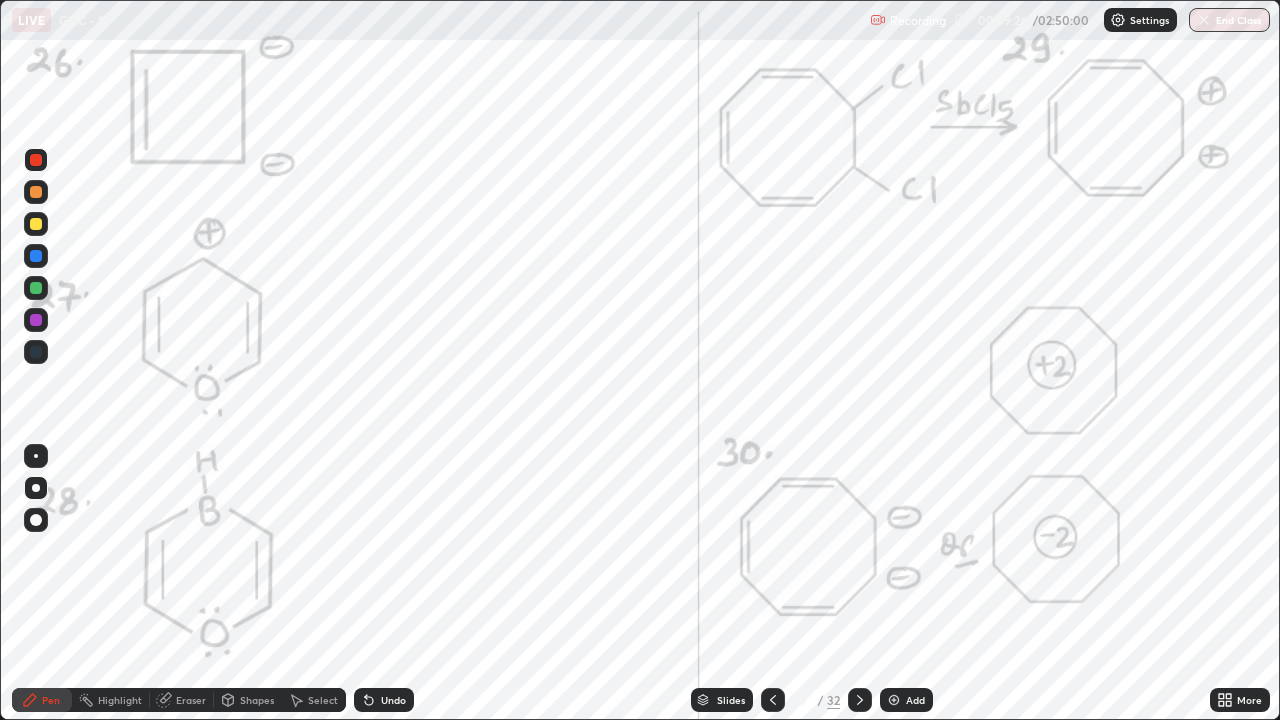 click at bounding box center (36, 288) 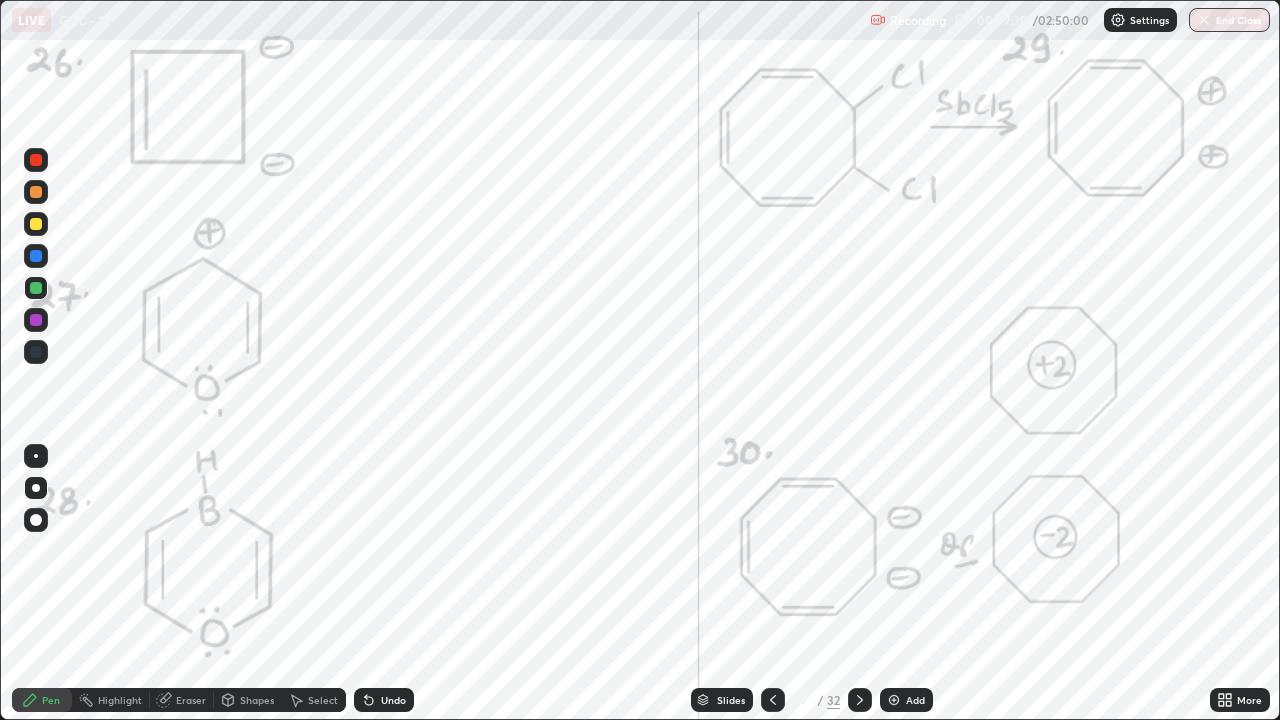 click 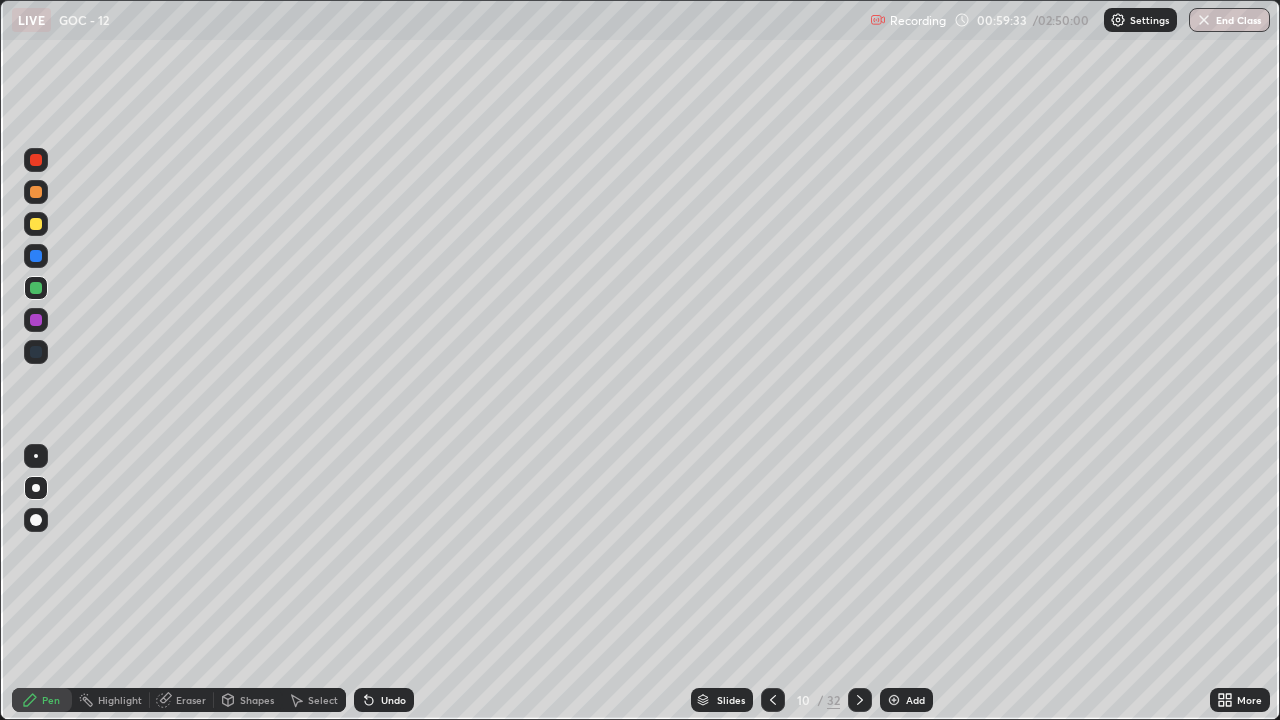 click on "Shapes" at bounding box center (257, 700) 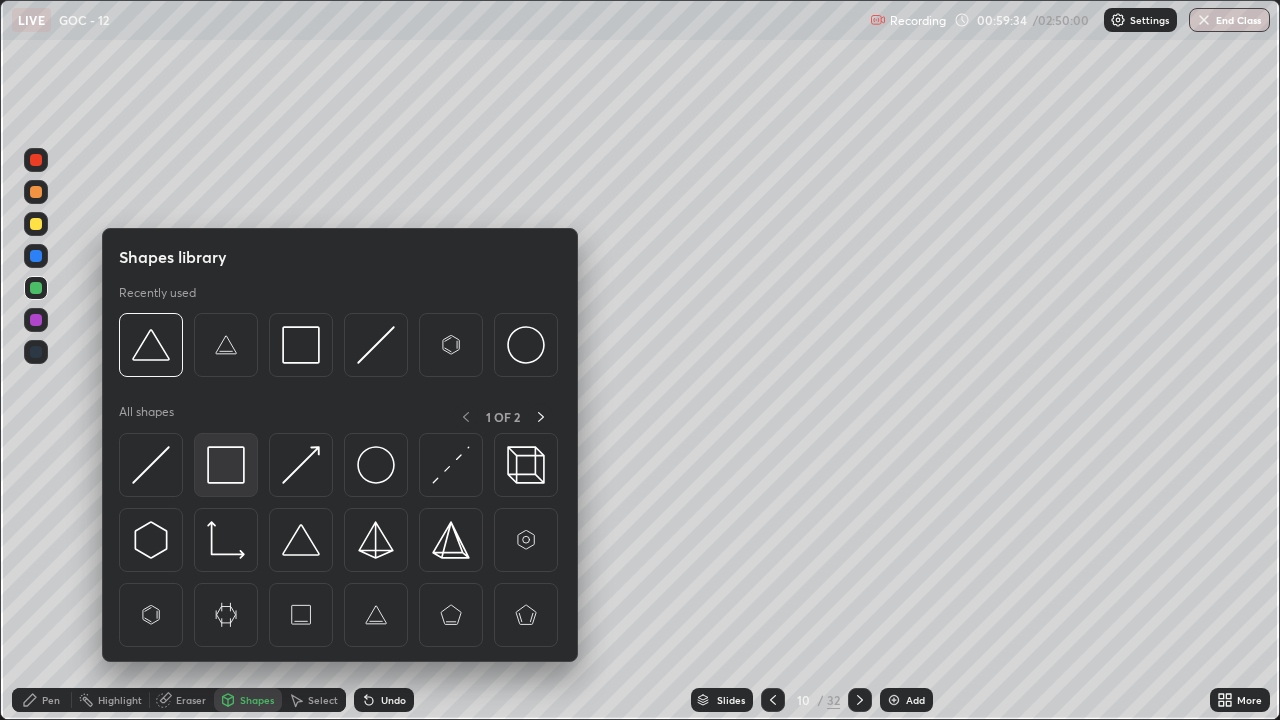 click at bounding box center (226, 465) 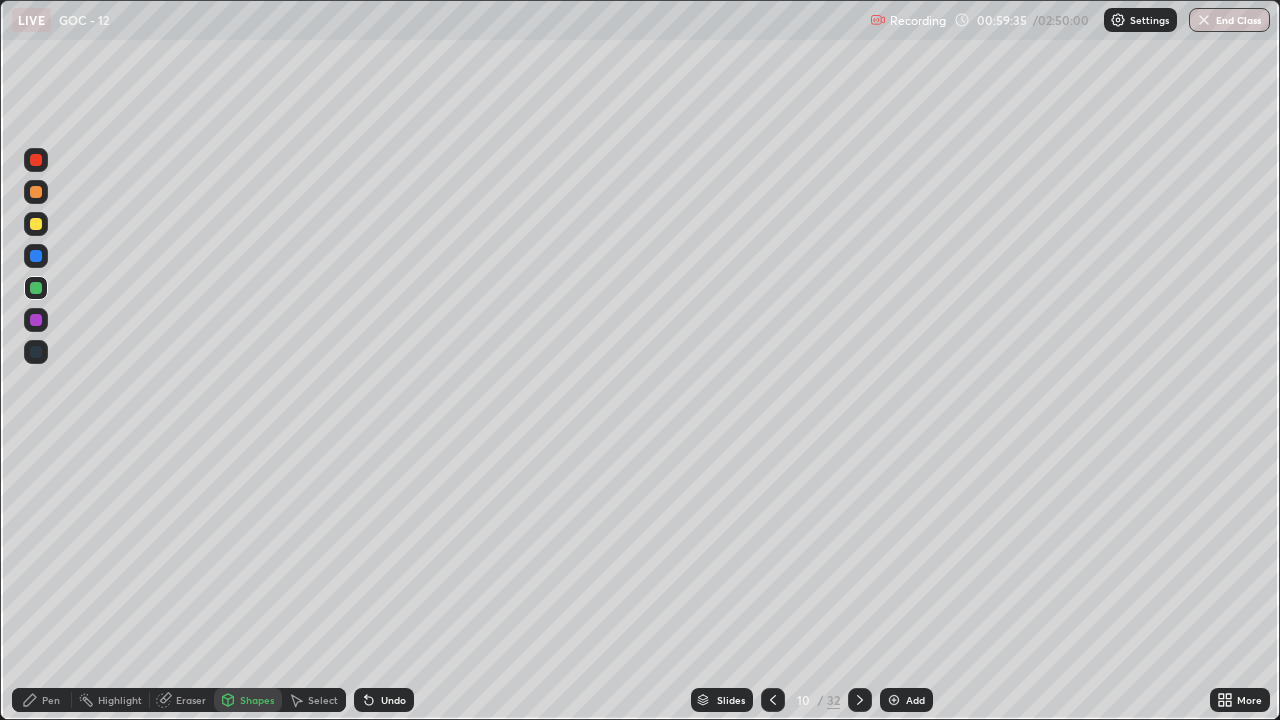 click at bounding box center [36, 224] 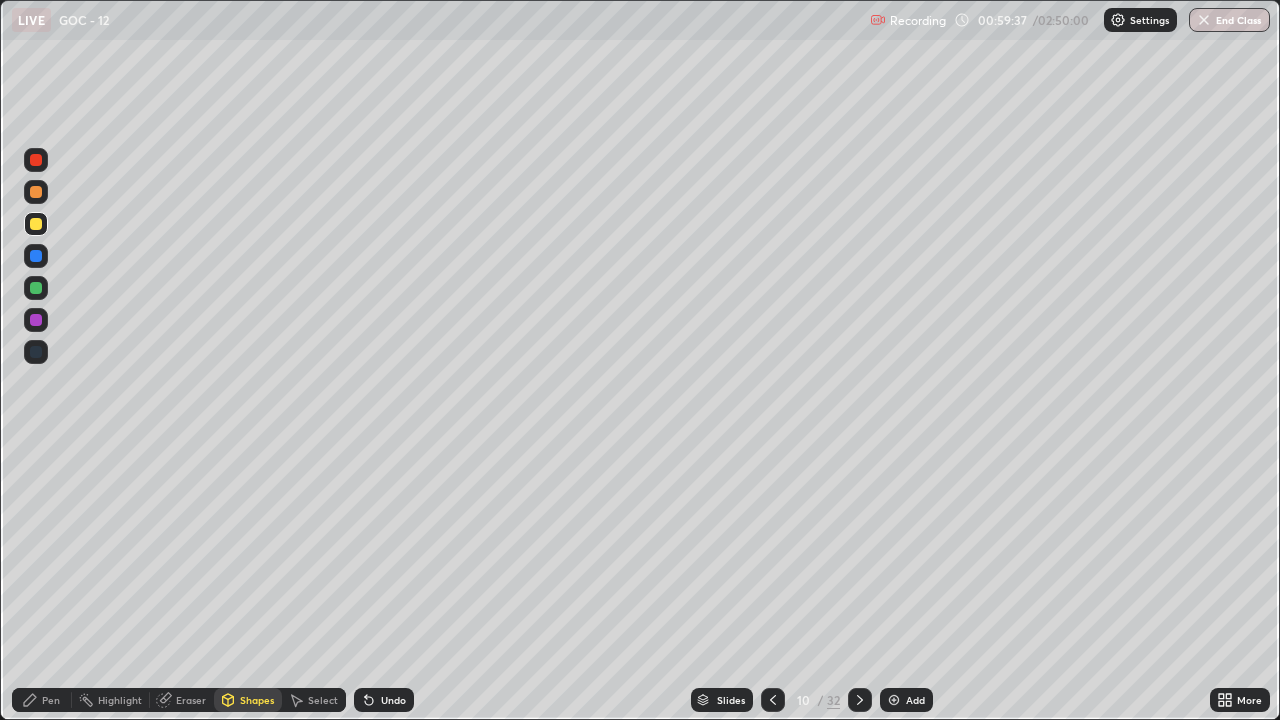 click on "Shapes" at bounding box center [257, 700] 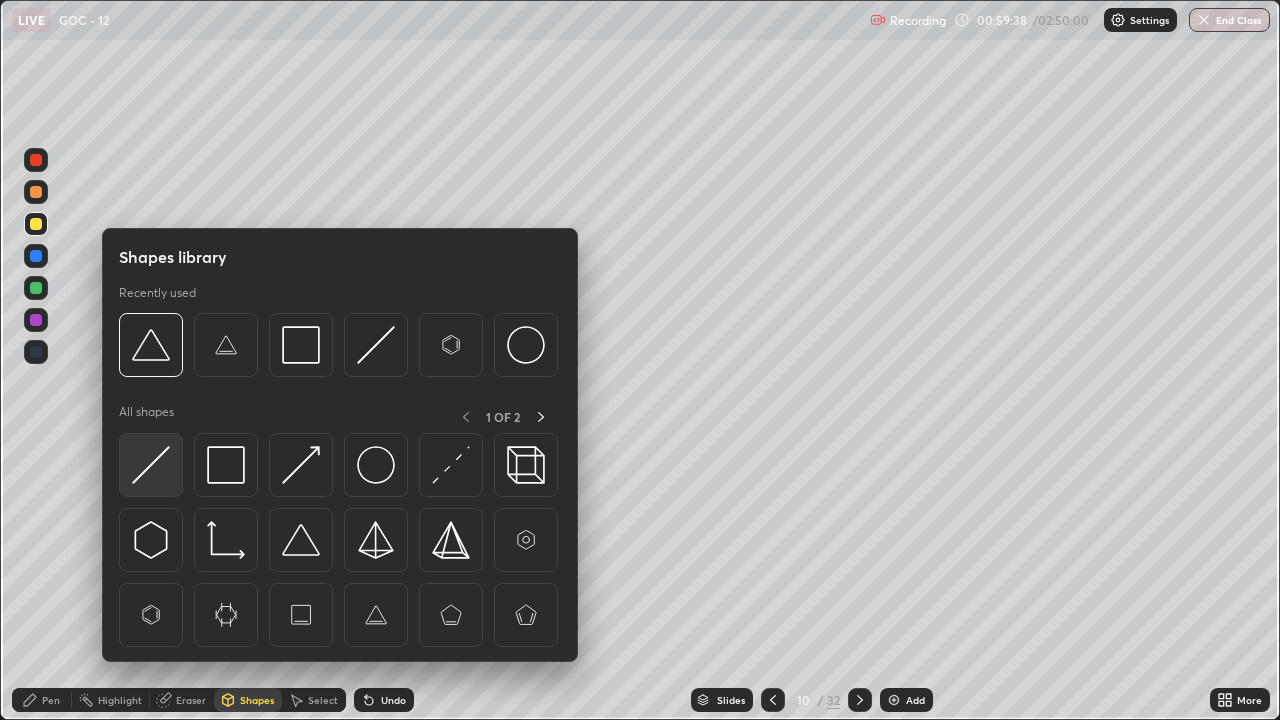 click at bounding box center [151, 465] 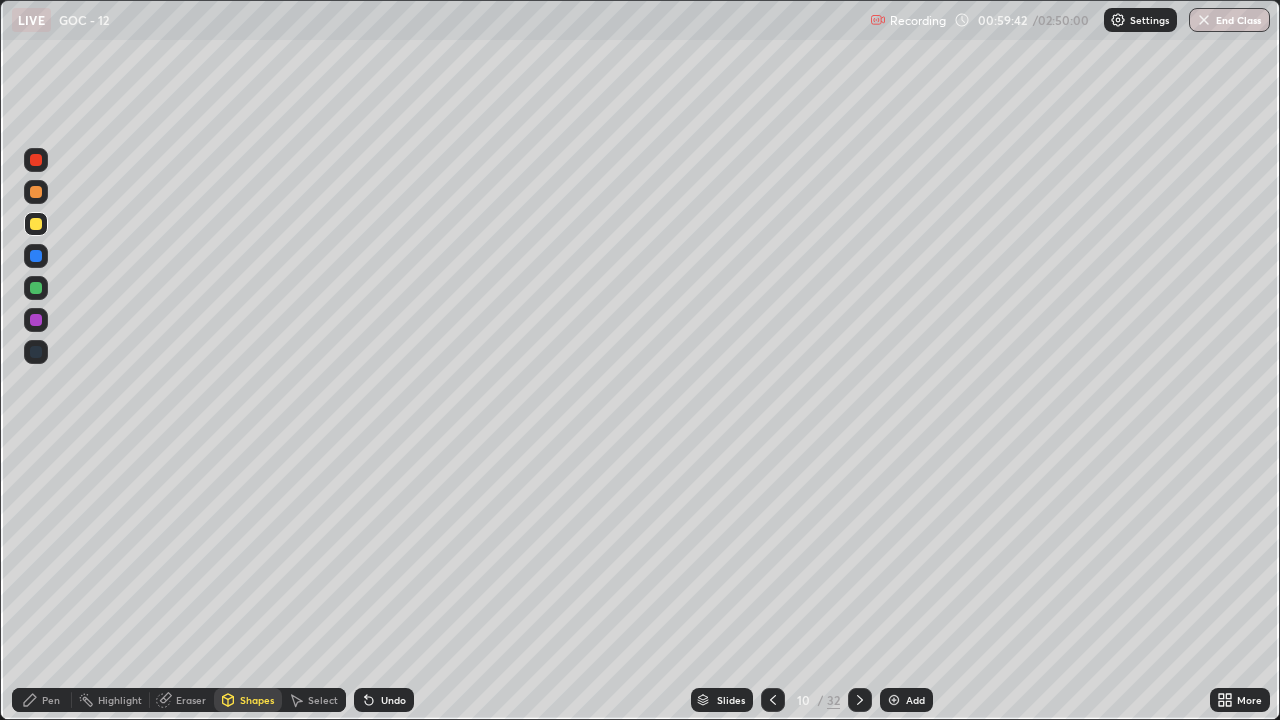 click on "Pen" at bounding box center (42, 700) 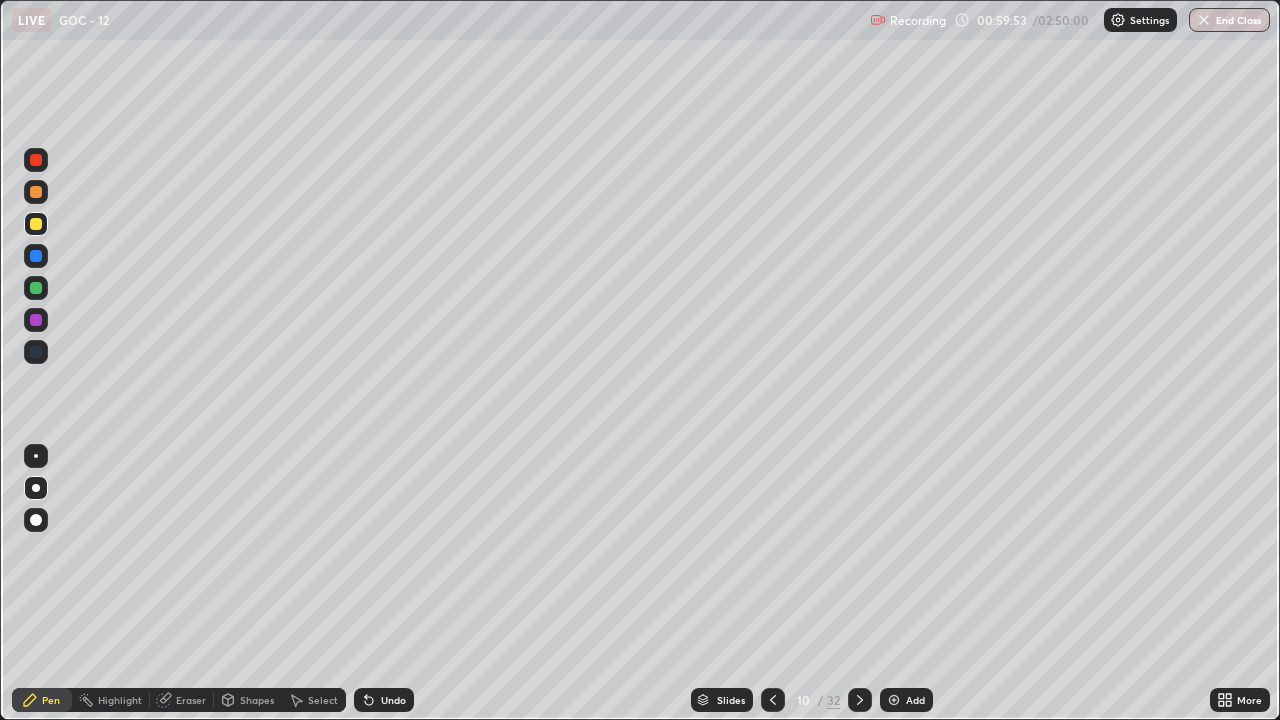 click on "Shapes" at bounding box center (257, 700) 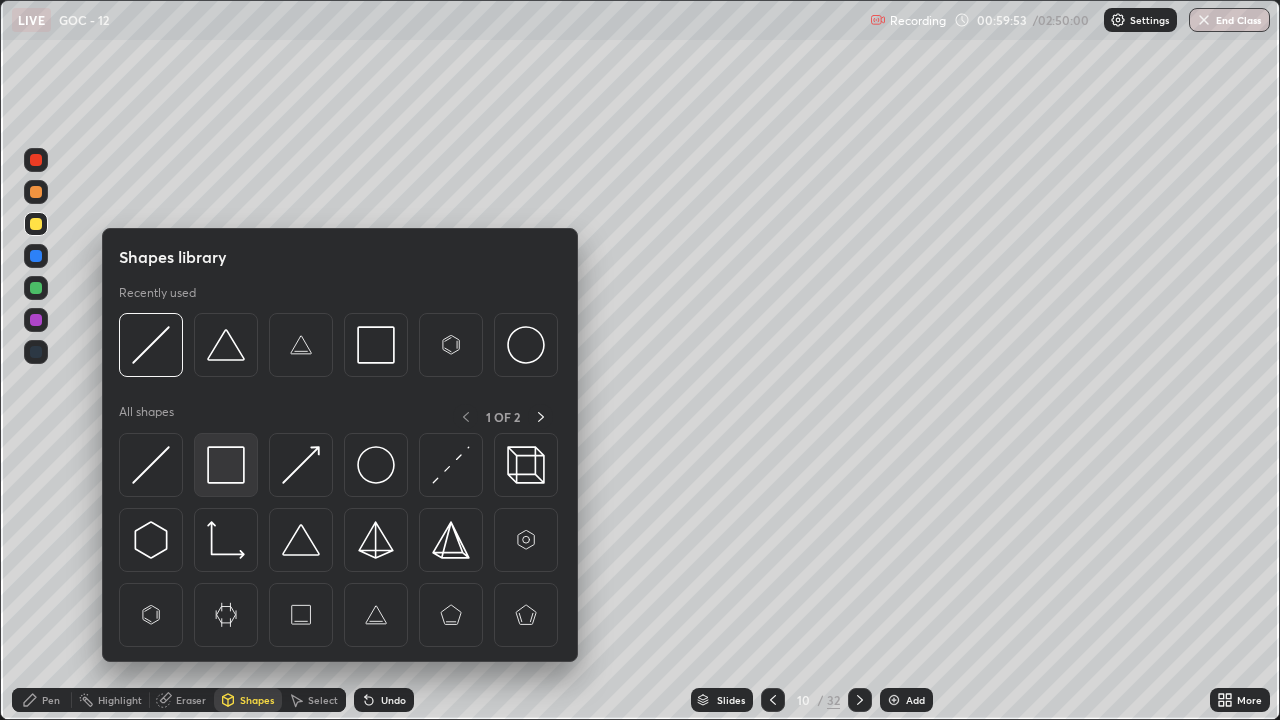 click at bounding box center [226, 465] 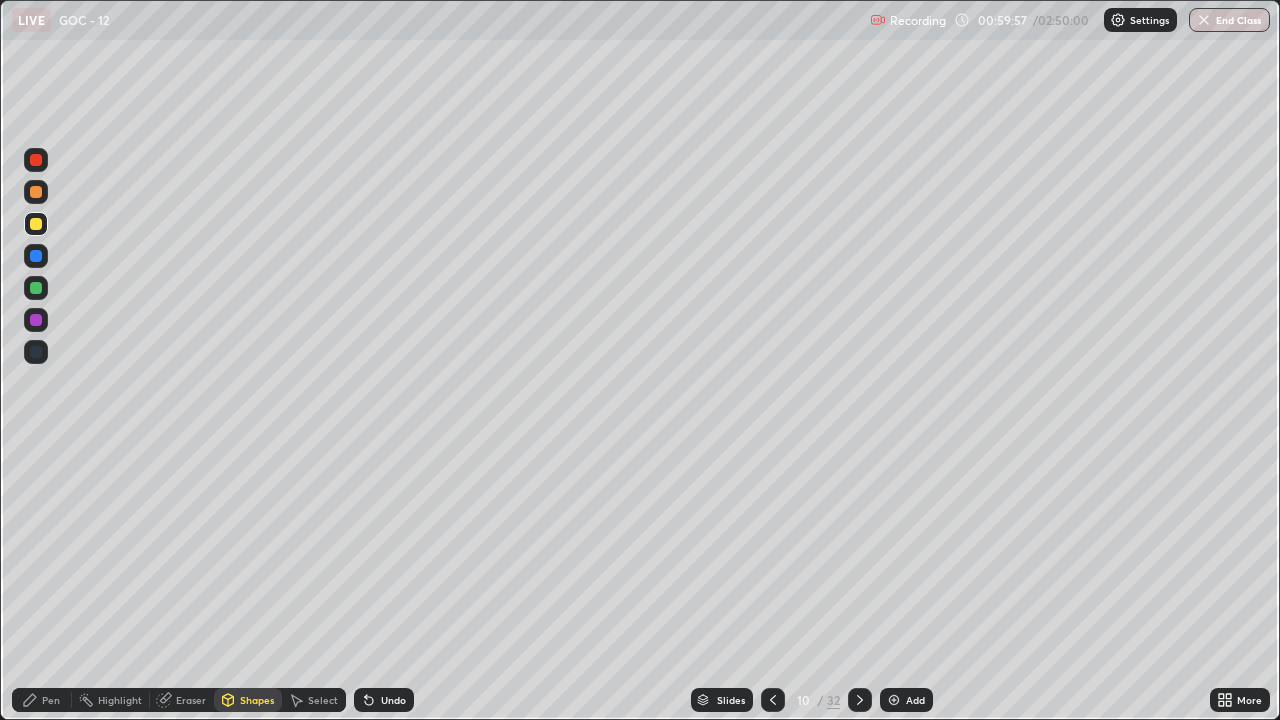 click on "Pen" at bounding box center (51, 700) 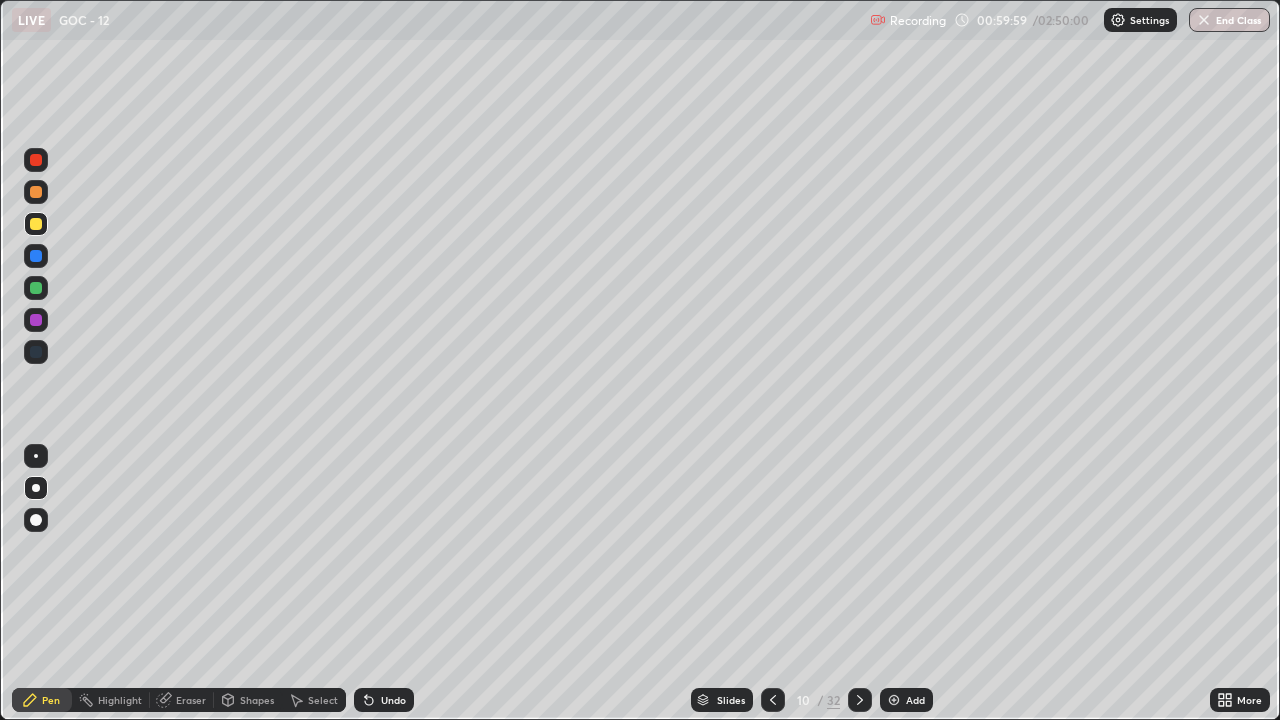 click on "Undo" at bounding box center (384, 700) 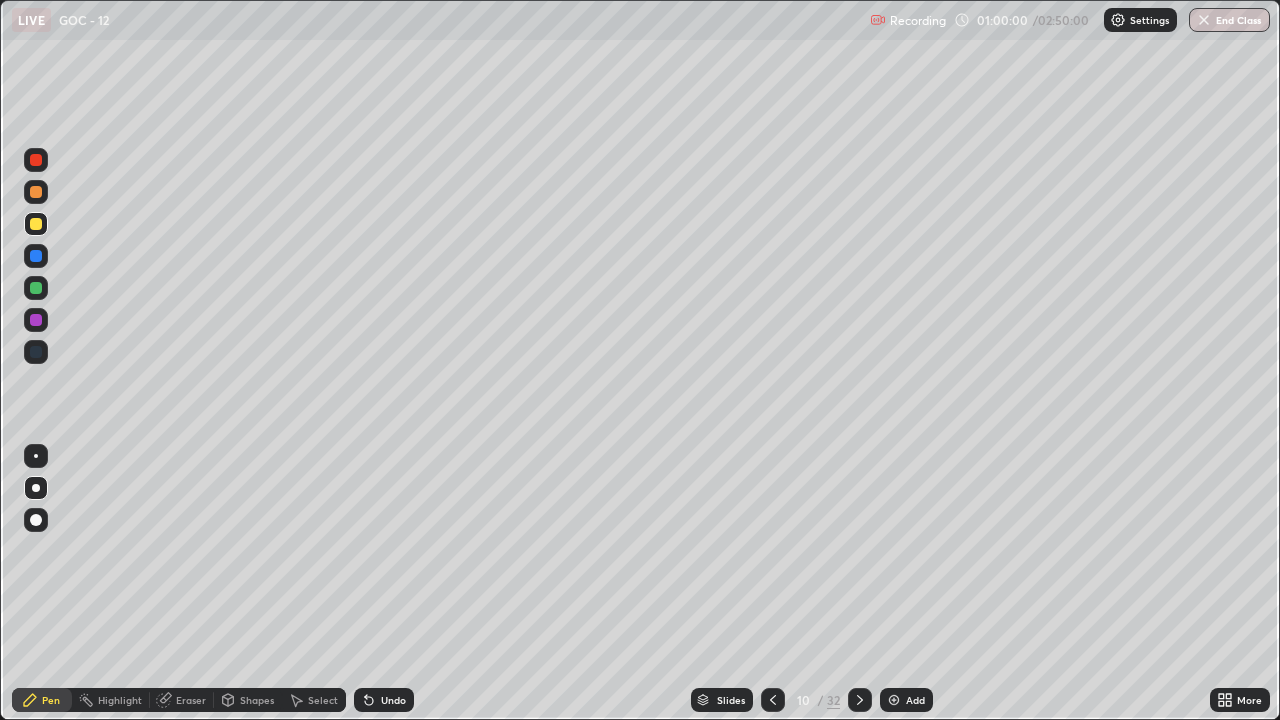 click on "Highlight" at bounding box center [120, 700] 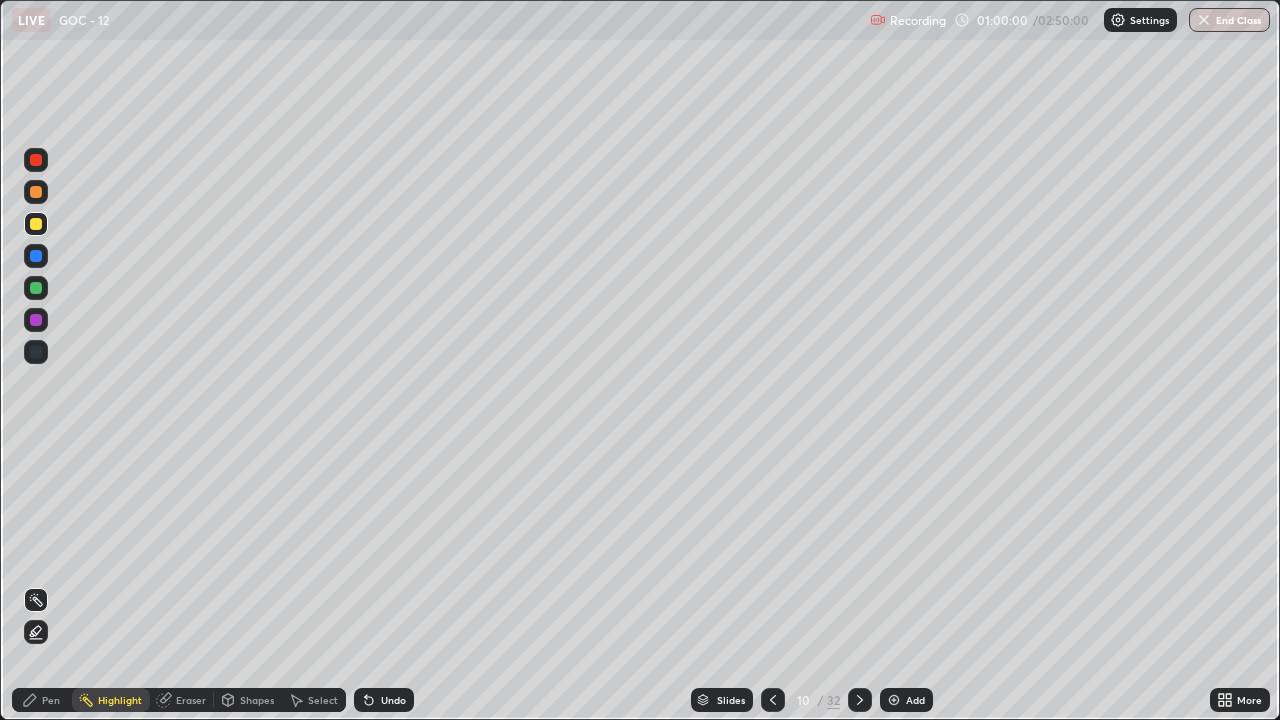 click on "Eraser" at bounding box center (191, 700) 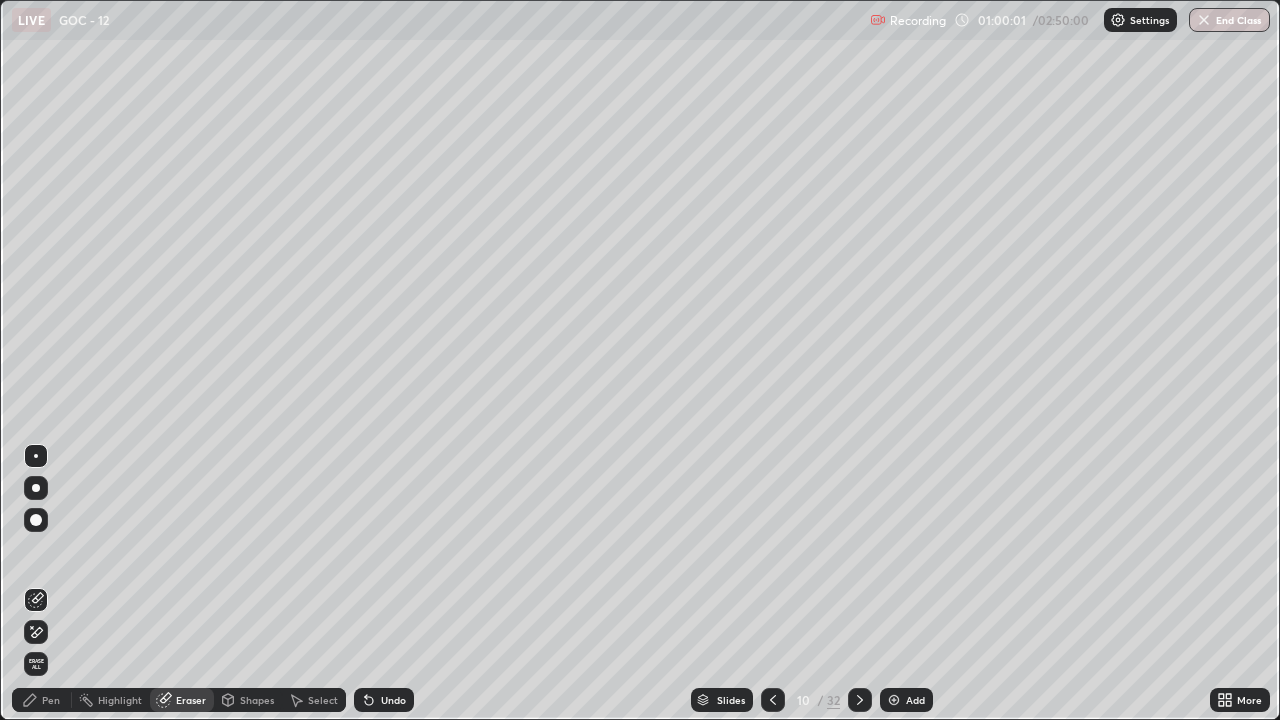 click on "Shapes" at bounding box center (257, 700) 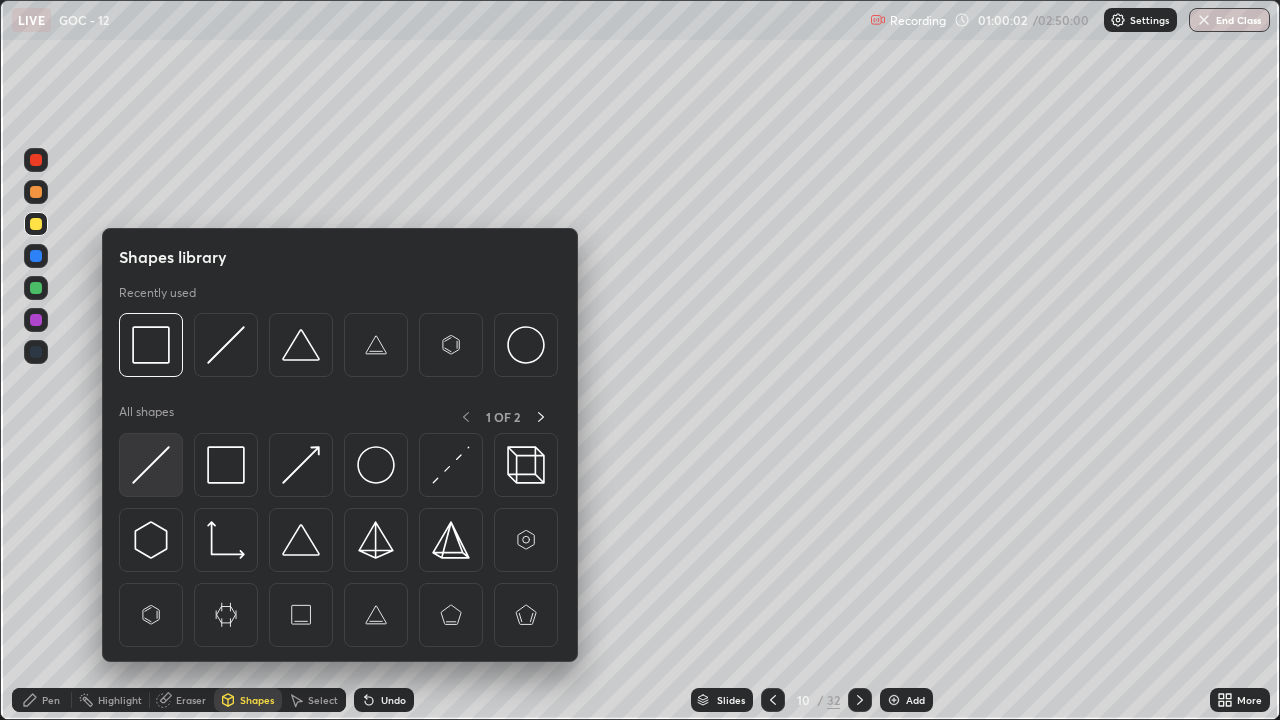 click at bounding box center (151, 465) 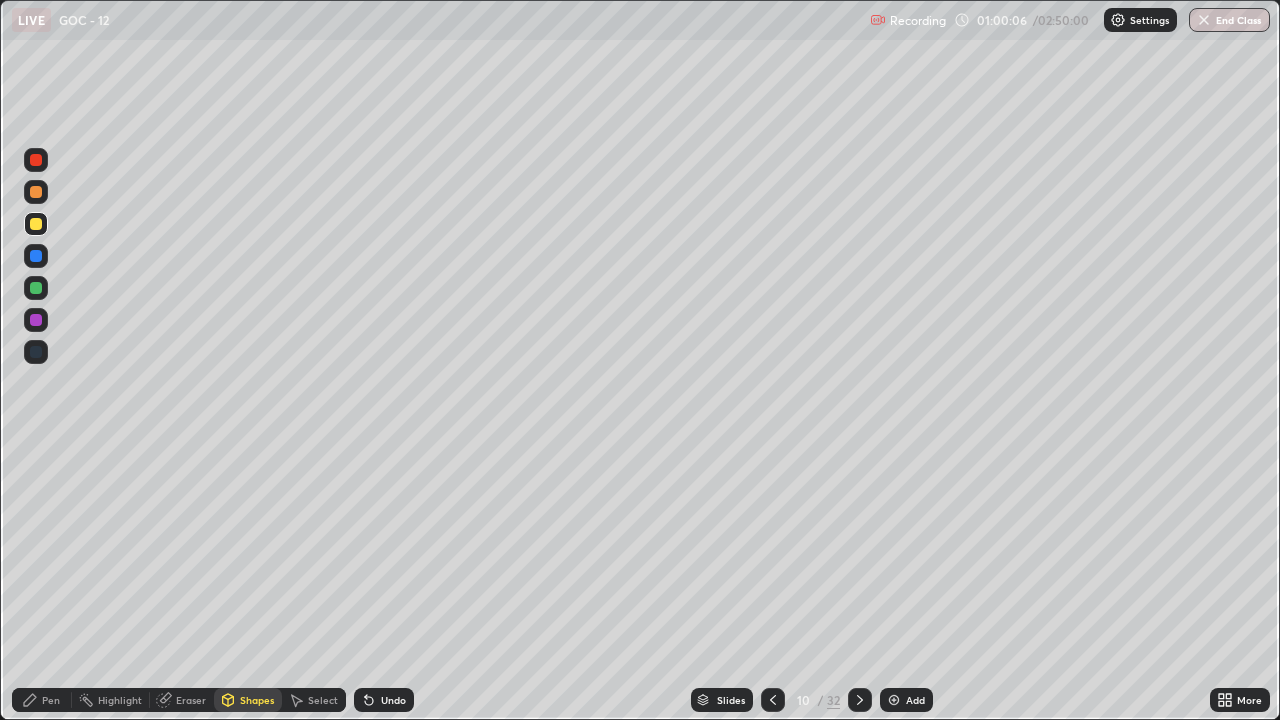 click at bounding box center (36, 192) 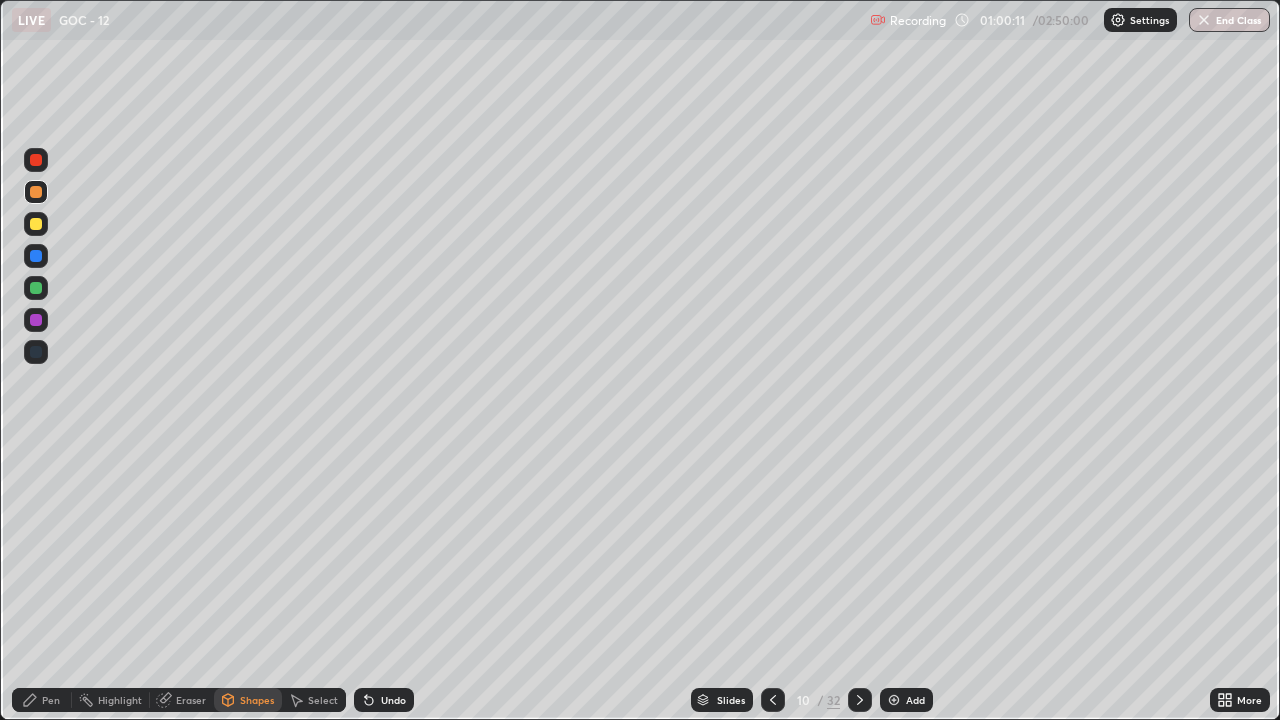 click 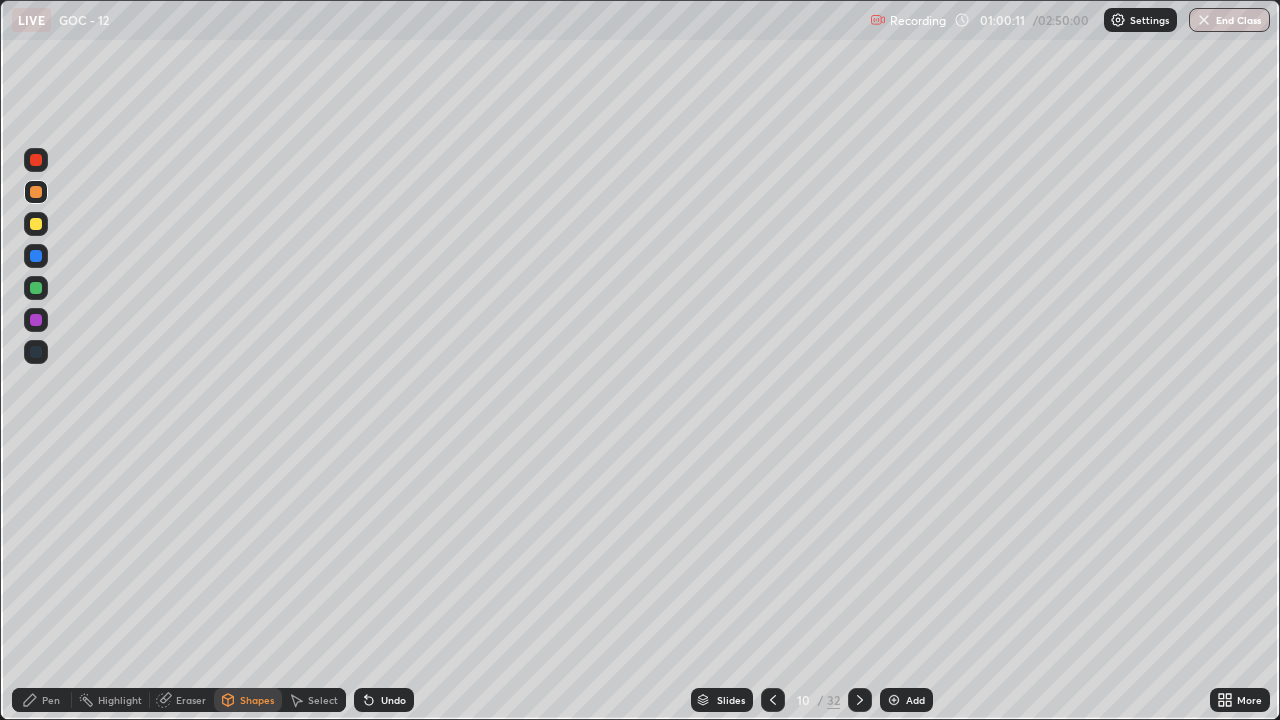 click on "Shapes" at bounding box center [257, 700] 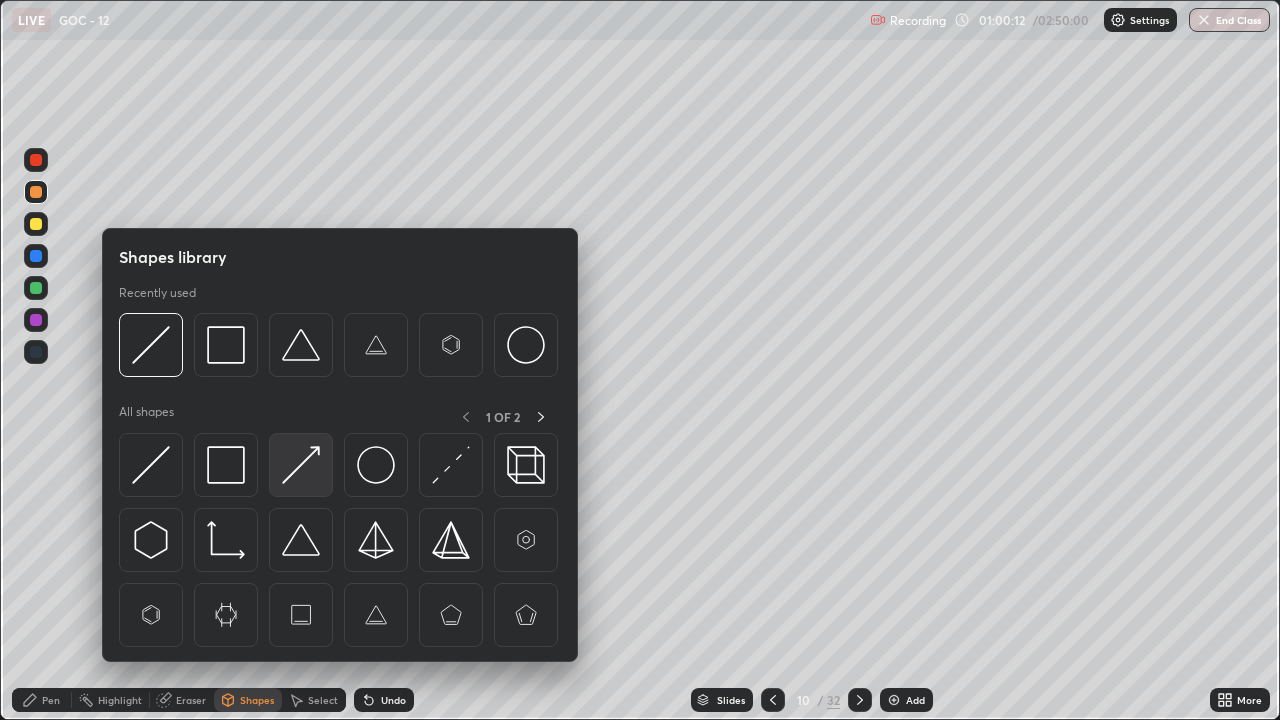 click at bounding box center (301, 465) 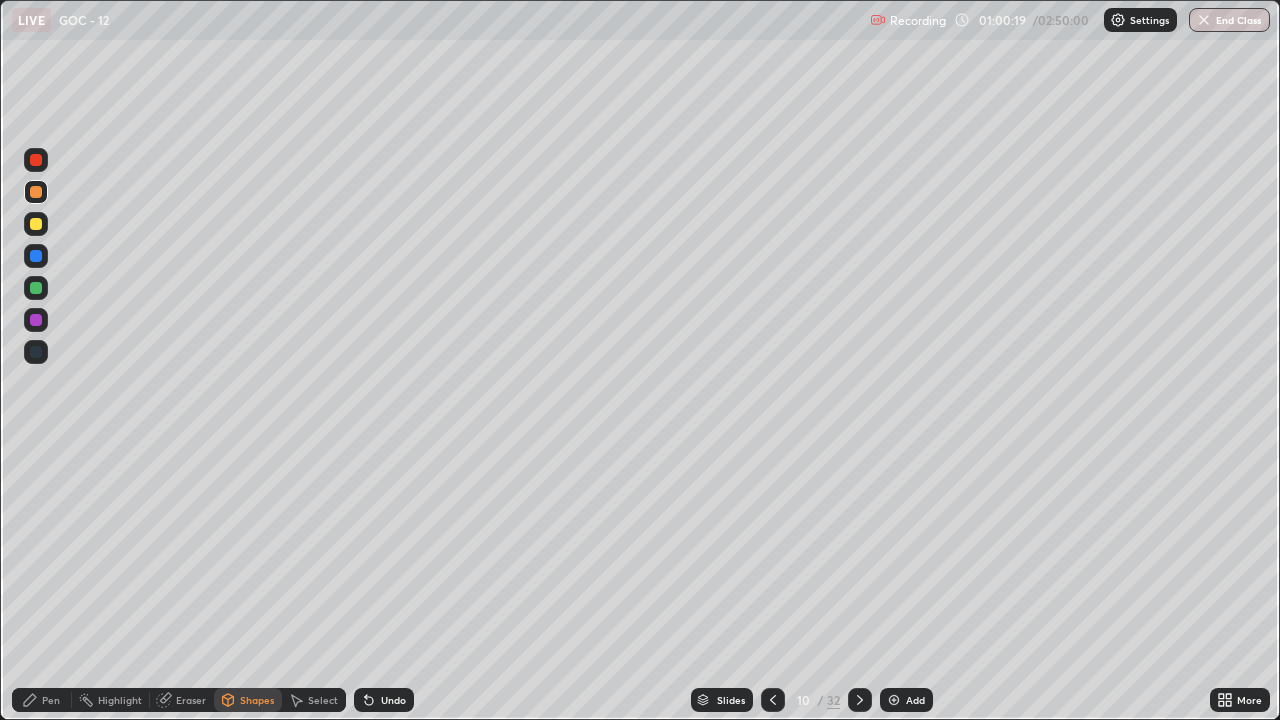 click on "Eraser" at bounding box center (191, 700) 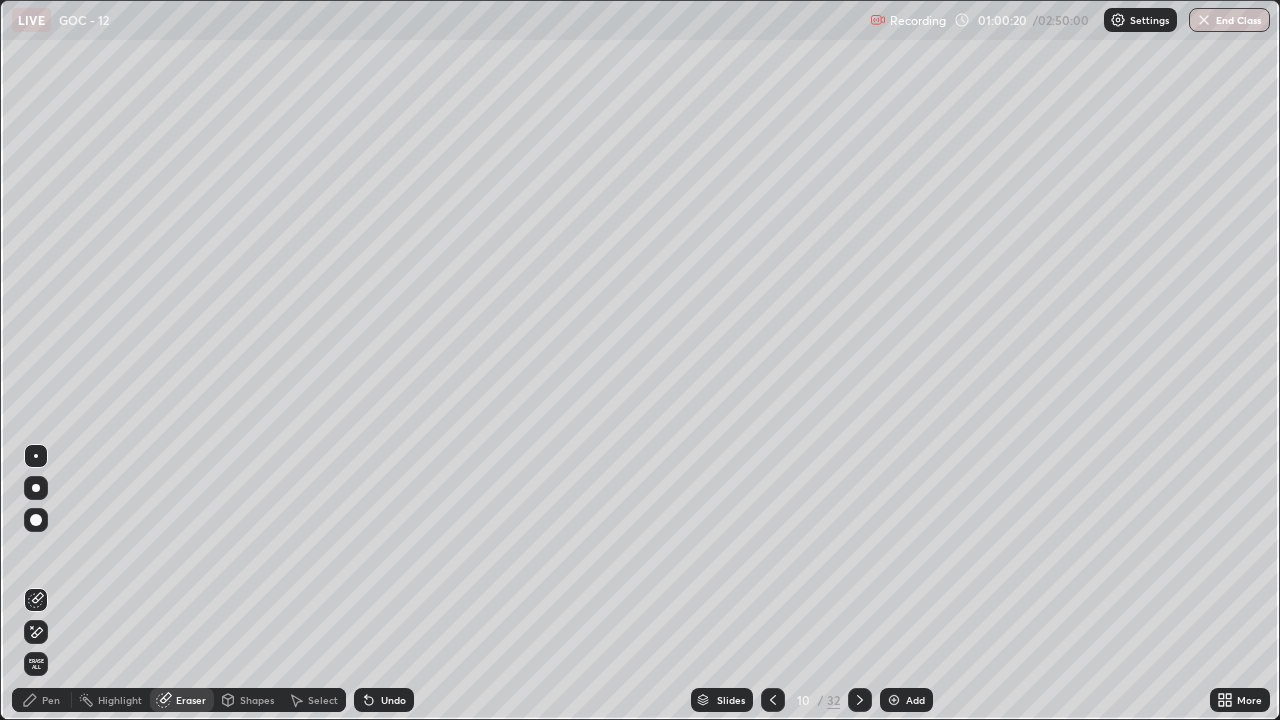 click on "Shapes" at bounding box center (257, 700) 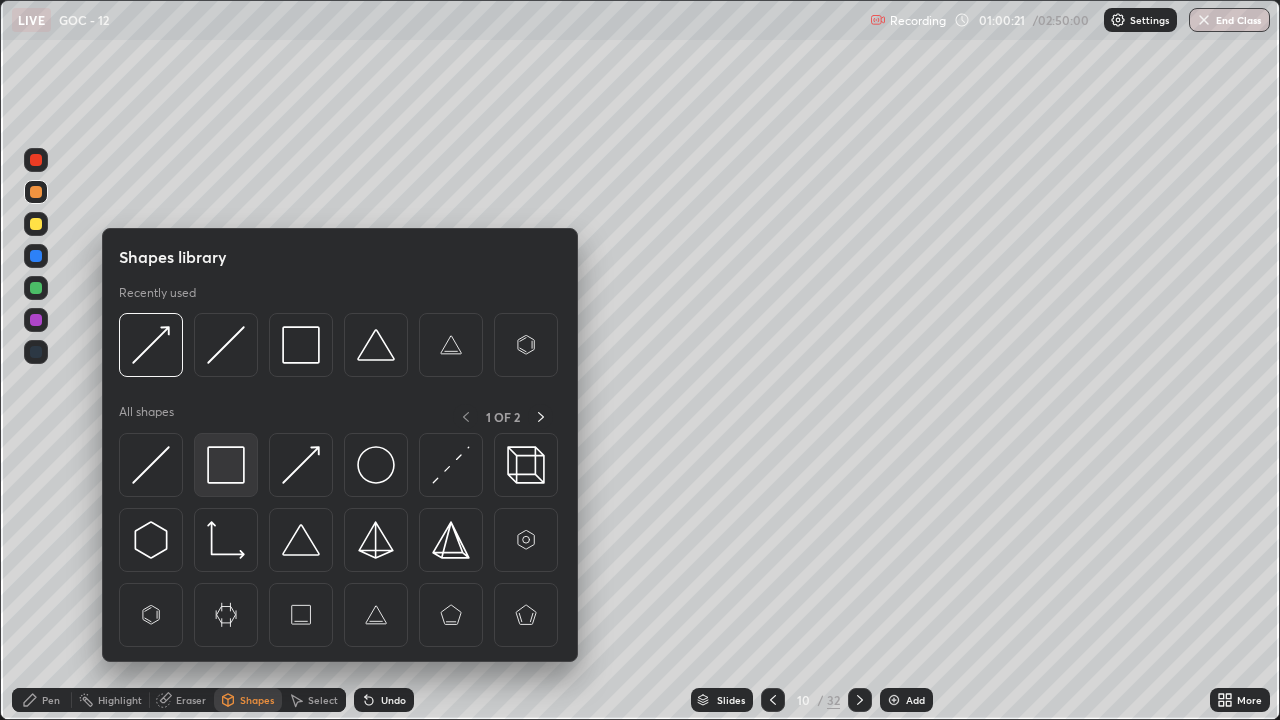 click at bounding box center (226, 465) 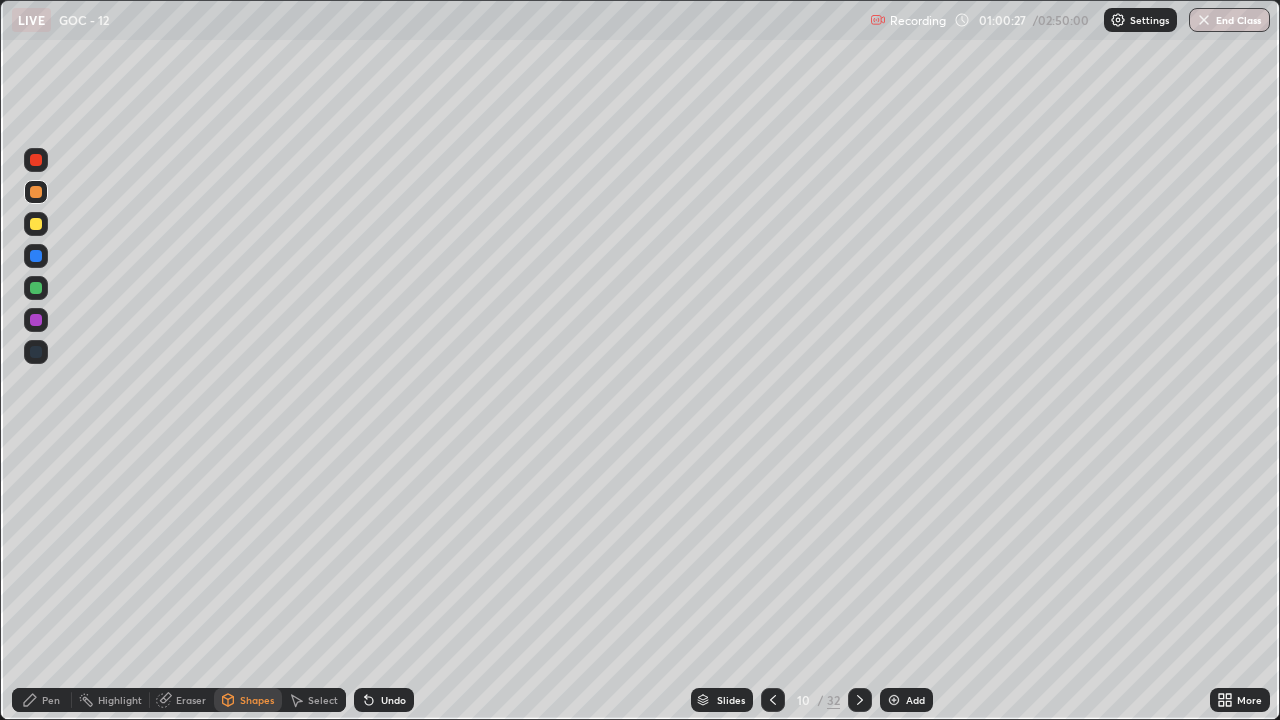 click on "Shapes" at bounding box center (257, 700) 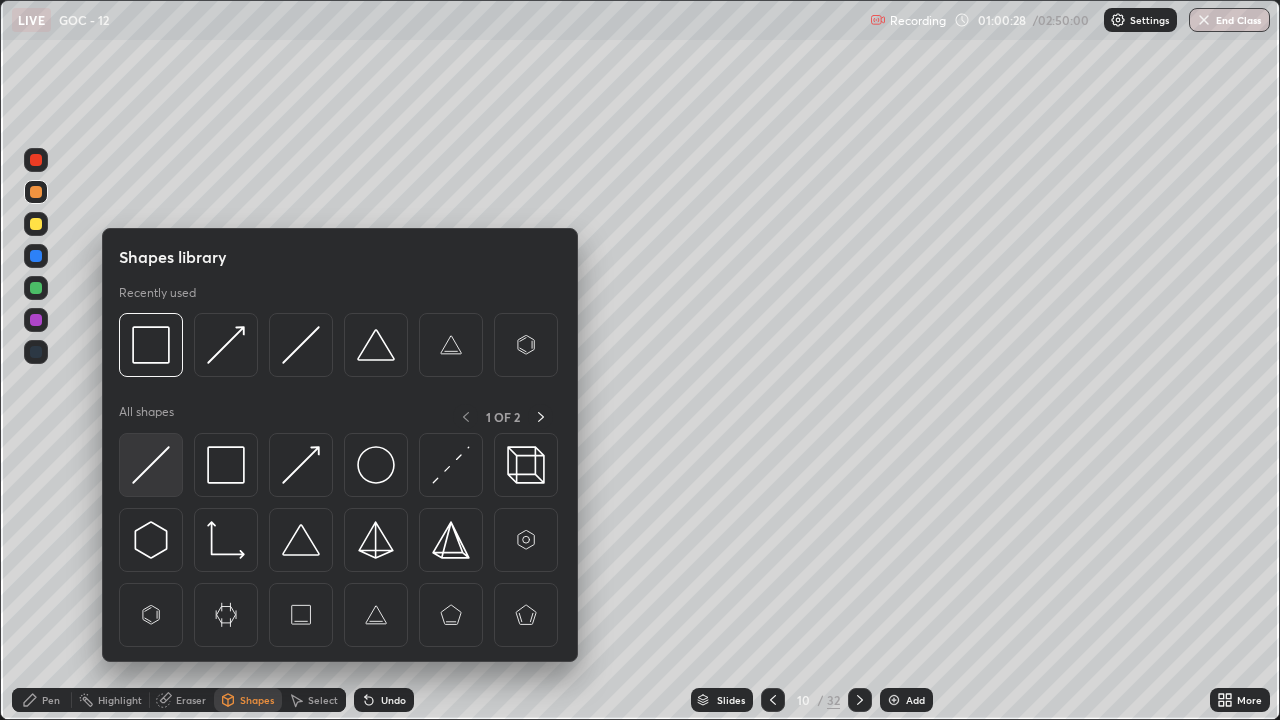 click at bounding box center [151, 465] 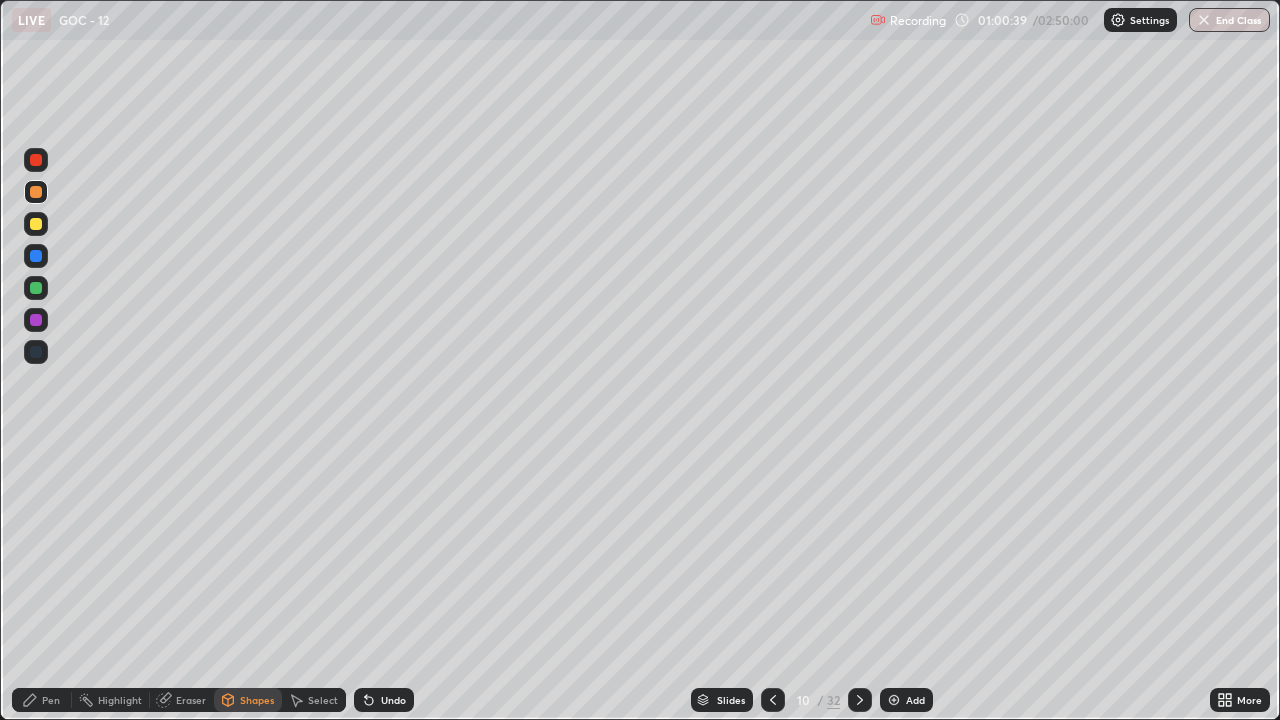 click at bounding box center [36, 224] 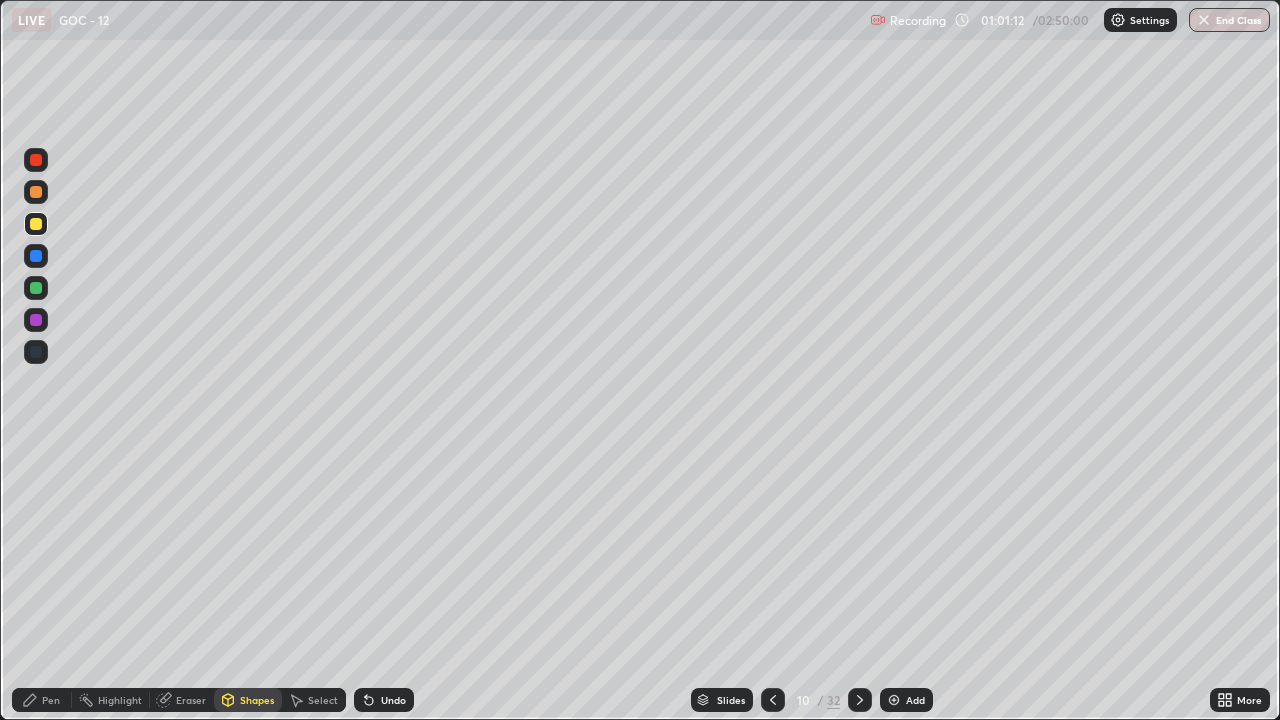click at bounding box center (36, 224) 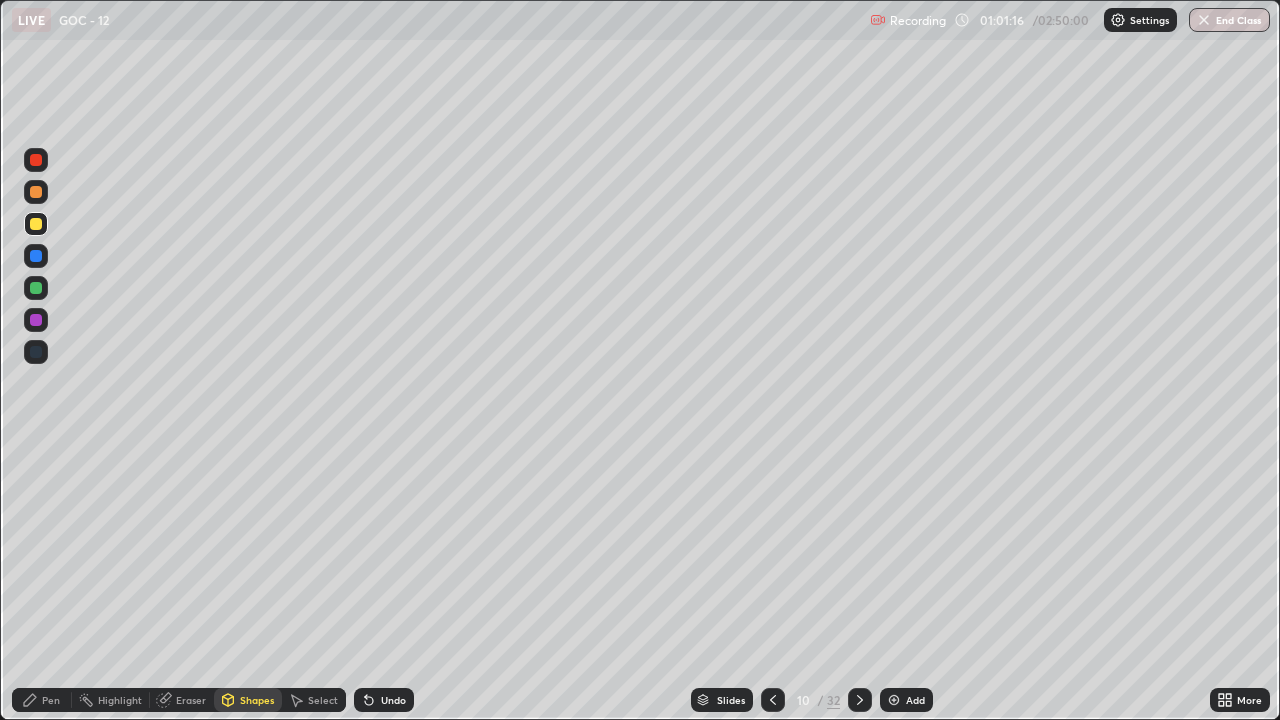 click 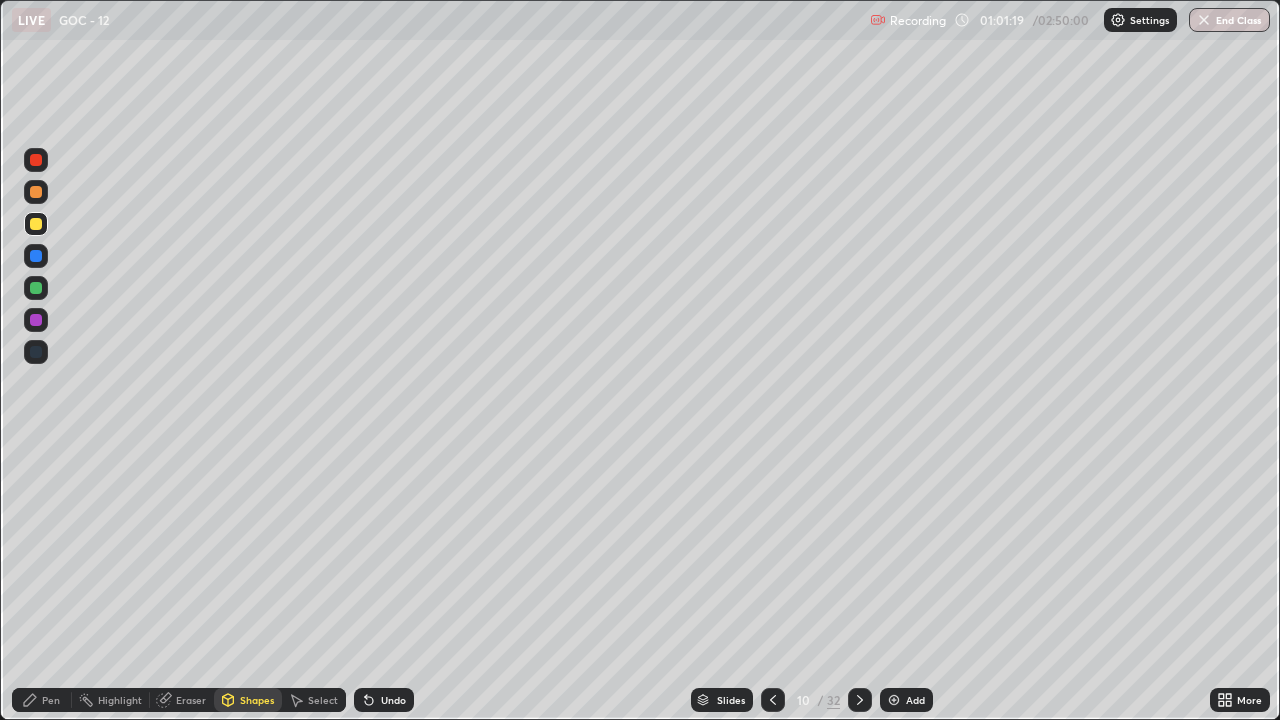 click 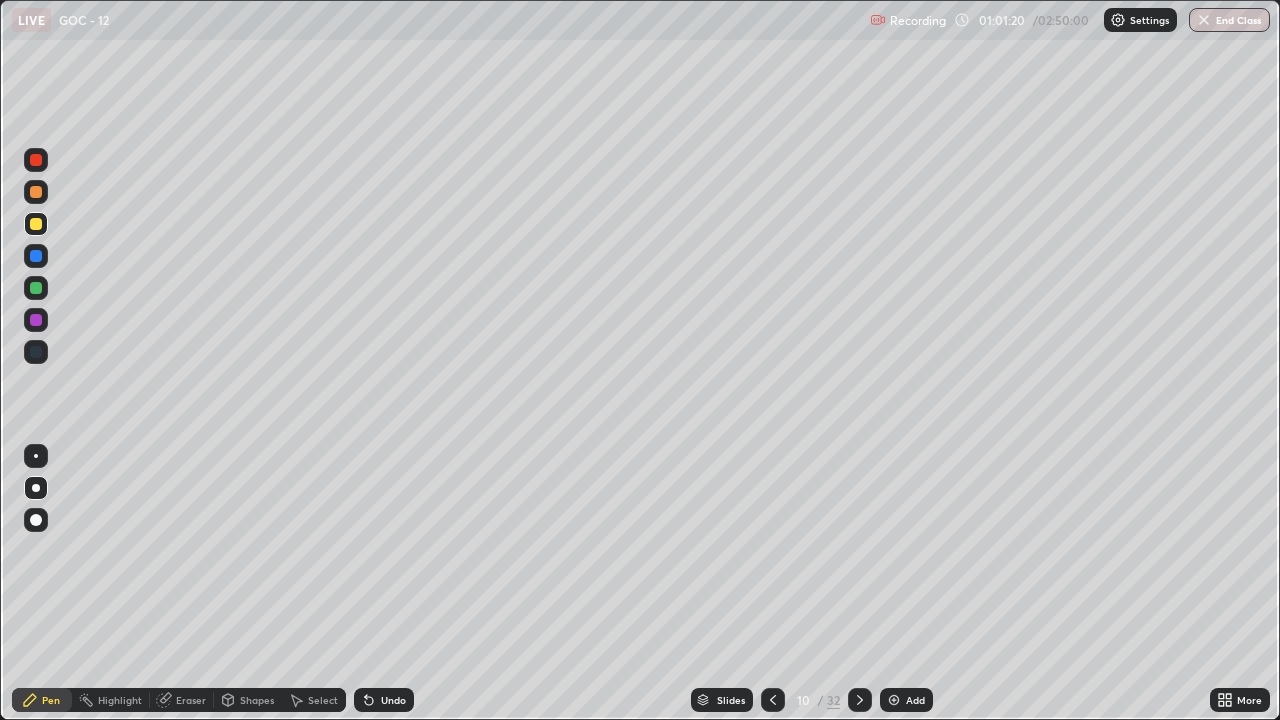 click on "Undo" at bounding box center [384, 700] 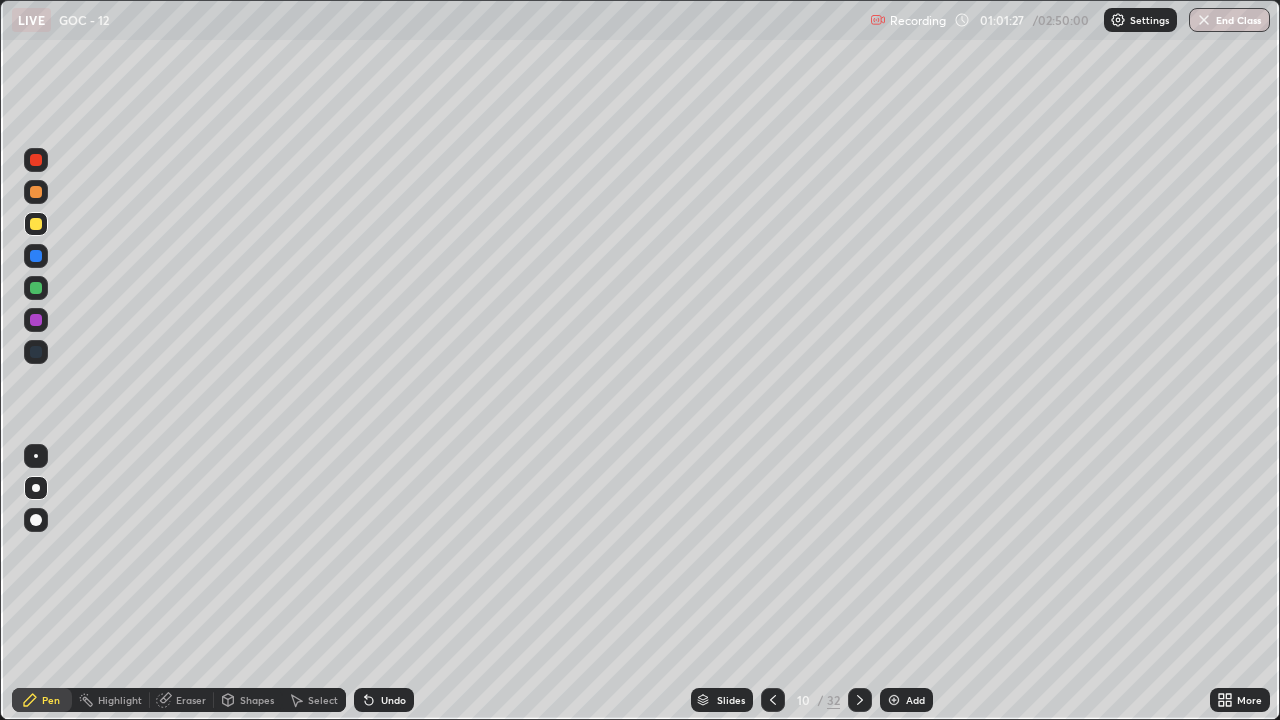 click at bounding box center [36, 192] 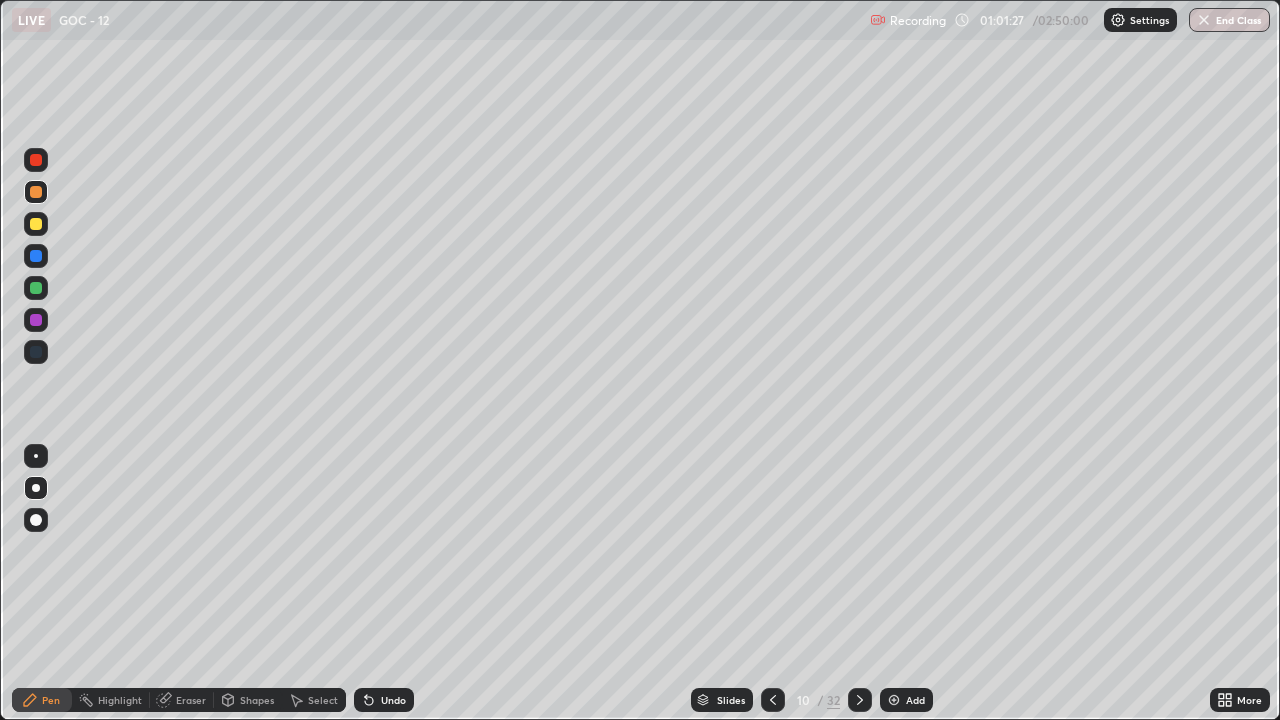 click at bounding box center (36, 192) 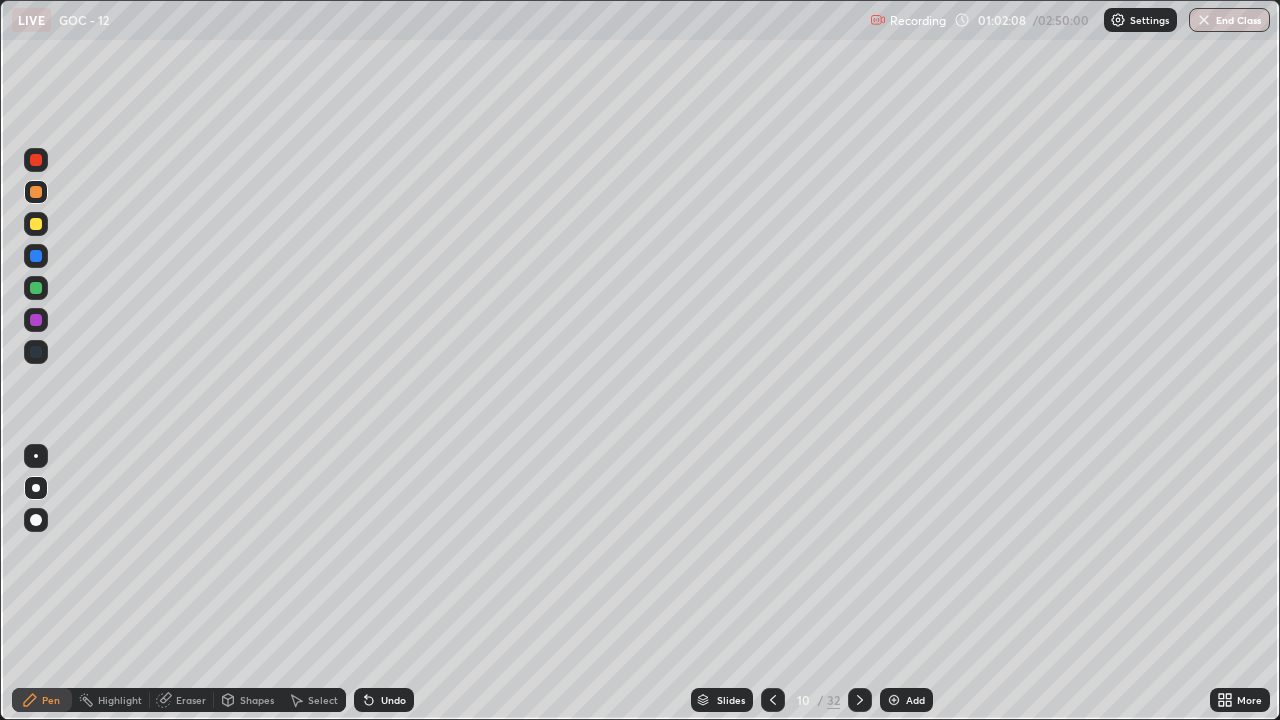 click 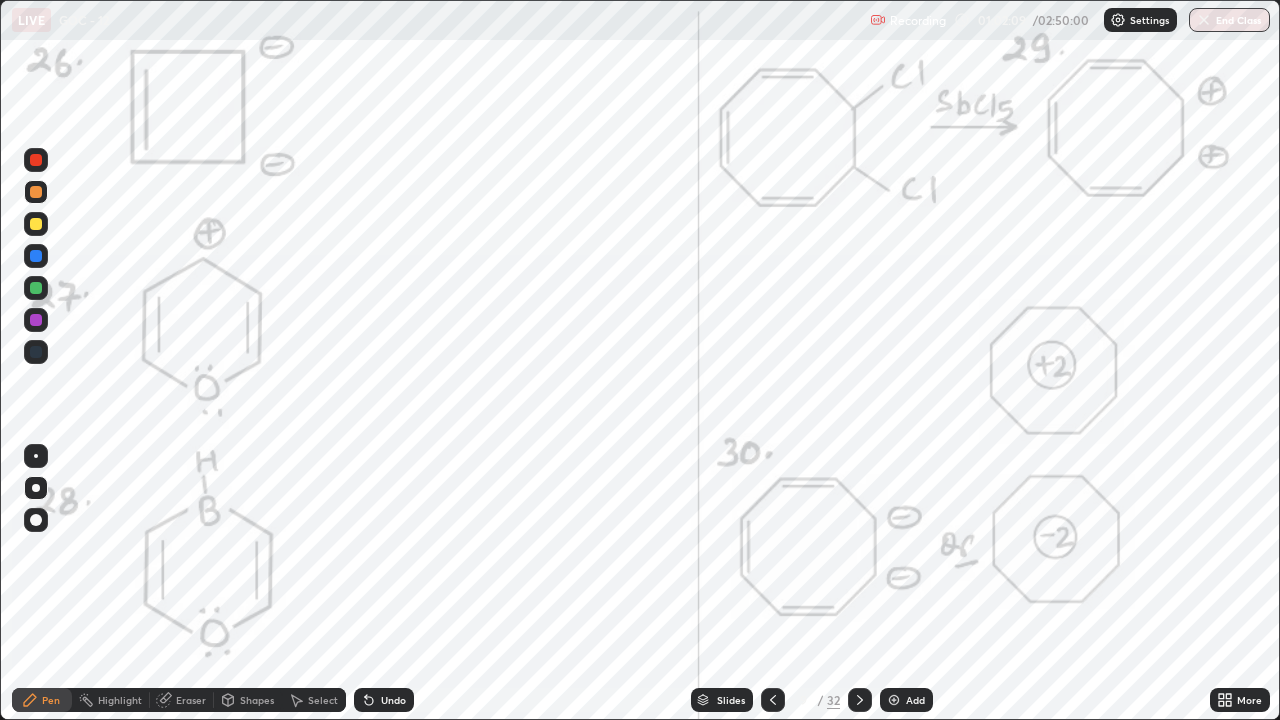 click 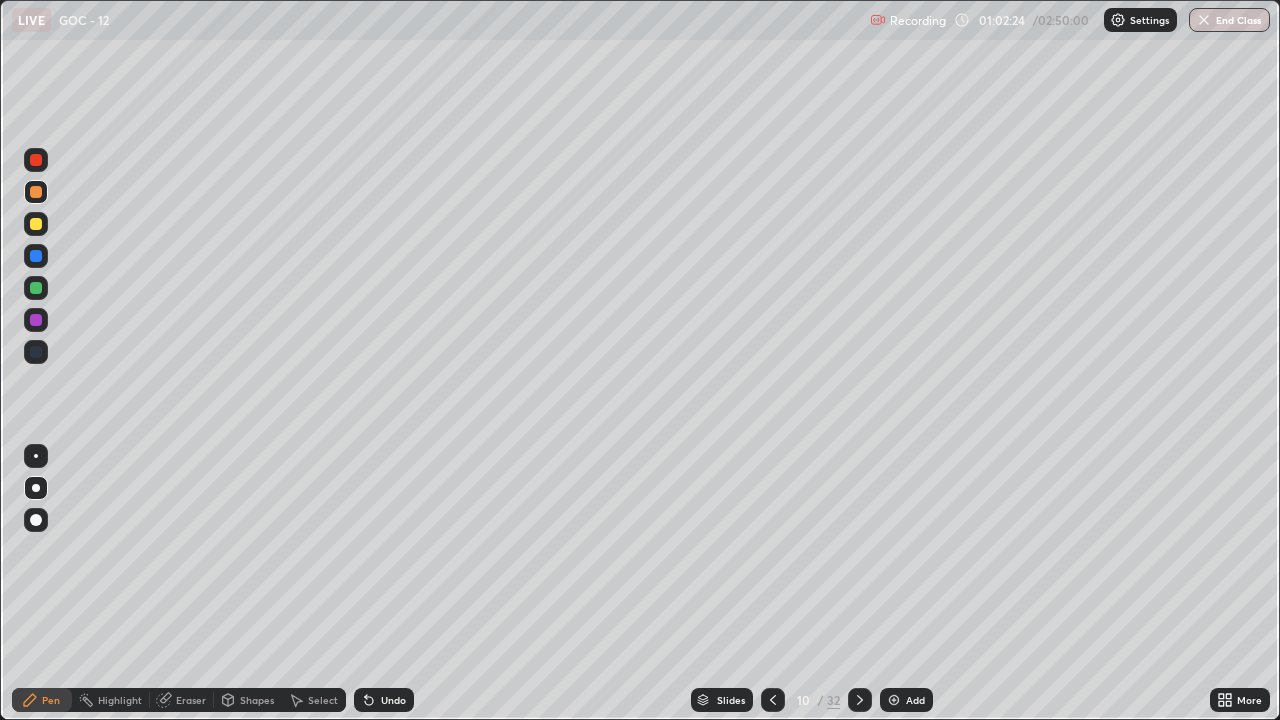 click 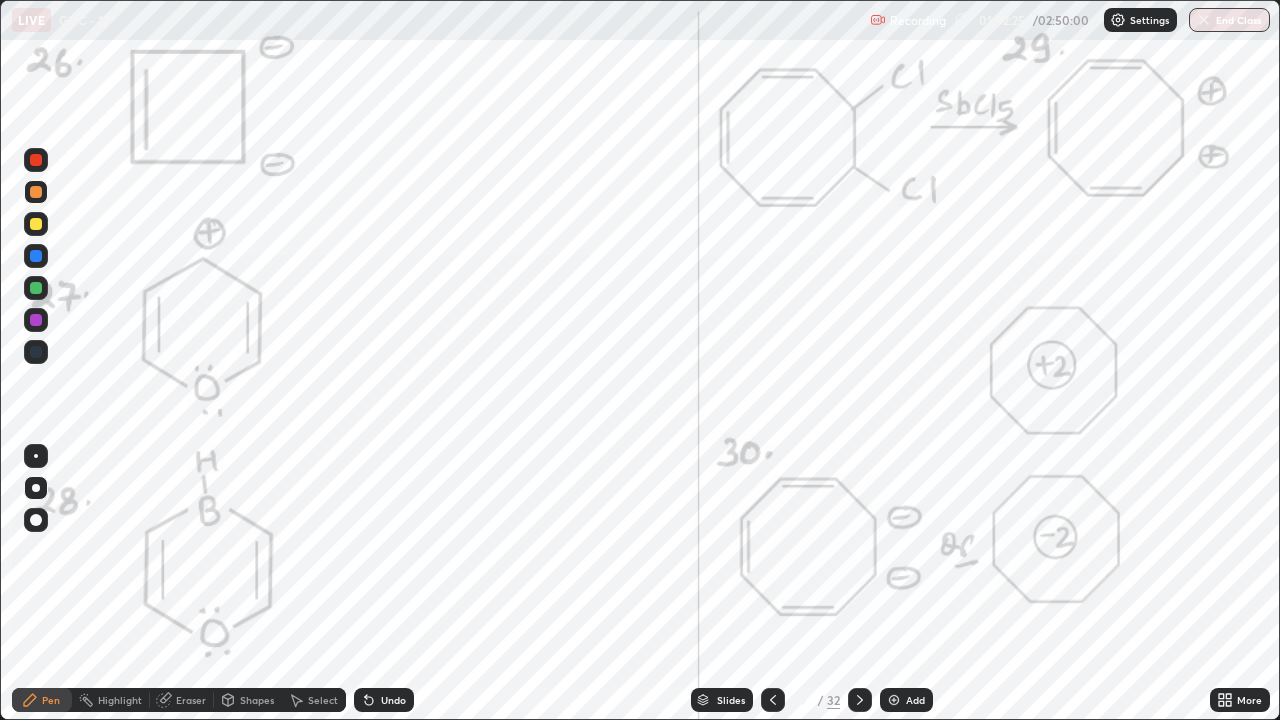 click 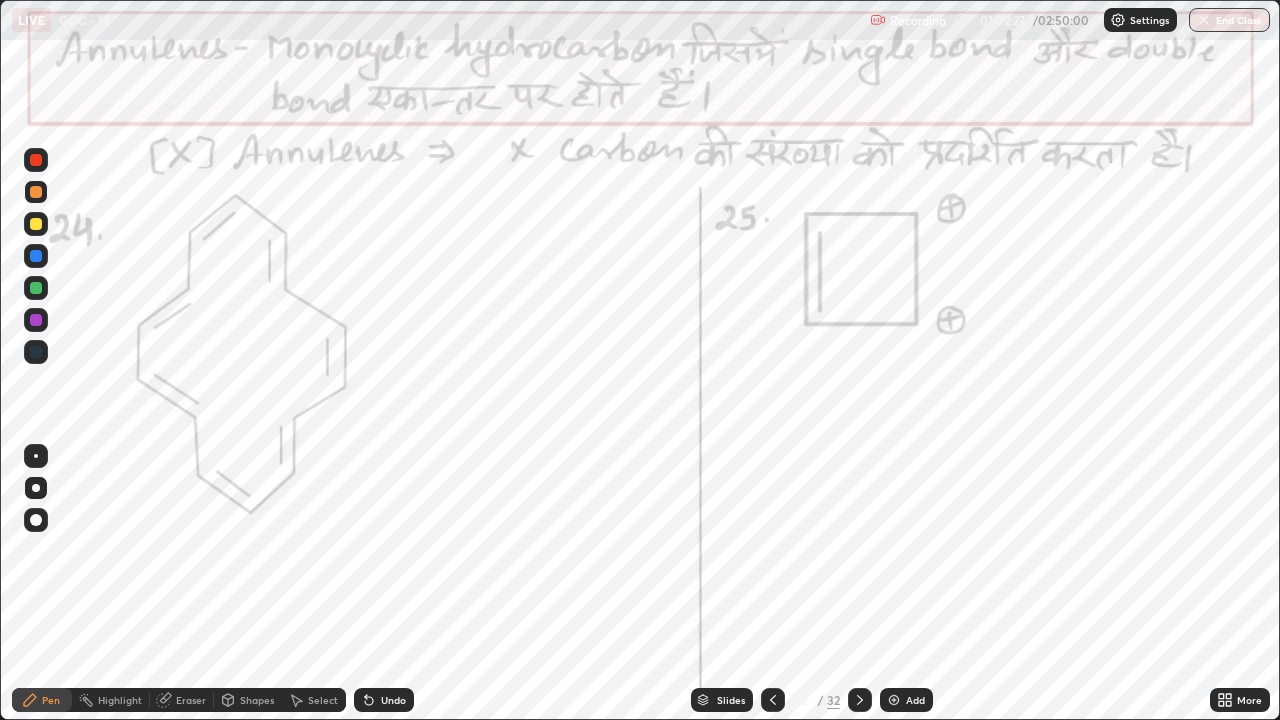 click 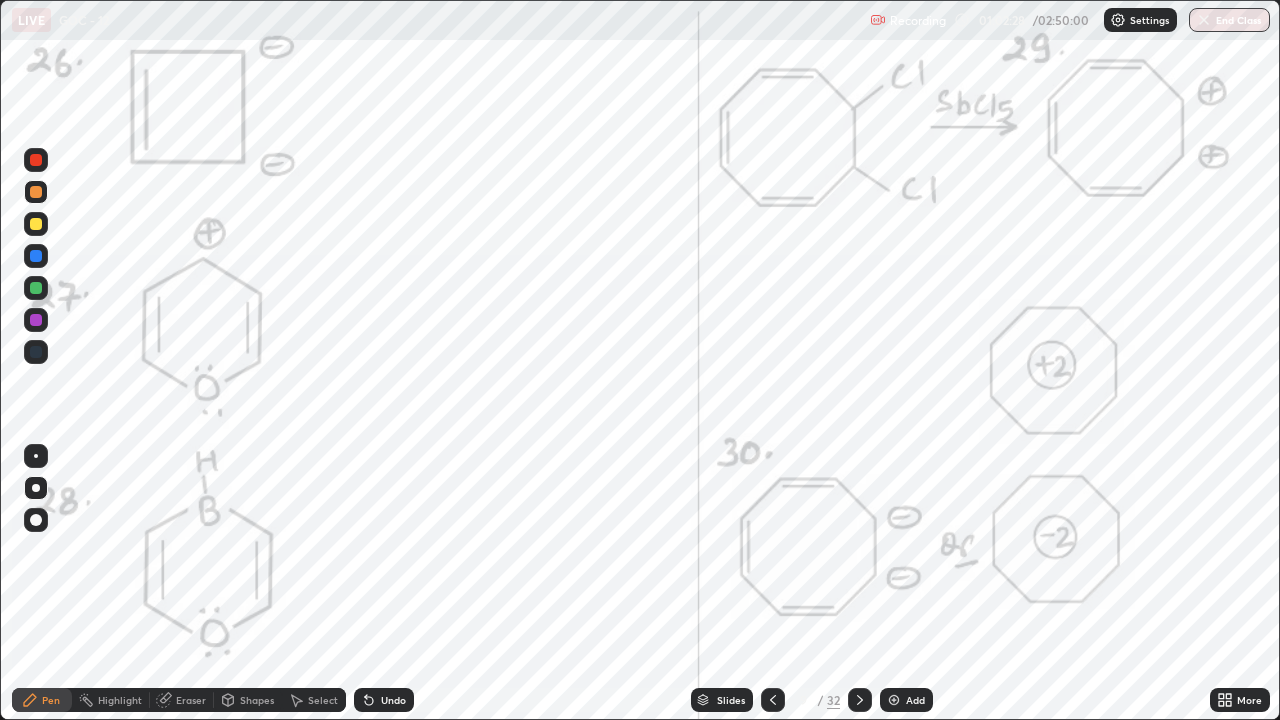 click 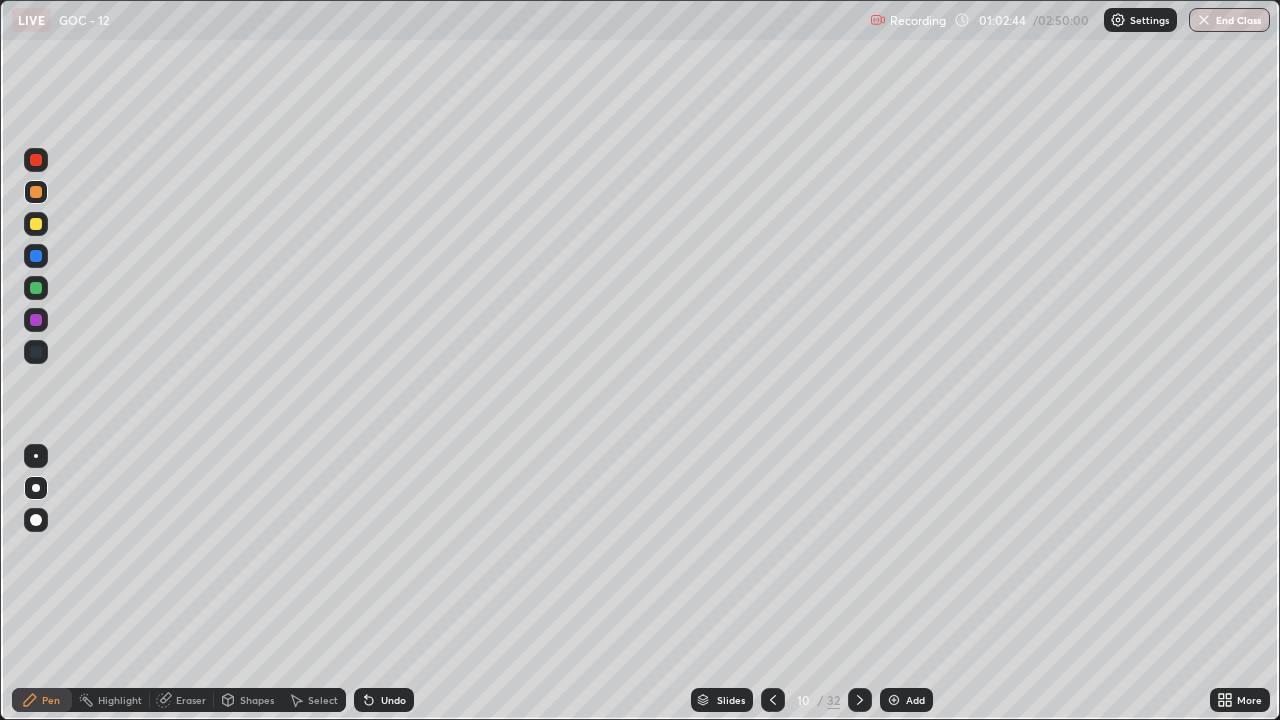 click at bounding box center (36, 224) 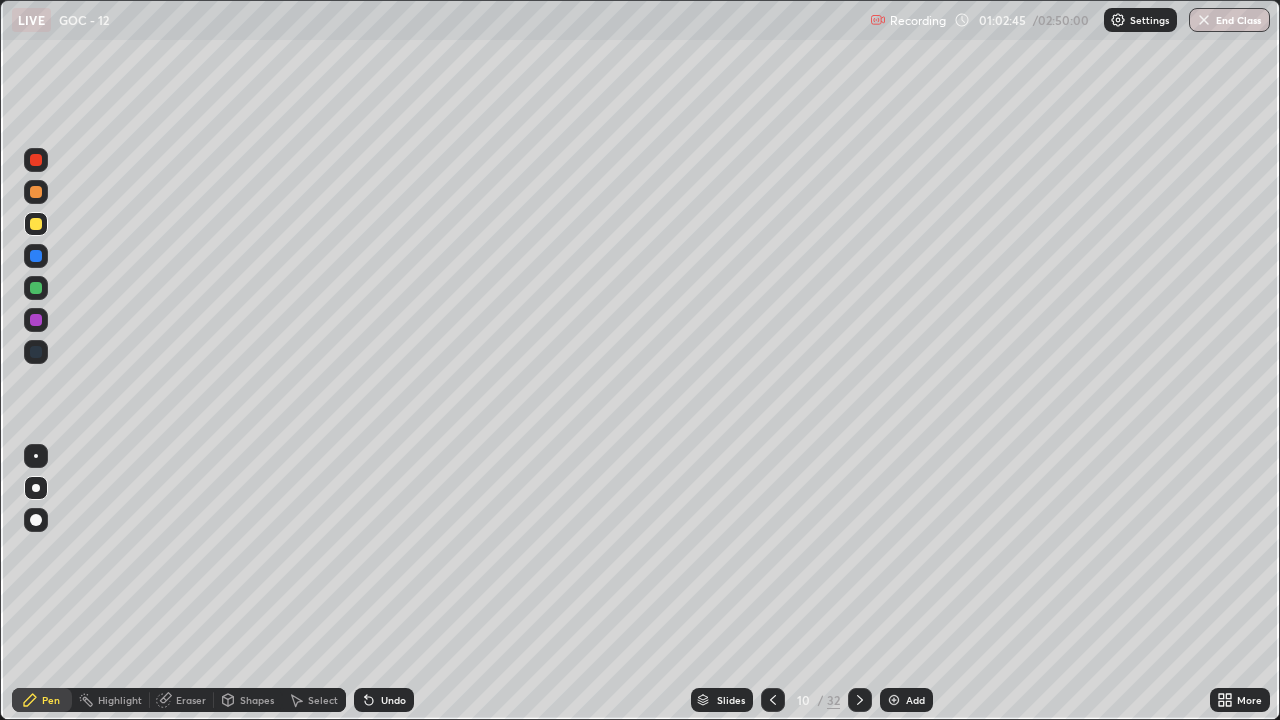 click on "Shapes" at bounding box center [257, 700] 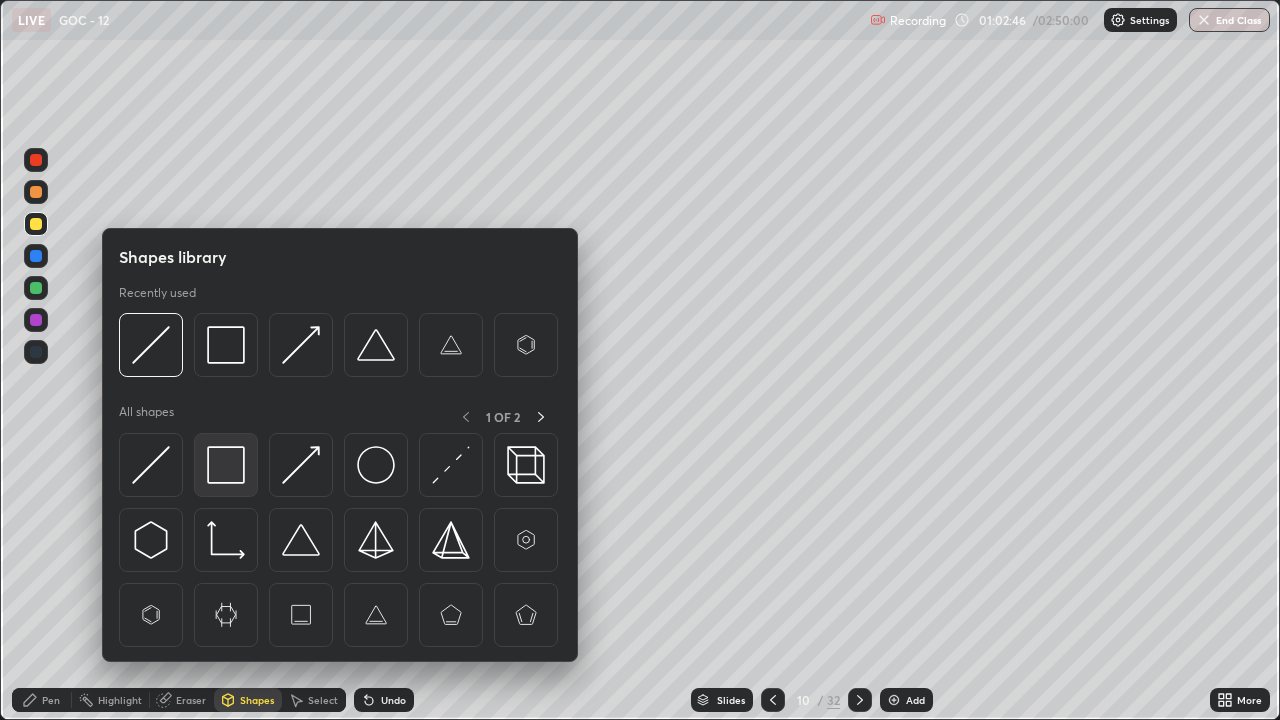 click at bounding box center [226, 465] 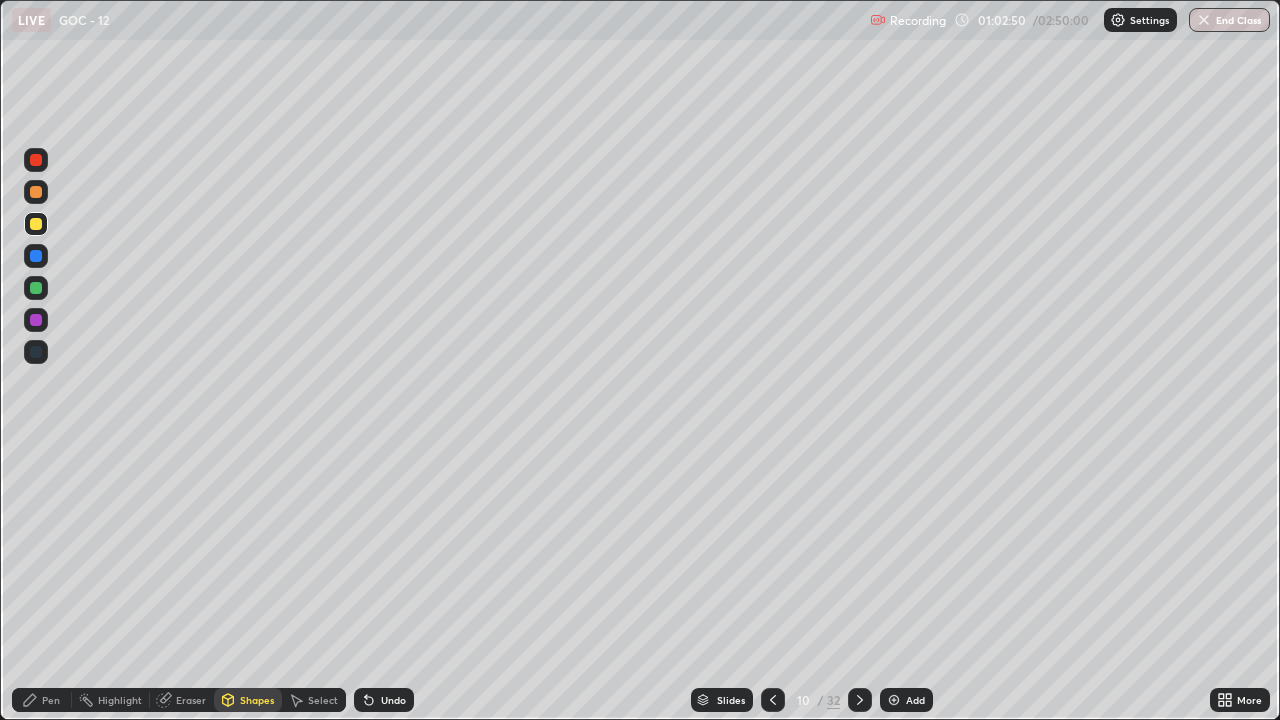 click on "Pen" at bounding box center [51, 700] 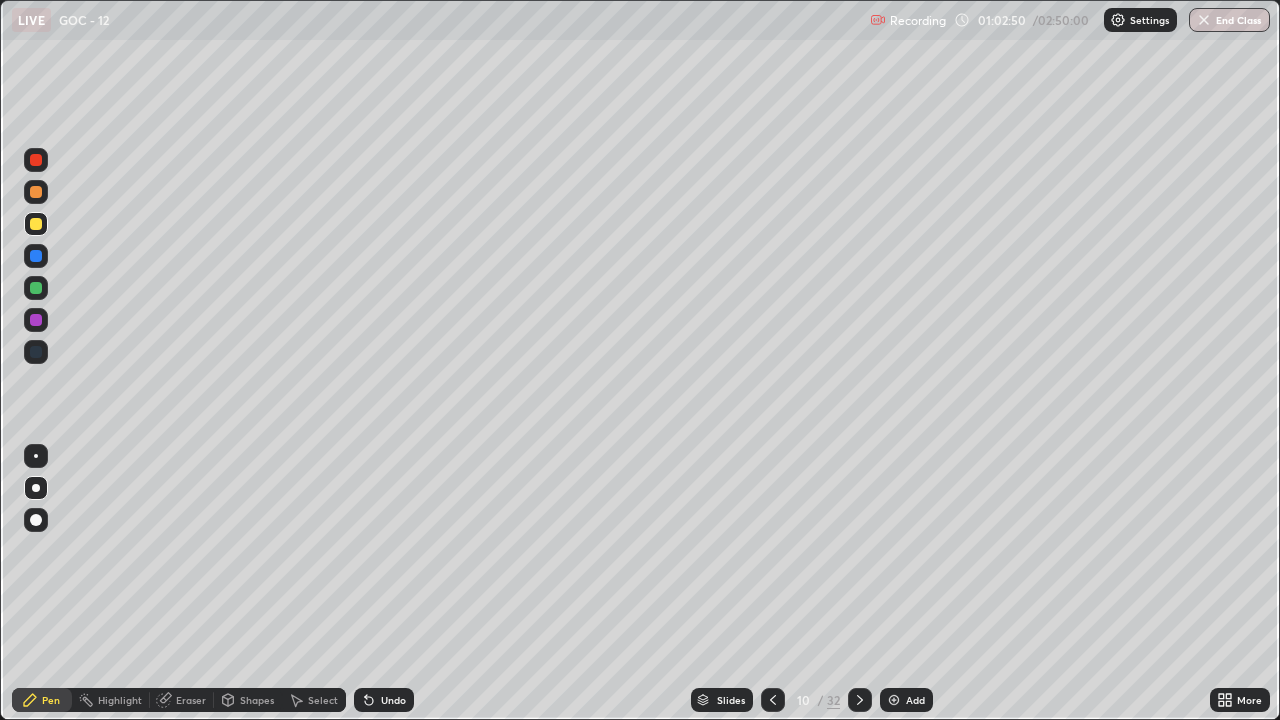 click on "Shapes" at bounding box center [257, 700] 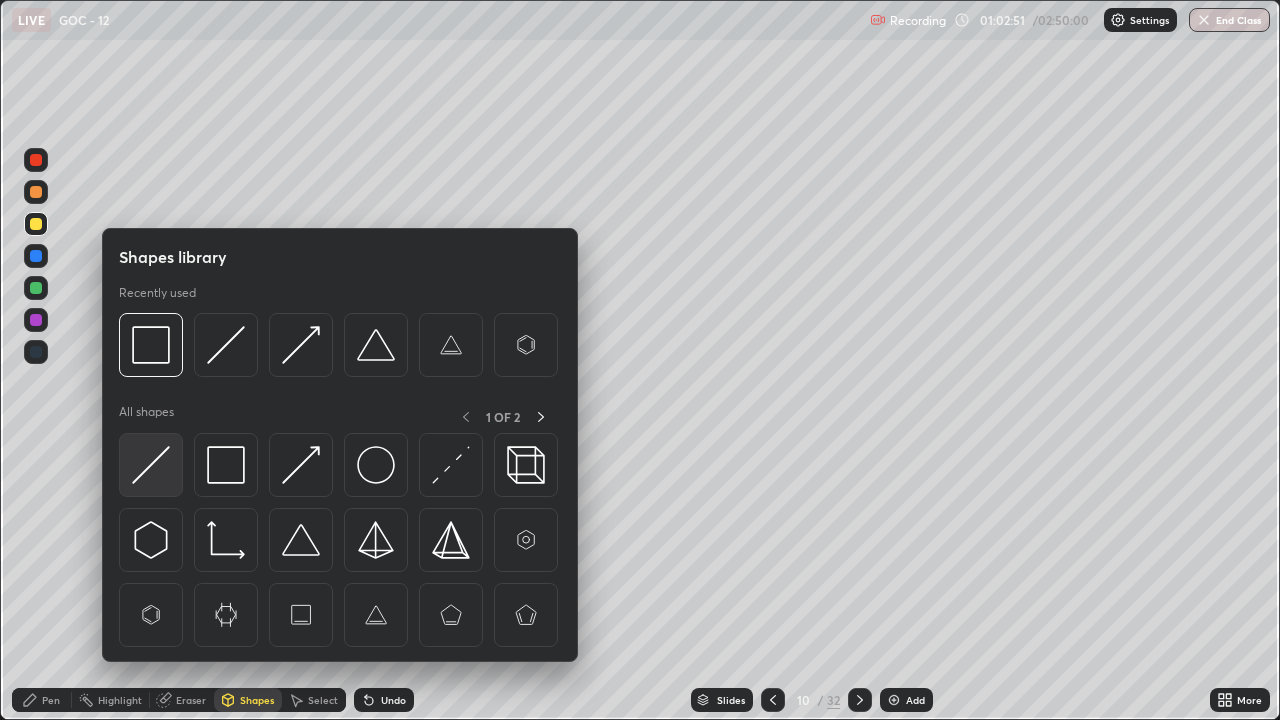 click at bounding box center [151, 465] 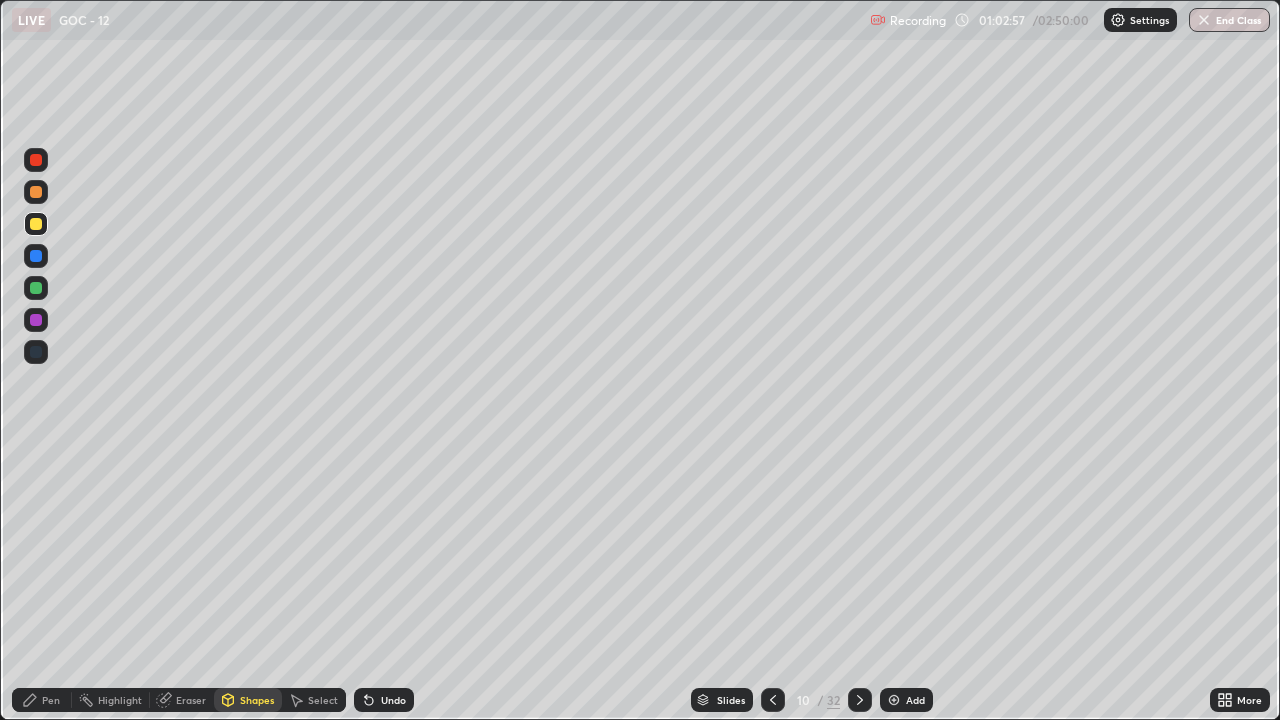 click on "Pen" at bounding box center [51, 700] 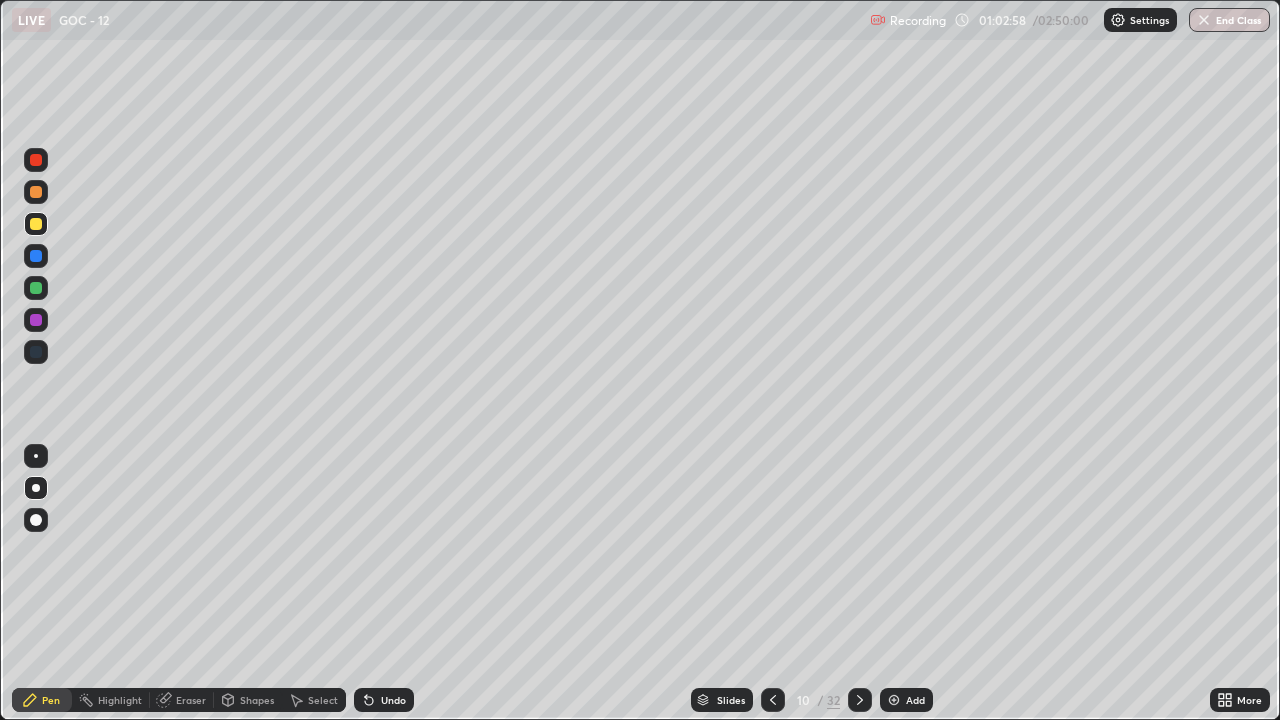click on "Highlight" at bounding box center [120, 700] 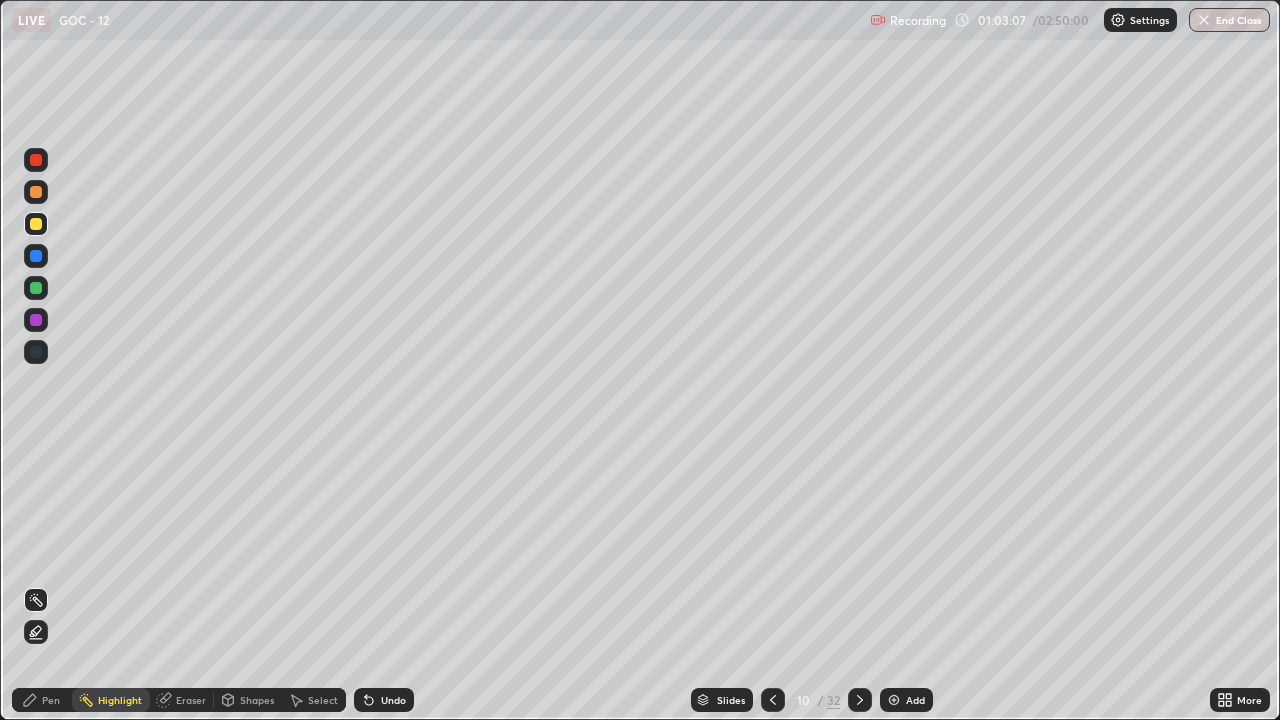 click 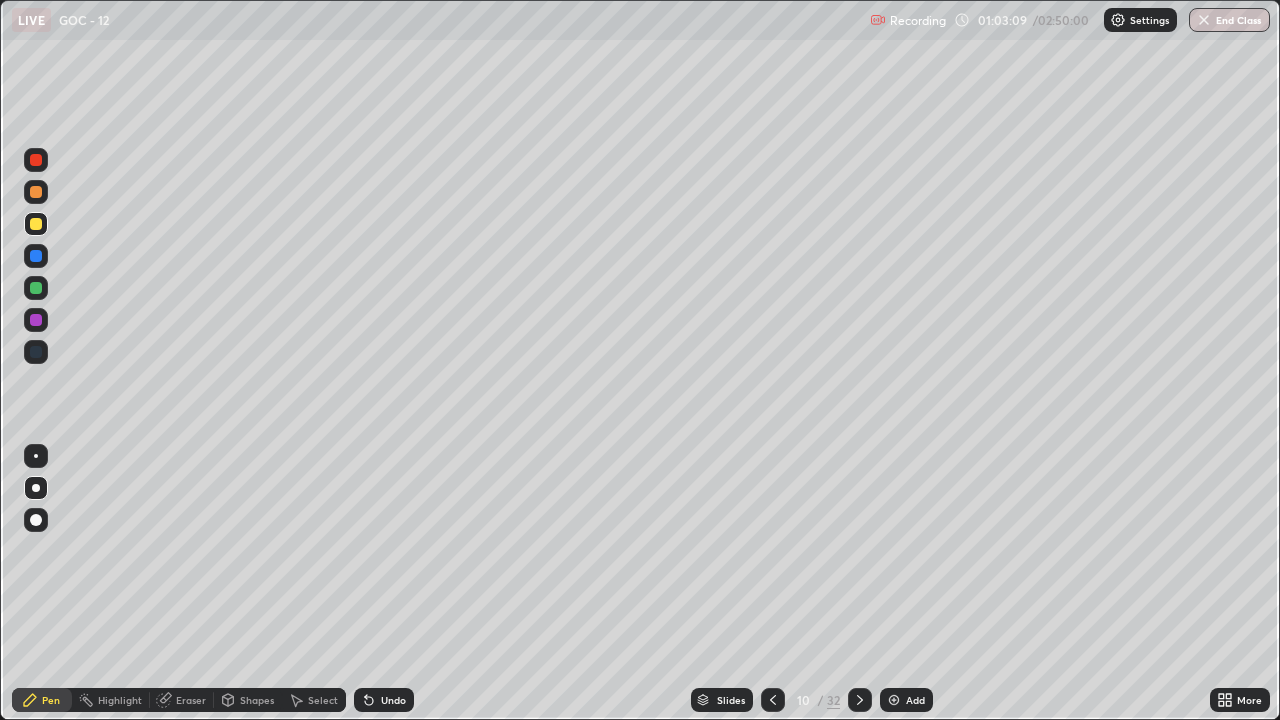 click on "Highlight" at bounding box center [111, 700] 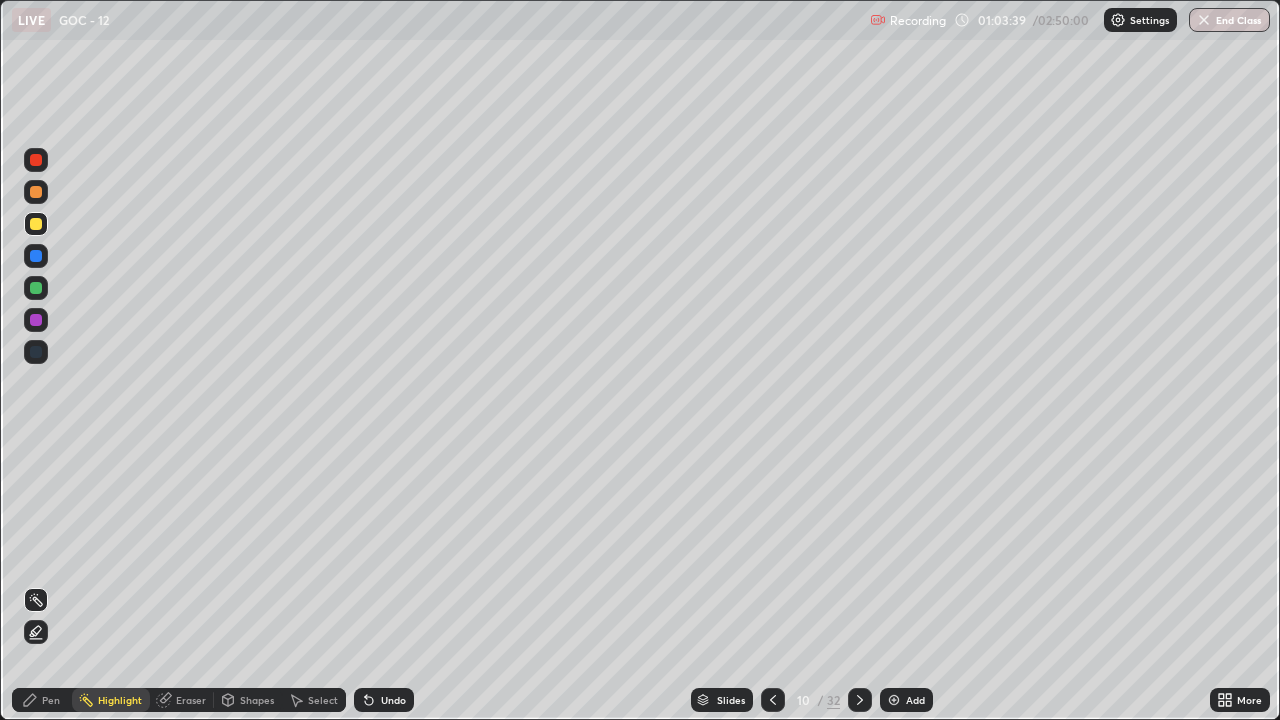 click 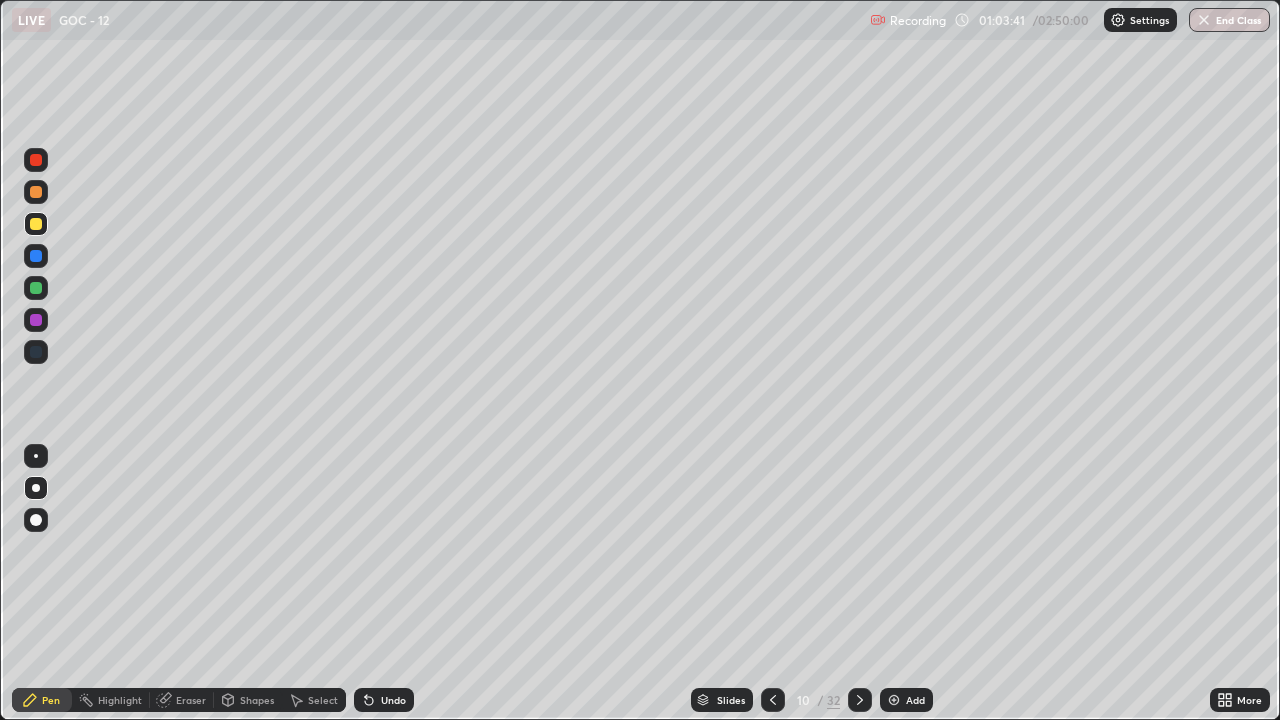 click at bounding box center (36, 192) 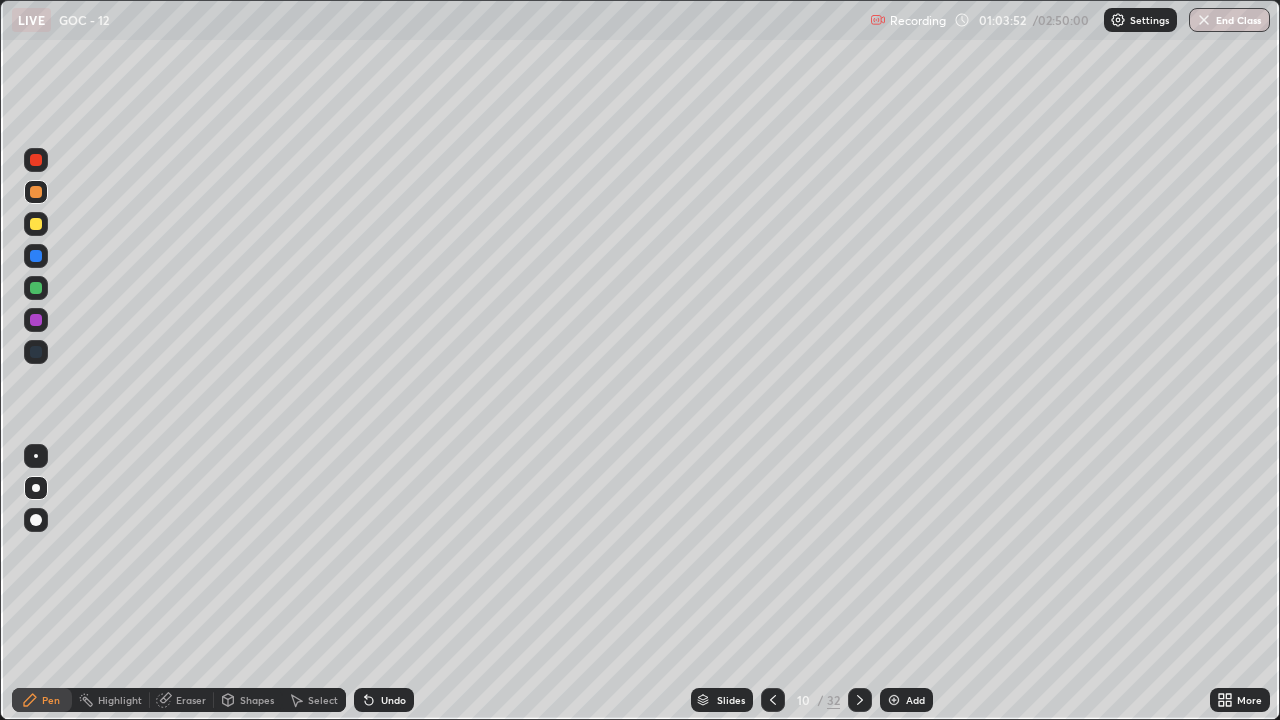 click 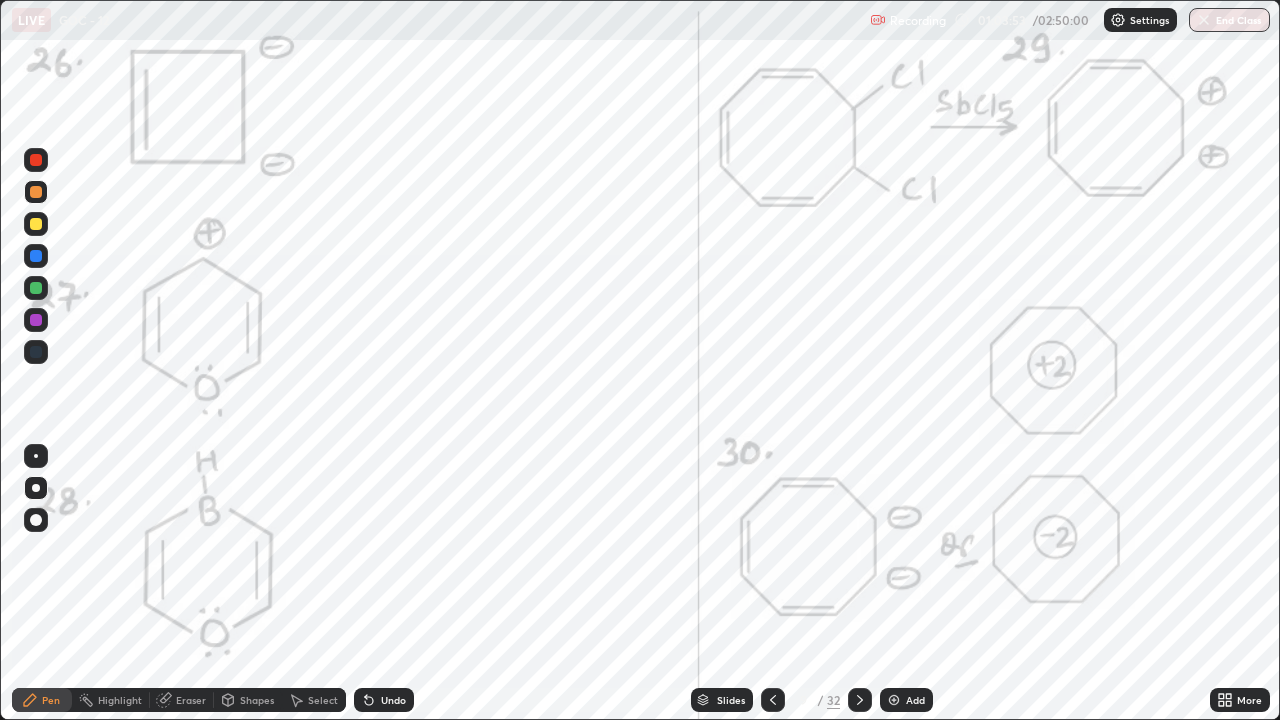 click at bounding box center [36, 160] 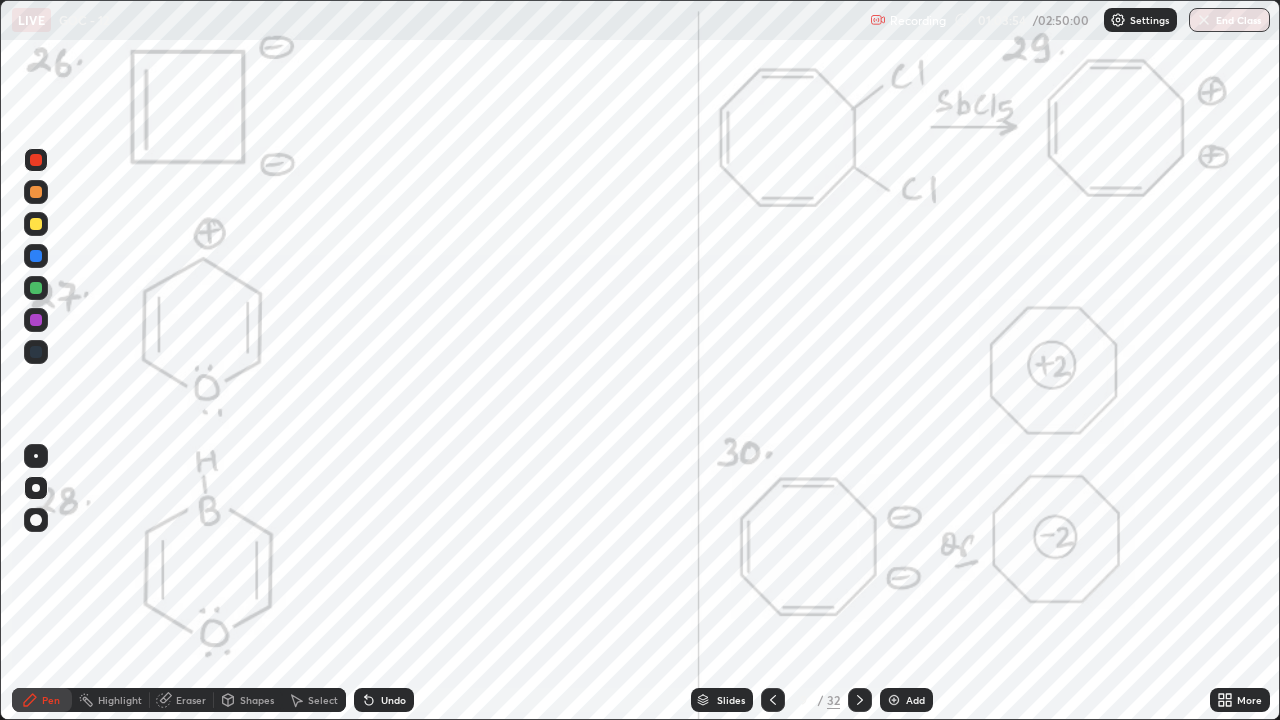 click on "Shapes" at bounding box center (248, 700) 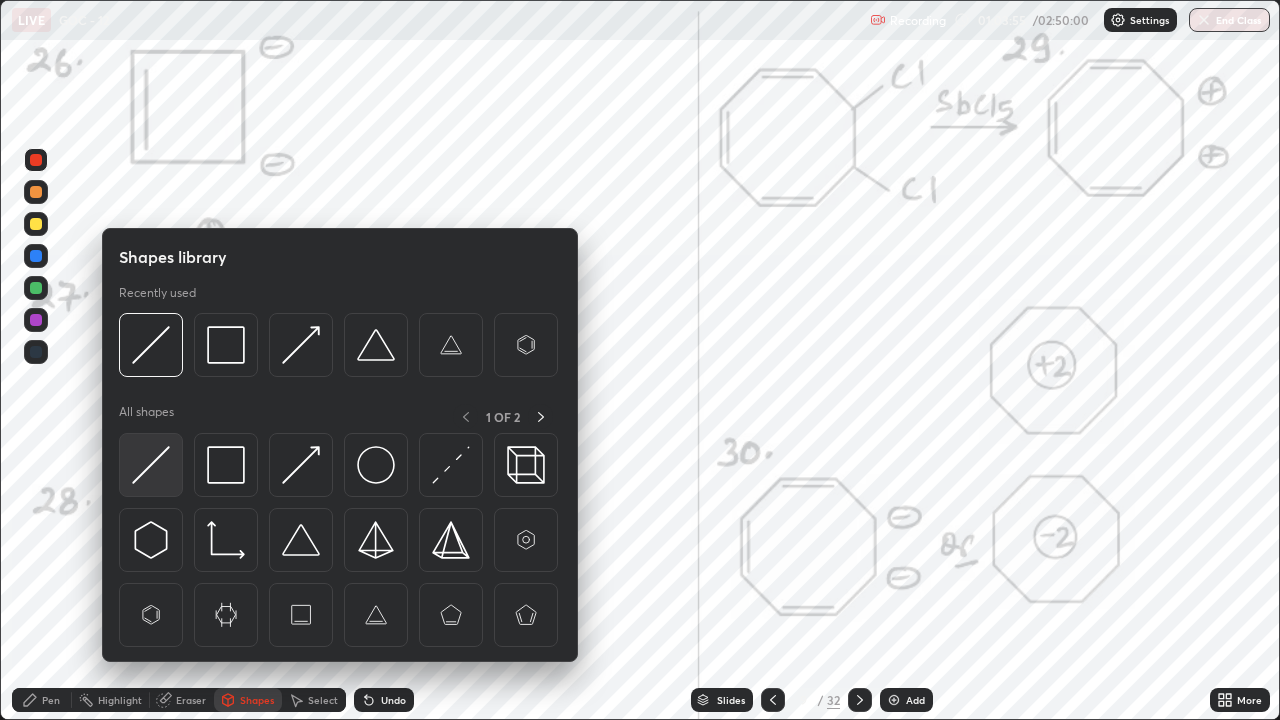 click at bounding box center (151, 465) 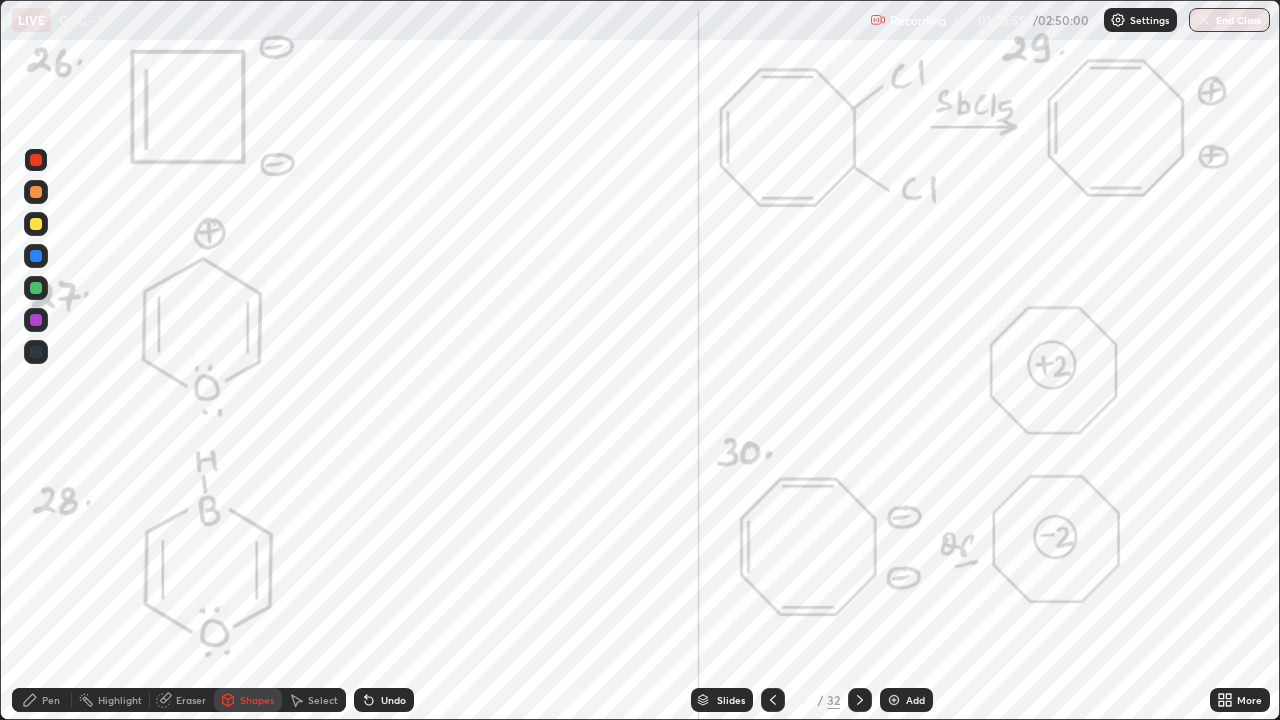 click on "Pen" at bounding box center [51, 700] 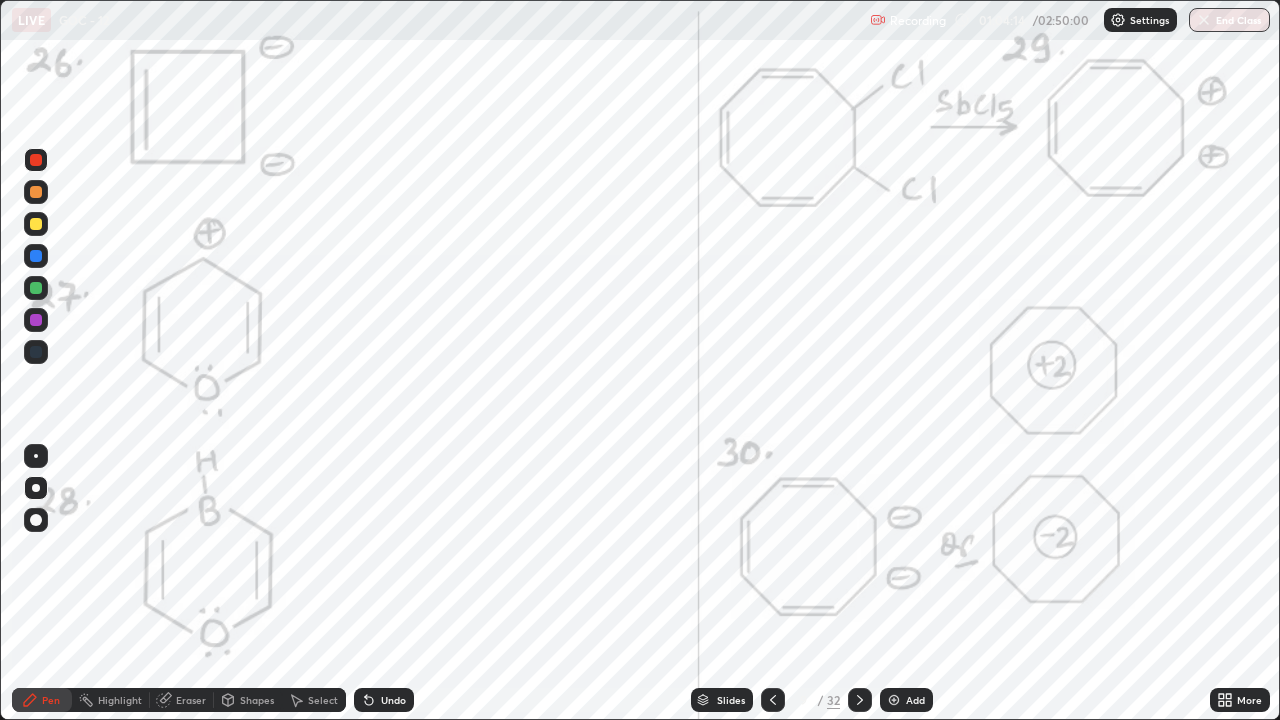 click 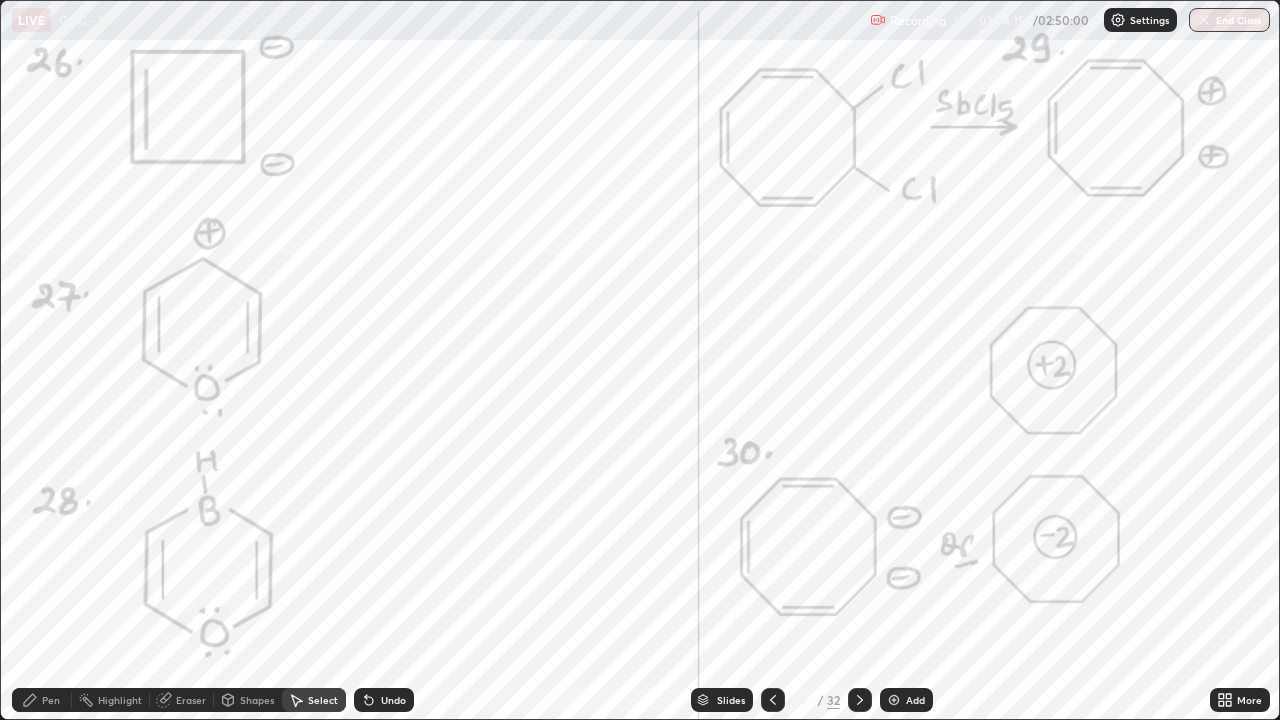 click on "Highlight" at bounding box center [120, 700] 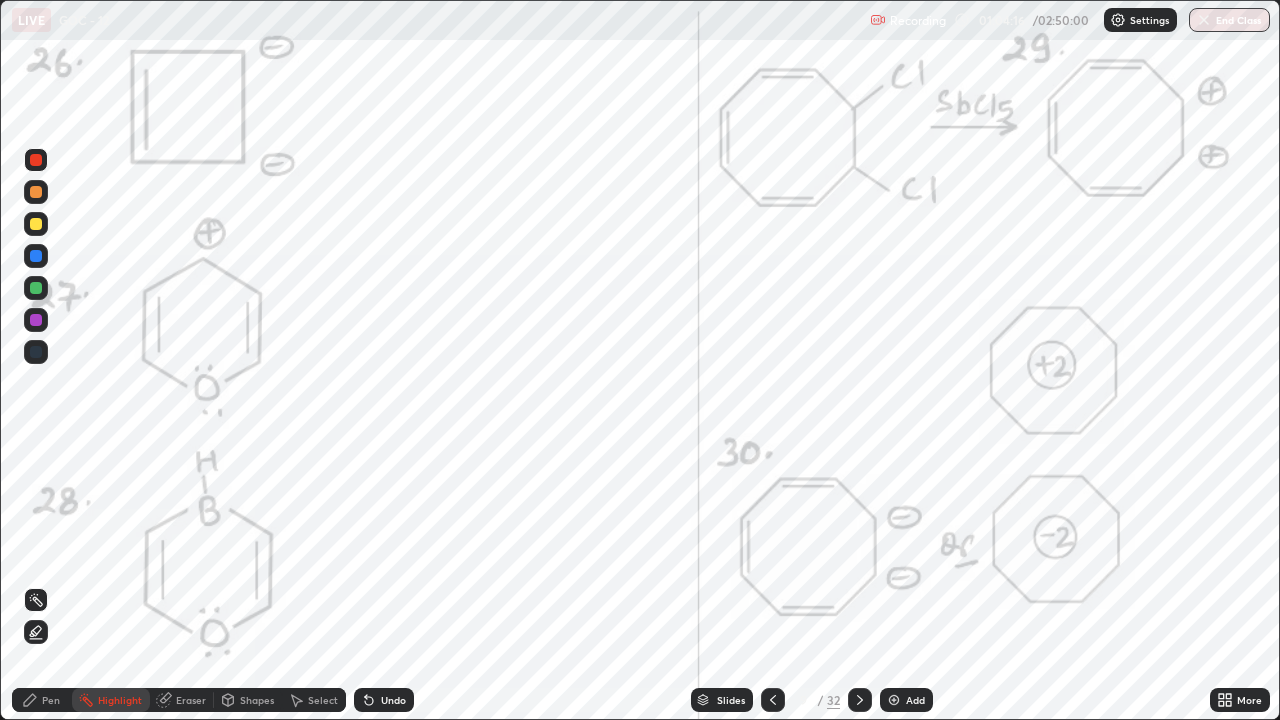 click on "Pen" at bounding box center [51, 700] 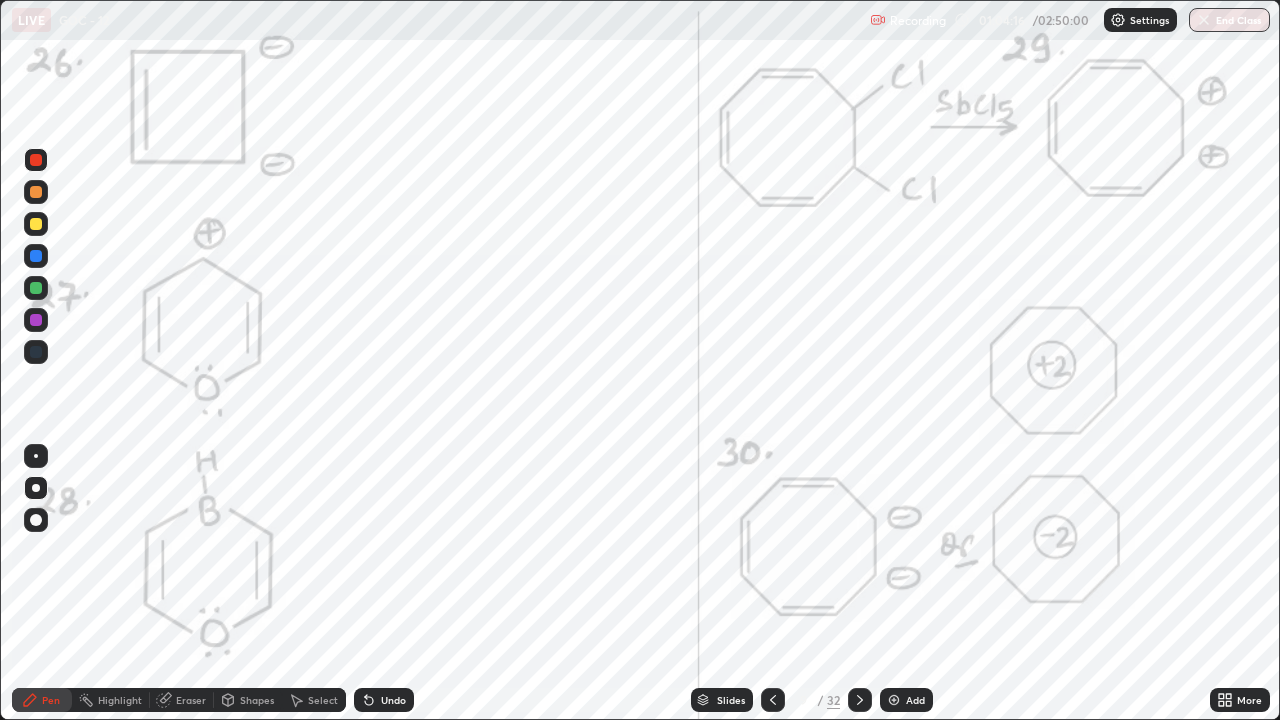click at bounding box center [36, 288] 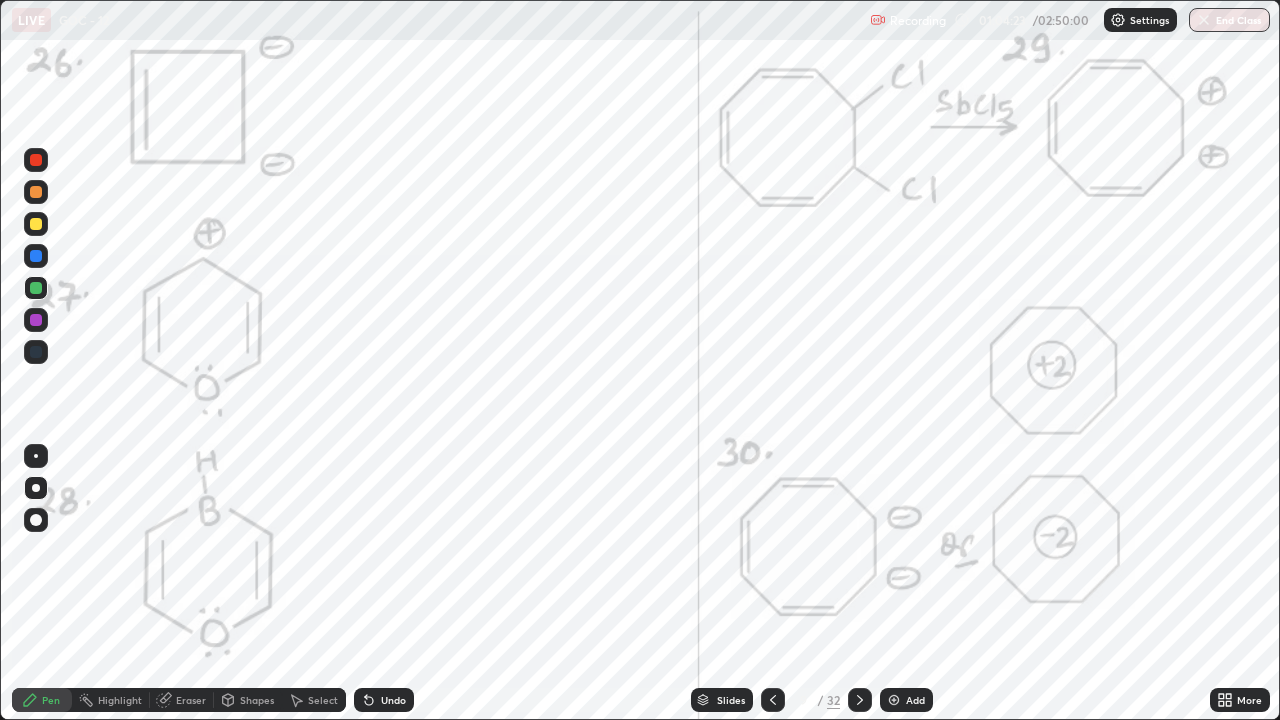 click at bounding box center [36, 160] 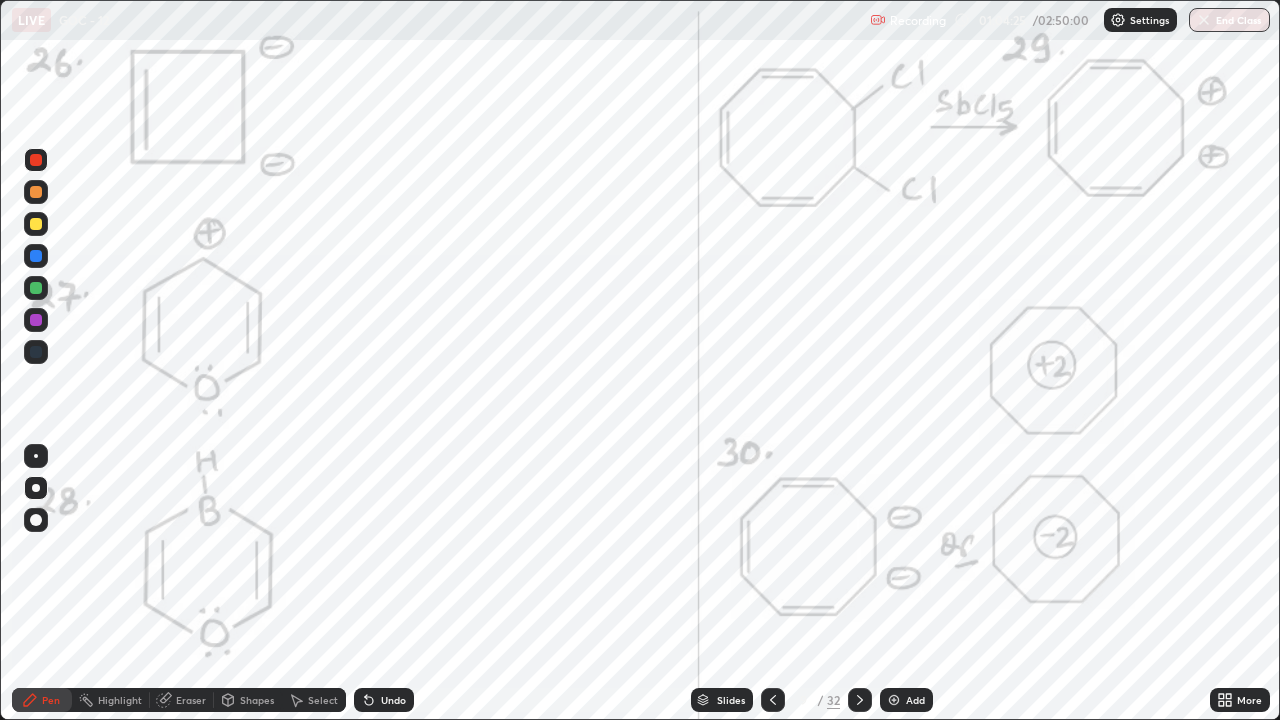 click at bounding box center (36, 160) 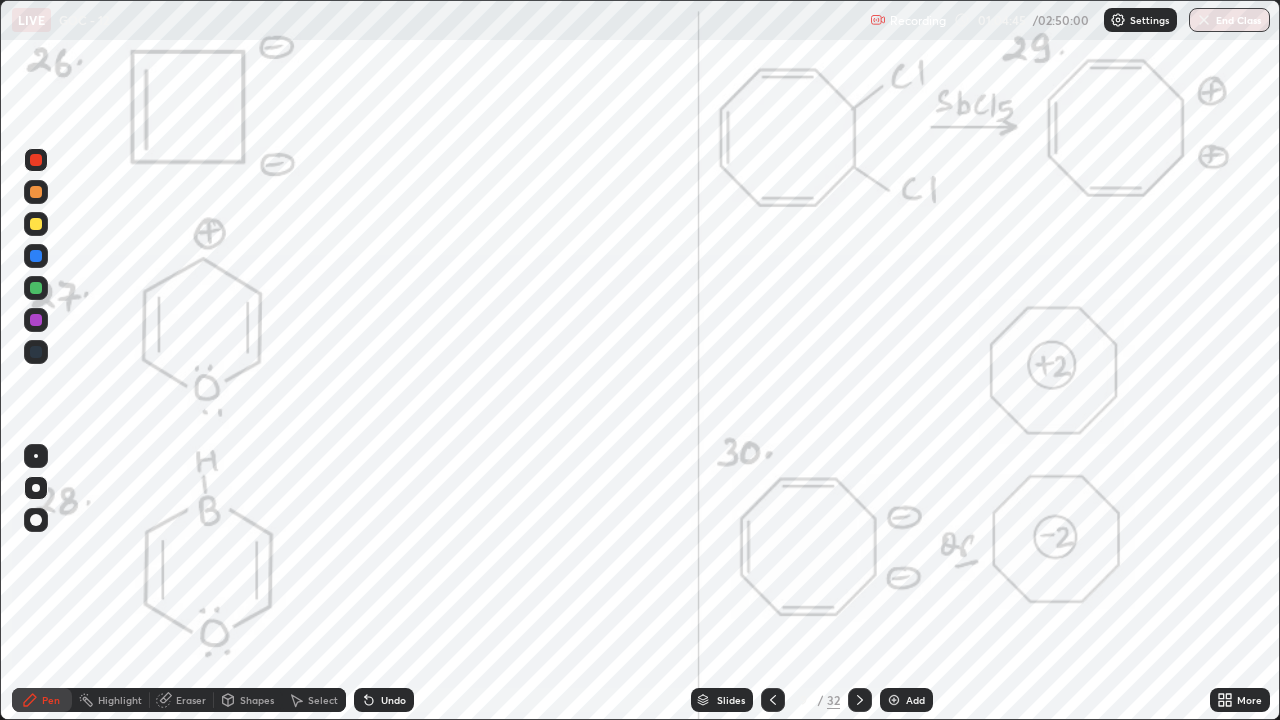 click at bounding box center [36, 320] 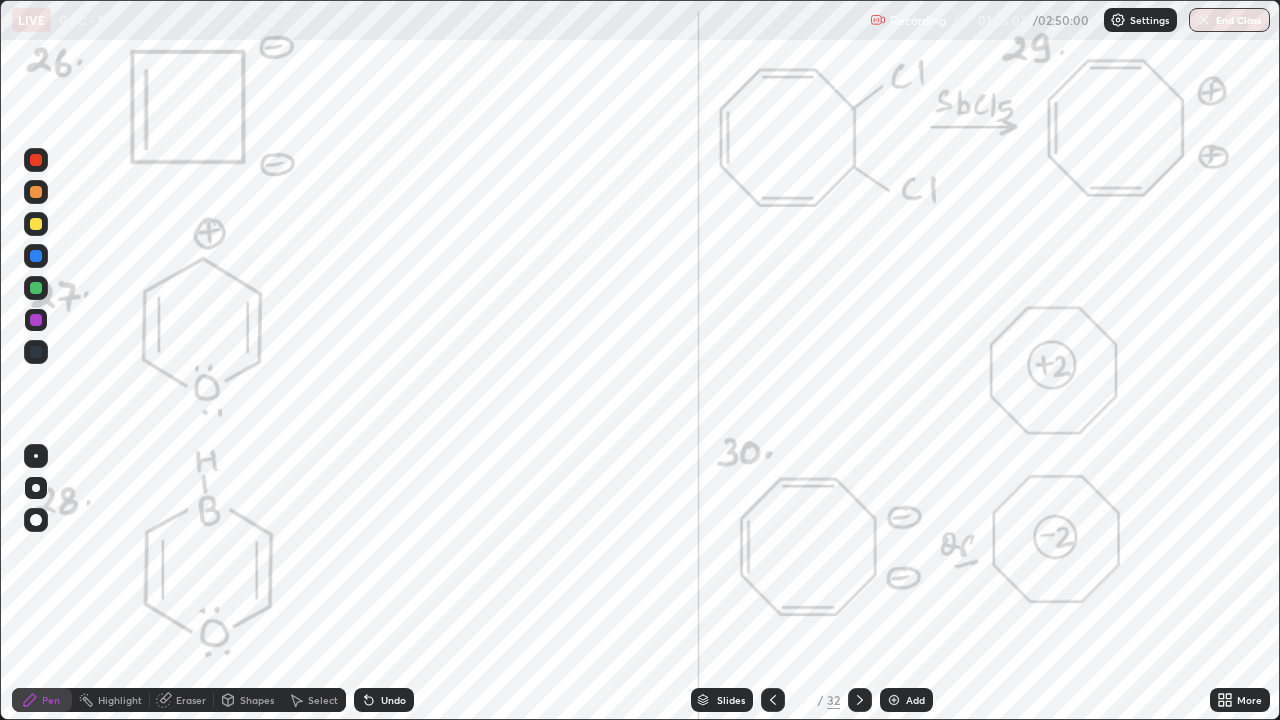 click on "Undo" at bounding box center [384, 700] 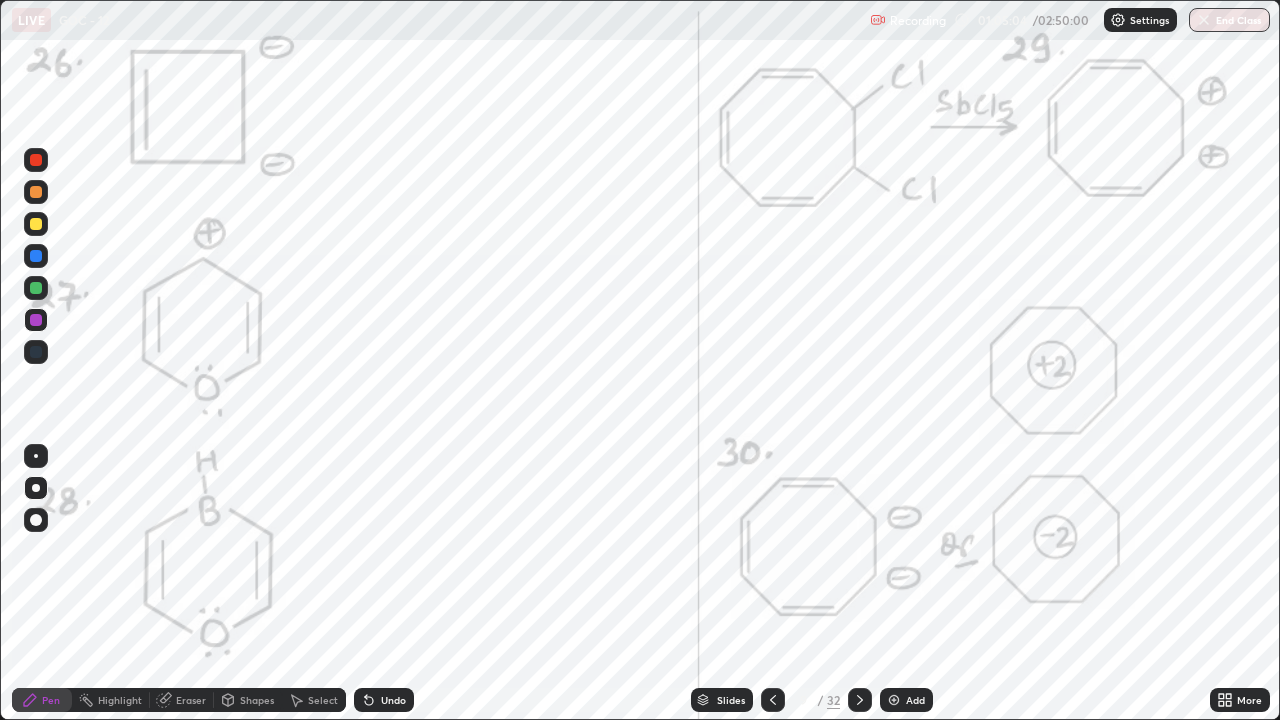 click on "Undo" at bounding box center (384, 700) 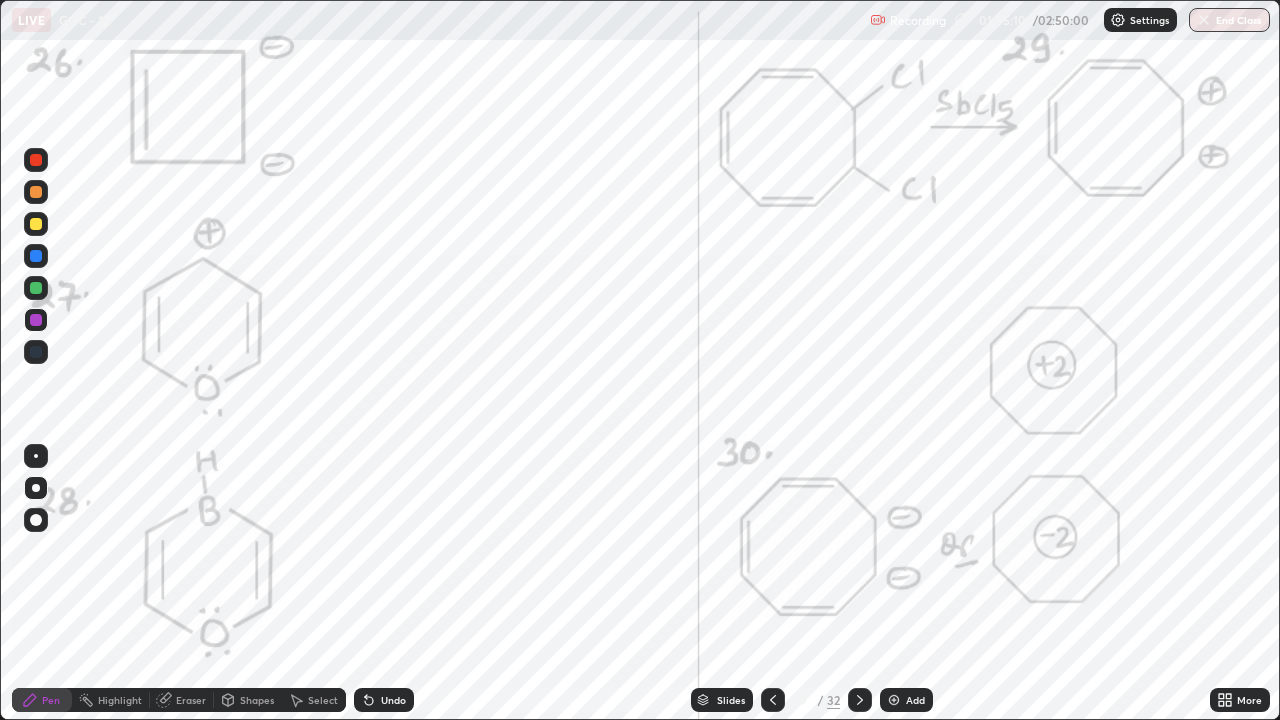 click 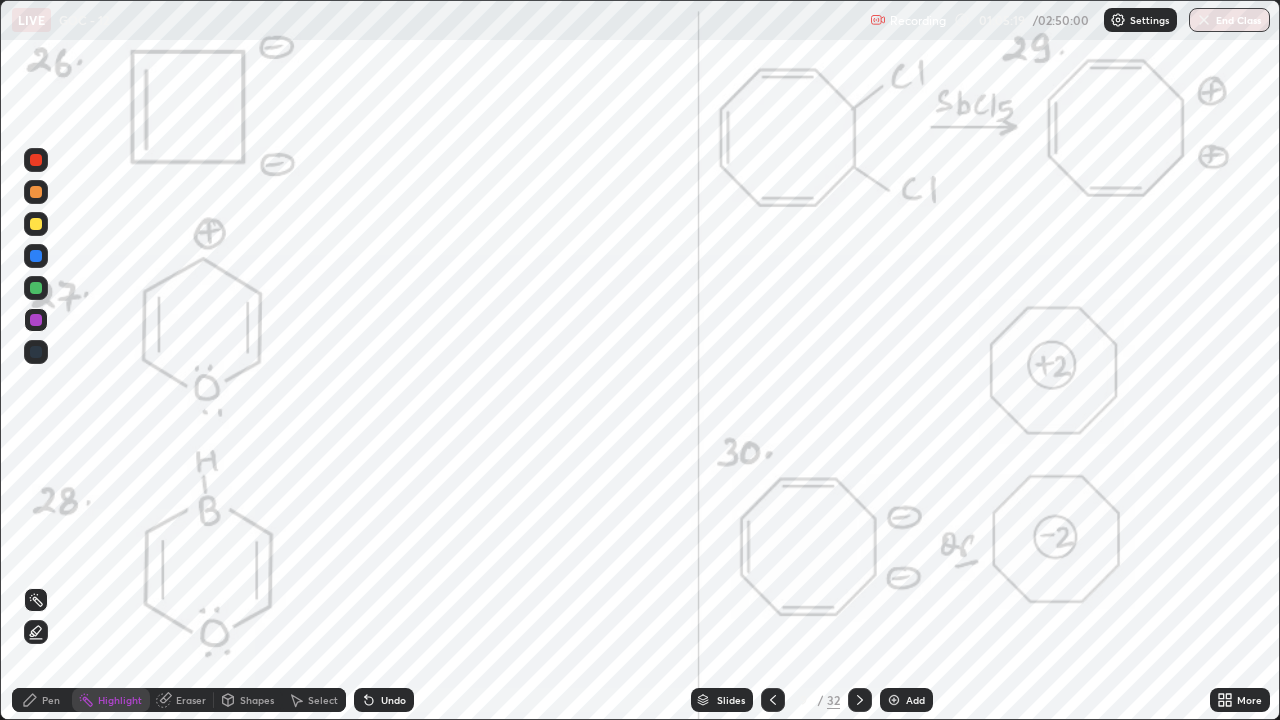 click on "Pen" at bounding box center (42, 700) 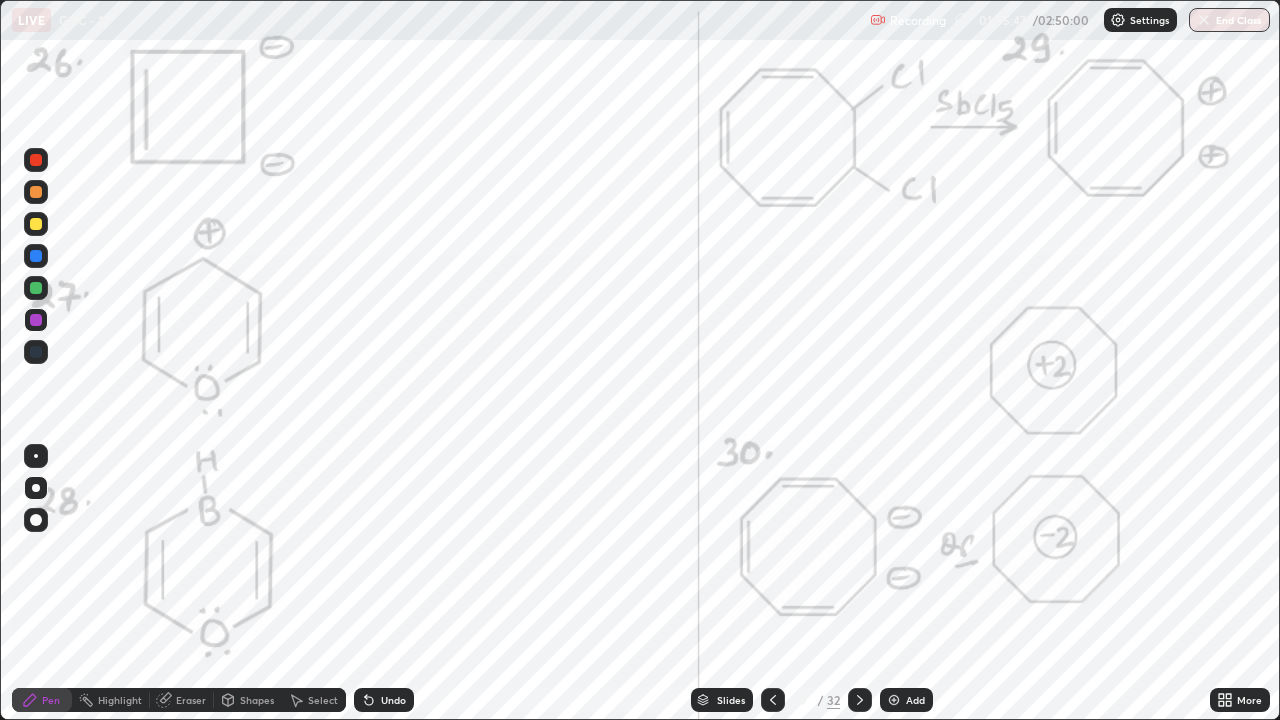 click on "Undo" at bounding box center (393, 700) 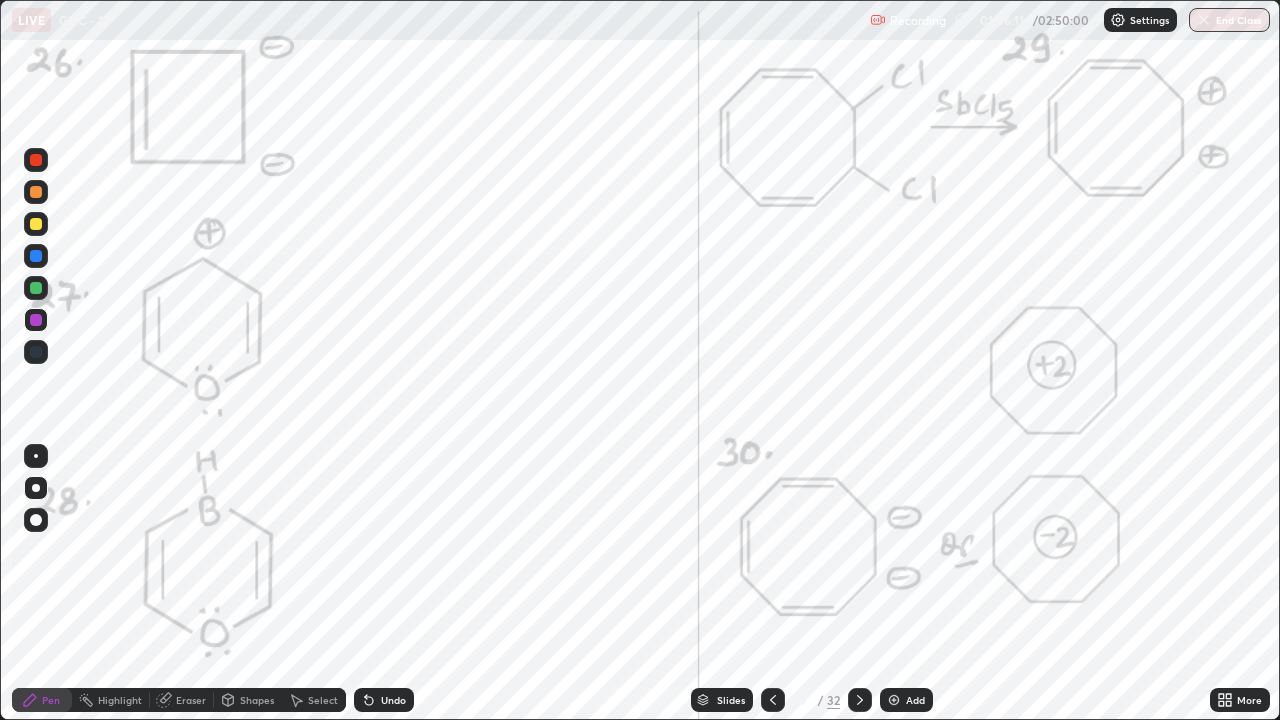click 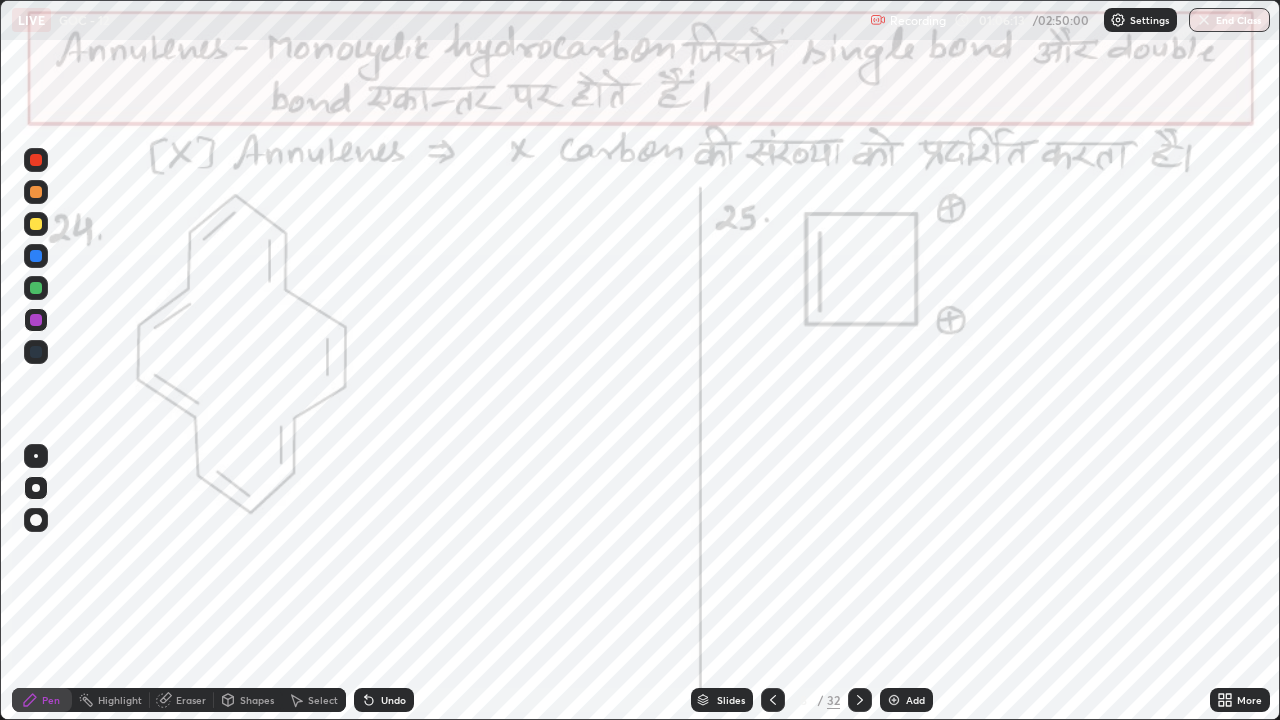 click at bounding box center [36, 160] 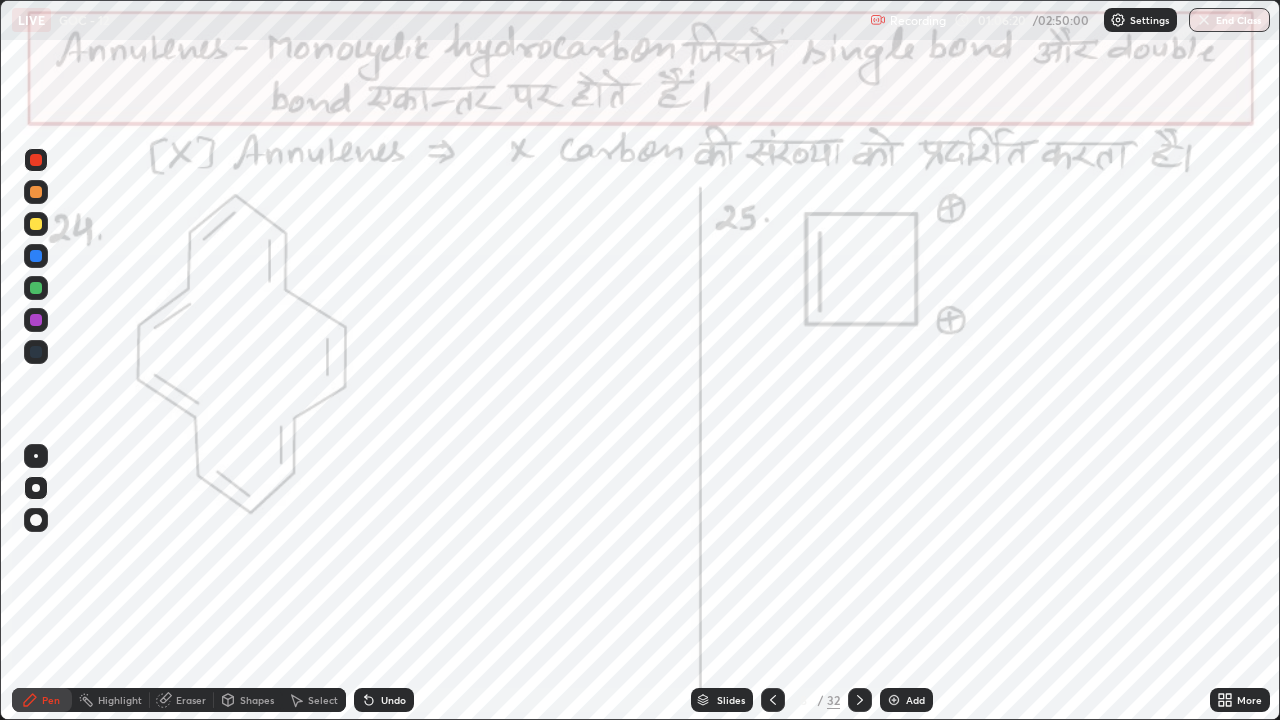 click 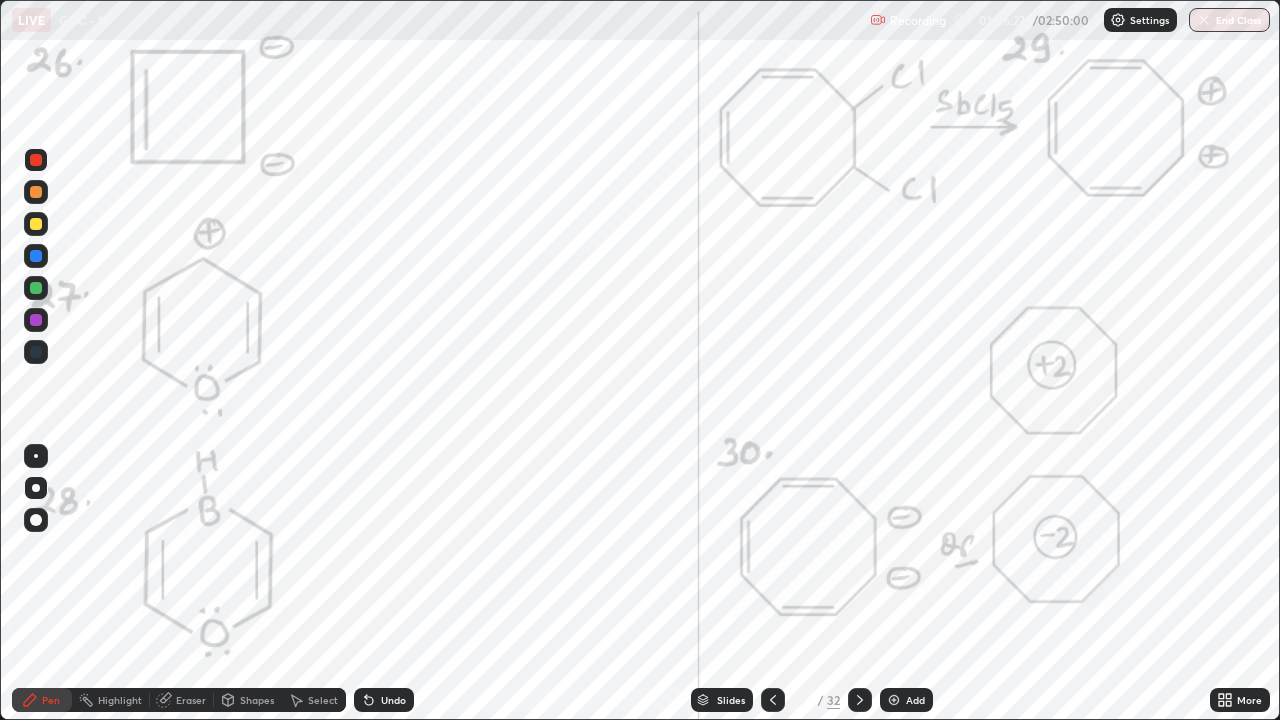 click 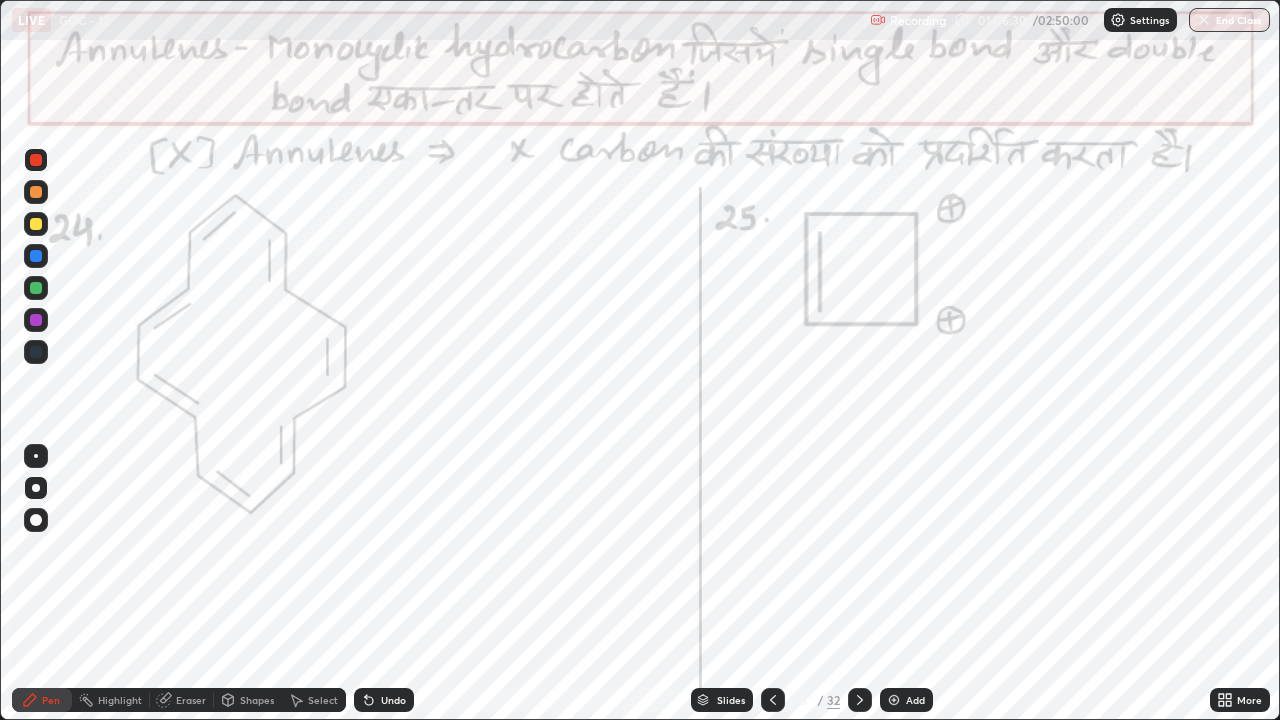 click 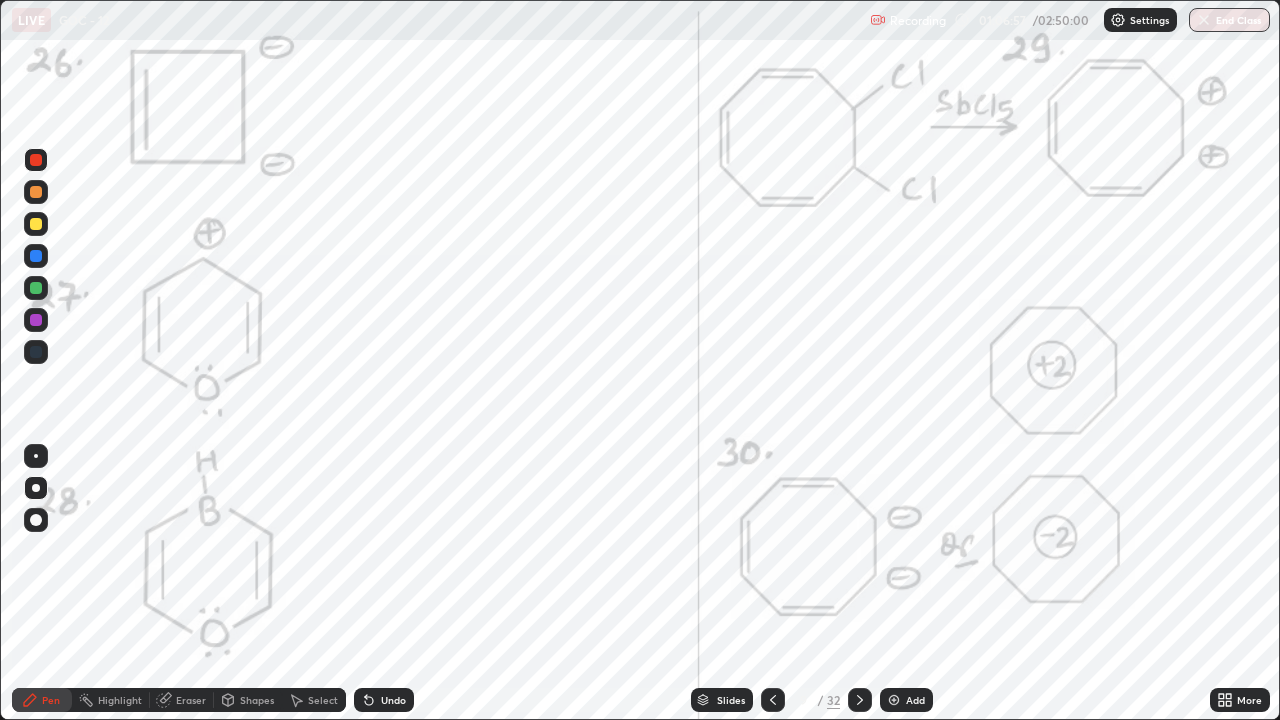 click 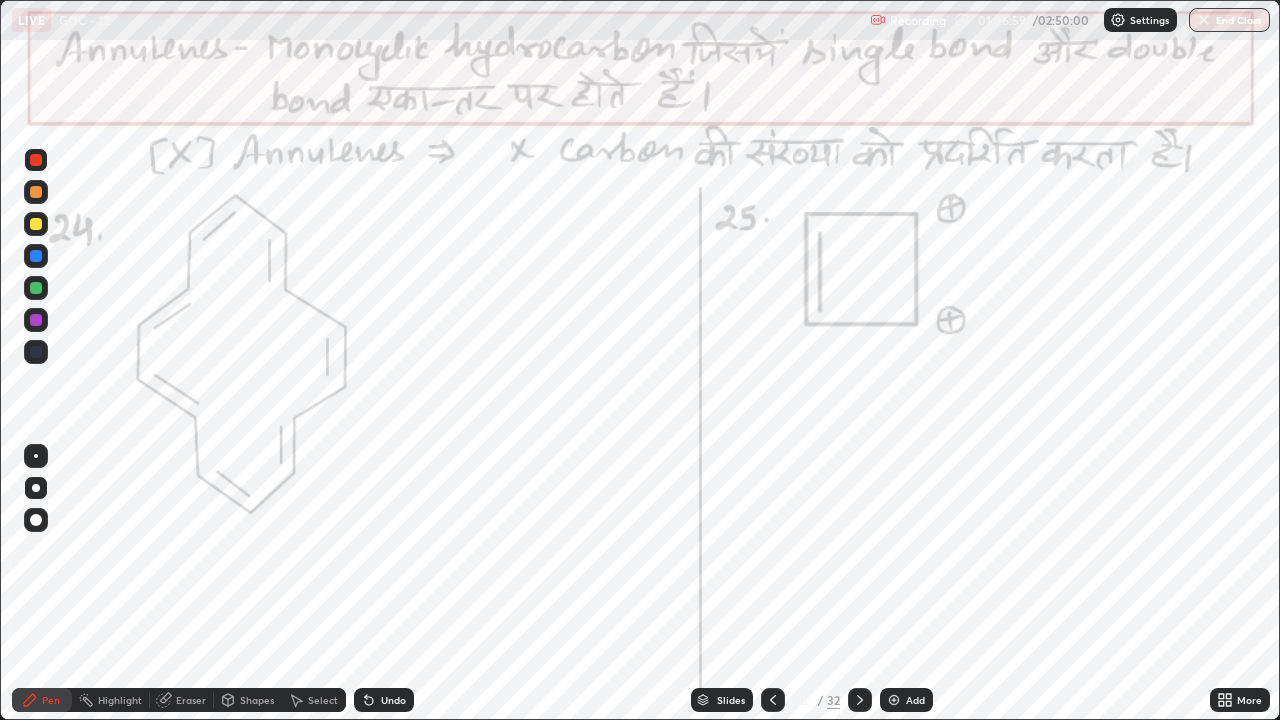 click at bounding box center (860, 700) 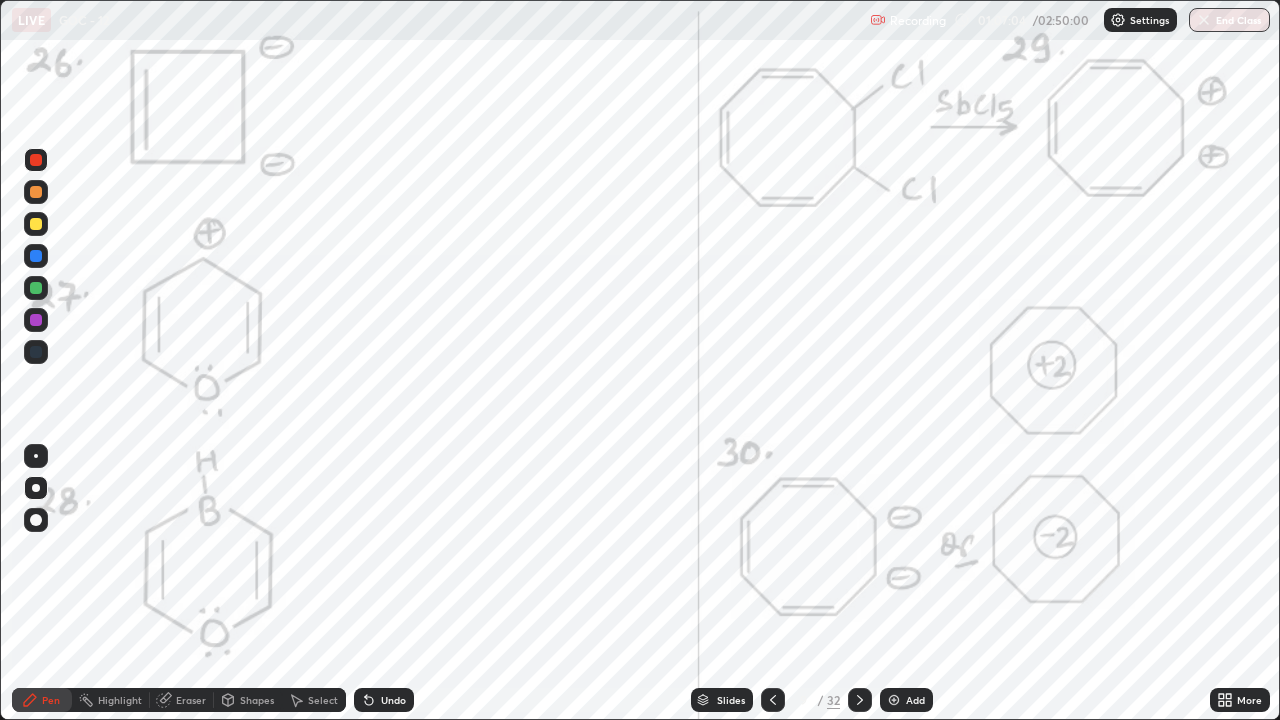 click 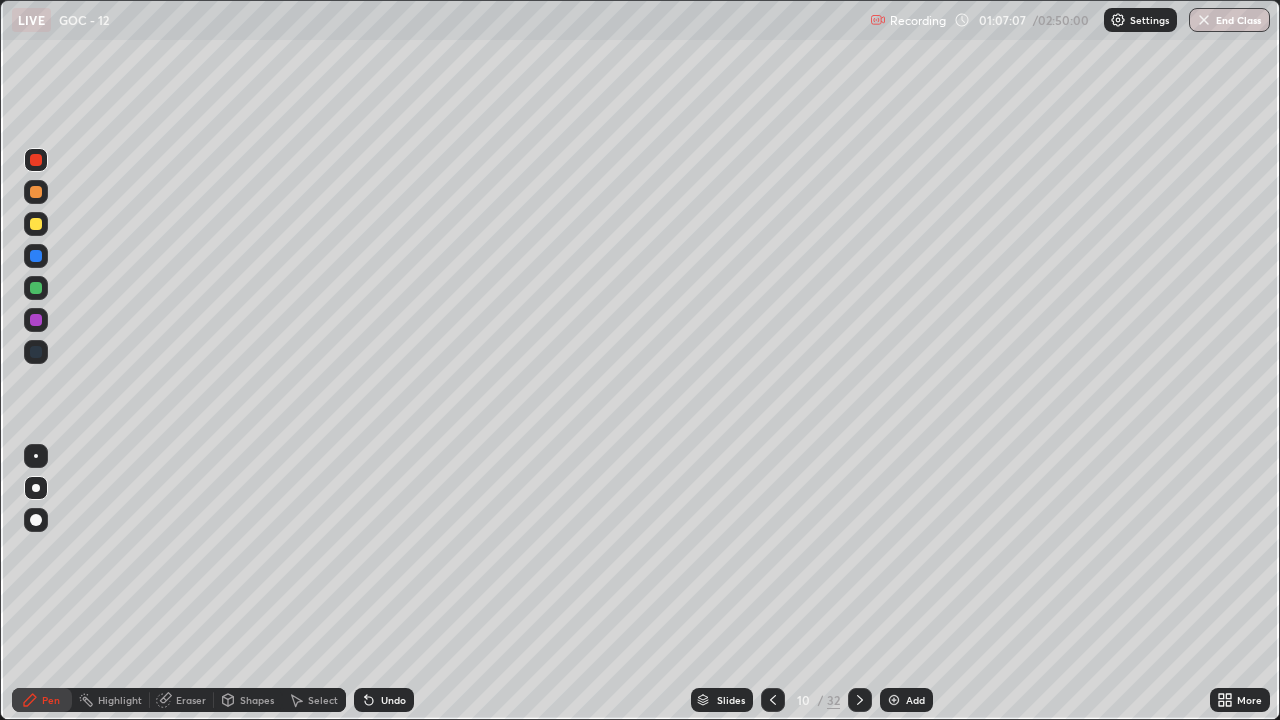 click at bounding box center [36, 288] 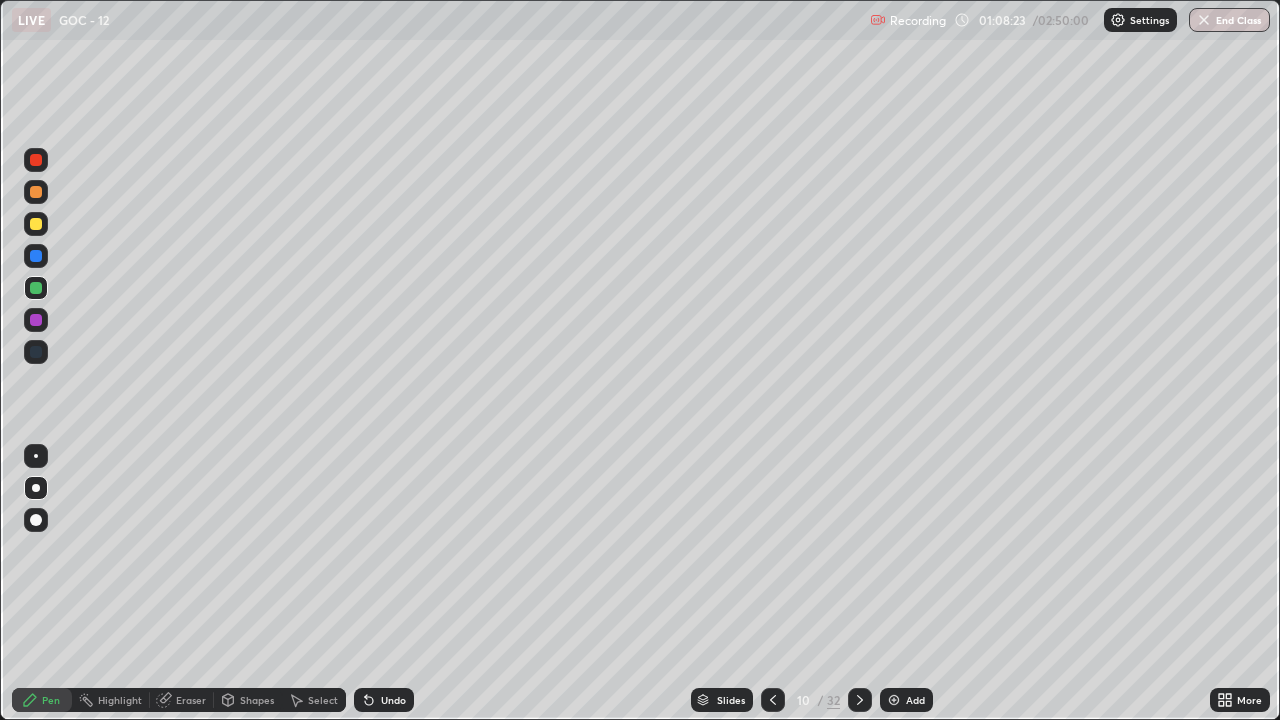 click at bounding box center (773, 700) 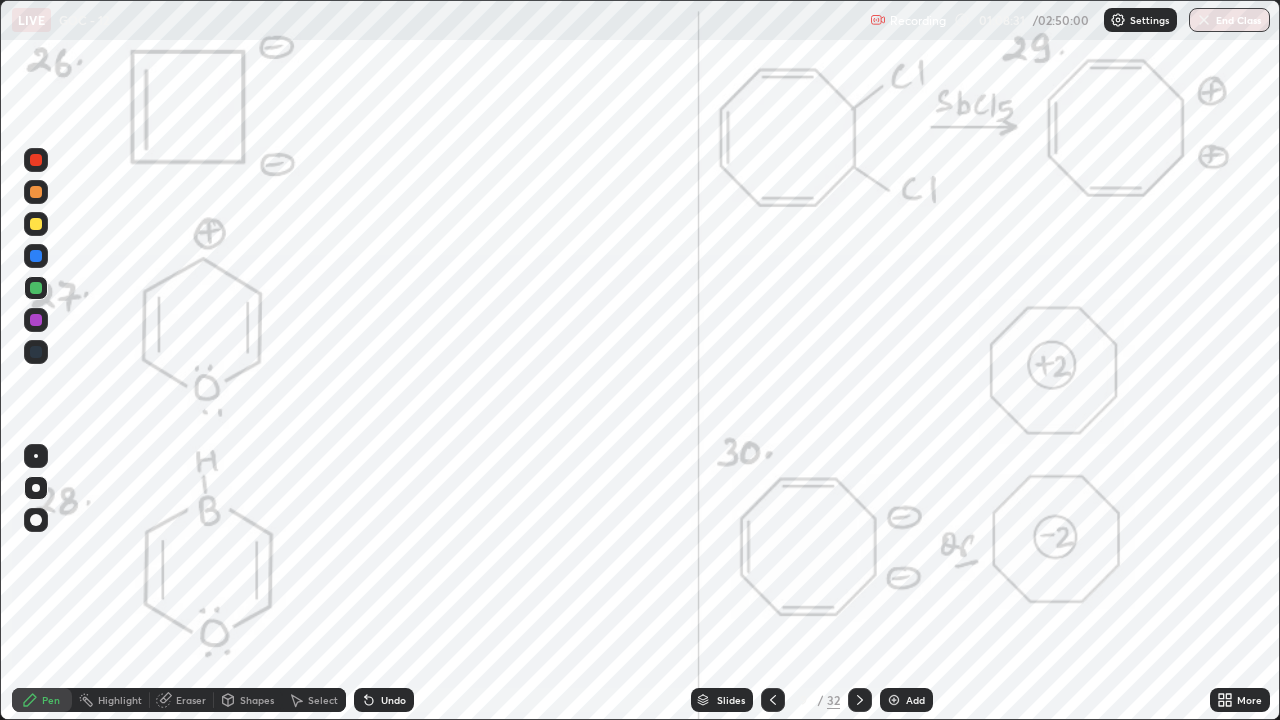 click at bounding box center [36, 160] 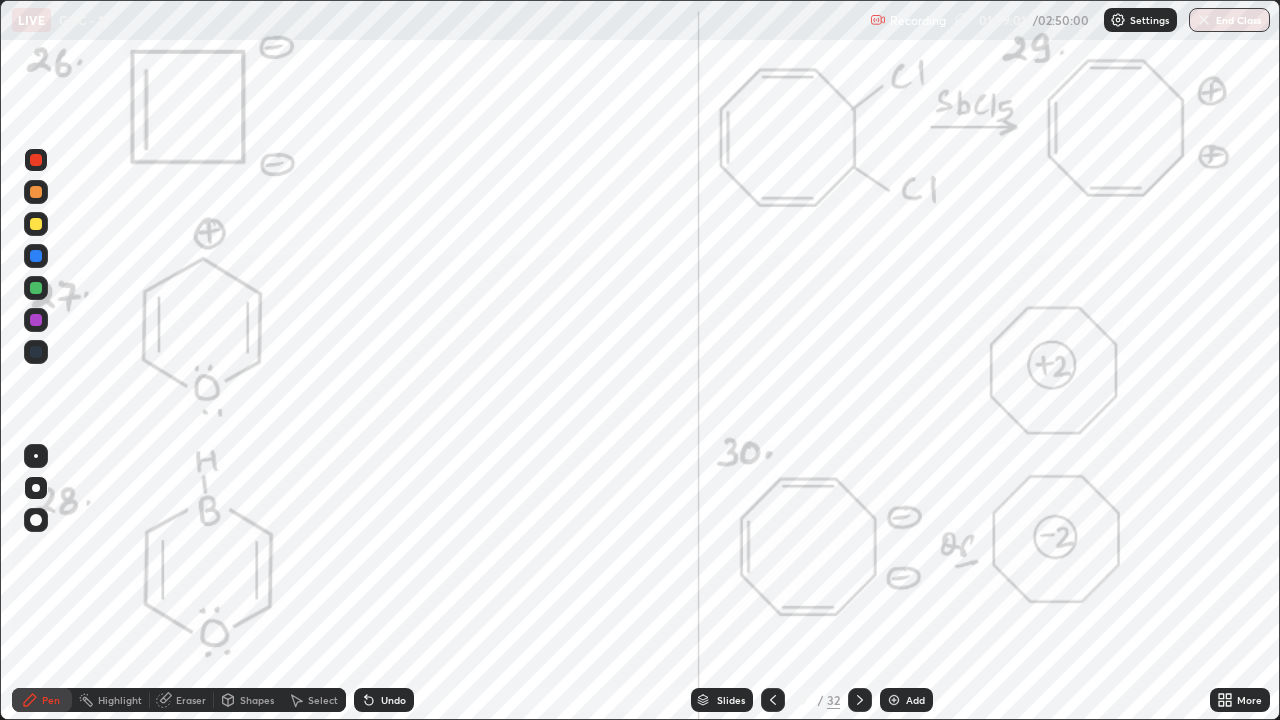click at bounding box center [36, 320] 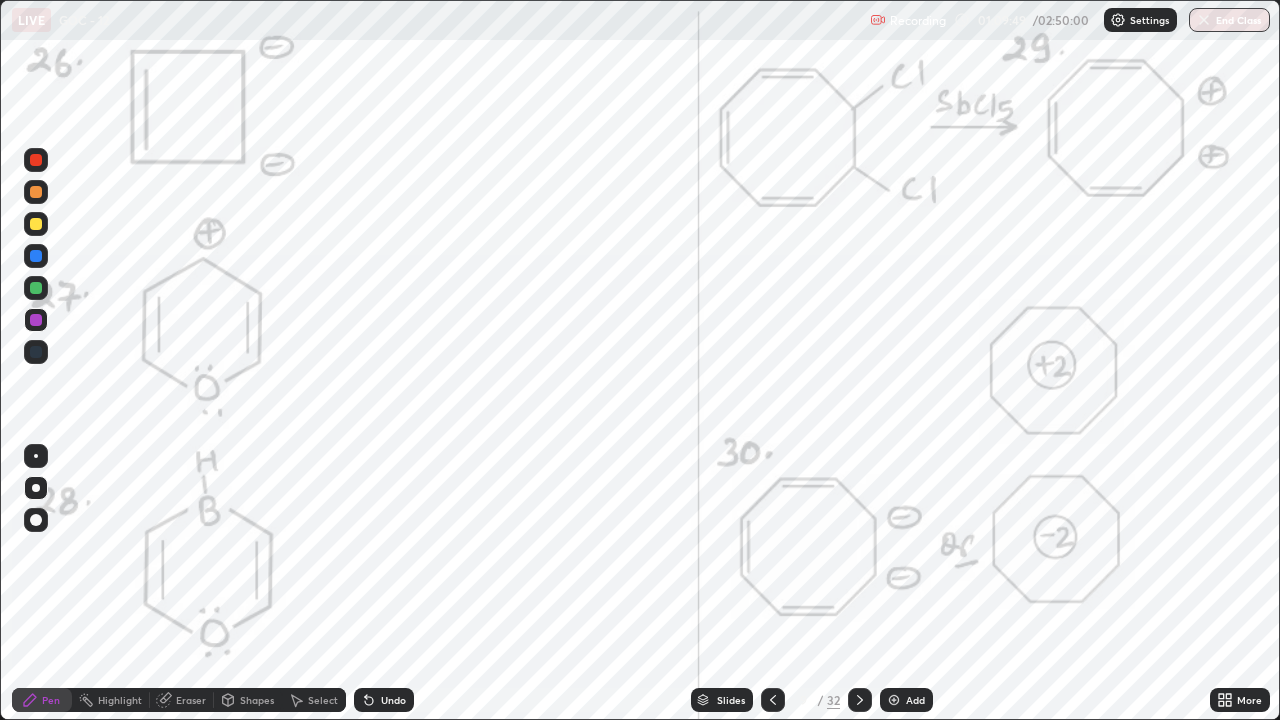 click at bounding box center [36, 160] 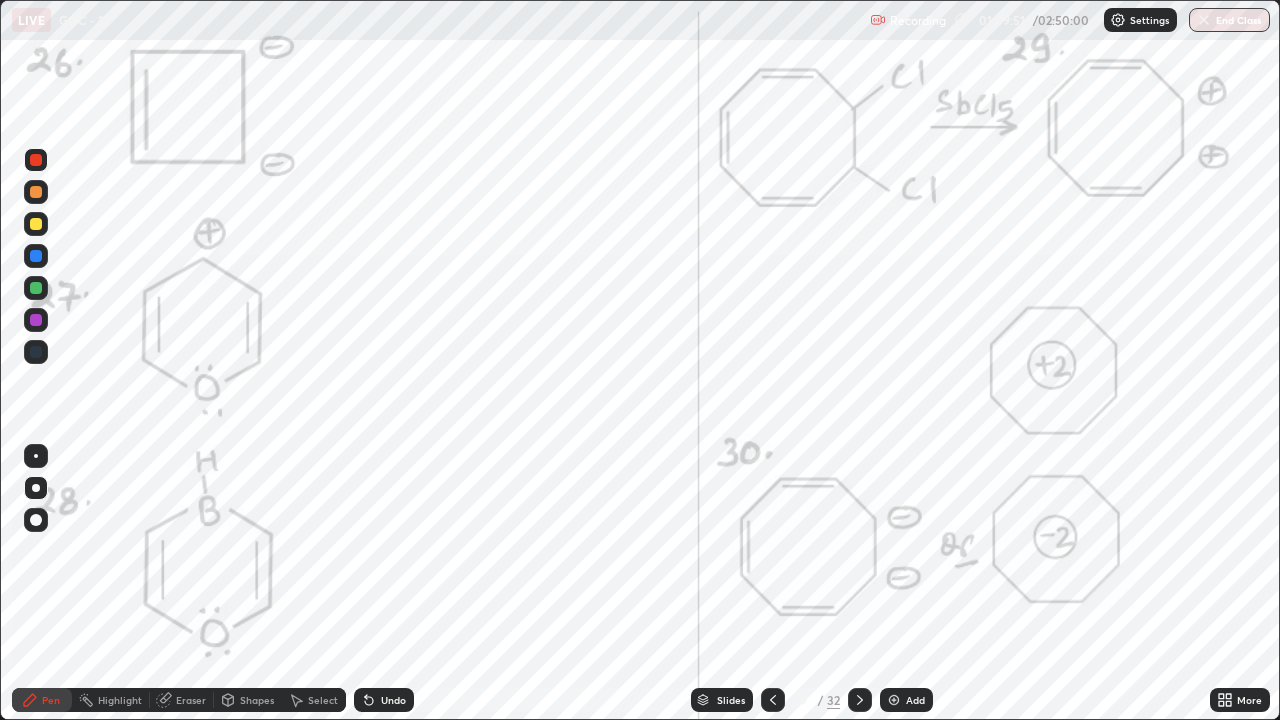 click 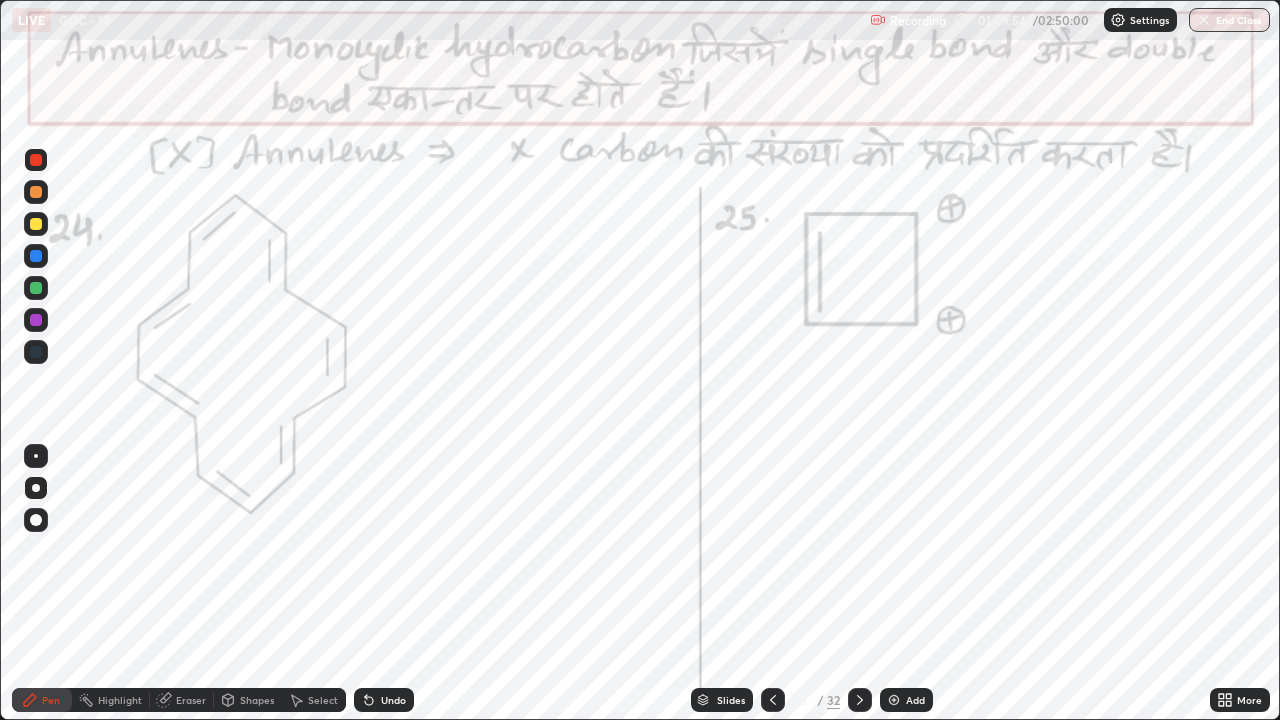 click 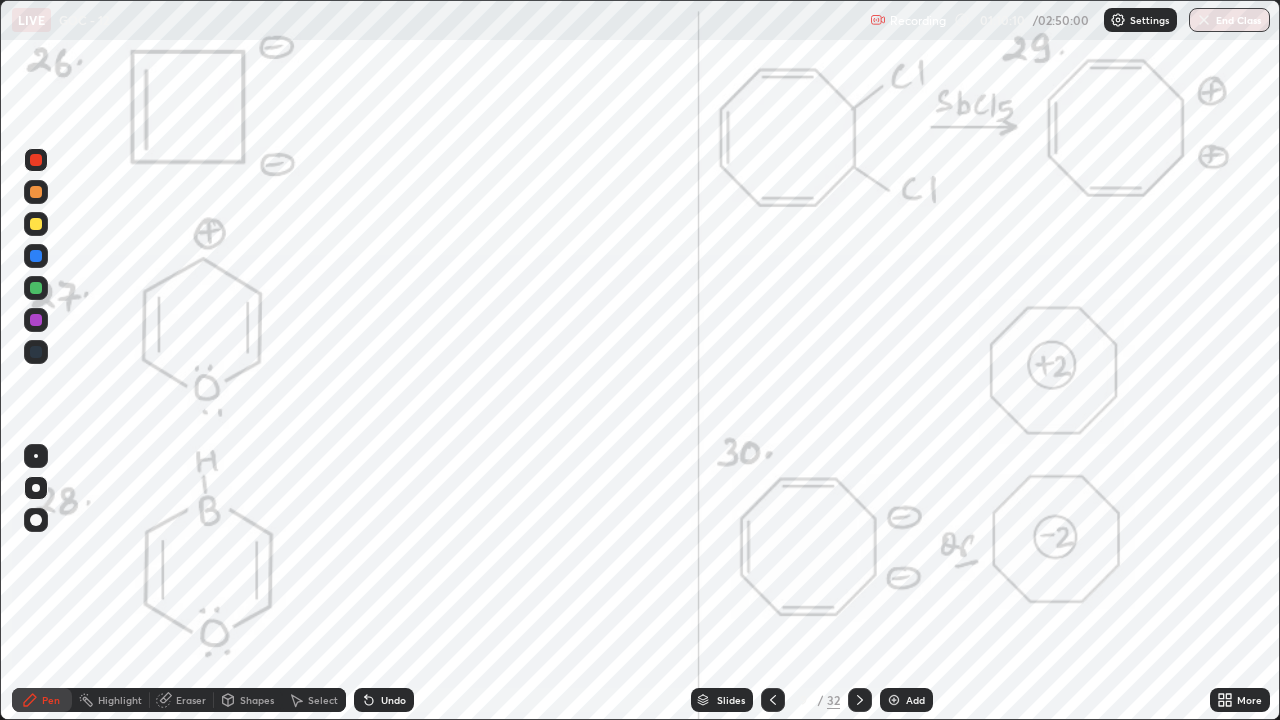 click on "Undo" at bounding box center [384, 700] 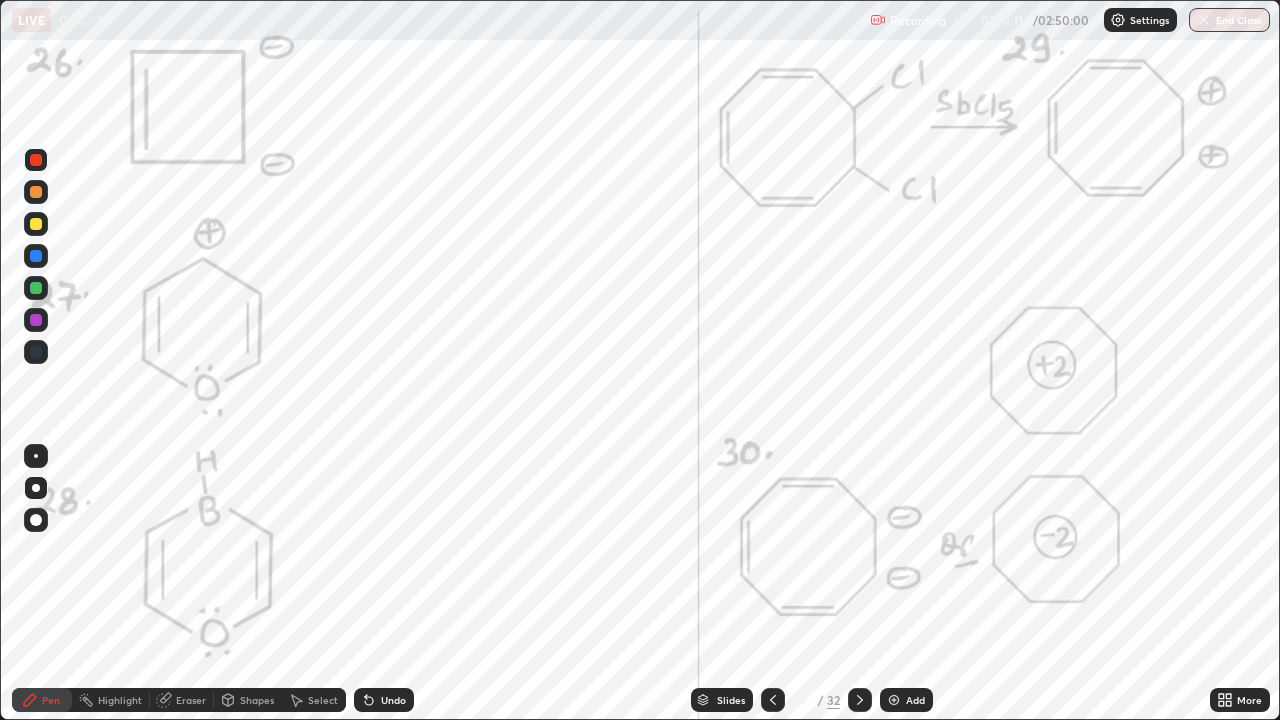 click on "Undo" at bounding box center [380, 700] 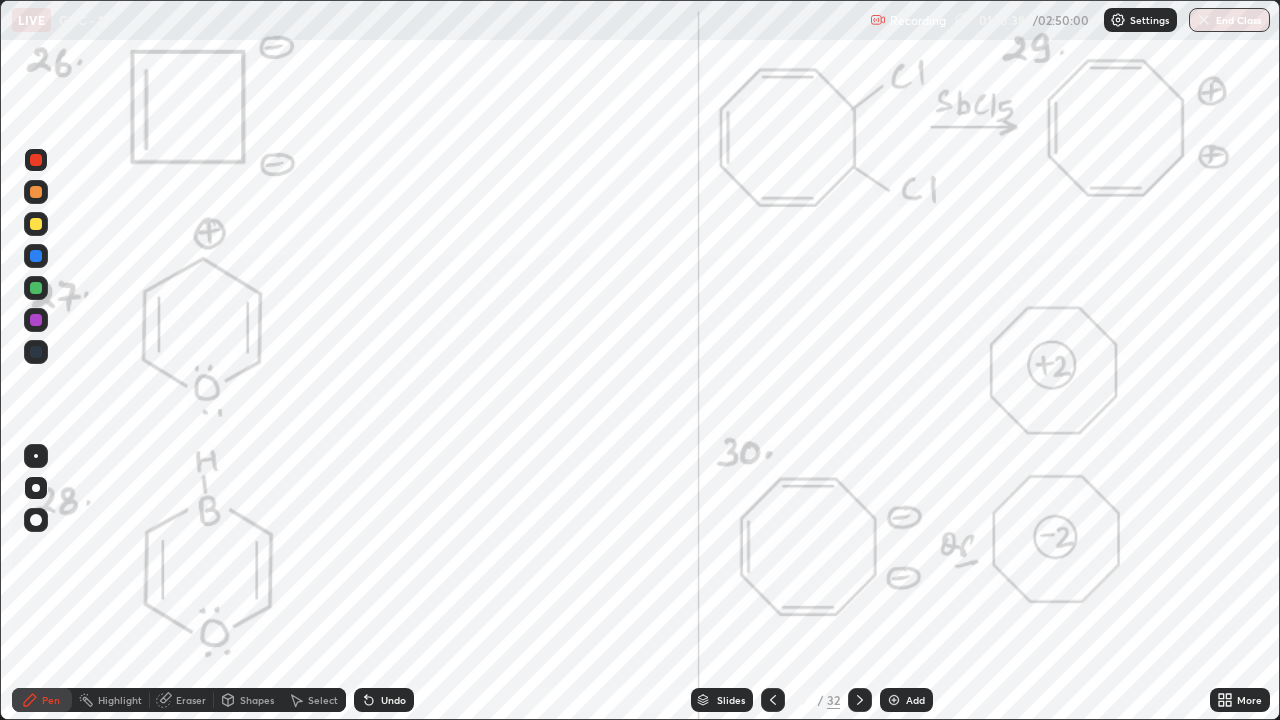 click at bounding box center (36, 352) 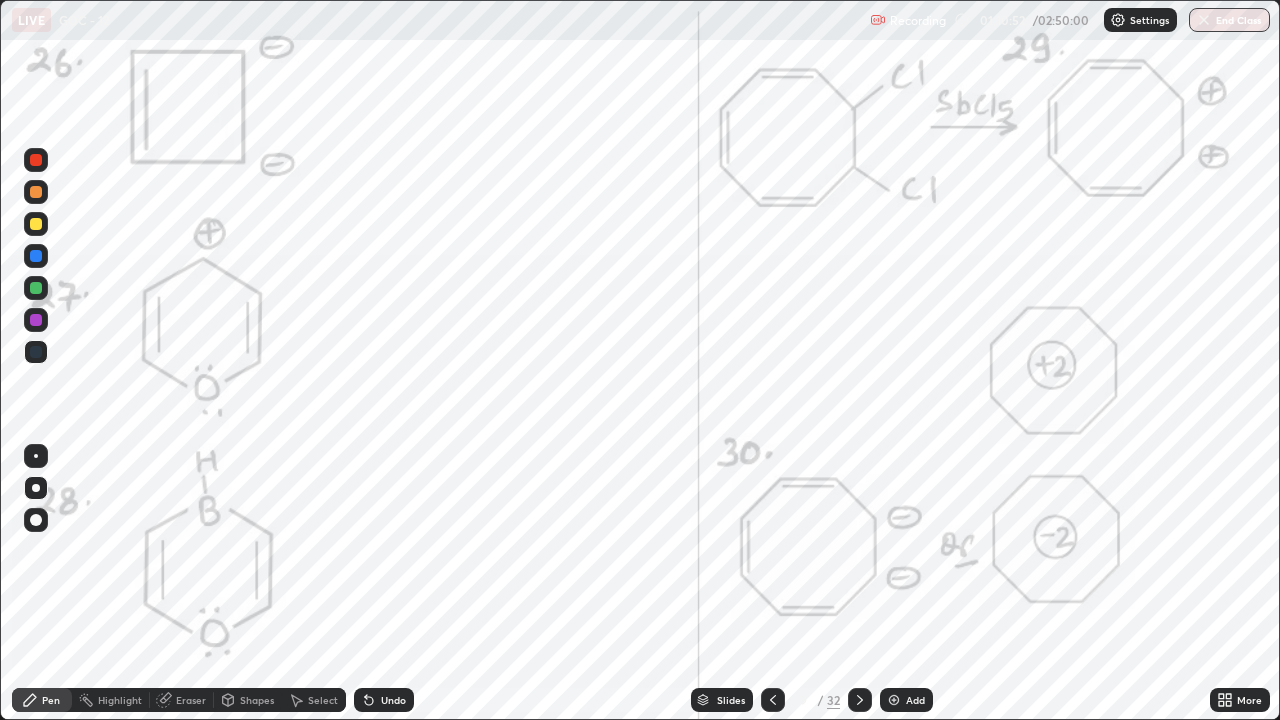 click at bounding box center (36, 288) 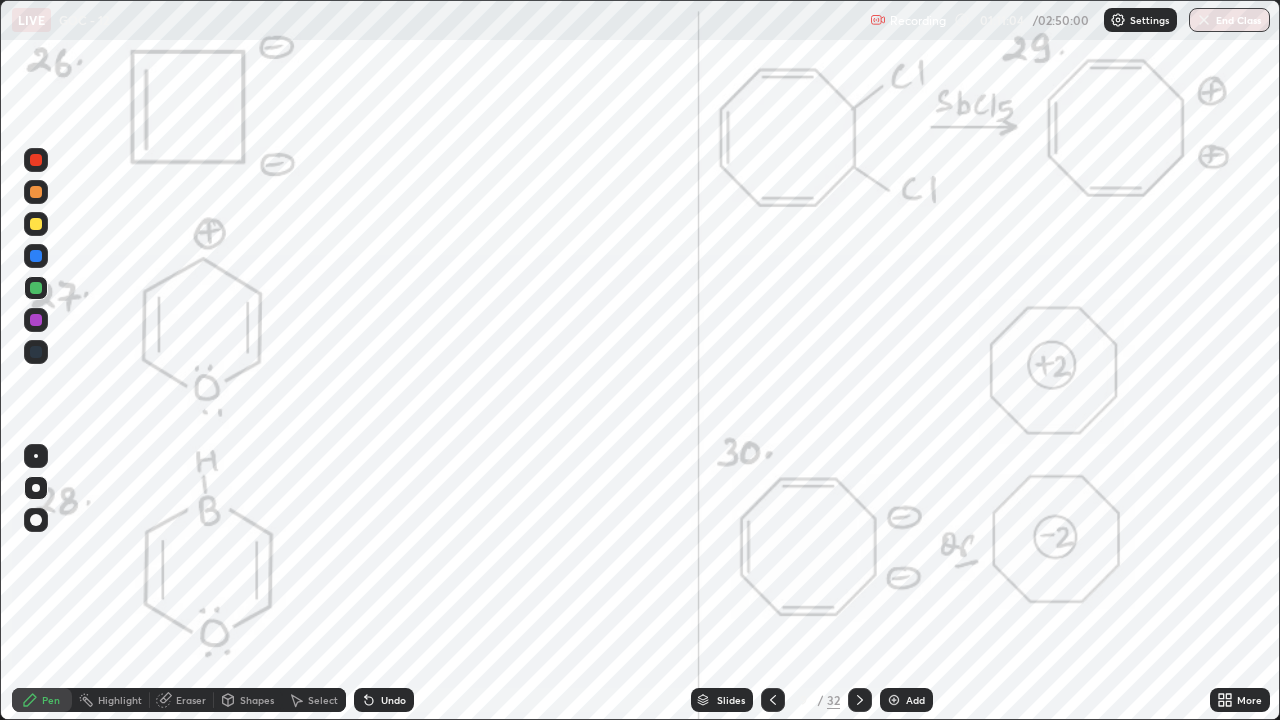 click on "Highlight" at bounding box center (120, 700) 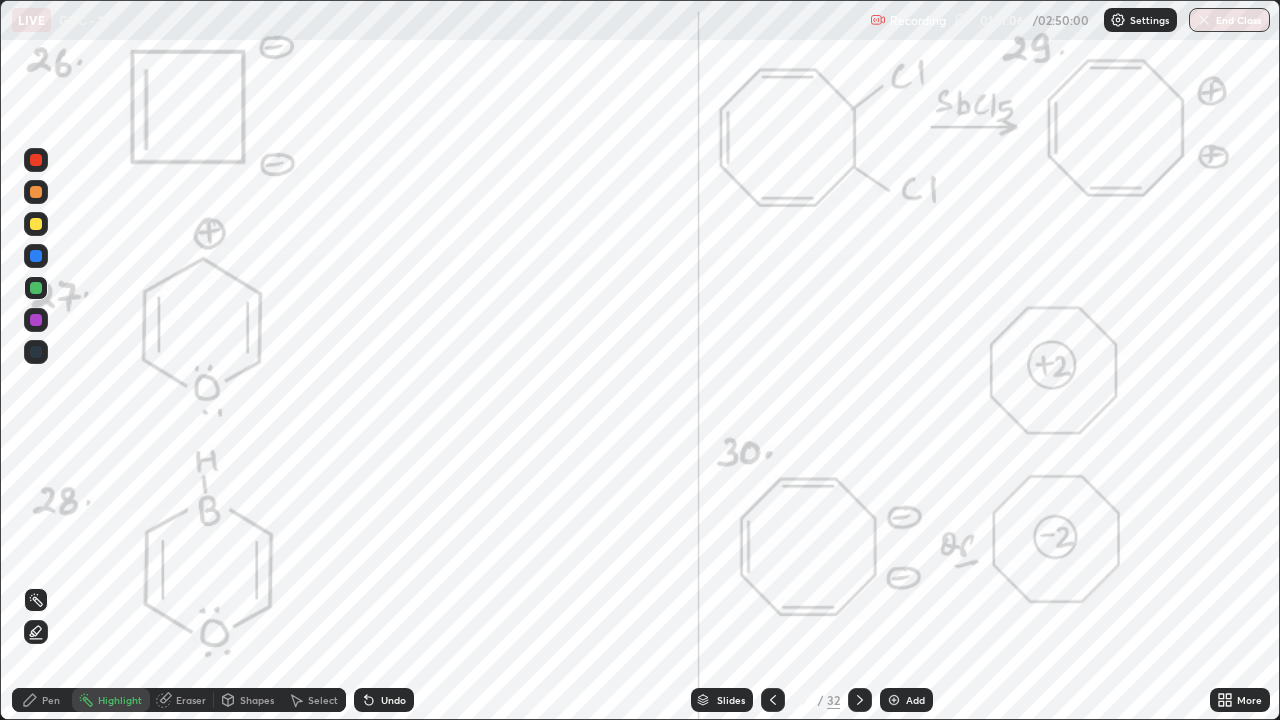 click at bounding box center (36, 160) 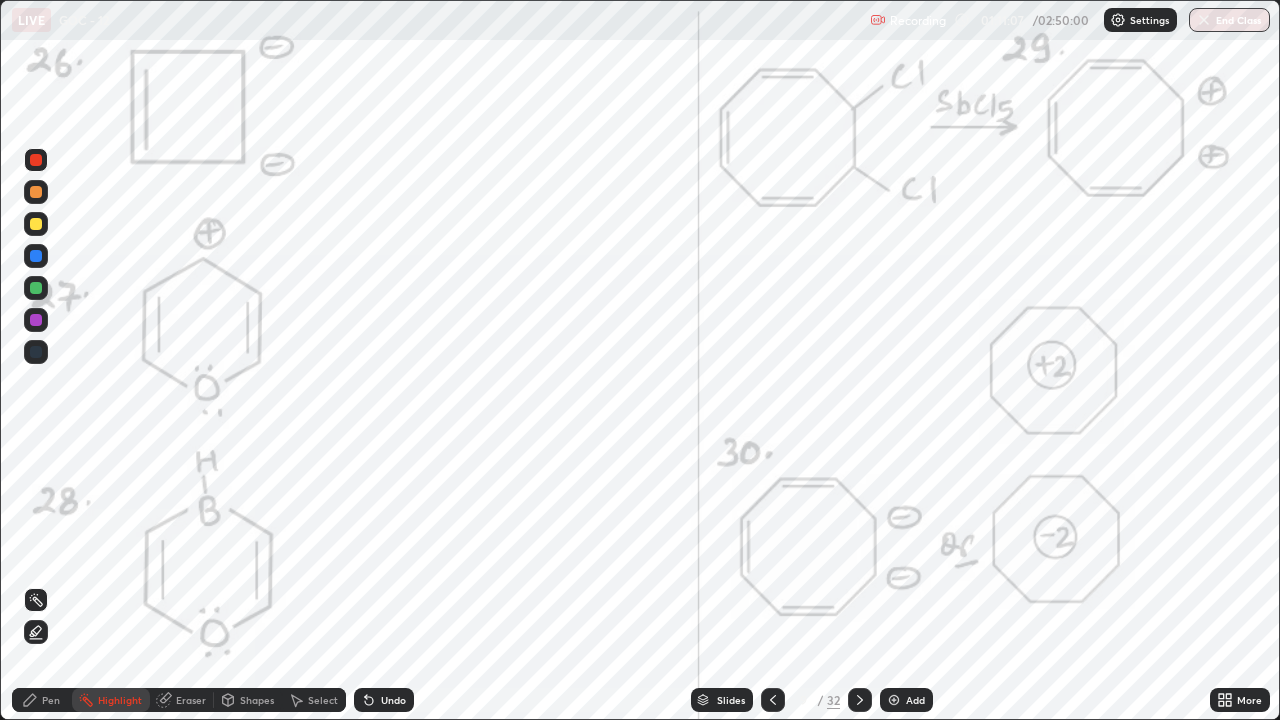 click on "Pen" at bounding box center (51, 700) 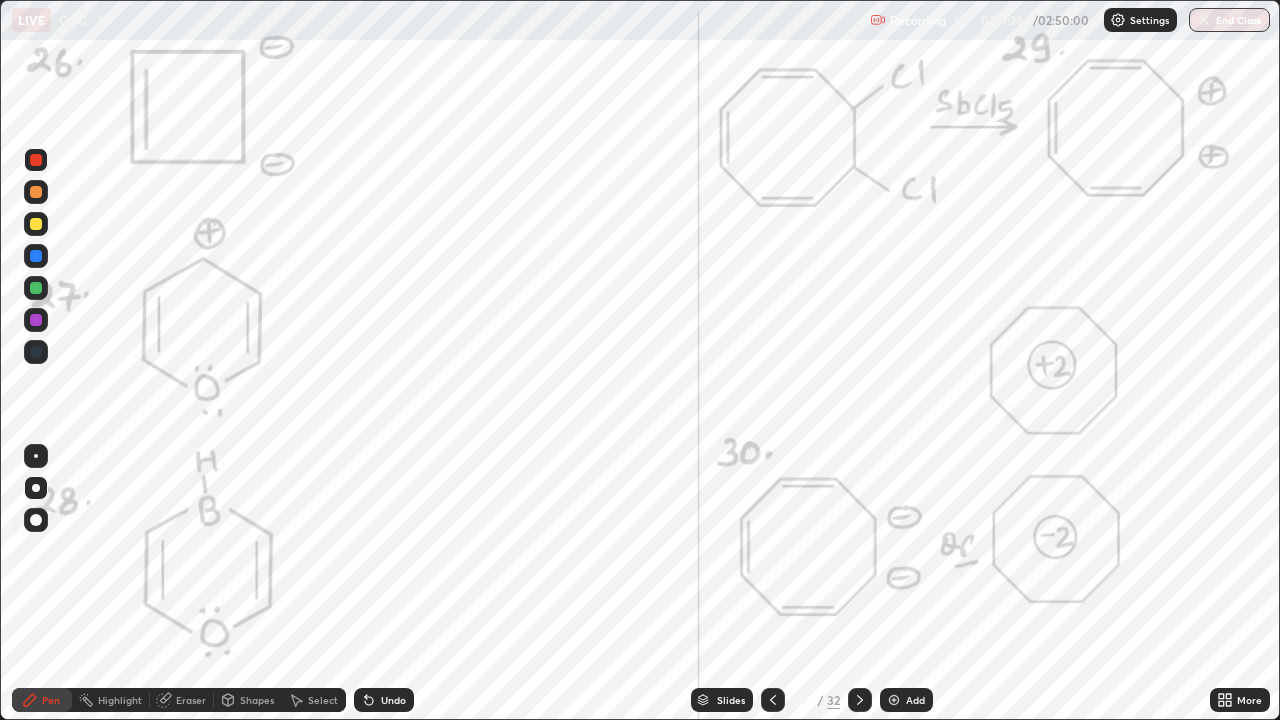 click on "Undo" at bounding box center (393, 700) 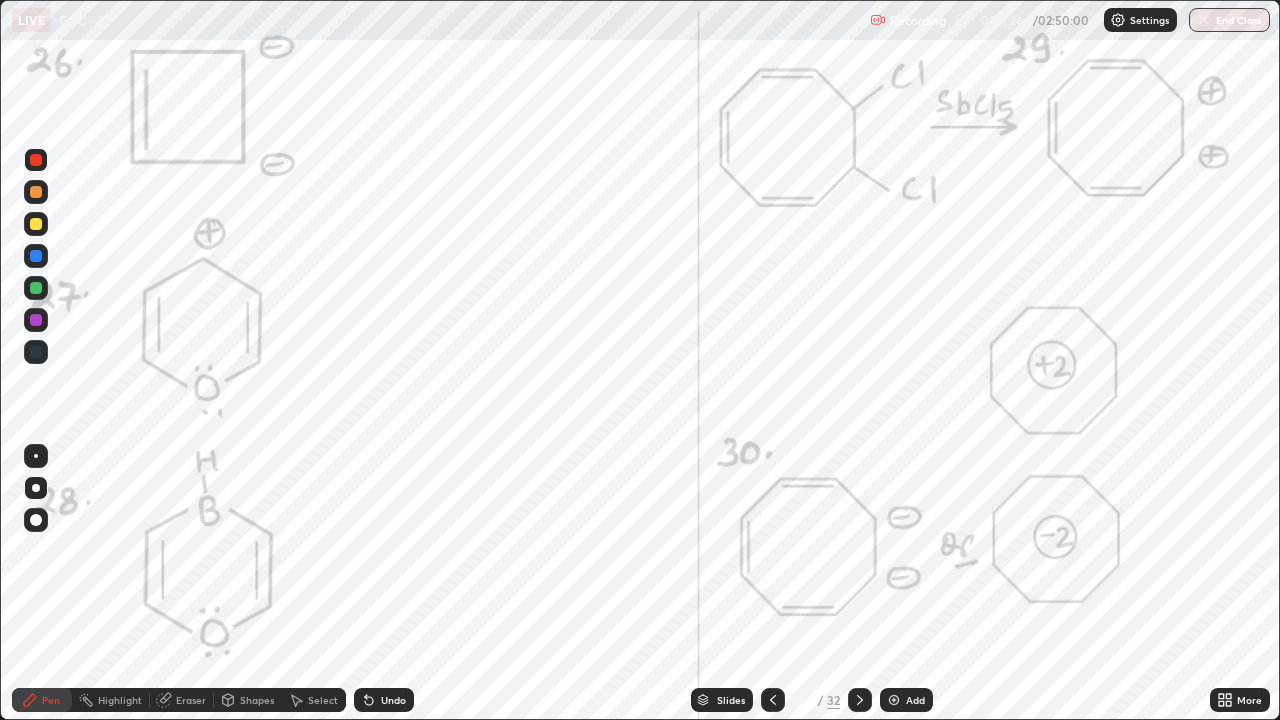 click on "Undo" at bounding box center [393, 700] 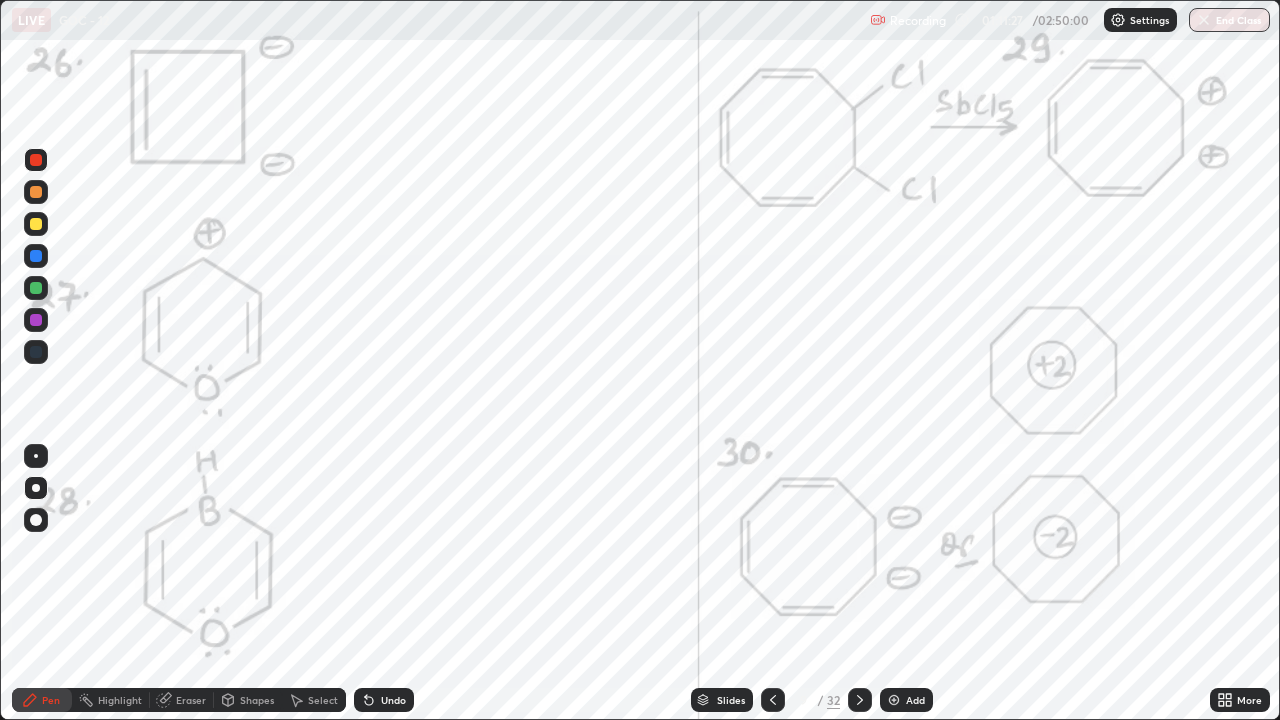 click on "Undo" at bounding box center (393, 700) 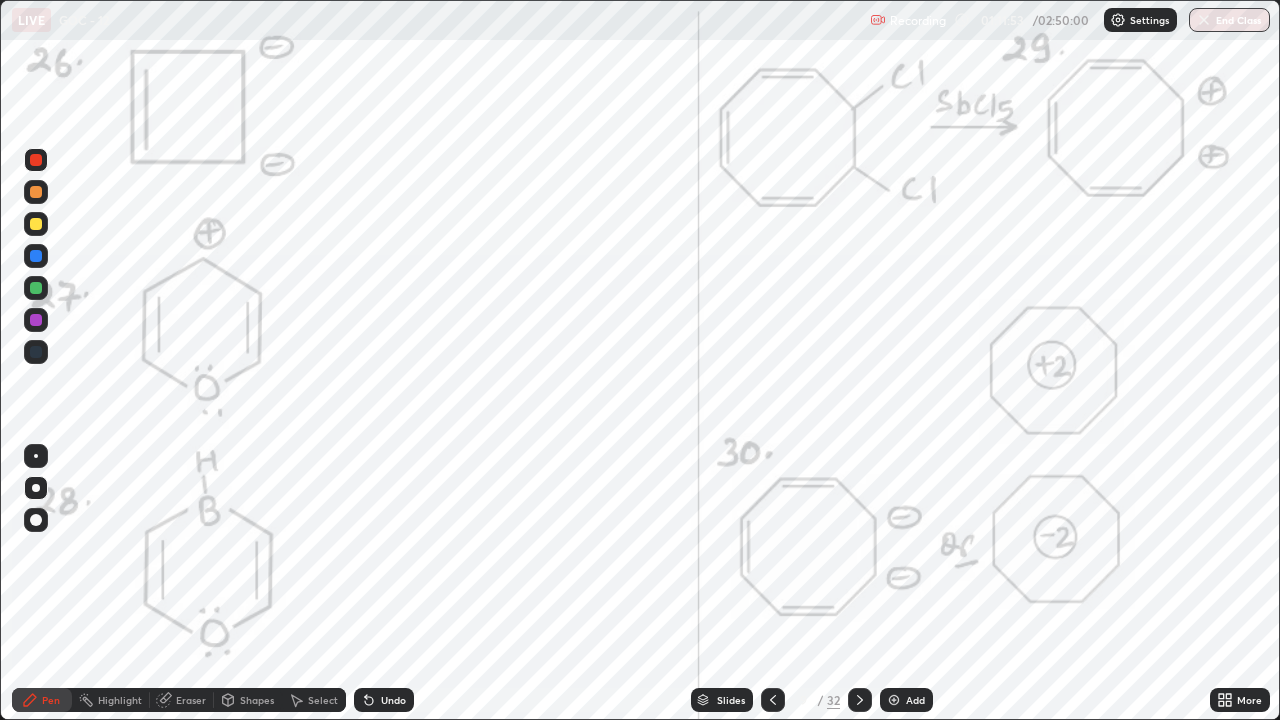 click 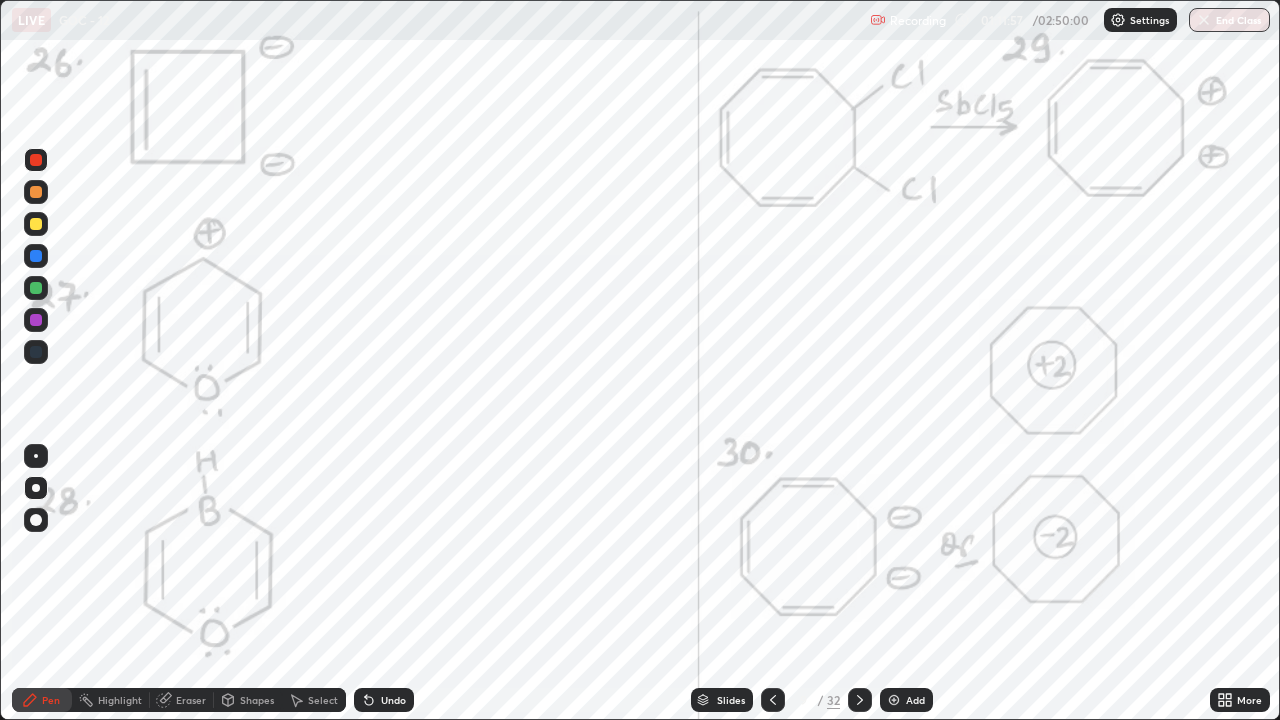 click at bounding box center [36, 288] 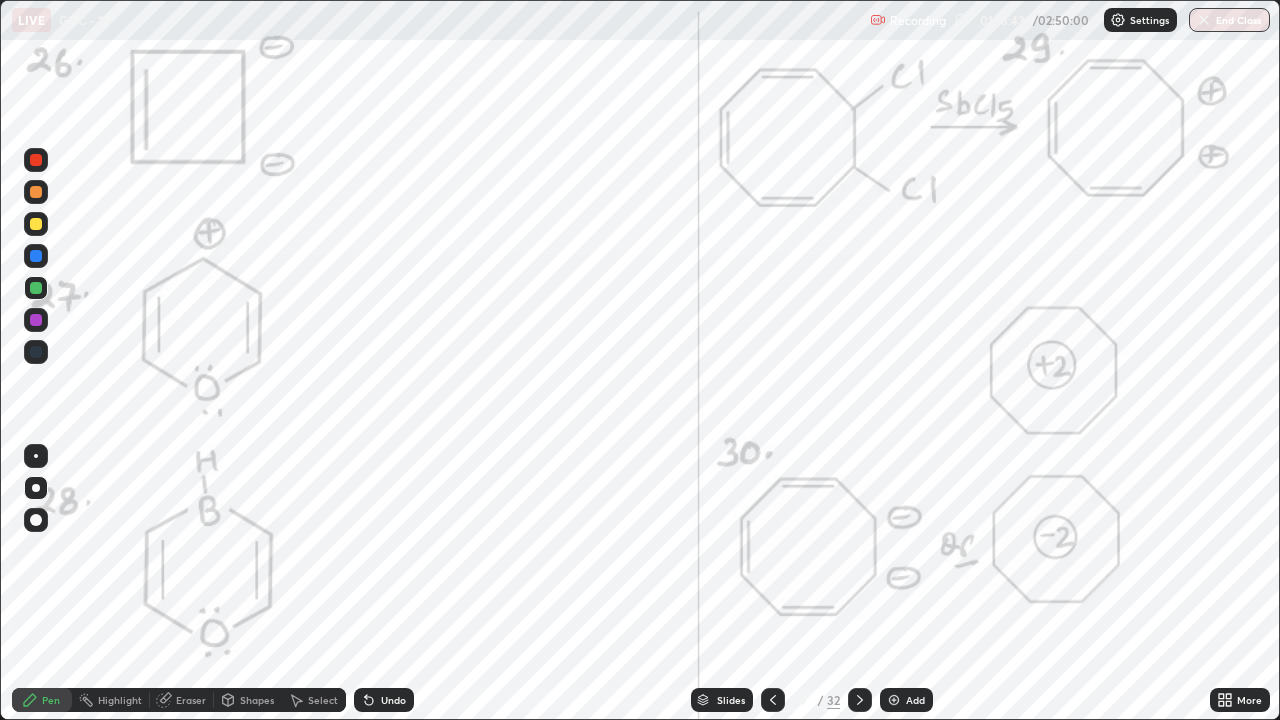 click on "Pen" at bounding box center [51, 700] 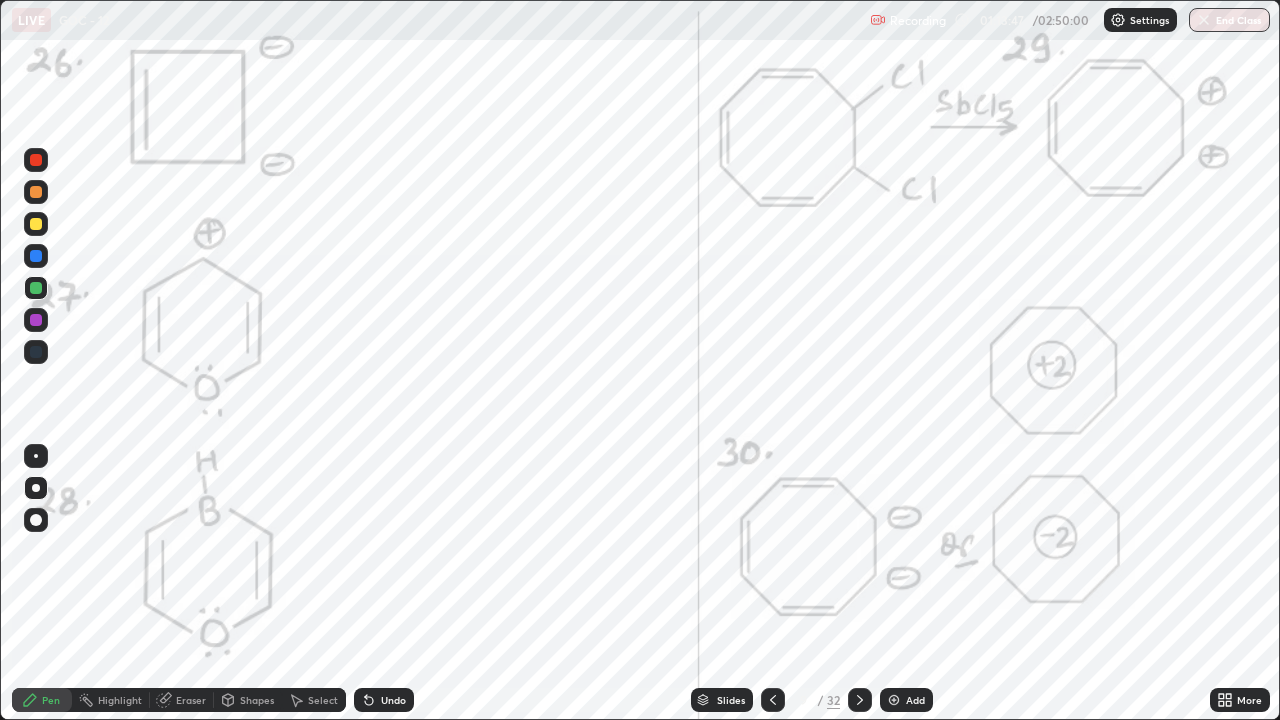 click at bounding box center [36, 160] 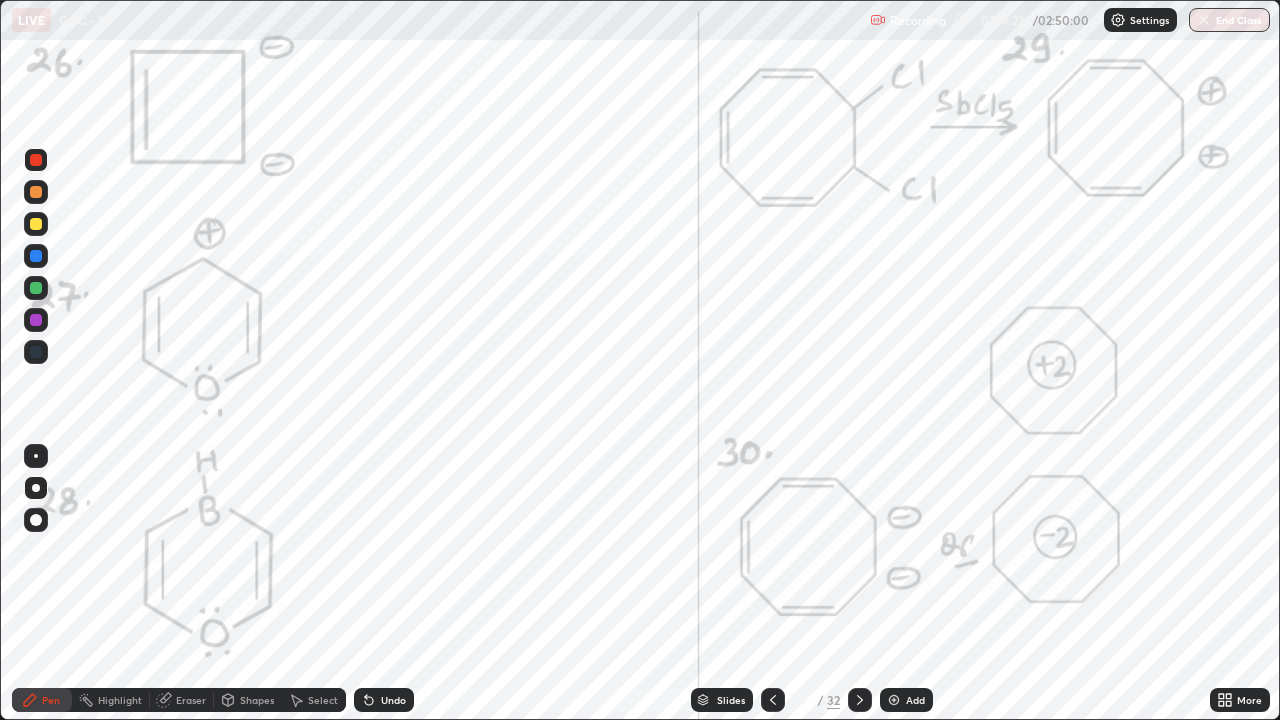 click at bounding box center [36, 352] 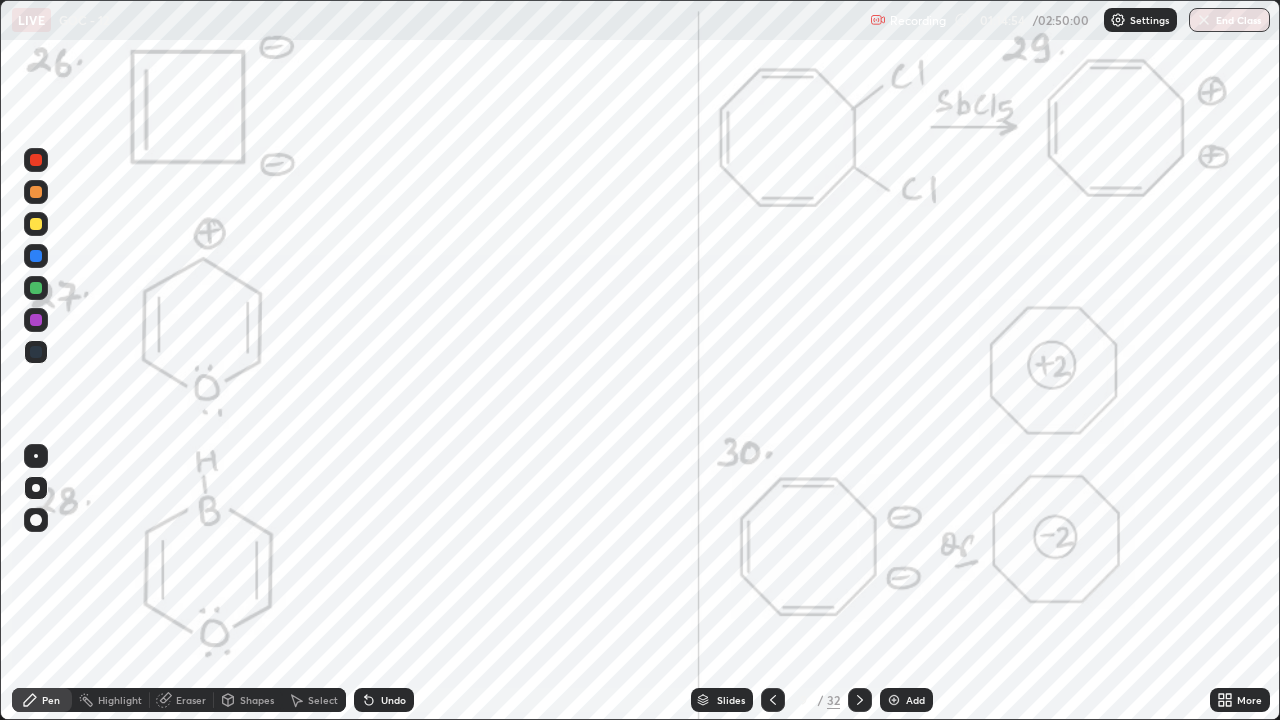 click on "Undo" at bounding box center (384, 700) 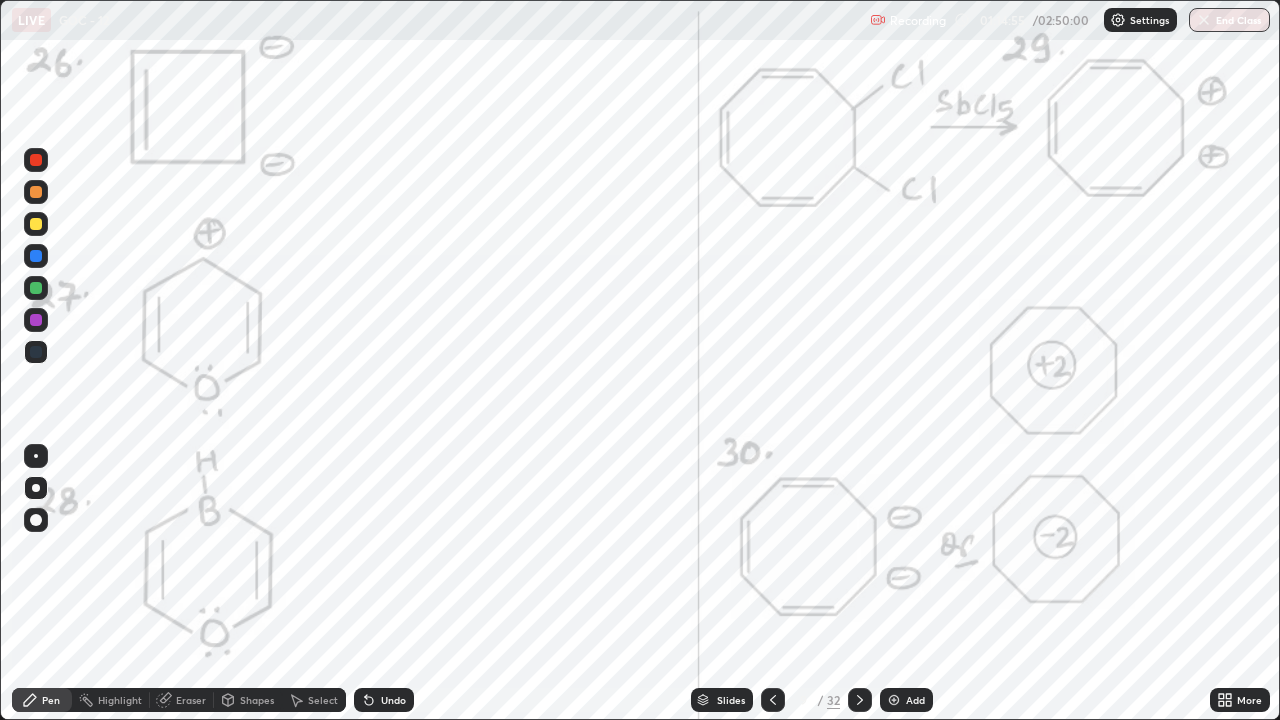 click on "Undo" at bounding box center [380, 700] 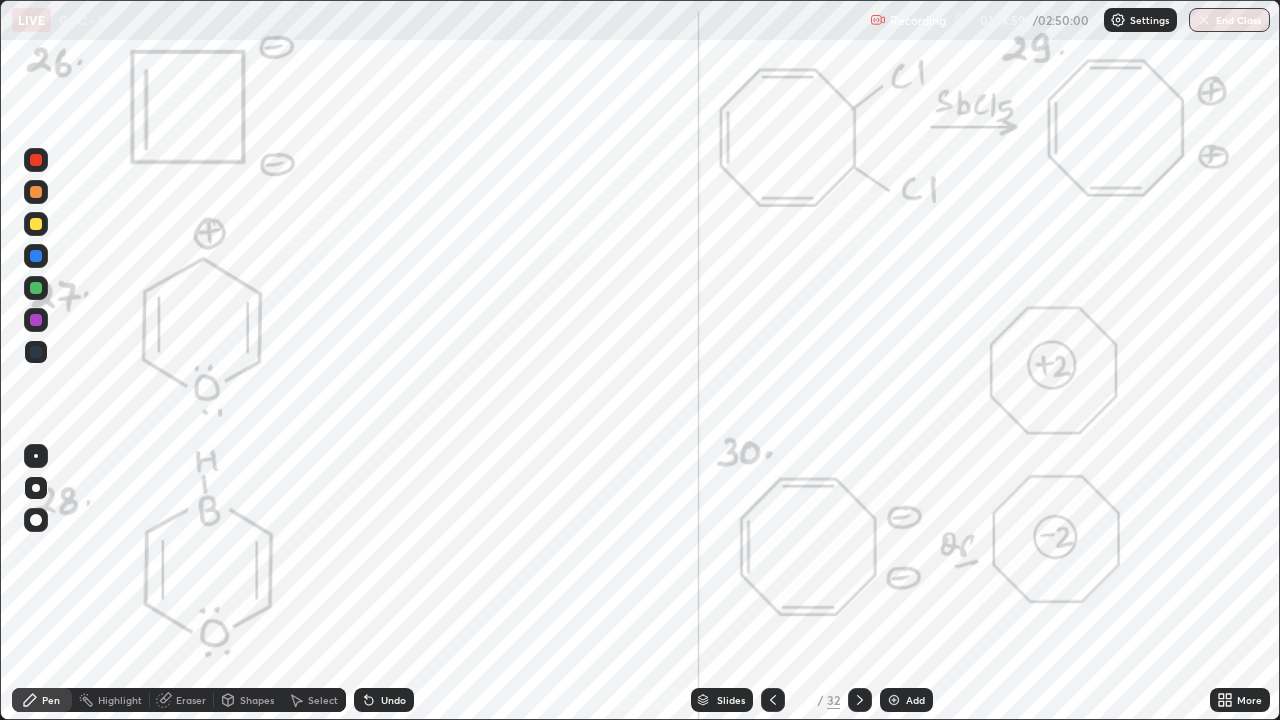 click on "Undo" at bounding box center (384, 700) 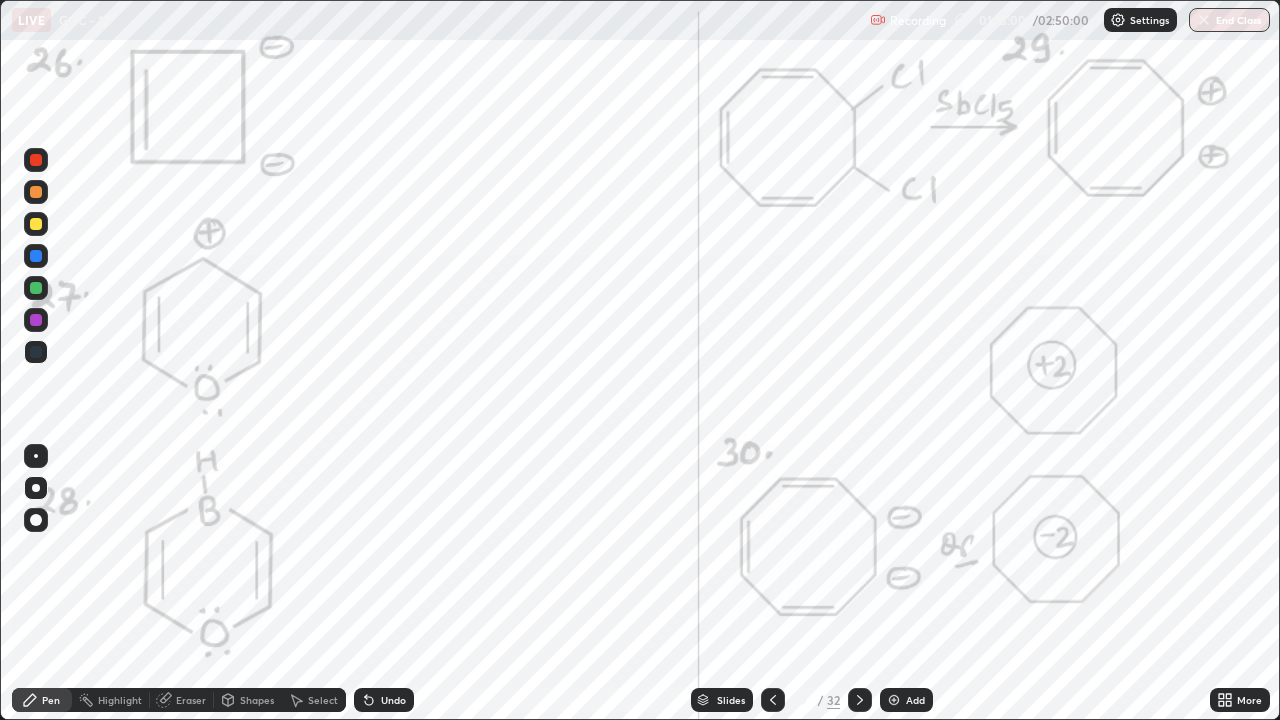 click 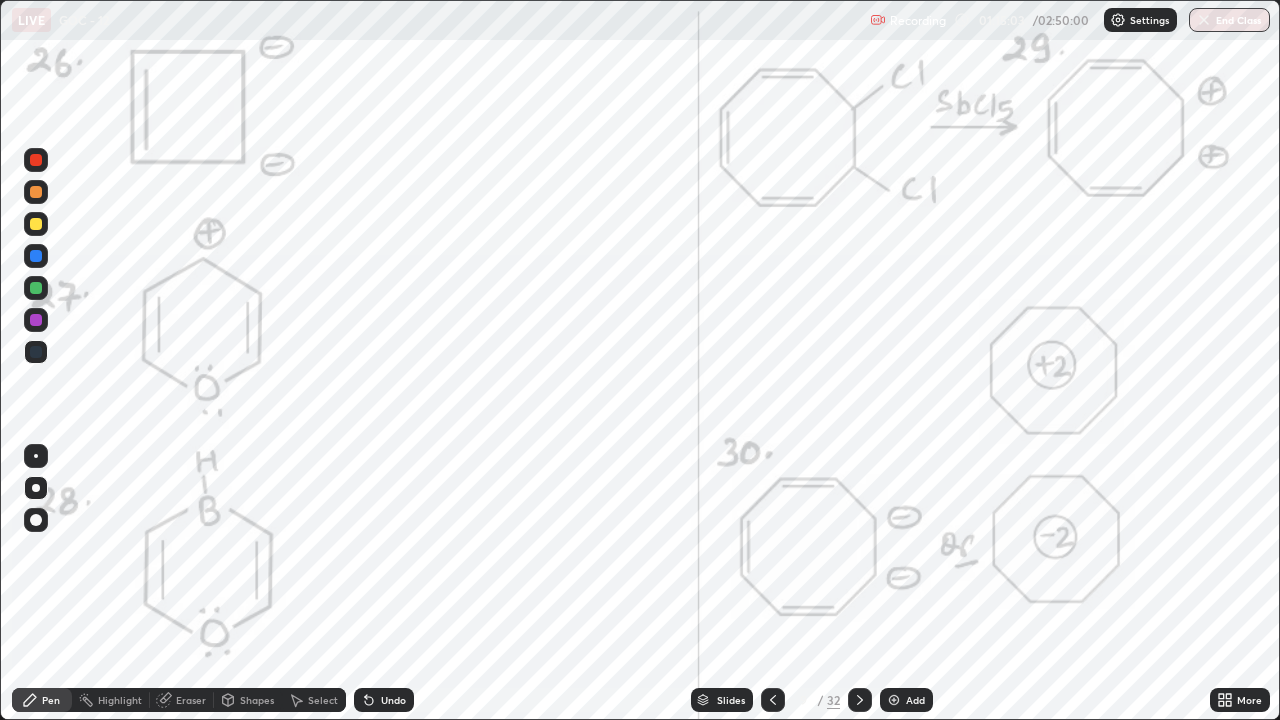 click at bounding box center (36, 160) 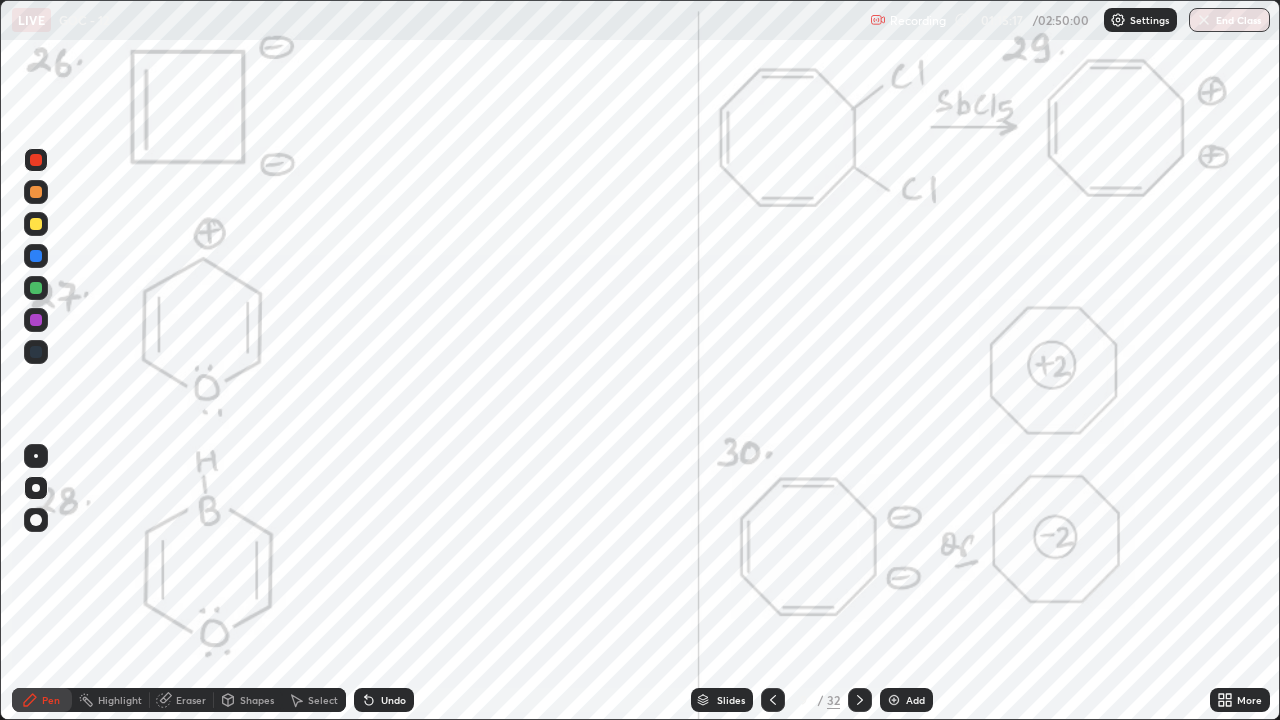 click at bounding box center [773, 700] 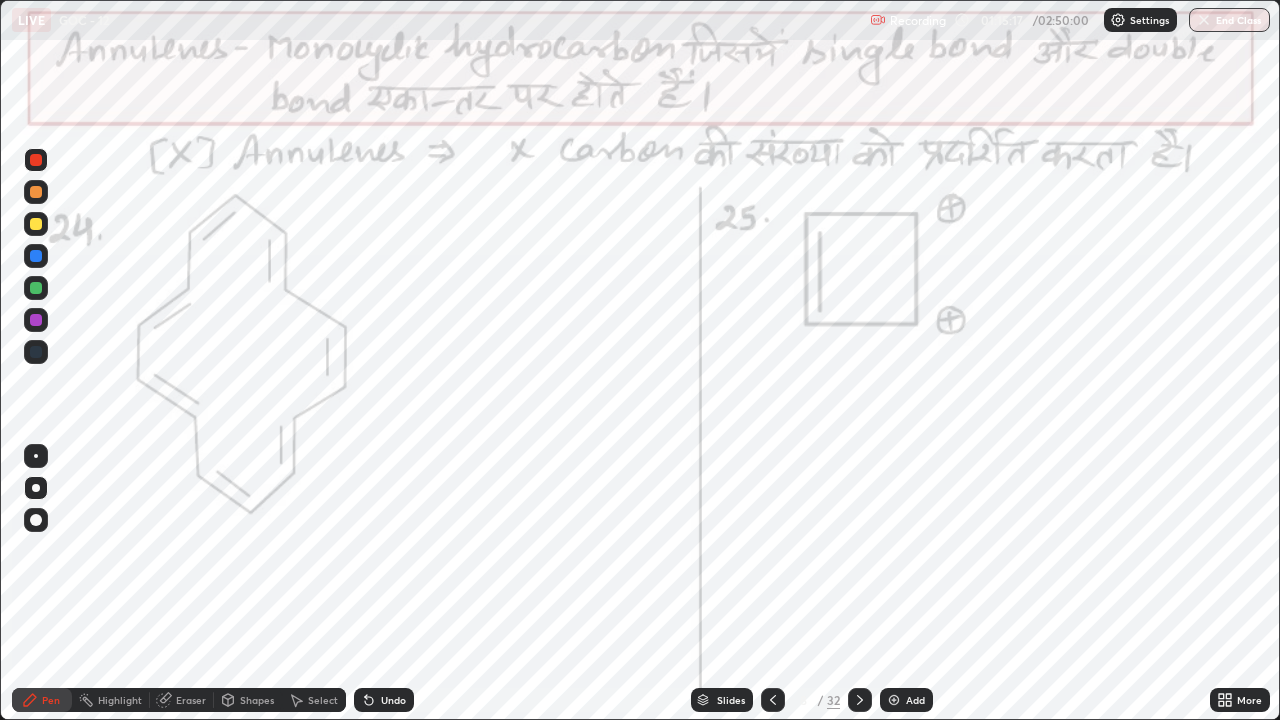 click 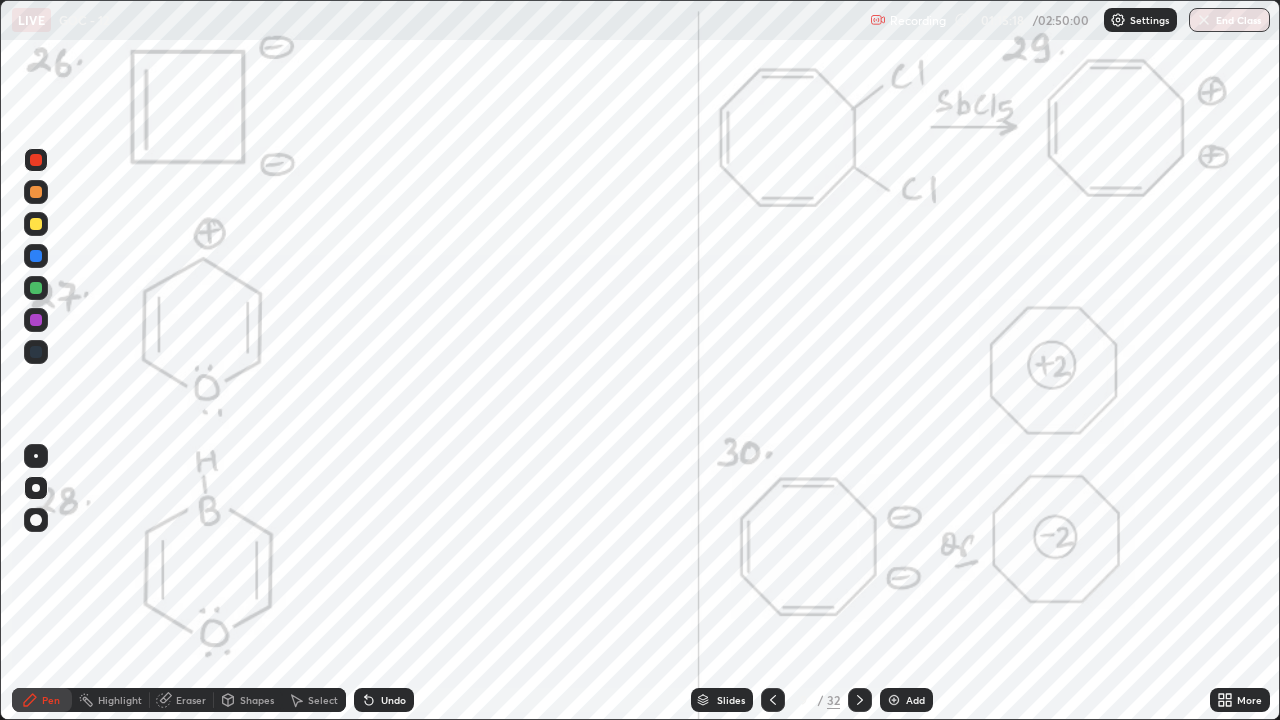 click 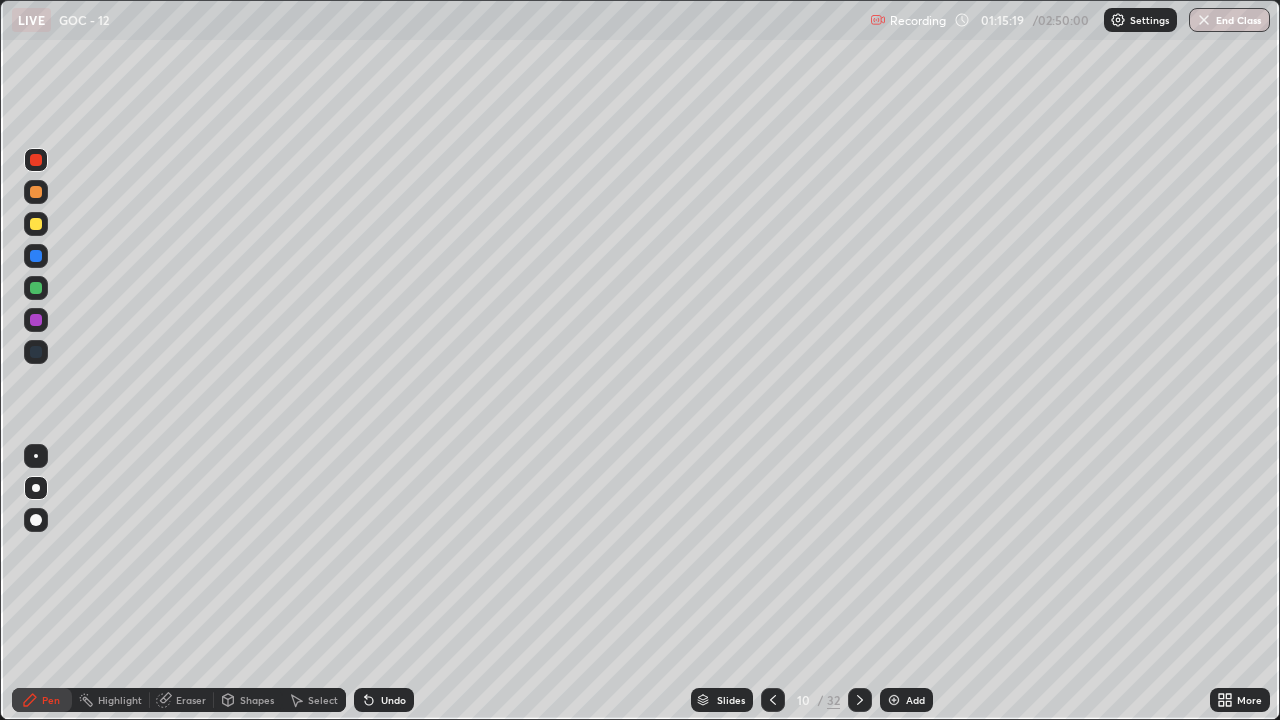 click 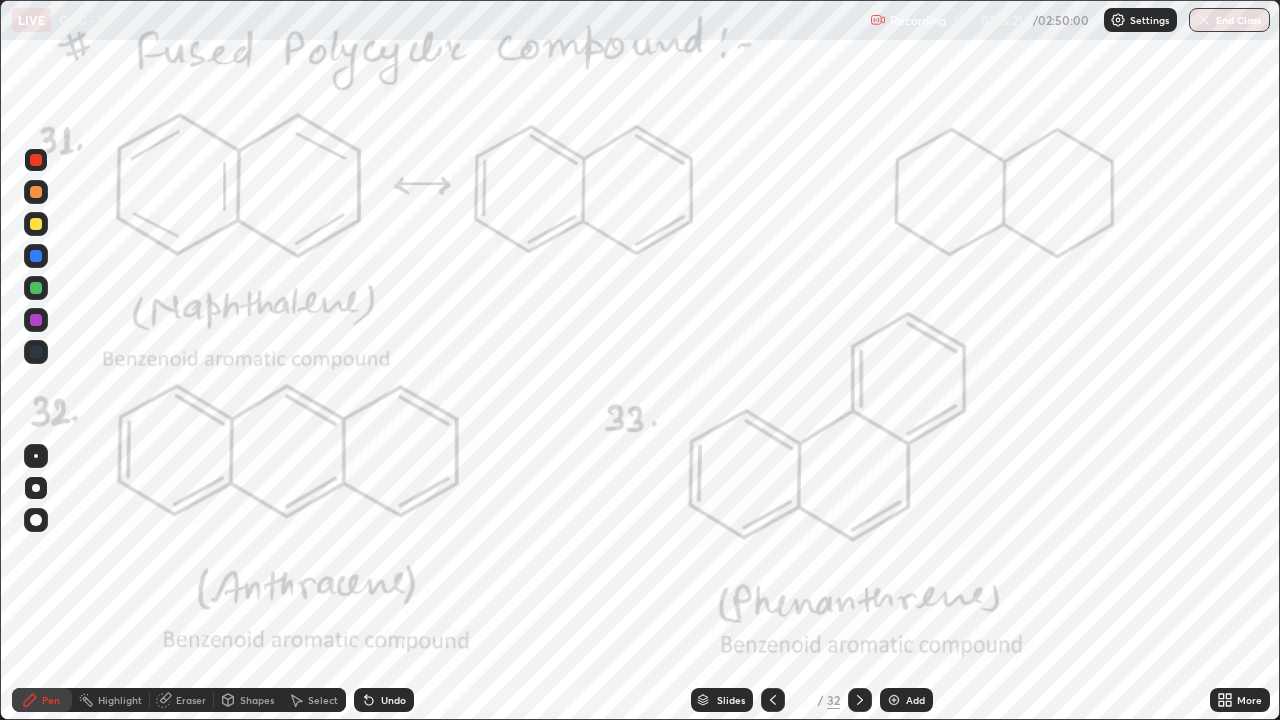 click 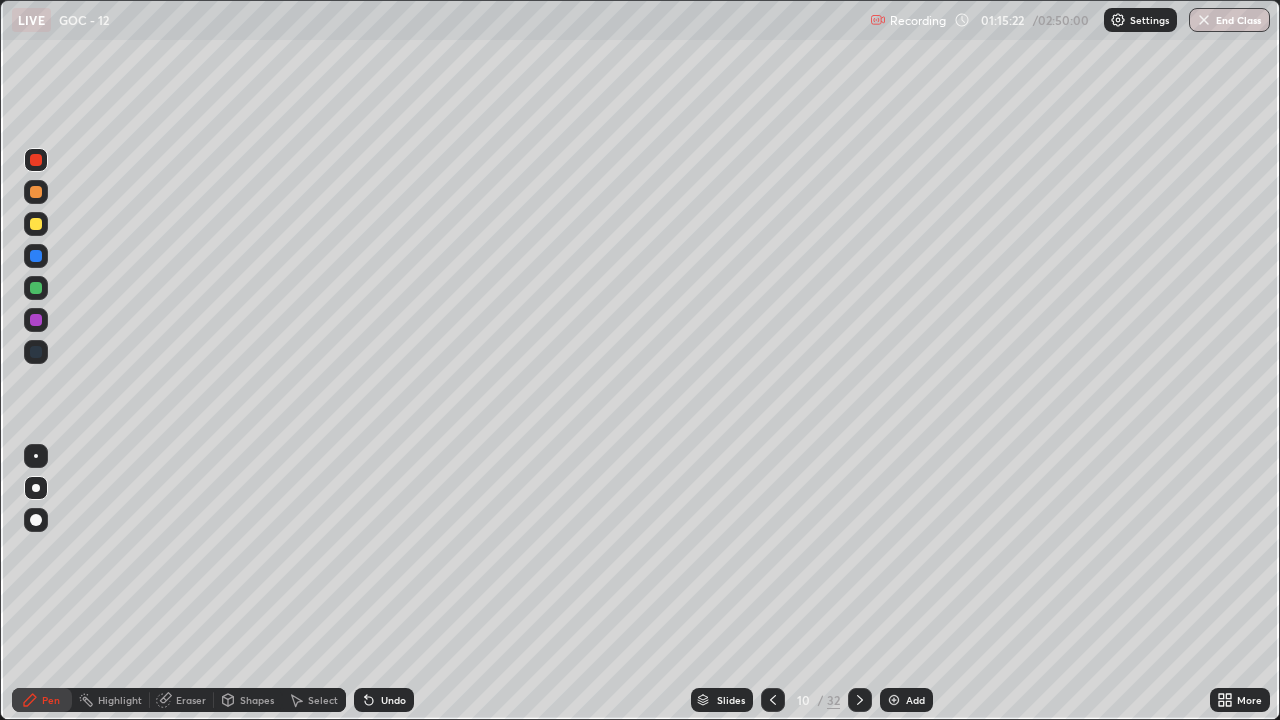click 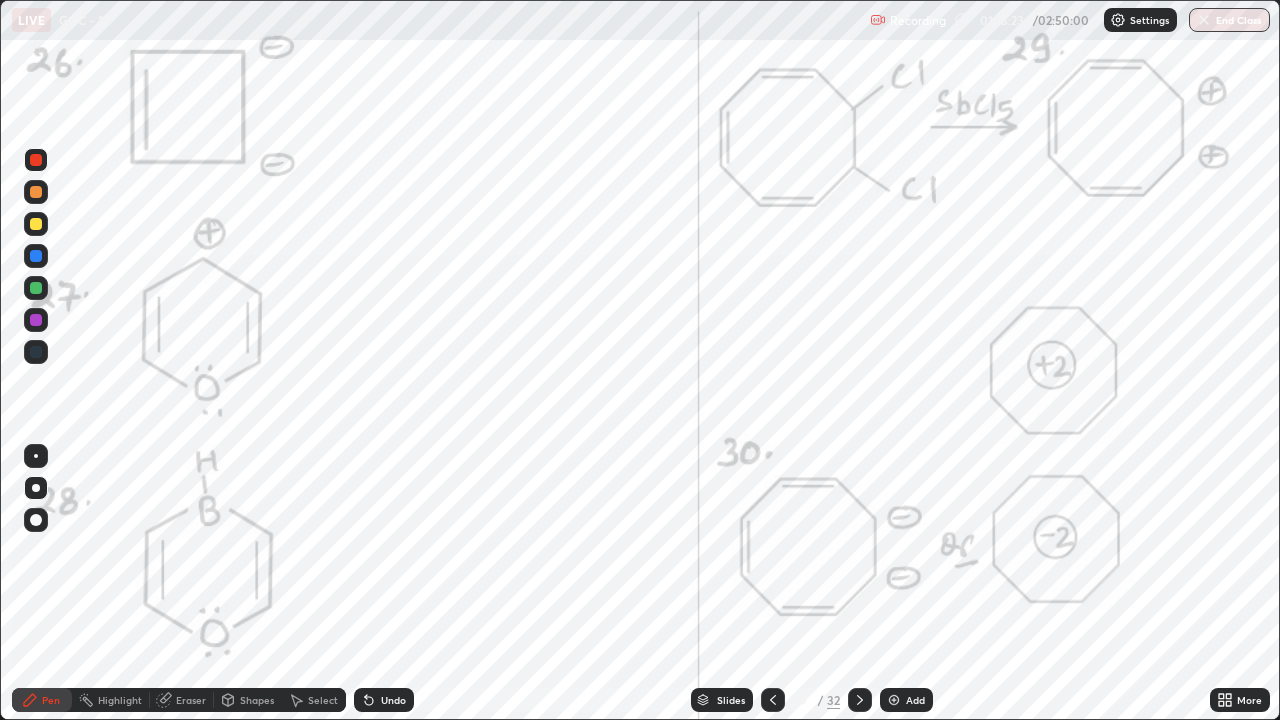click 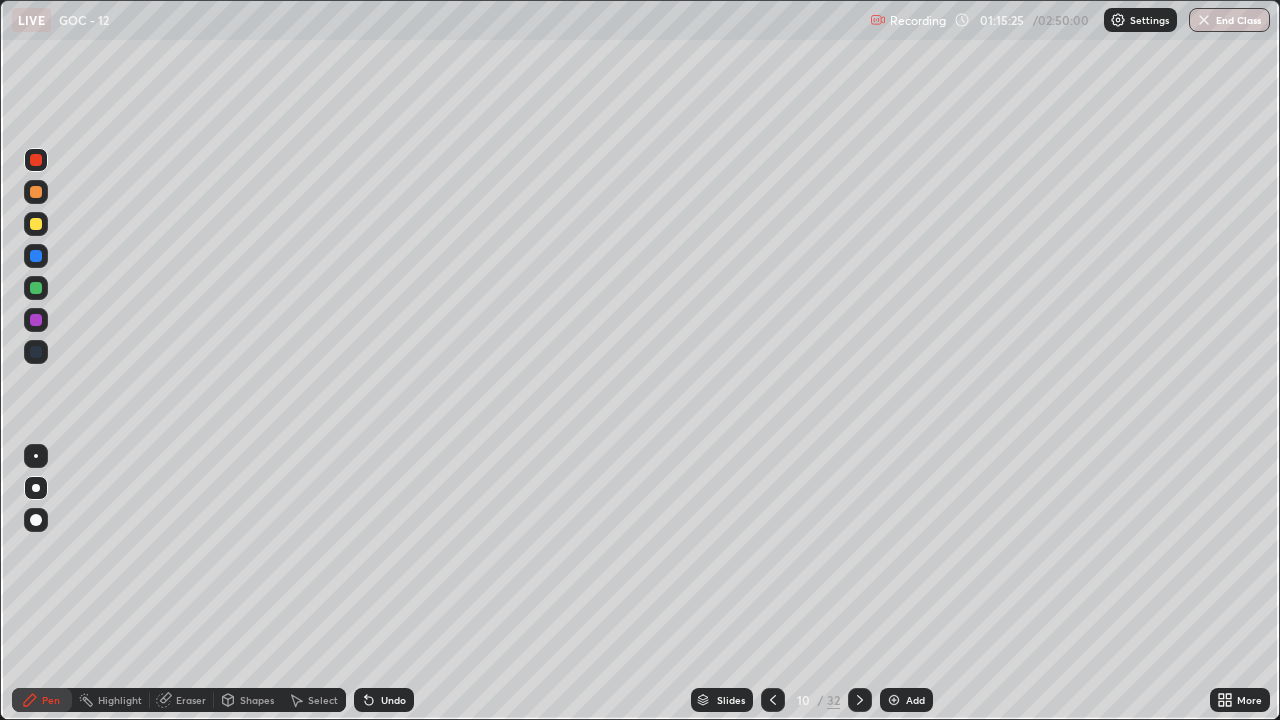 click at bounding box center [894, 700] 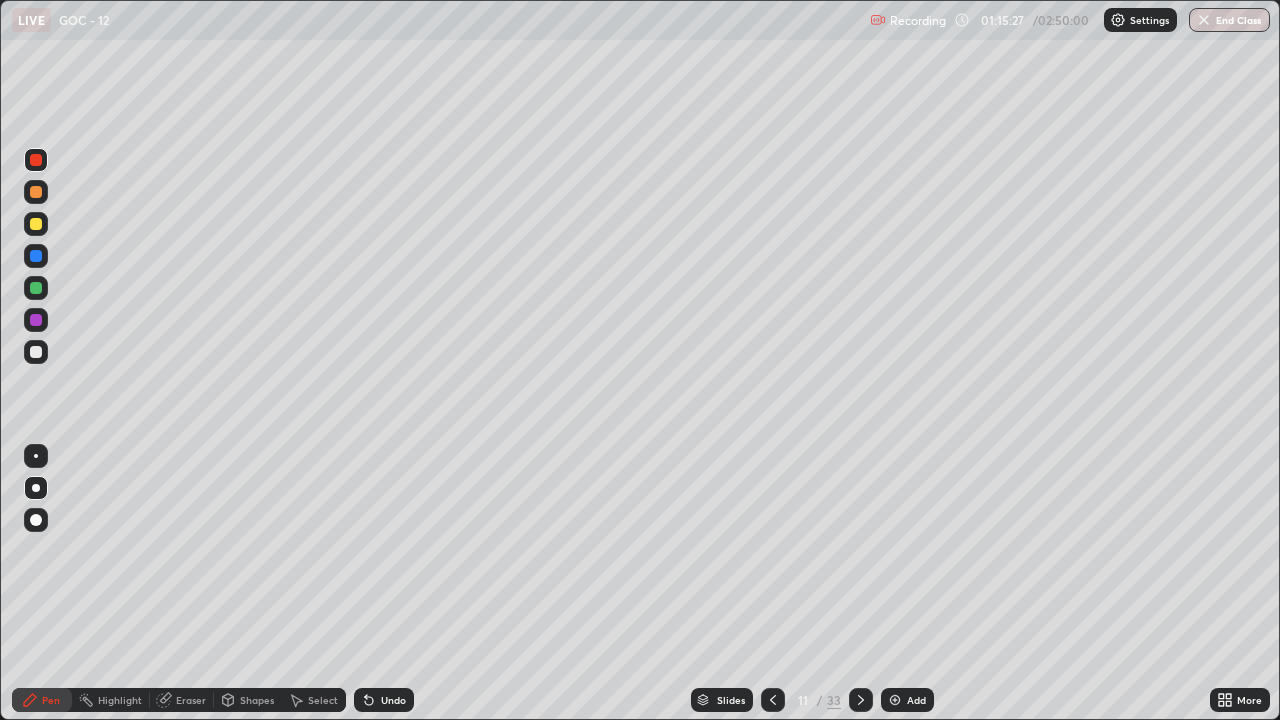 click at bounding box center (36, 224) 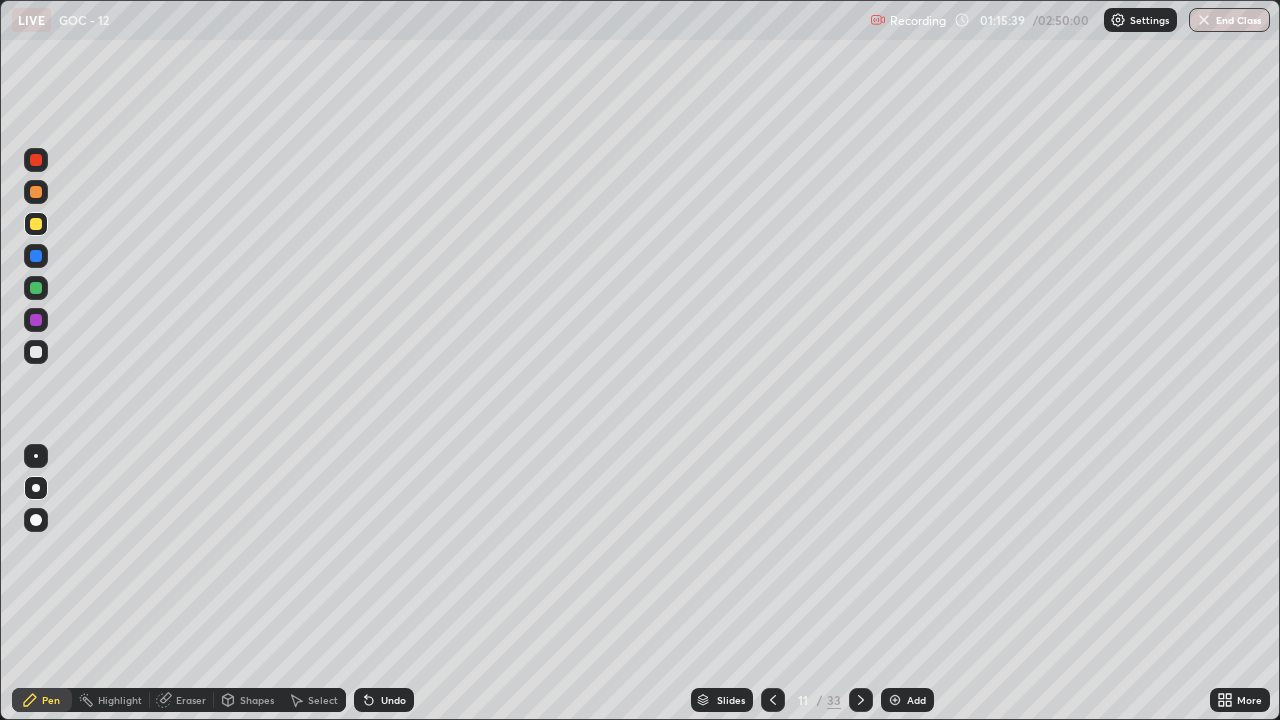 click at bounding box center (36, 288) 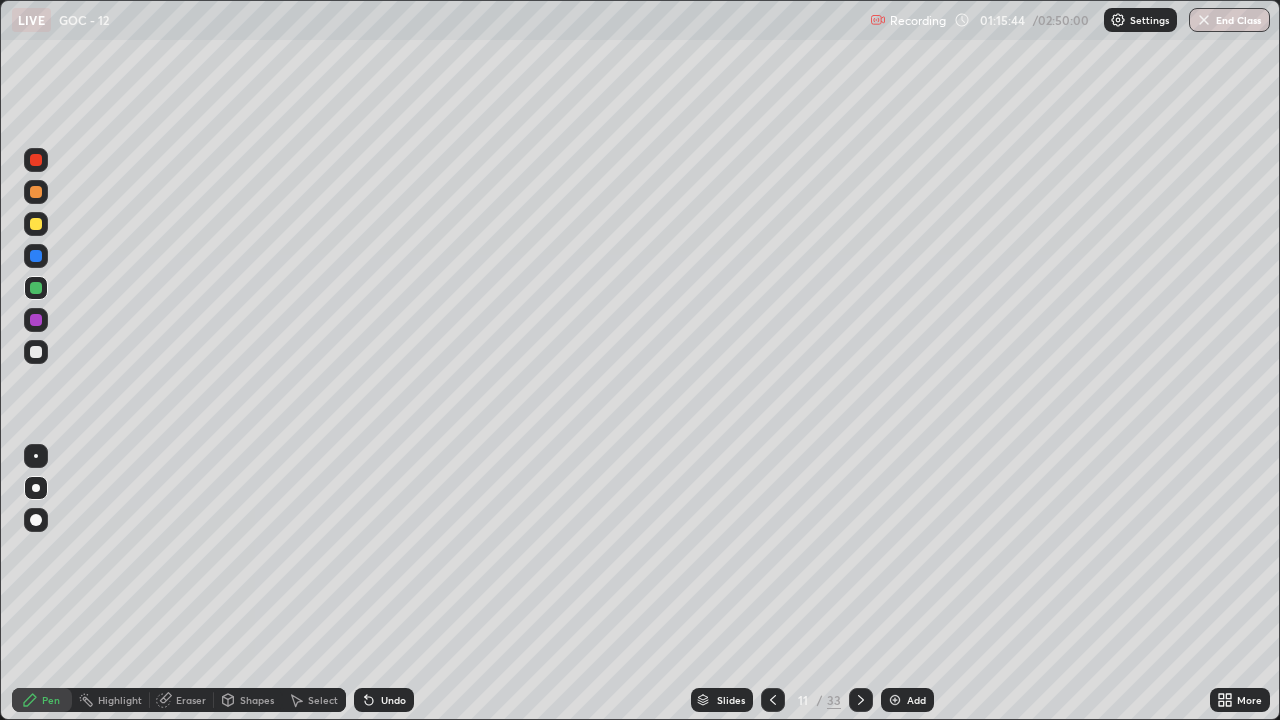 click at bounding box center [36, 224] 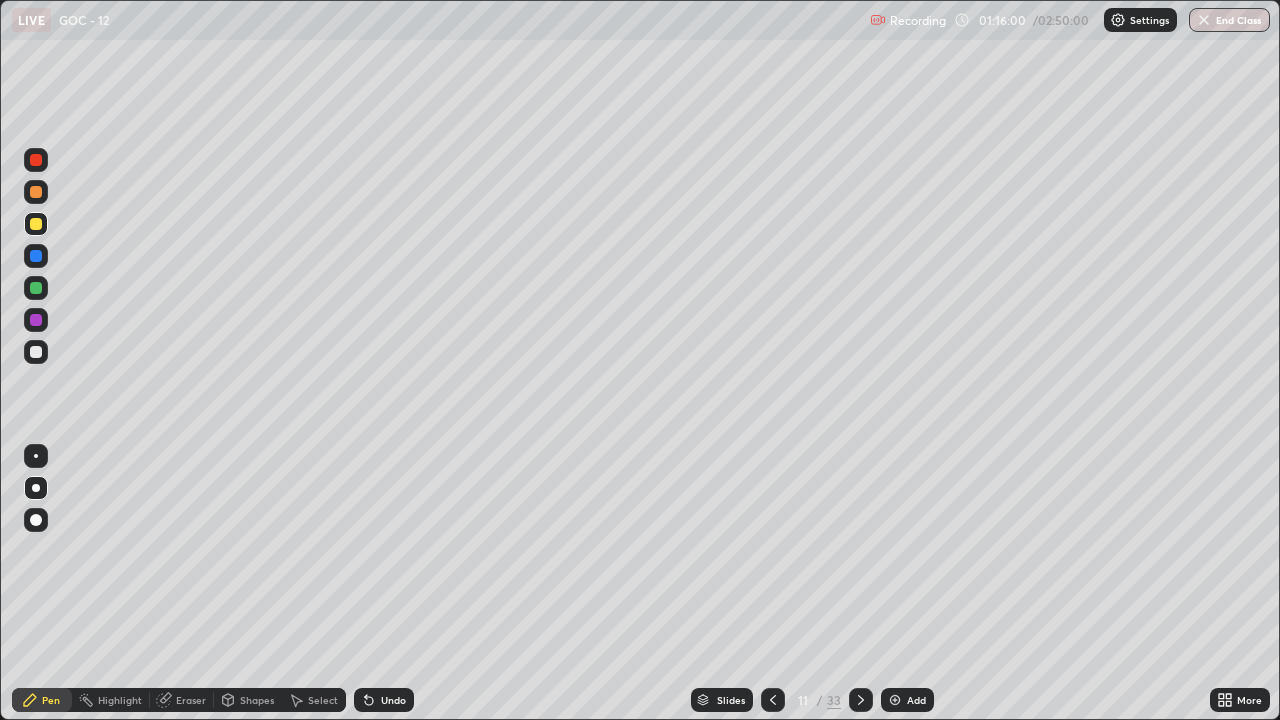click at bounding box center [36, 288] 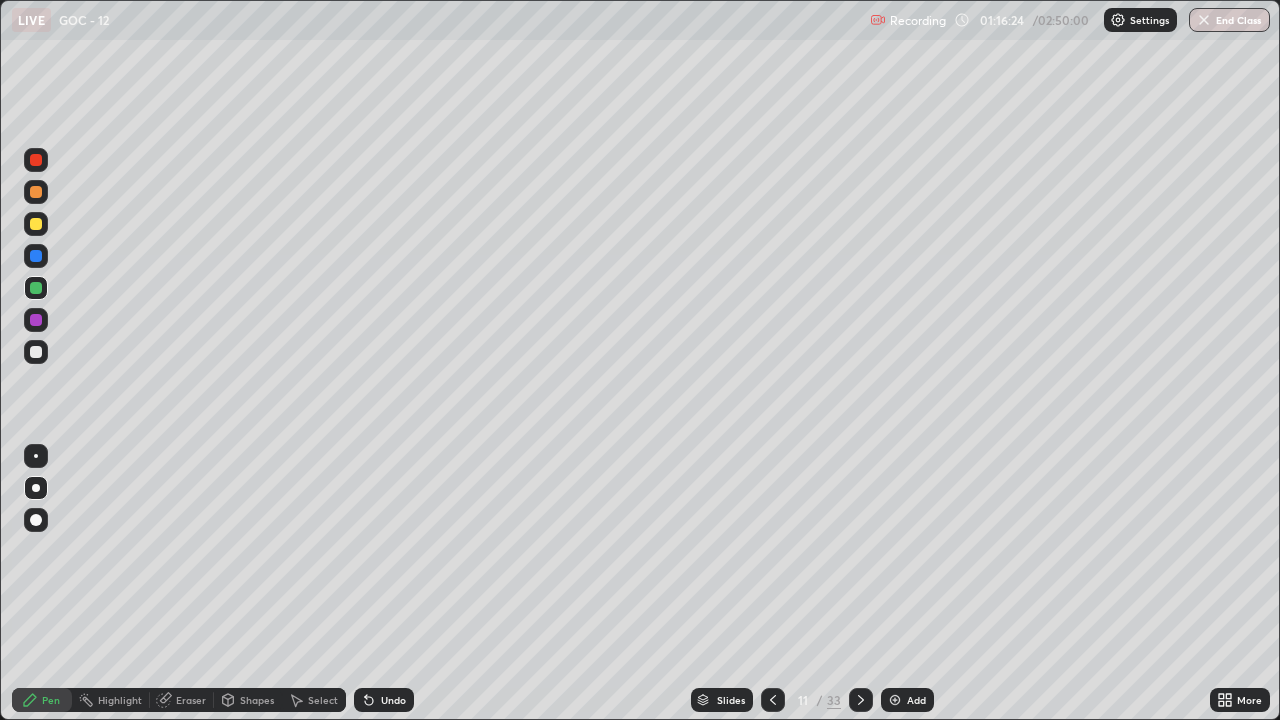click at bounding box center (36, 160) 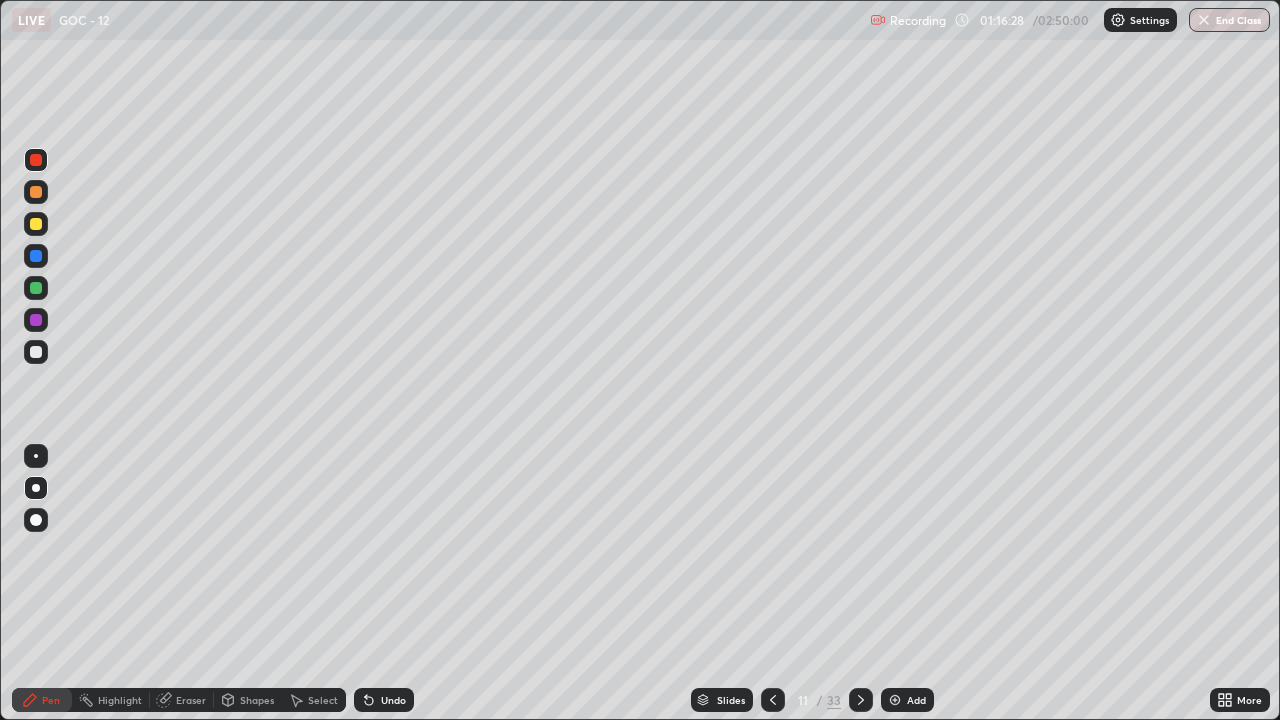 click 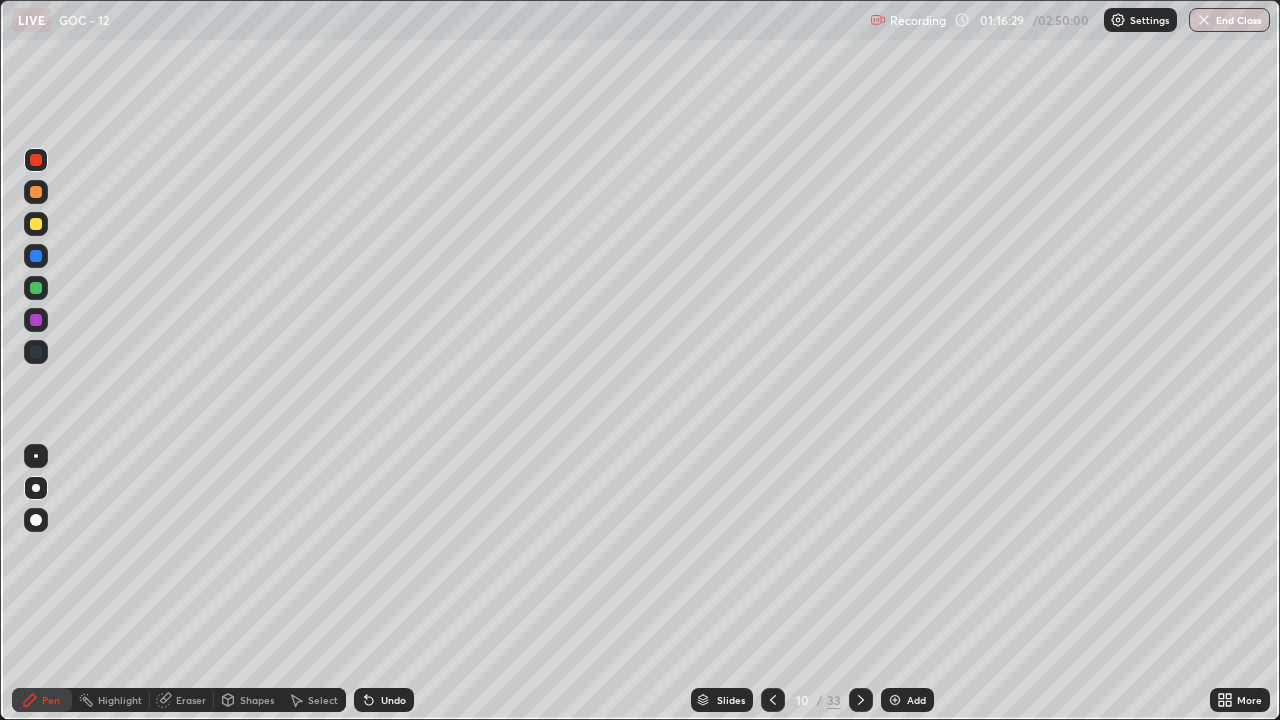 click 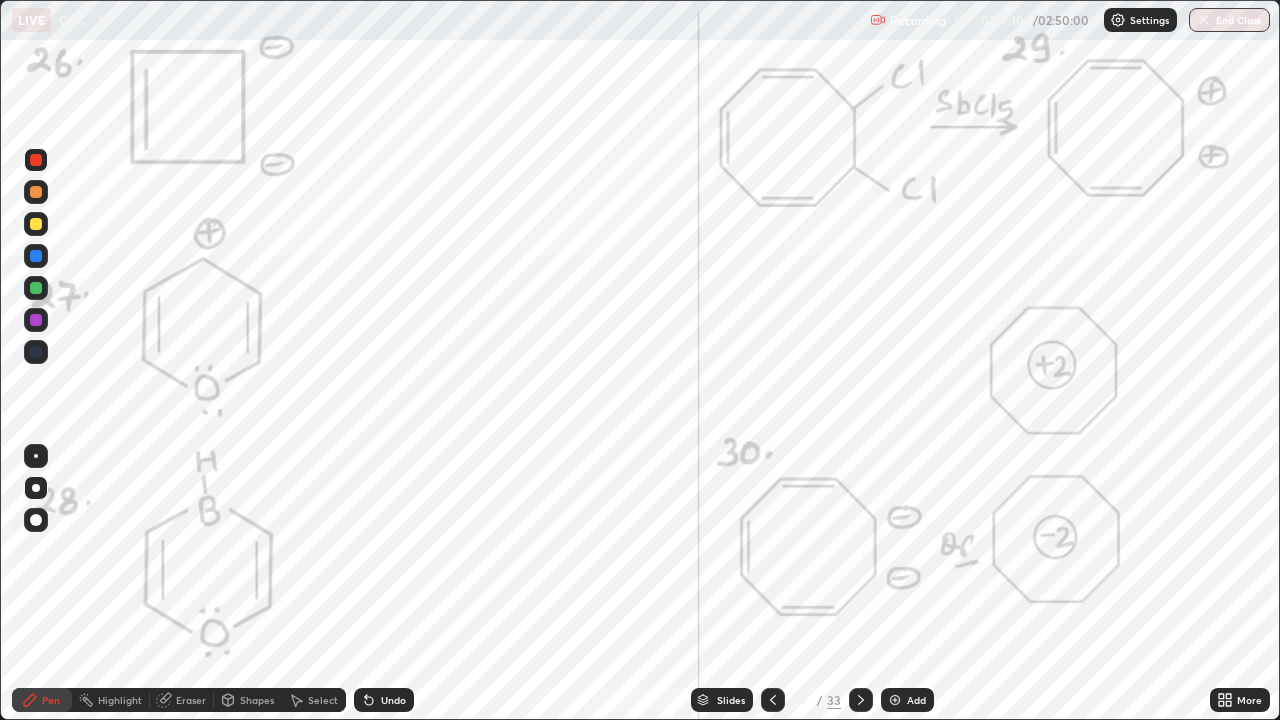 click 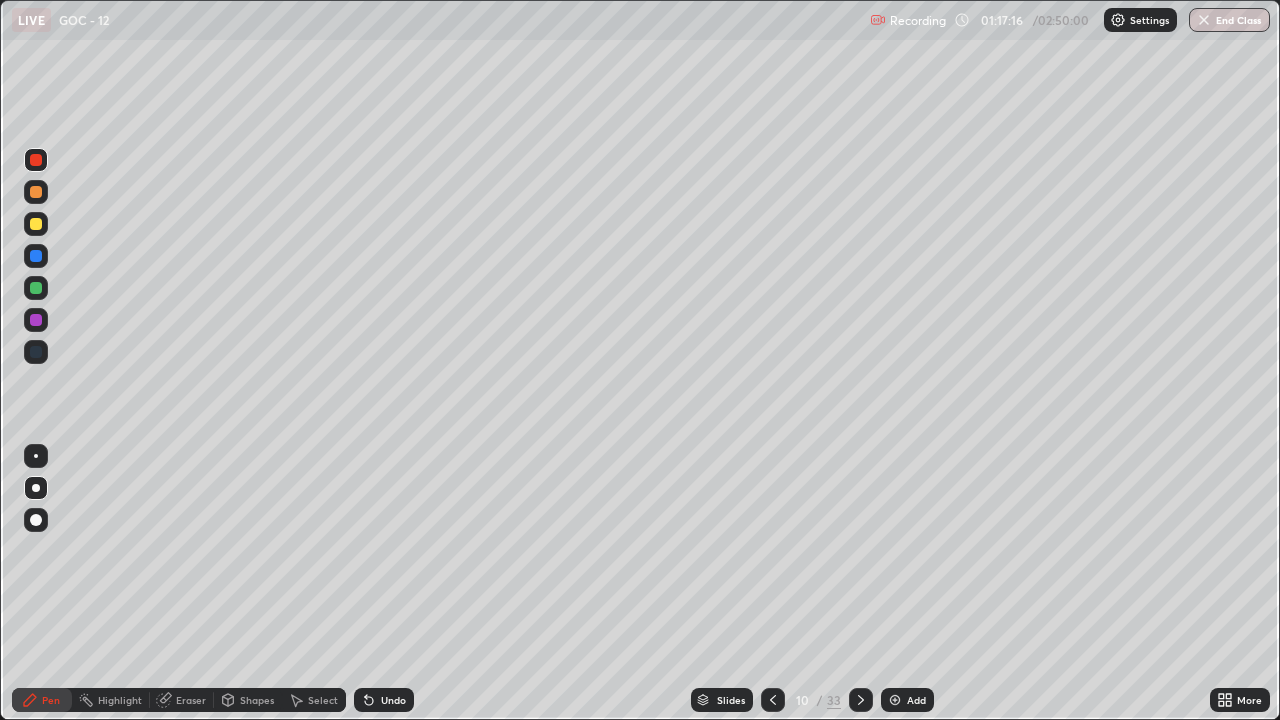click 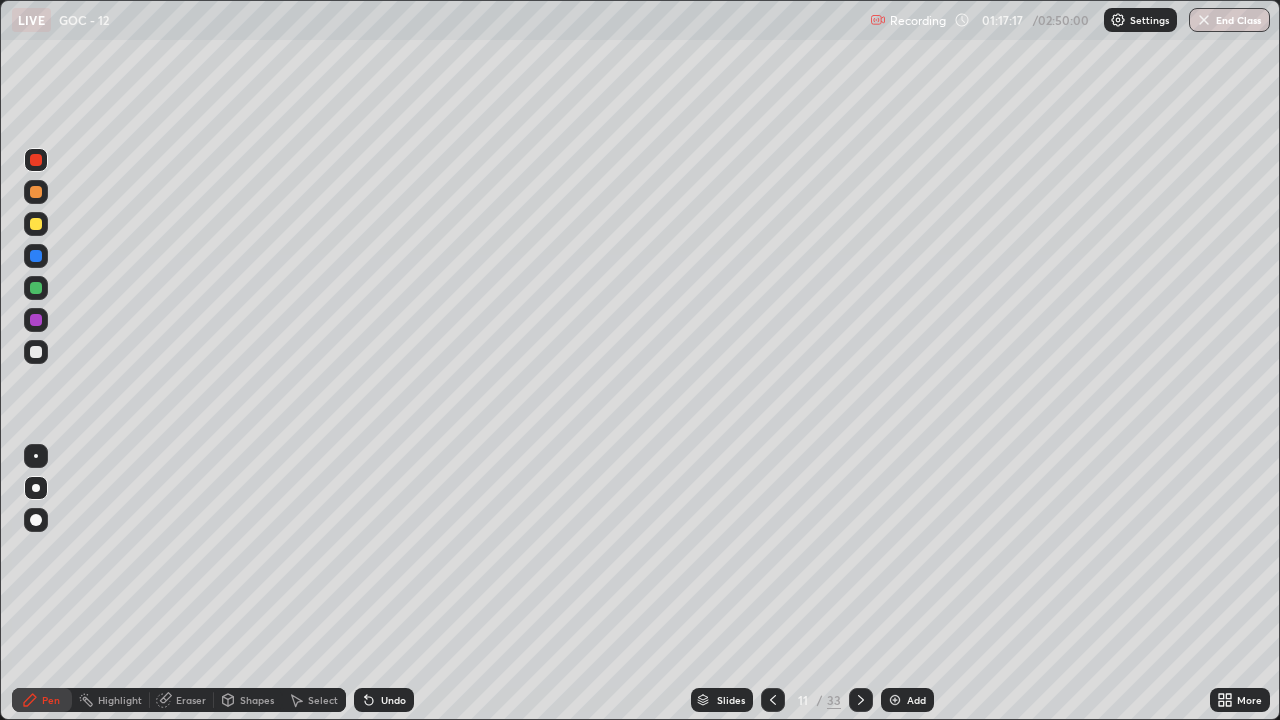 click at bounding box center [861, 700] 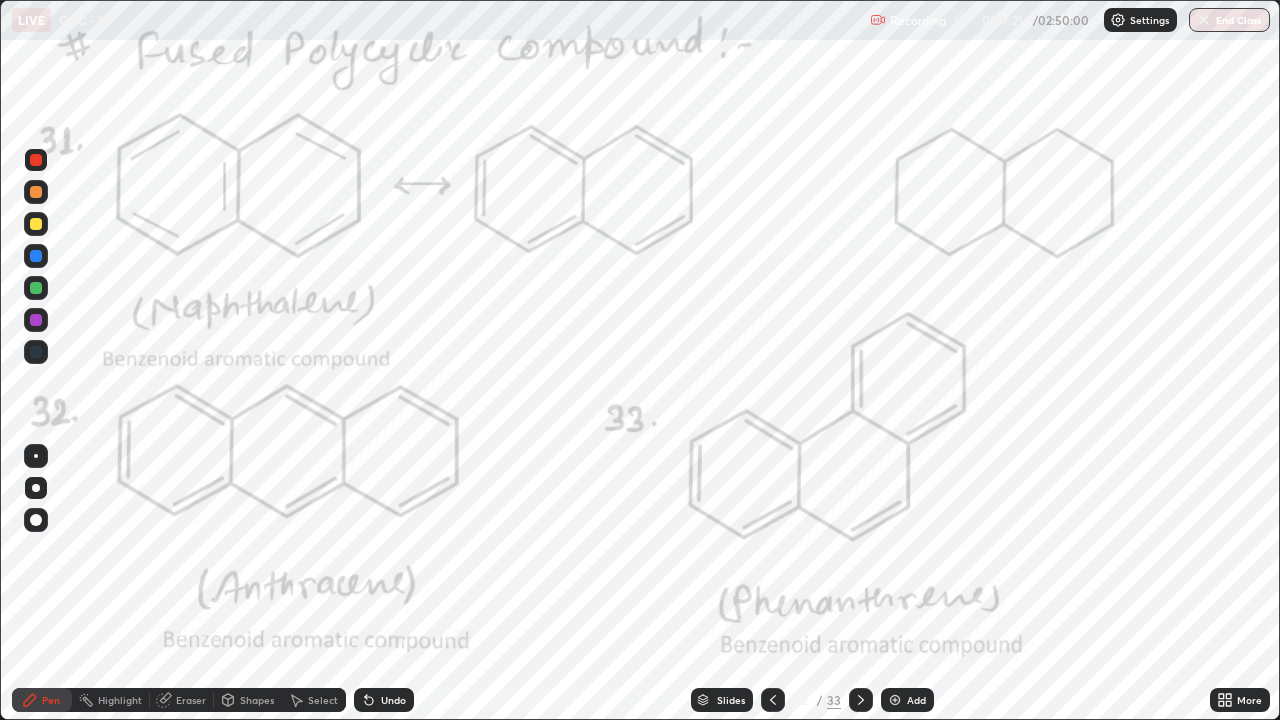 click 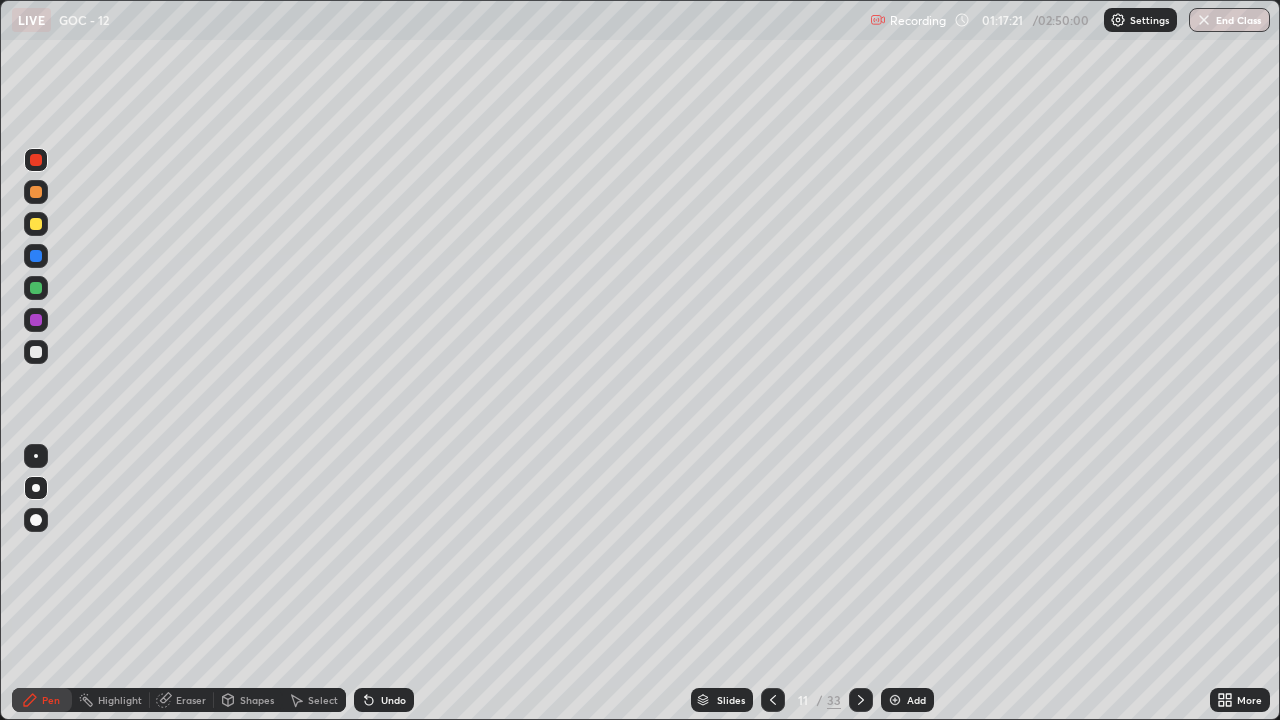 click 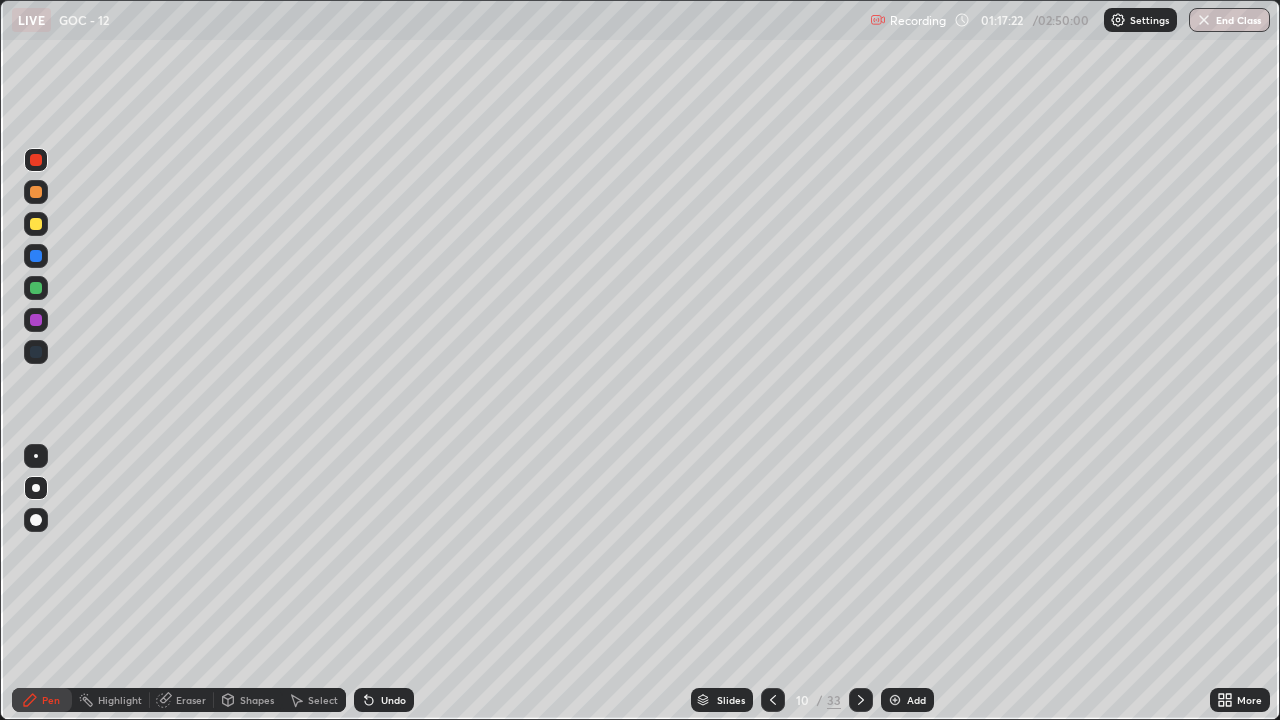 click 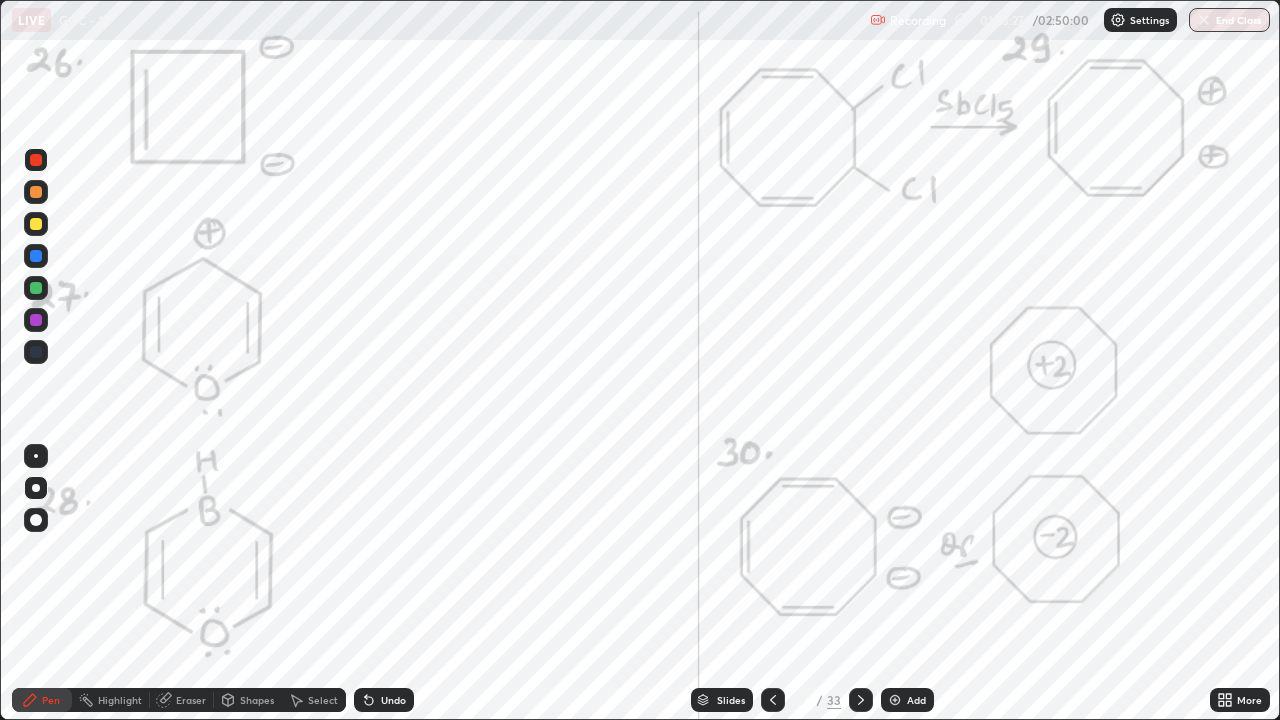 click 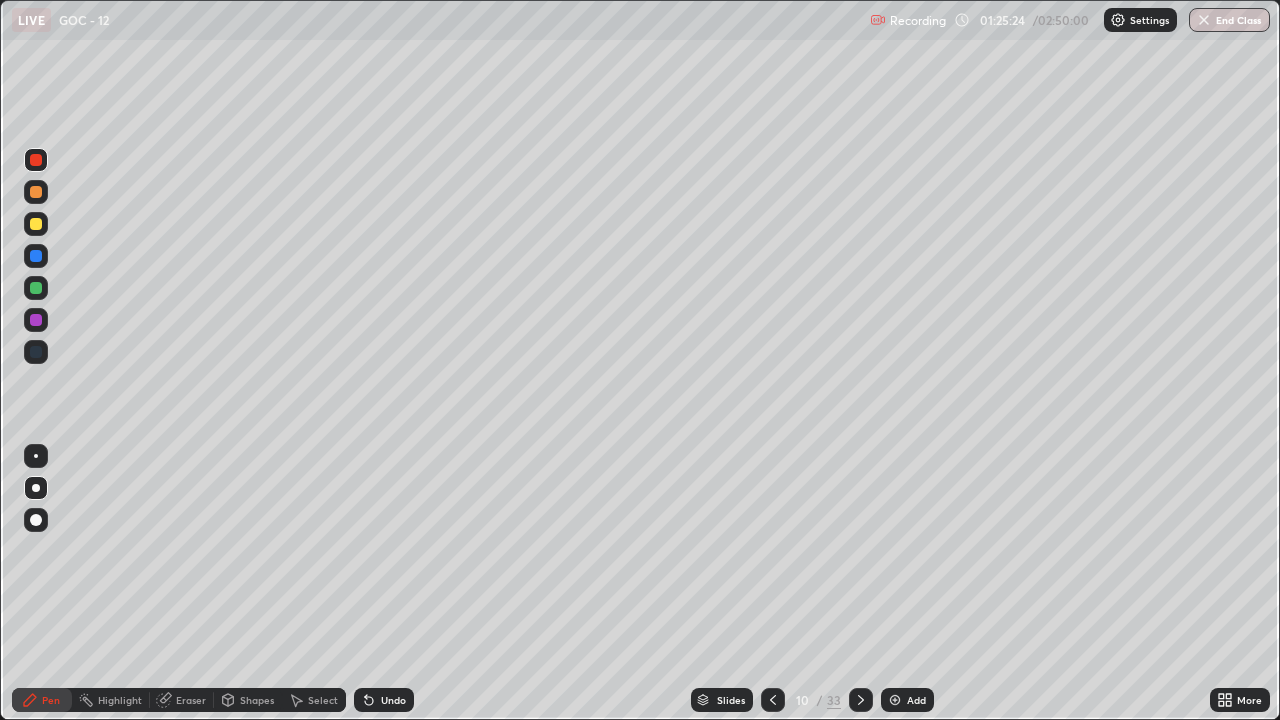 click 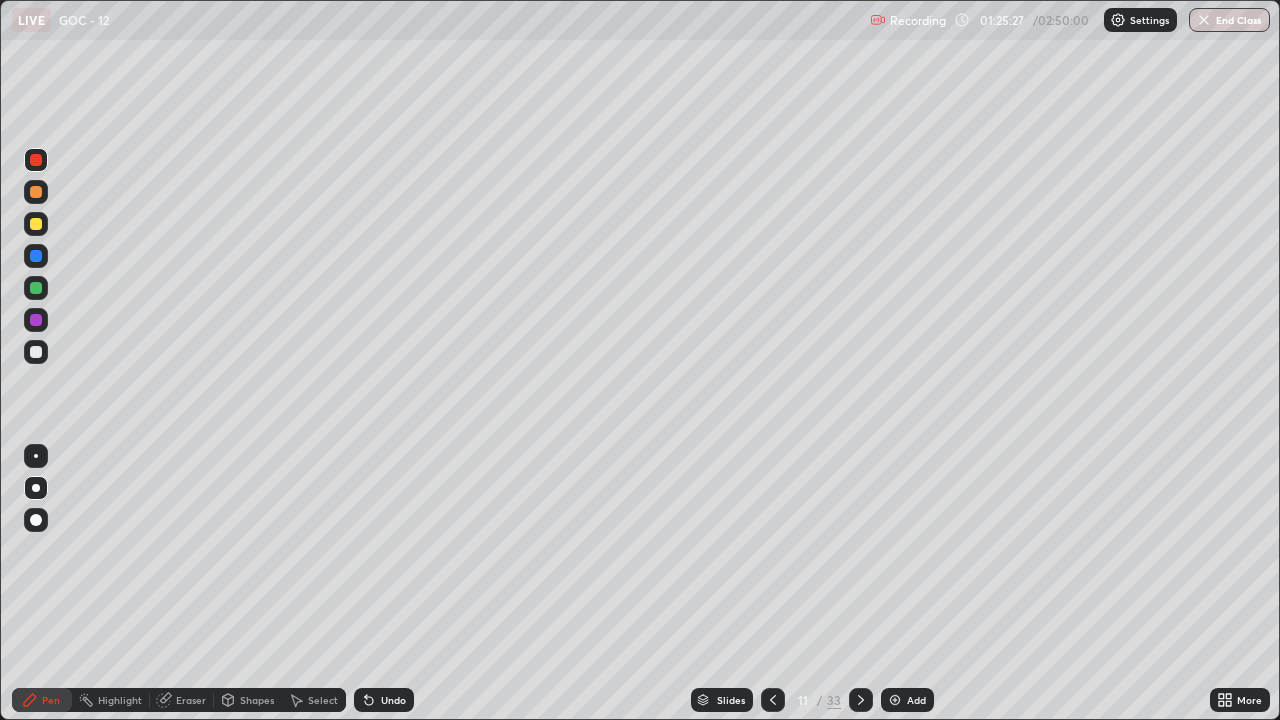 click 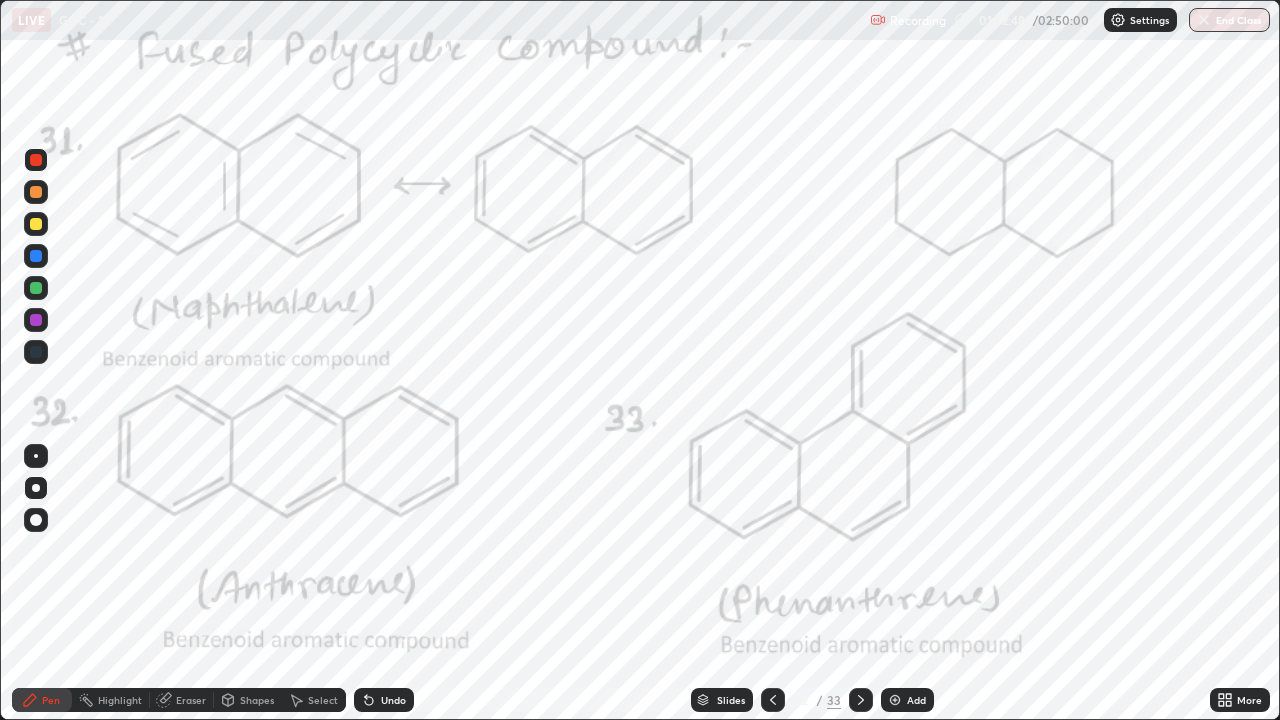 click 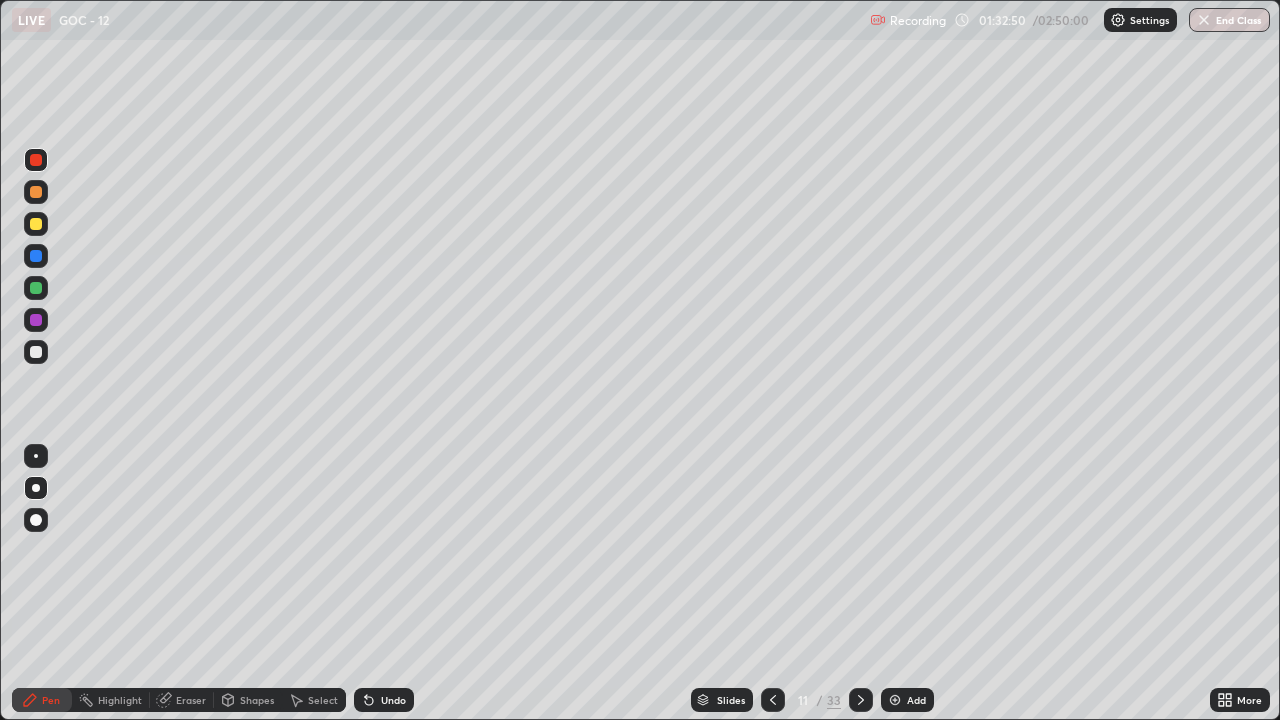 click at bounding box center (895, 700) 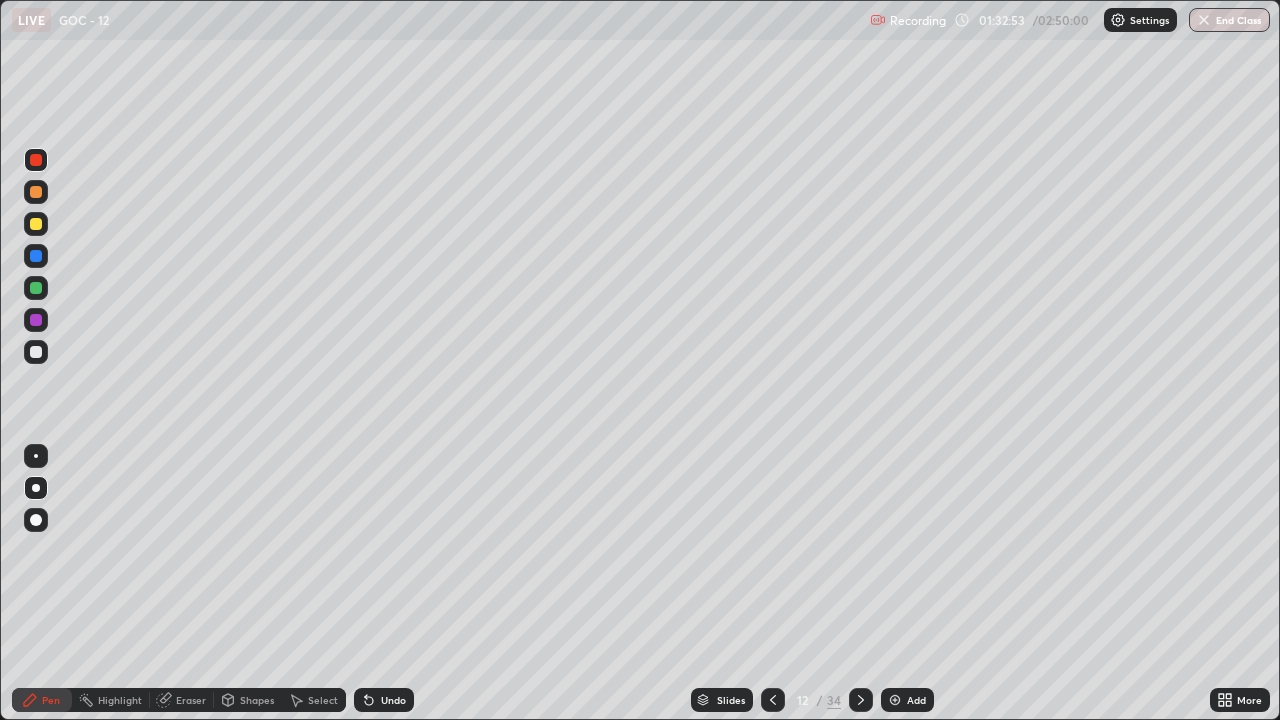 click at bounding box center (36, 224) 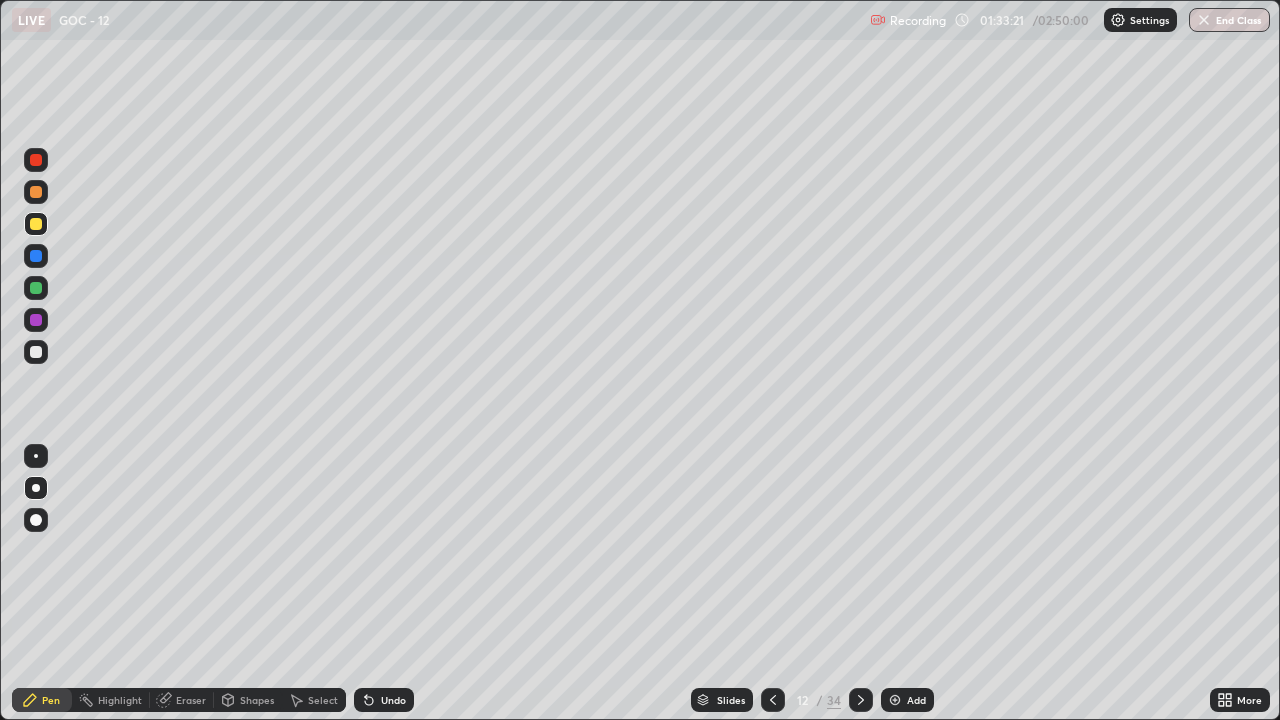 click on "Undo" at bounding box center (393, 700) 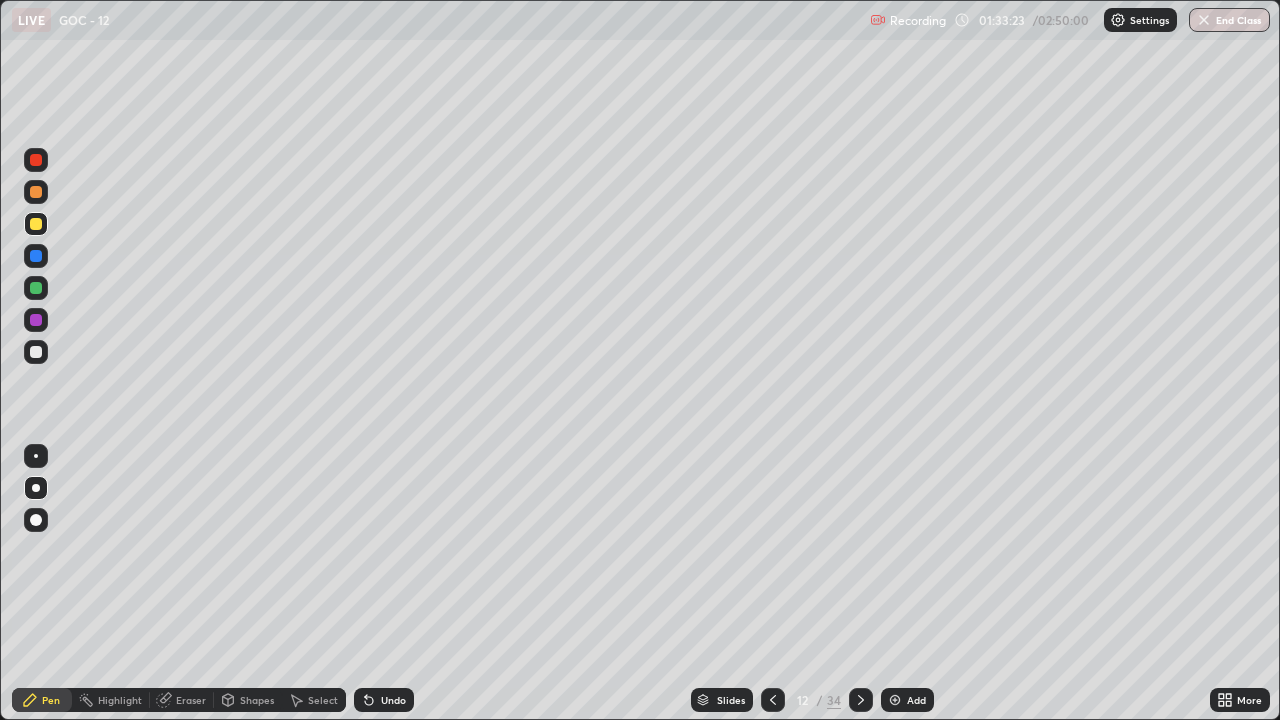 click on "Eraser" at bounding box center (191, 700) 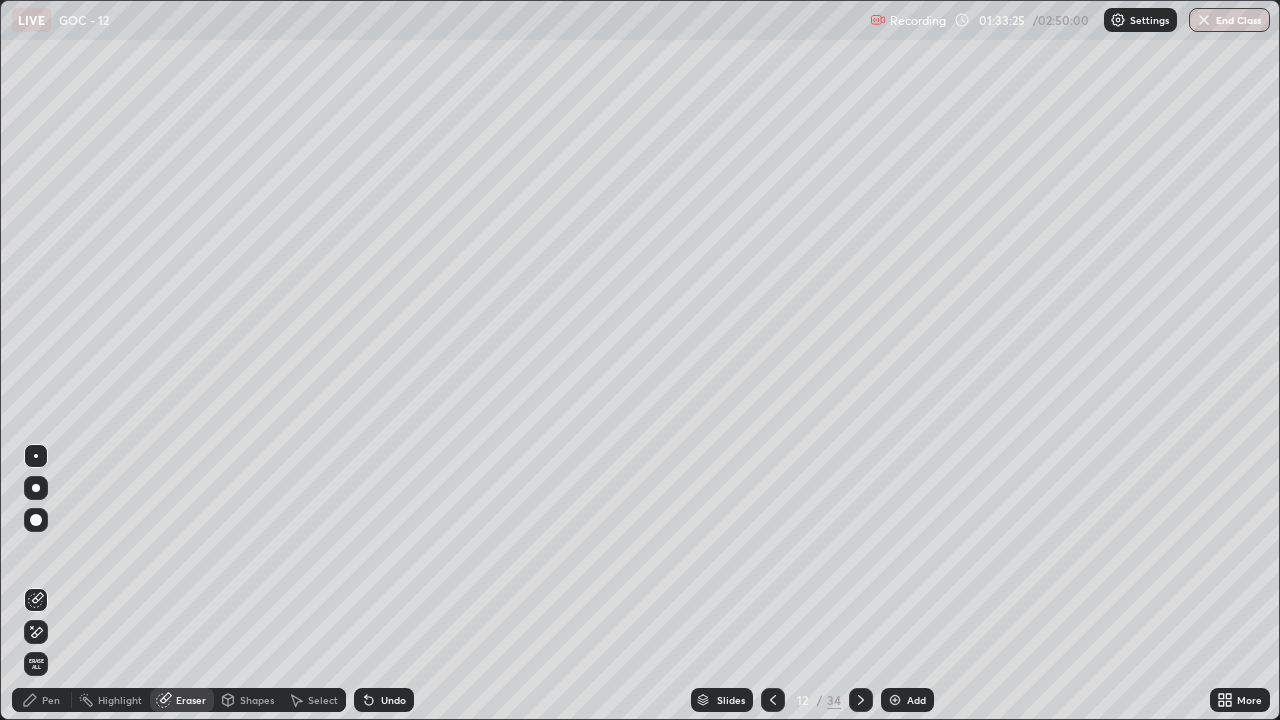 click 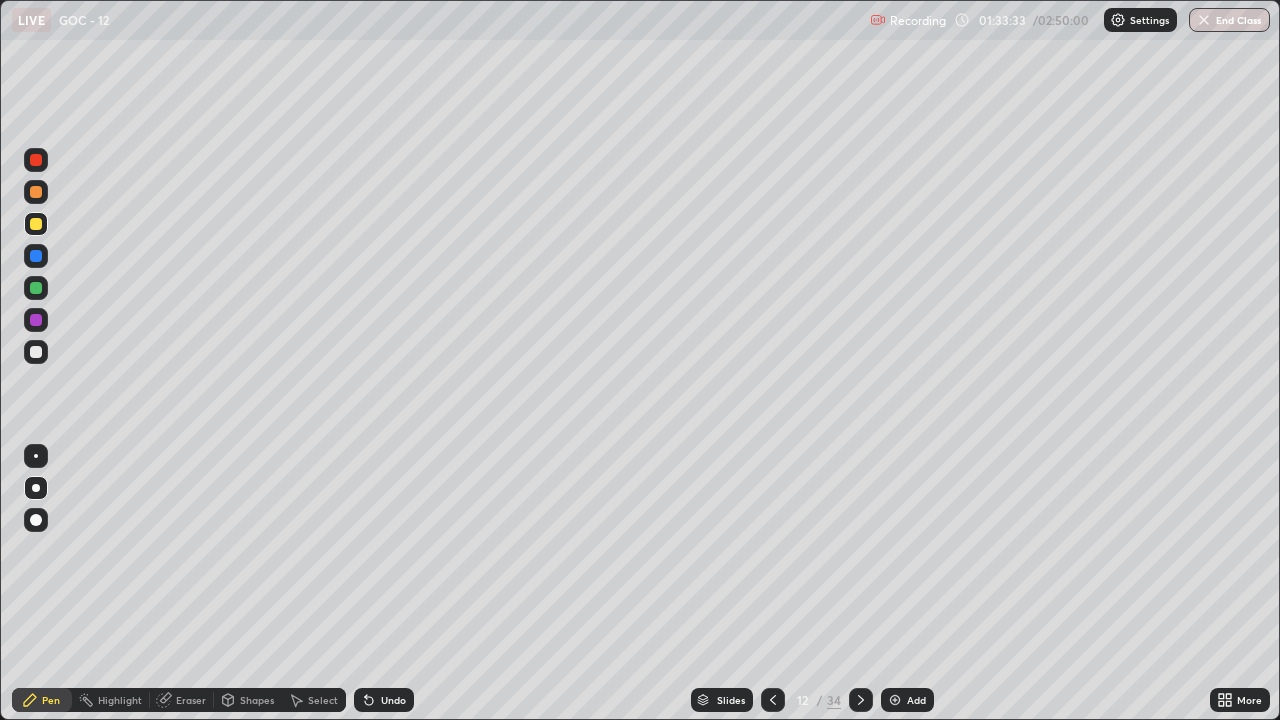 click on "Undo" at bounding box center (393, 700) 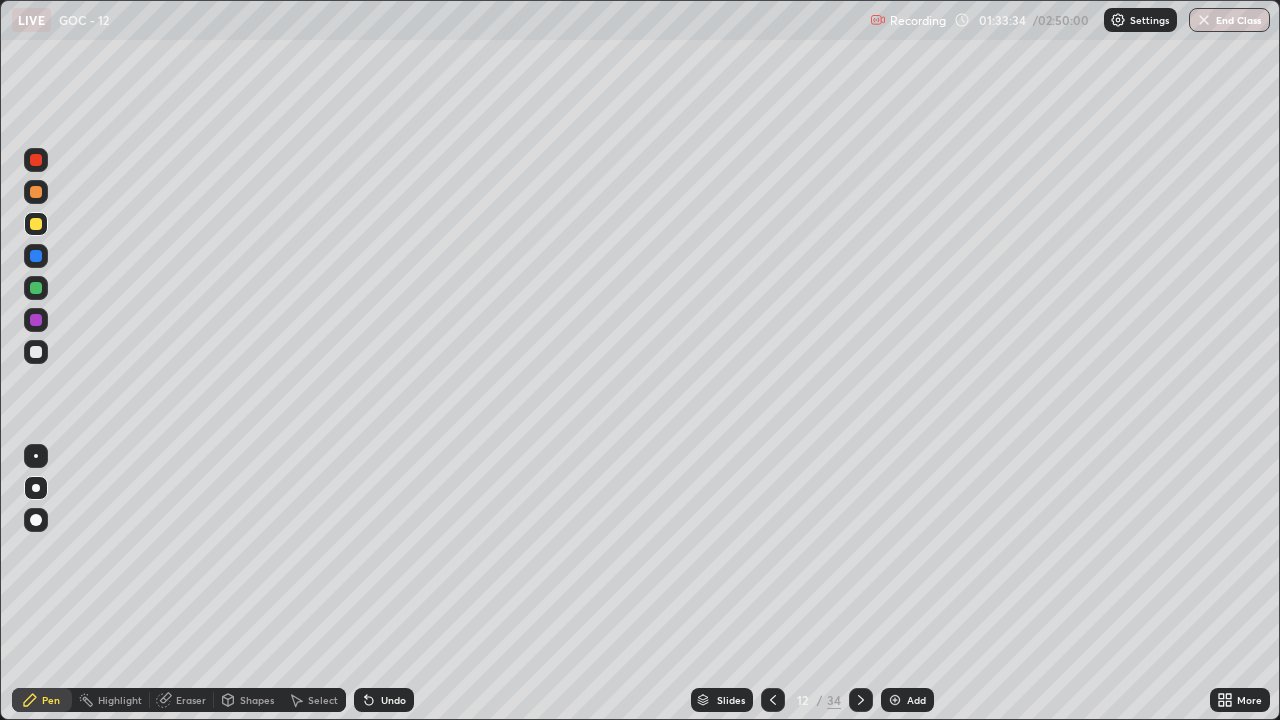 click on "Undo" at bounding box center (393, 700) 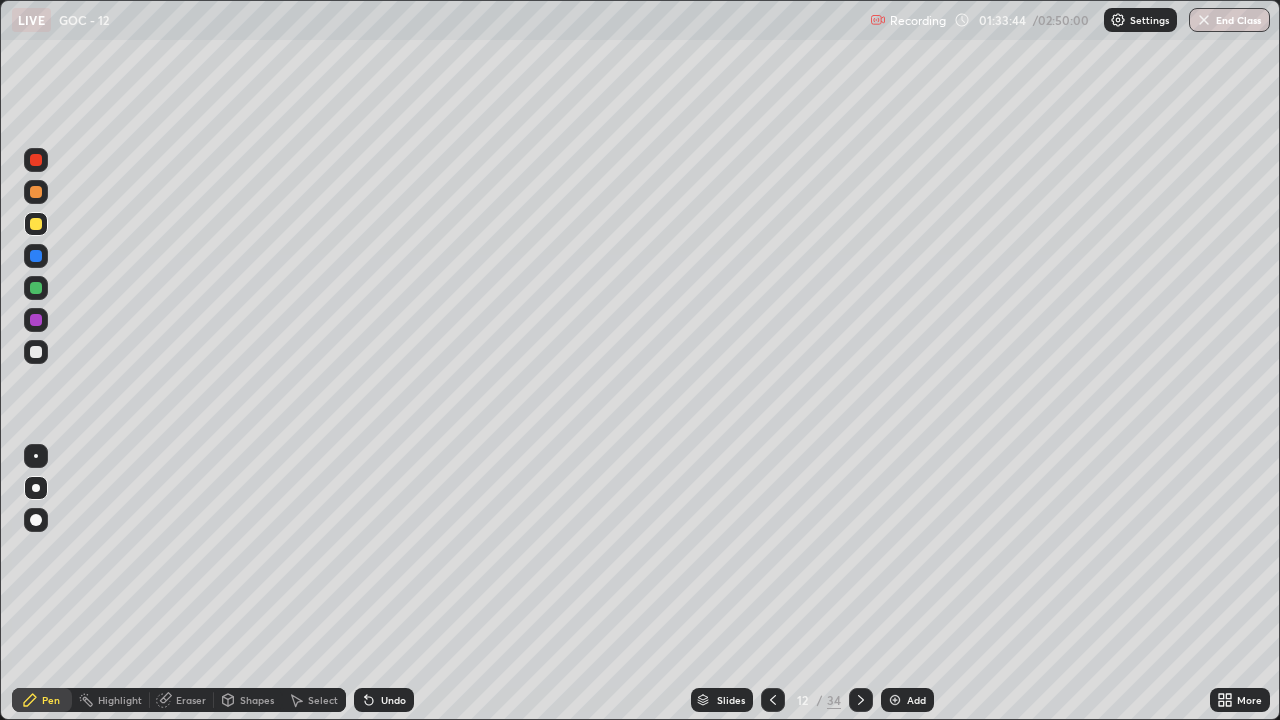 click on "Undo" at bounding box center (393, 700) 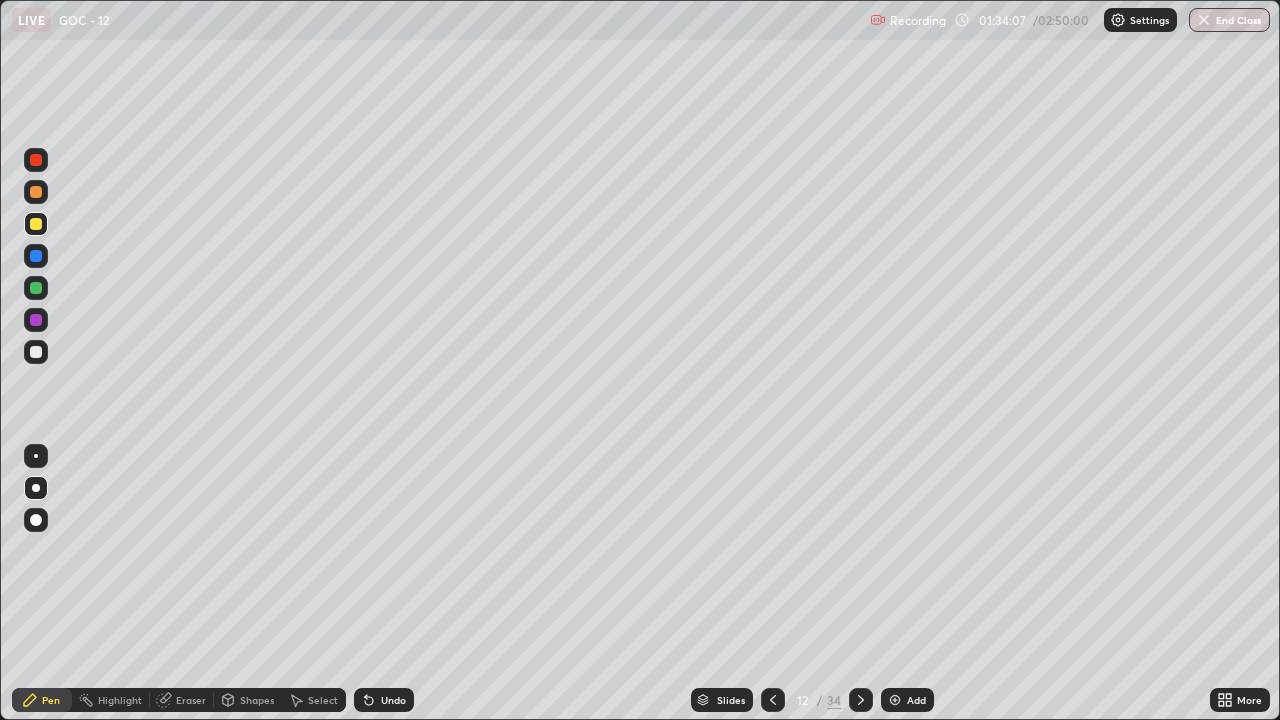 click on "Undo" at bounding box center [393, 700] 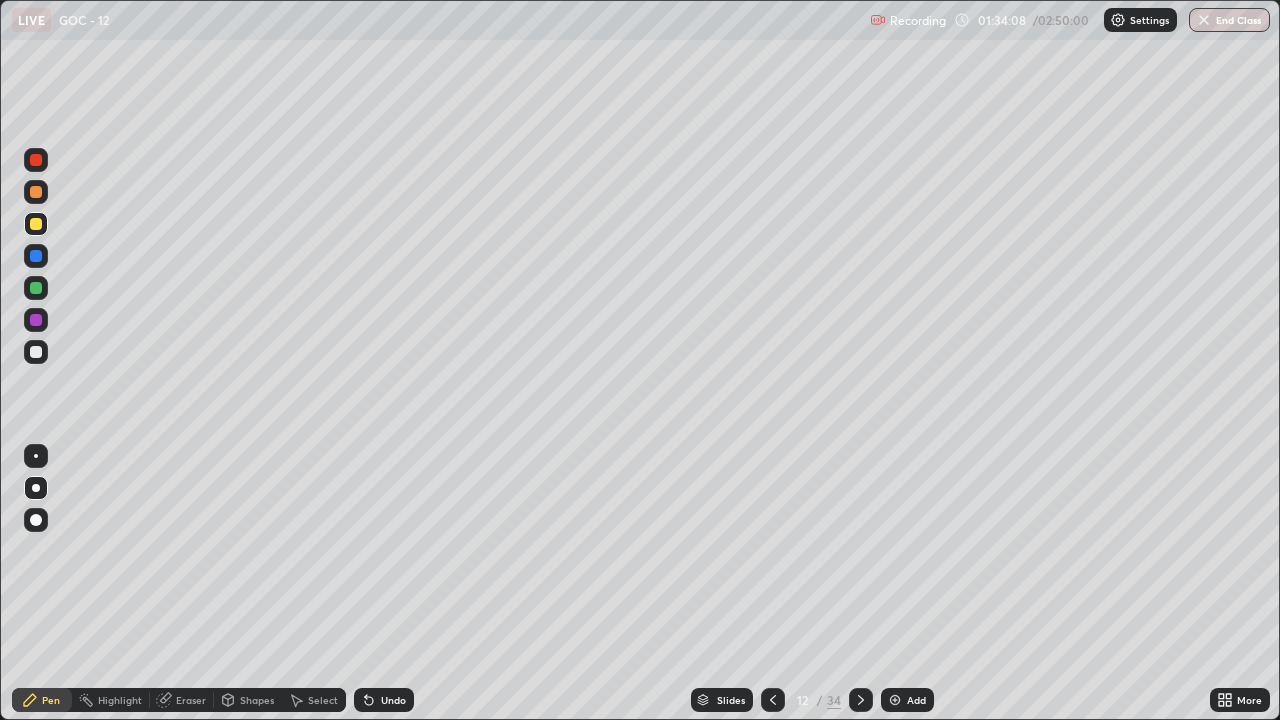 click on "Undo" at bounding box center [393, 700] 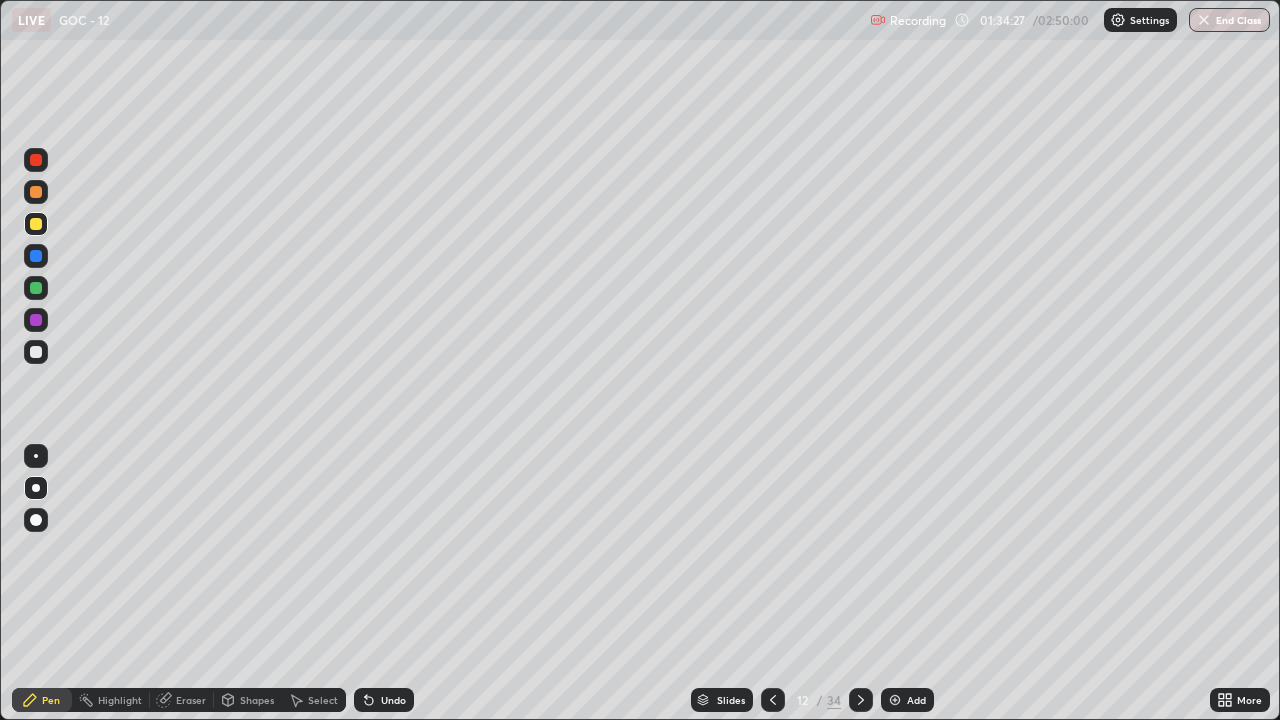 click at bounding box center [36, 160] 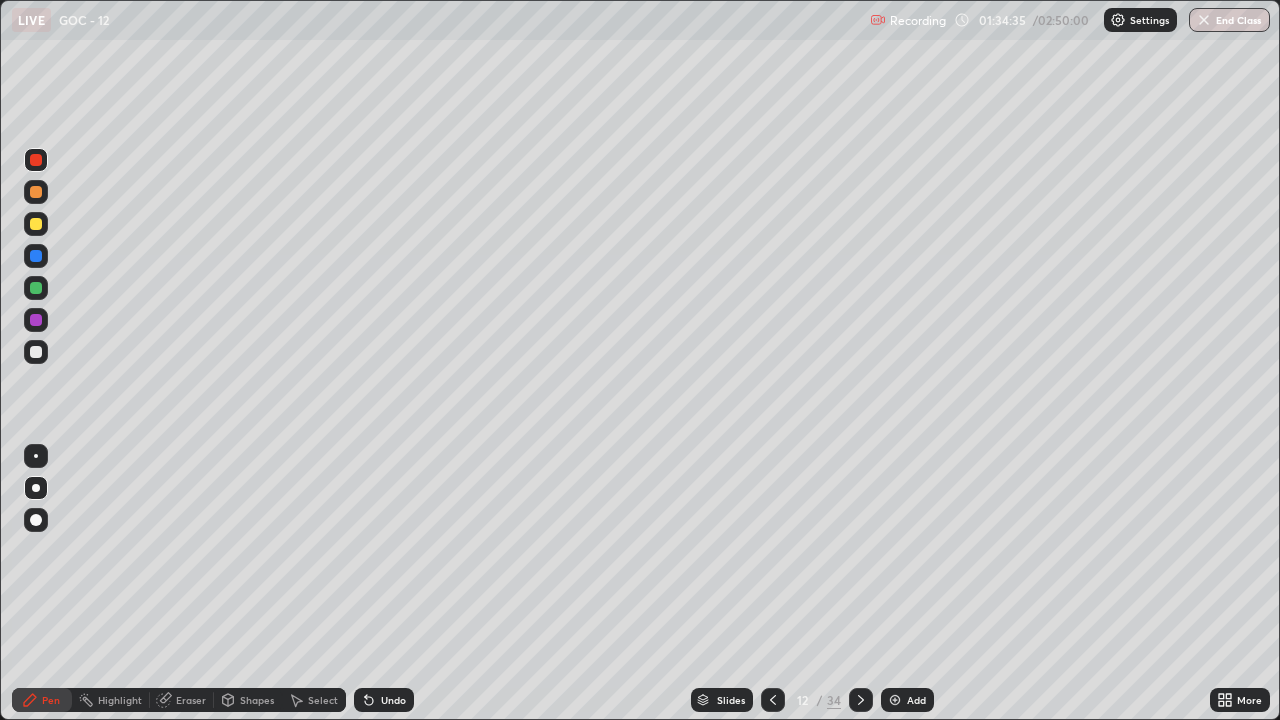 click at bounding box center (36, 288) 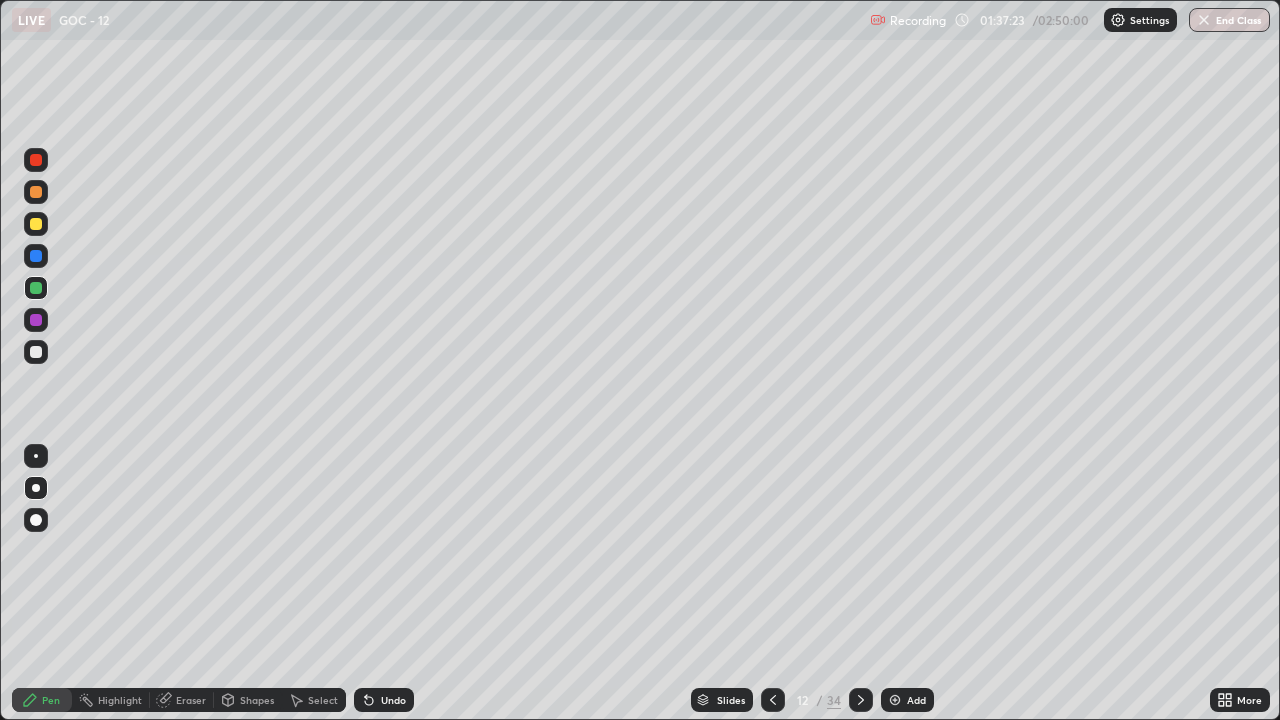 click at bounding box center (36, 224) 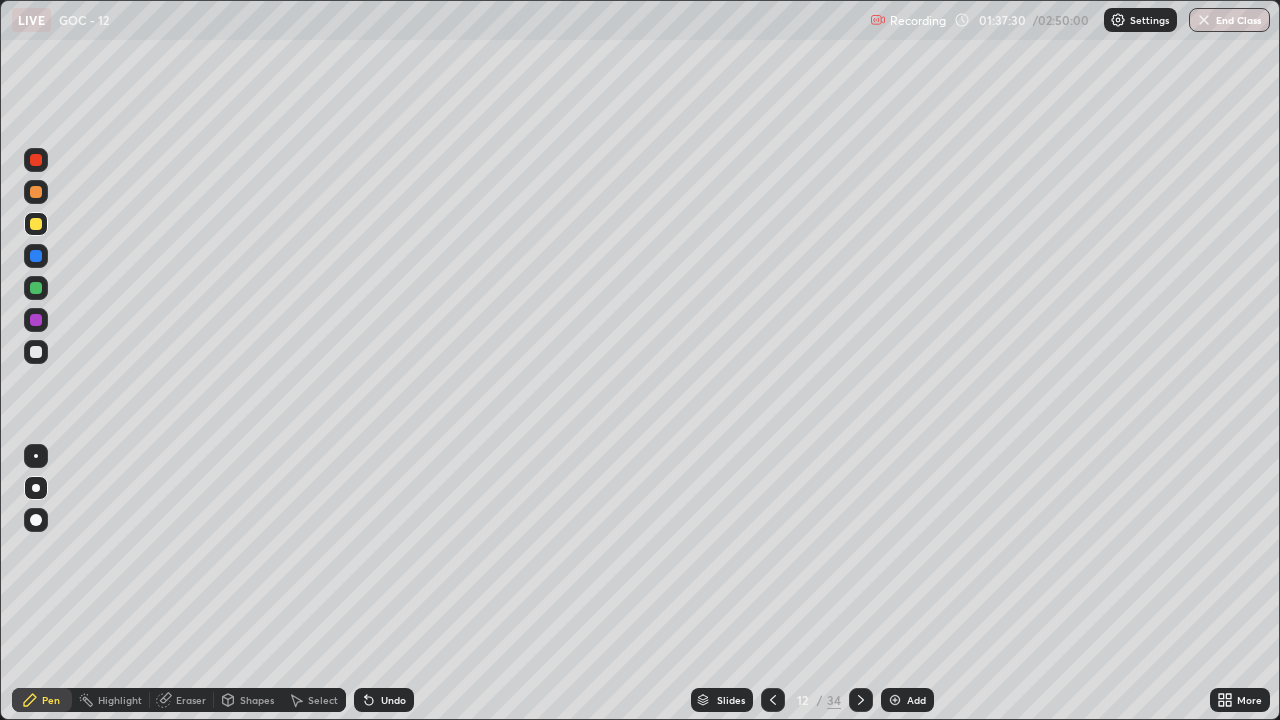 click at bounding box center (36, 288) 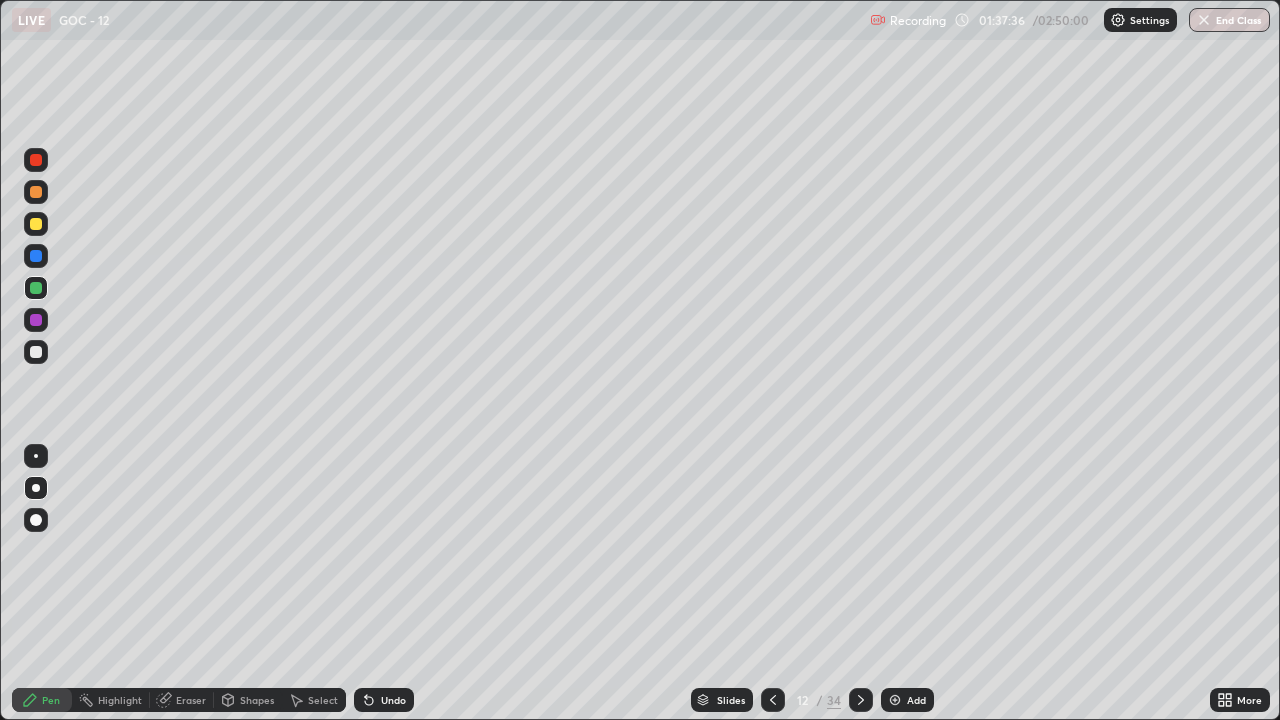 click at bounding box center (36, 160) 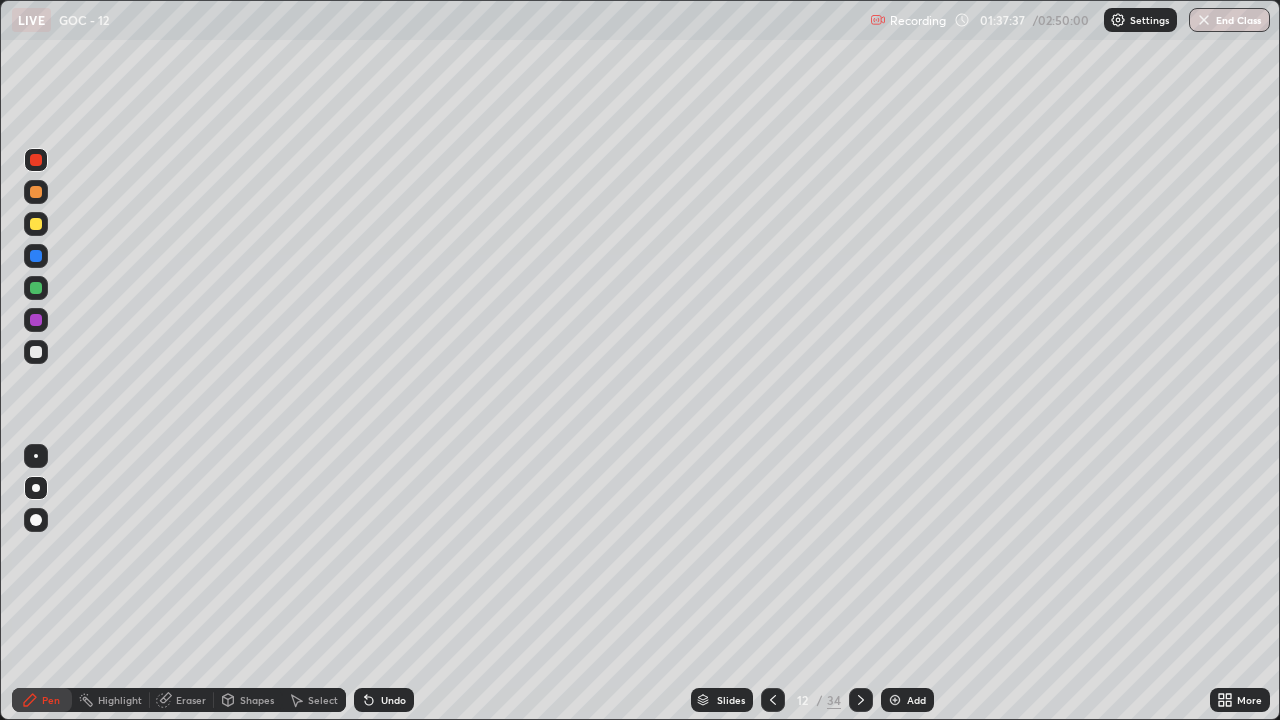 click at bounding box center [36, 224] 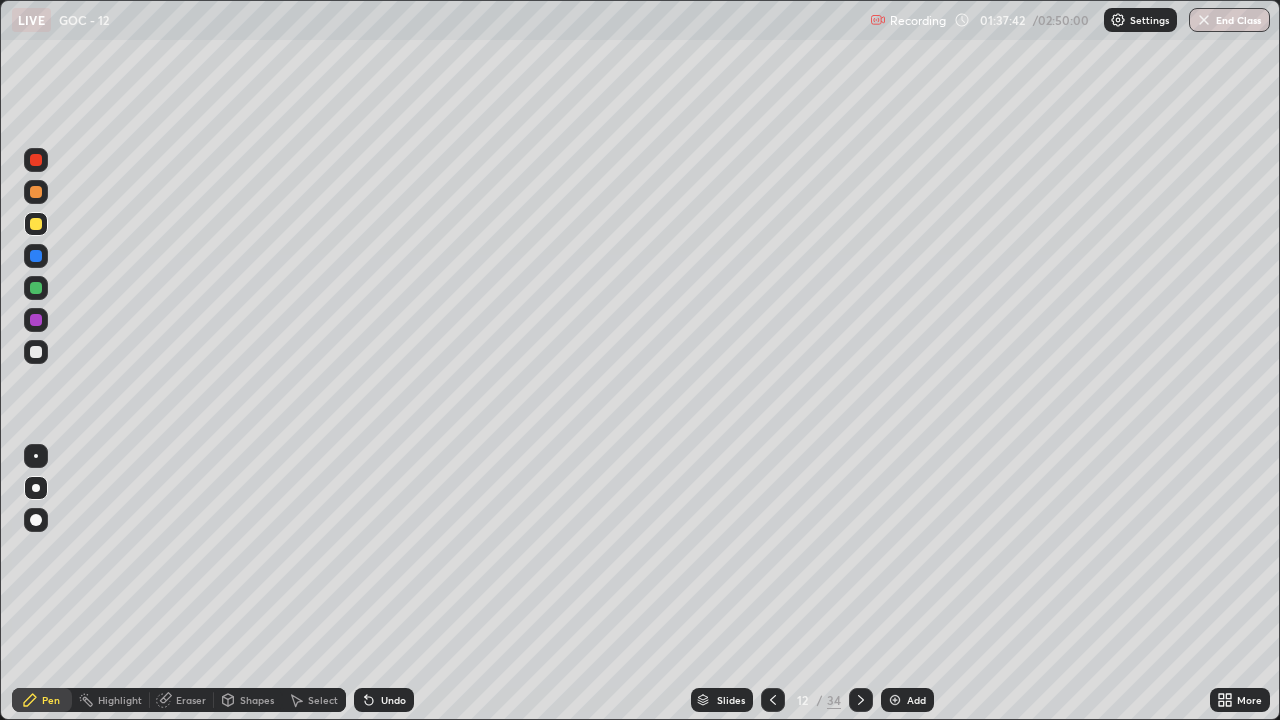 click on "Undo" at bounding box center (393, 700) 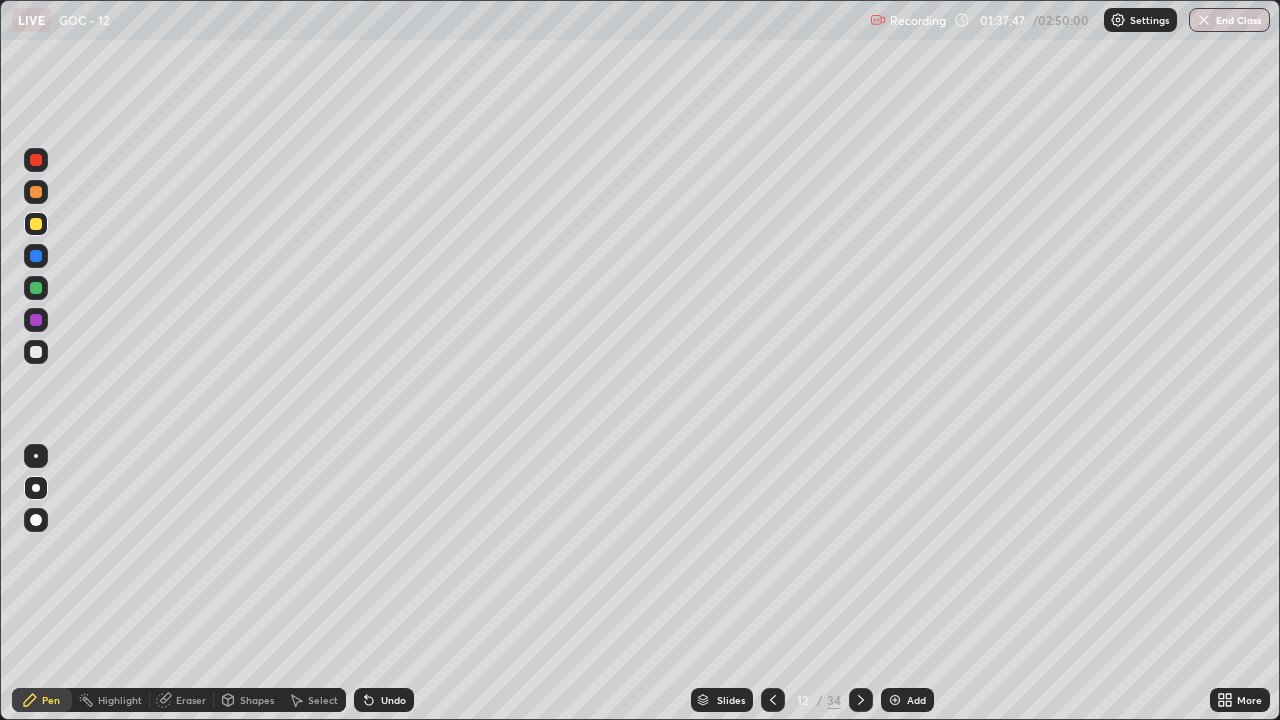click at bounding box center (36, 160) 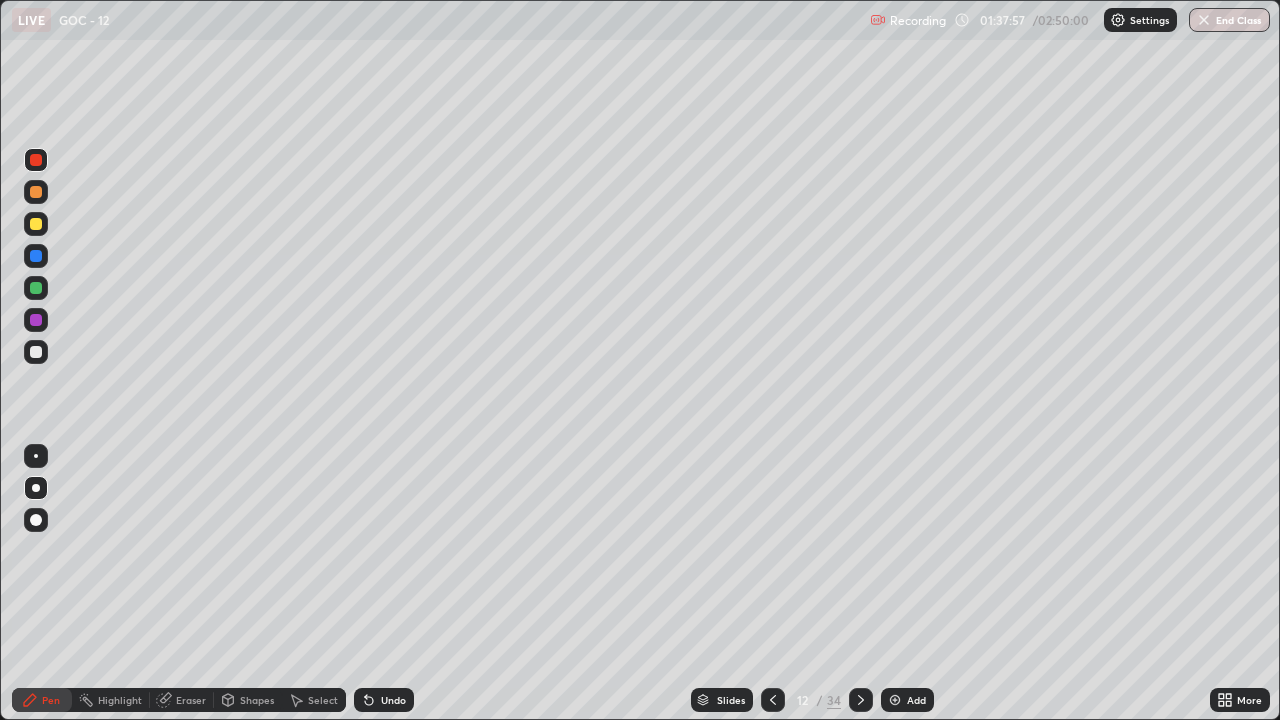 click at bounding box center (36, 160) 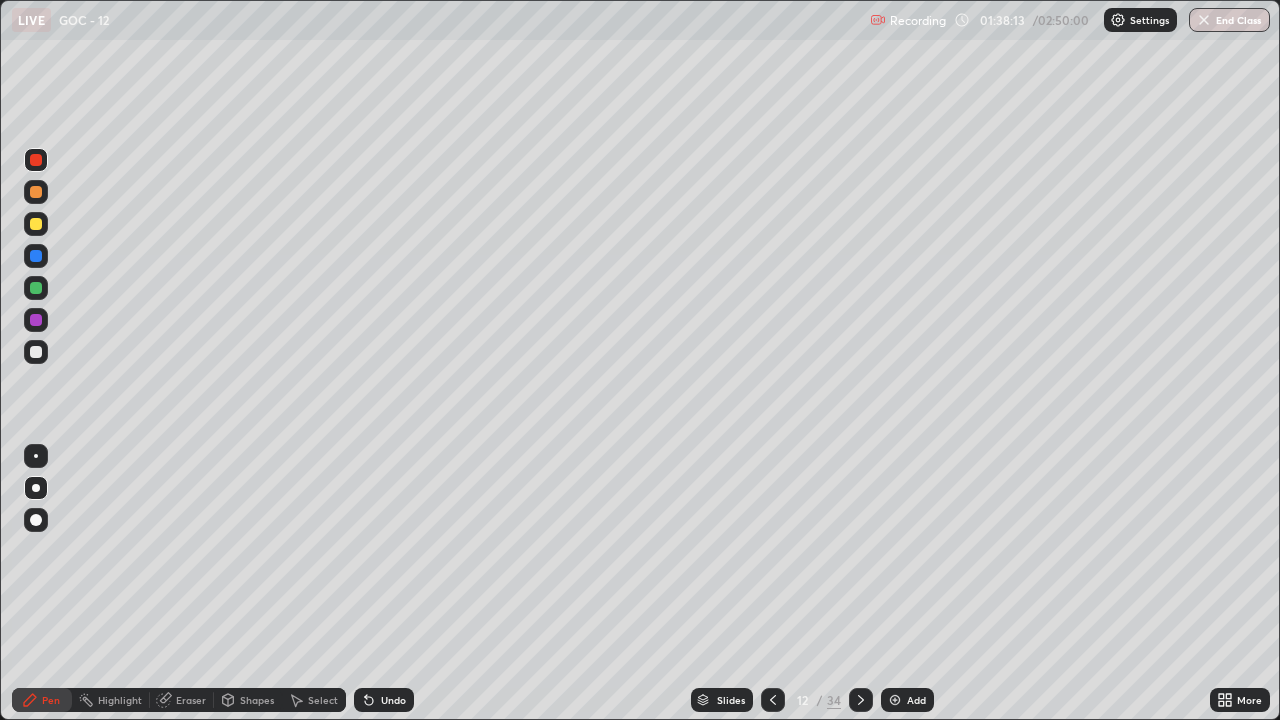 click at bounding box center (36, 192) 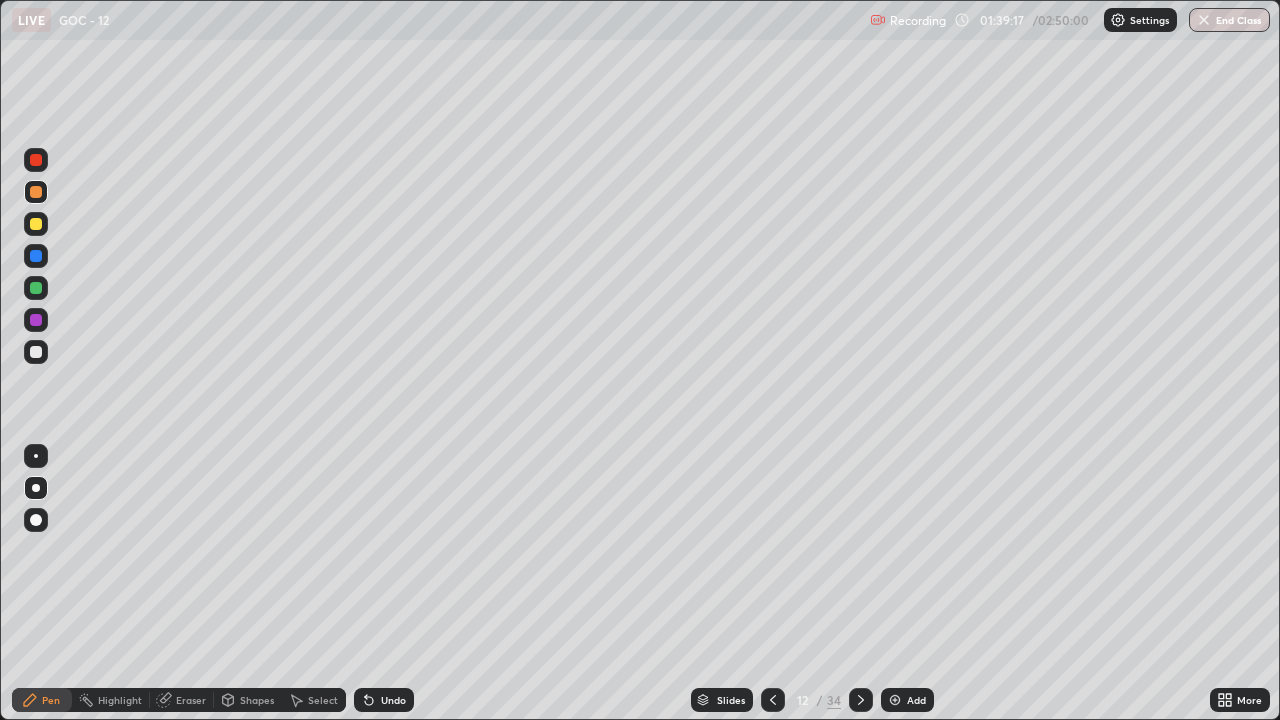 click on "Select" at bounding box center (314, 700) 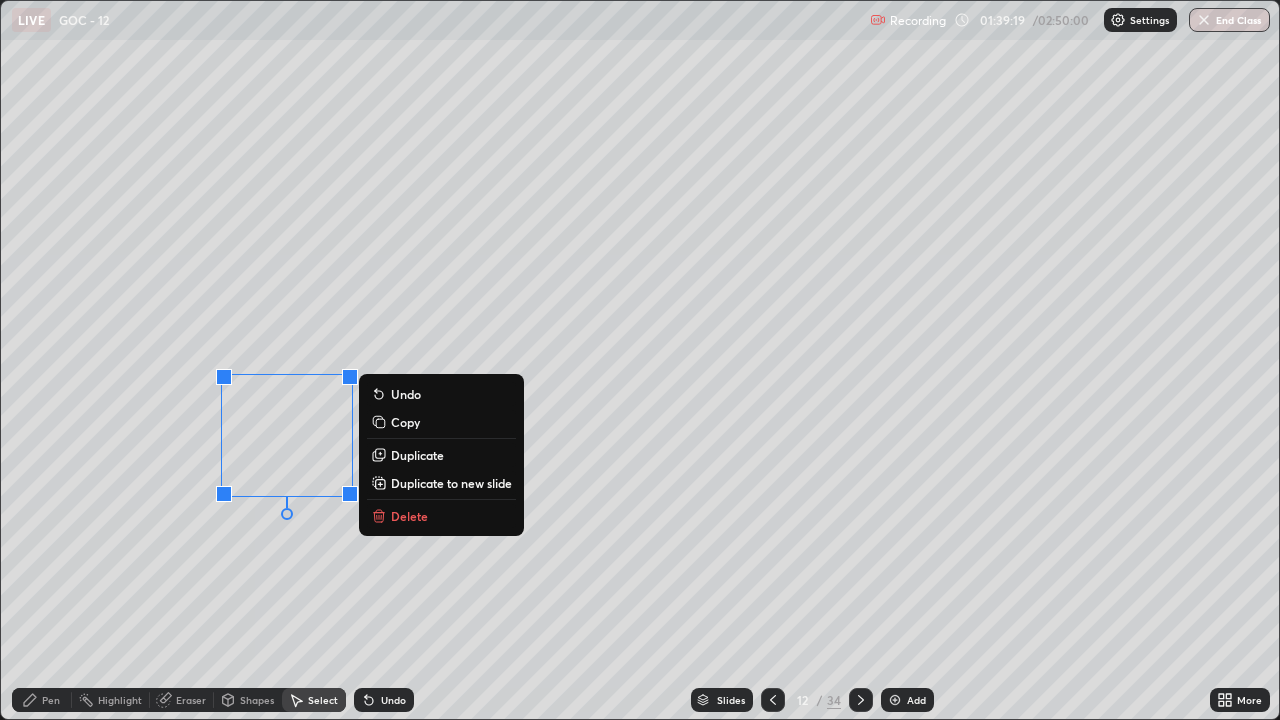 click on "Delete" at bounding box center [441, 516] 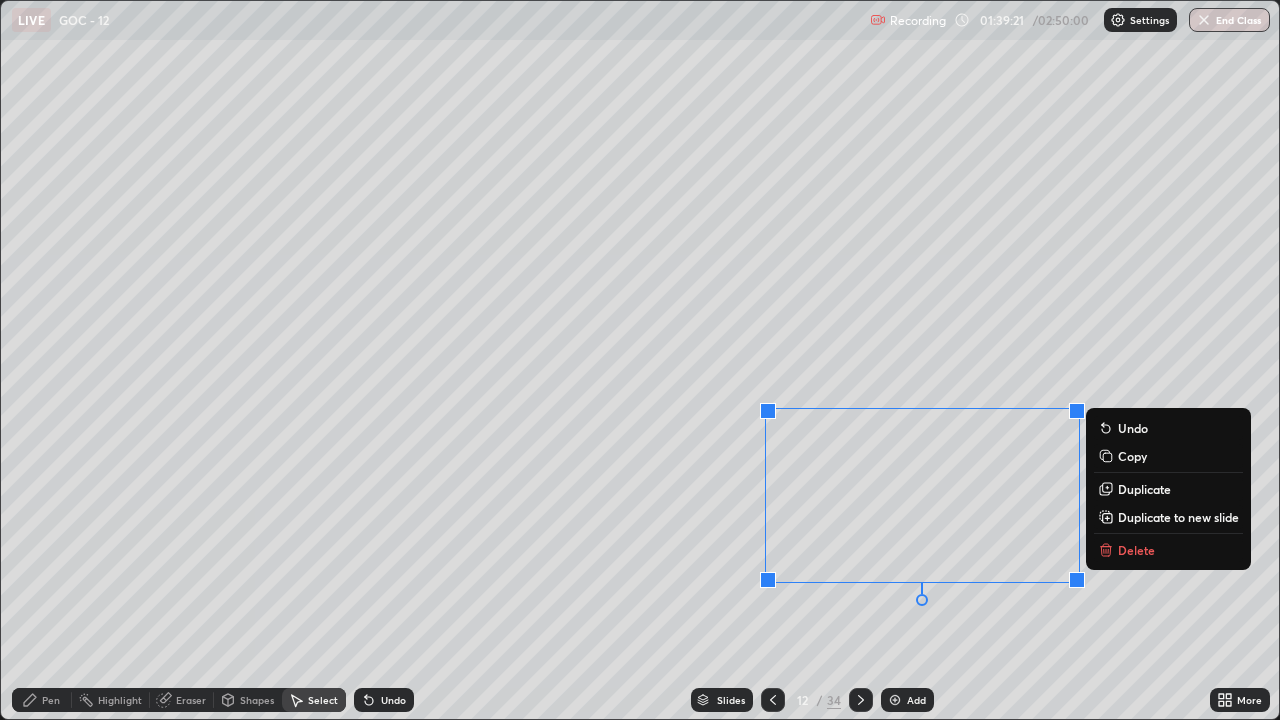 click on "Delete" at bounding box center (1136, 550) 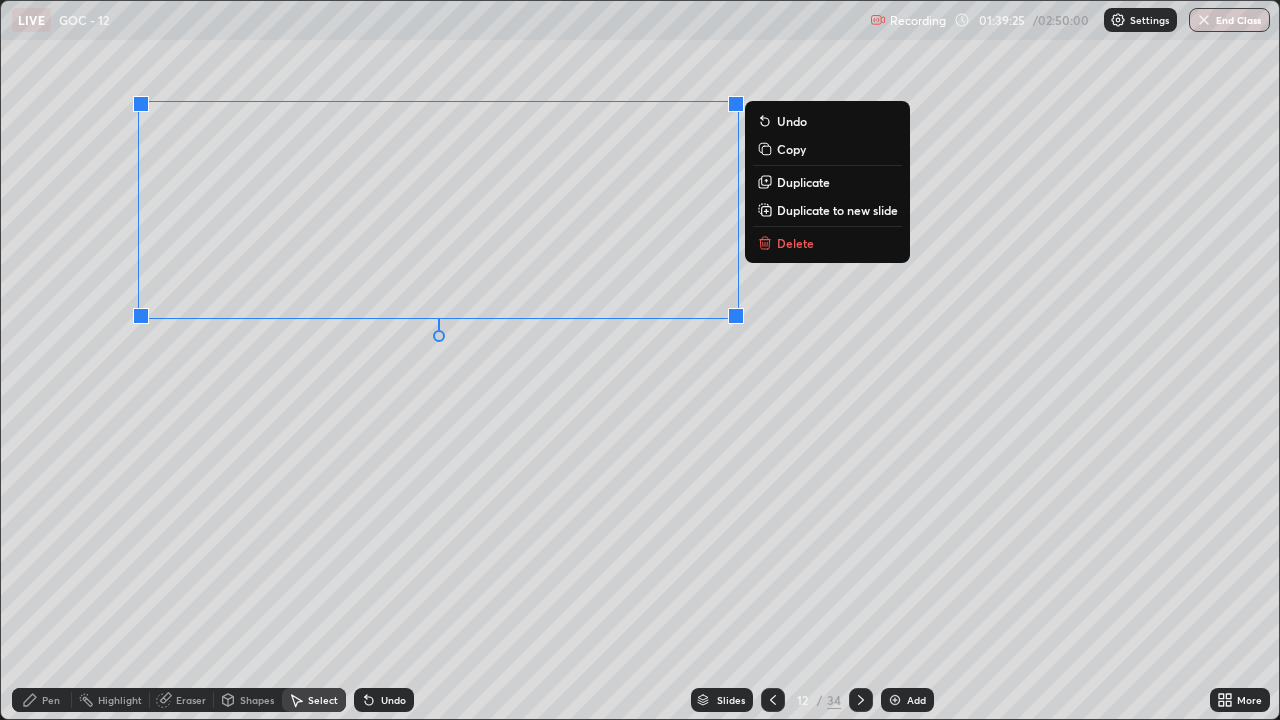 click on "Delete" at bounding box center [795, 243] 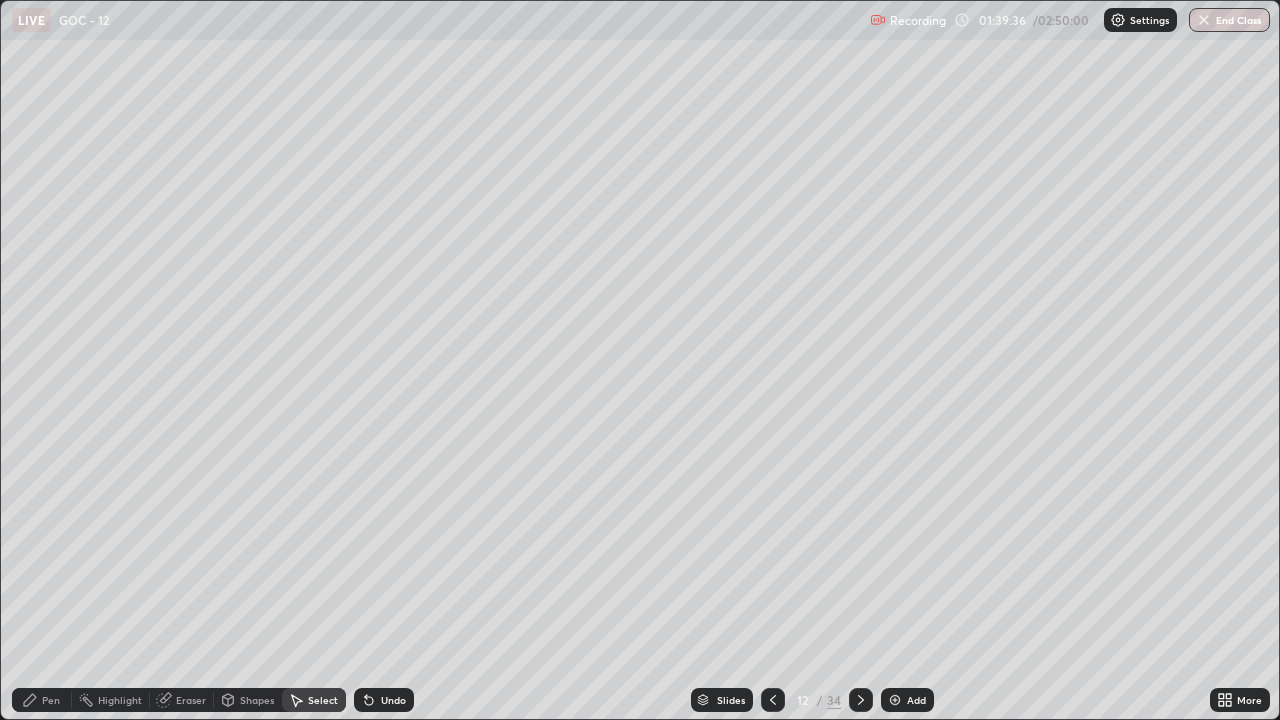 click on "Pen" at bounding box center [51, 700] 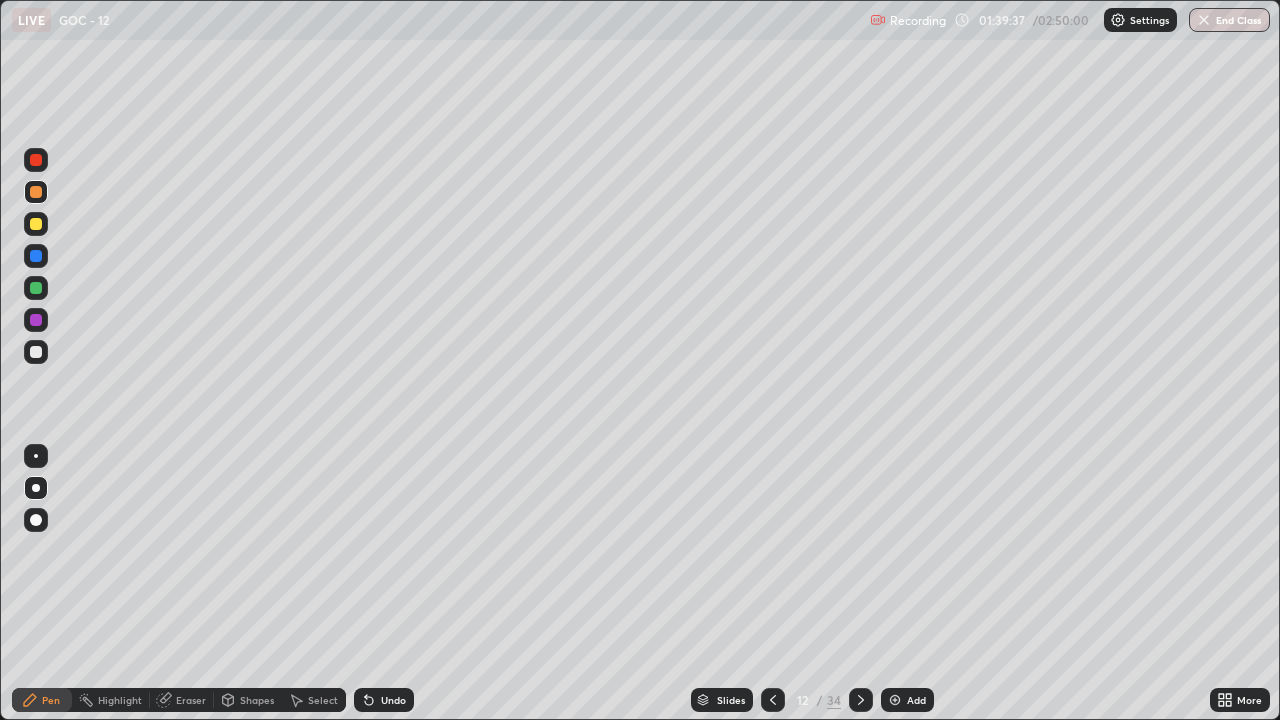 click at bounding box center (36, 160) 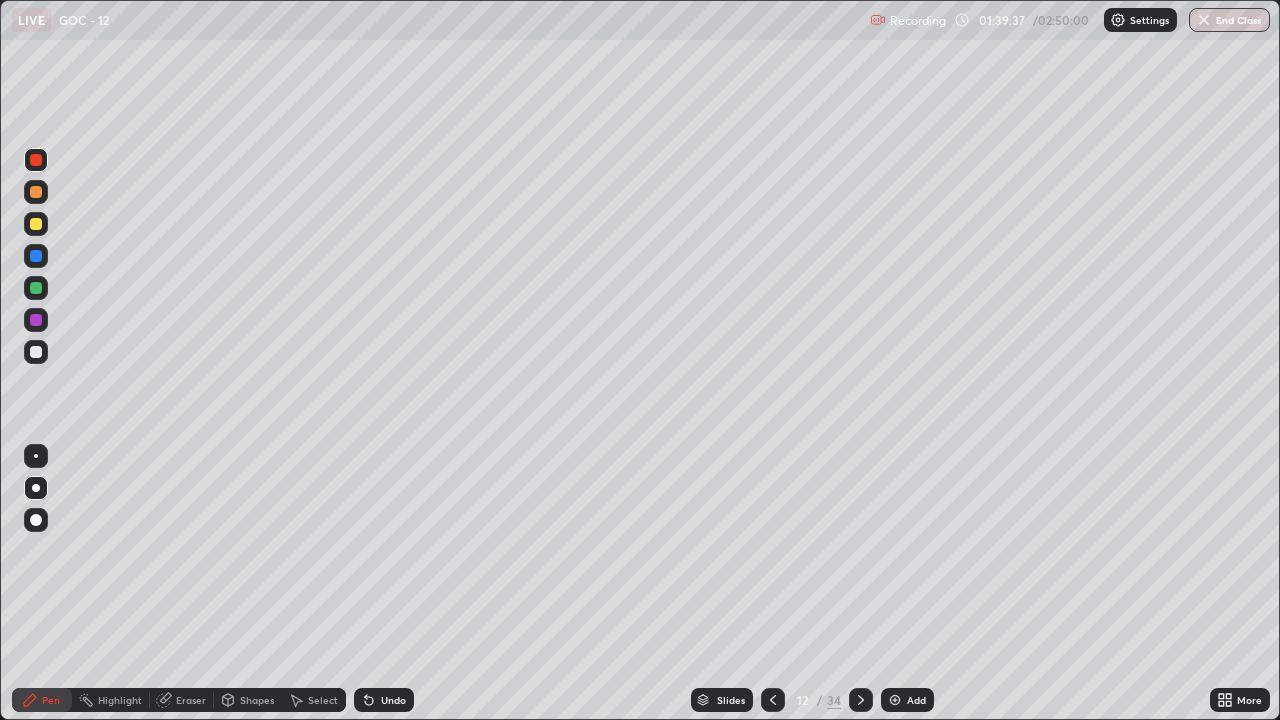 click at bounding box center [36, 160] 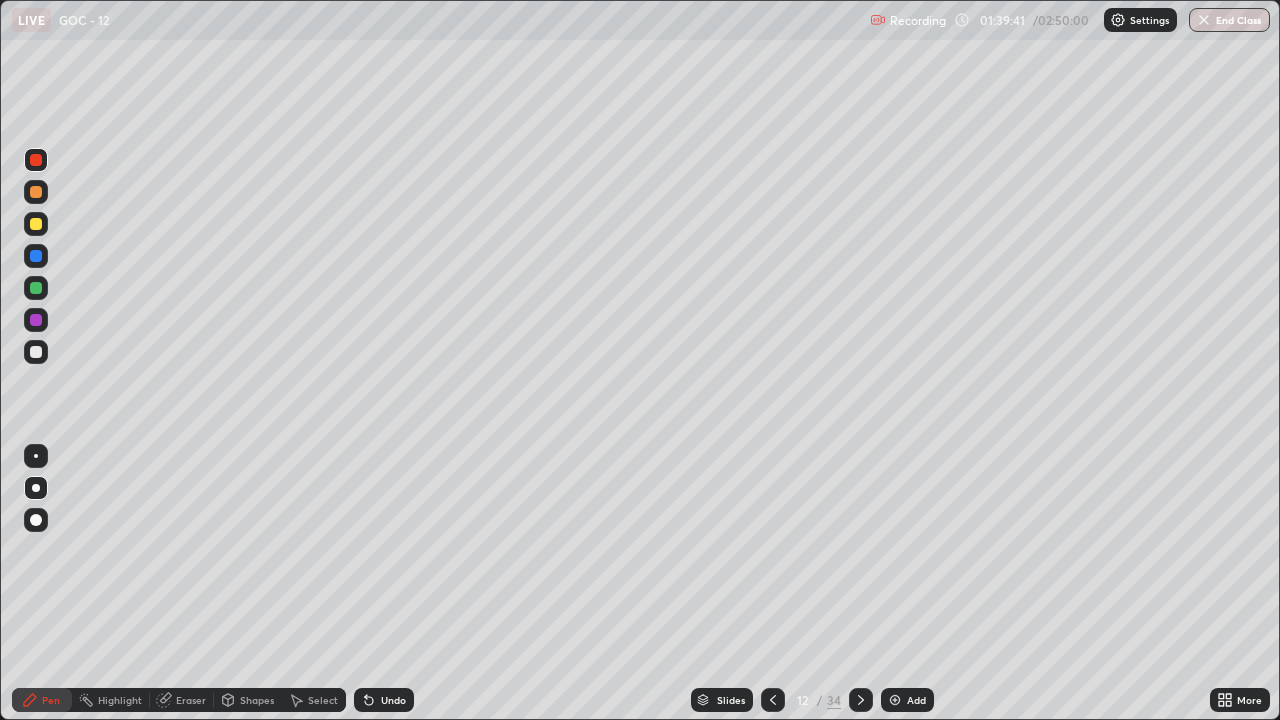 click at bounding box center (861, 700) 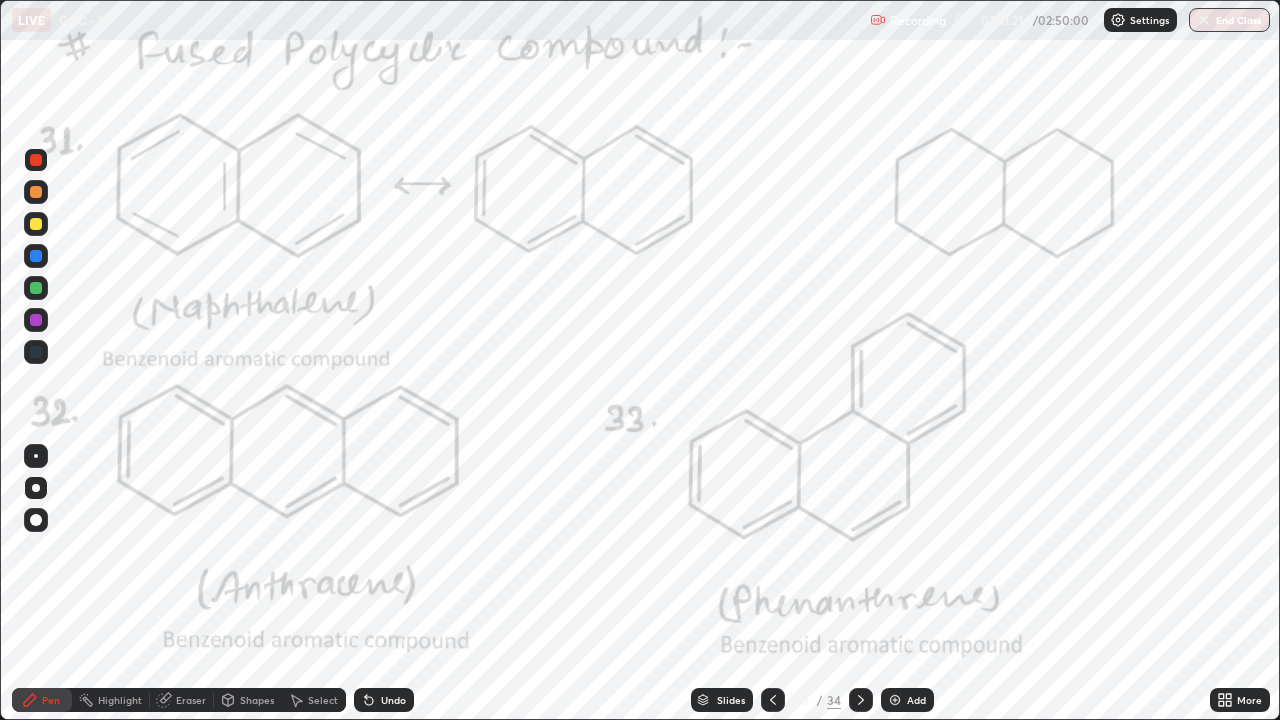 click on "Highlight" at bounding box center (111, 700) 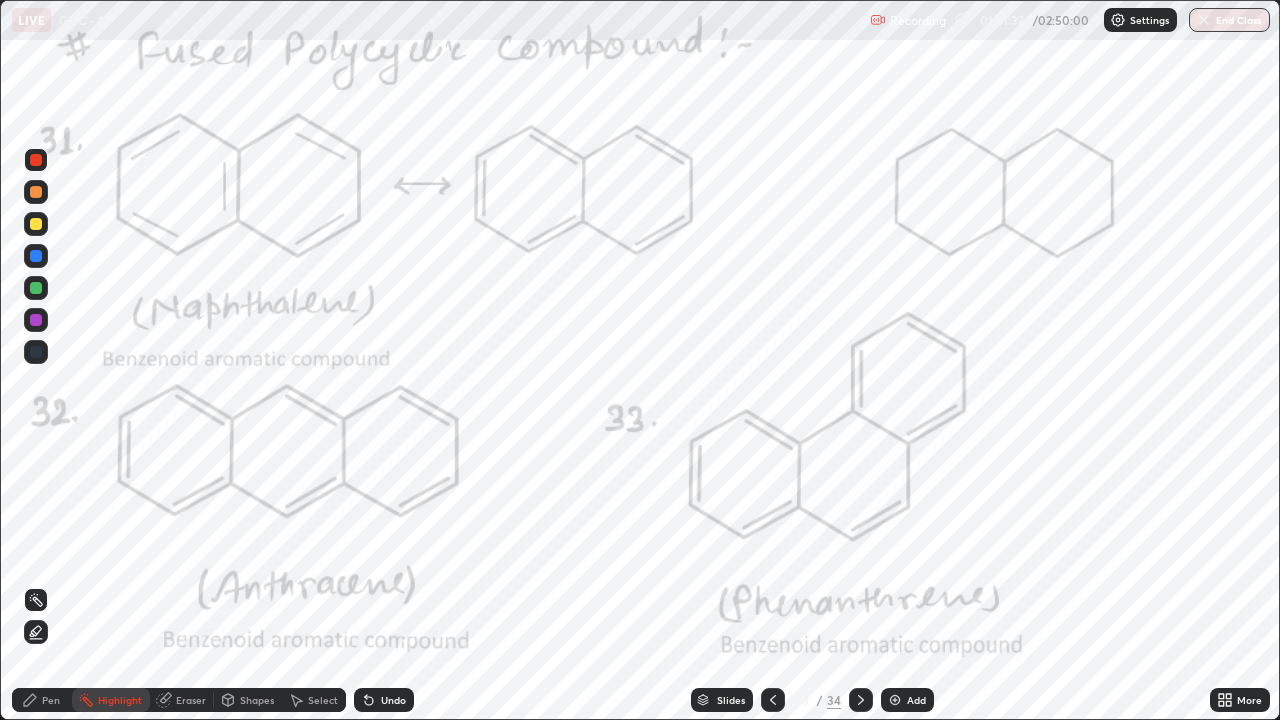 click 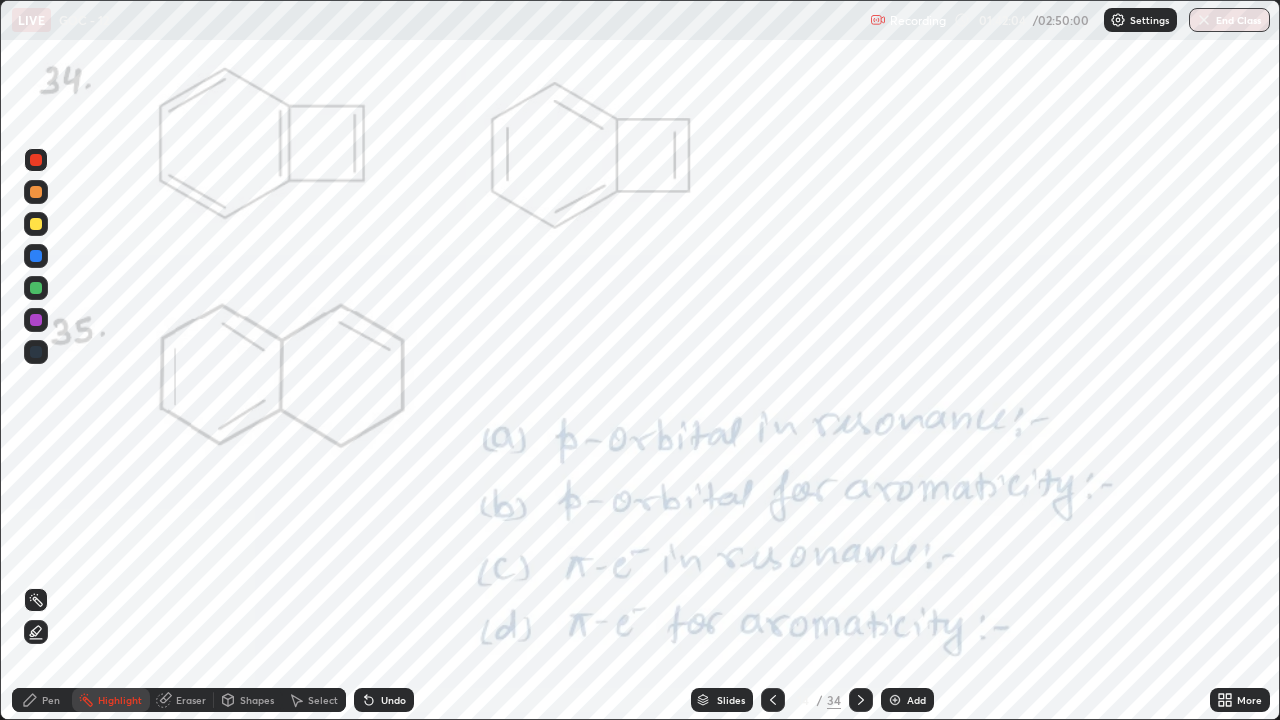 click 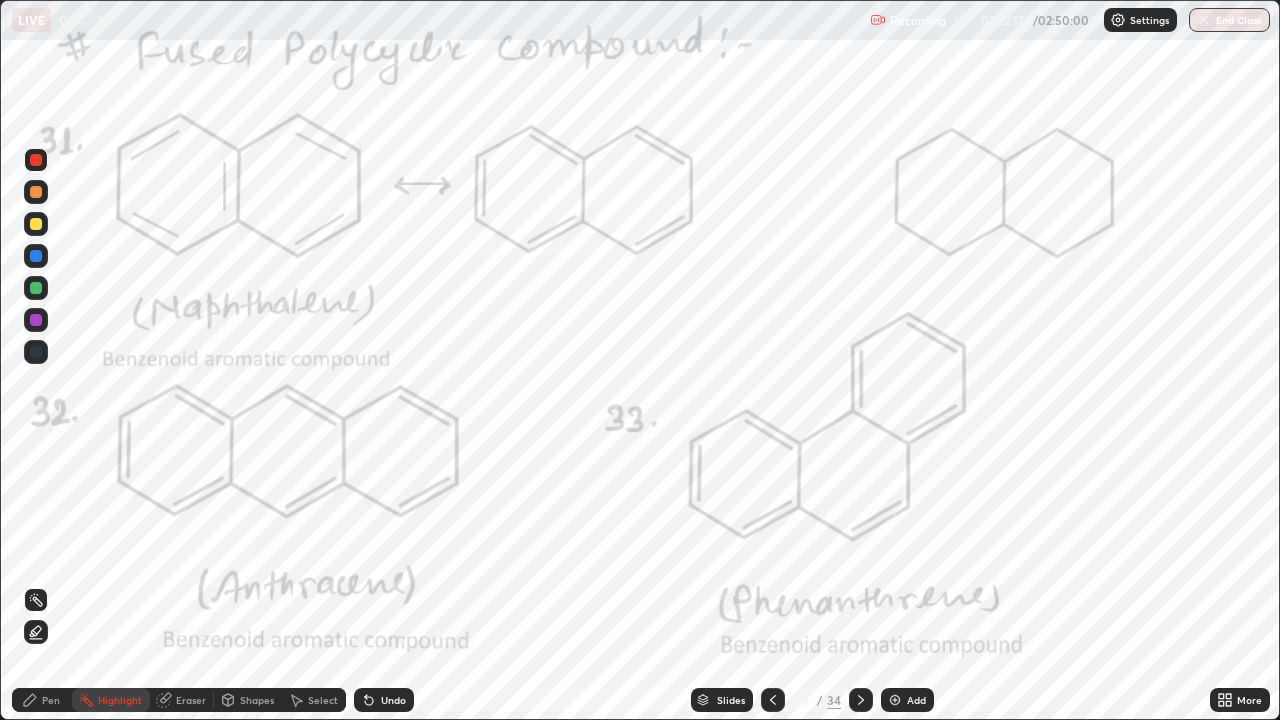 click 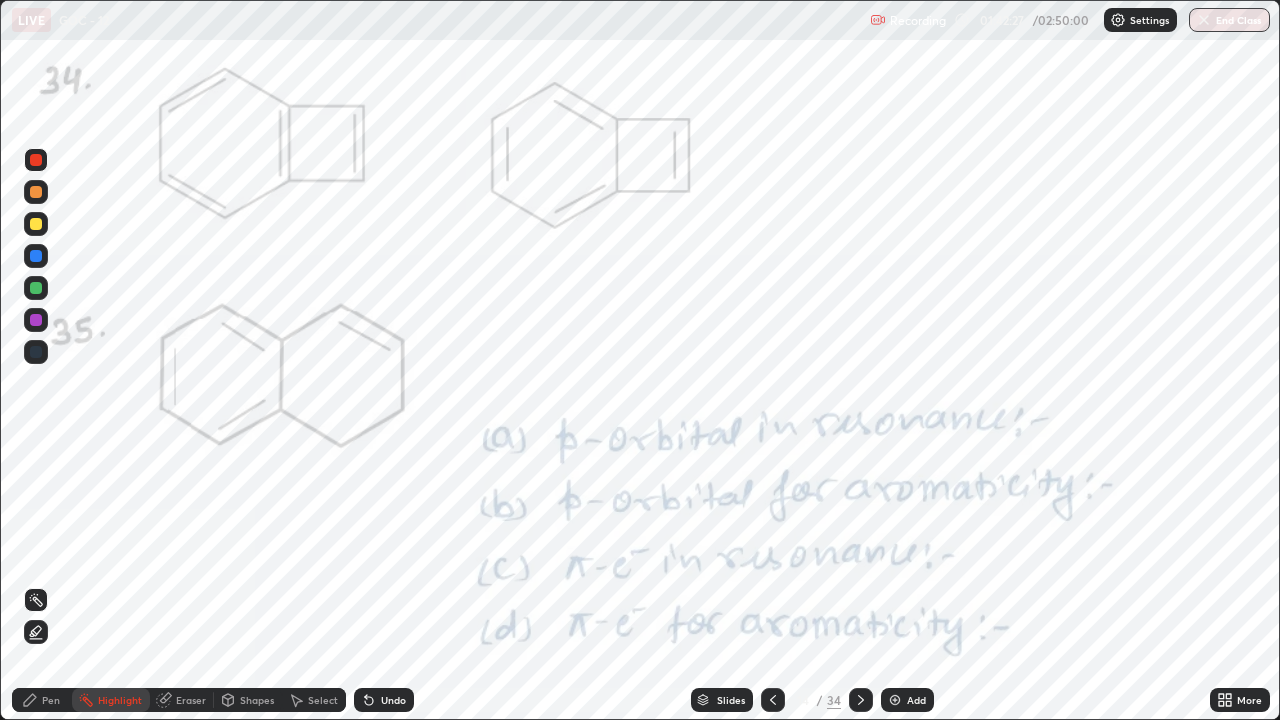 click 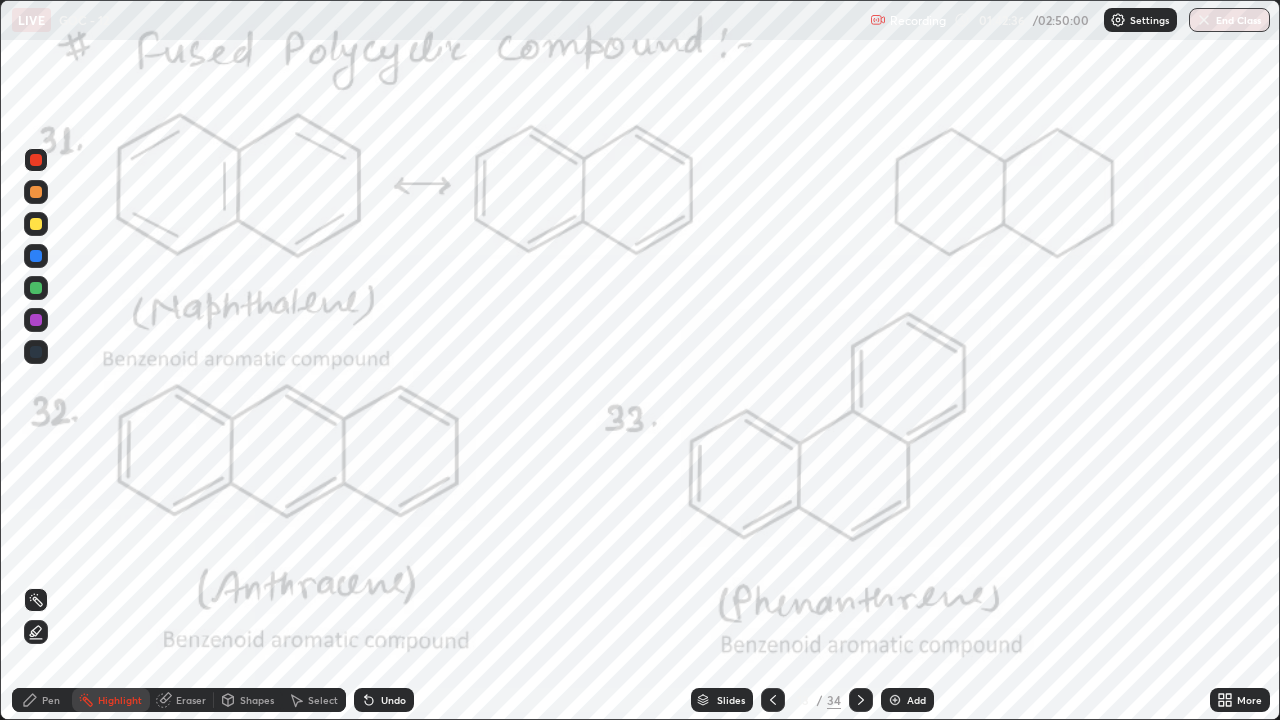 click 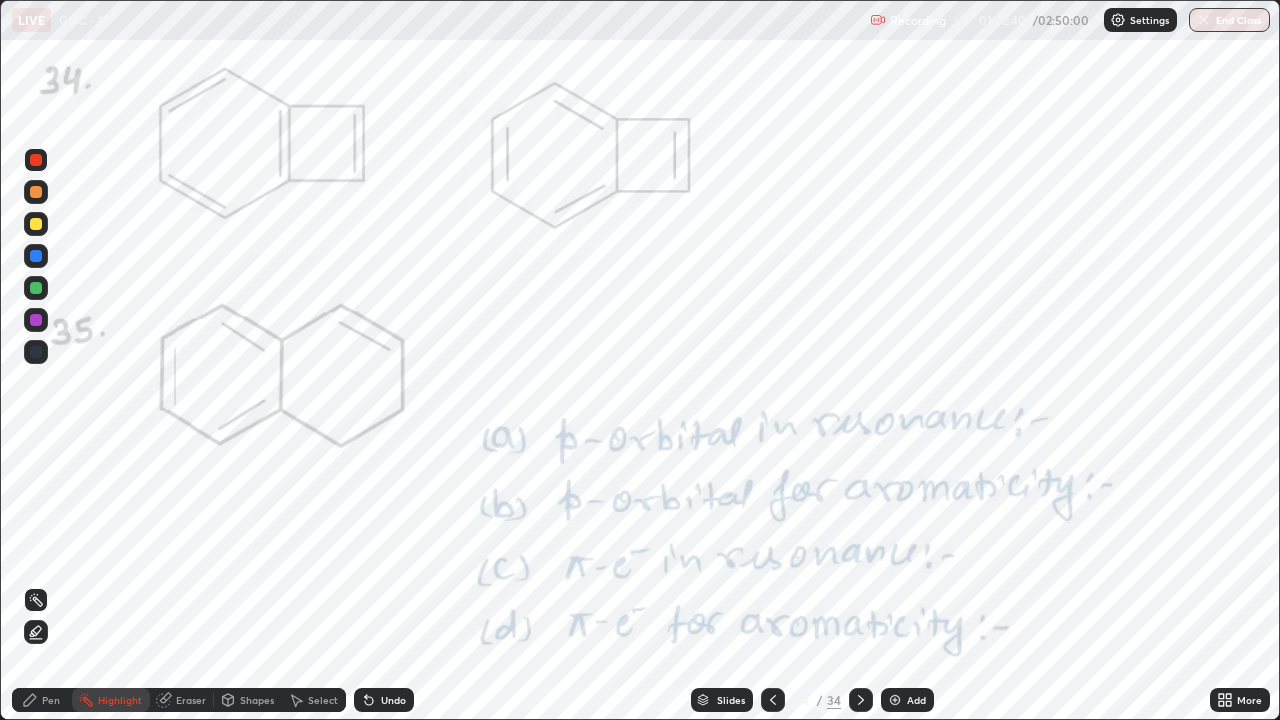 click 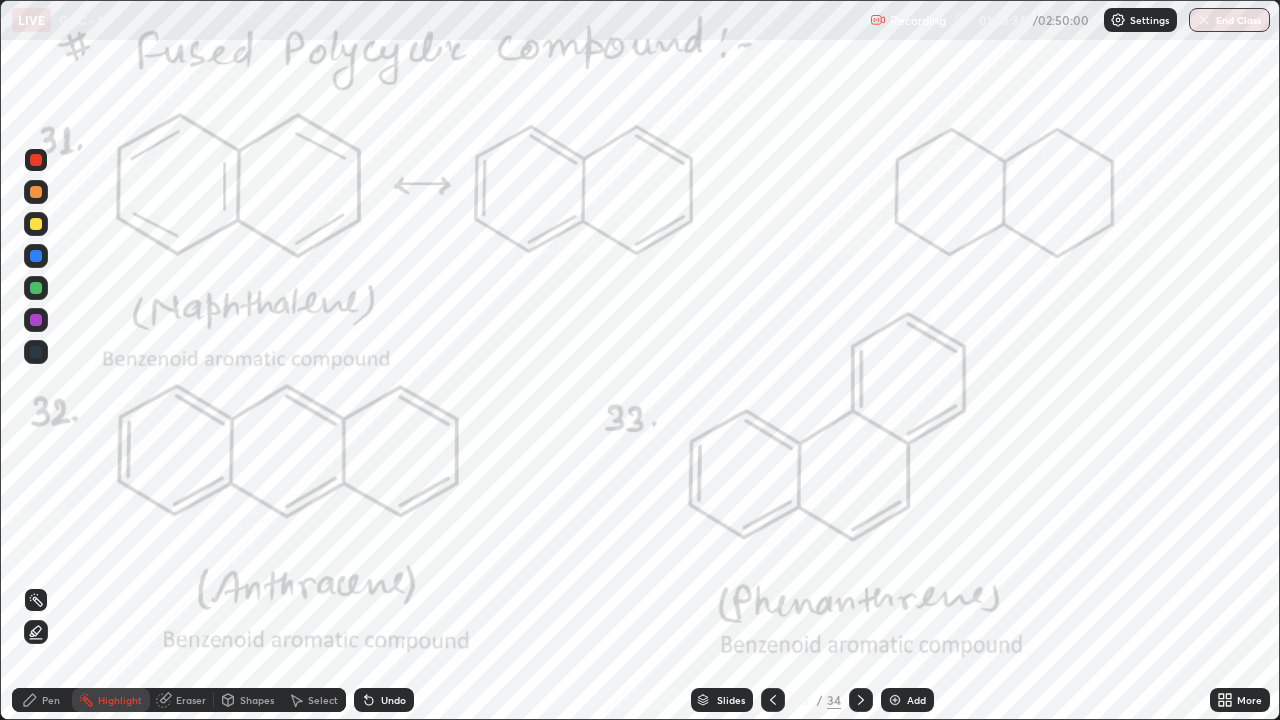 click on "Highlight" at bounding box center [111, 700] 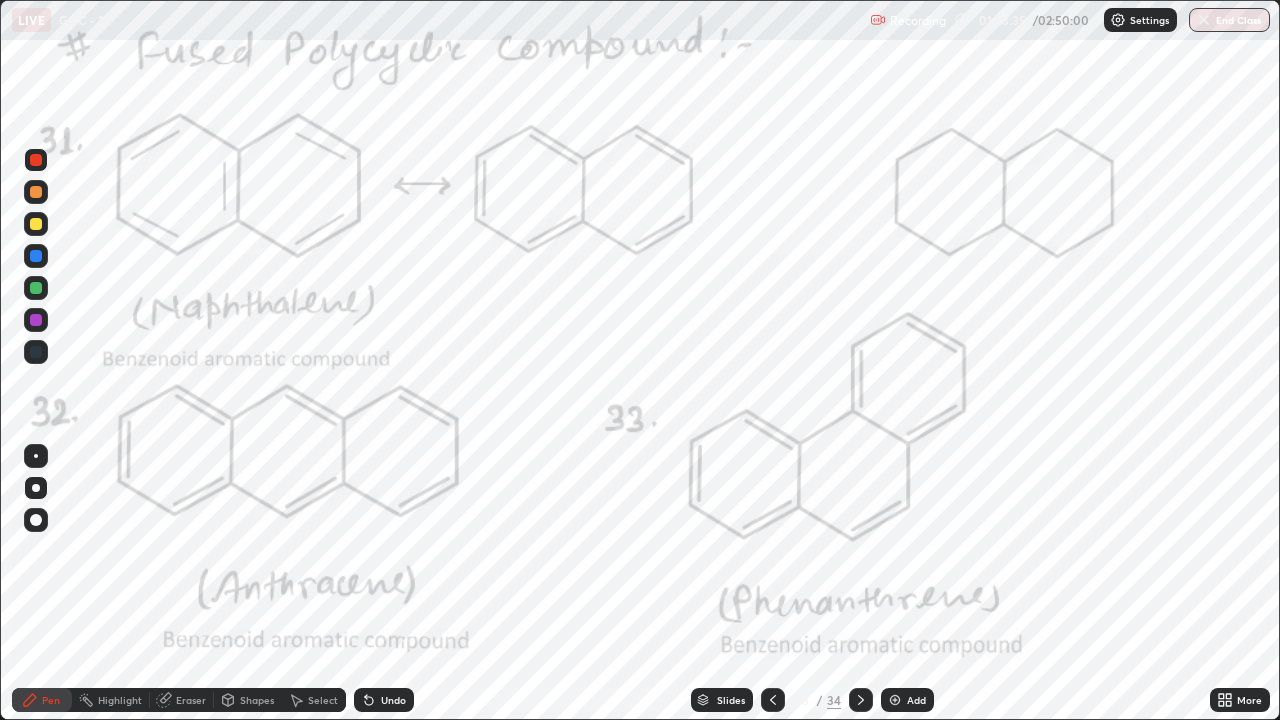 click on "Highlight" at bounding box center (120, 700) 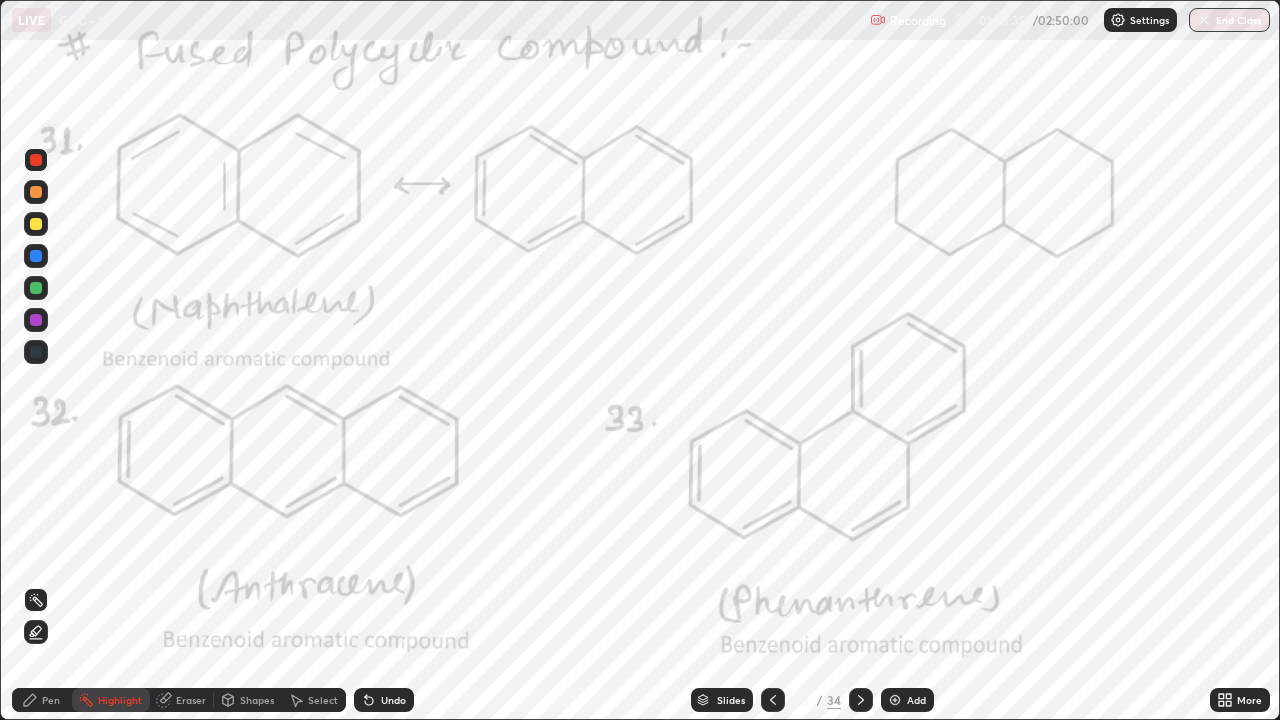 click 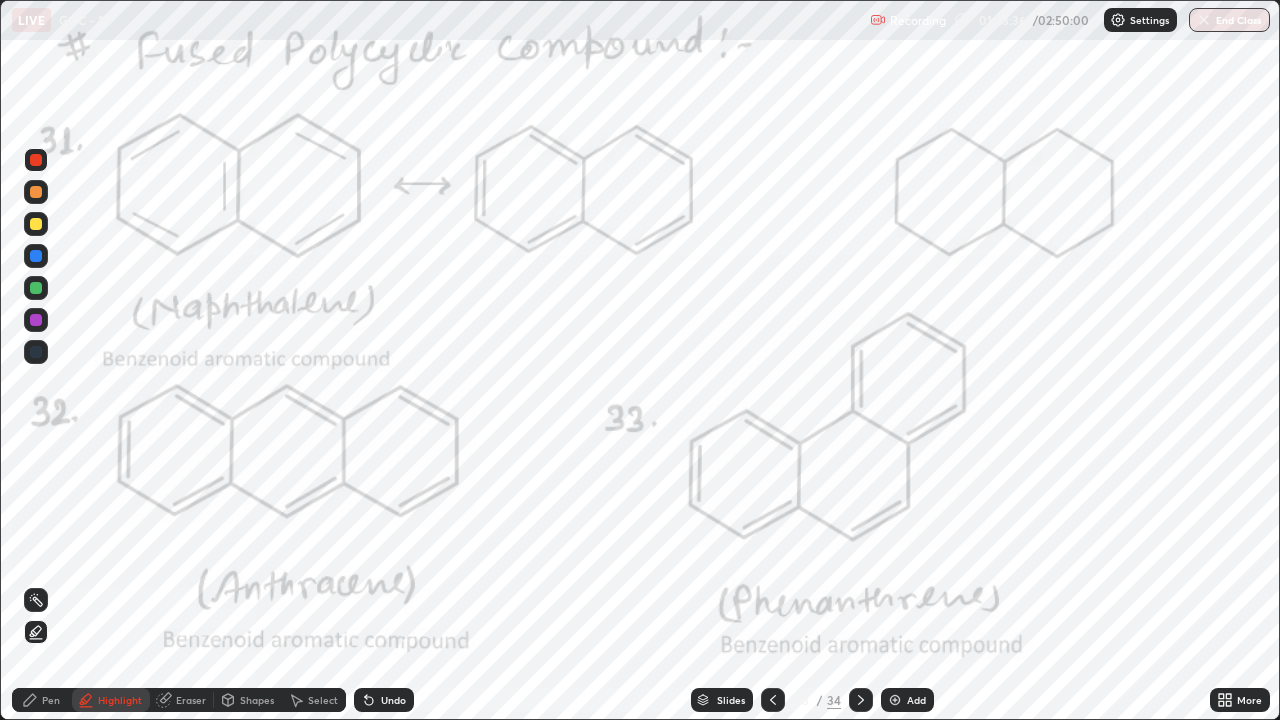 click at bounding box center (36, 224) 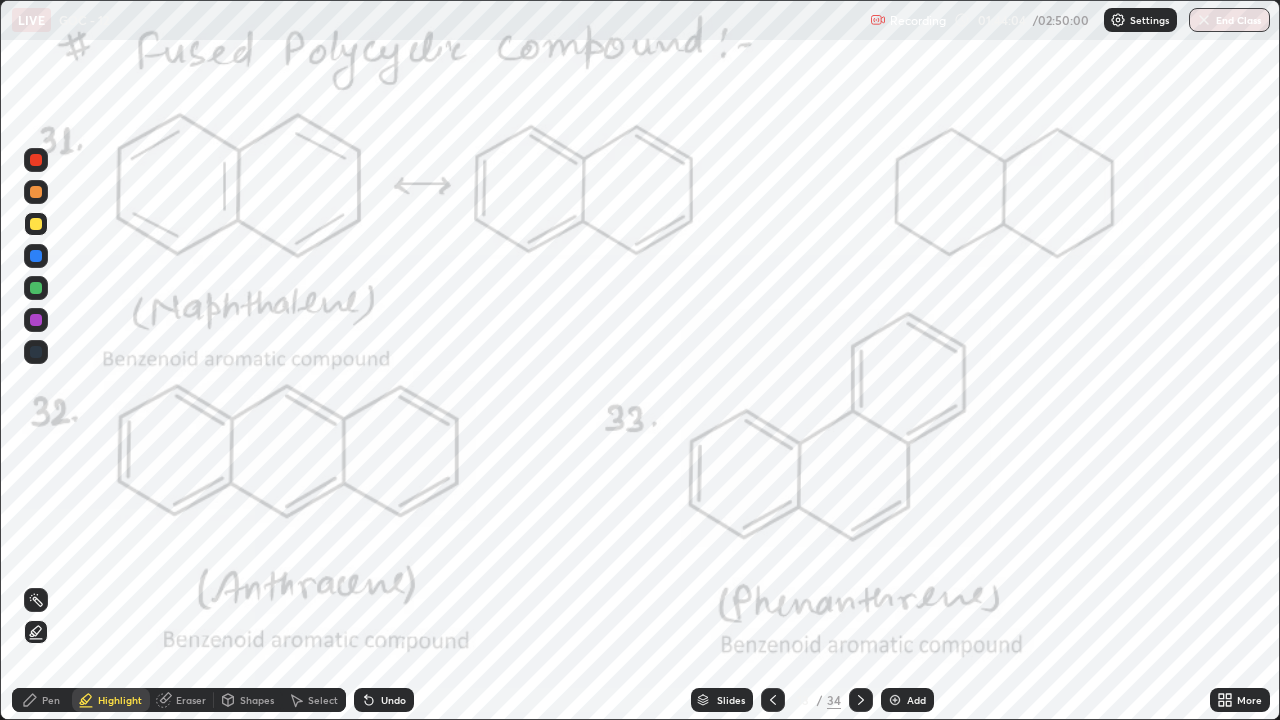 click at bounding box center [36, 160] 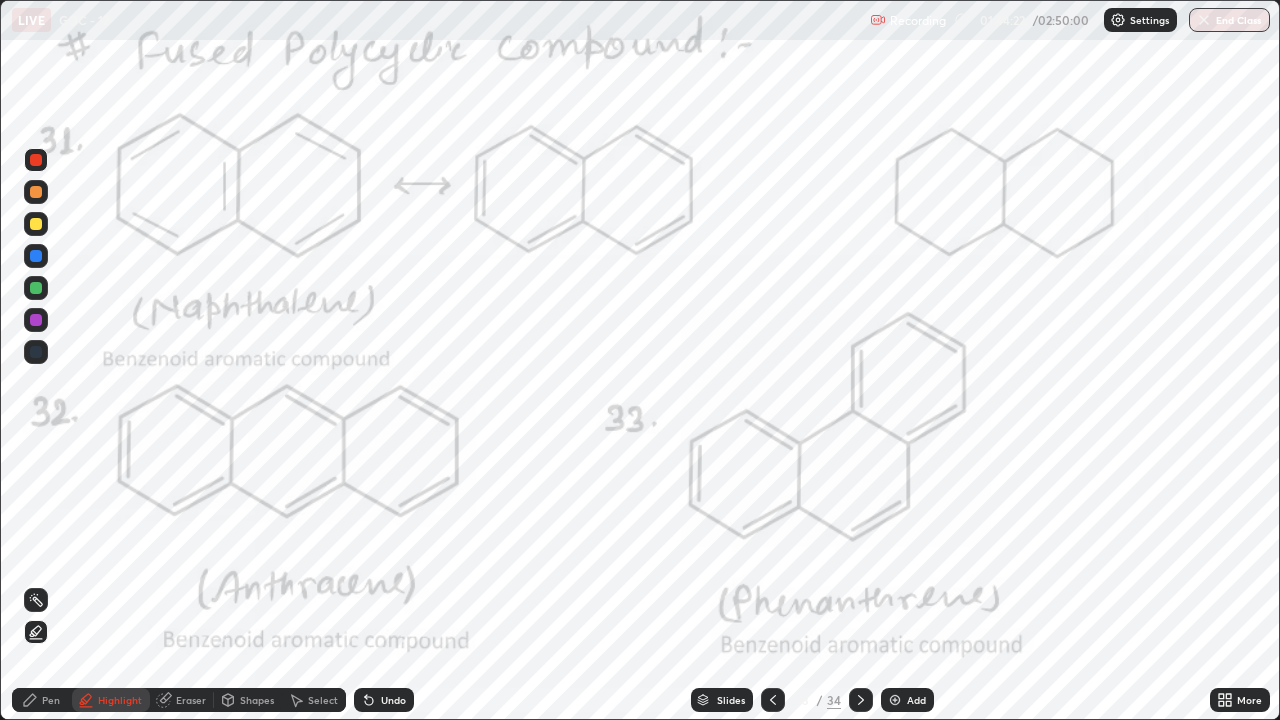 click on "Undo" at bounding box center [384, 700] 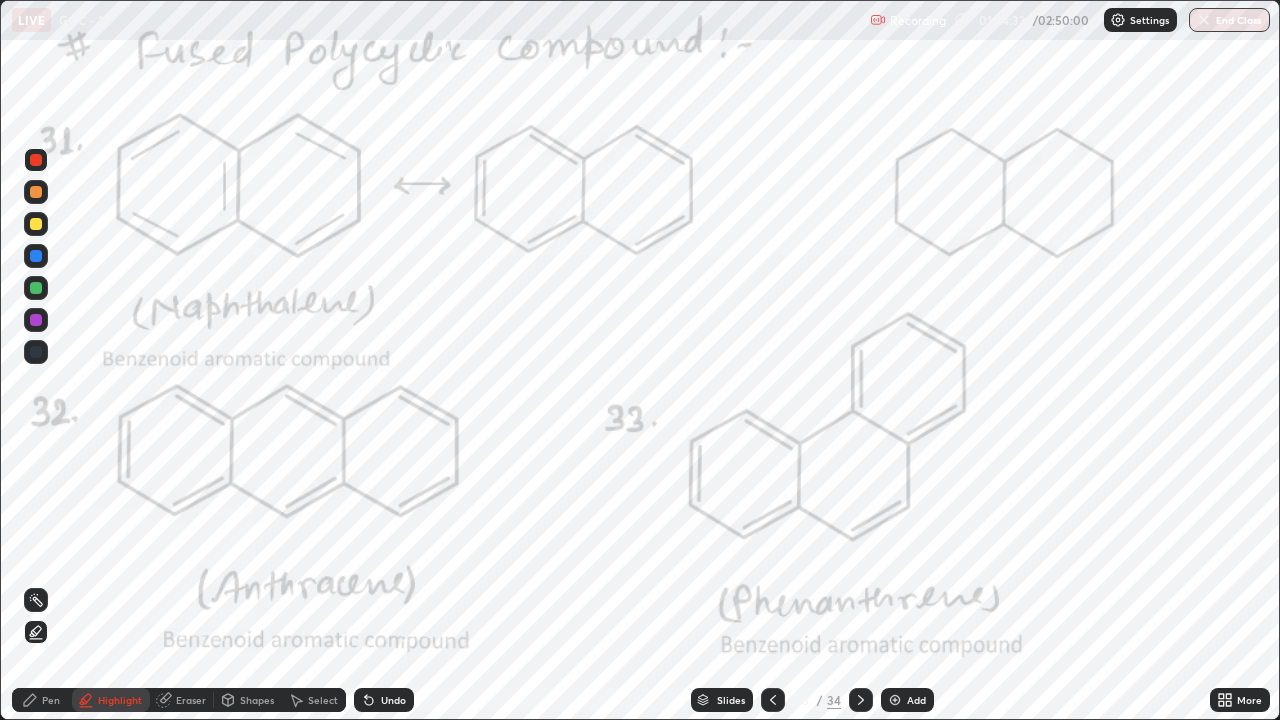 click 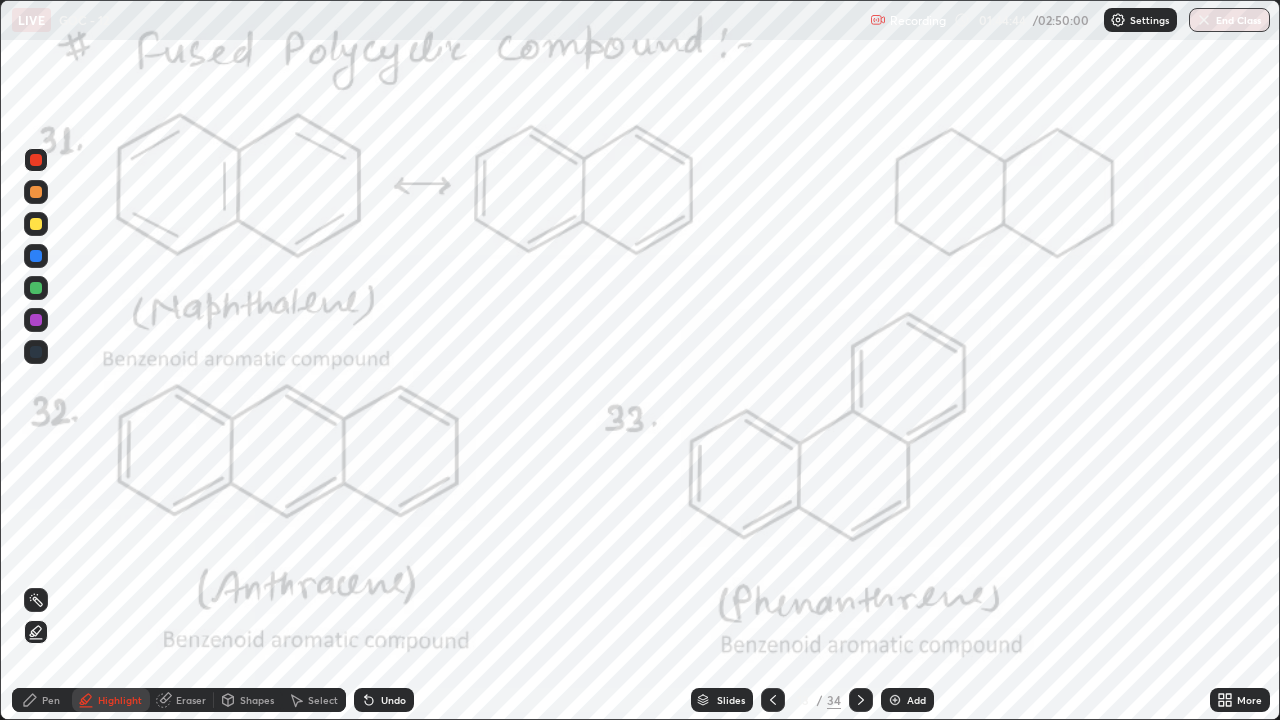 click 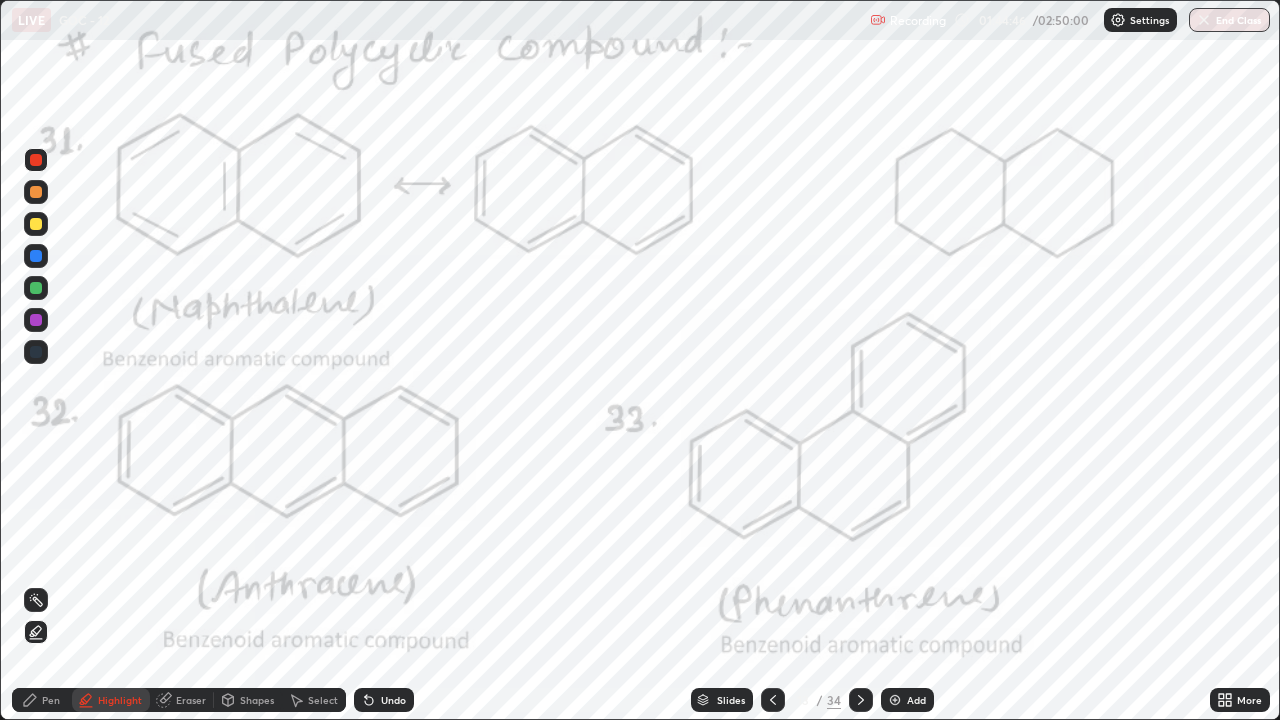 click on "Pen" at bounding box center [42, 700] 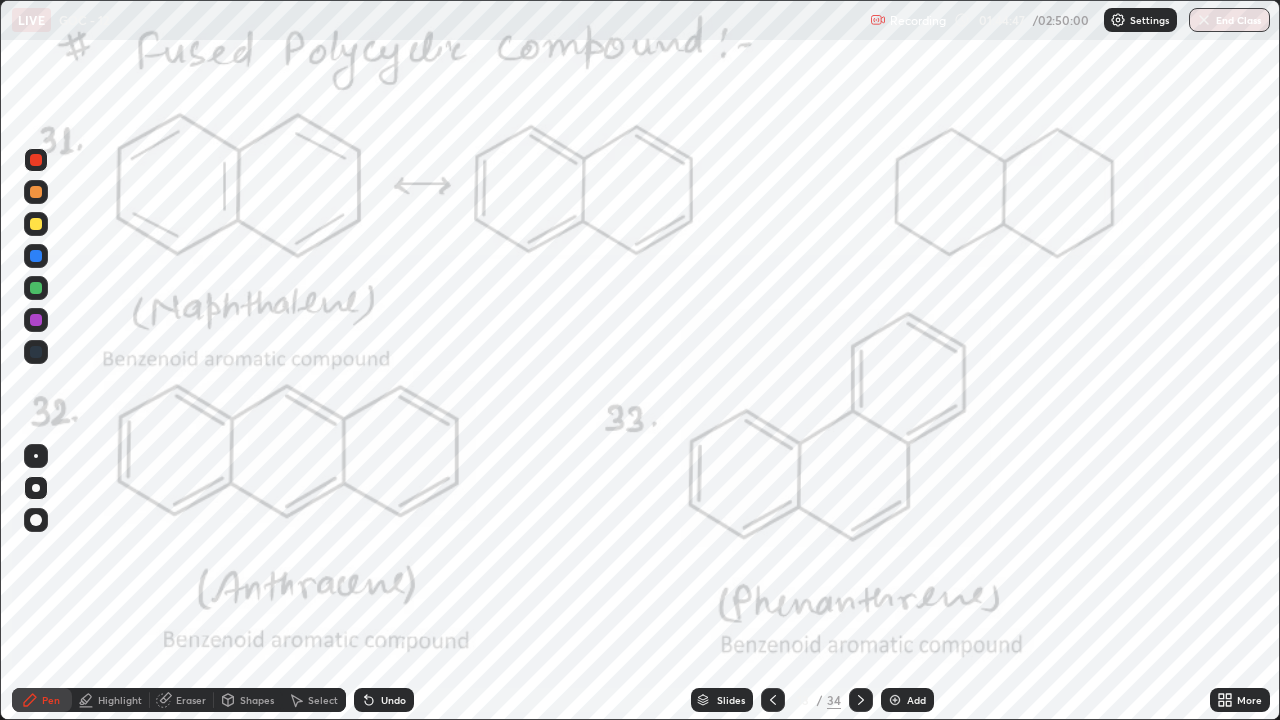 click at bounding box center [36, 160] 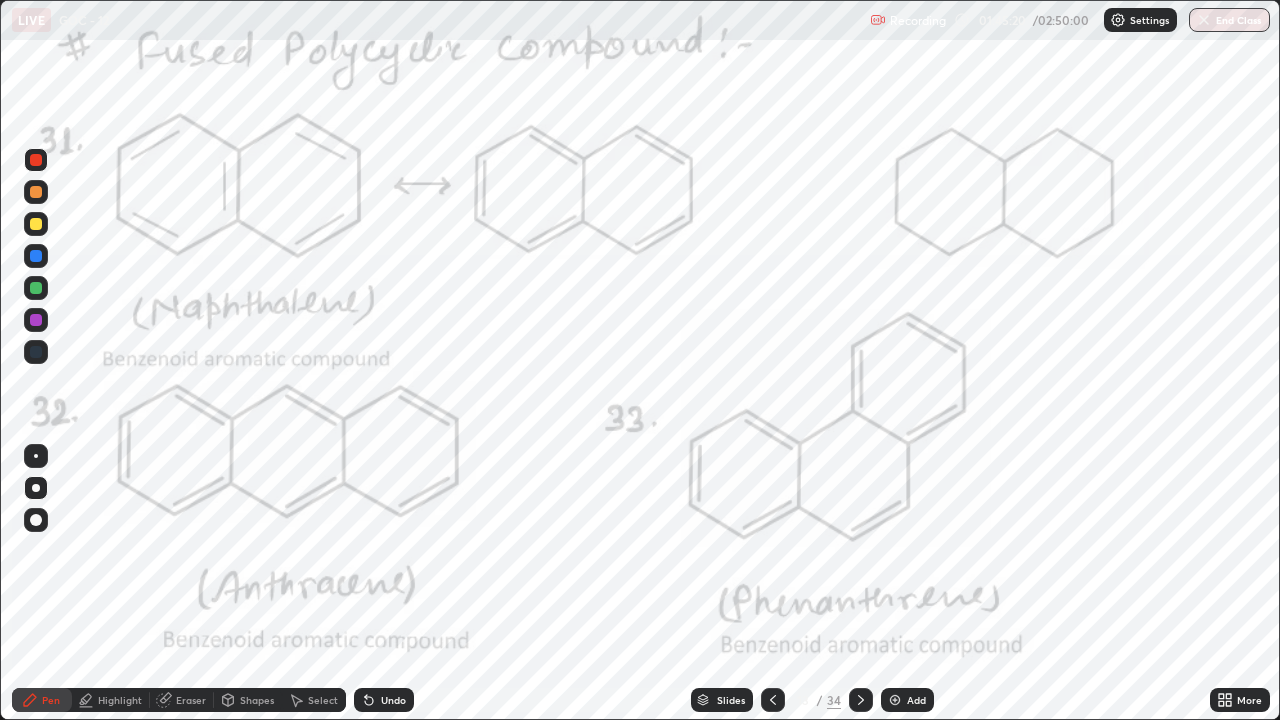 click on "Undo" at bounding box center (380, 700) 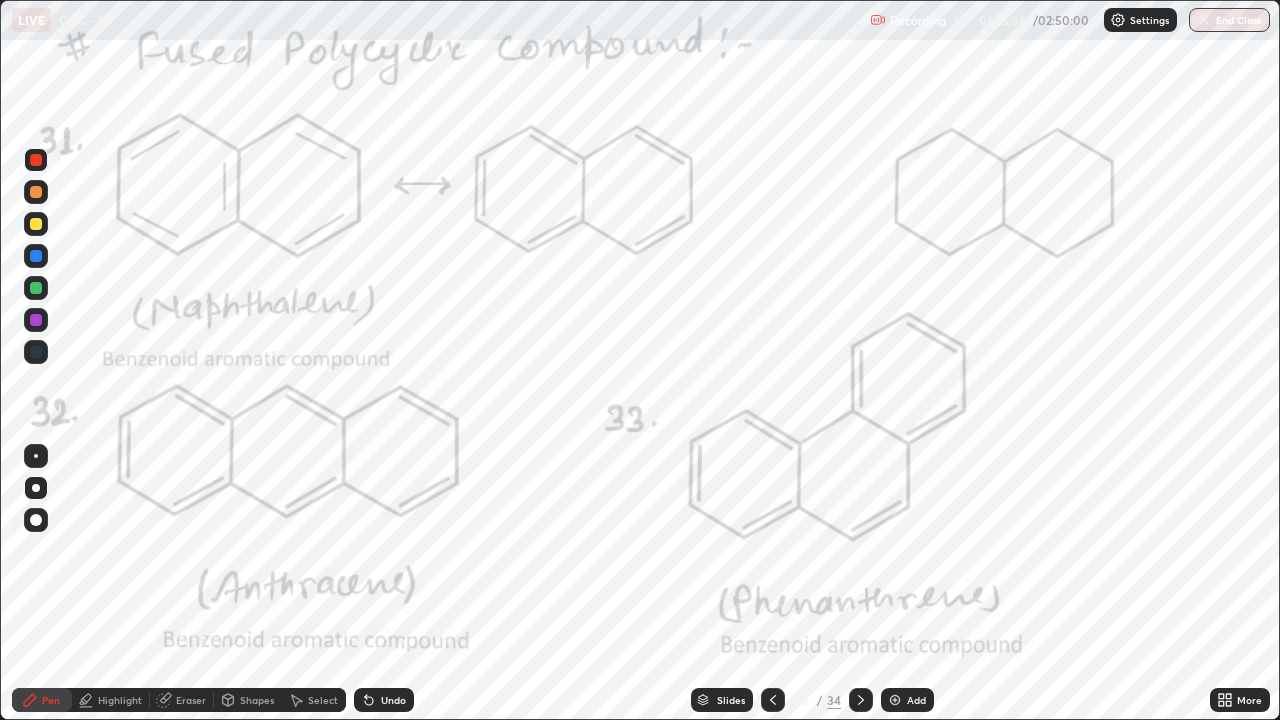 click at bounding box center (36, 288) 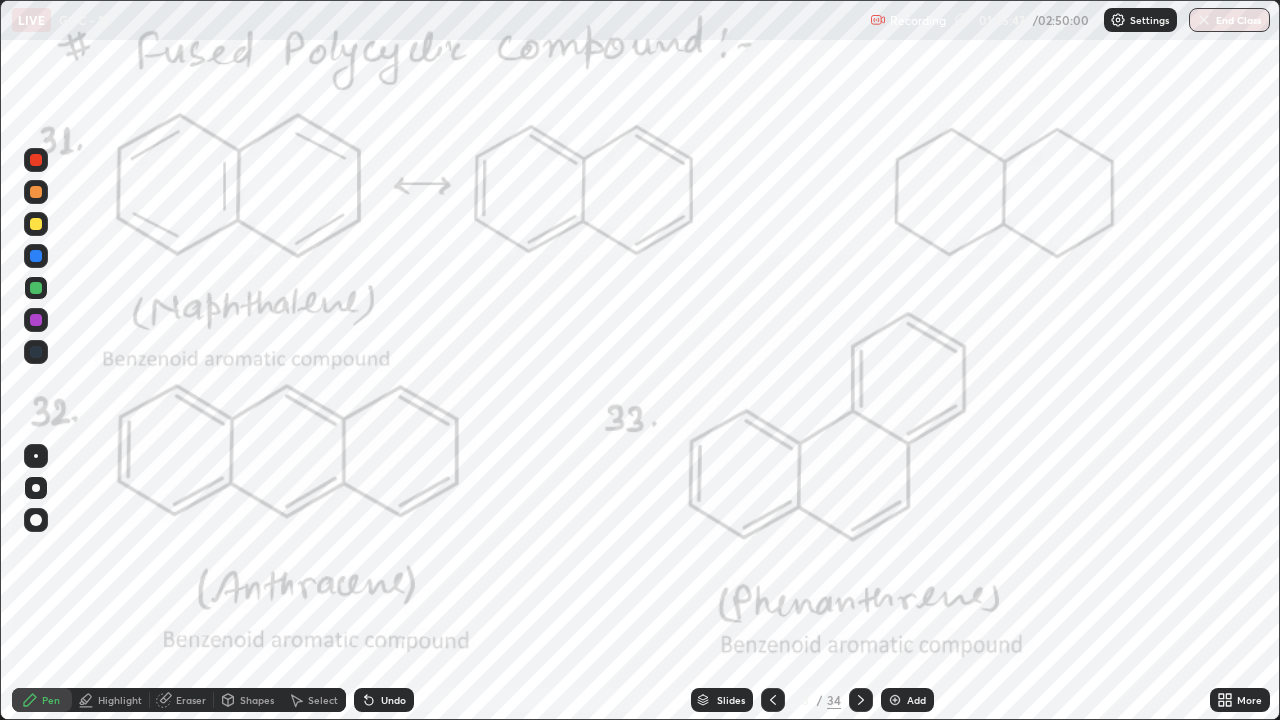click on "Undo" at bounding box center (393, 700) 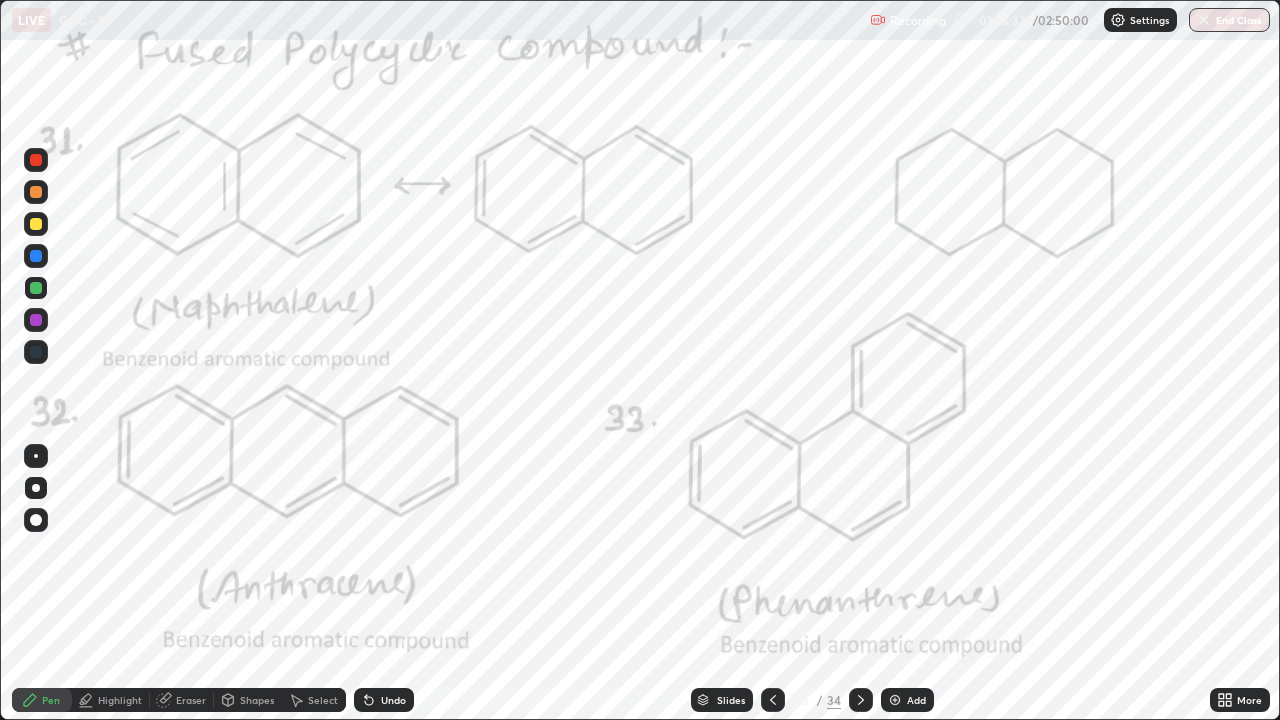 click at bounding box center (36, 160) 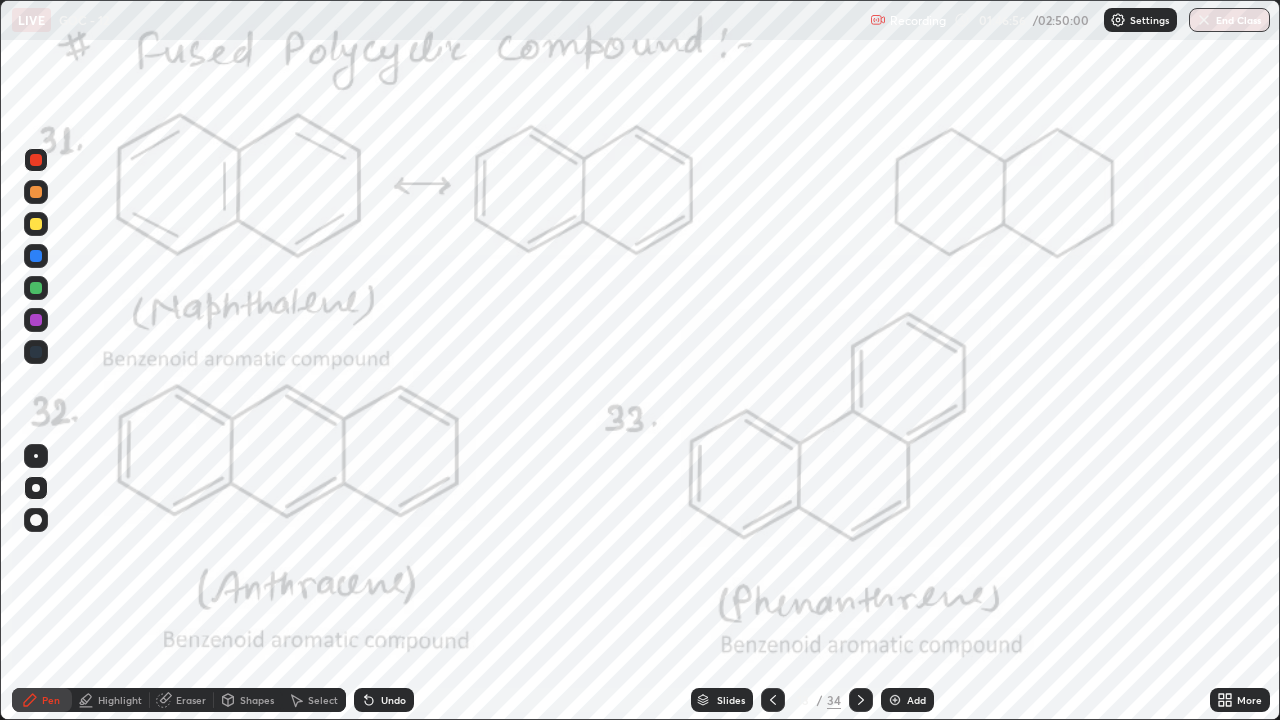 click on "Undo" at bounding box center [393, 700] 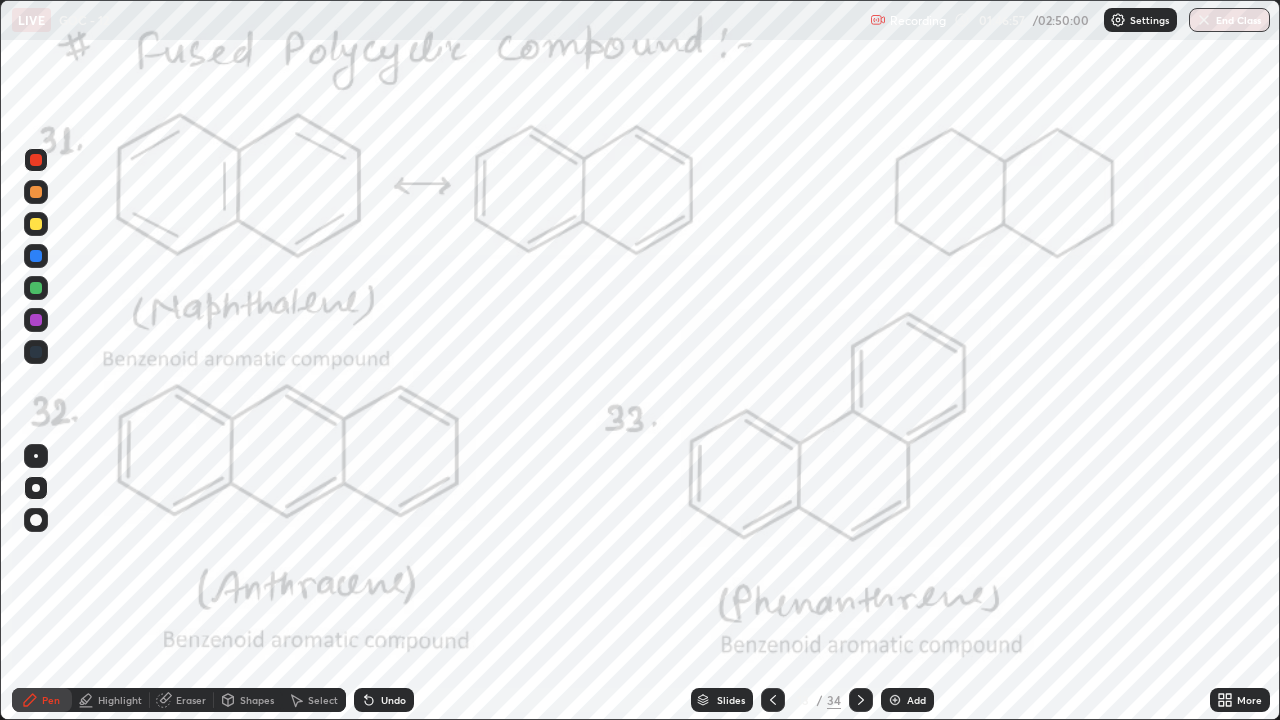 click on "Undo" at bounding box center [393, 700] 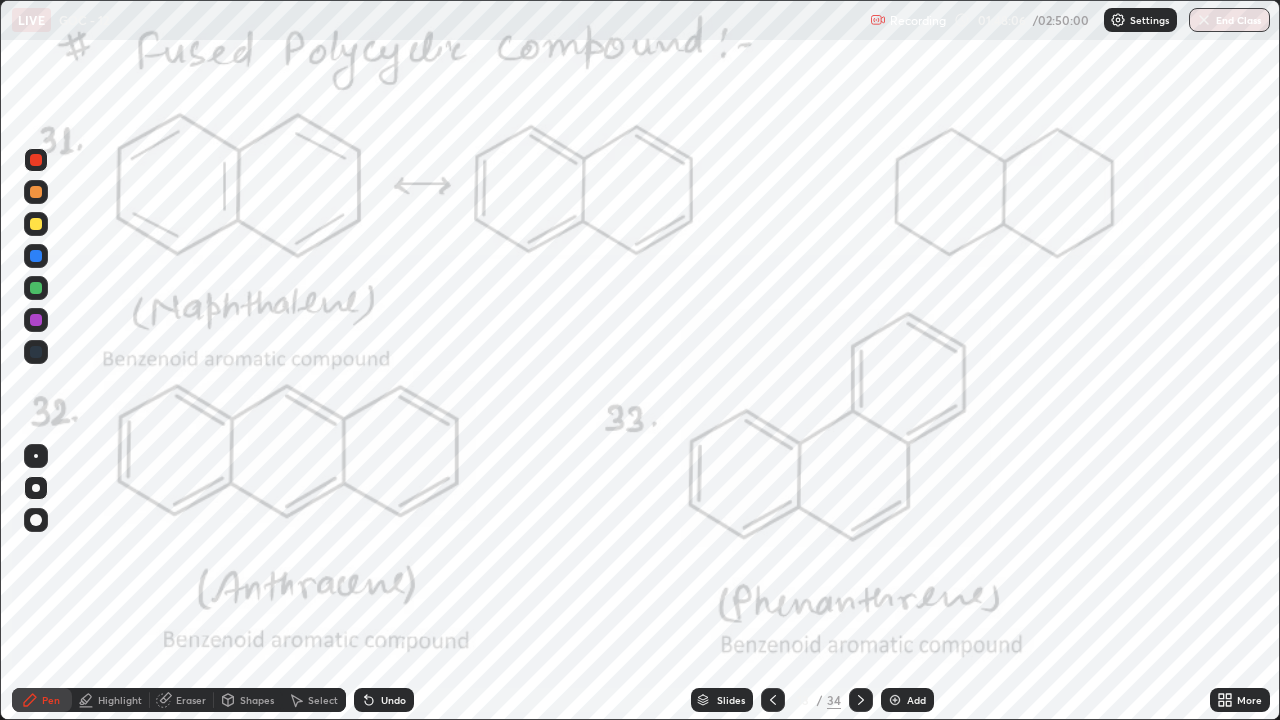 click at bounding box center [36, 160] 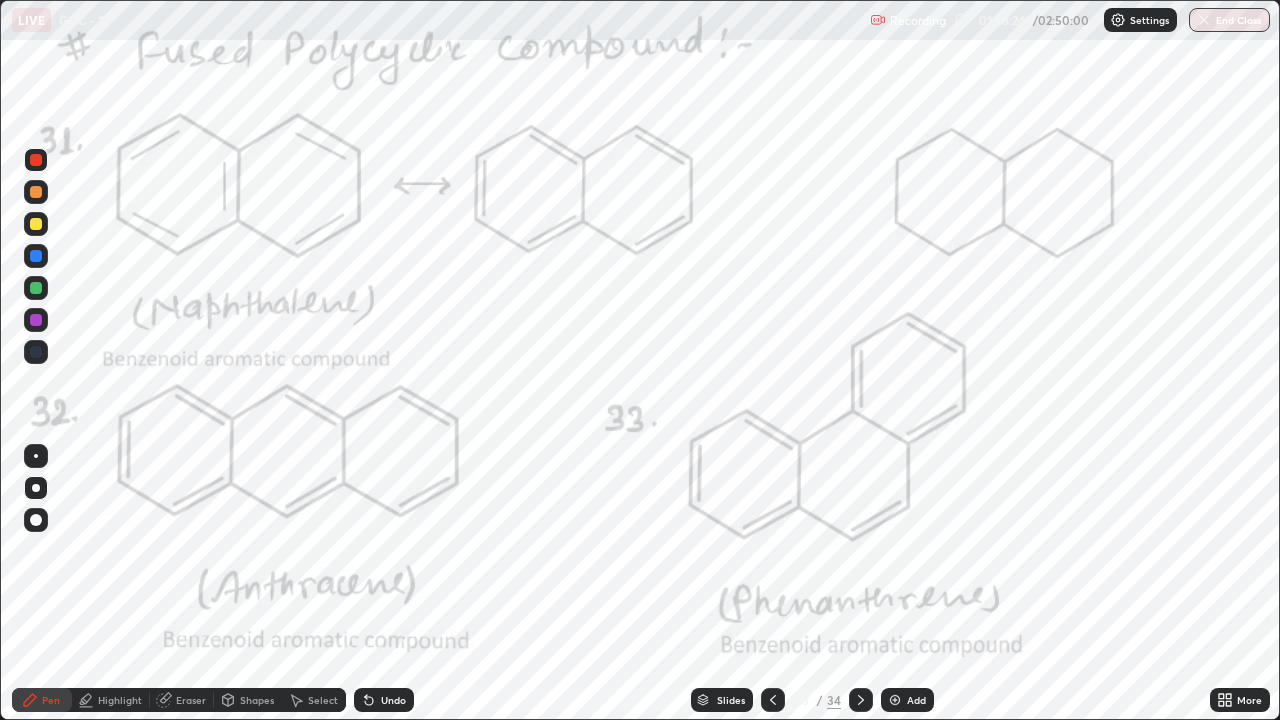 click at bounding box center [36, 224] 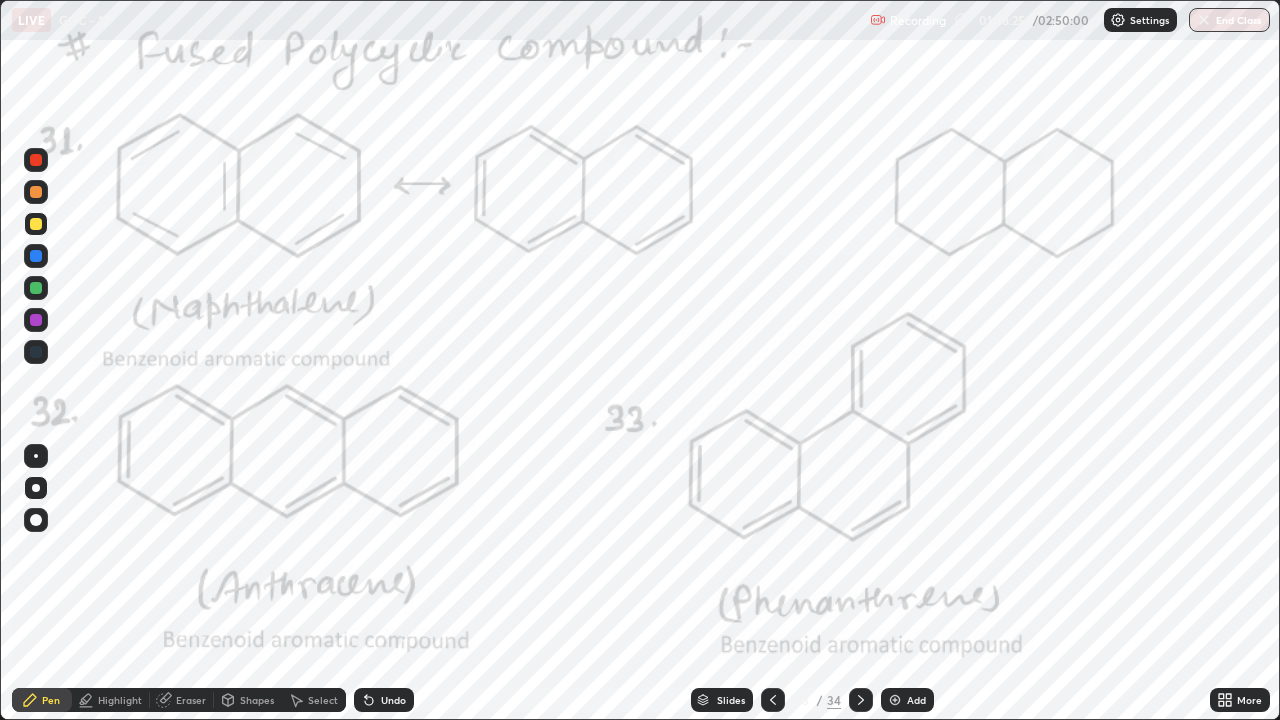 click on "Highlight" at bounding box center [120, 700] 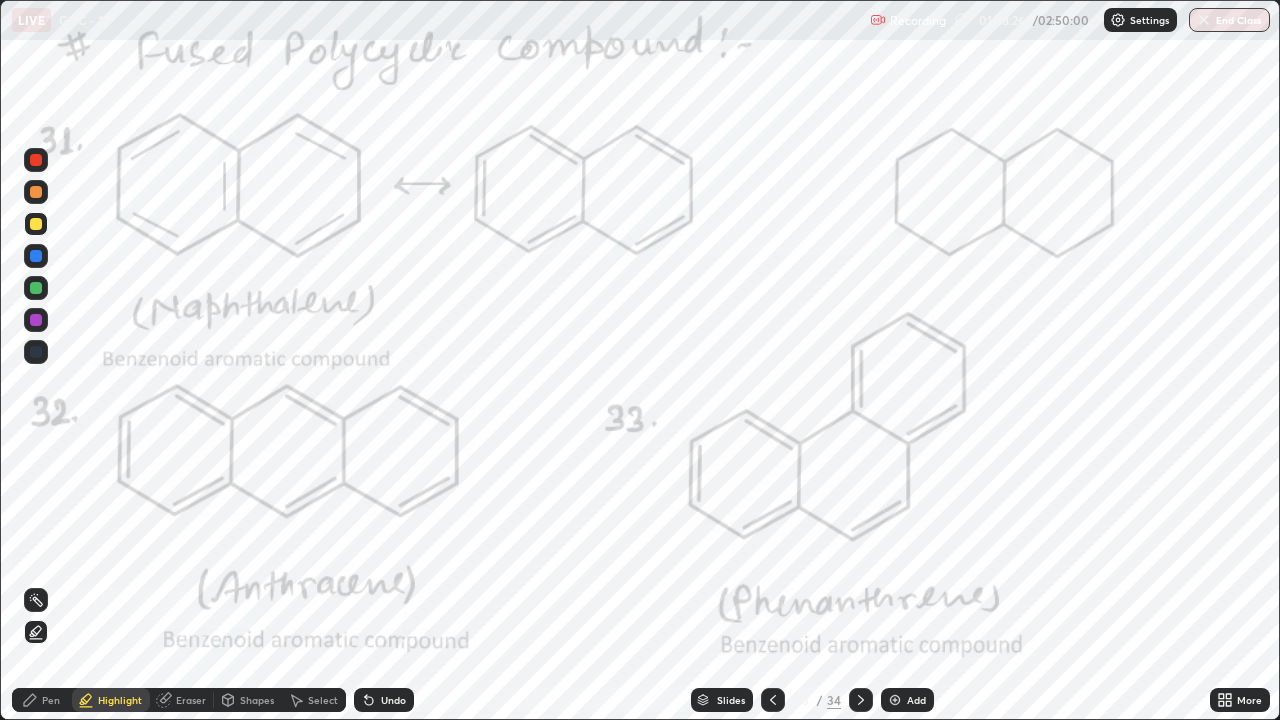 click 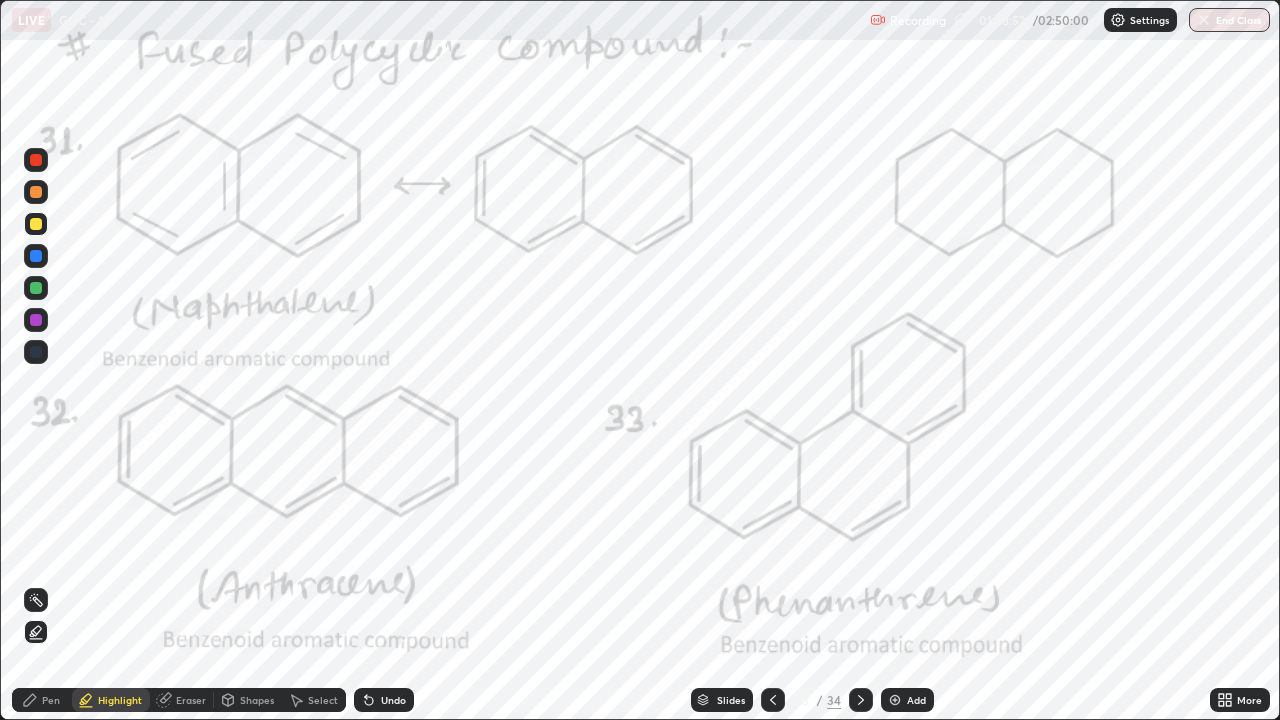 click on "Pen" at bounding box center [42, 700] 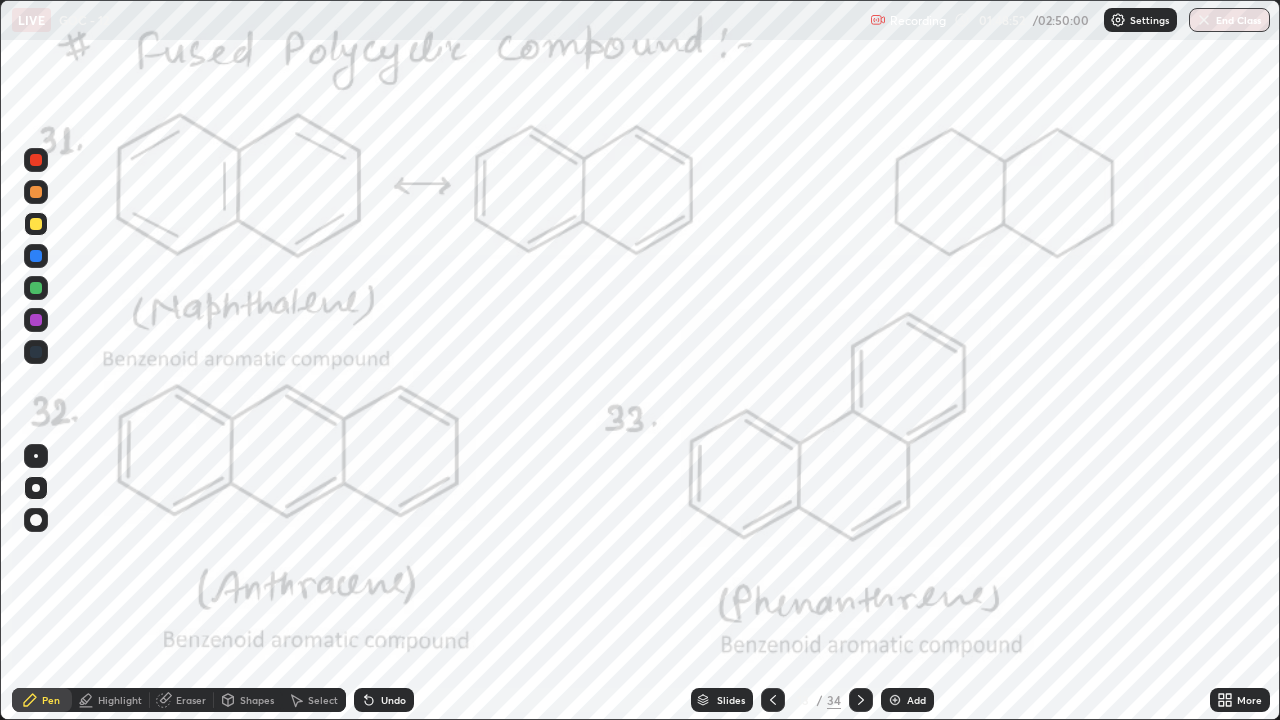 click at bounding box center [36, 160] 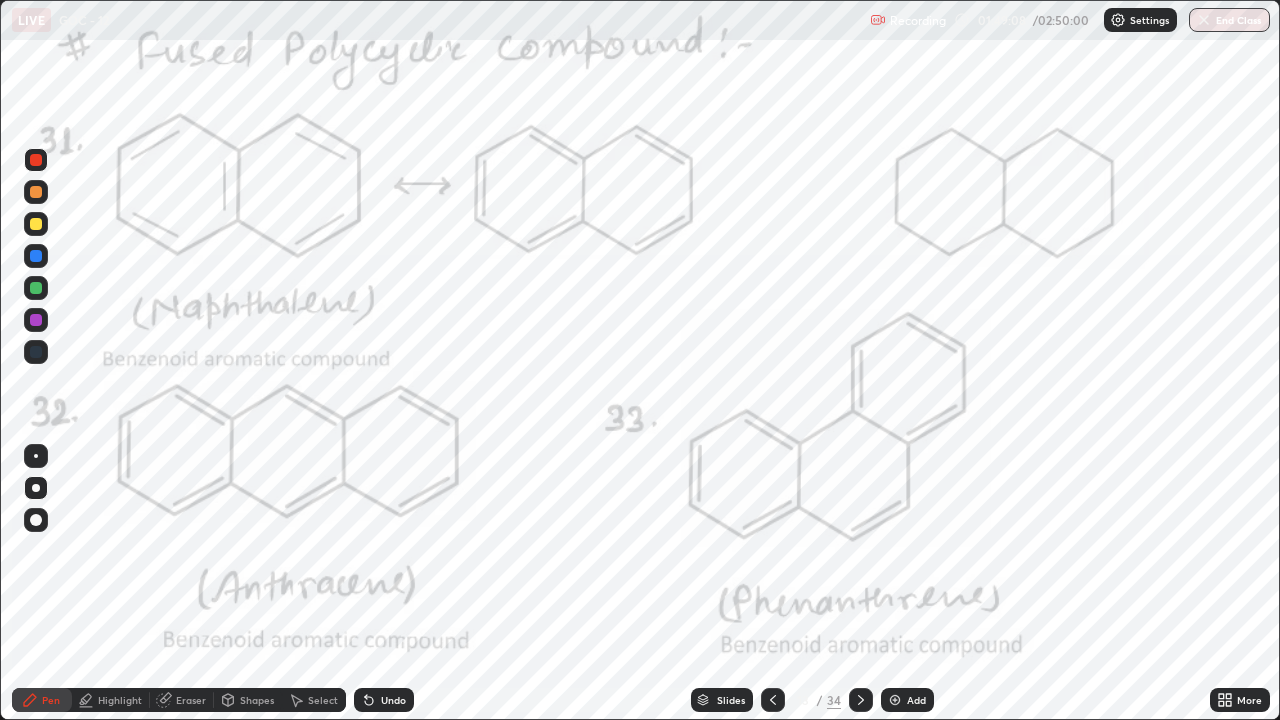 click on "Highlight" at bounding box center [111, 700] 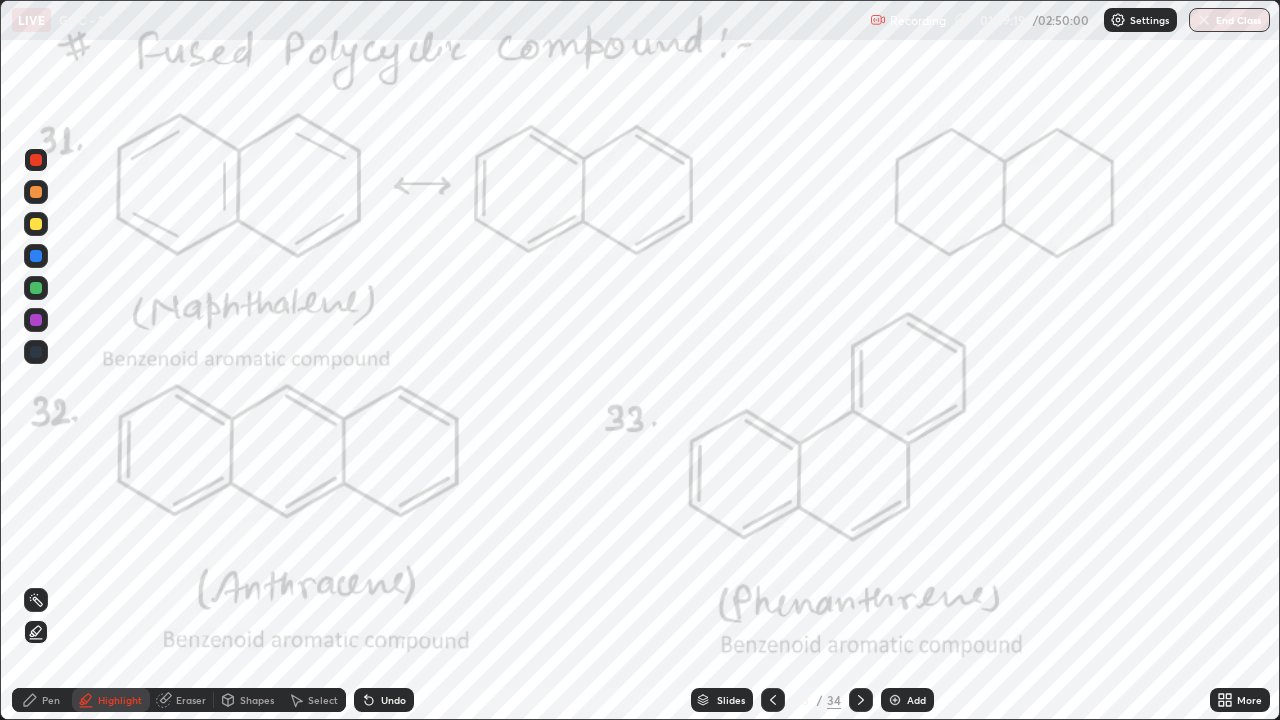 click on "Pen" at bounding box center [42, 700] 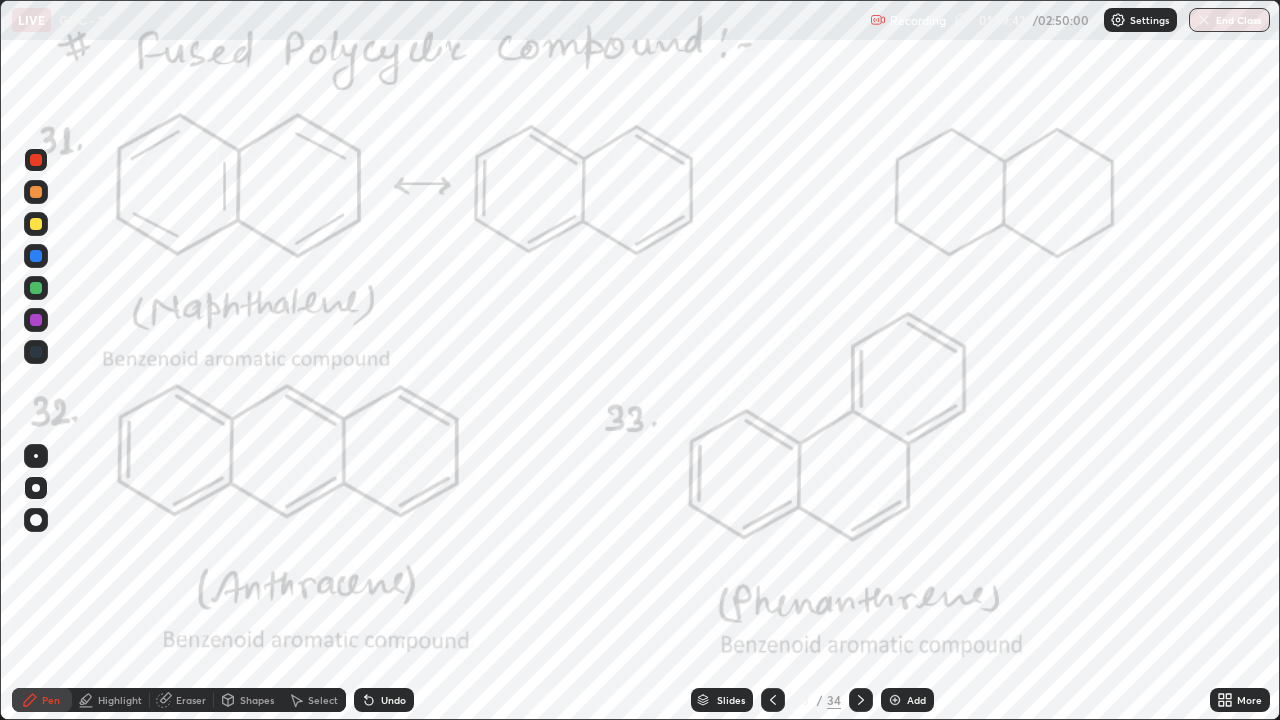 click at bounding box center (36, 320) 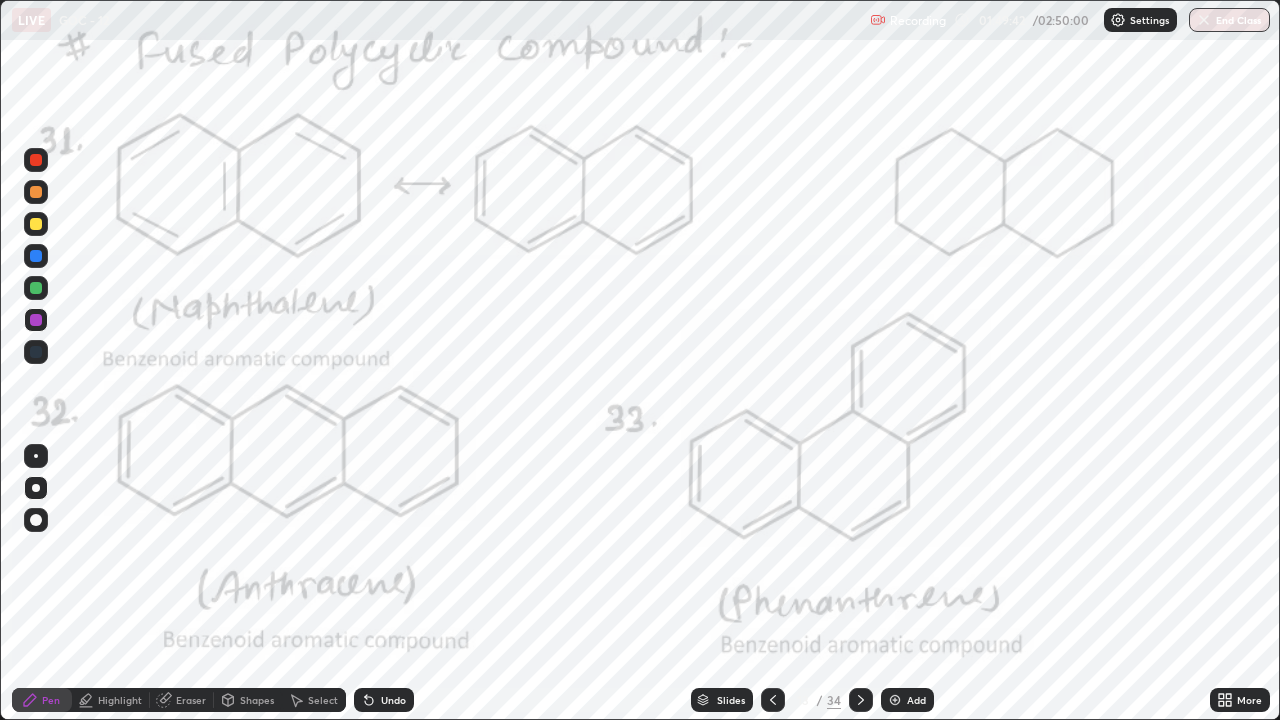 click at bounding box center (36, 320) 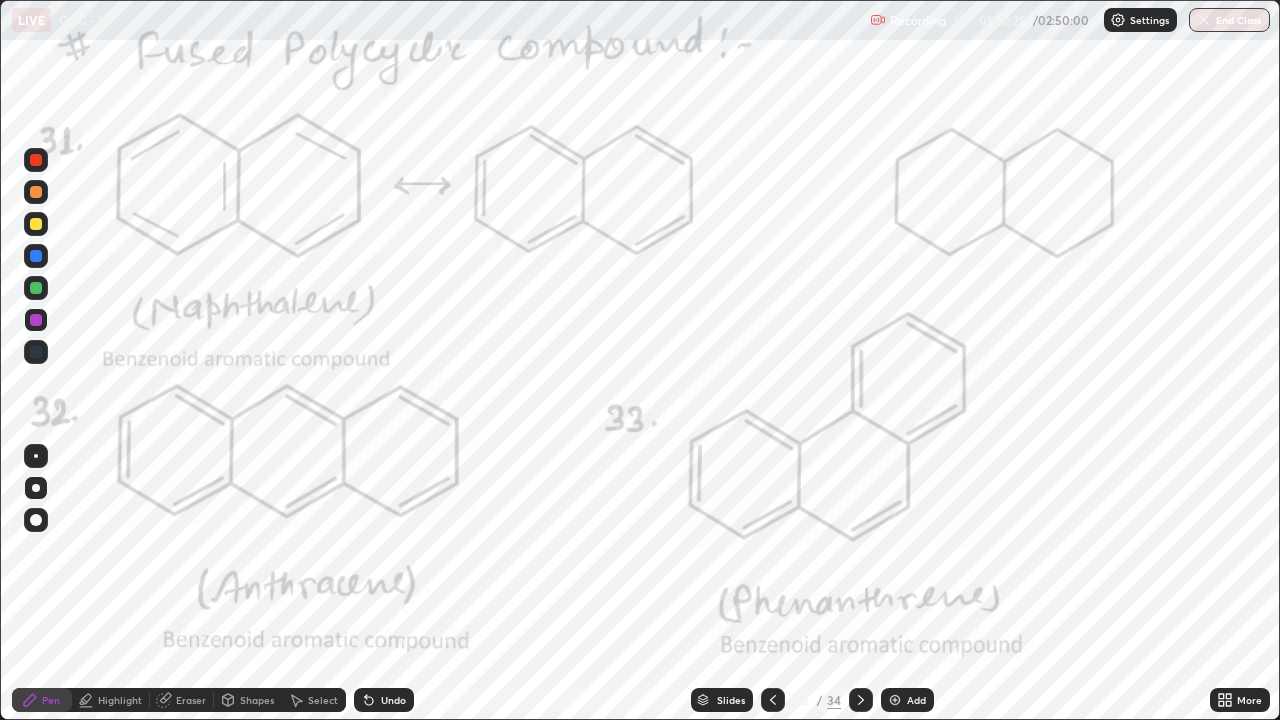 click 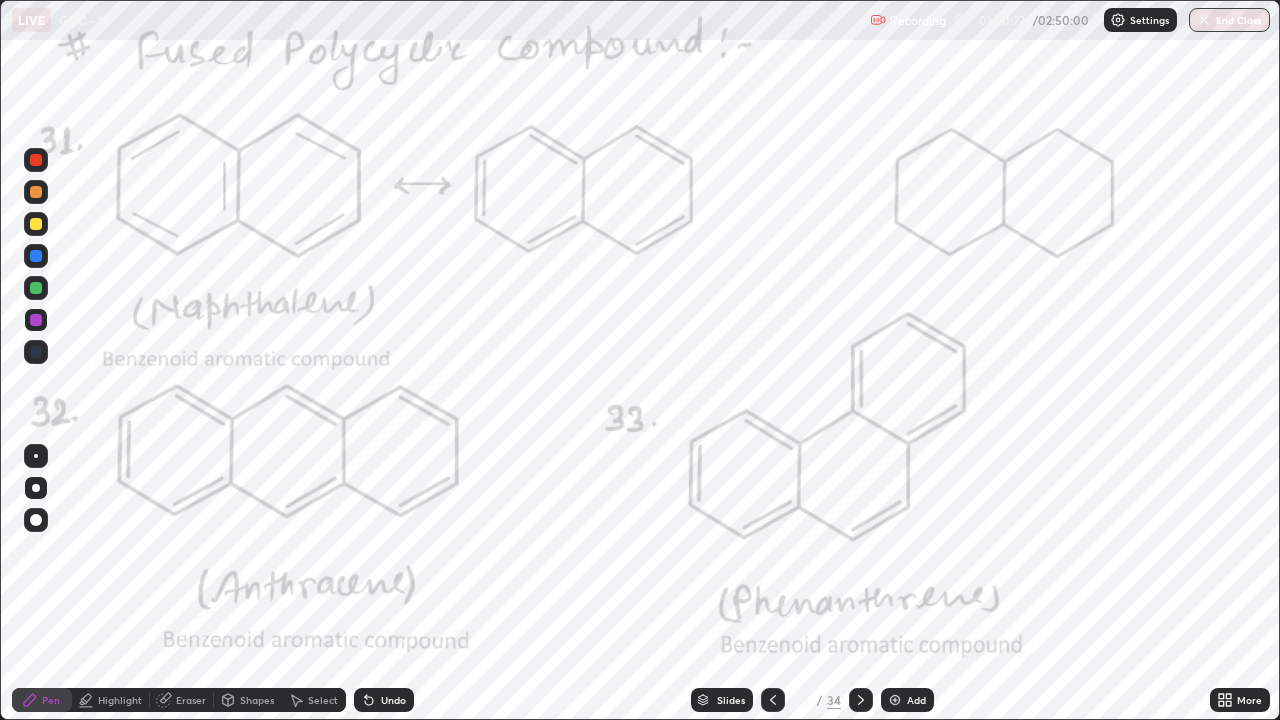 click on "Highlight" at bounding box center [120, 700] 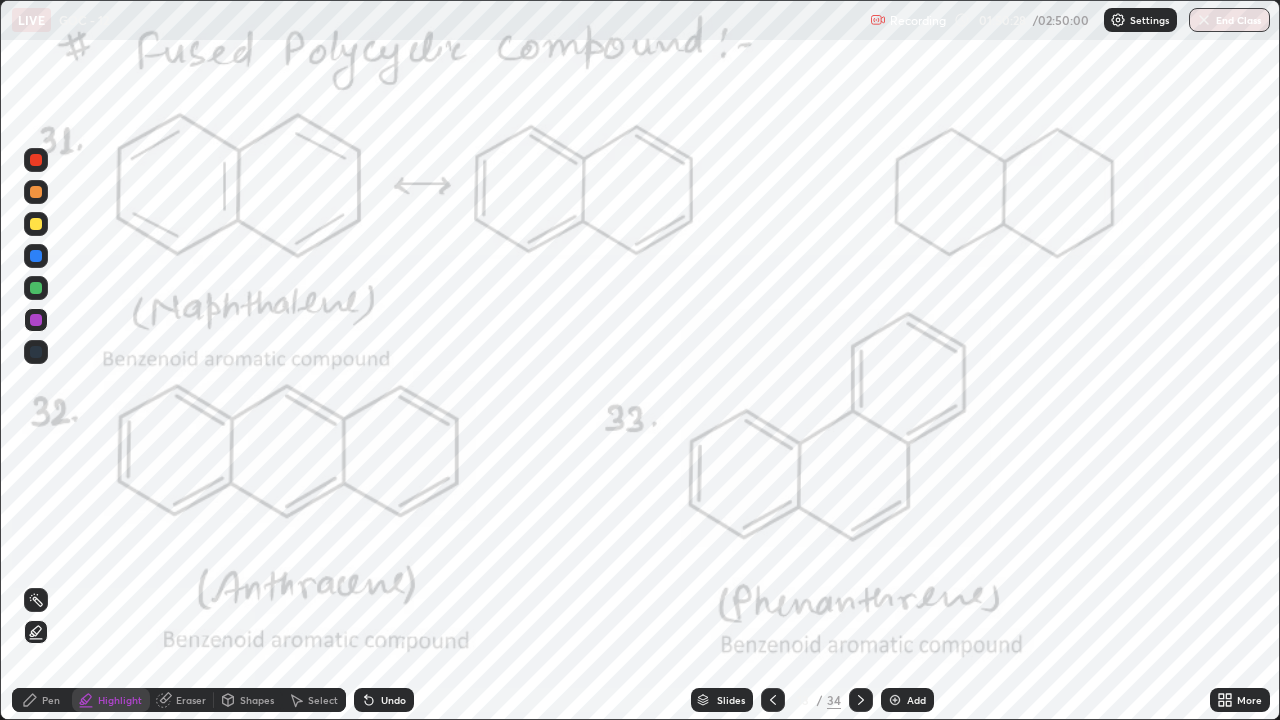 click 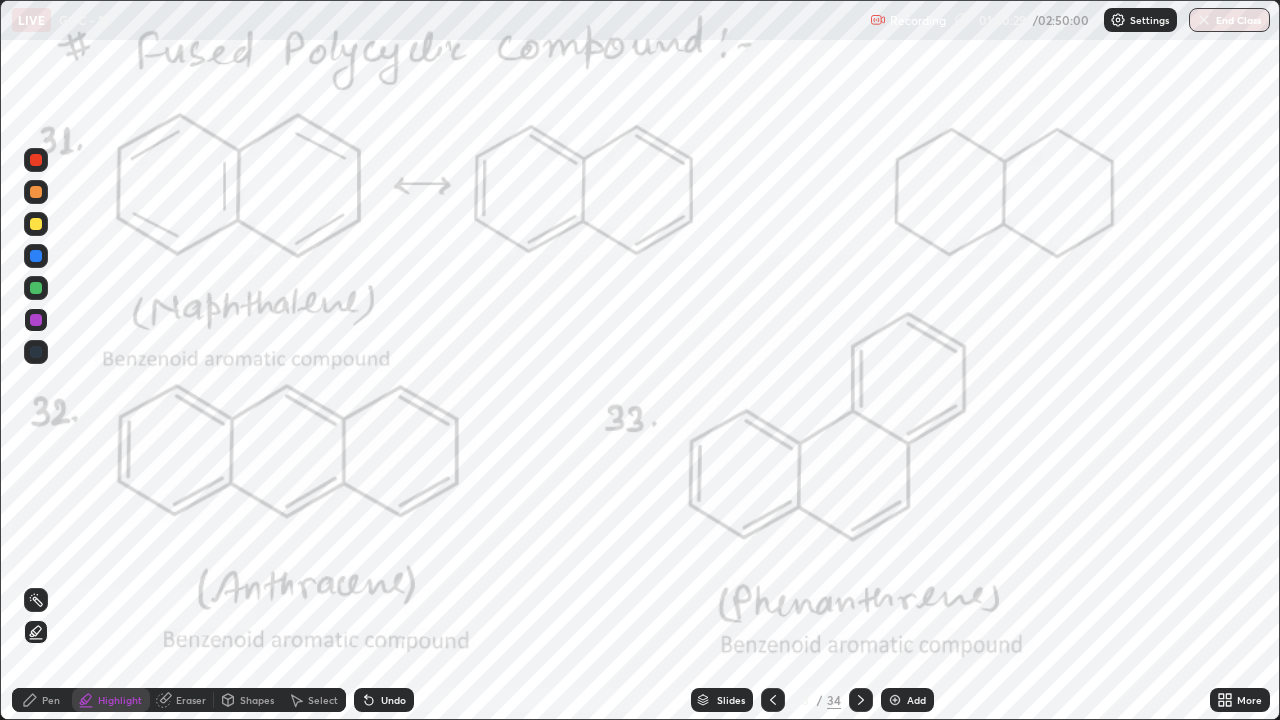 click at bounding box center [36, 224] 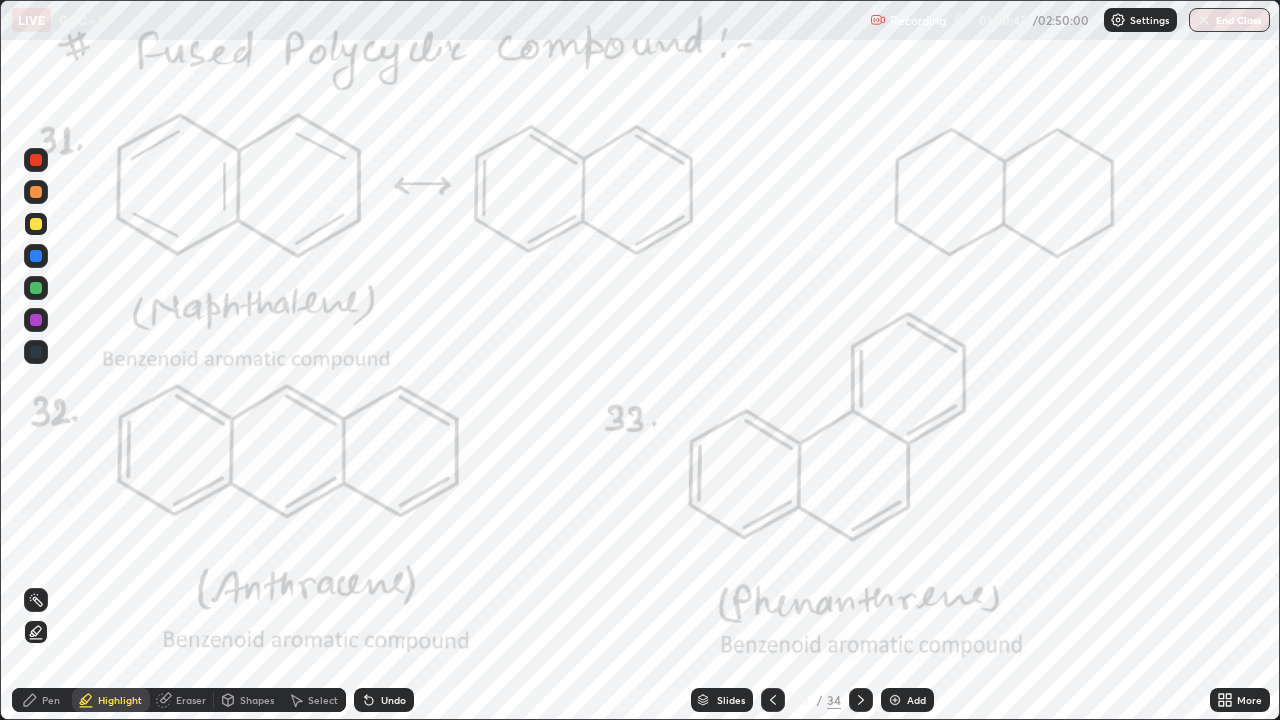 click at bounding box center [36, 320] 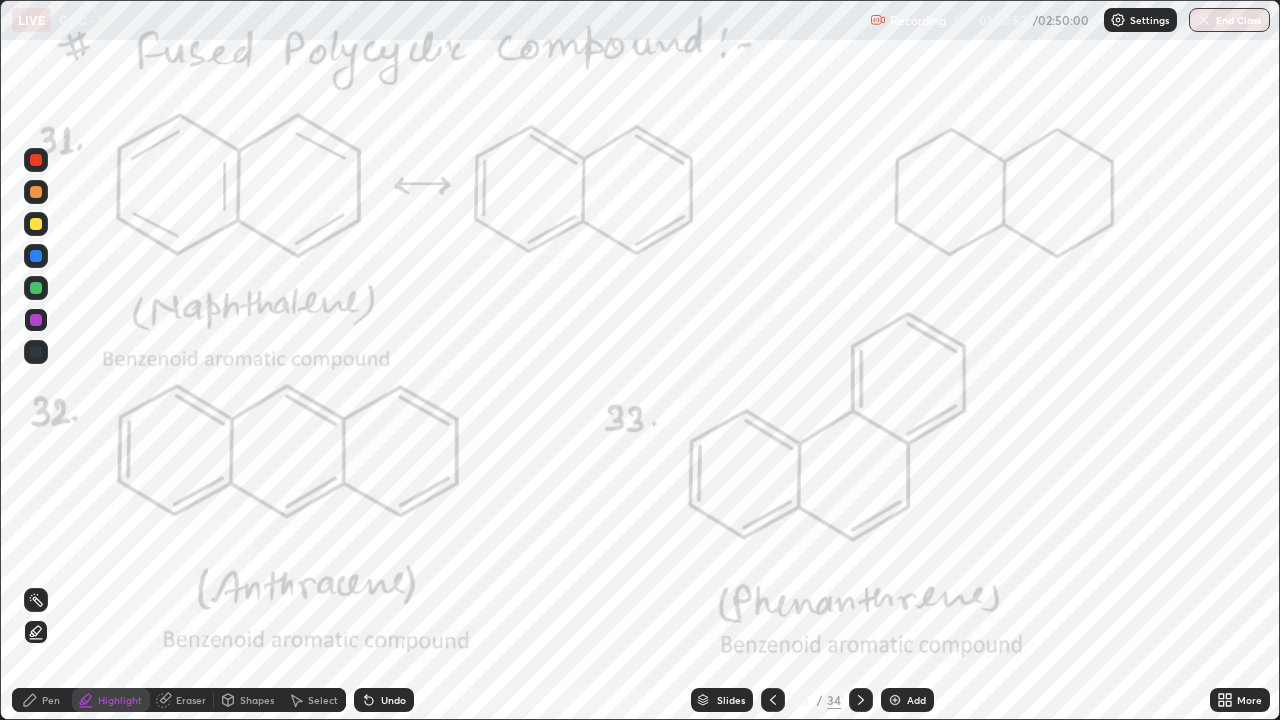 click on "Pen" at bounding box center [42, 700] 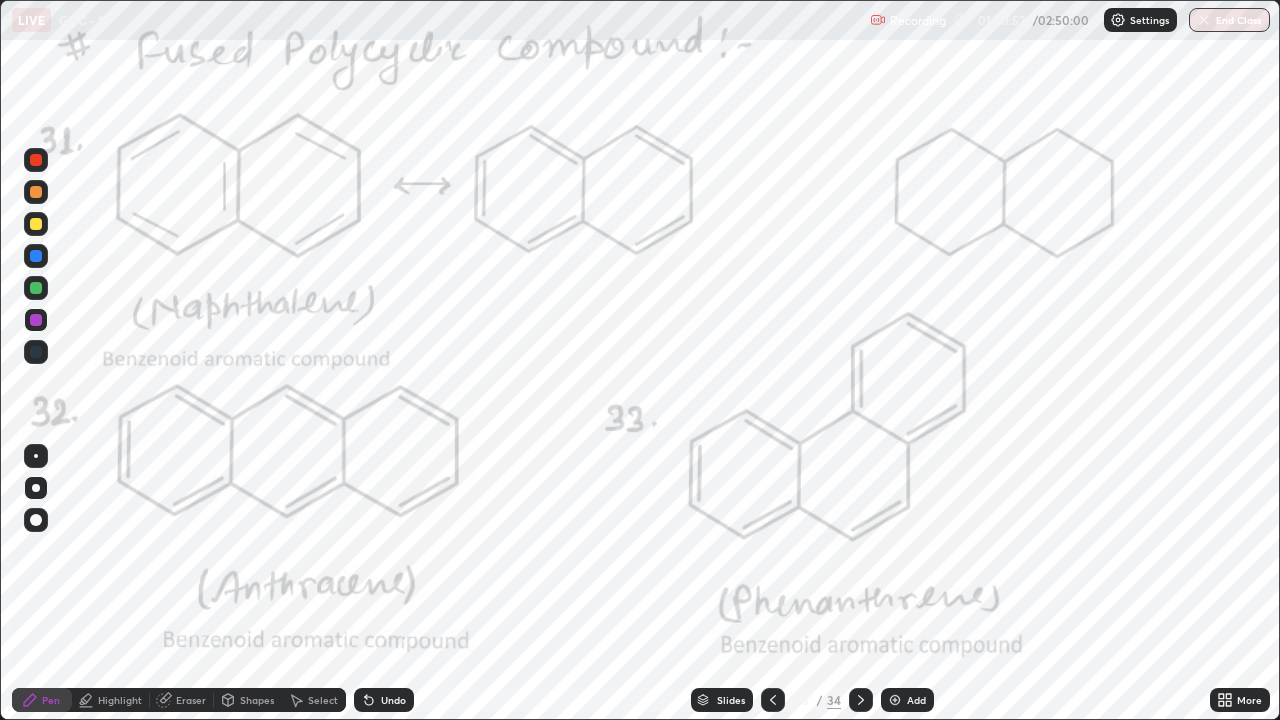 click 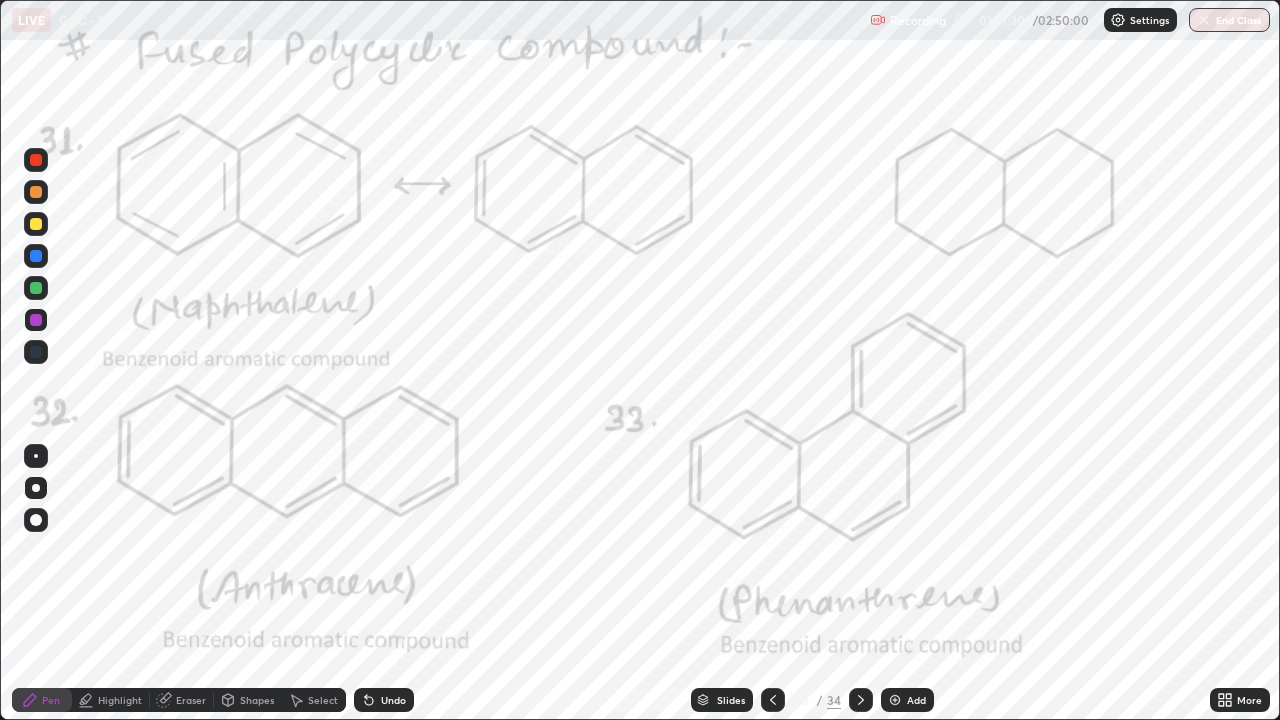 click on "Highlight" at bounding box center [111, 700] 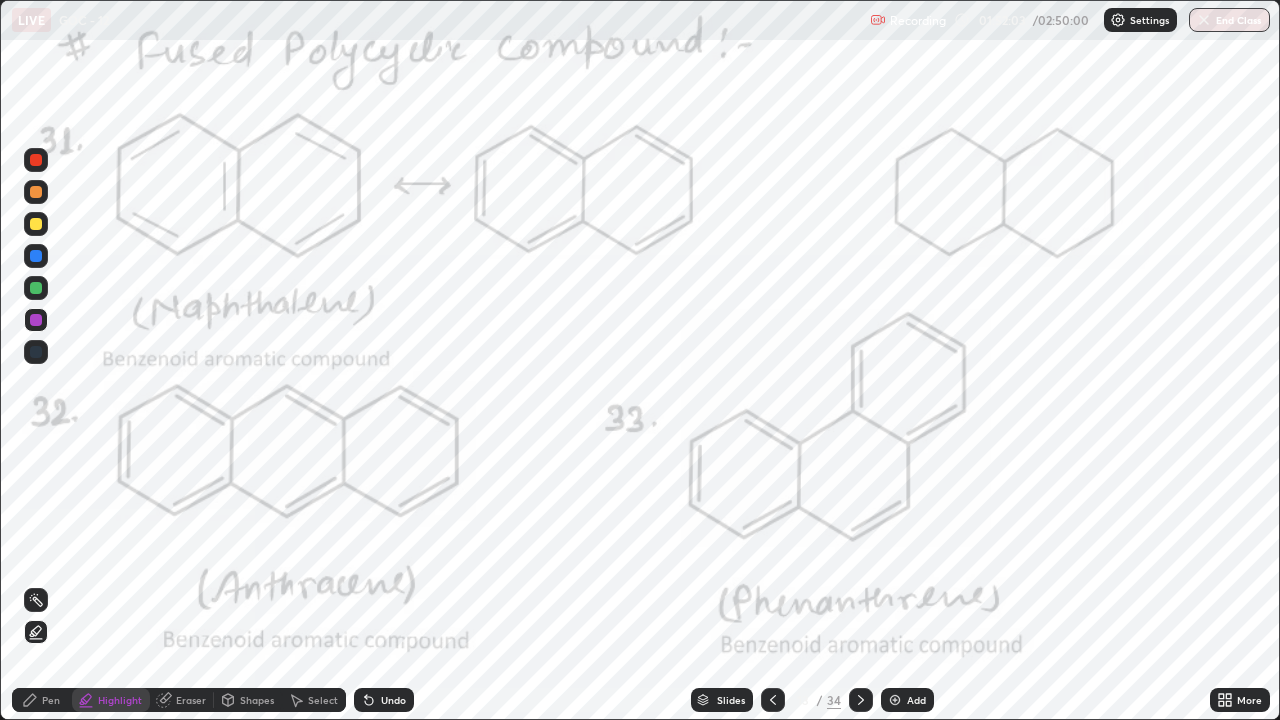 click at bounding box center [36, 288] 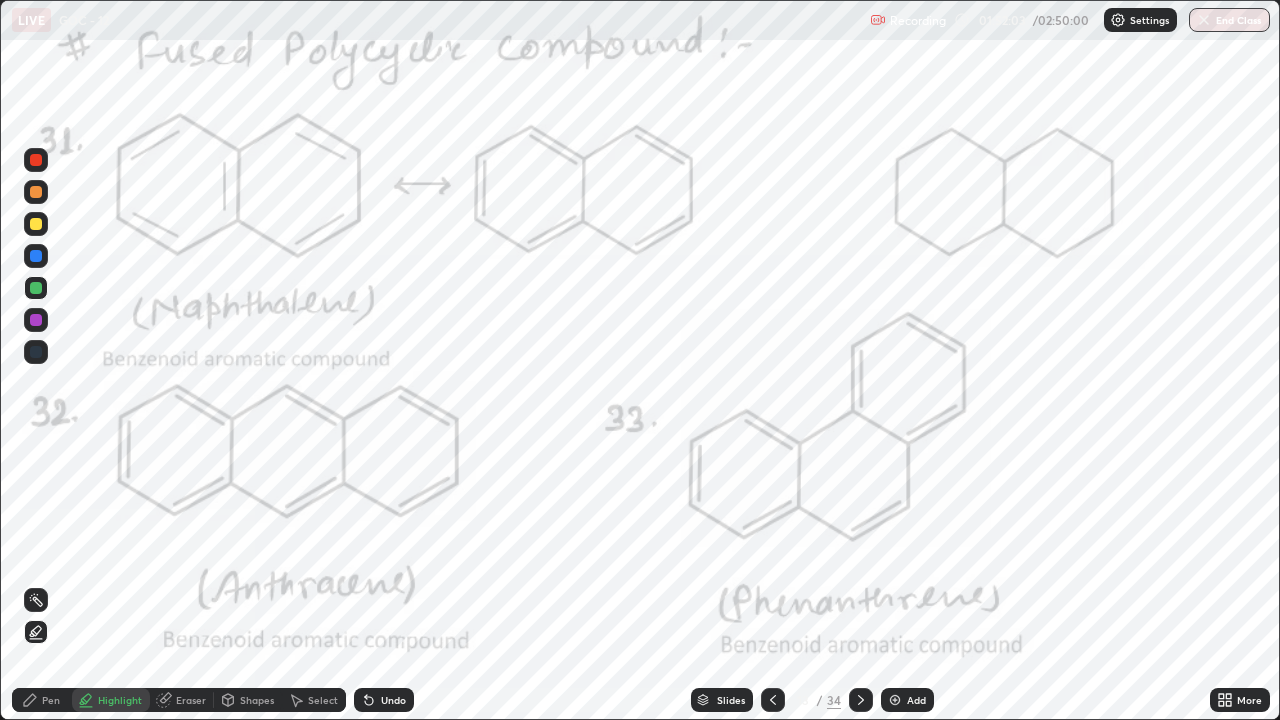 click on "Pen" at bounding box center [51, 700] 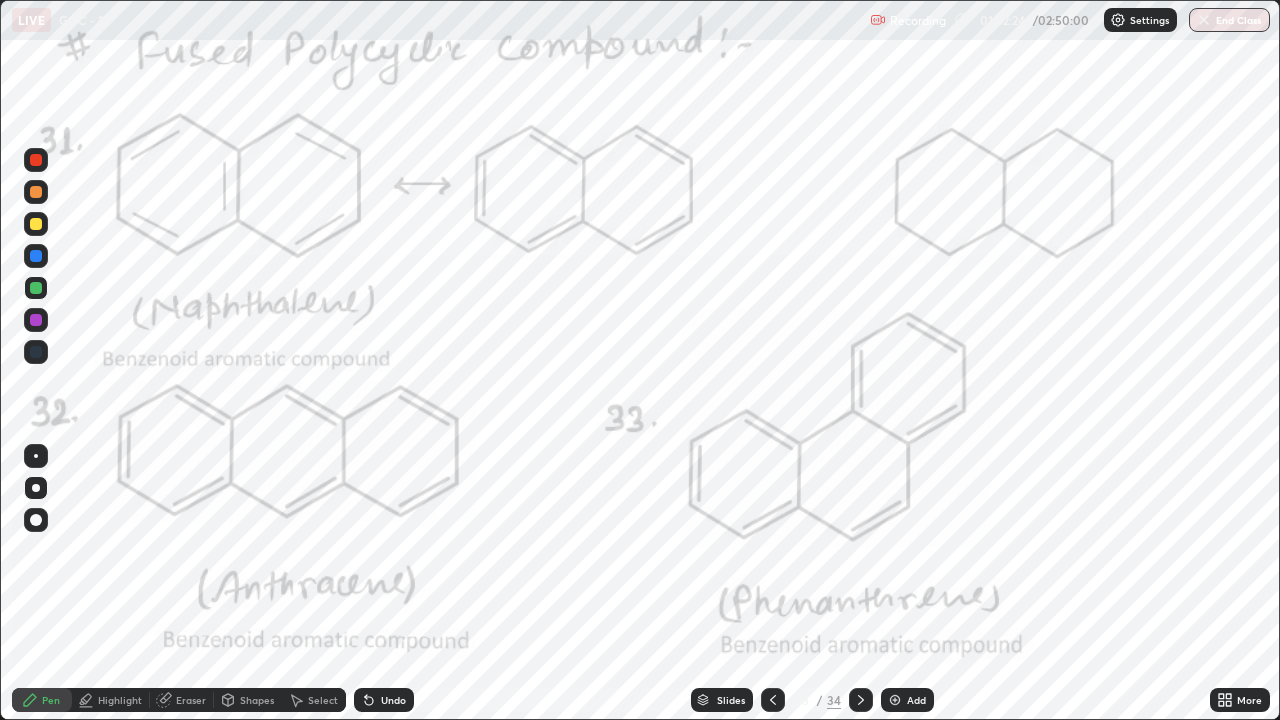 click on "Undo" at bounding box center (393, 700) 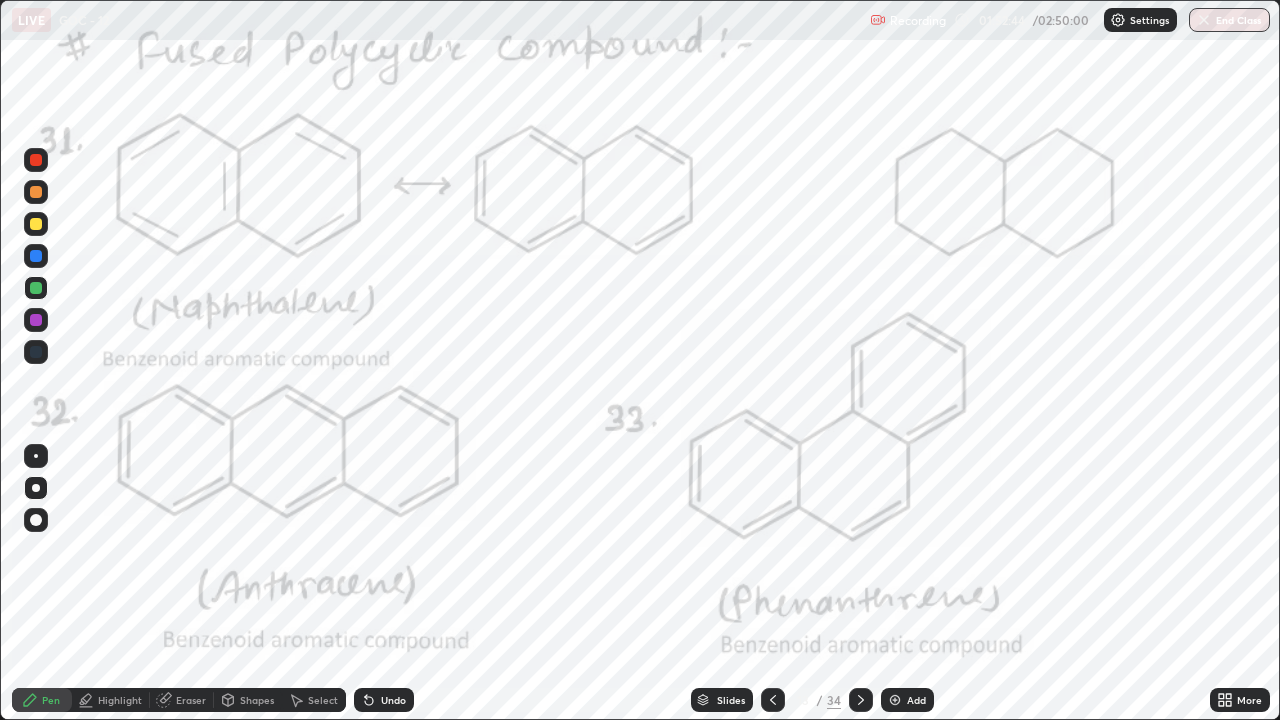 click on "Highlight" at bounding box center [120, 700] 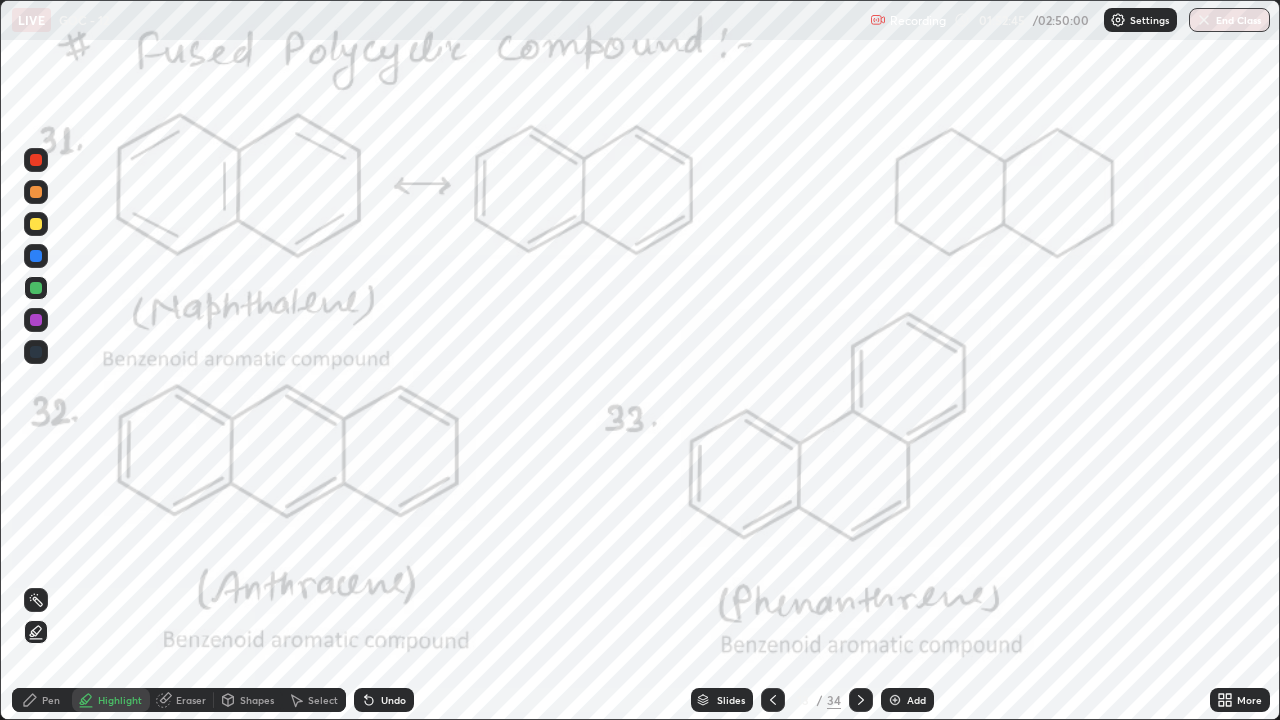 click 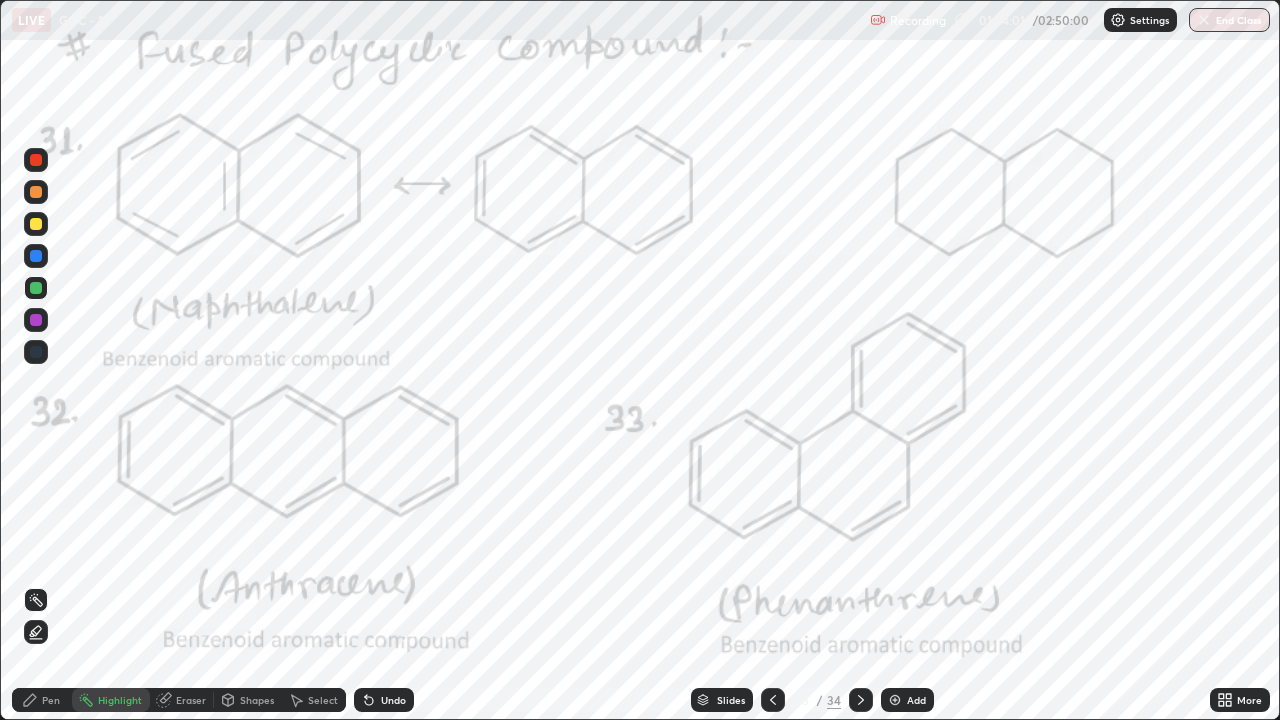 click 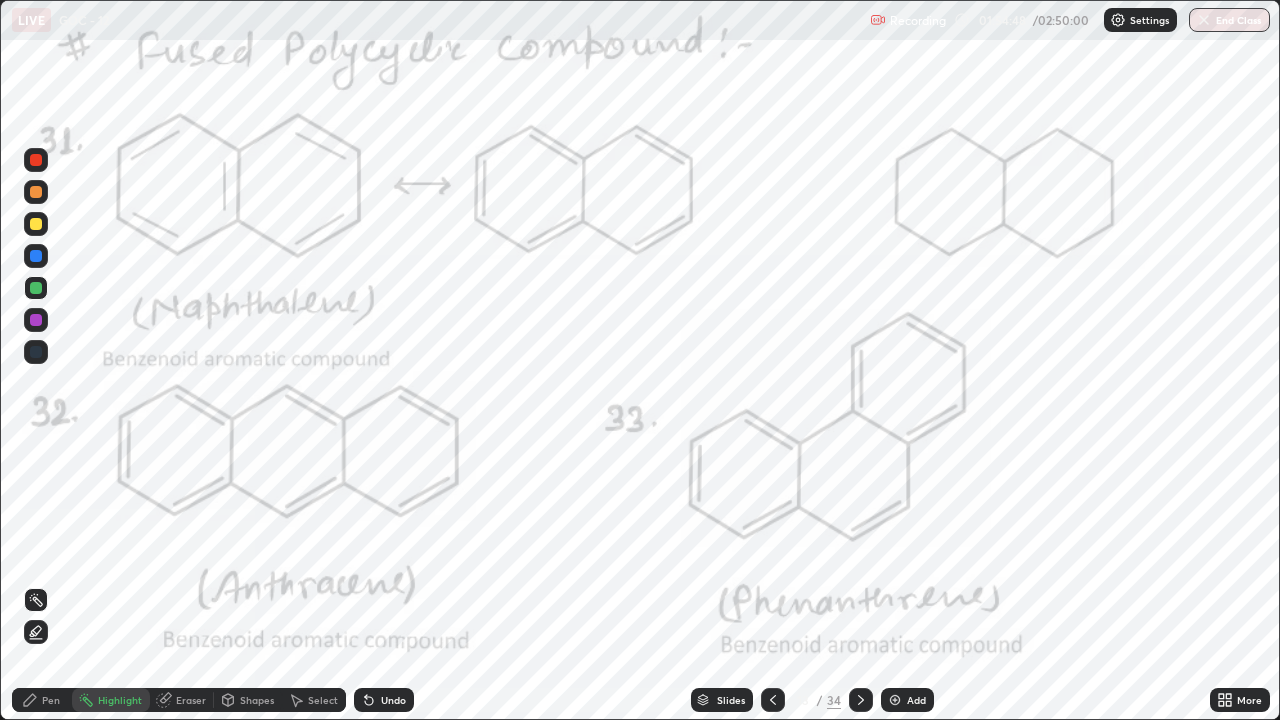click at bounding box center (861, 700) 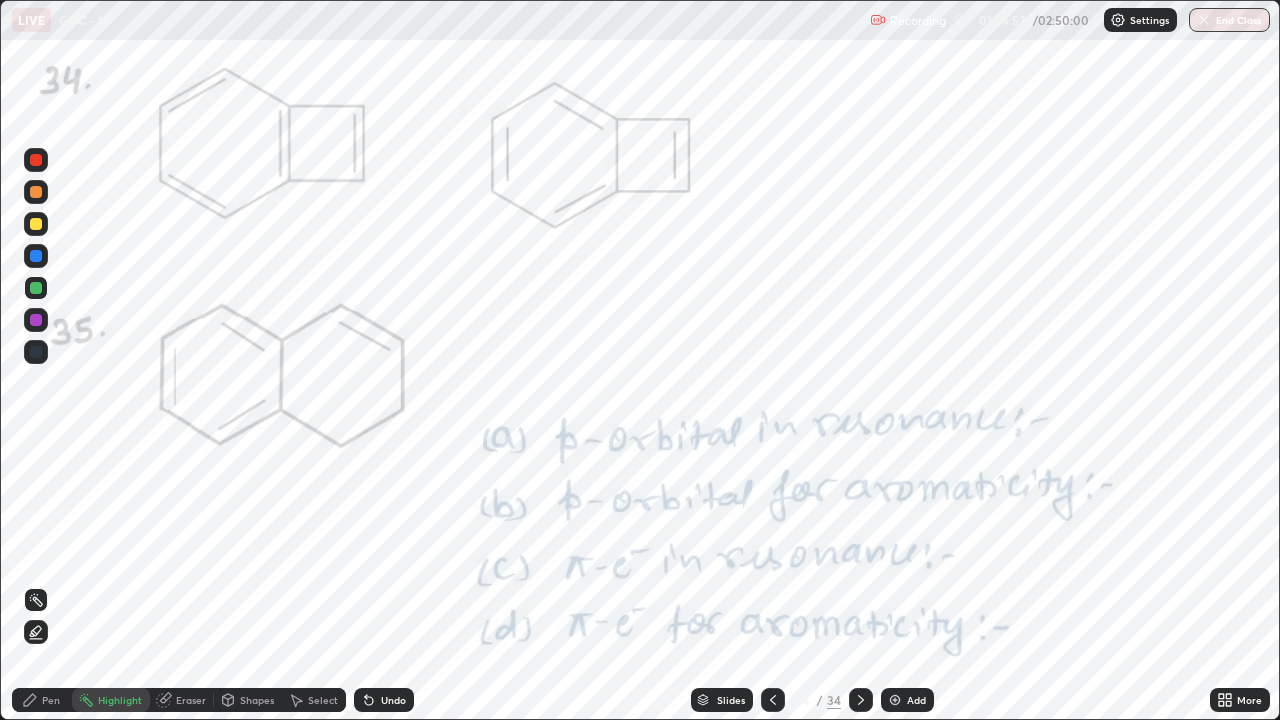 click 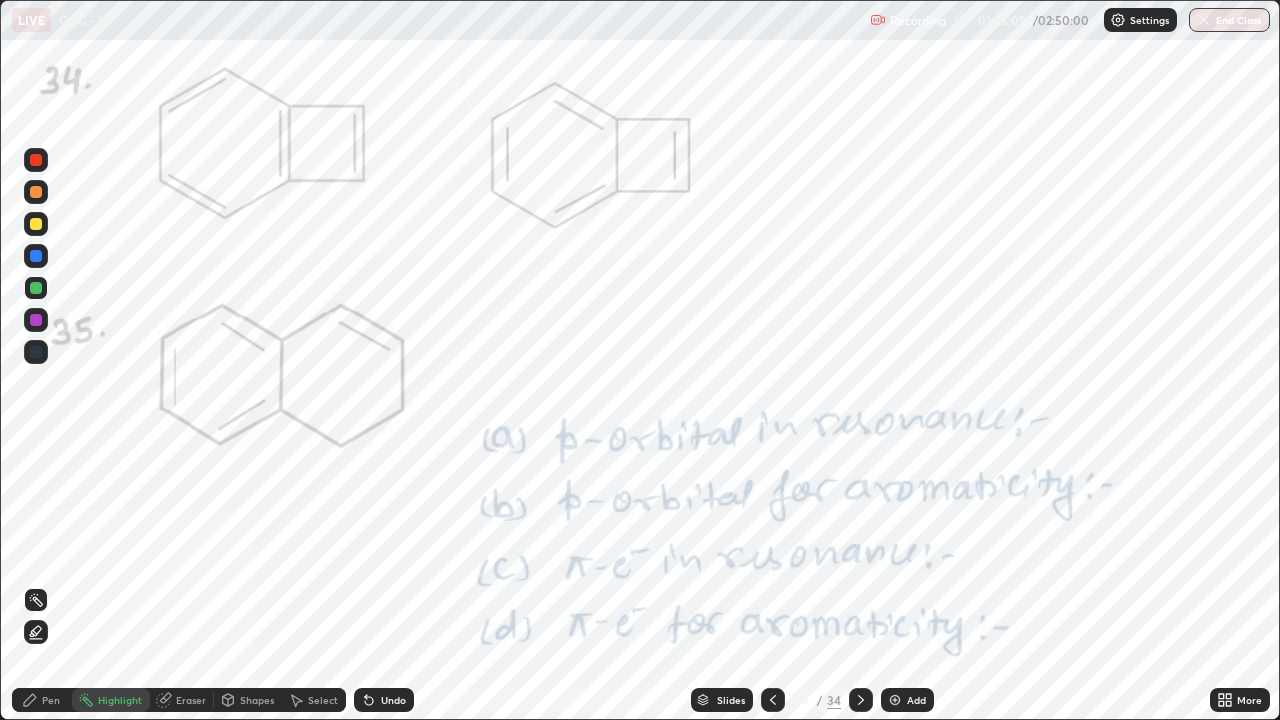 click at bounding box center (36, 160) 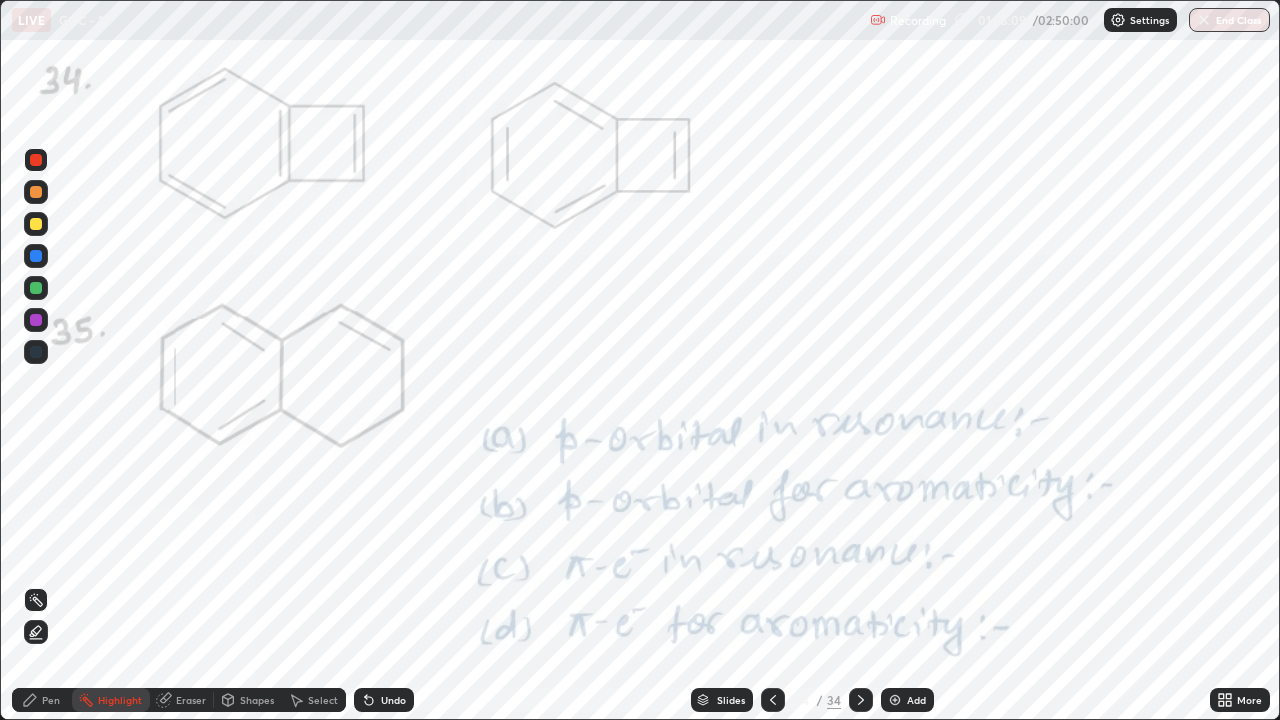 click 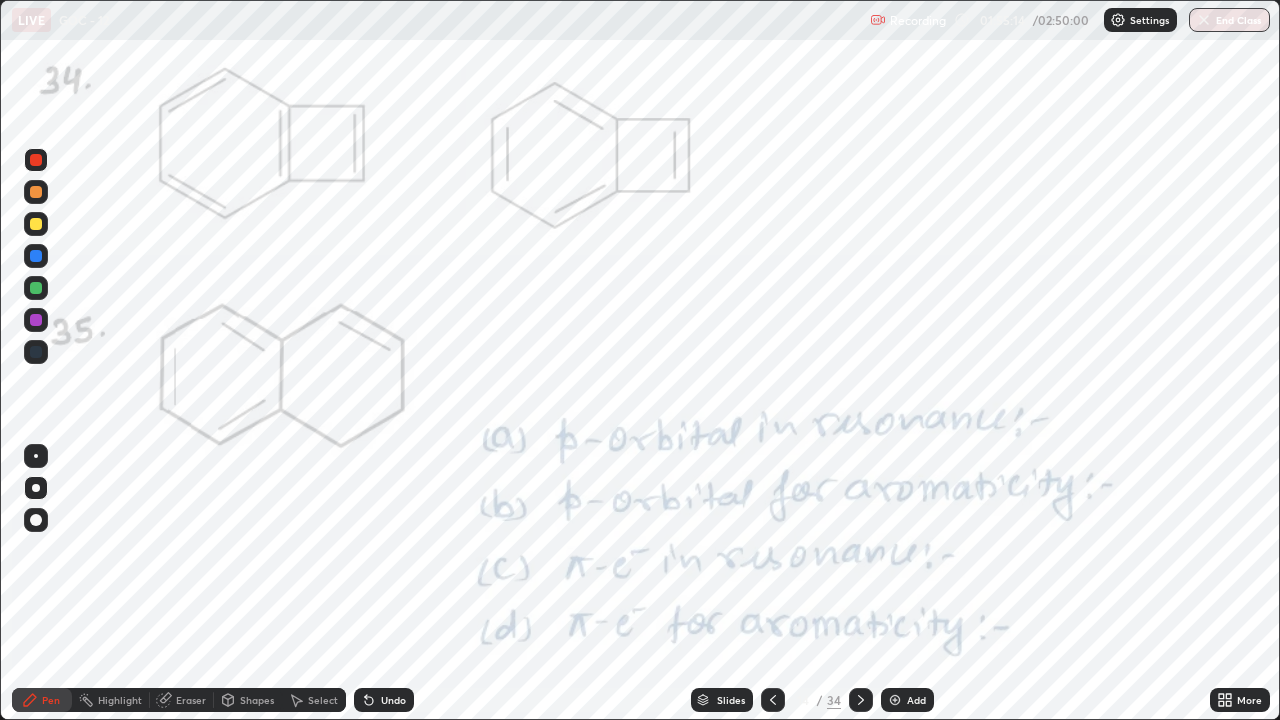 click 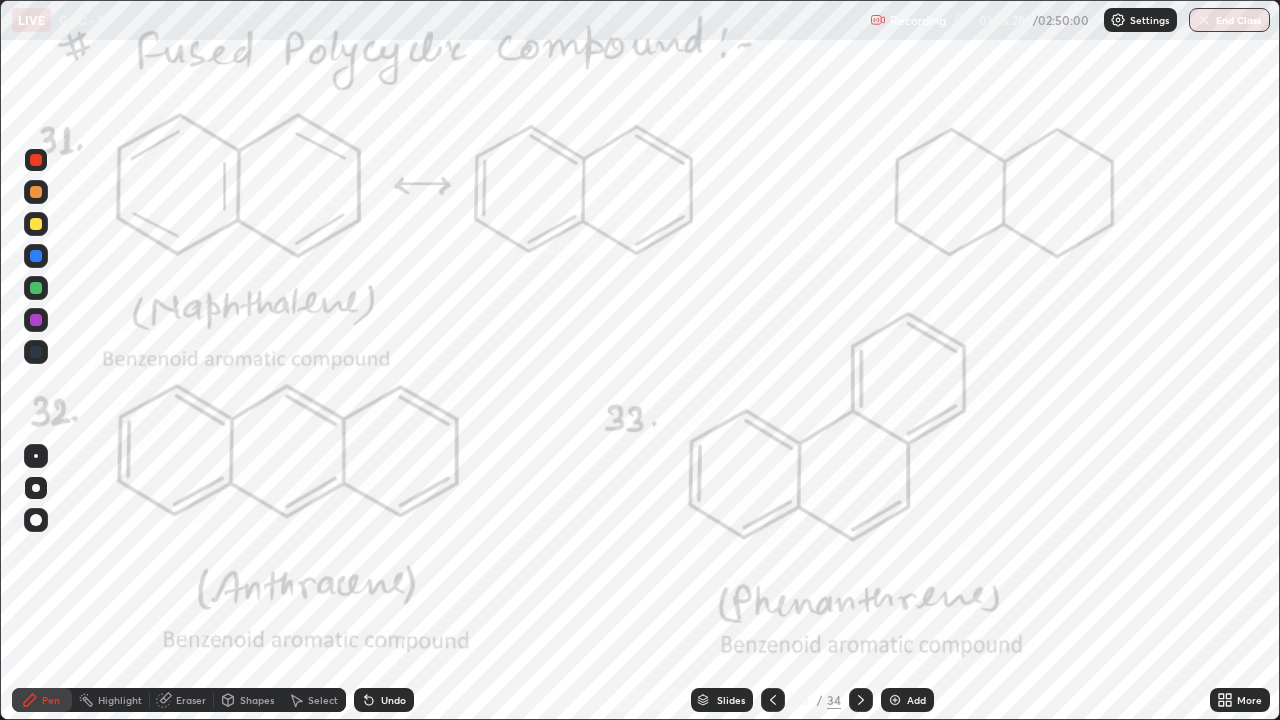 click 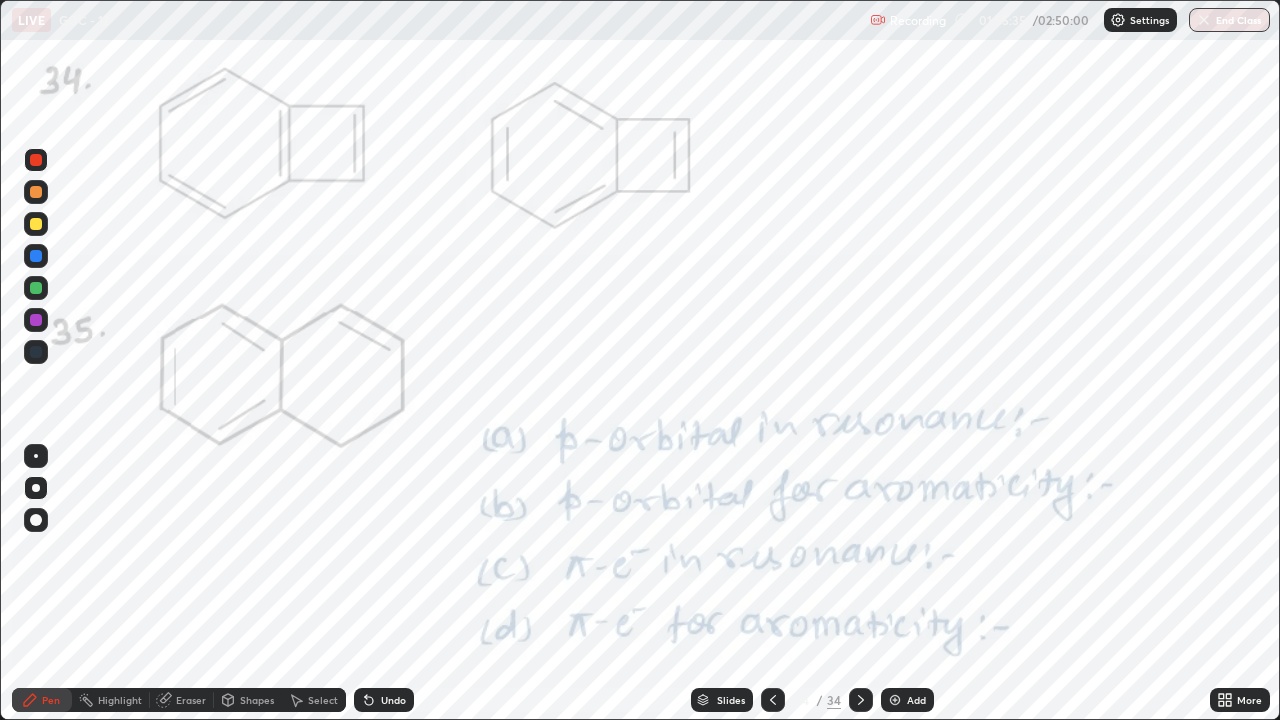 click on "Highlight" at bounding box center [120, 700] 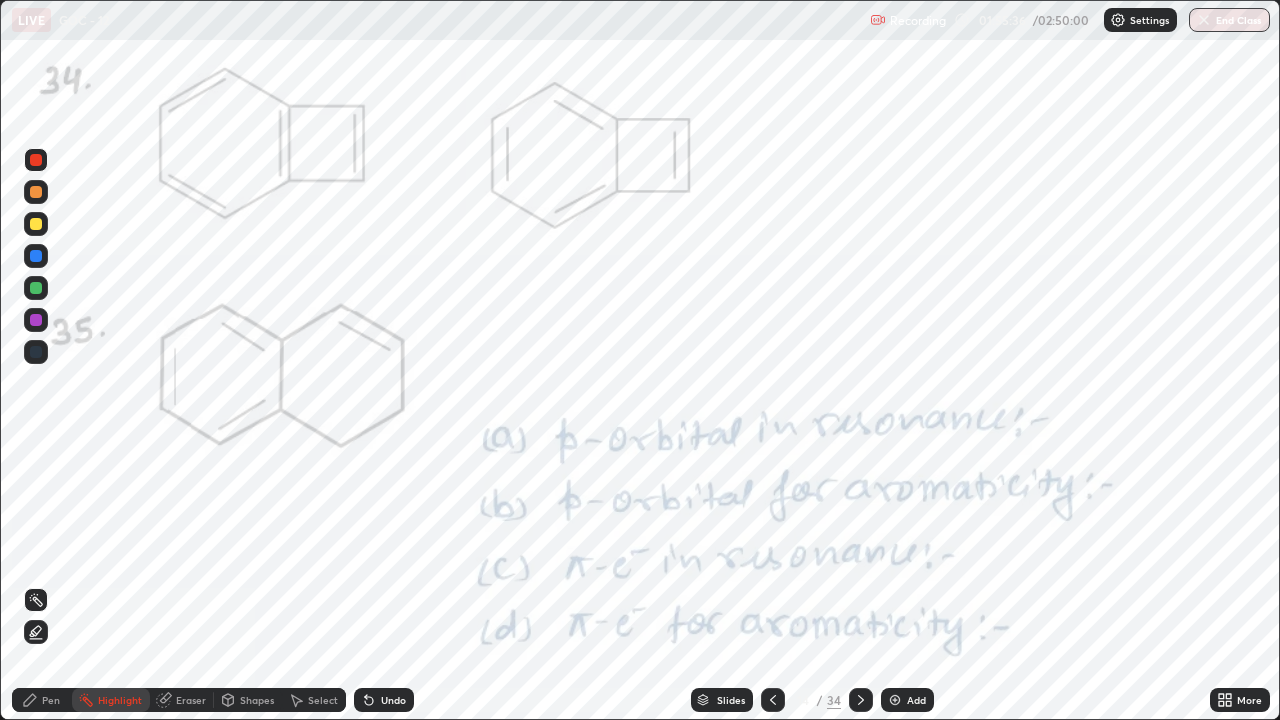 click 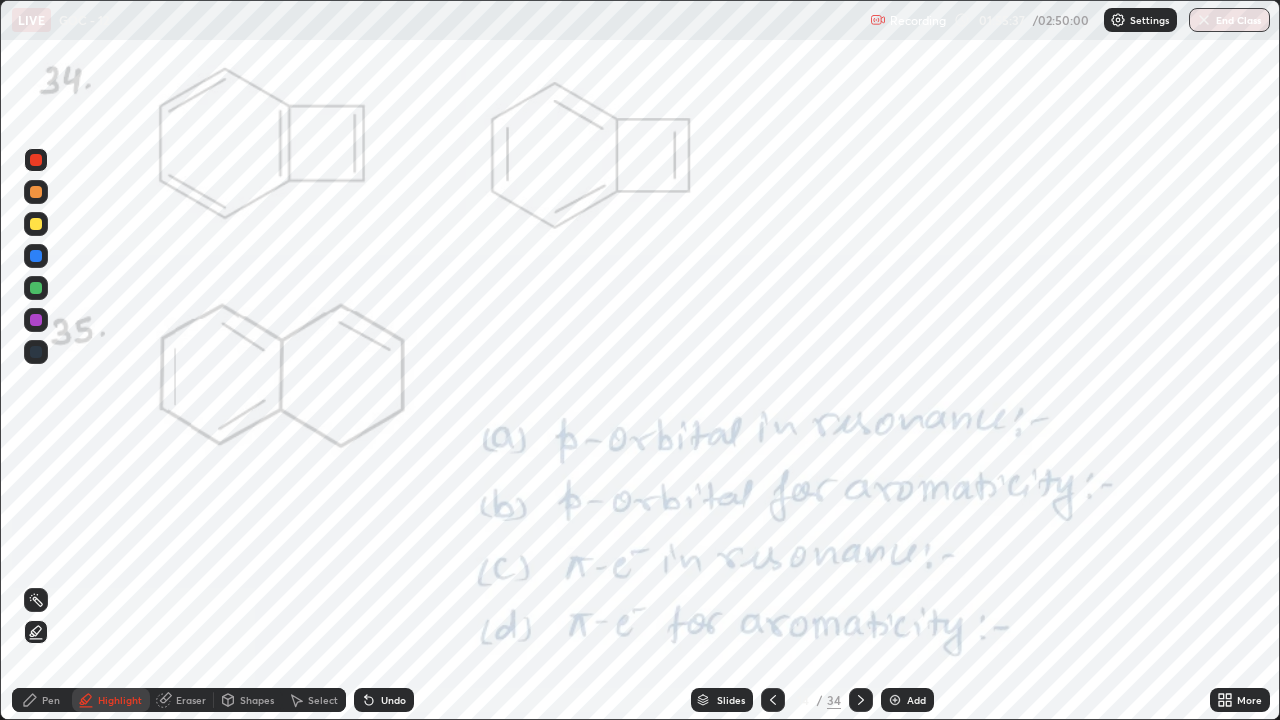 click at bounding box center [36, 224] 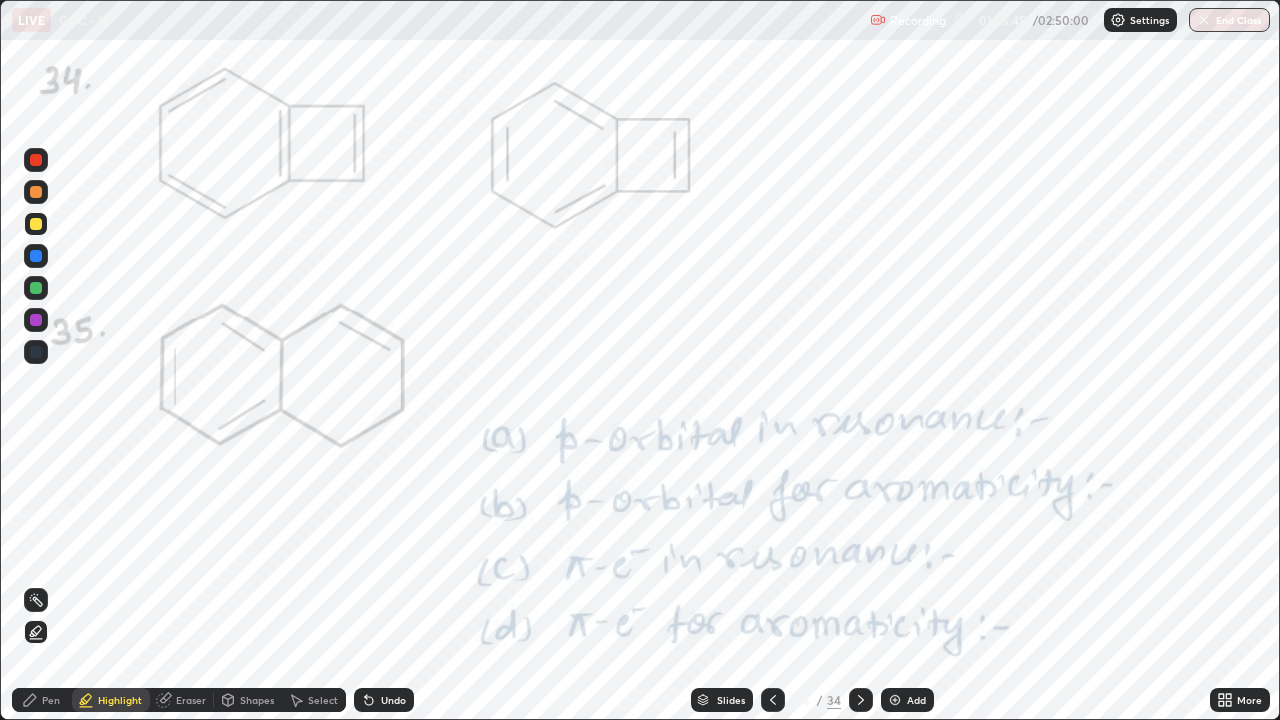 click on "Pen" at bounding box center [51, 700] 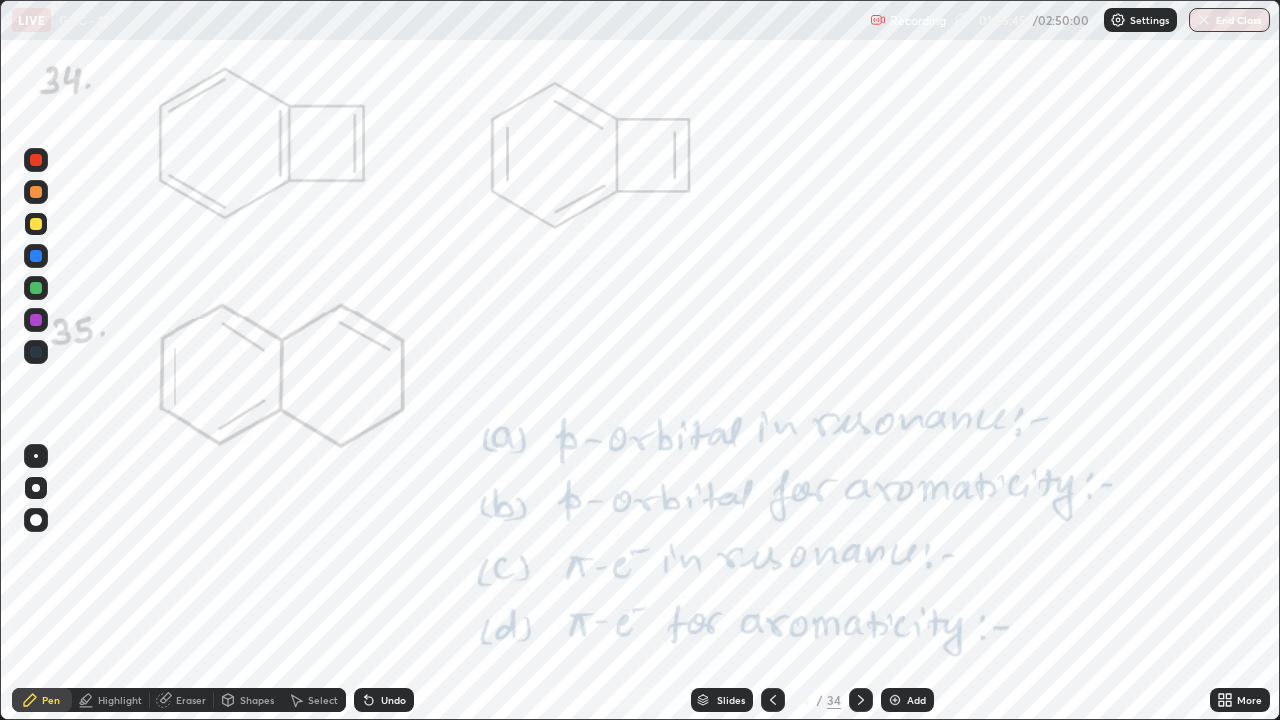 click at bounding box center [36, 160] 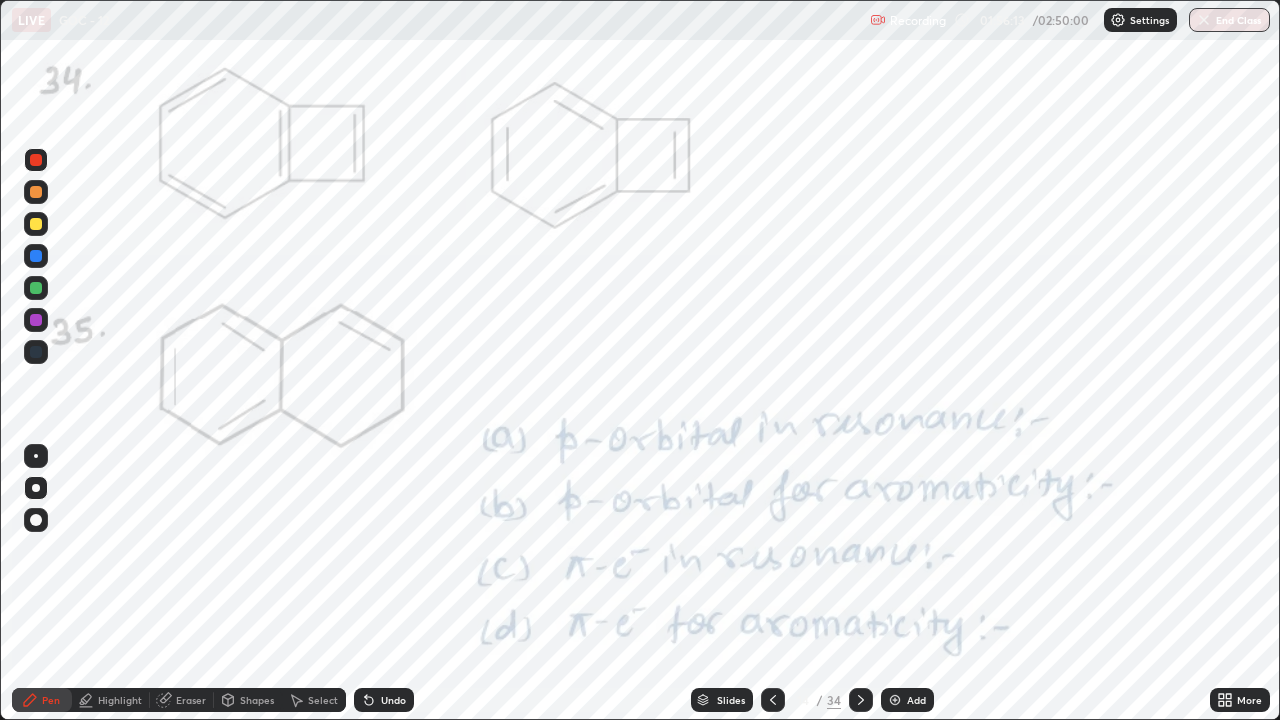 click 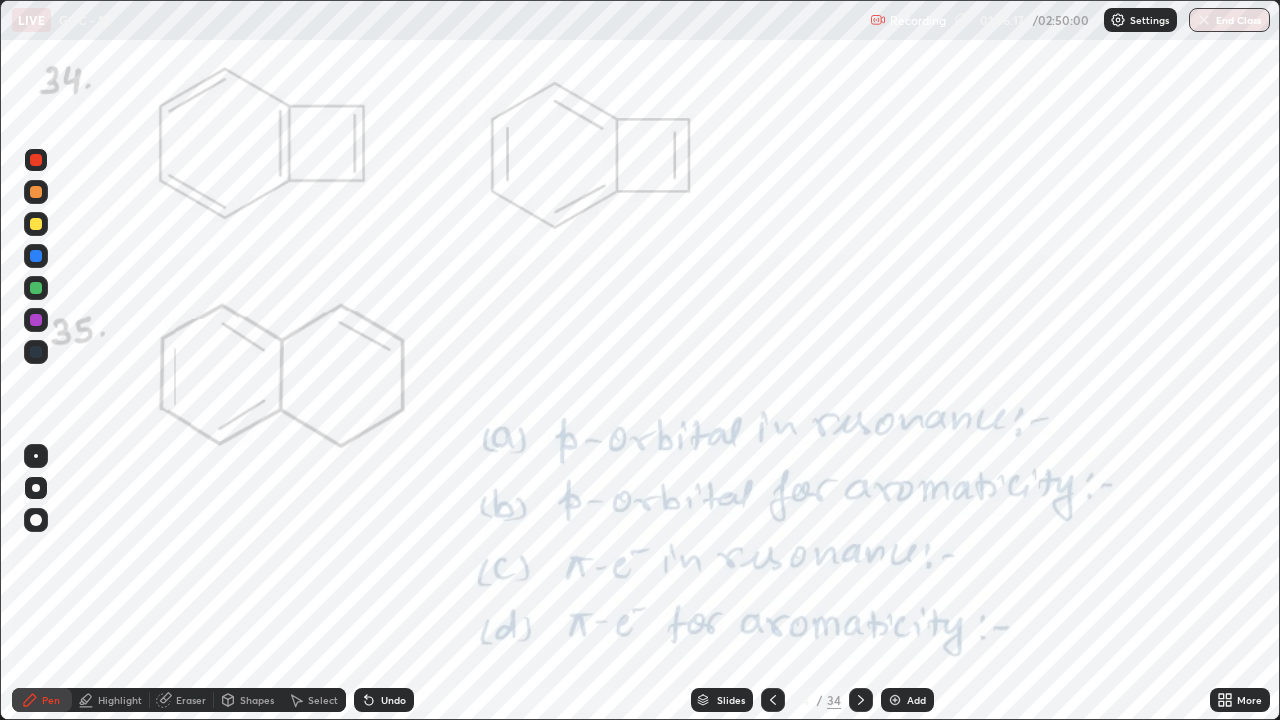 click on "Highlight" at bounding box center (120, 700) 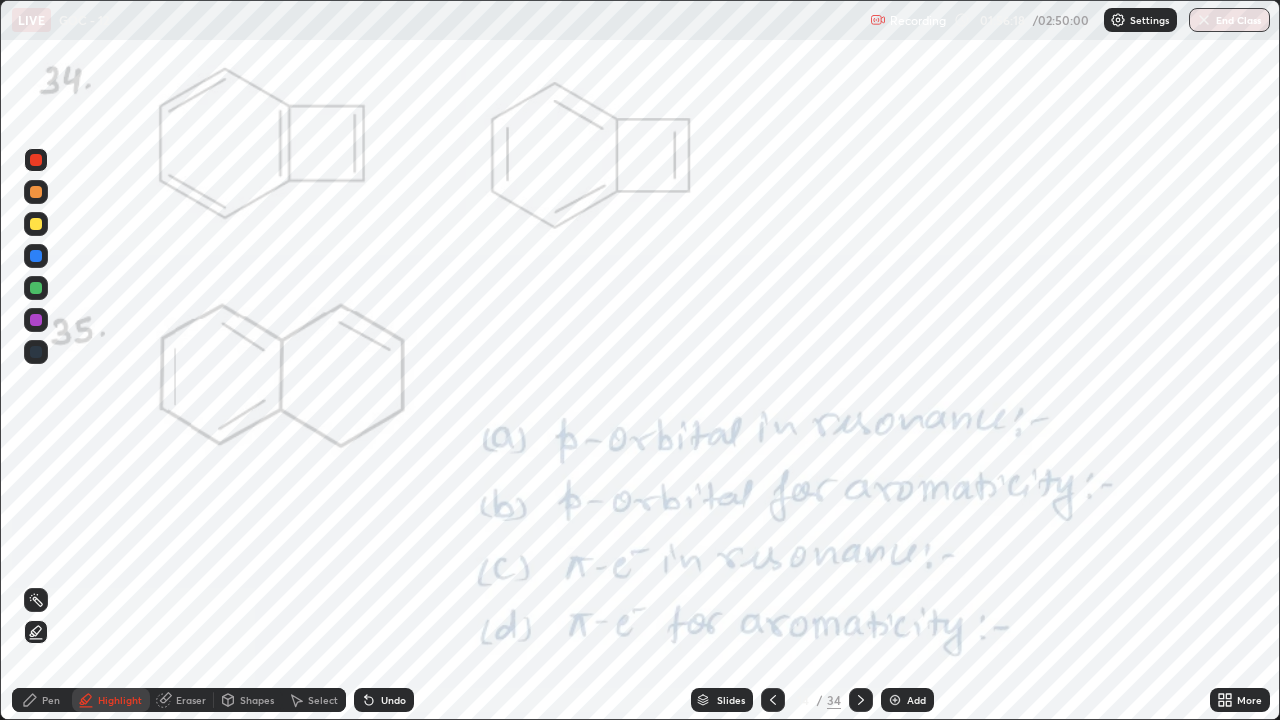 click 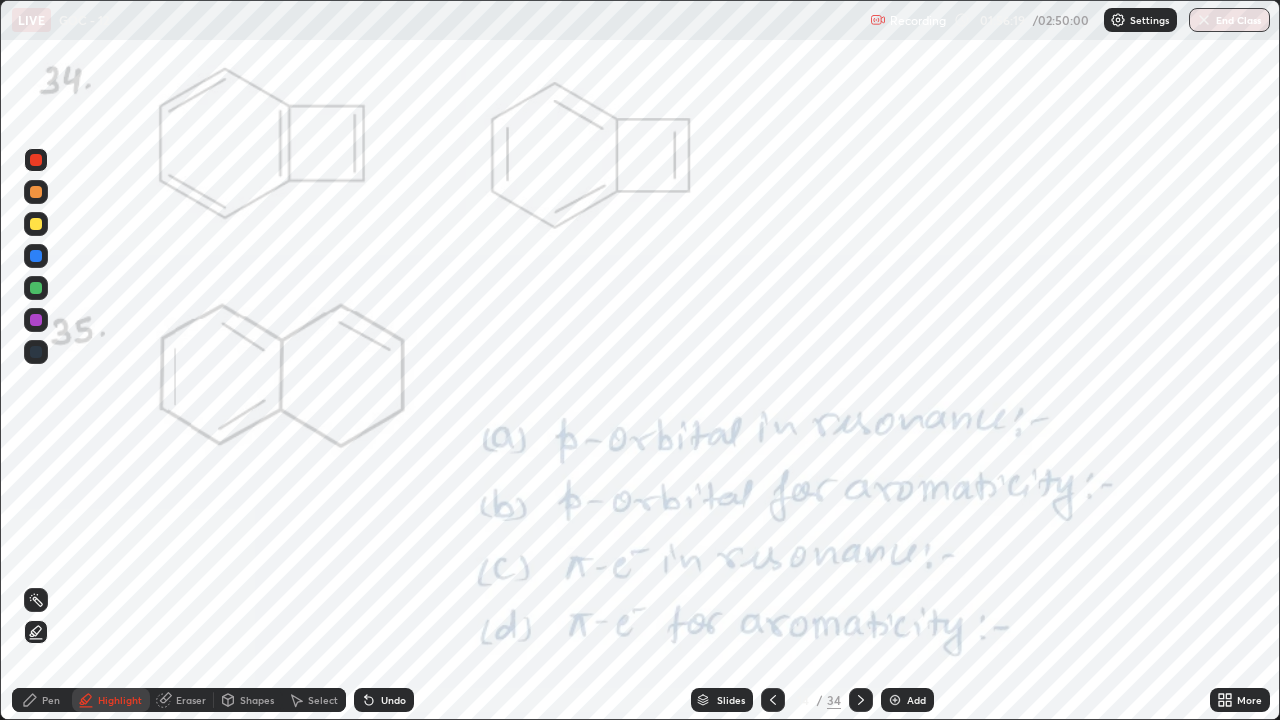 click at bounding box center [36, 224] 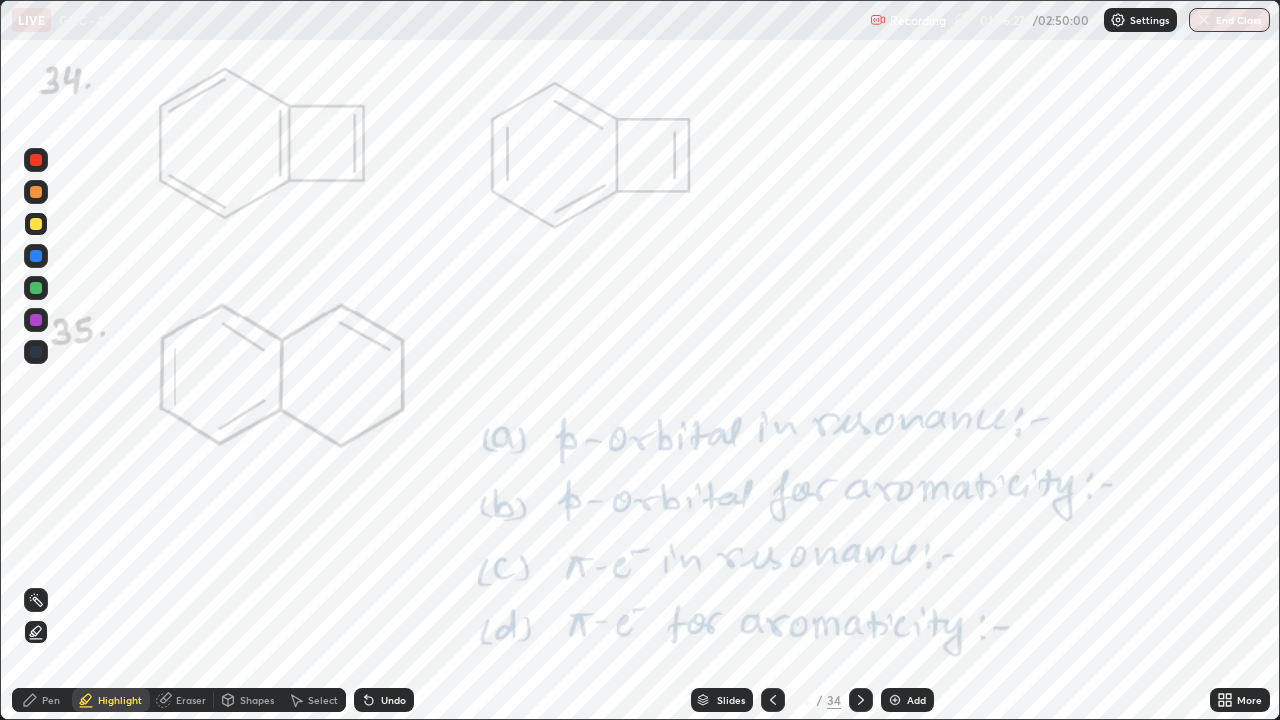 click on "Undo" at bounding box center (384, 700) 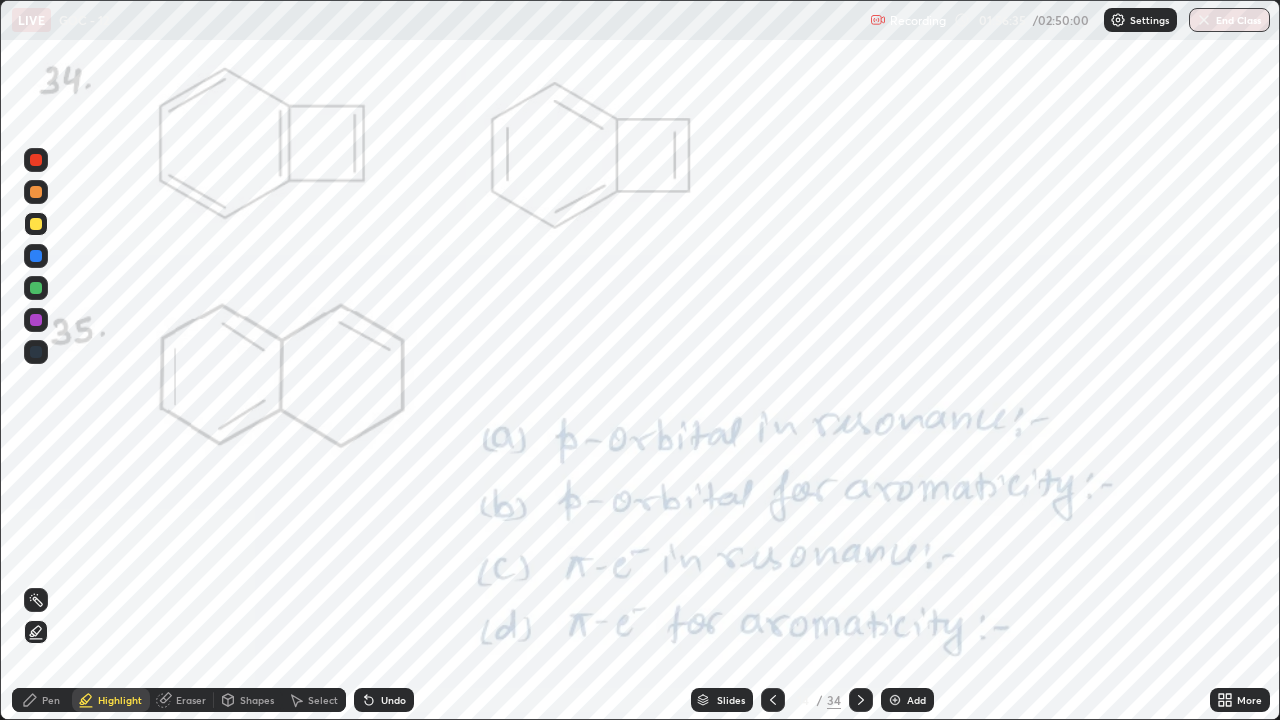 click at bounding box center [36, 160] 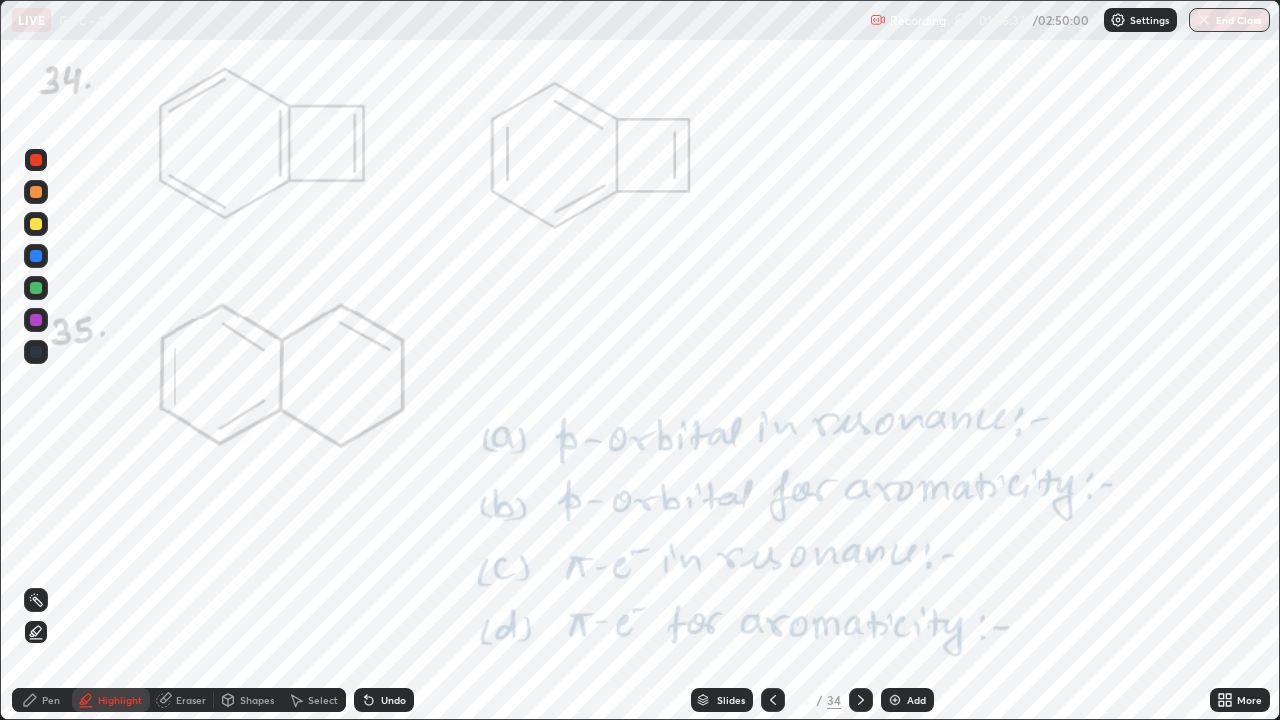 click 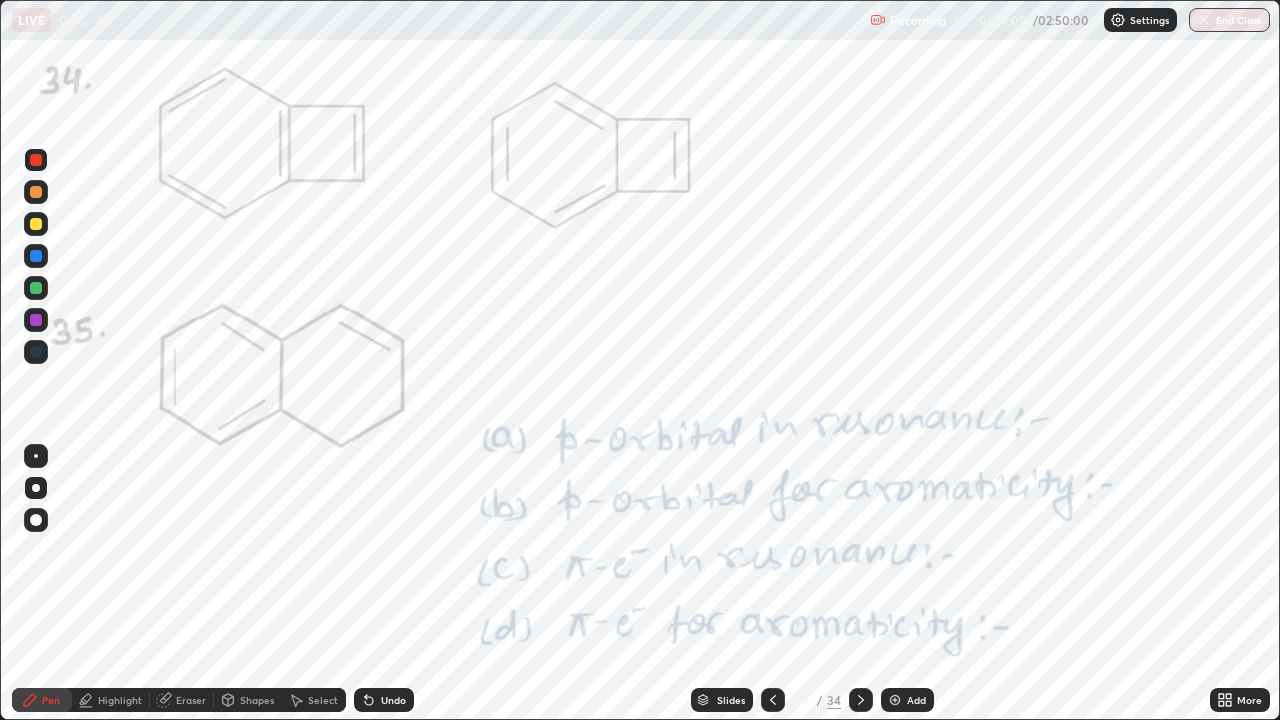 click on "Highlight" at bounding box center (120, 700) 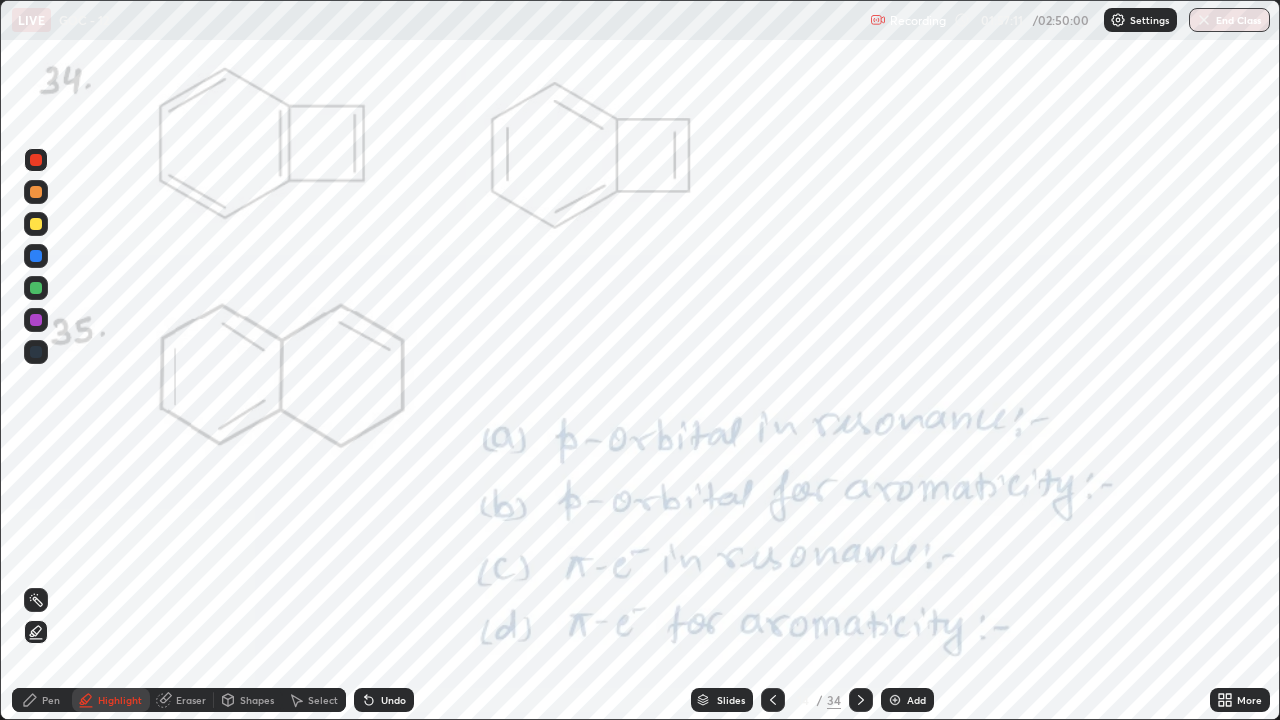 click 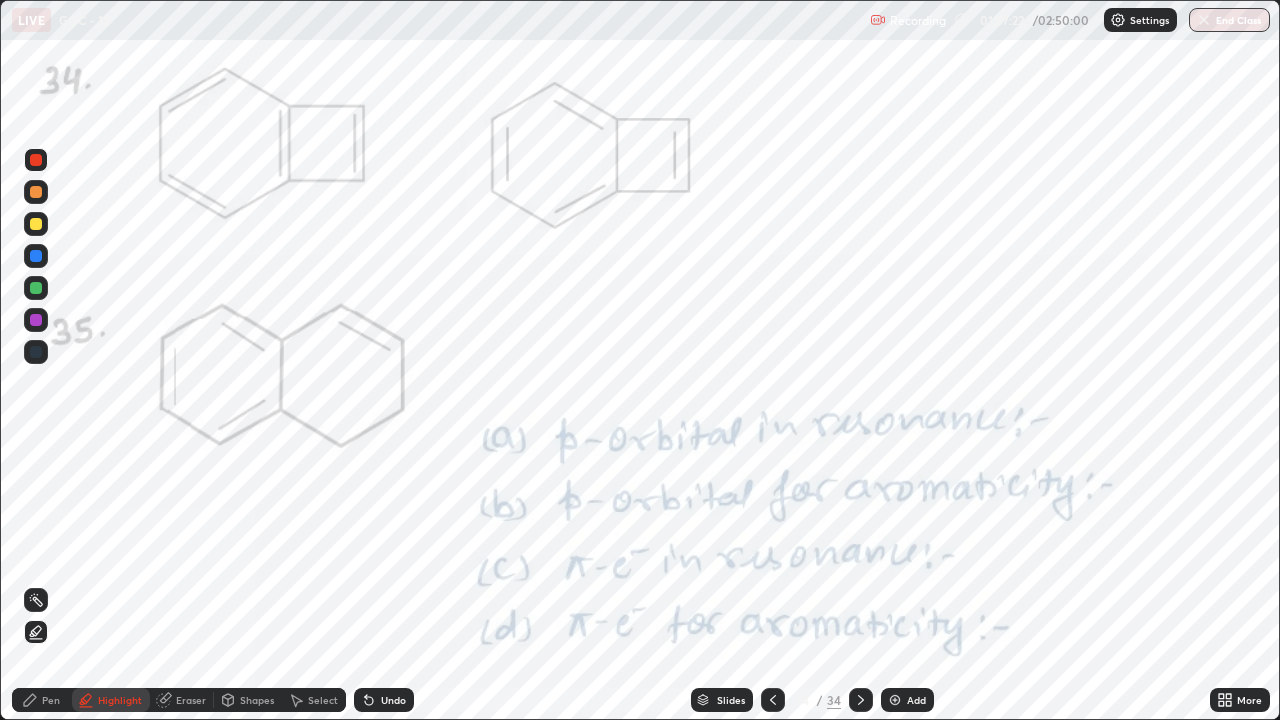click on "Highlight" at bounding box center (120, 700) 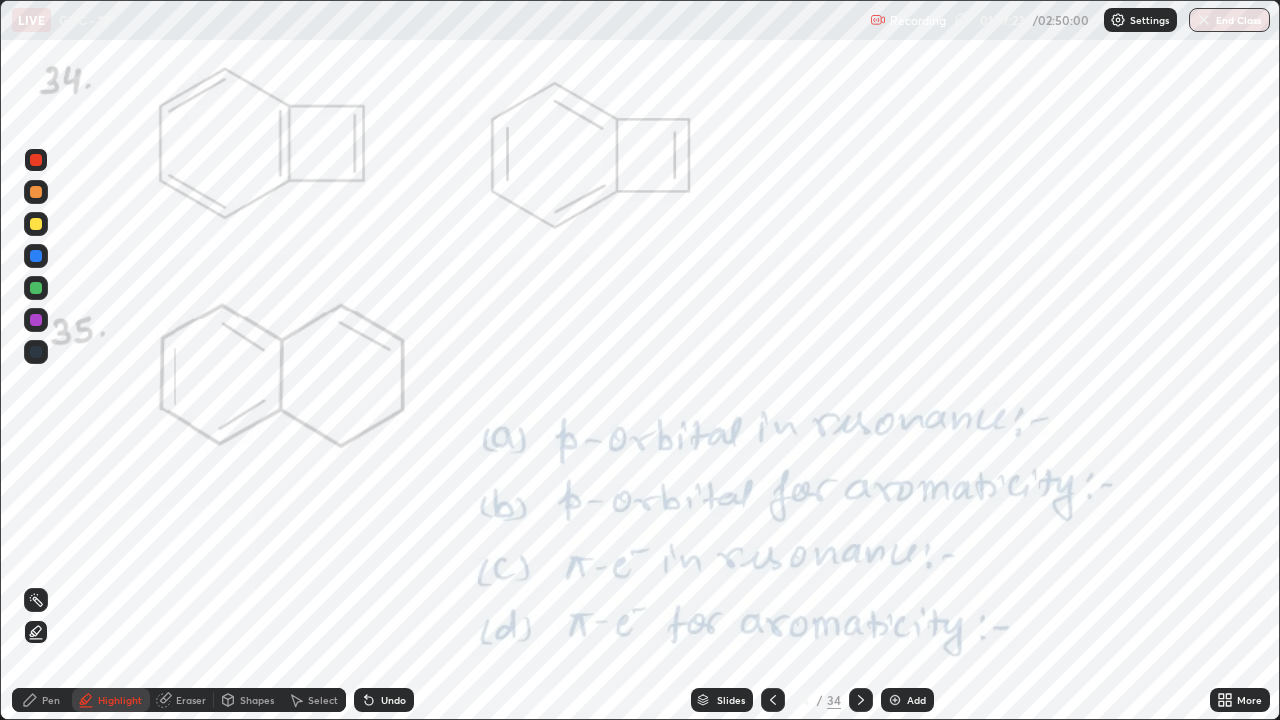 click 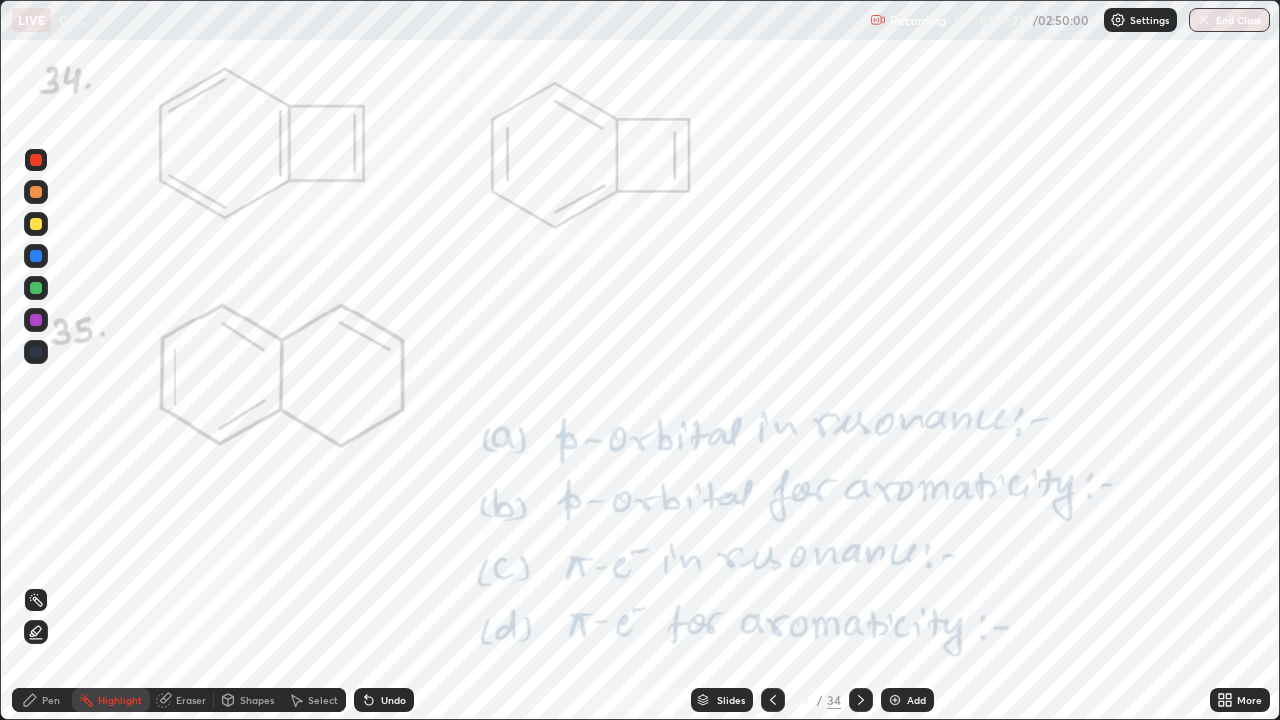 click 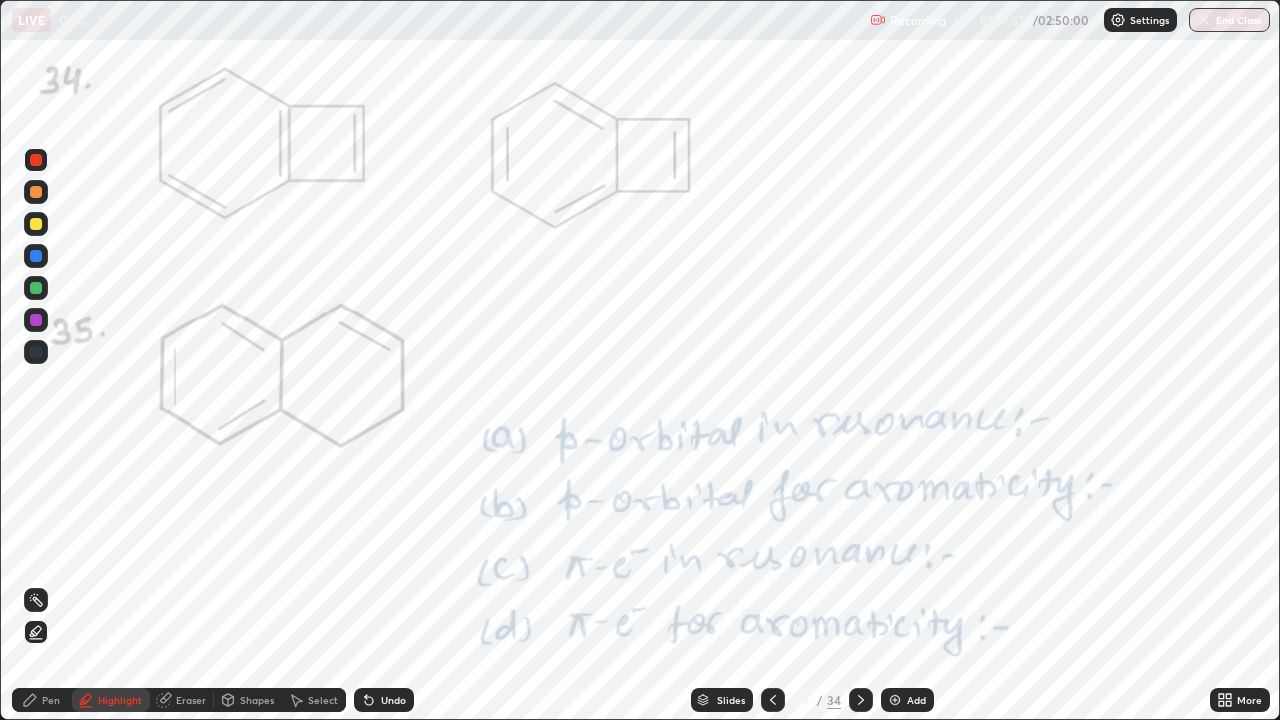 click on "Undo" at bounding box center (384, 700) 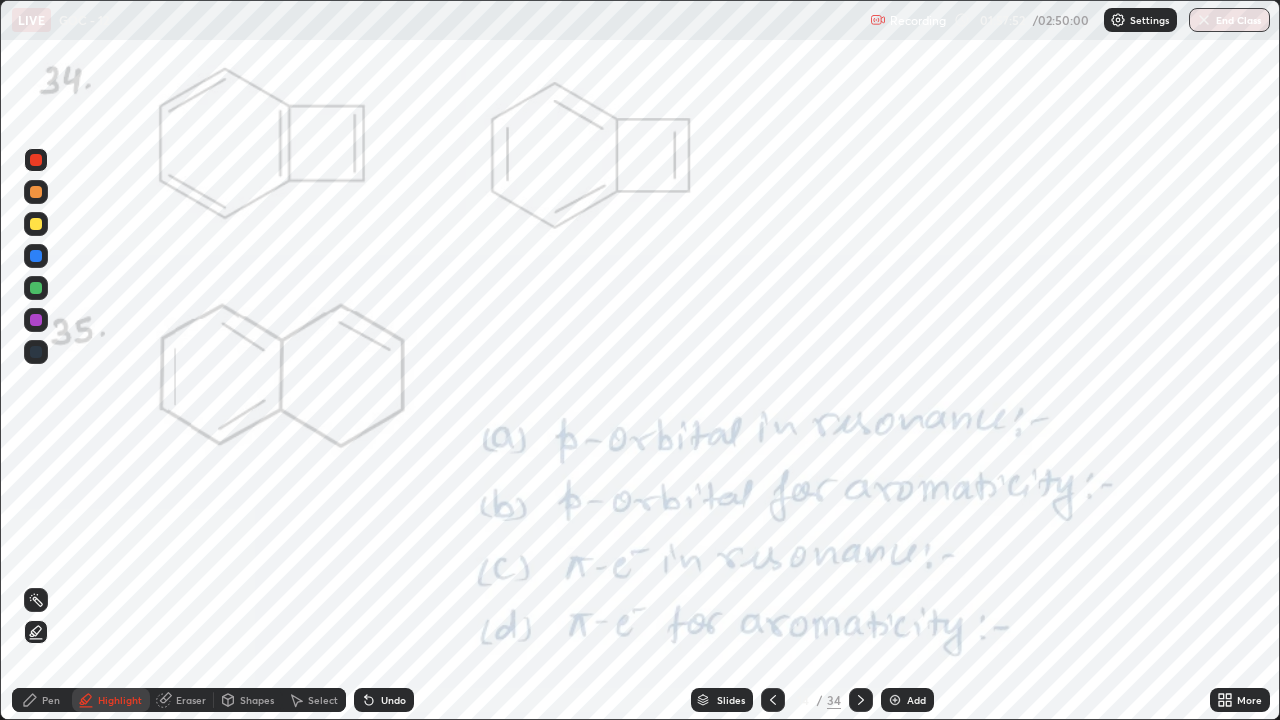 click 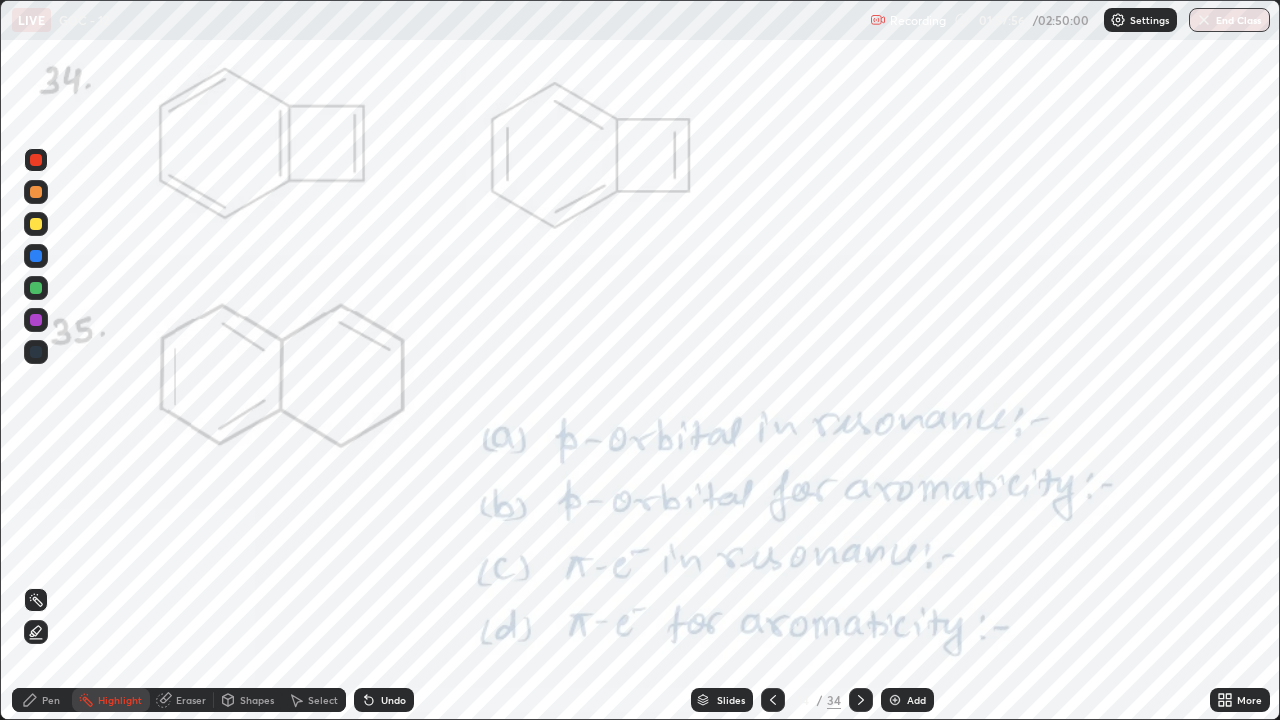 click 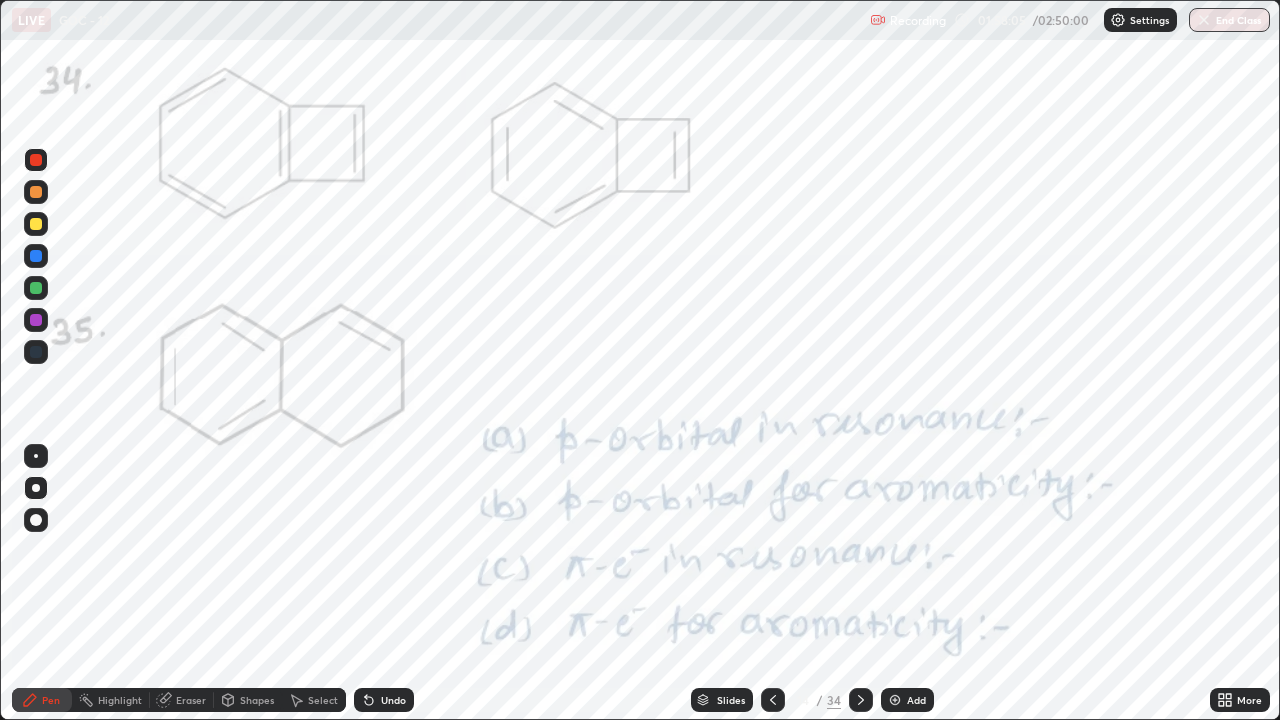 click on "Undo" at bounding box center (384, 700) 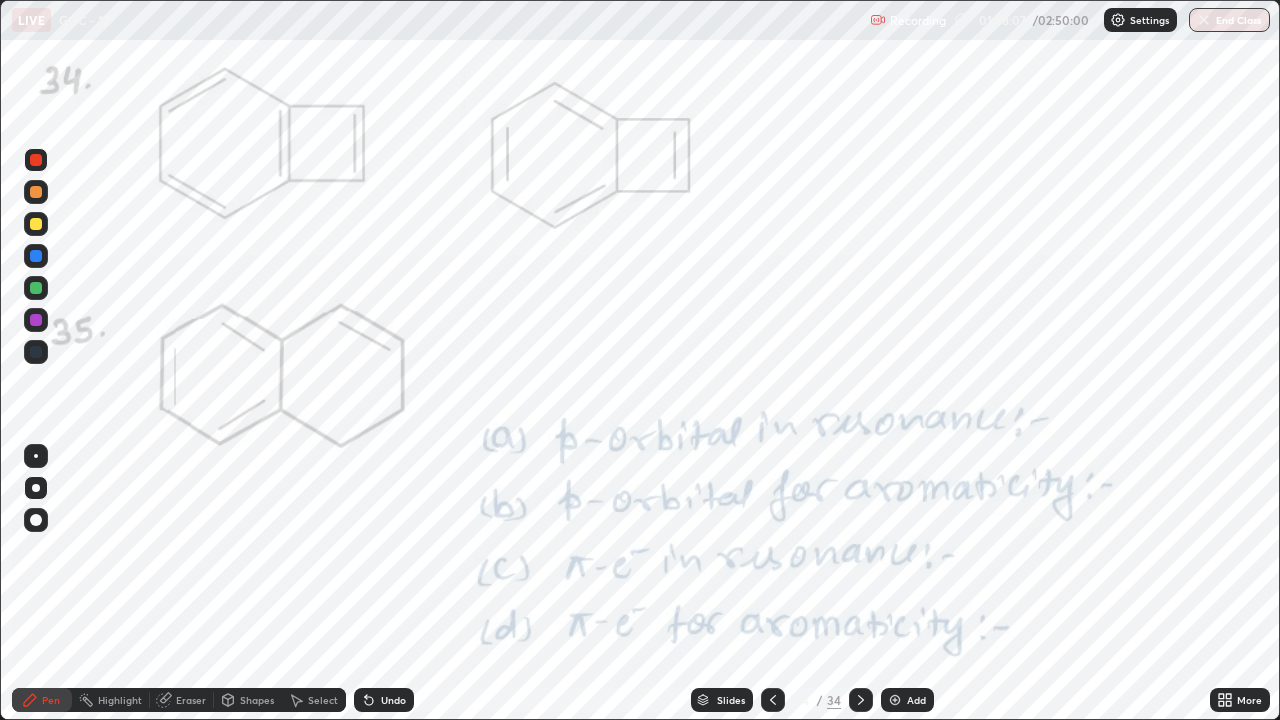 click on "Highlight" at bounding box center [120, 700] 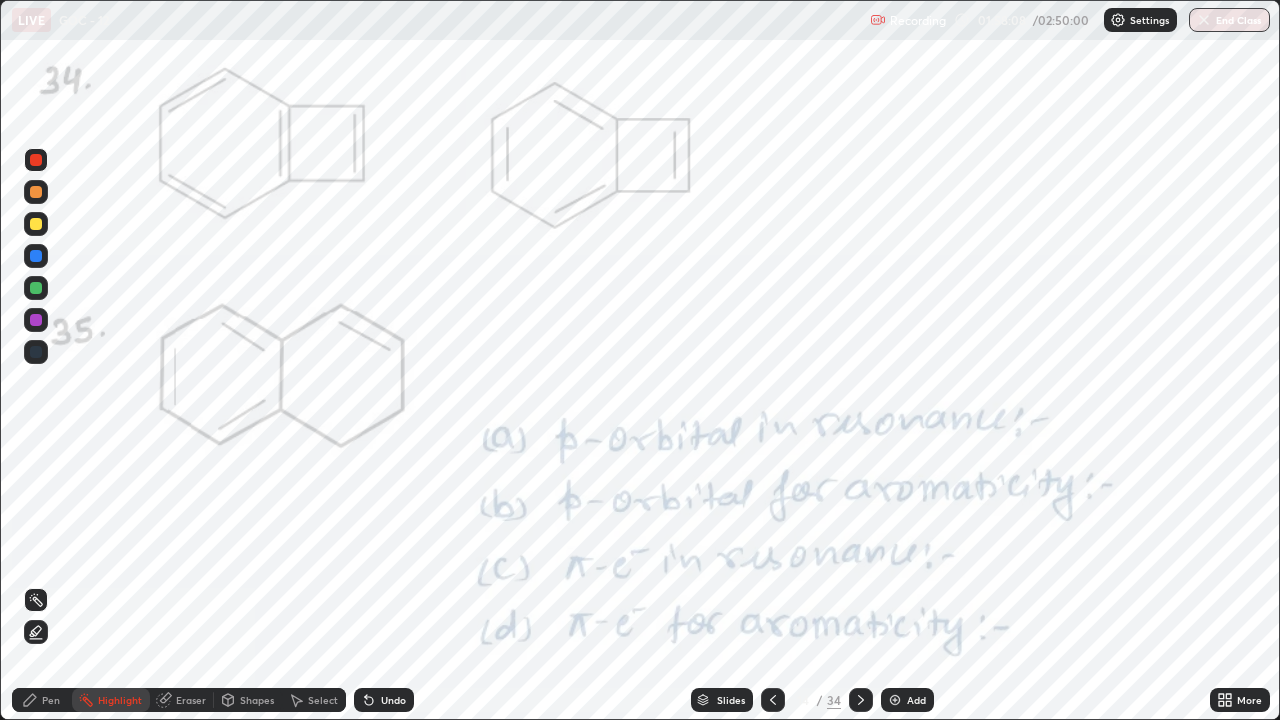click 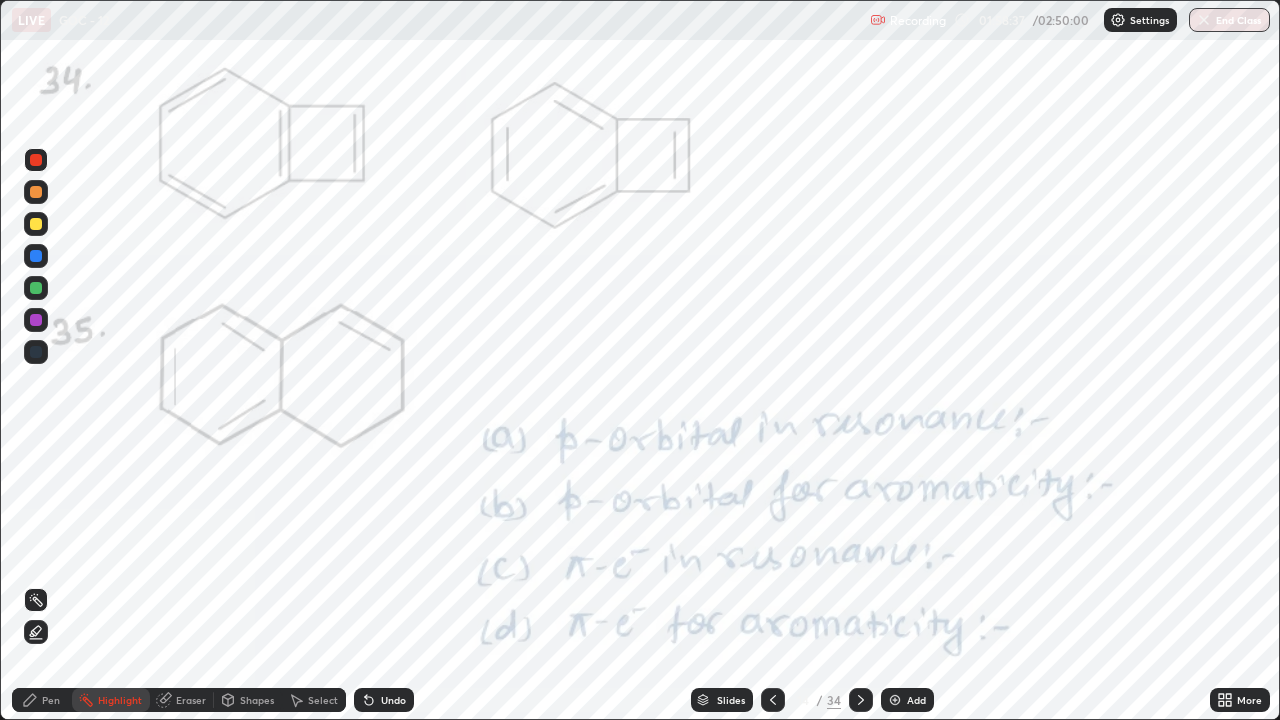 click at bounding box center (36, 224) 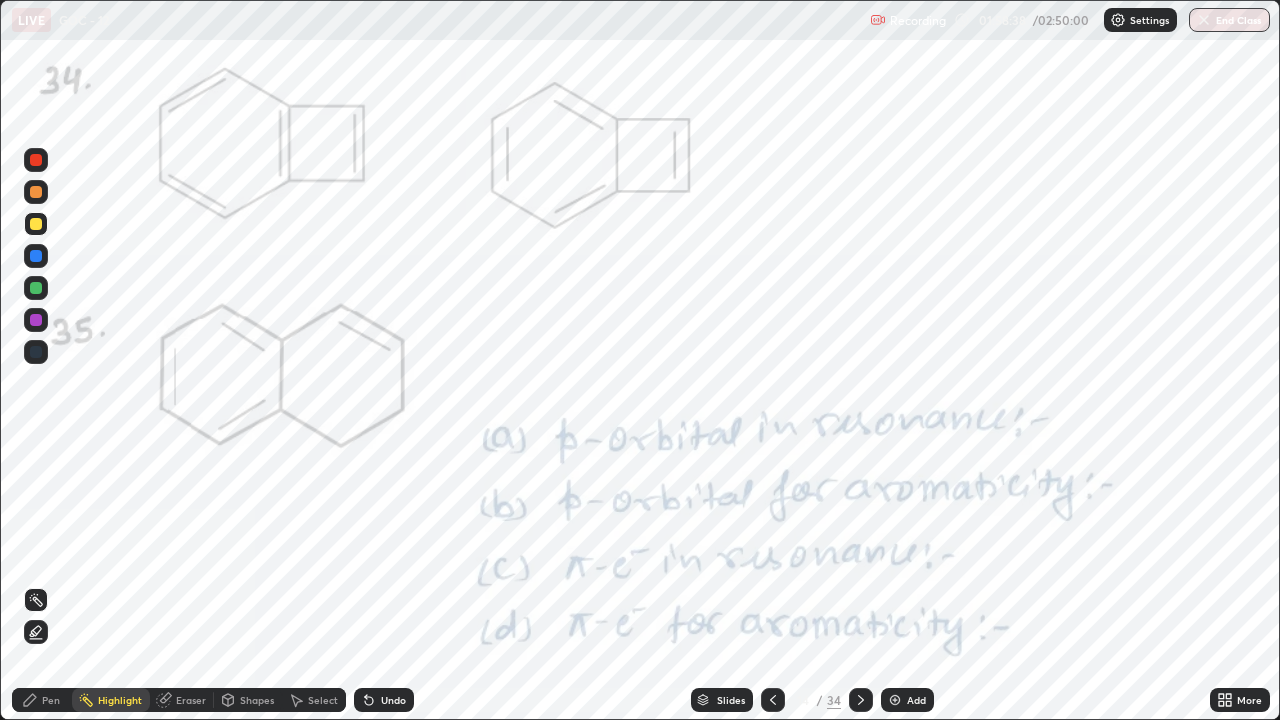 click 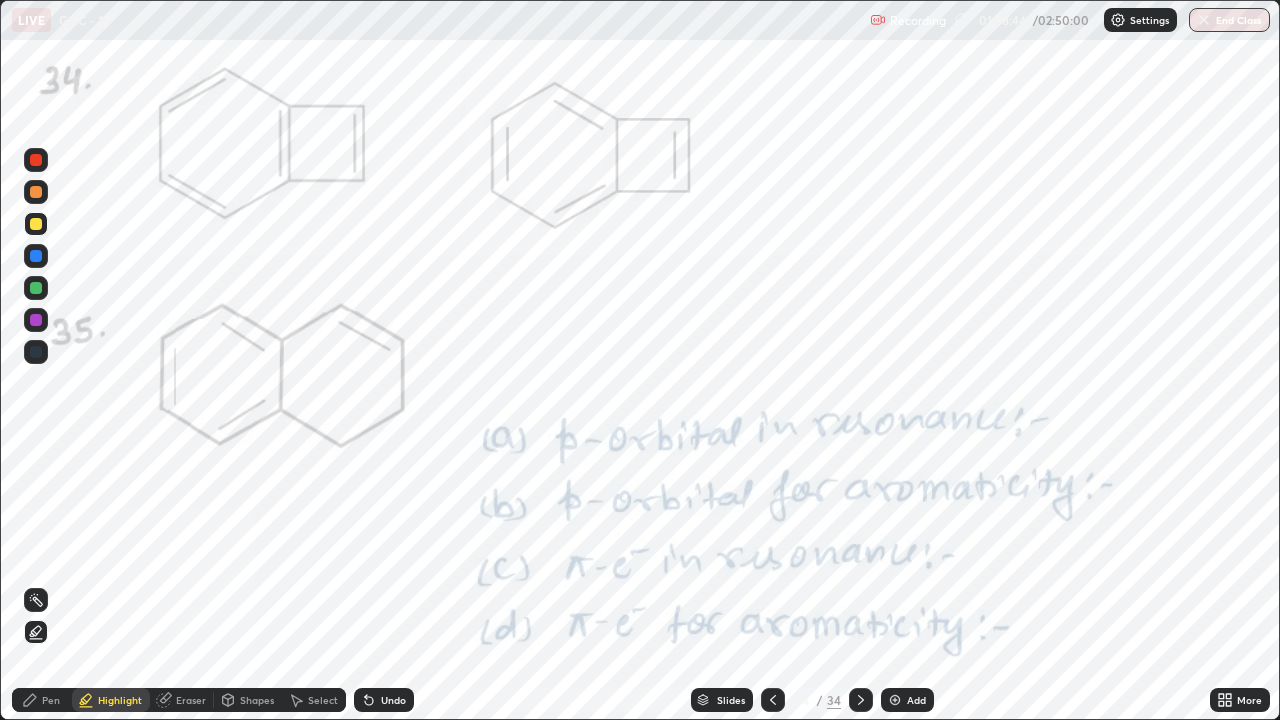 click at bounding box center (36, 160) 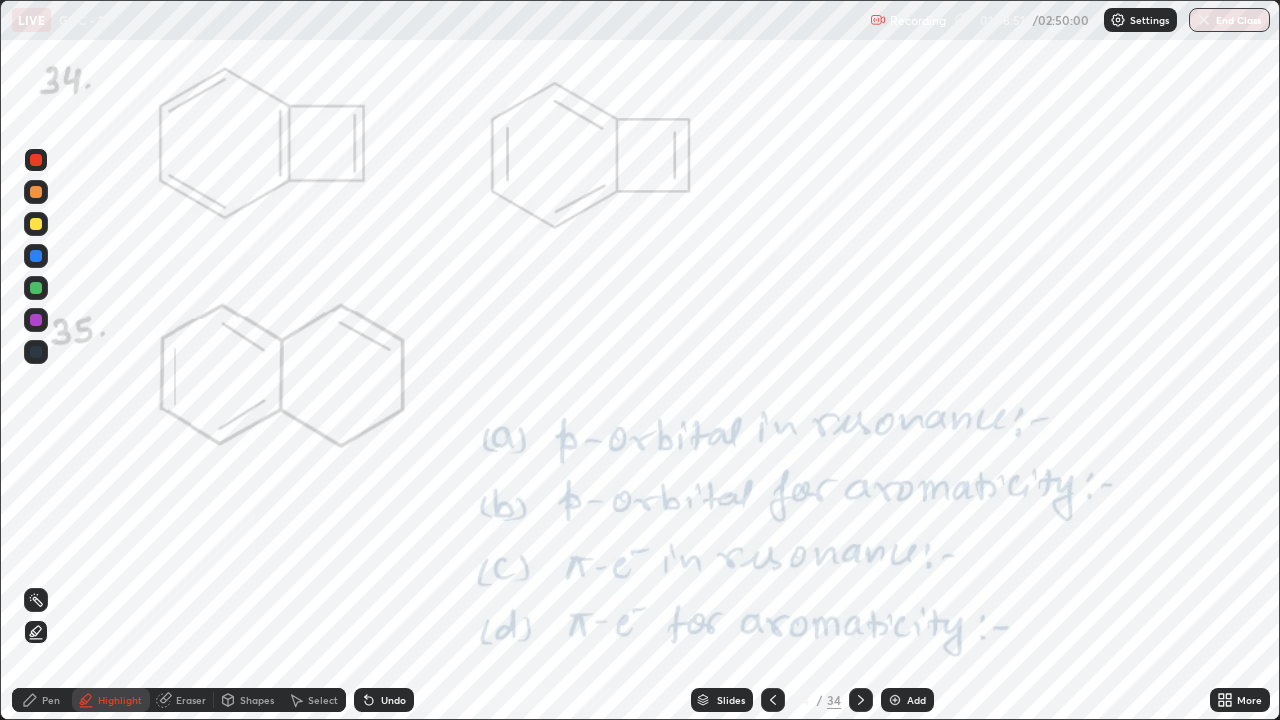 click on "Pen" at bounding box center [42, 700] 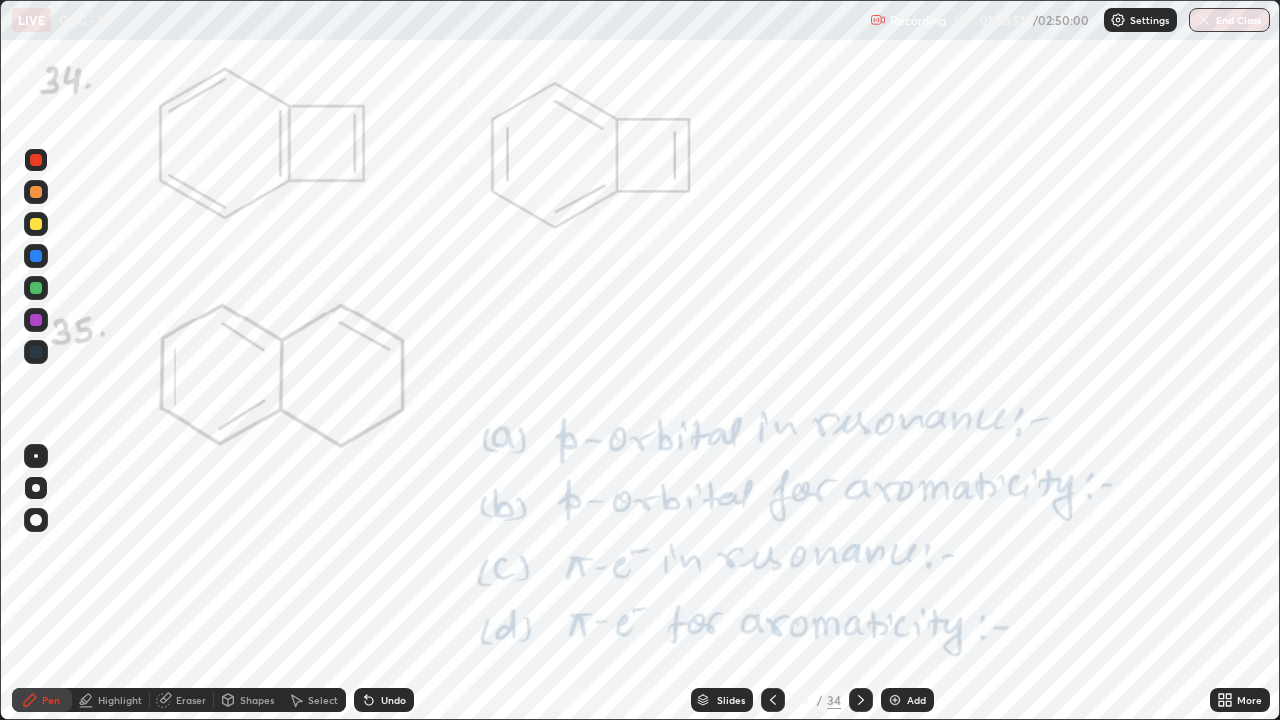 click on "Undo" at bounding box center (384, 700) 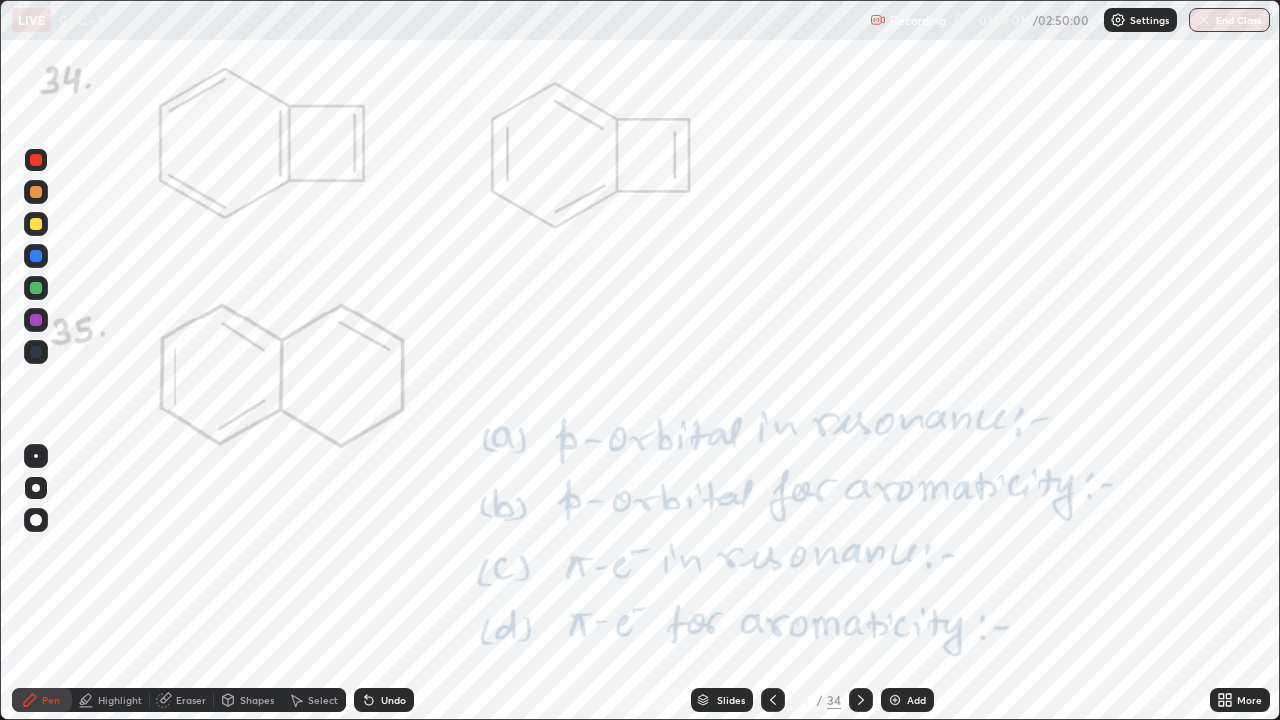 click on "Undo" at bounding box center (384, 700) 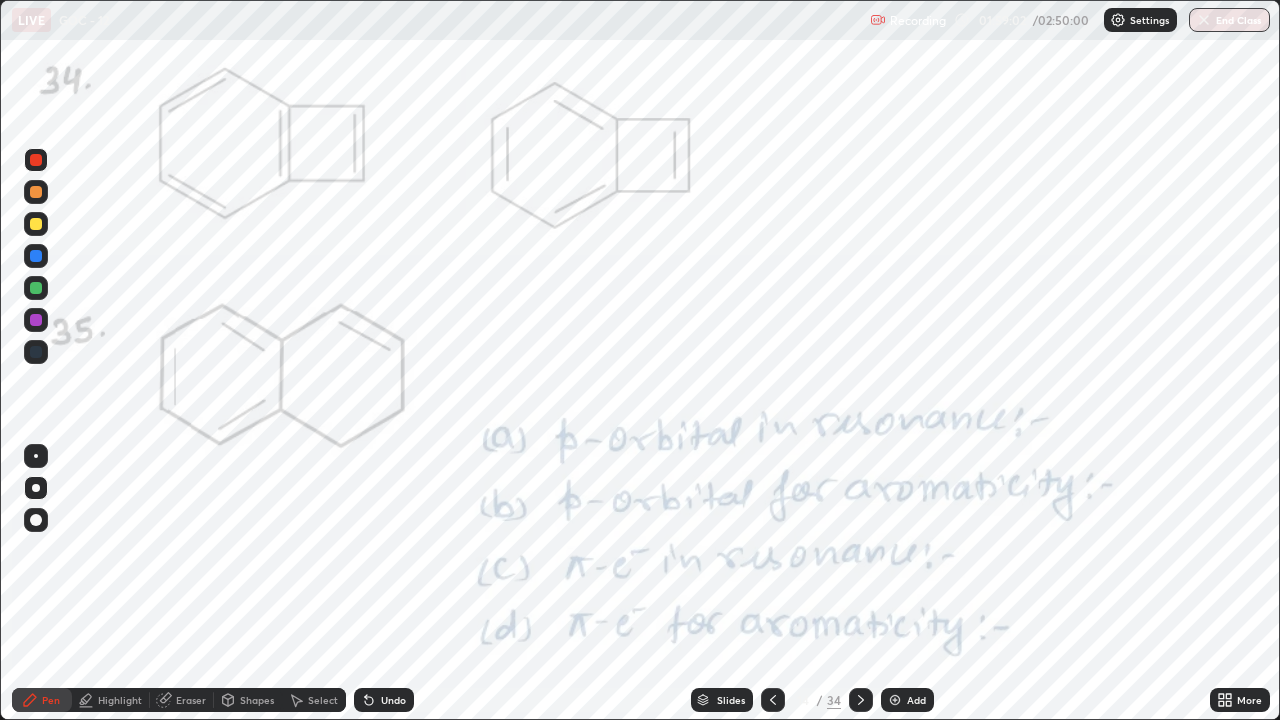 click on "Undo" at bounding box center (393, 700) 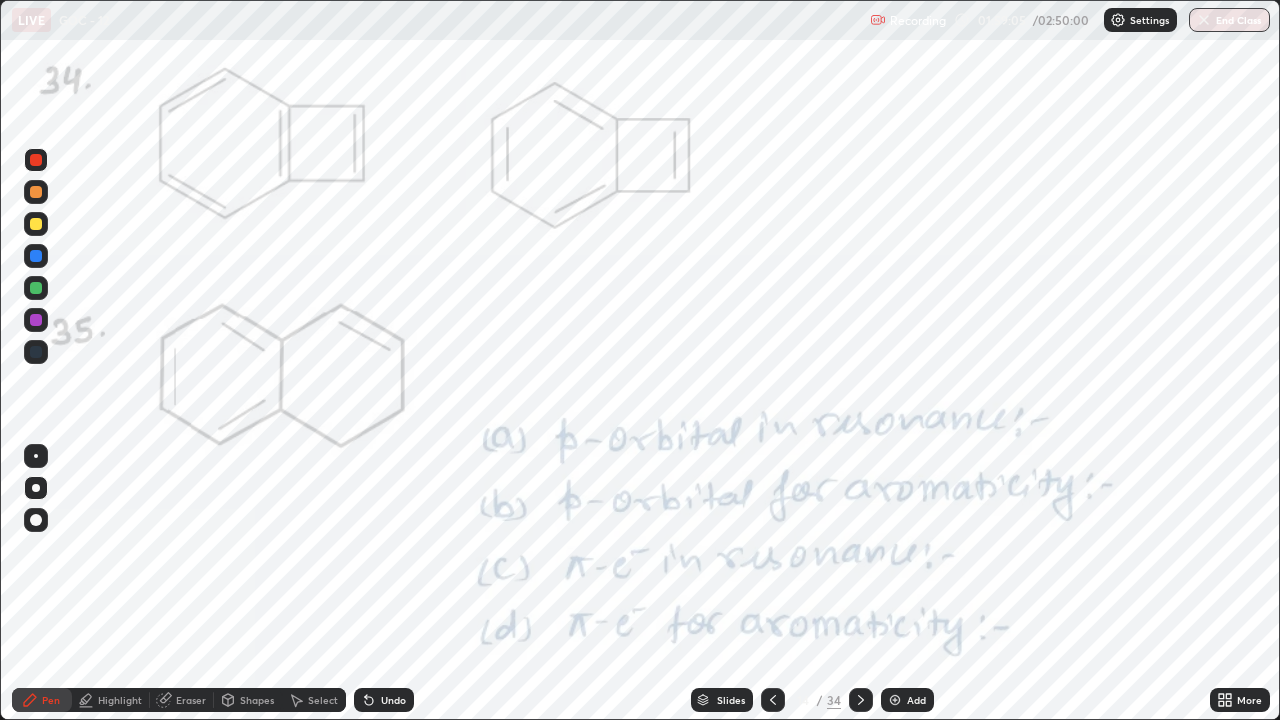 click on "Undo" at bounding box center (393, 700) 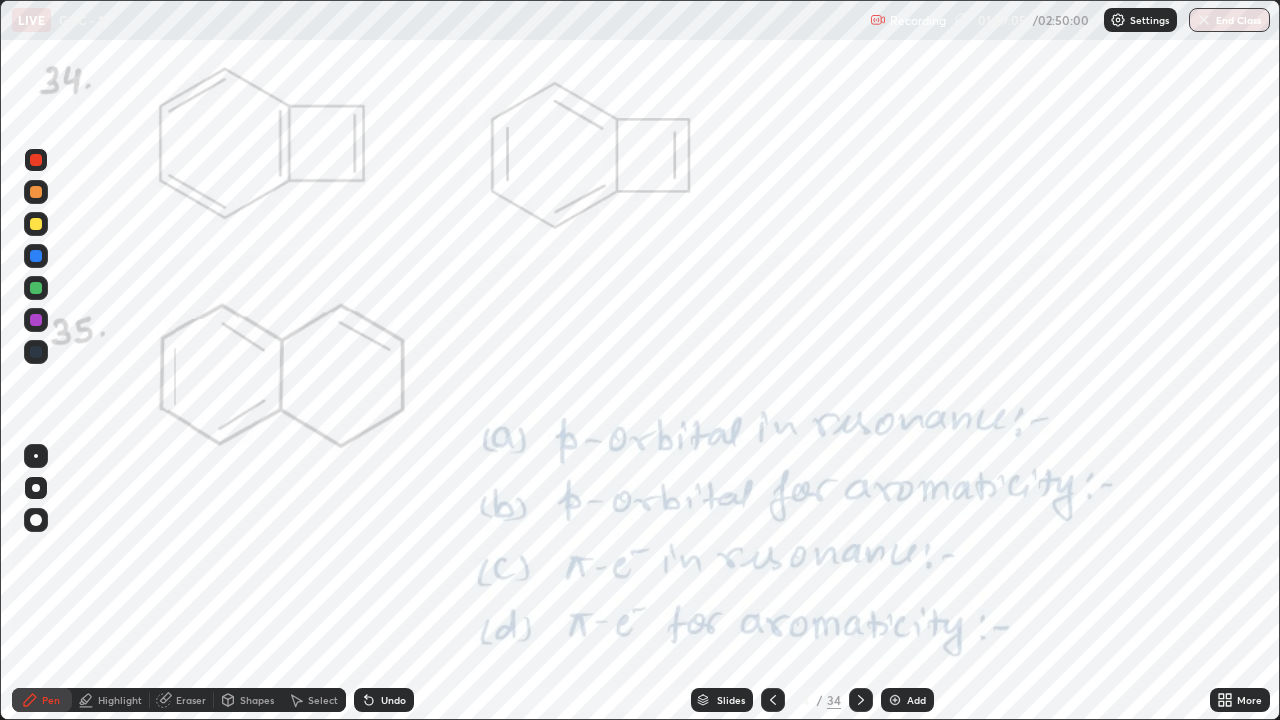 click on "Undo" at bounding box center (393, 700) 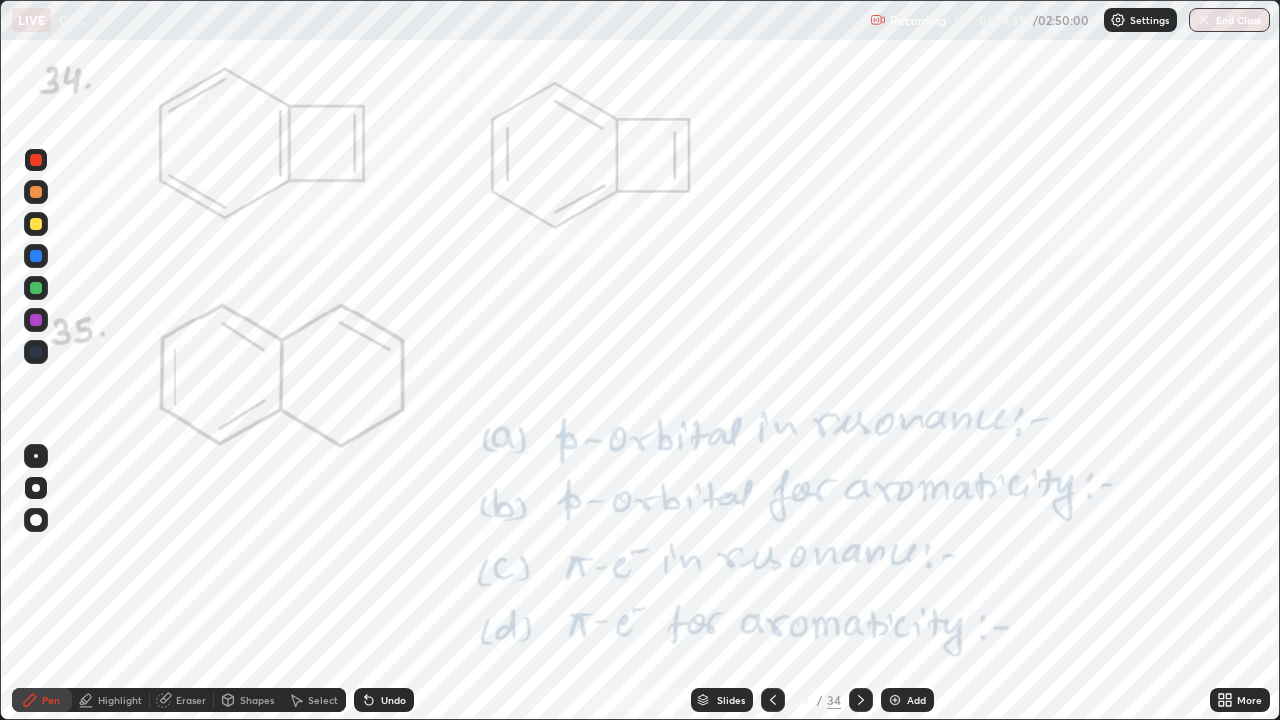 click at bounding box center (36, 256) 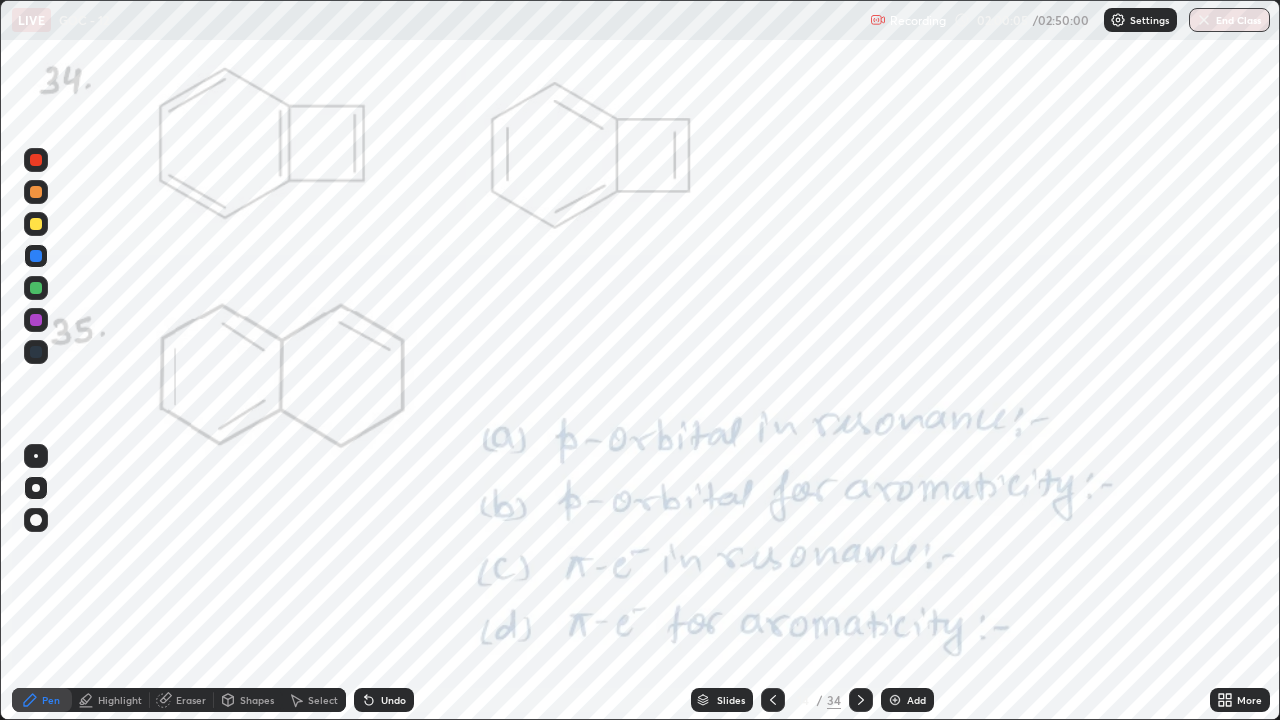click on "Undo" at bounding box center (393, 700) 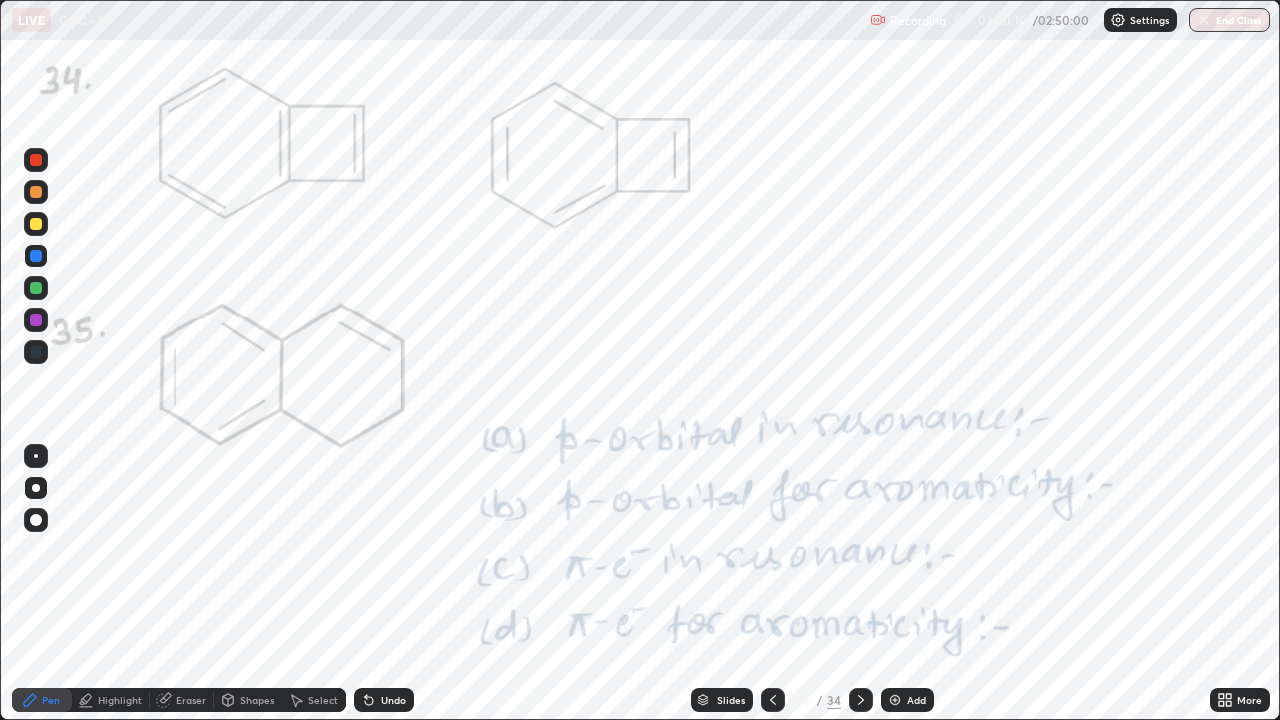 click at bounding box center [36, 160] 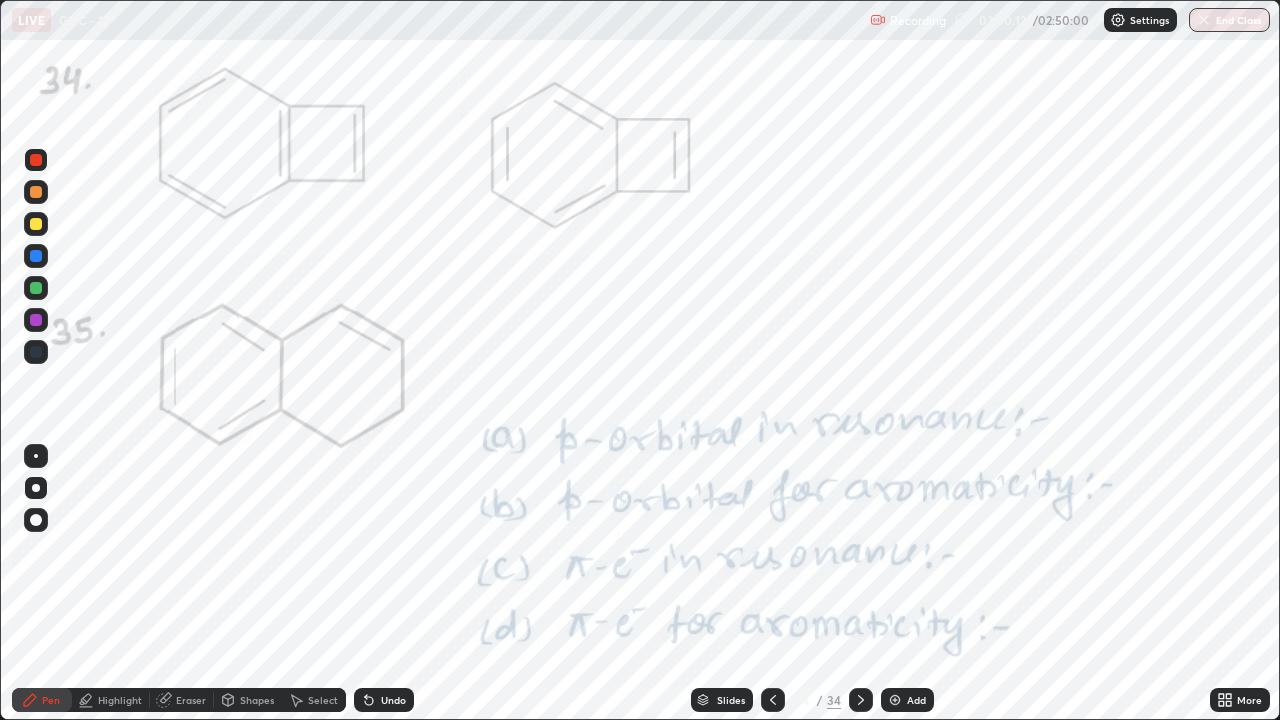 click on "Highlight" at bounding box center [120, 700] 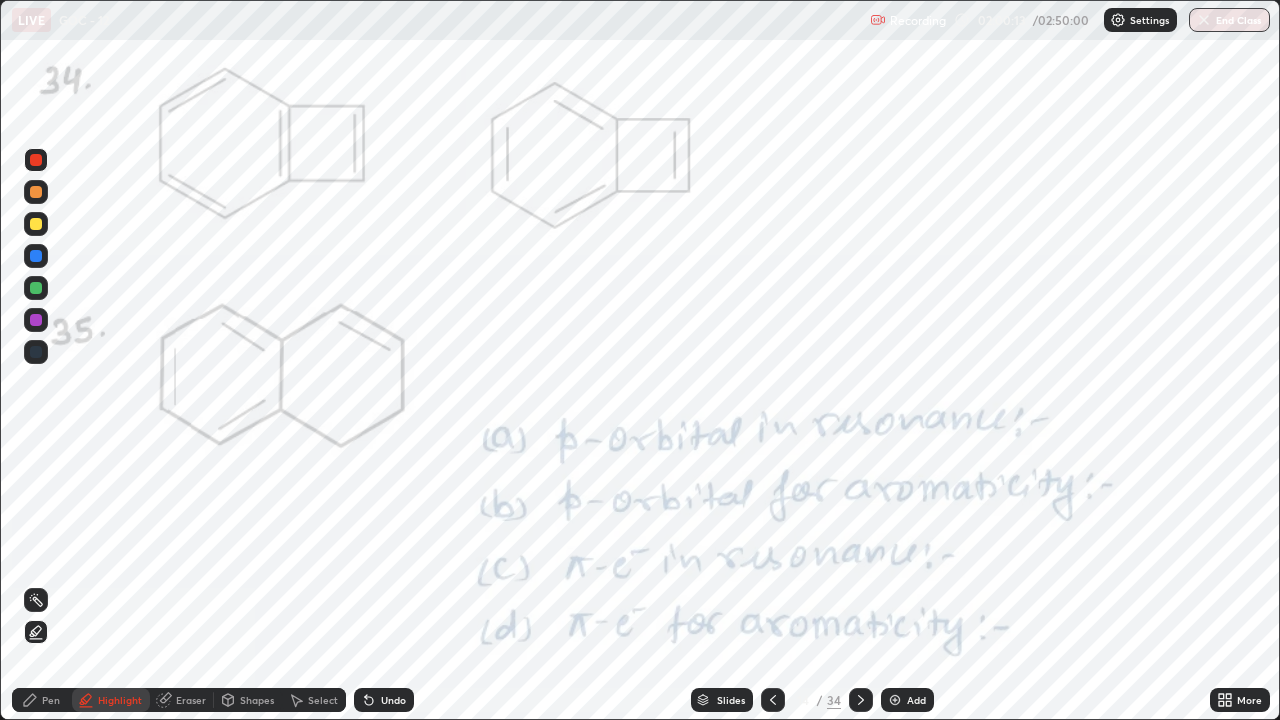 click 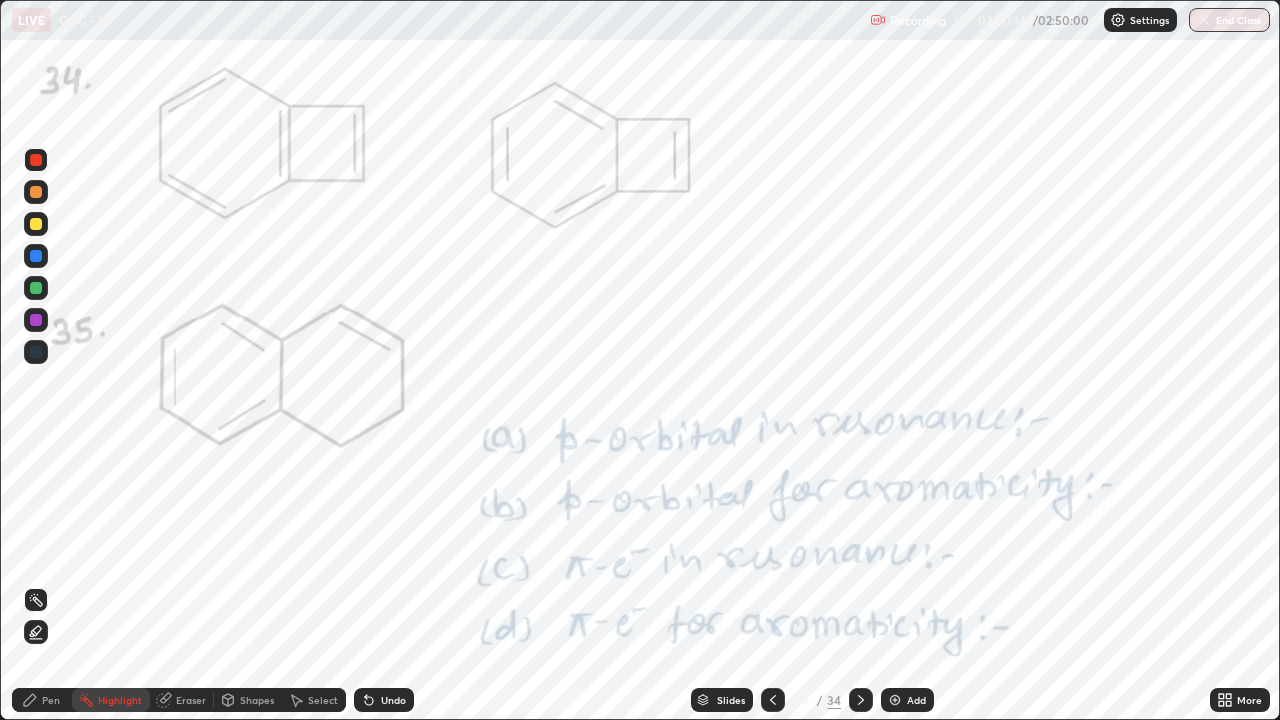 click 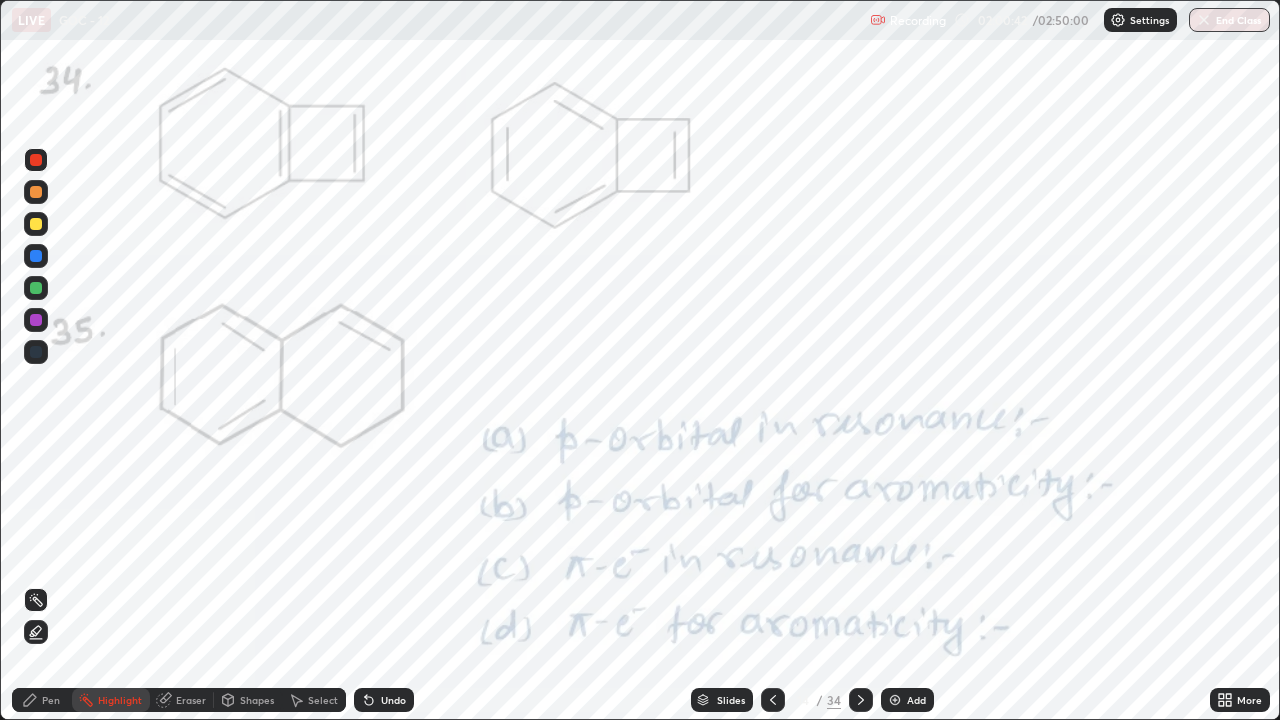 click 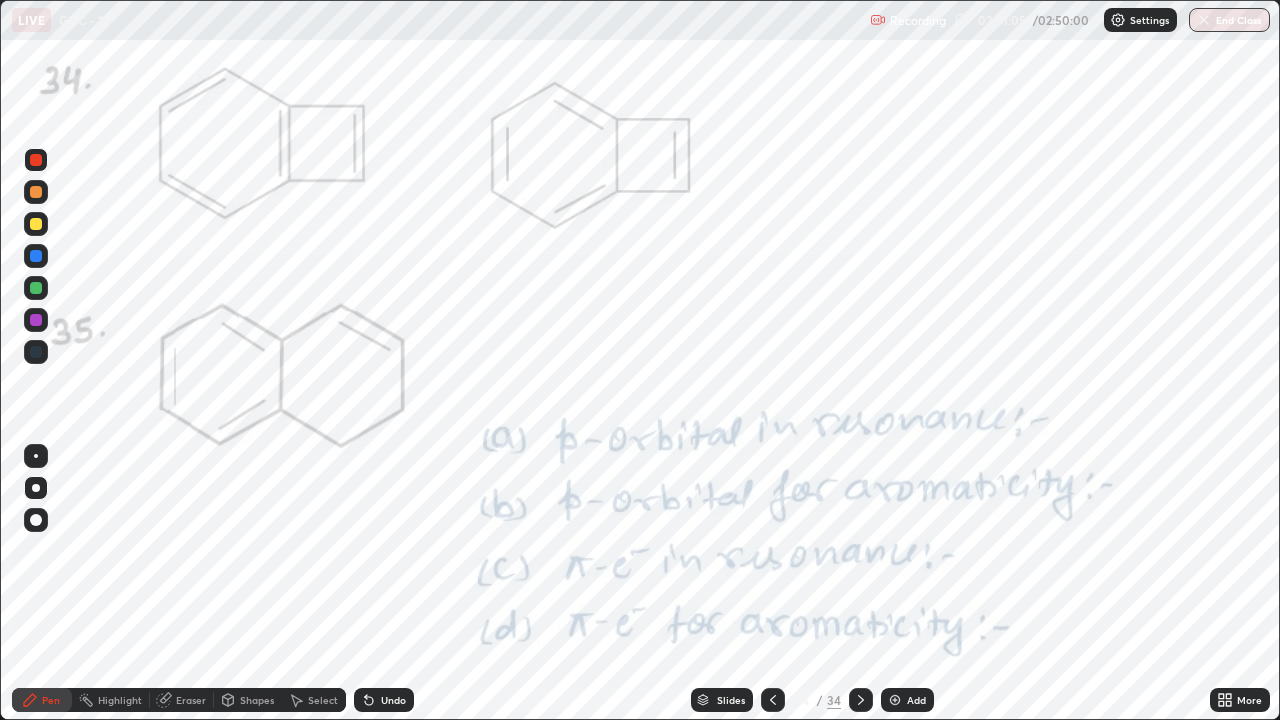 click on "Undo" at bounding box center [393, 700] 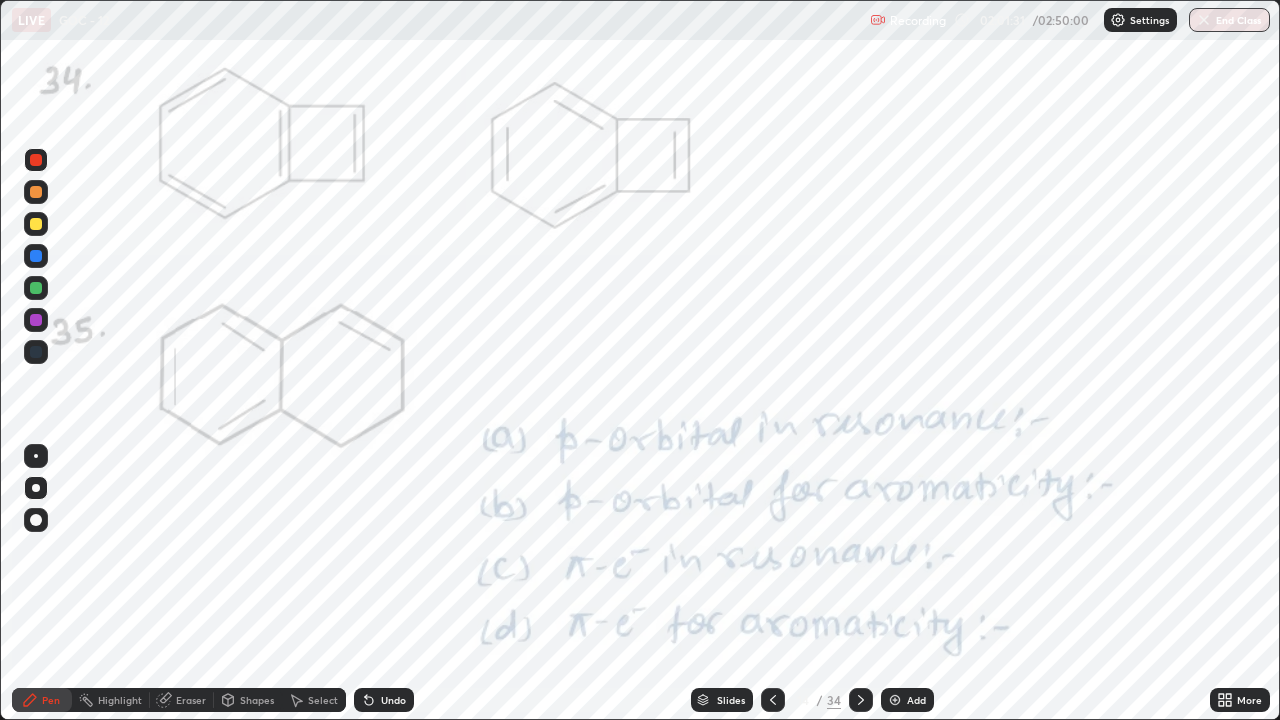 click on "Undo" at bounding box center (384, 700) 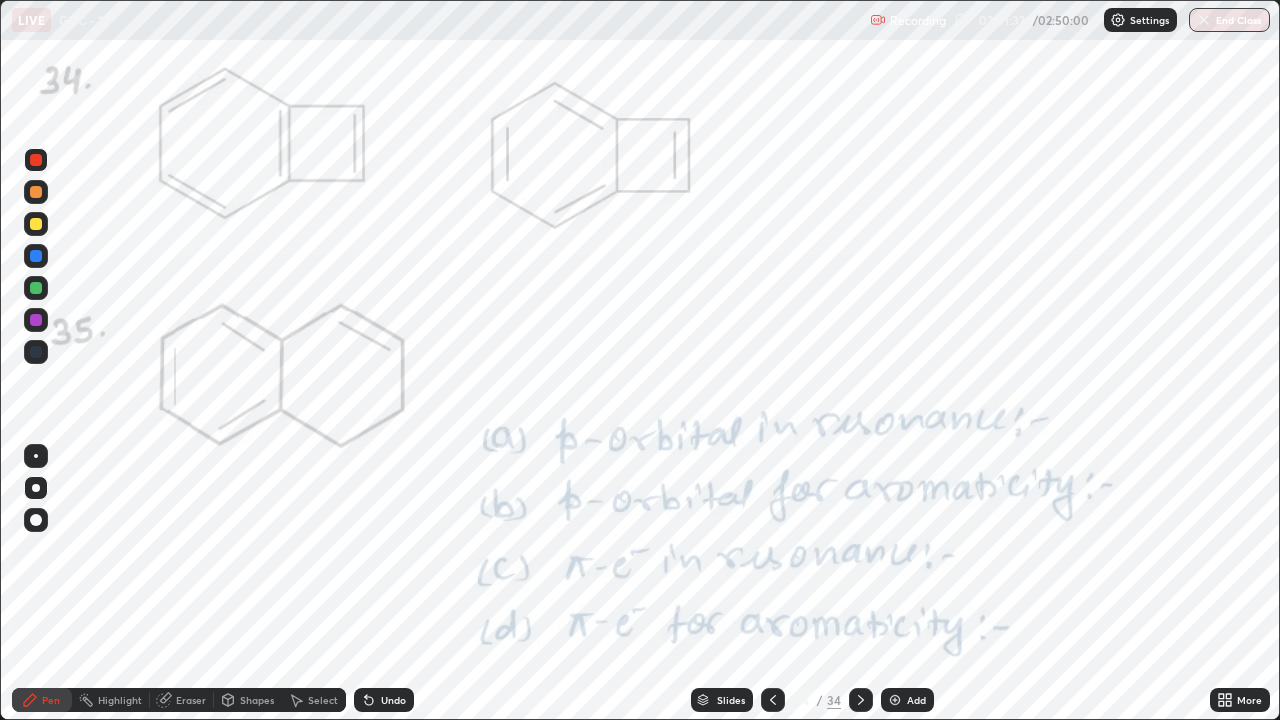 click on "Undo" at bounding box center [393, 700] 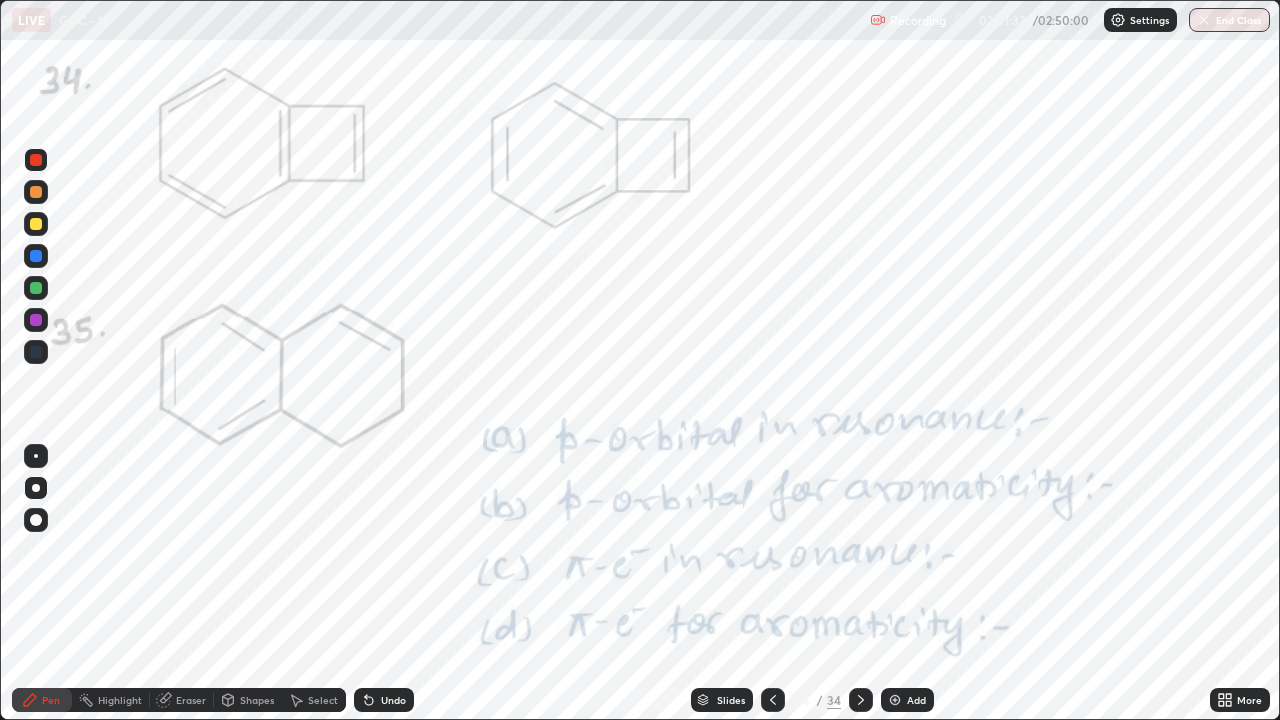 click 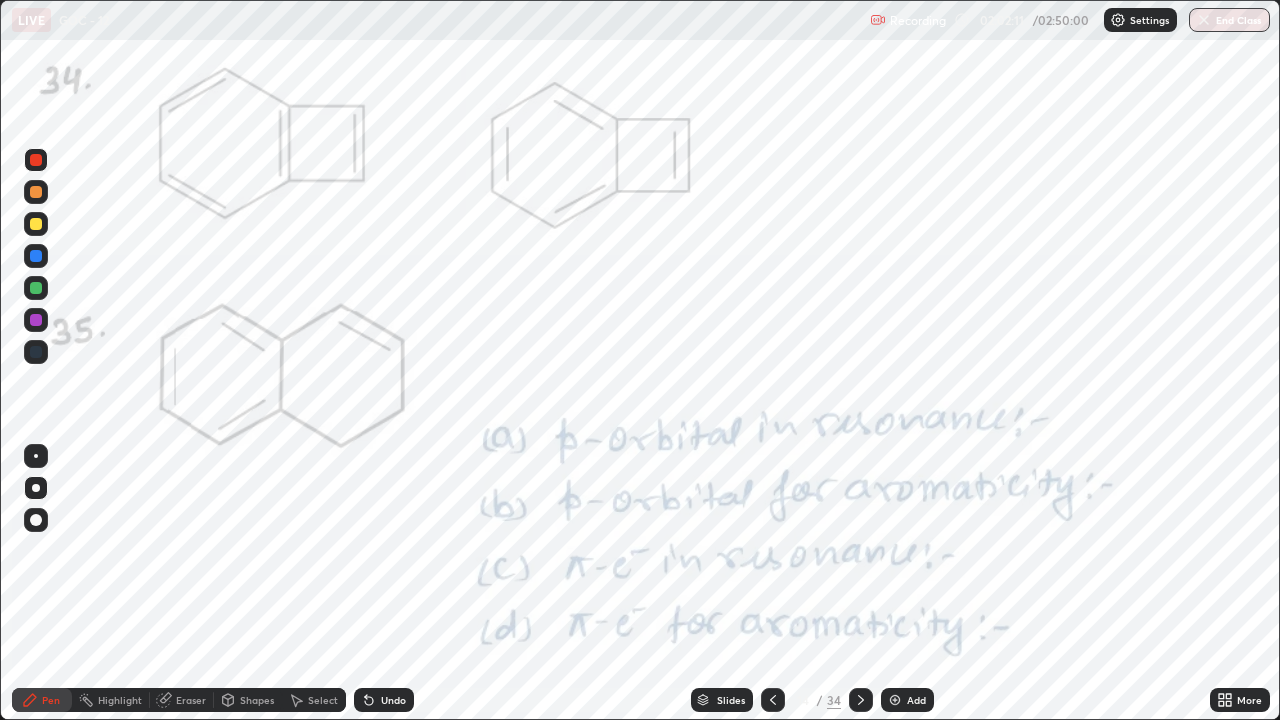 click on "Undo" at bounding box center [384, 700] 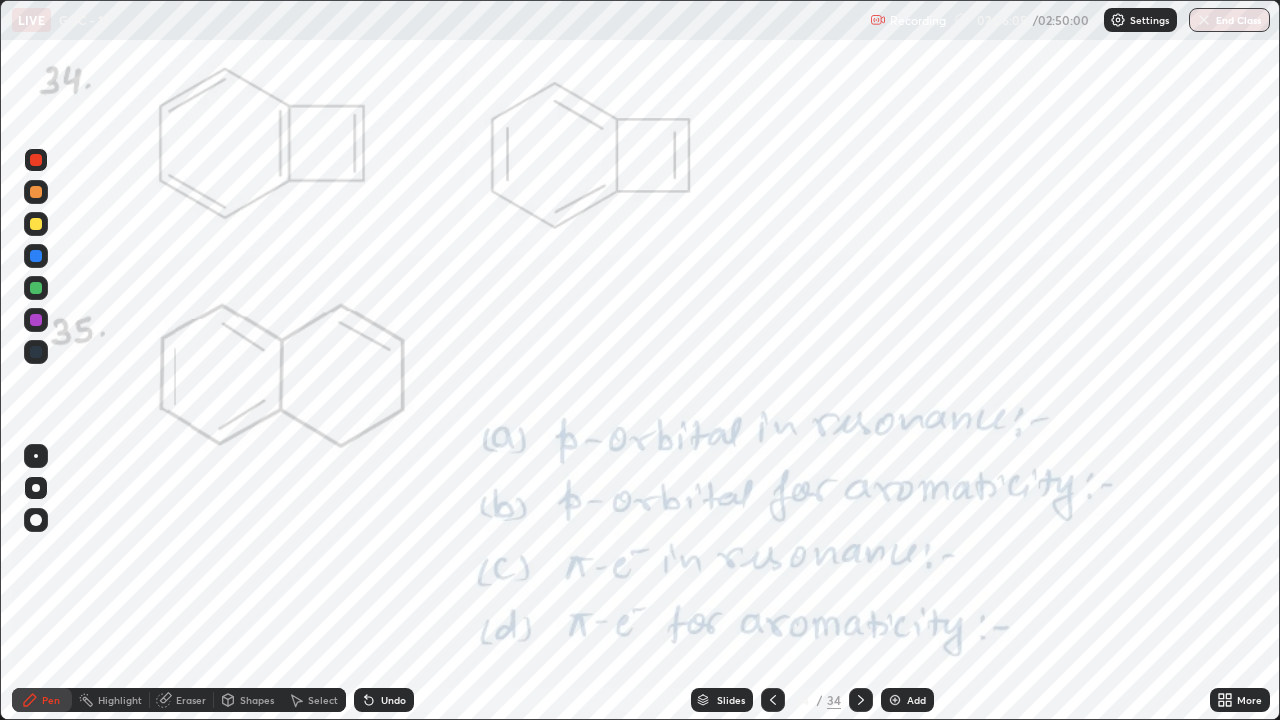 click 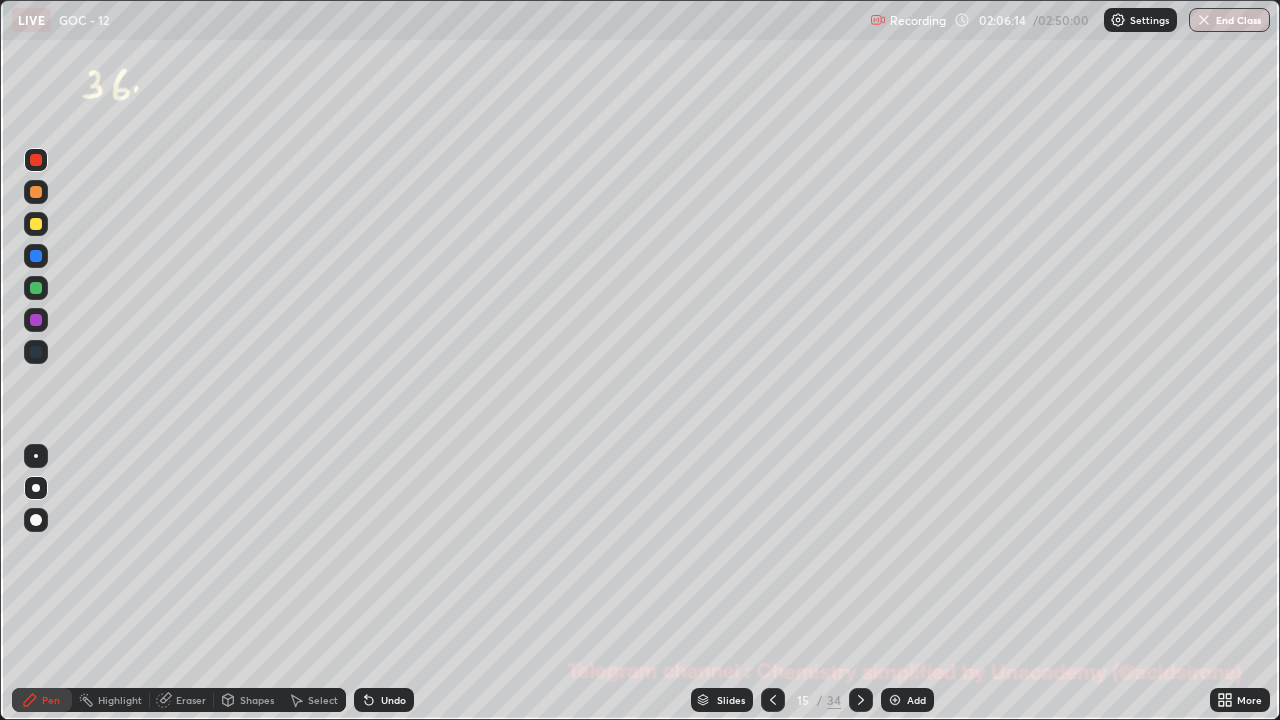 click 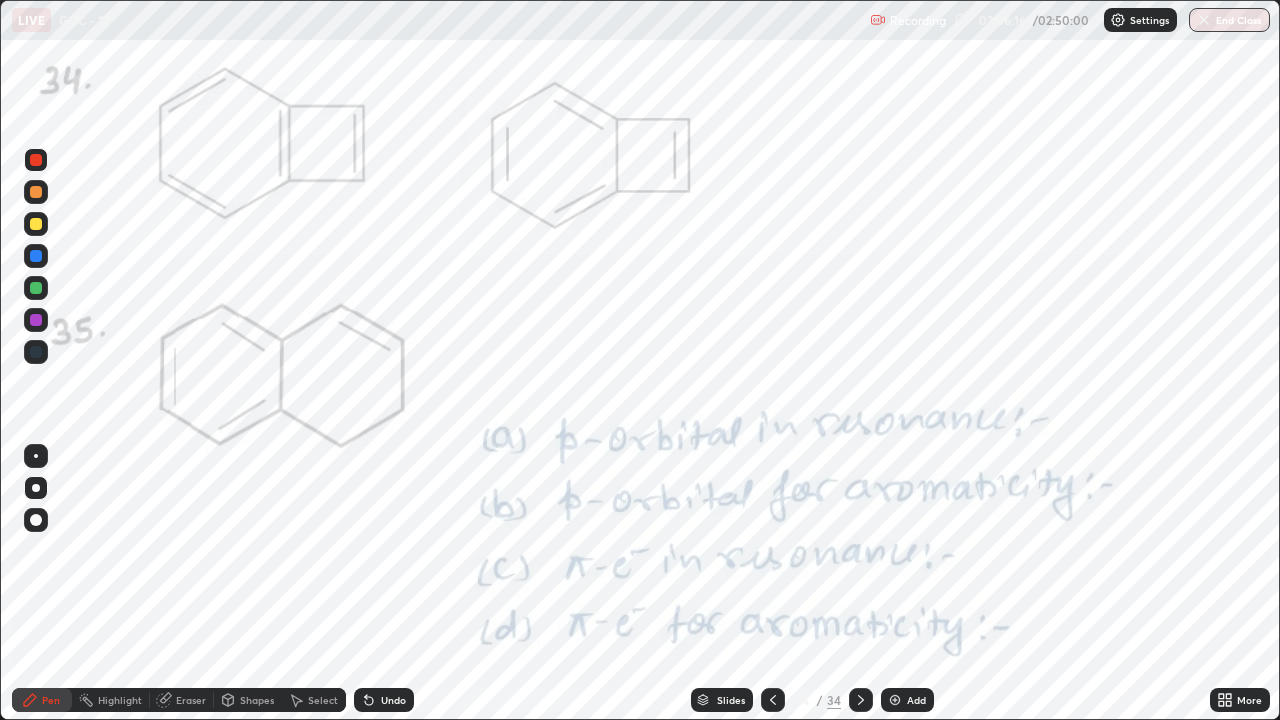 click 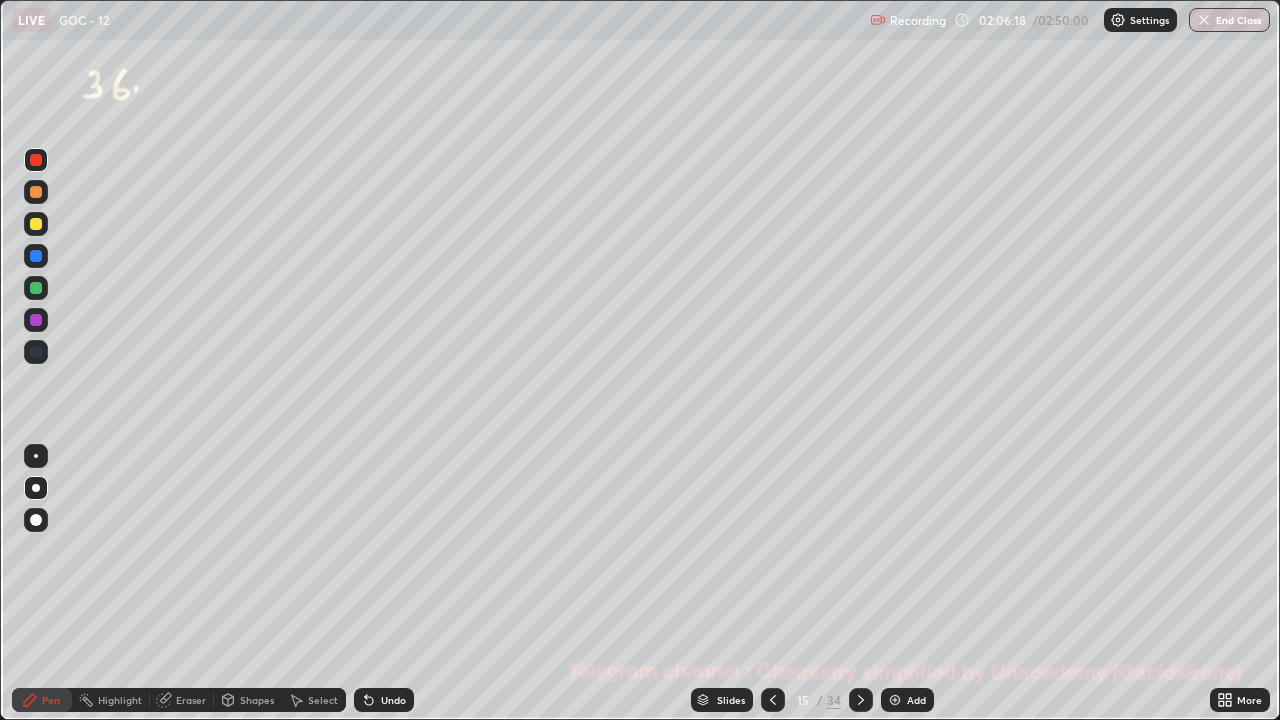 click at bounding box center [36, 224] 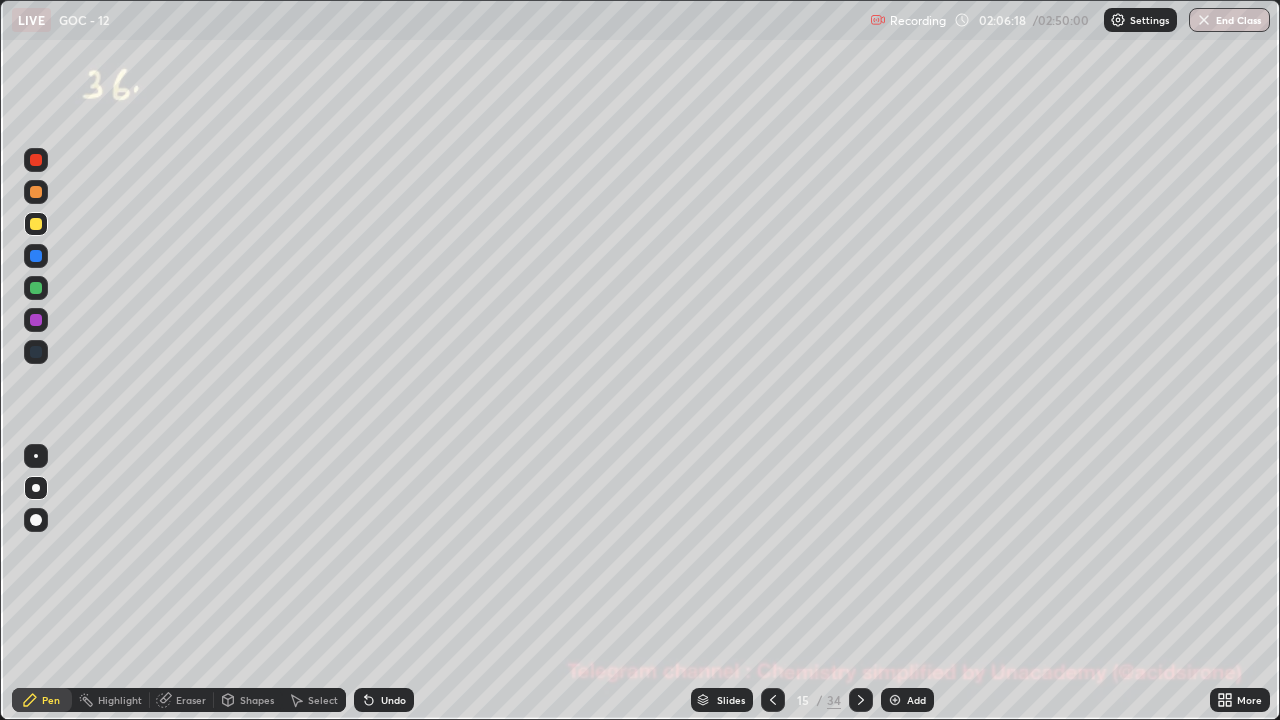 click at bounding box center (36, 224) 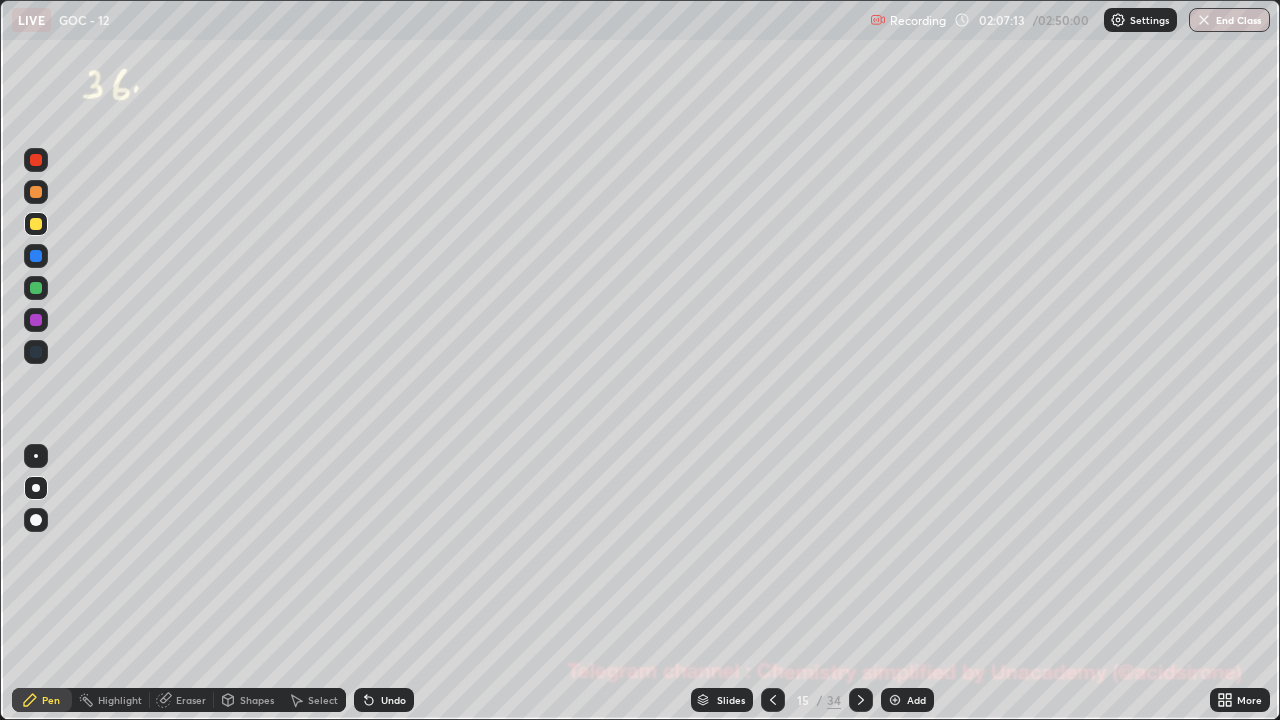 click on "Pen" at bounding box center (42, 700) 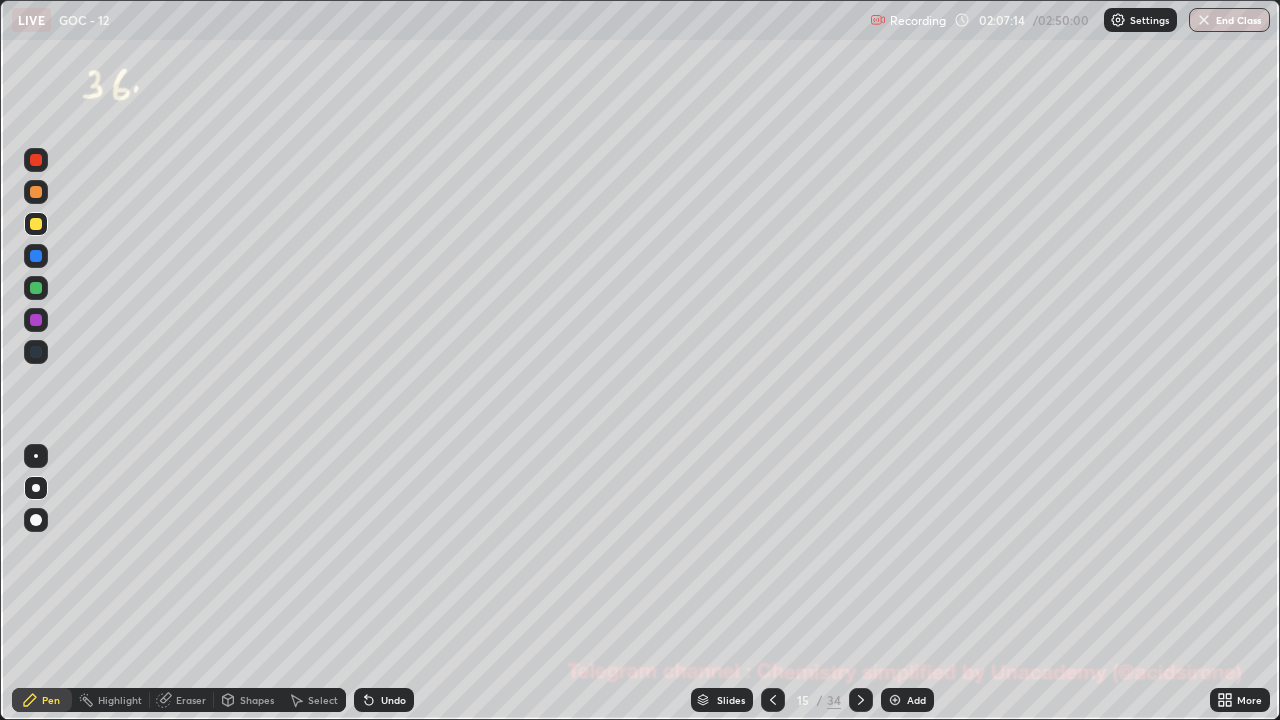 click at bounding box center (36, 160) 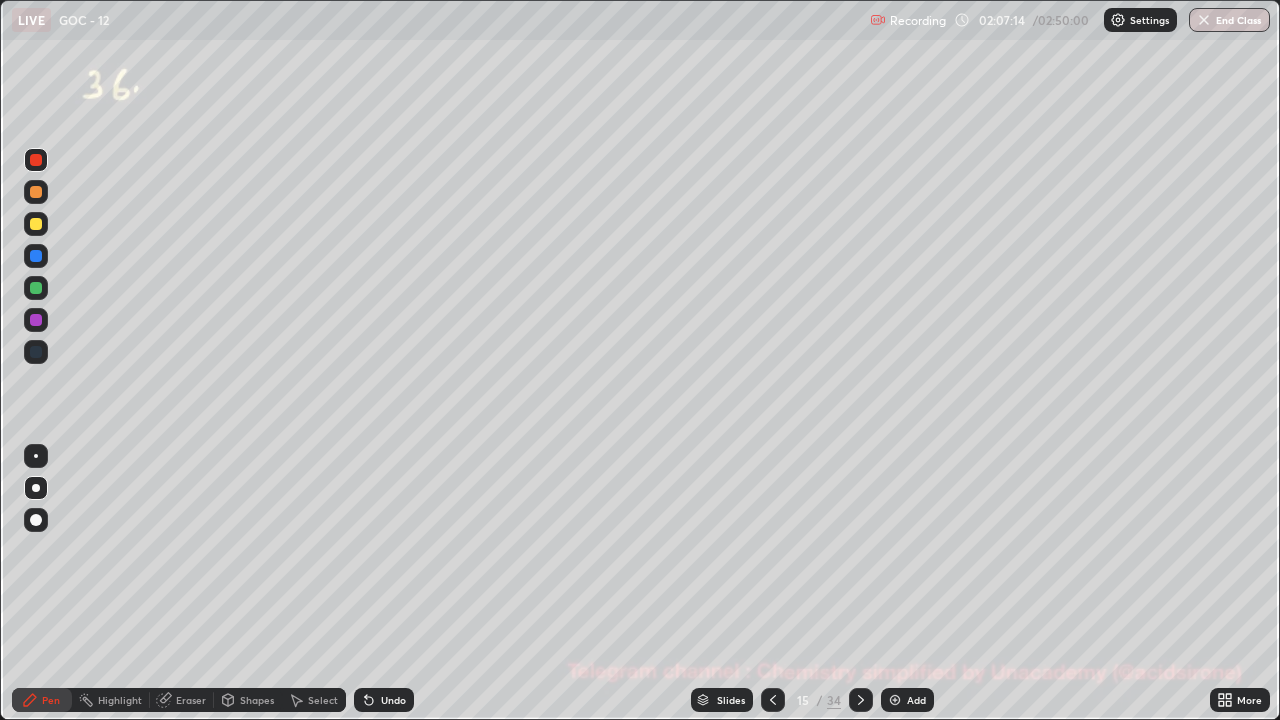 click at bounding box center (36, 160) 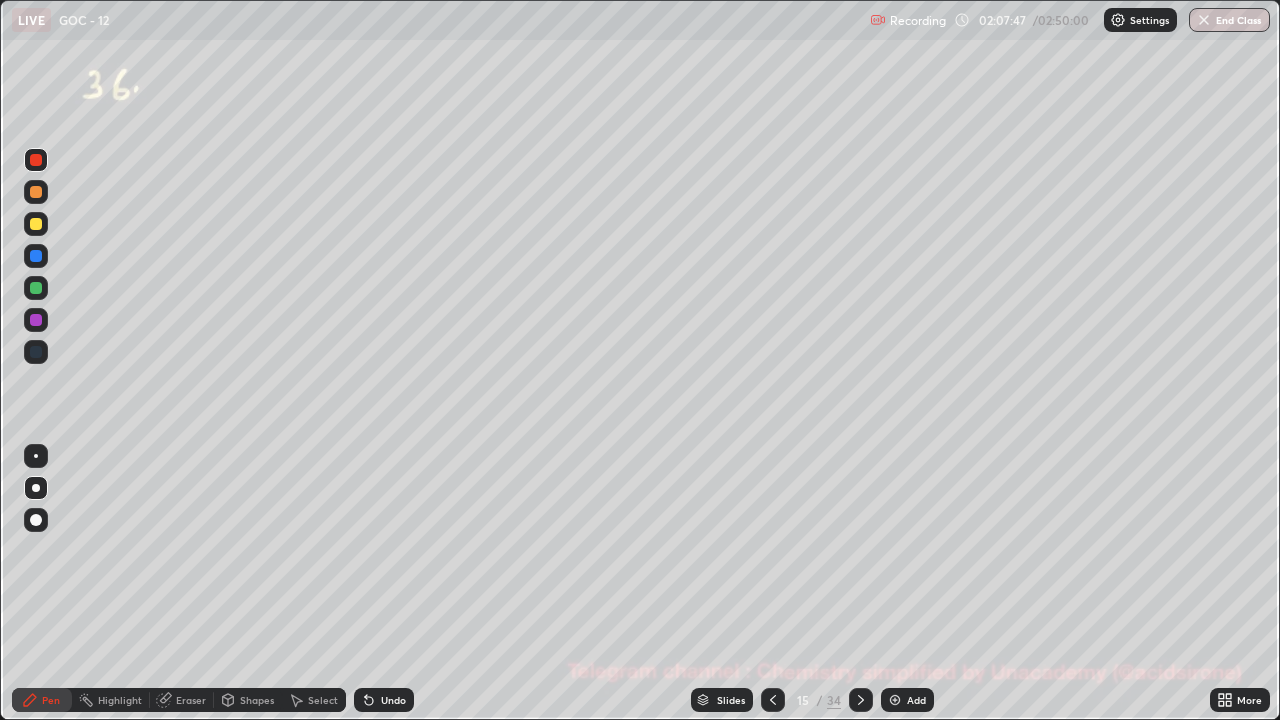 click at bounding box center [36, 288] 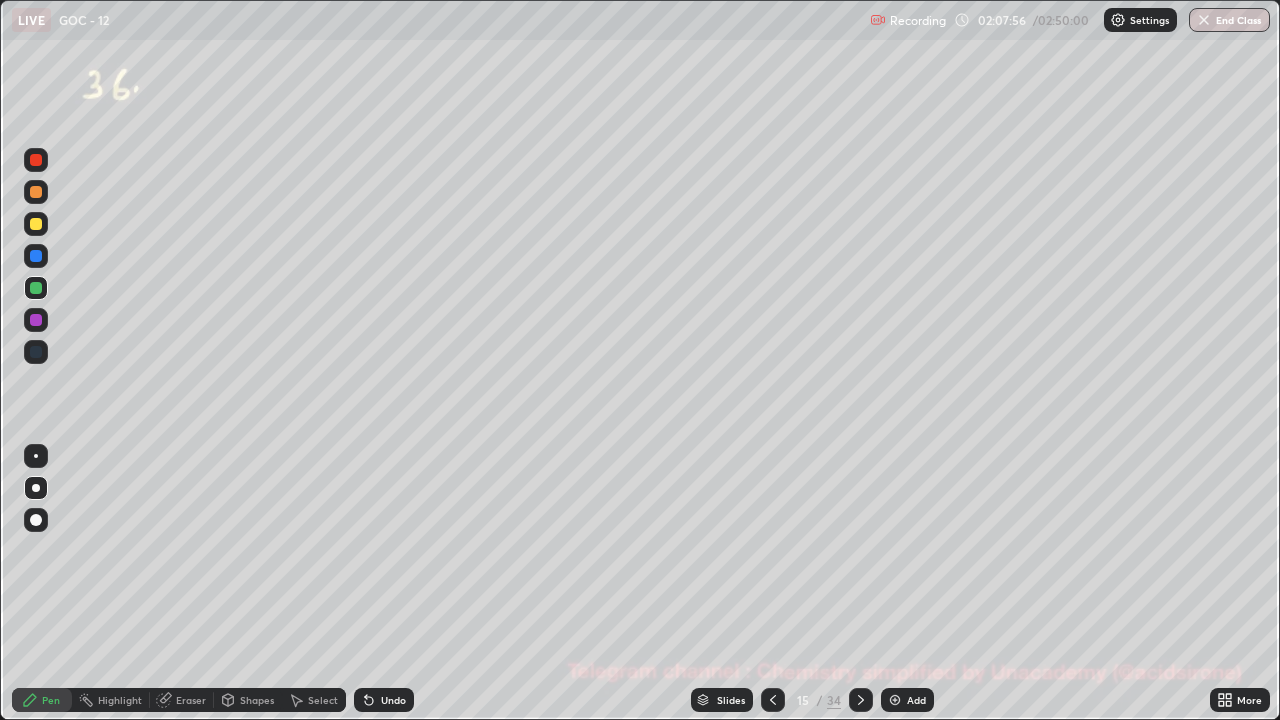 click on "Undo" at bounding box center [393, 700] 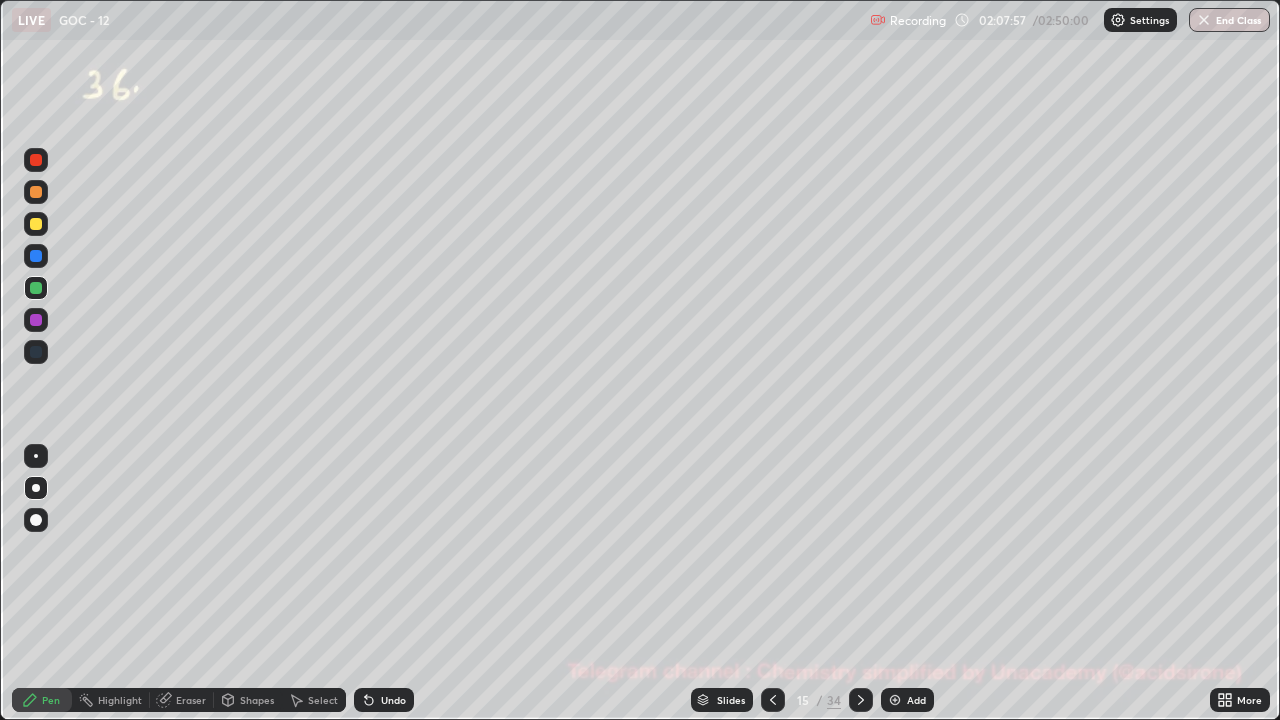 click on "Shapes" at bounding box center (257, 700) 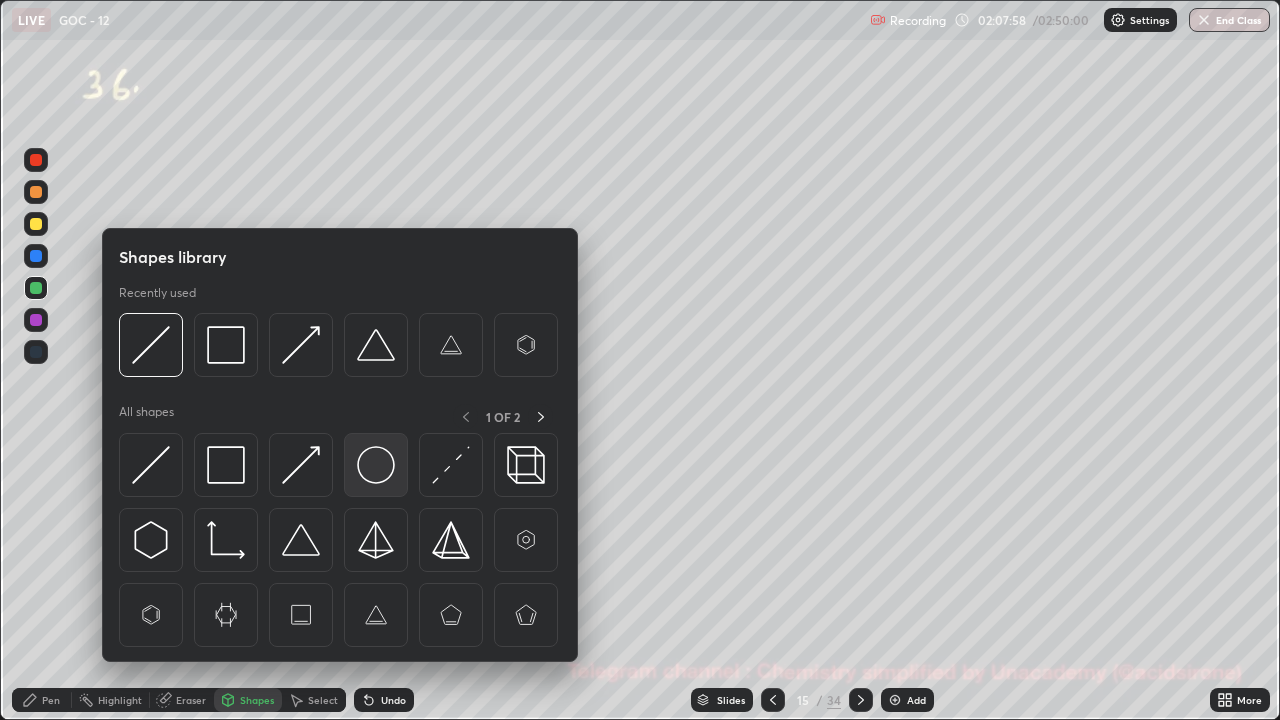 click at bounding box center [376, 465] 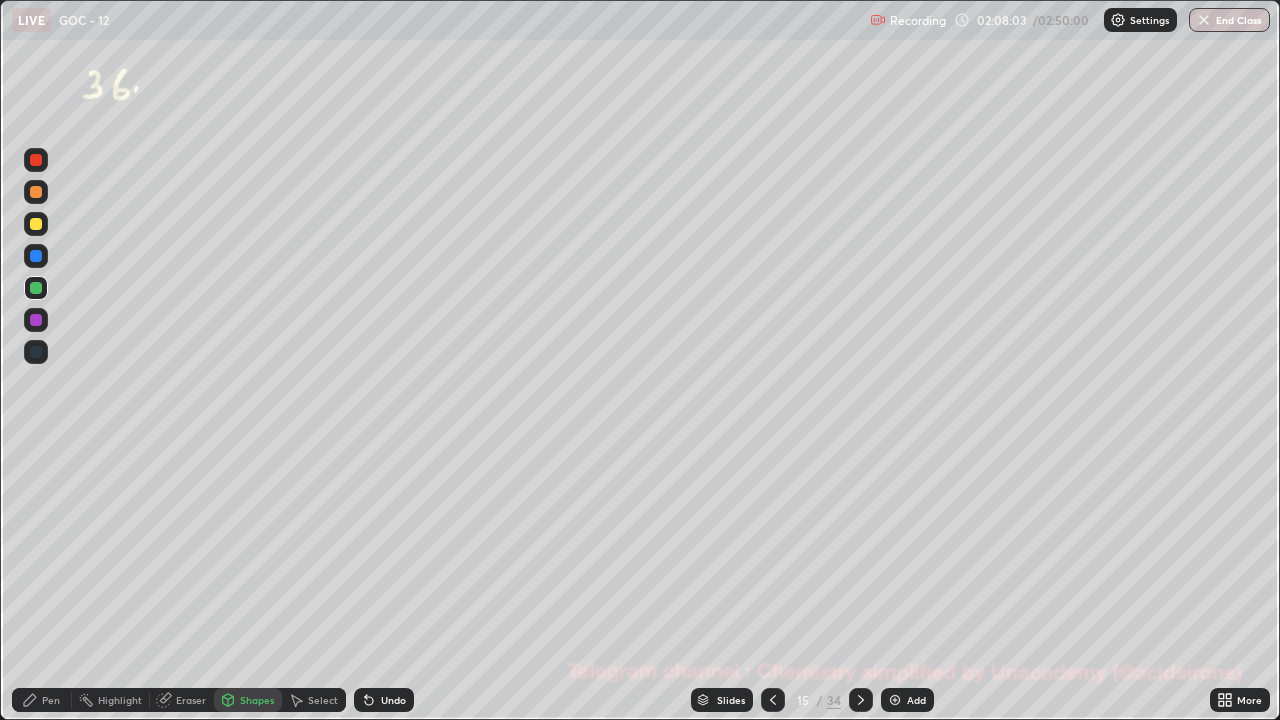click on "Pen" at bounding box center [42, 700] 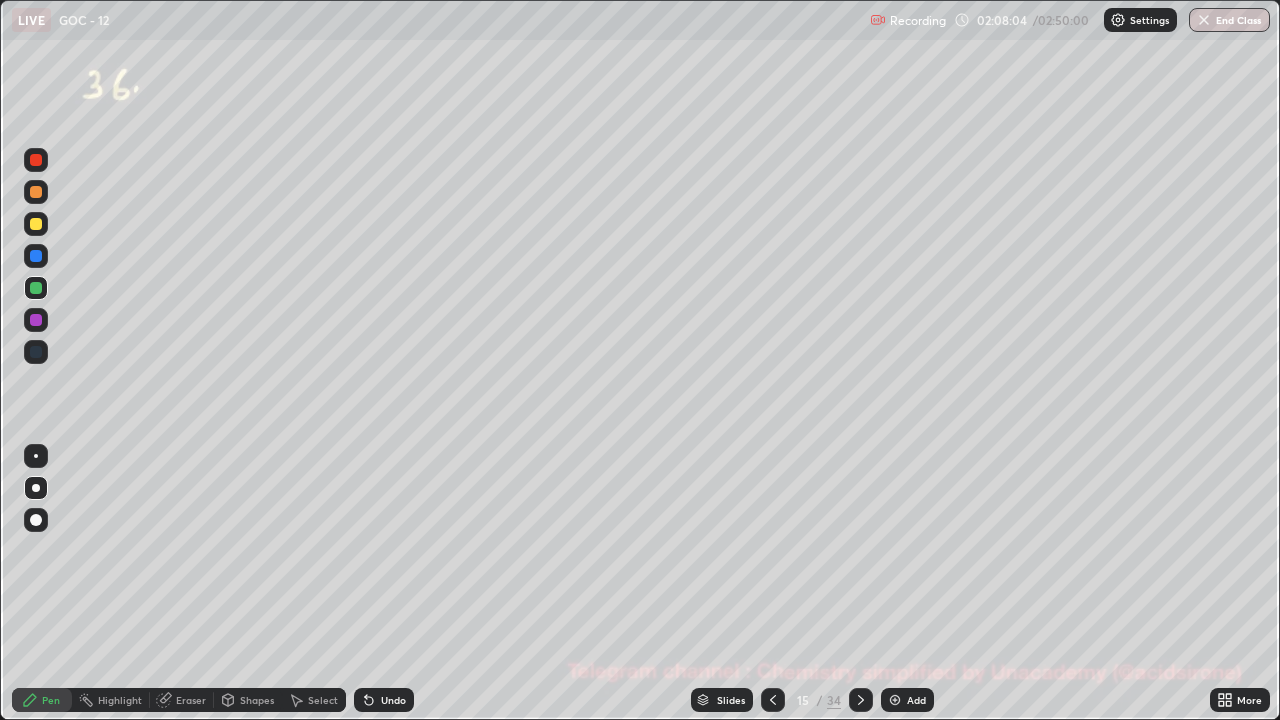 click at bounding box center [36, 160] 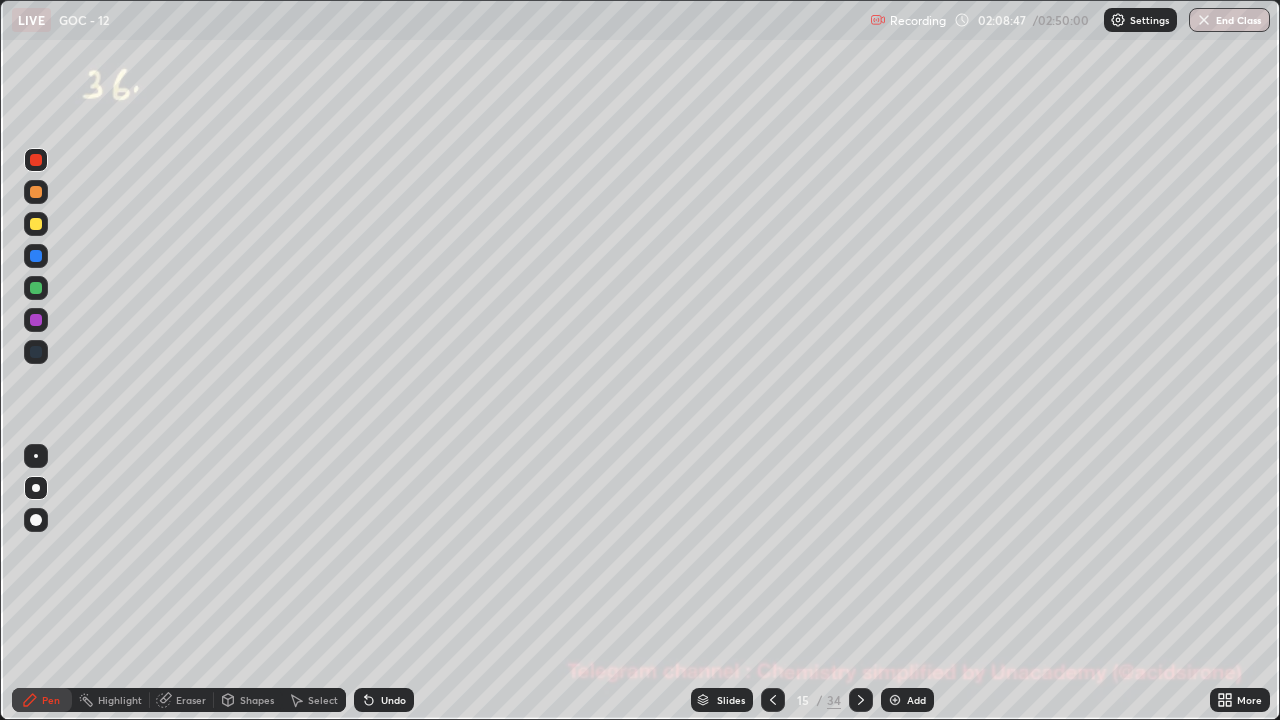 click at bounding box center [36, 192] 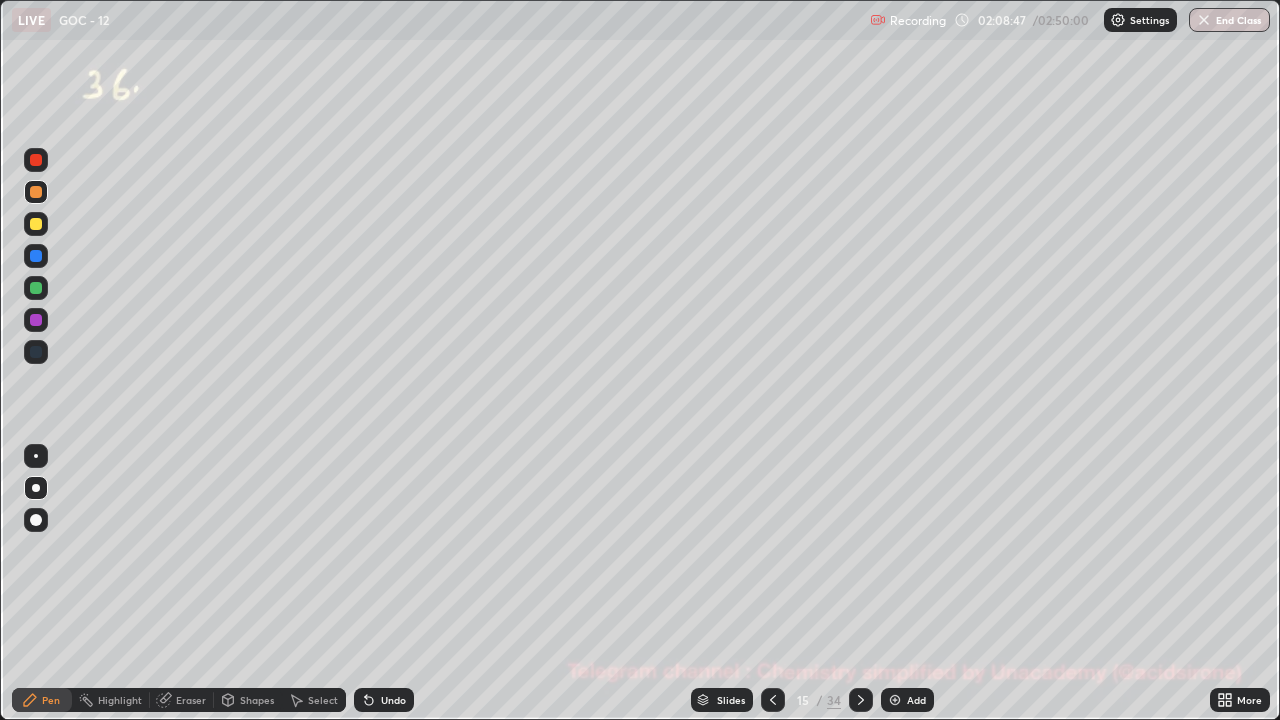 click at bounding box center [36, 192] 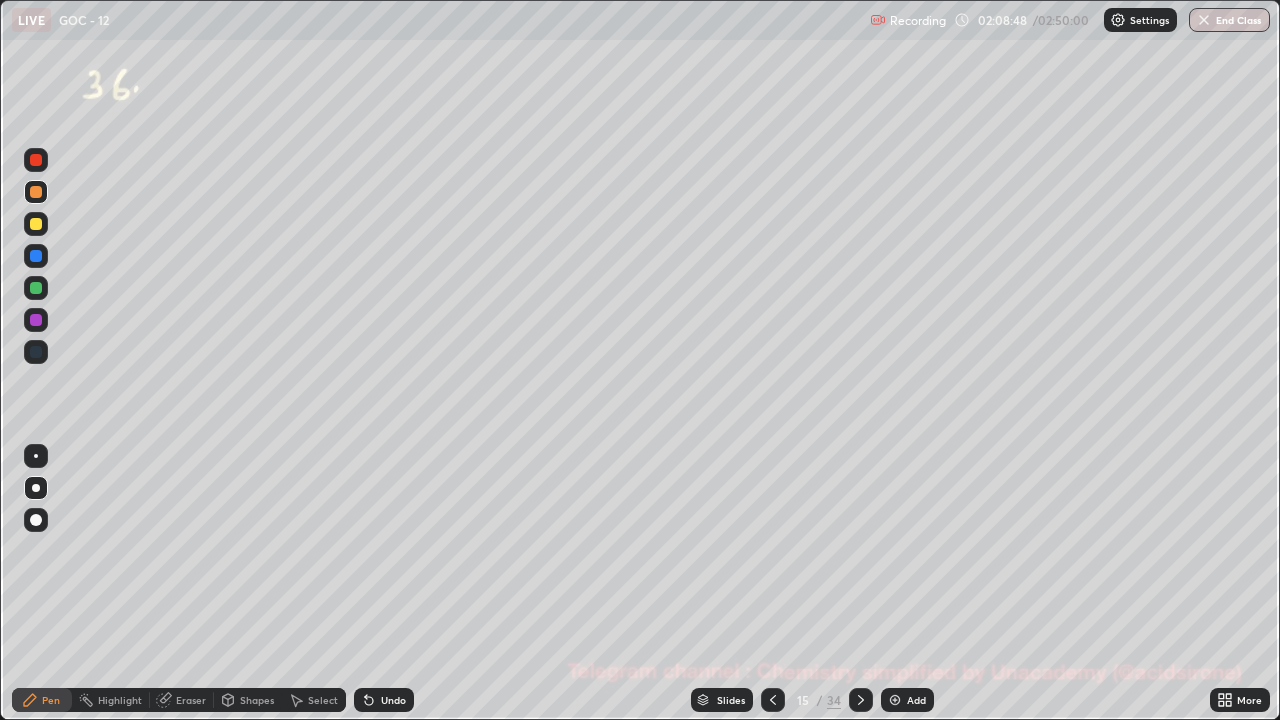 click at bounding box center (36, 192) 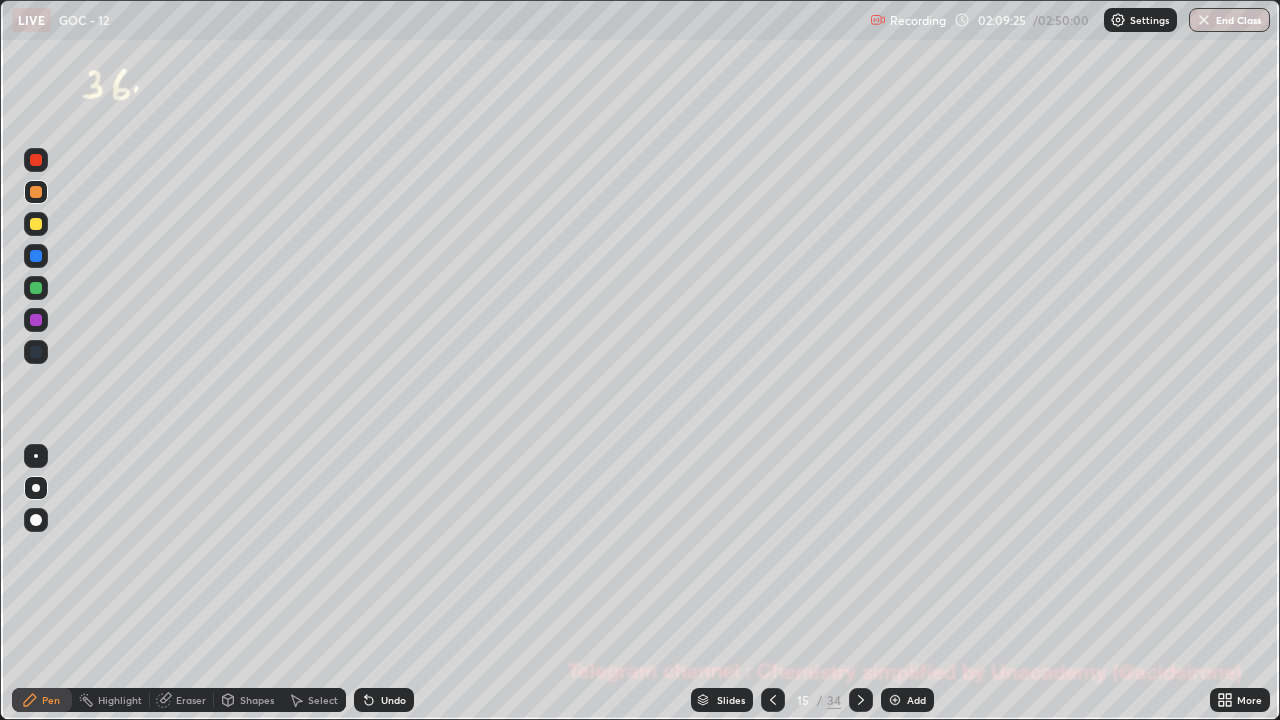 click on "Undo" at bounding box center [393, 700] 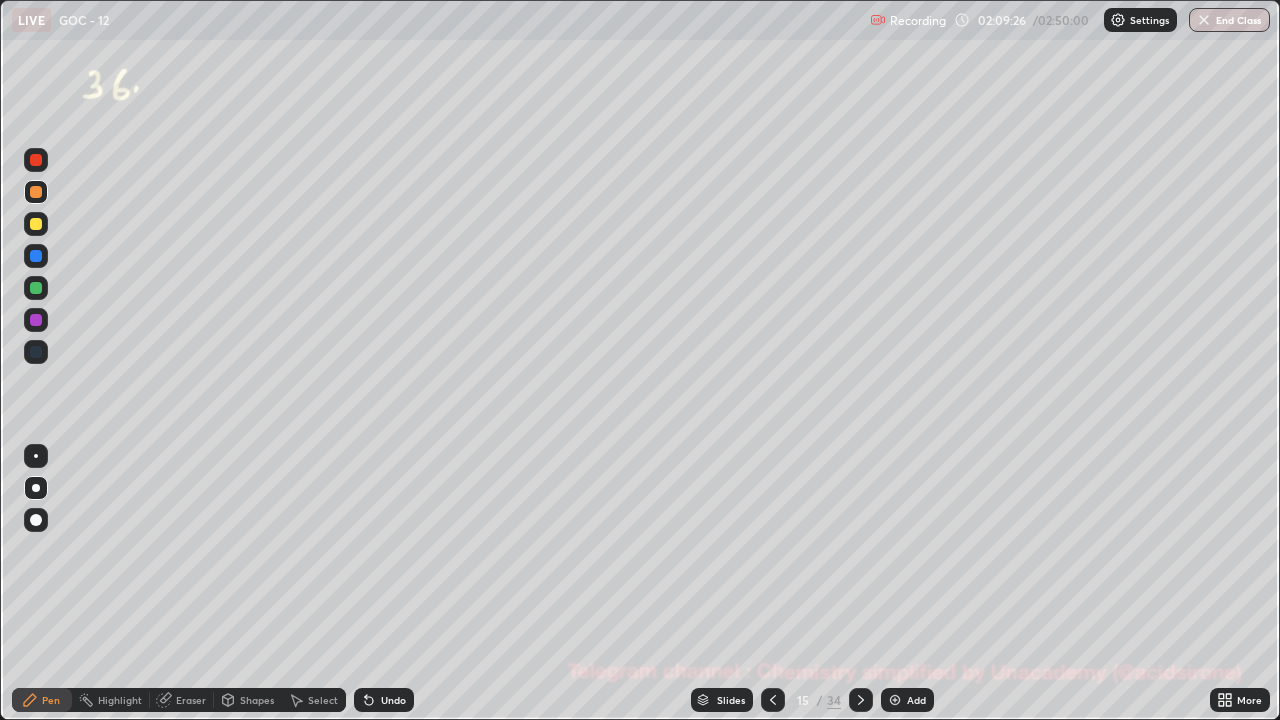 click on "Undo" at bounding box center [384, 700] 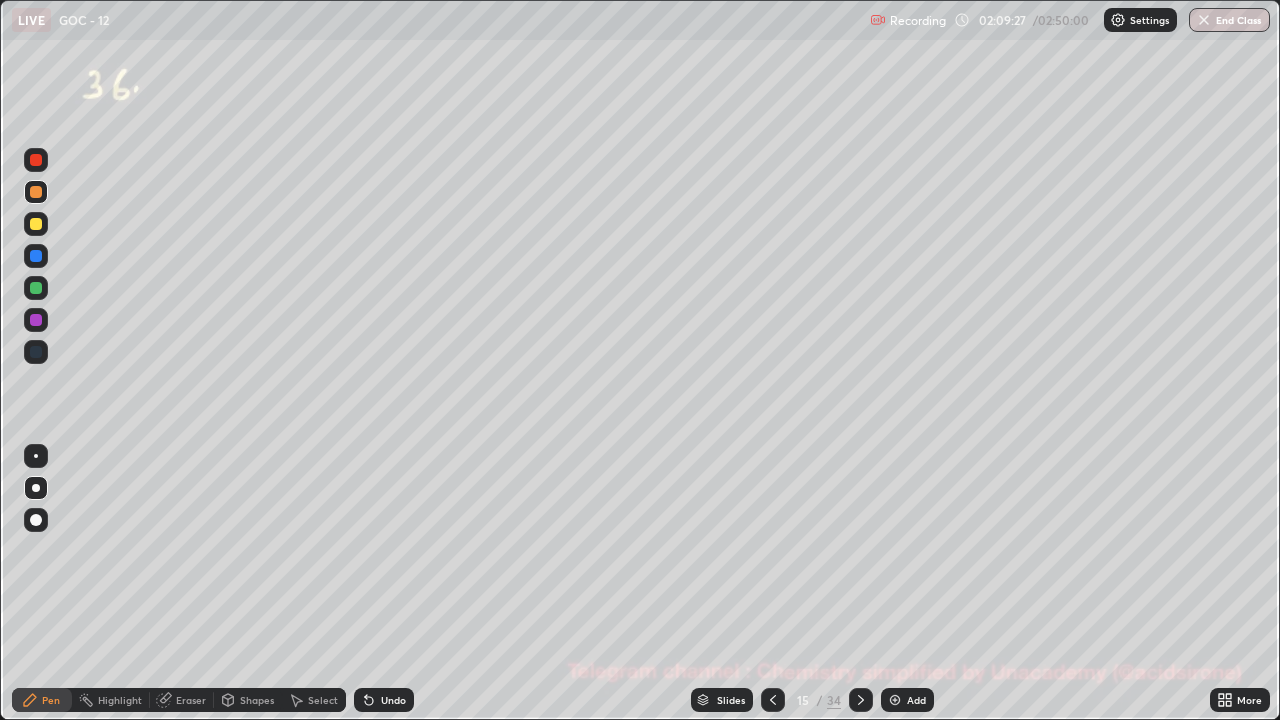 click 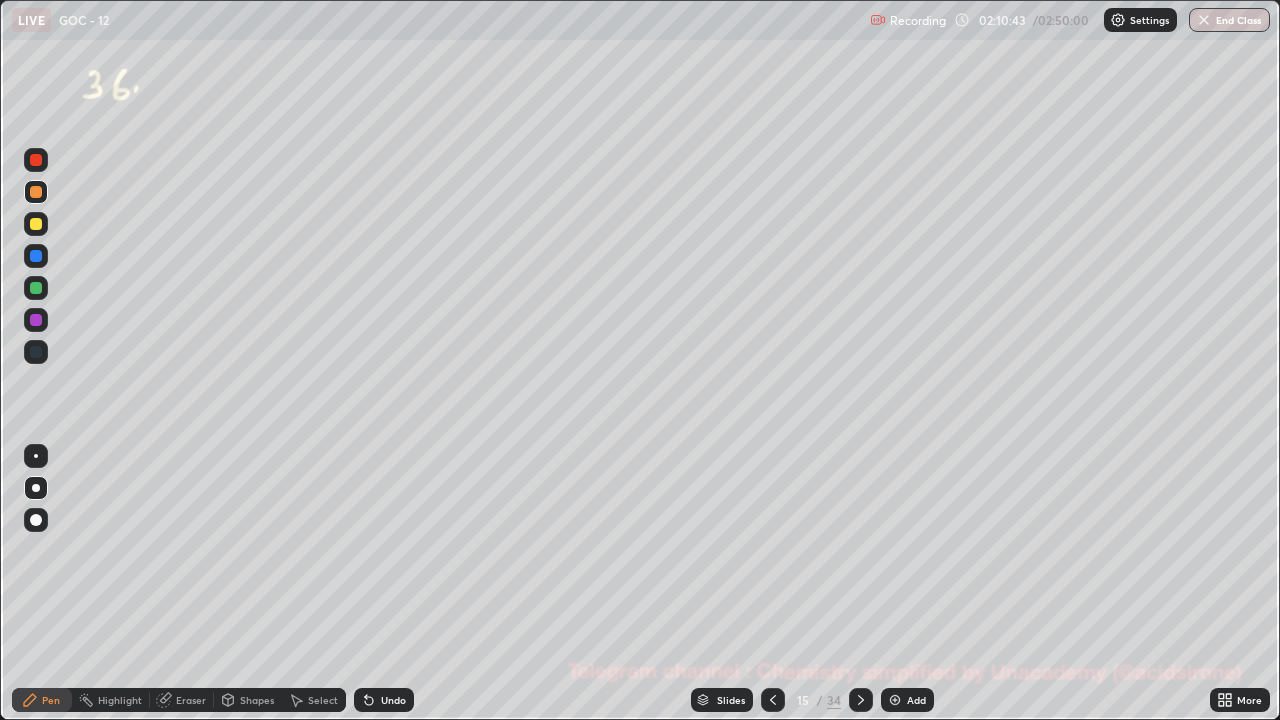 click on "Pen" at bounding box center (42, 700) 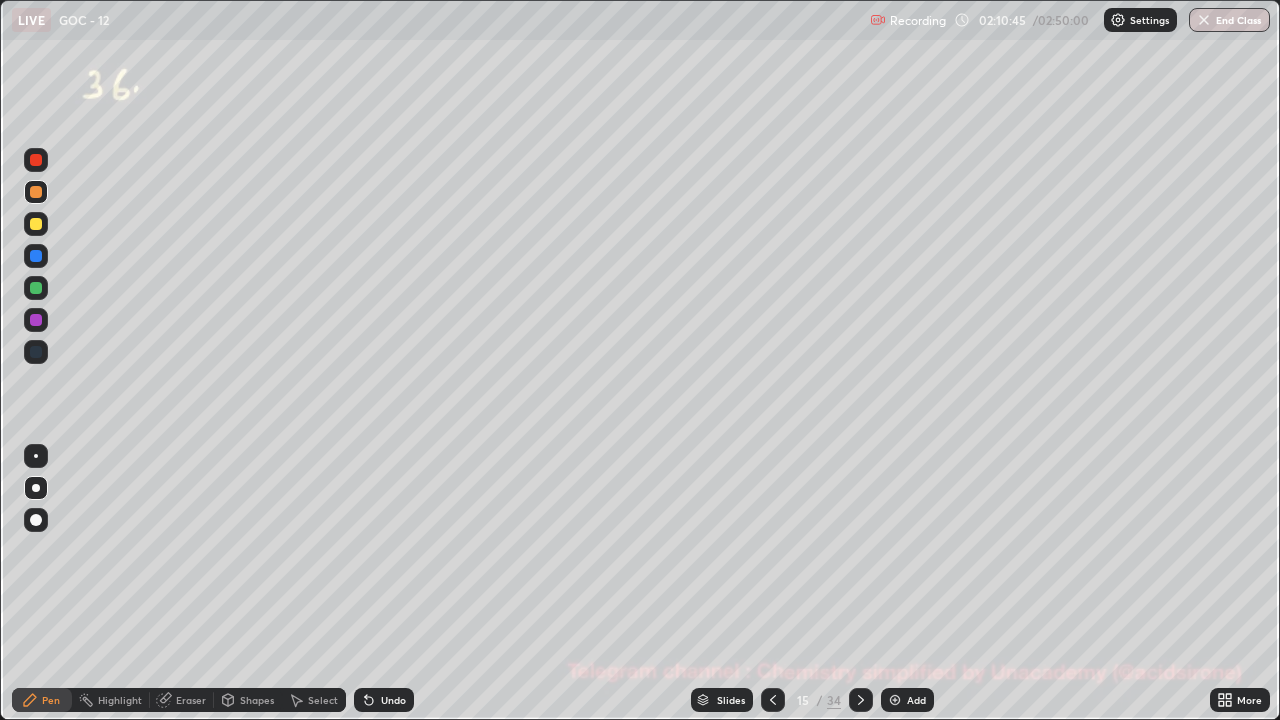 click 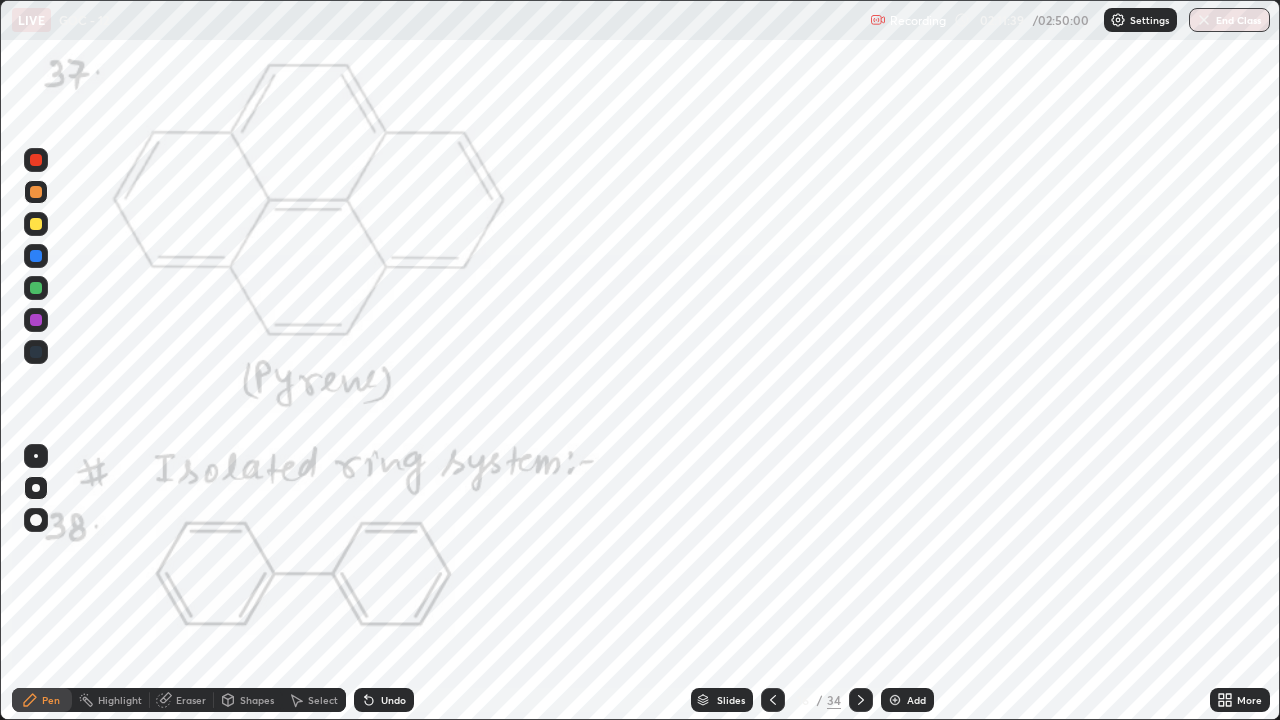 click on "Highlight" at bounding box center [111, 700] 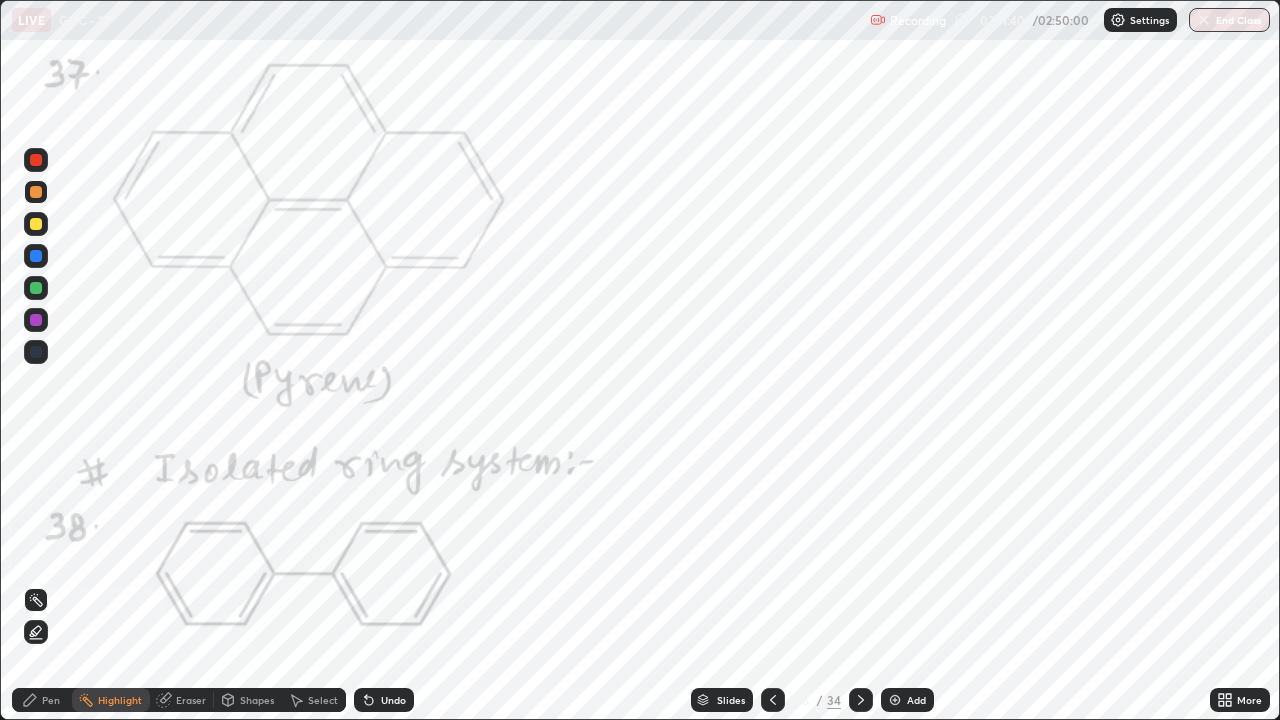 click 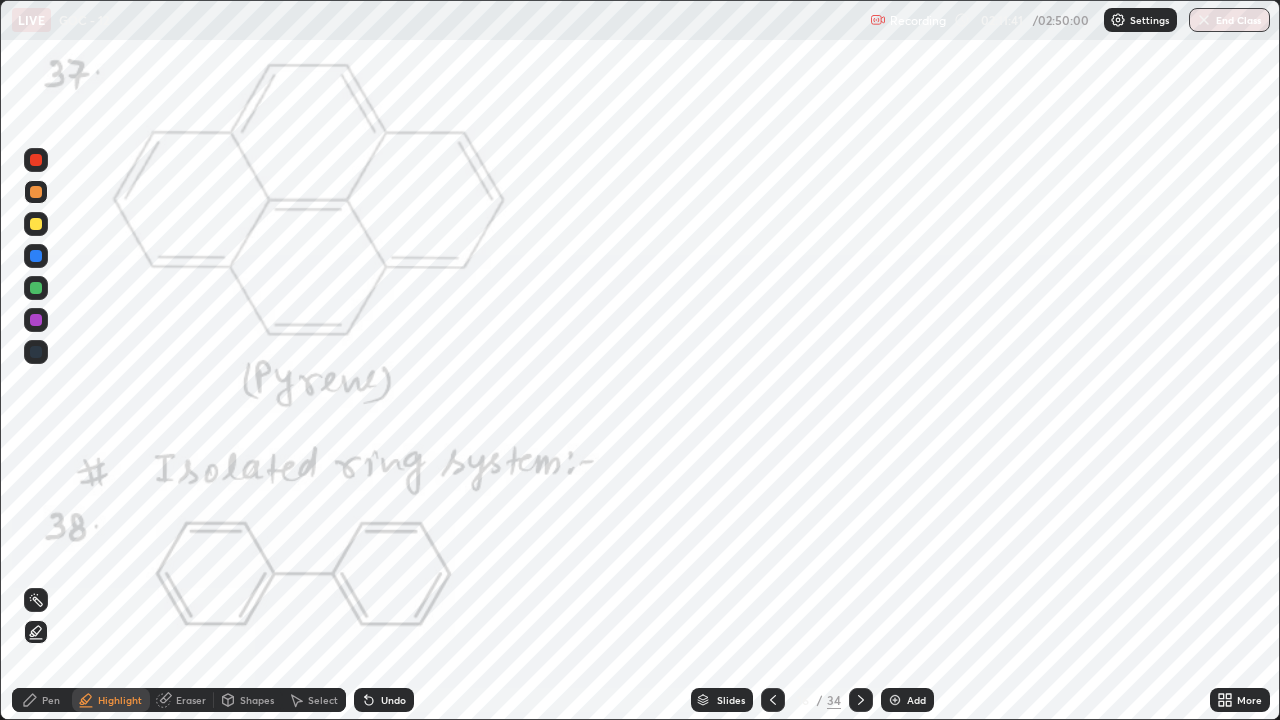 click at bounding box center (36, 224) 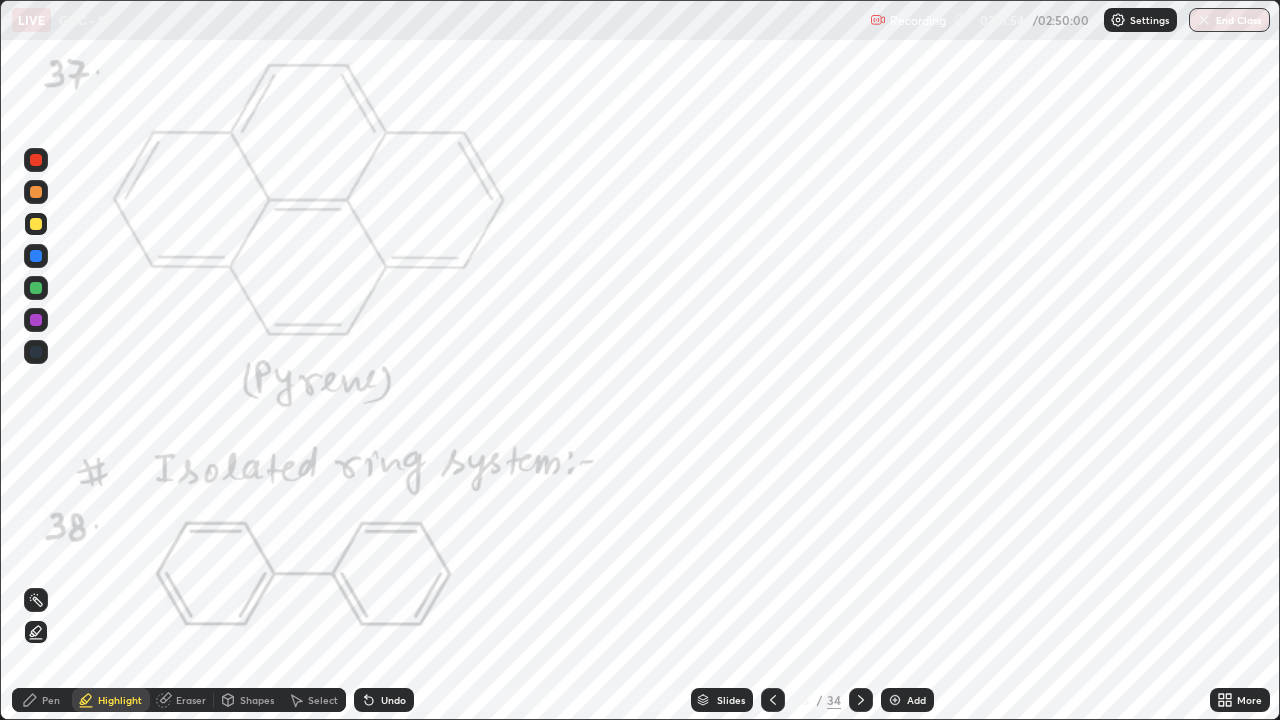click at bounding box center [36, 160] 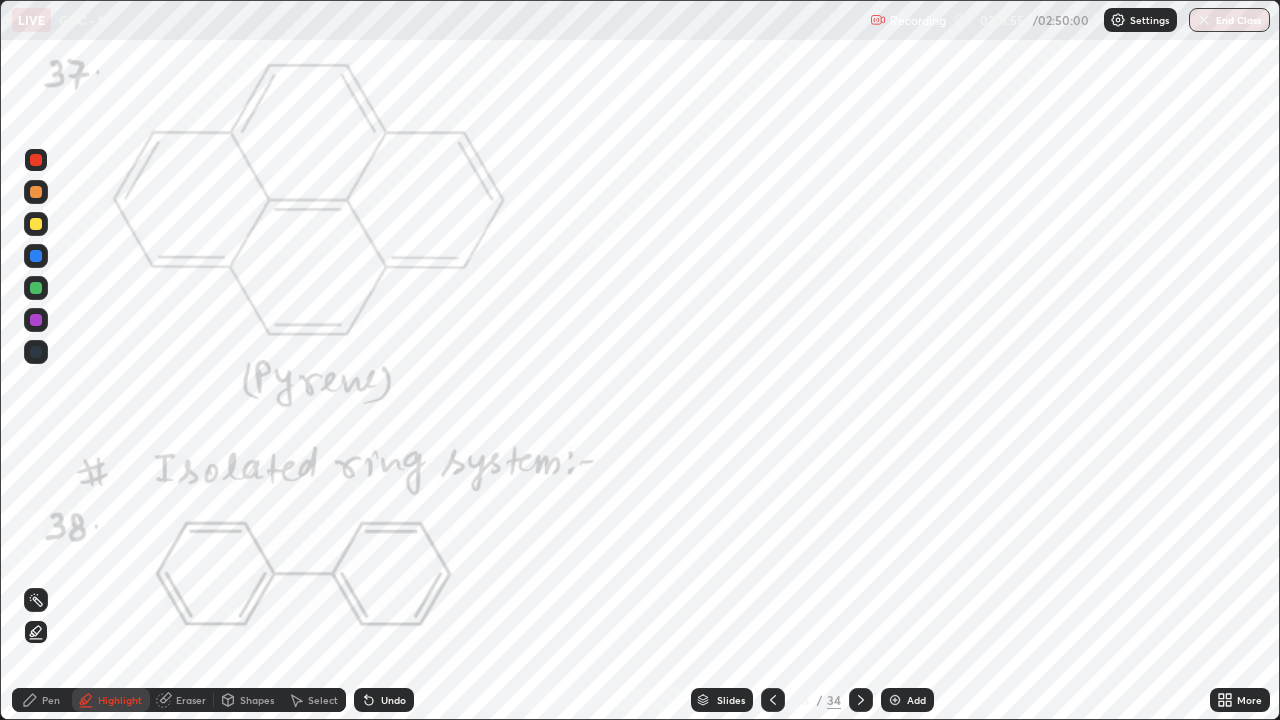 click 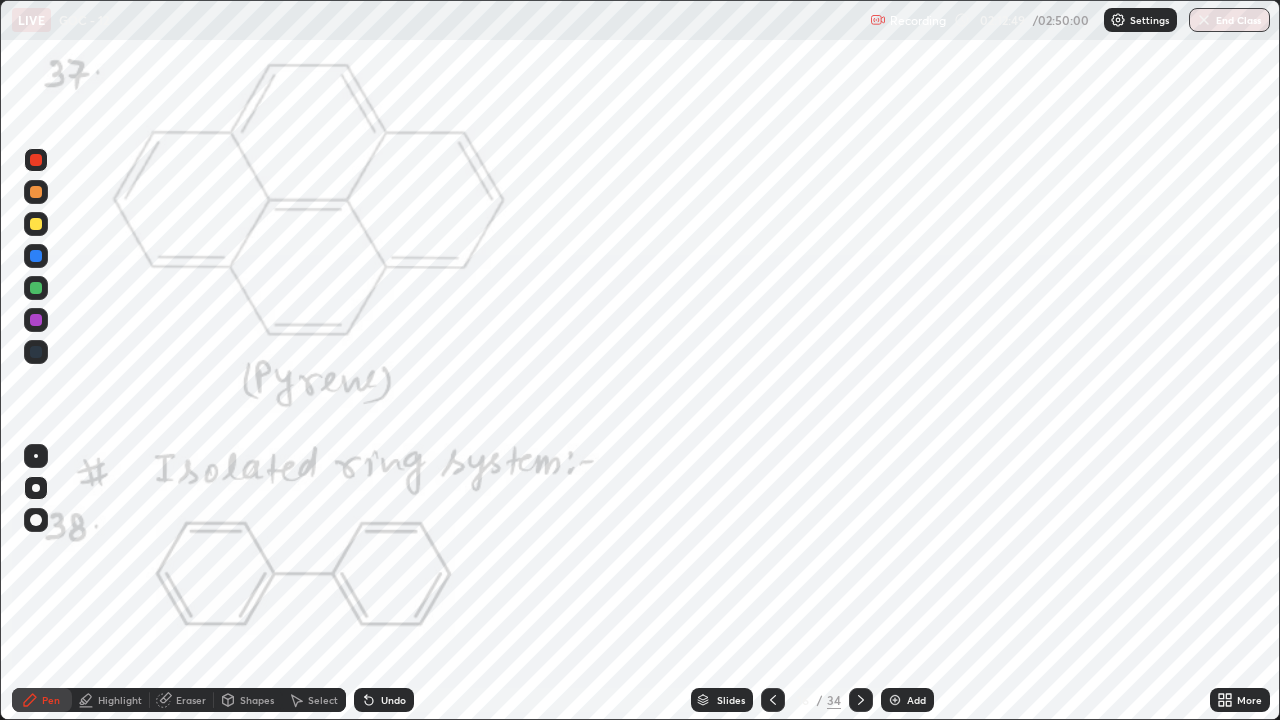 click at bounding box center [36, 256] 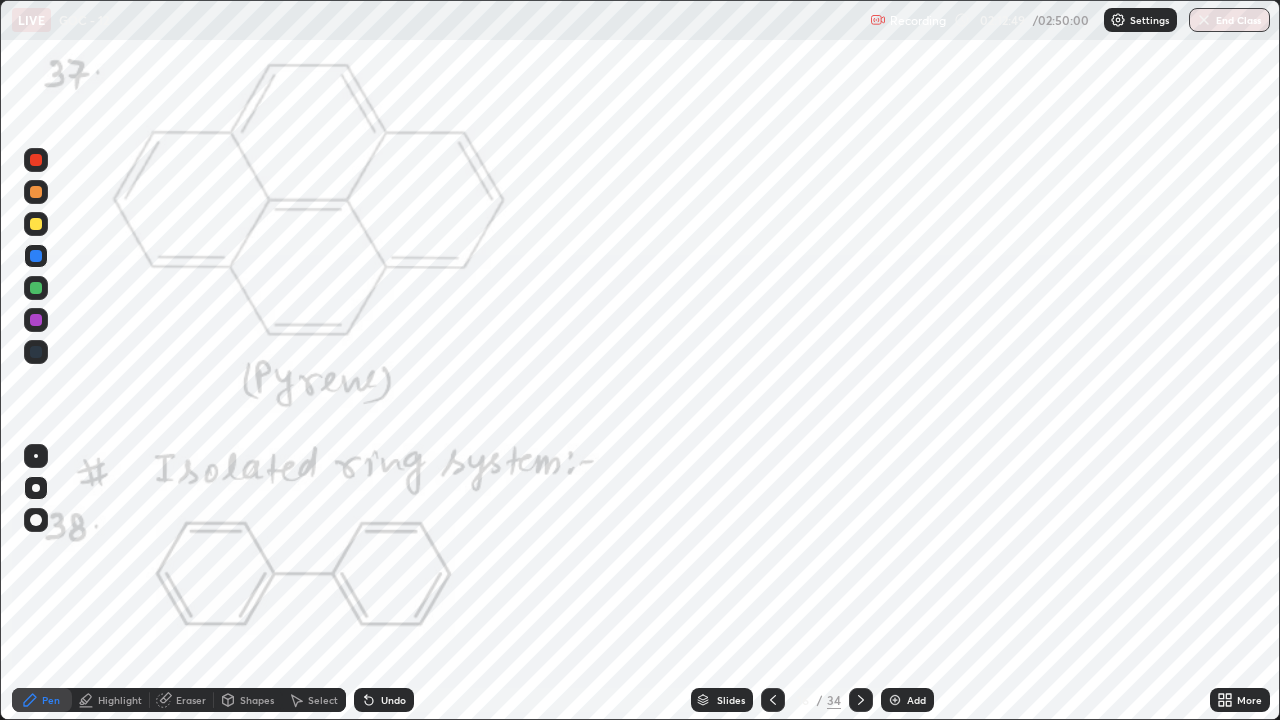click at bounding box center [36, 256] 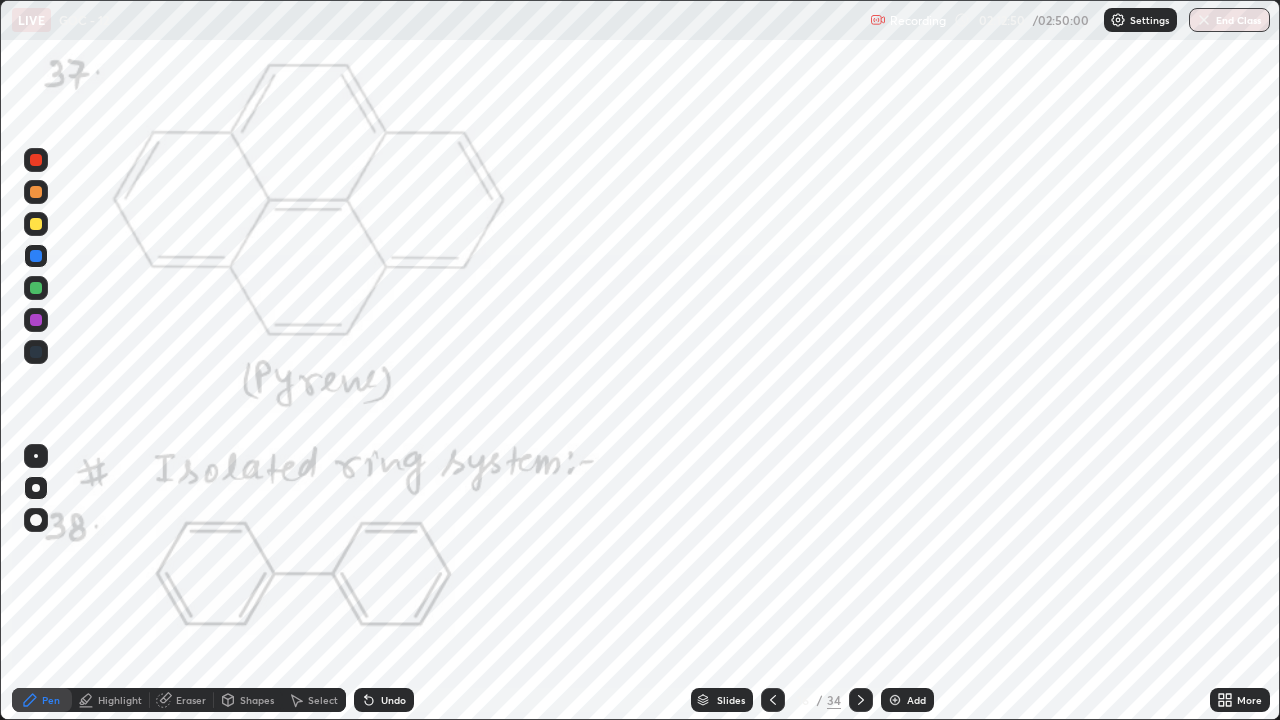 click at bounding box center [36, 320] 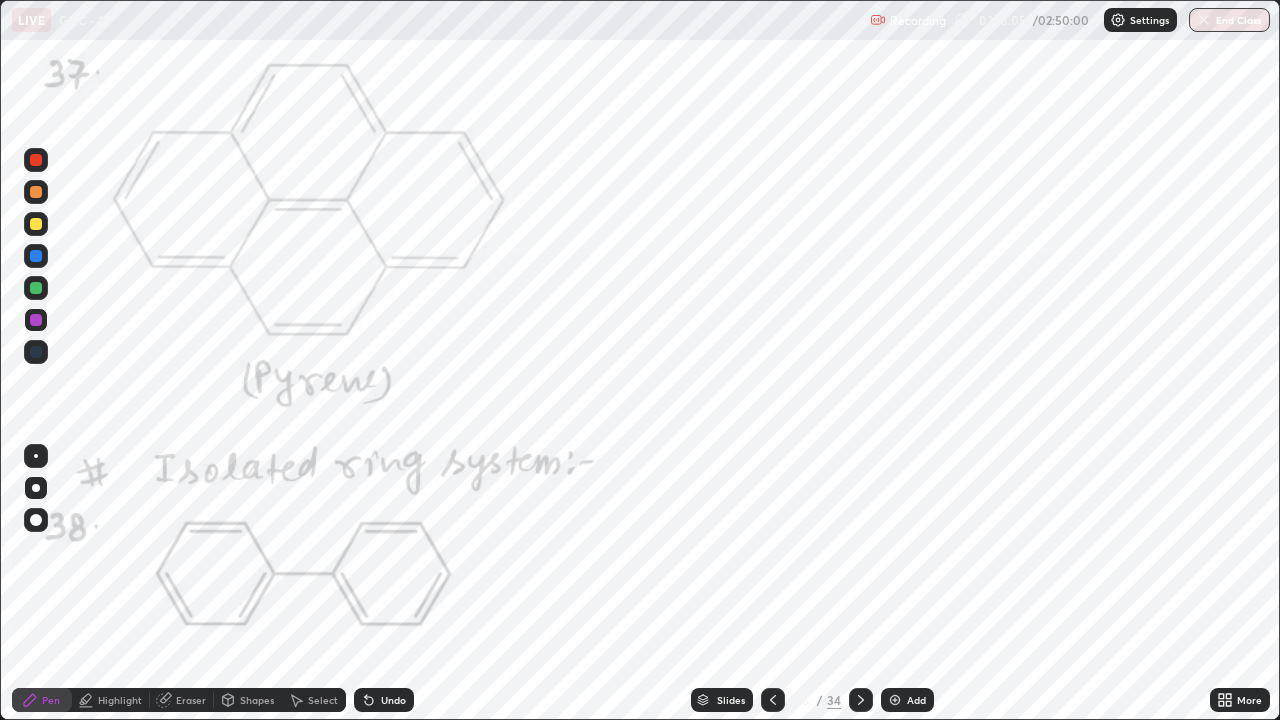 click on "Undo" at bounding box center [384, 700] 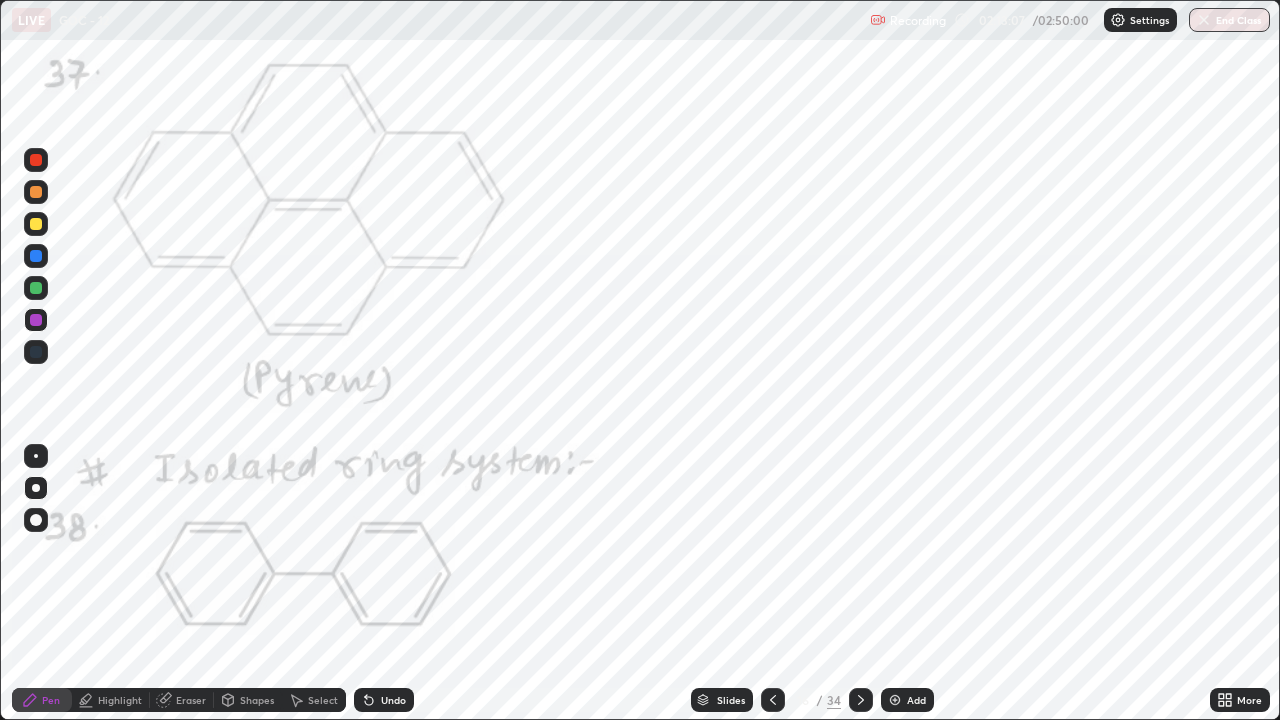 click on "Undo" at bounding box center [393, 700] 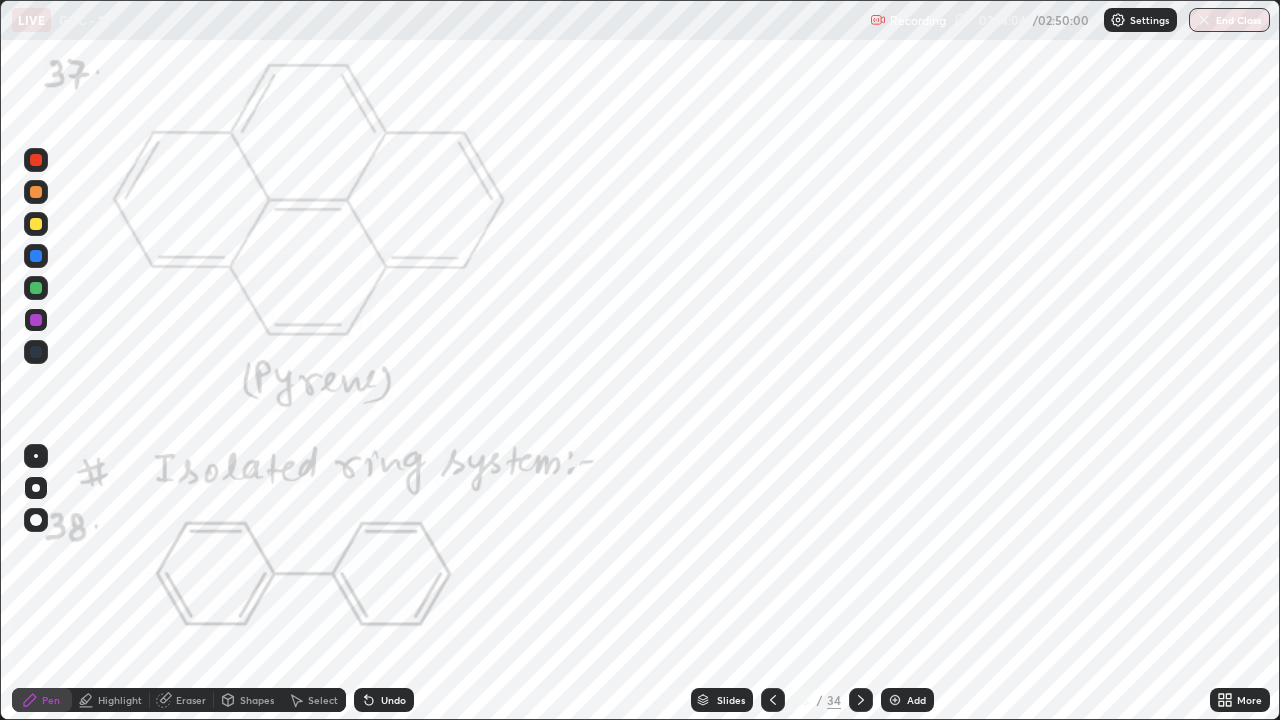 click at bounding box center [36, 288] 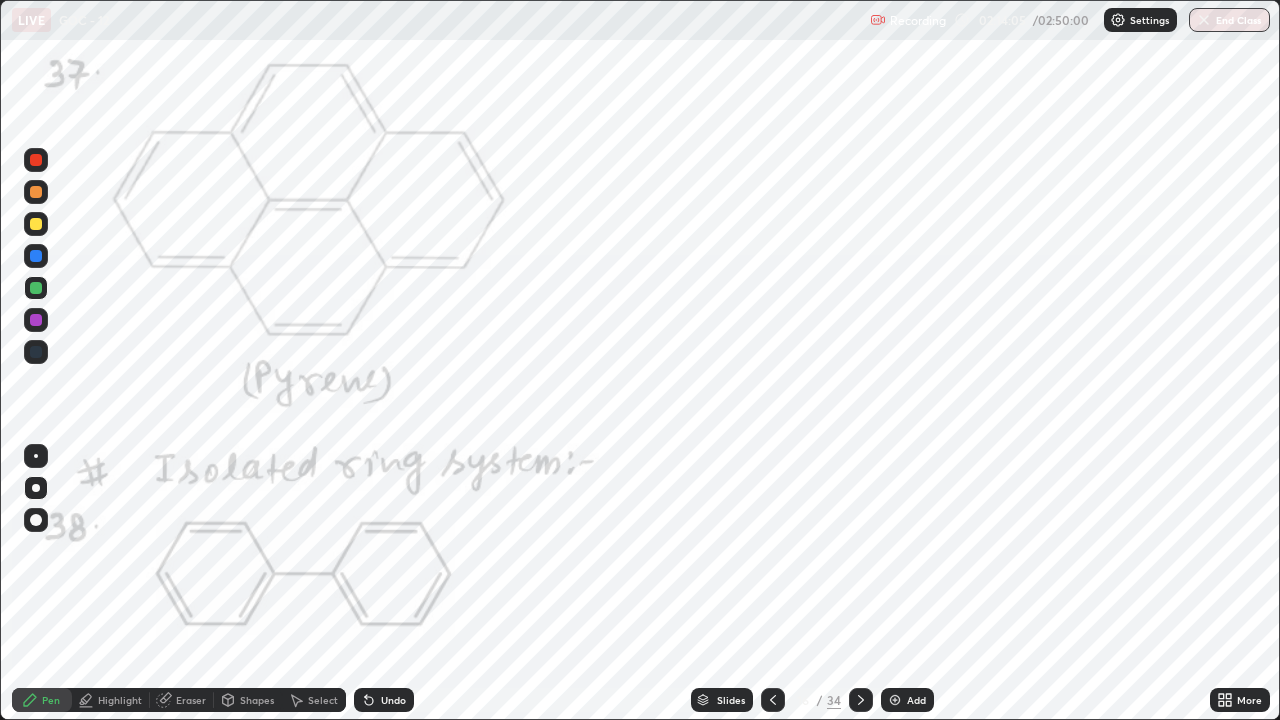 click 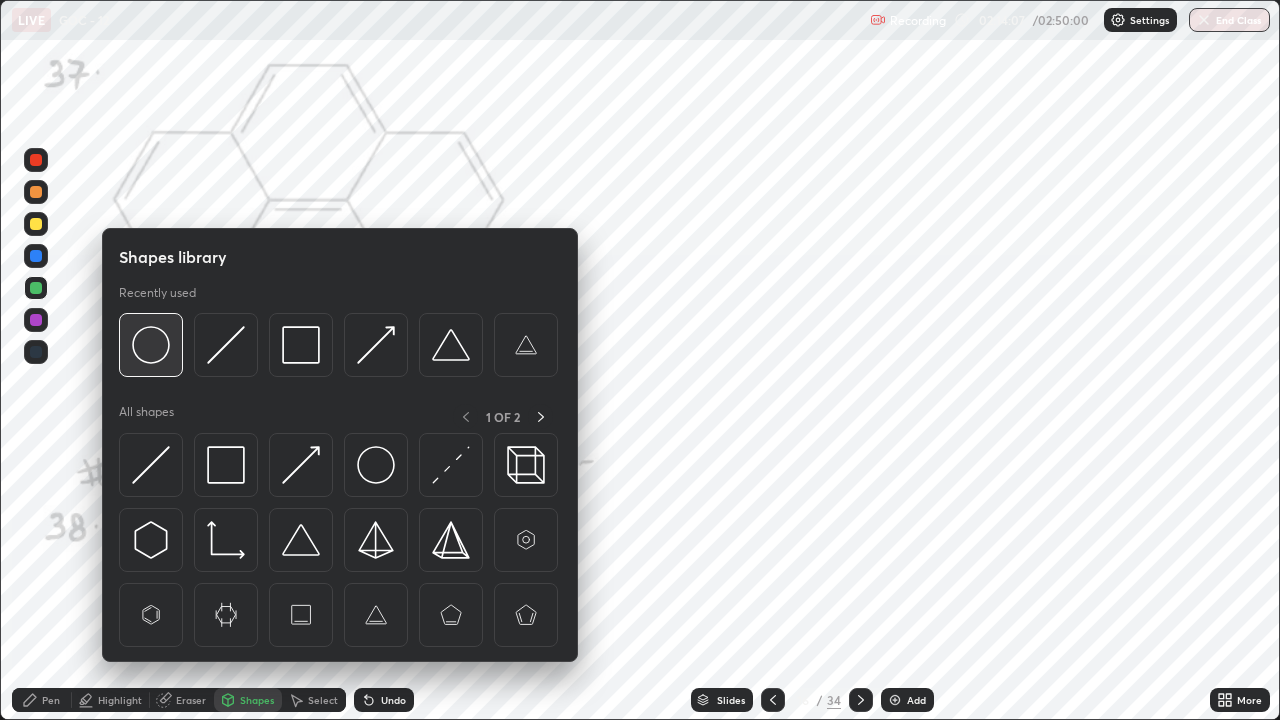 click at bounding box center [151, 345] 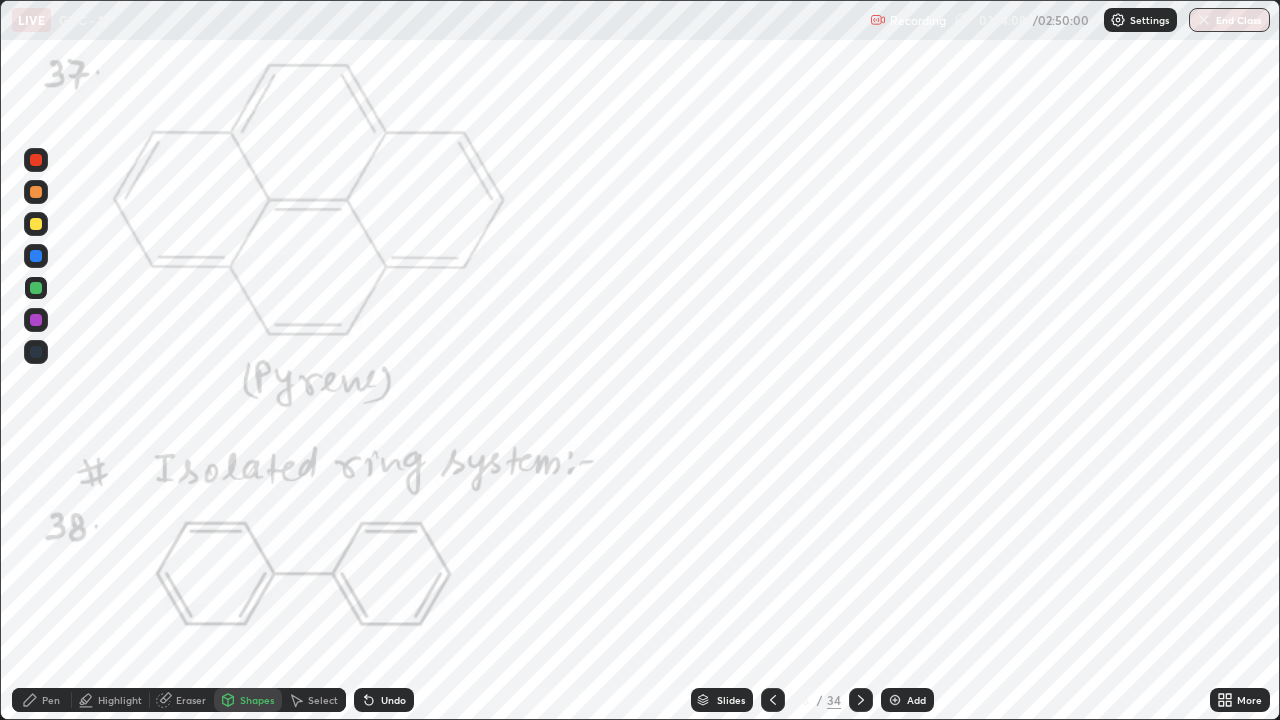 click at bounding box center (36, 256) 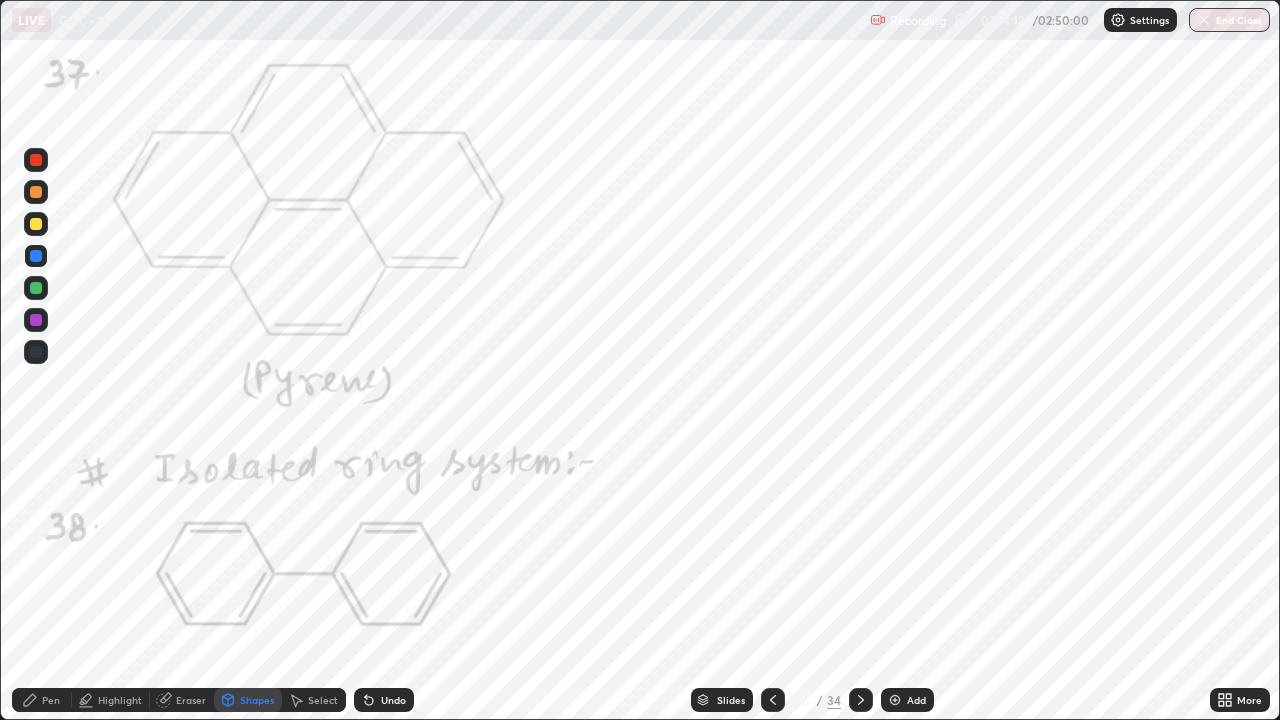 click at bounding box center (36, 160) 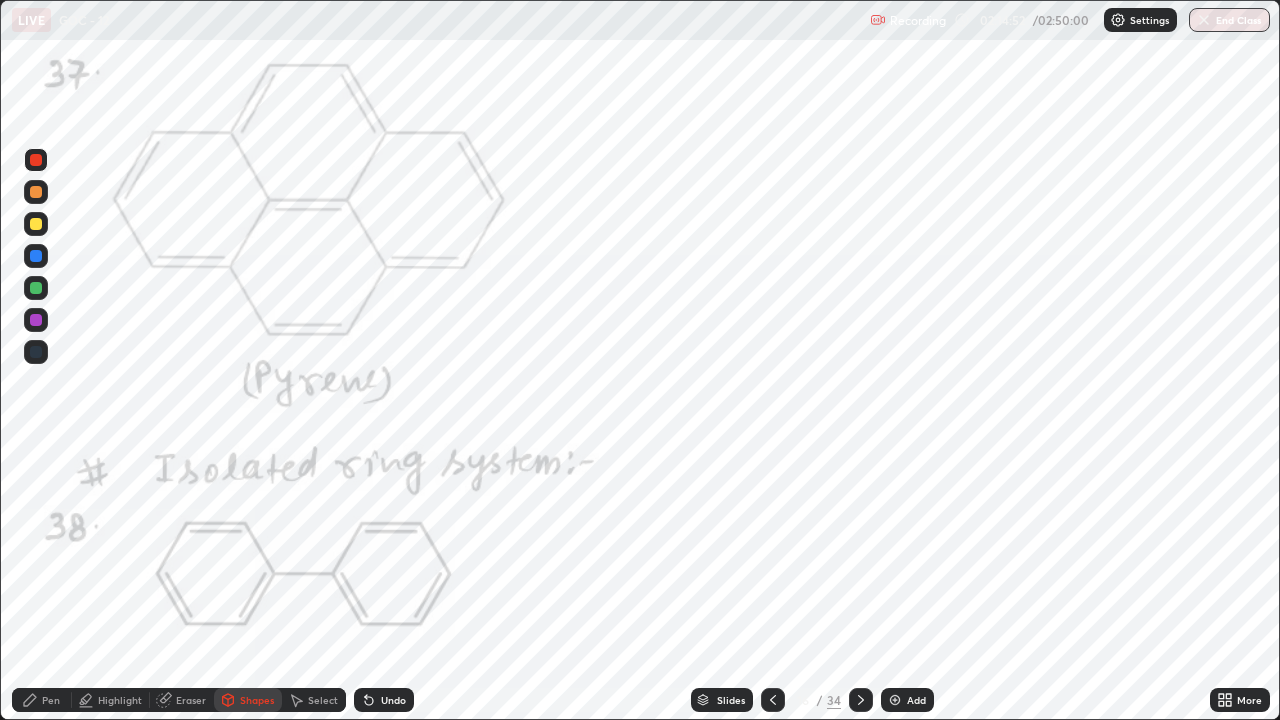 click on "Undo" at bounding box center [393, 700] 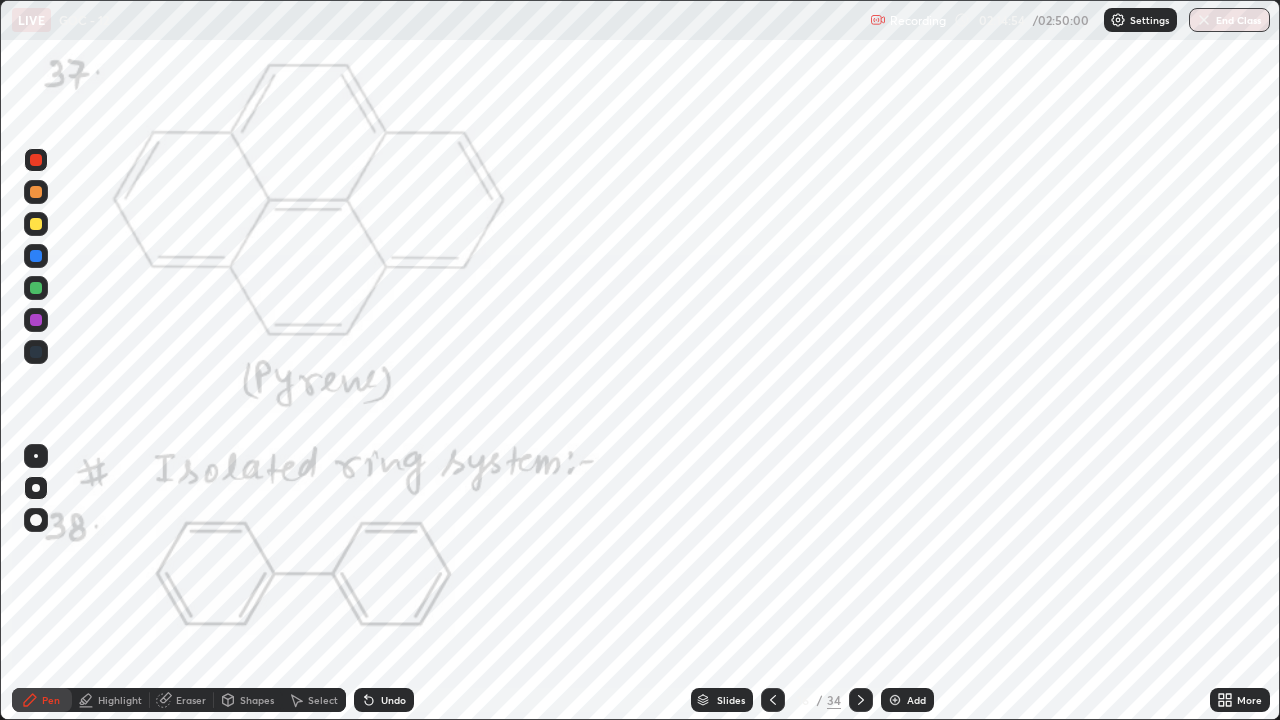 click at bounding box center [36, 256] 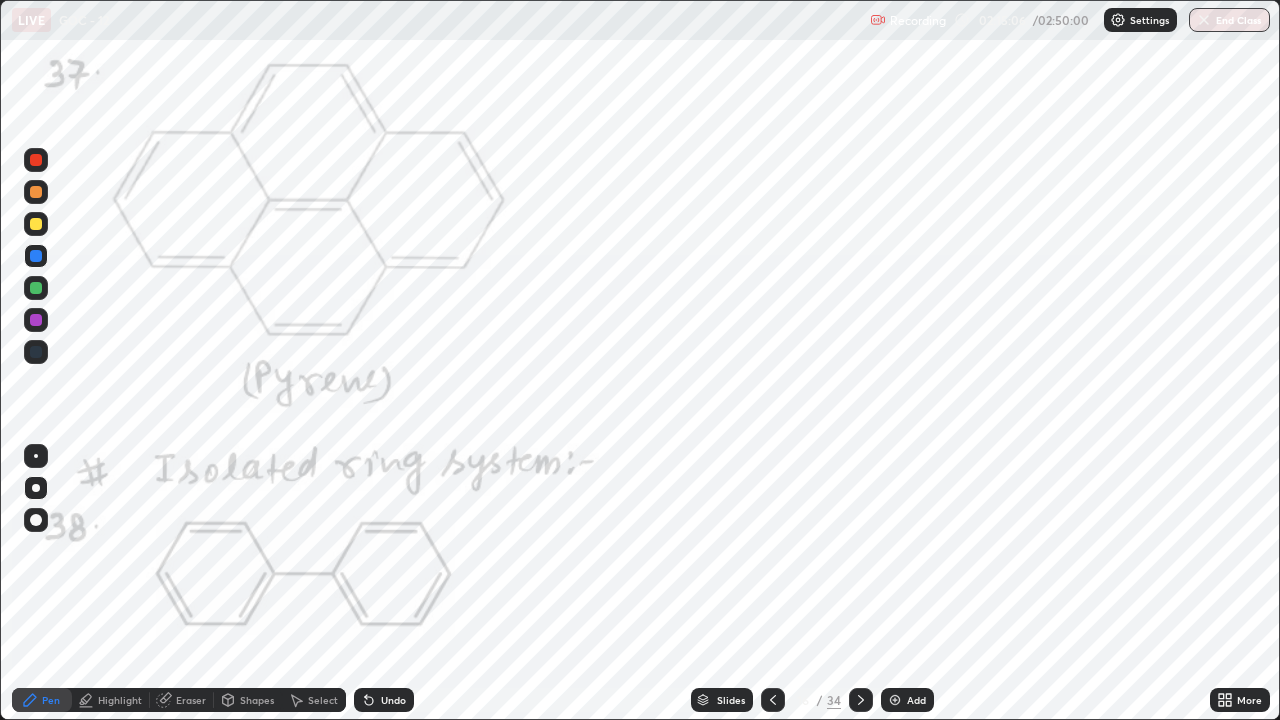 click on "Undo" at bounding box center (384, 700) 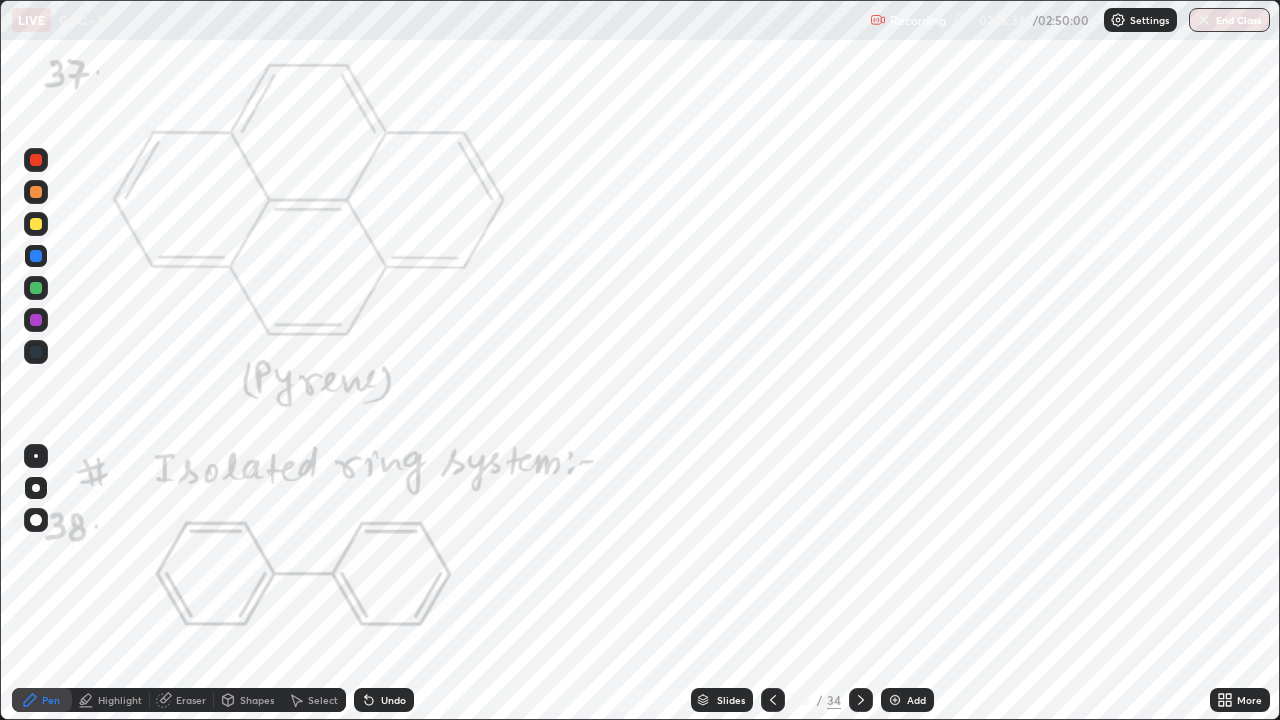 click at bounding box center (36, 160) 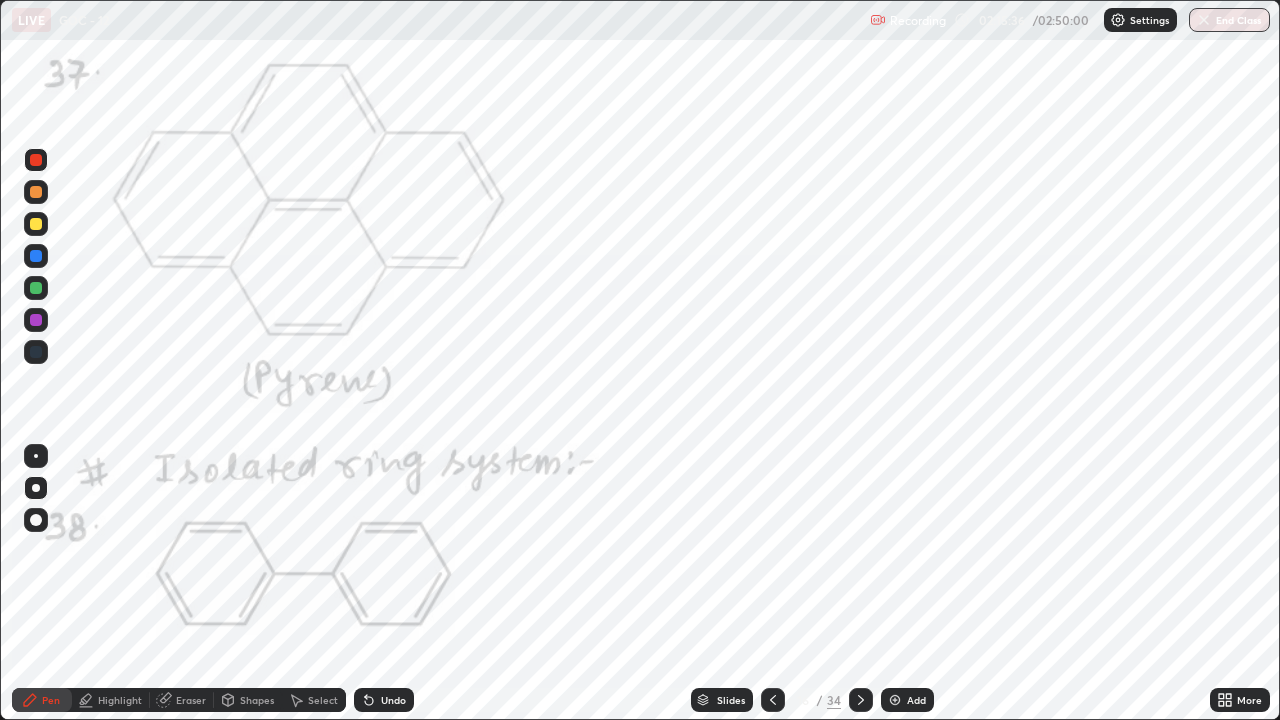 click at bounding box center [36, 352] 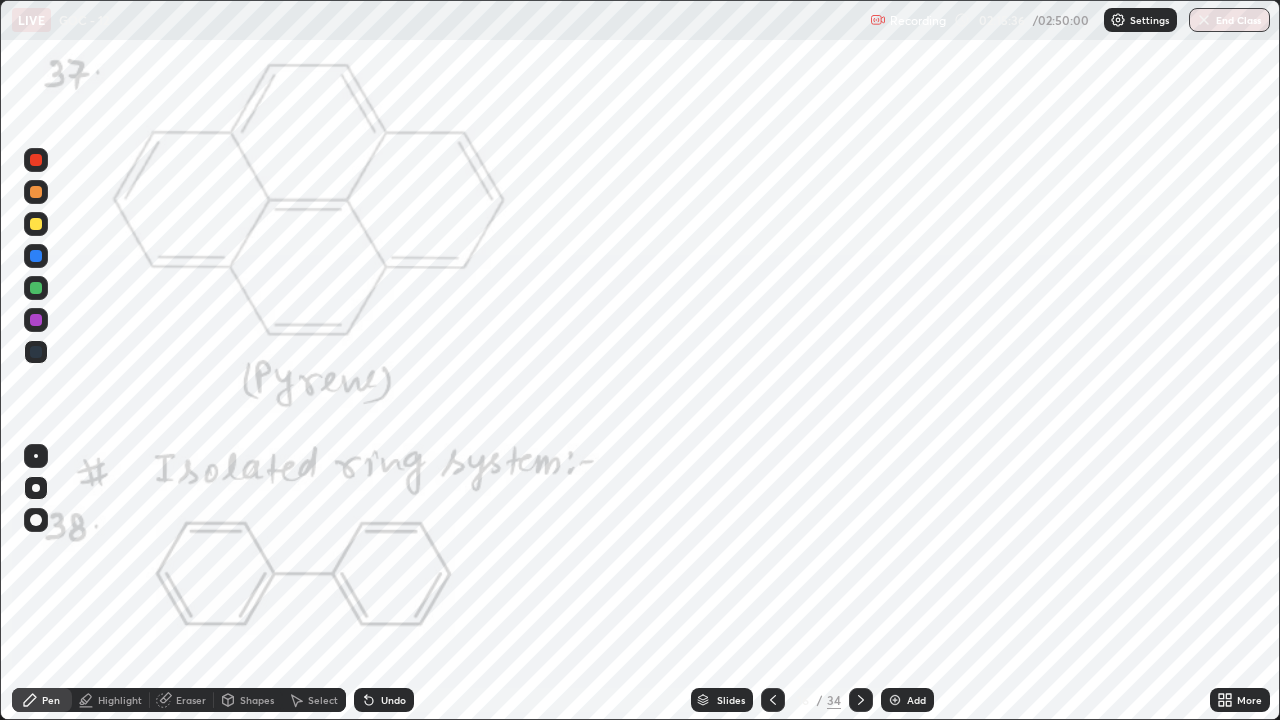 click at bounding box center (36, 352) 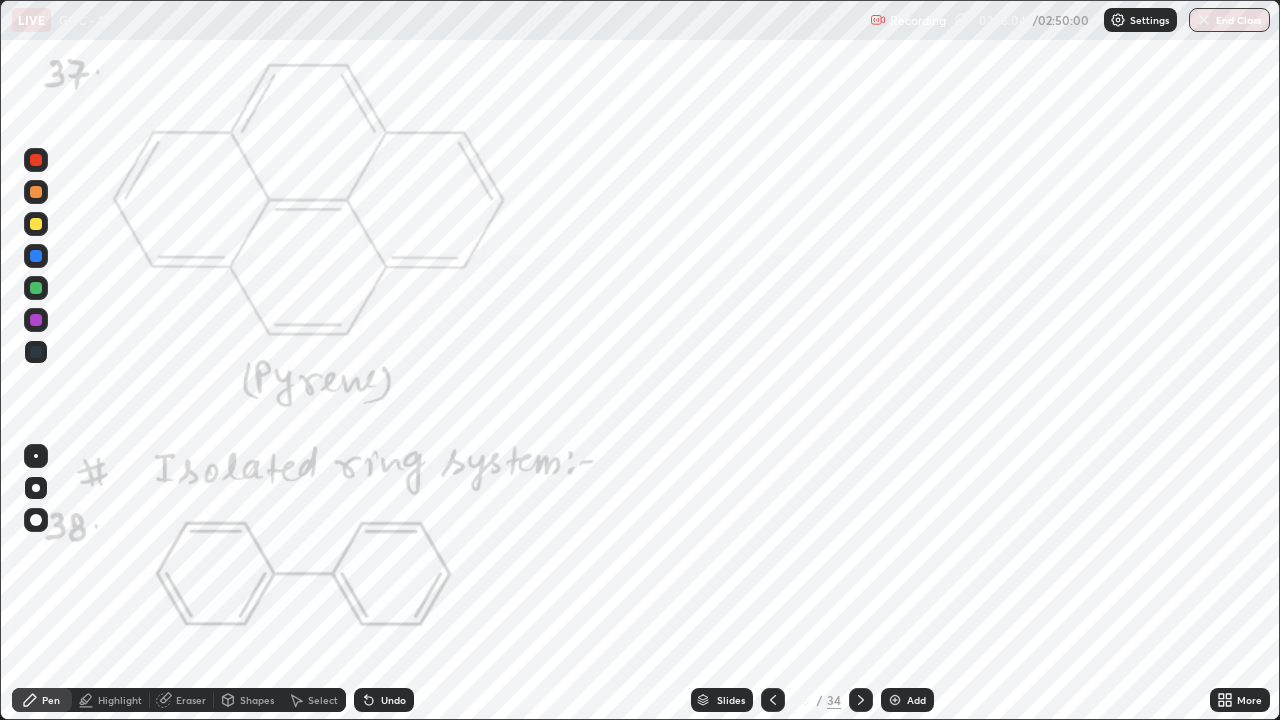 click on "Highlight" at bounding box center (120, 700) 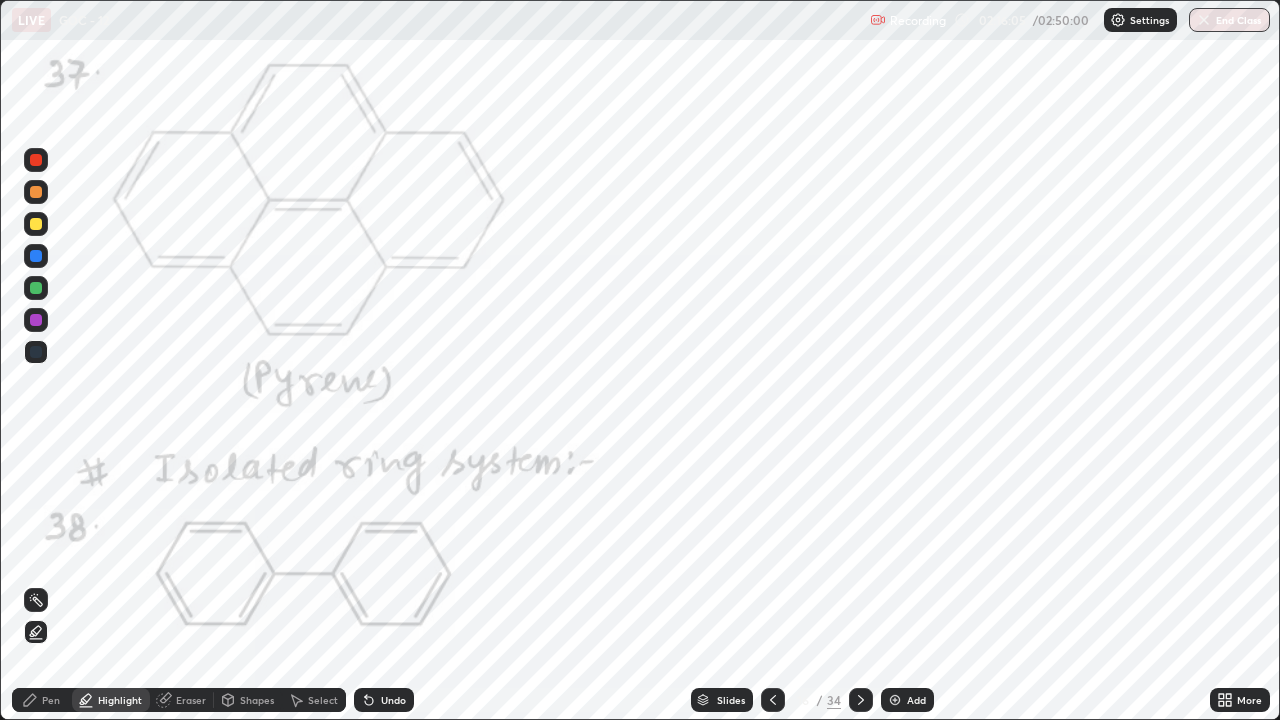 click at bounding box center [36, 288] 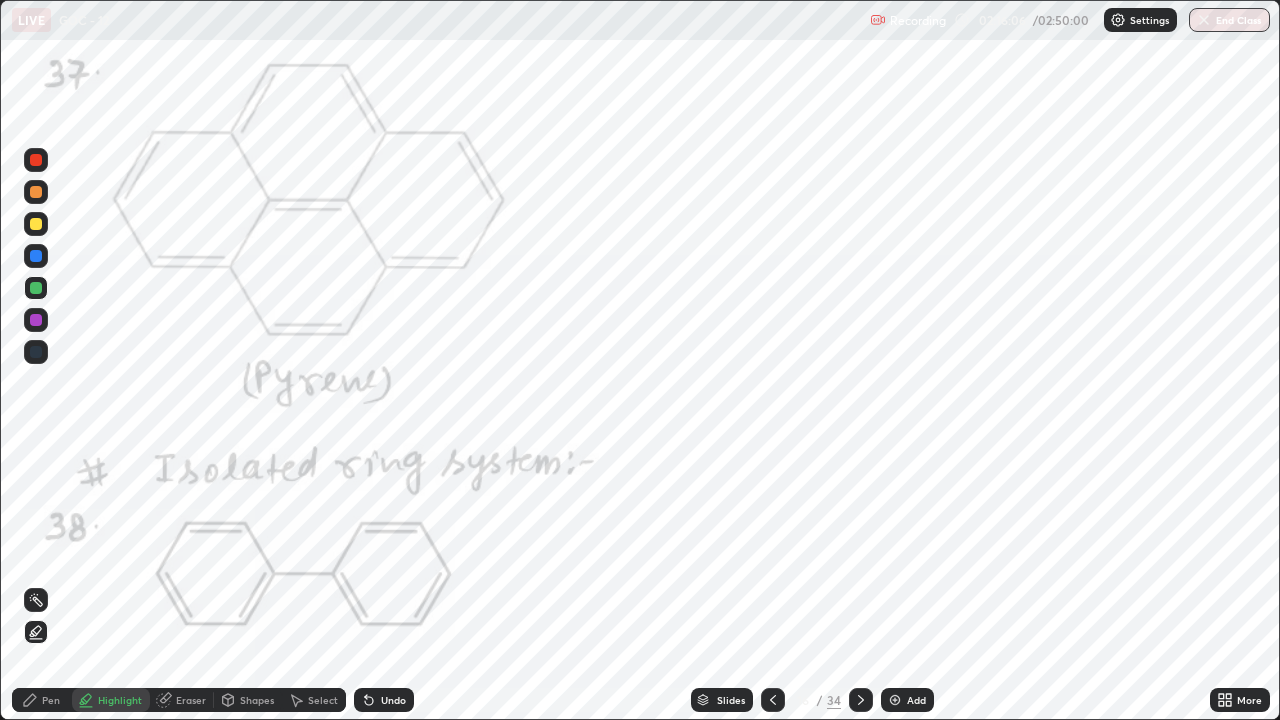 click 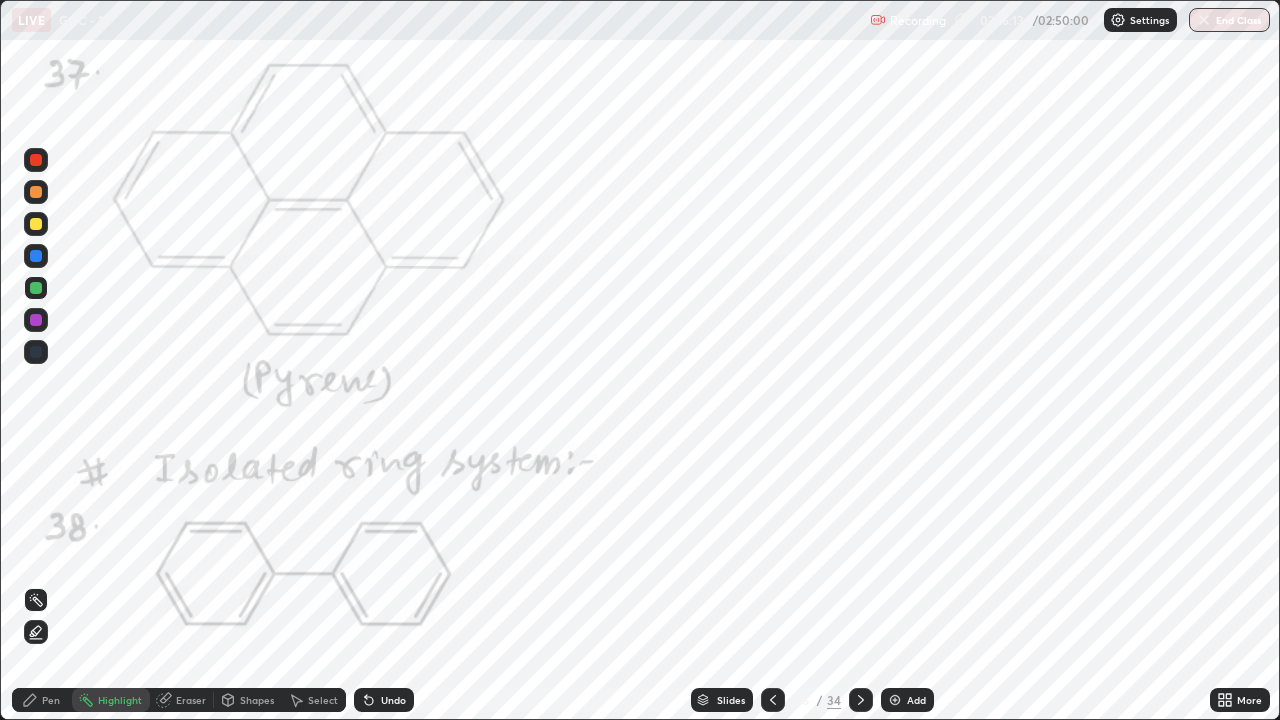 click on "Pen" at bounding box center [42, 700] 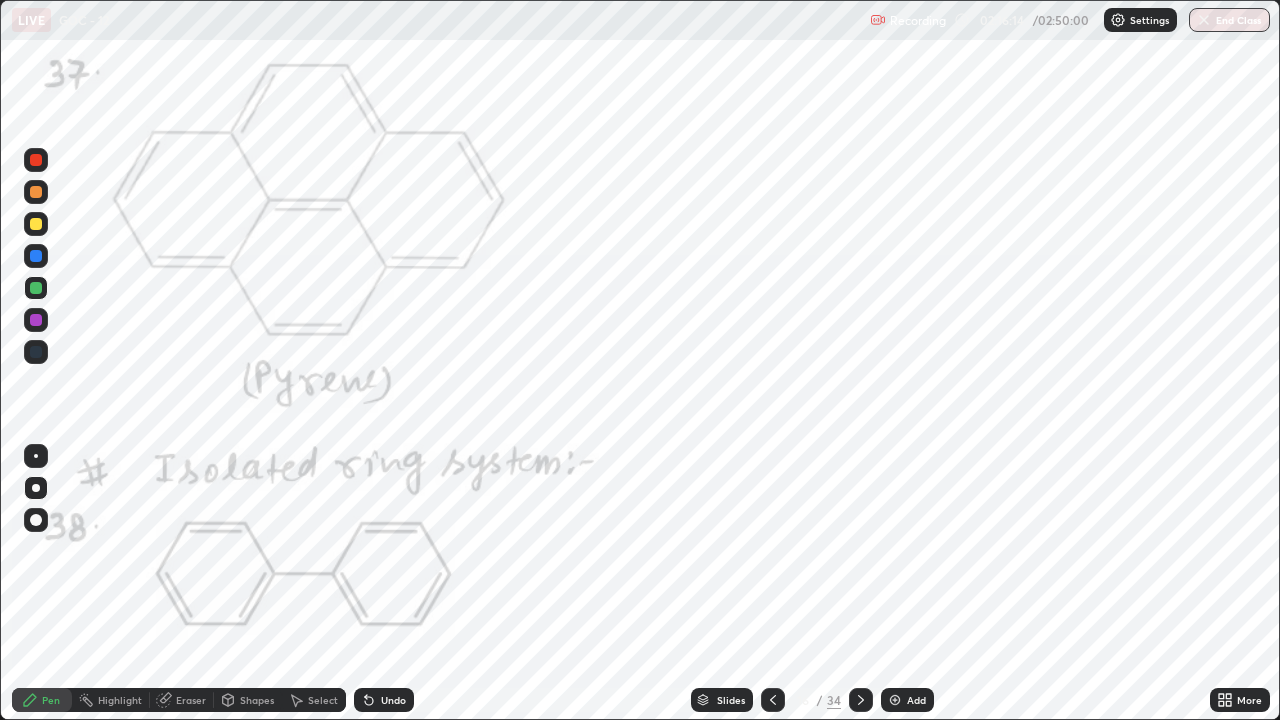 click at bounding box center [36, 160] 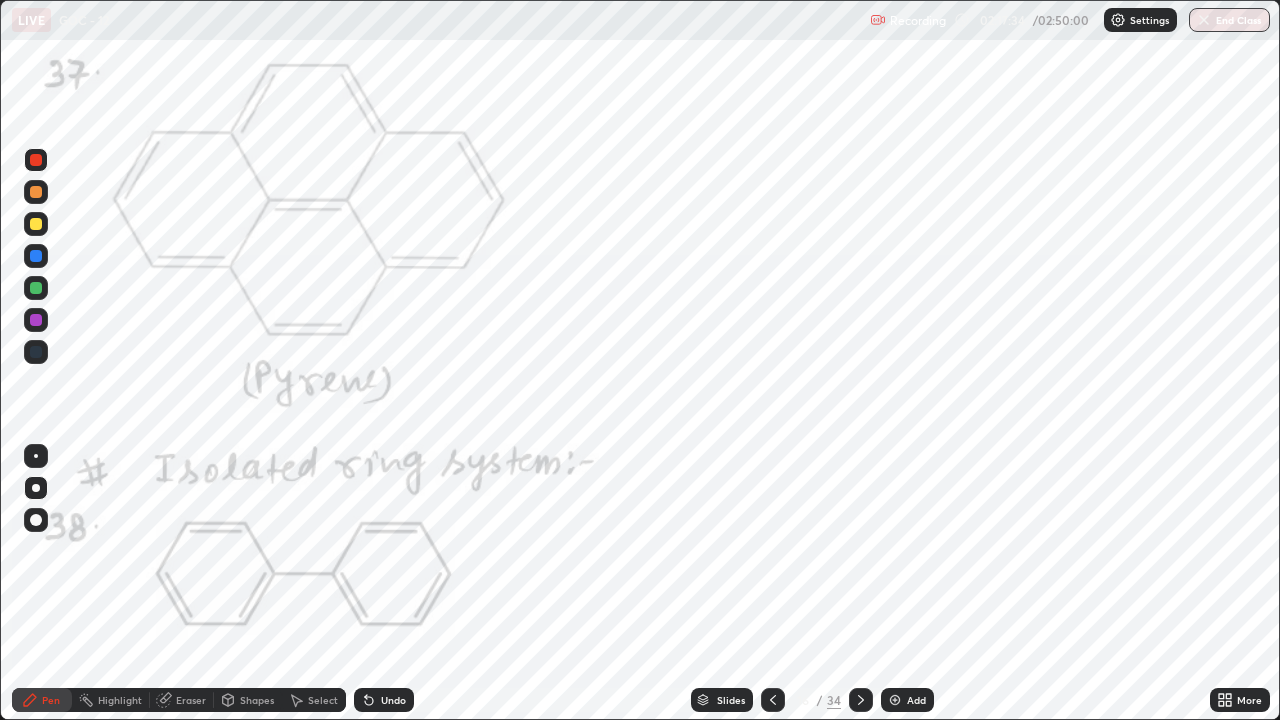 click 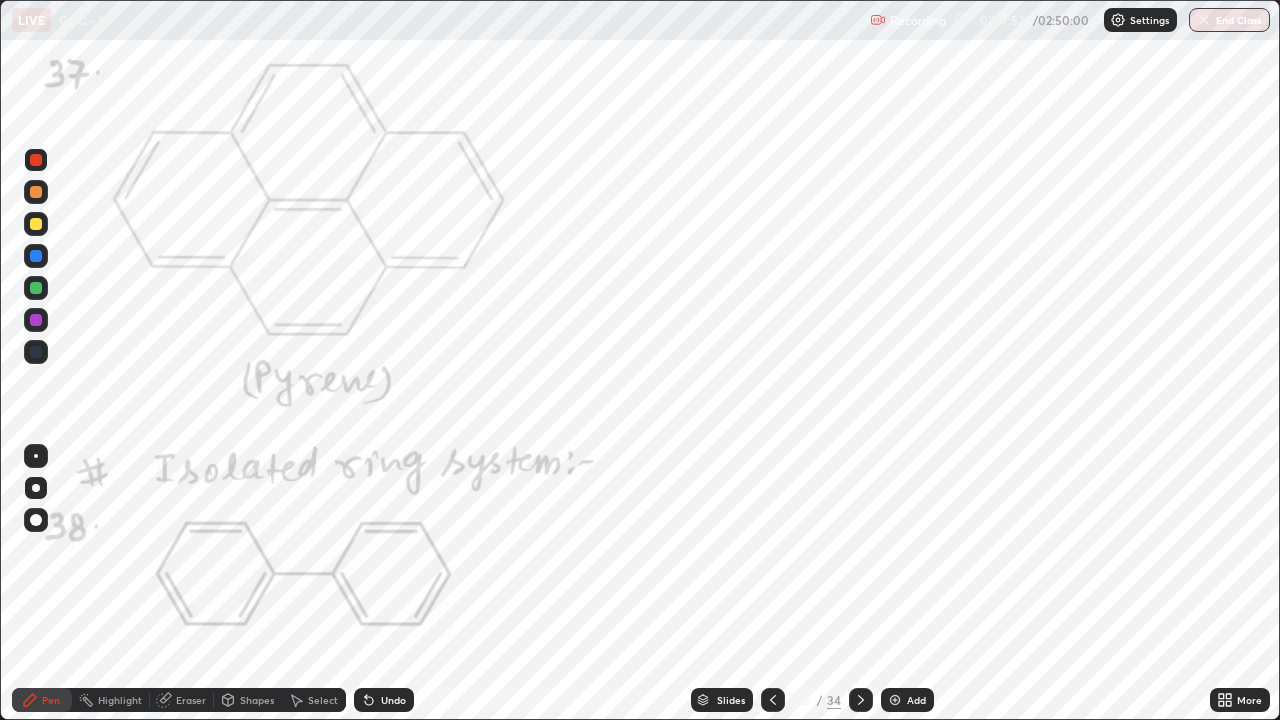 click 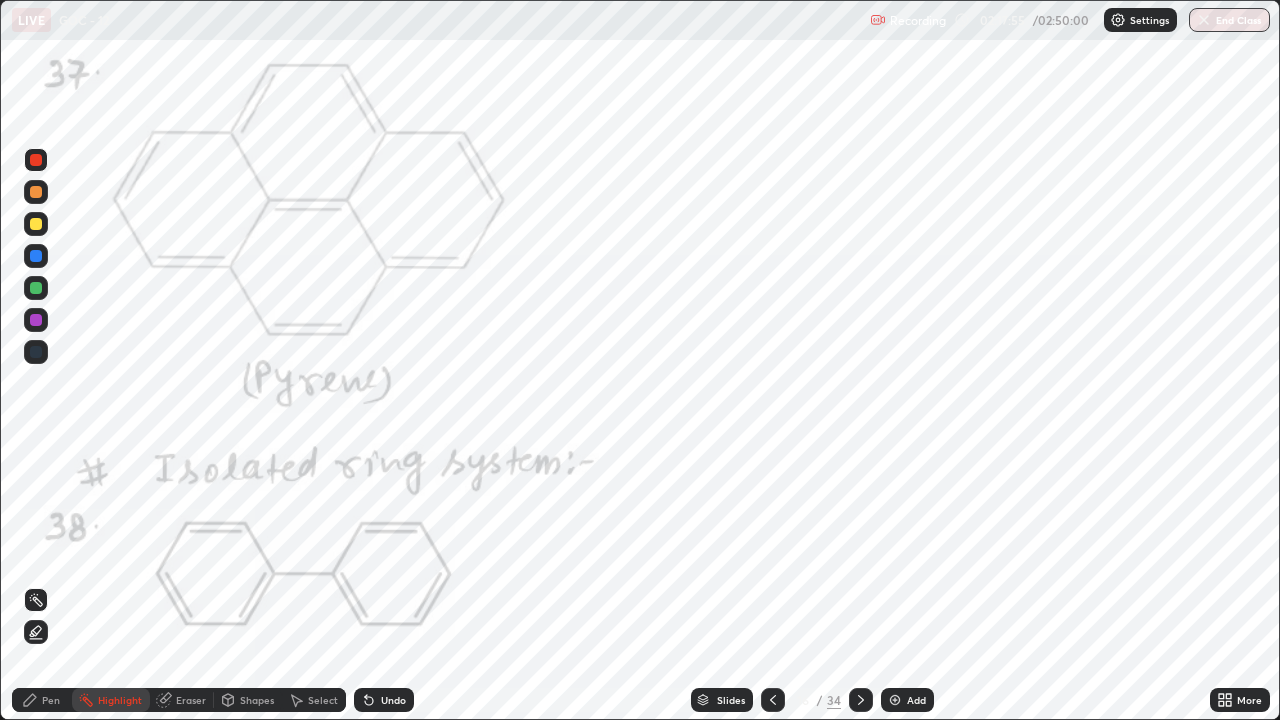 click 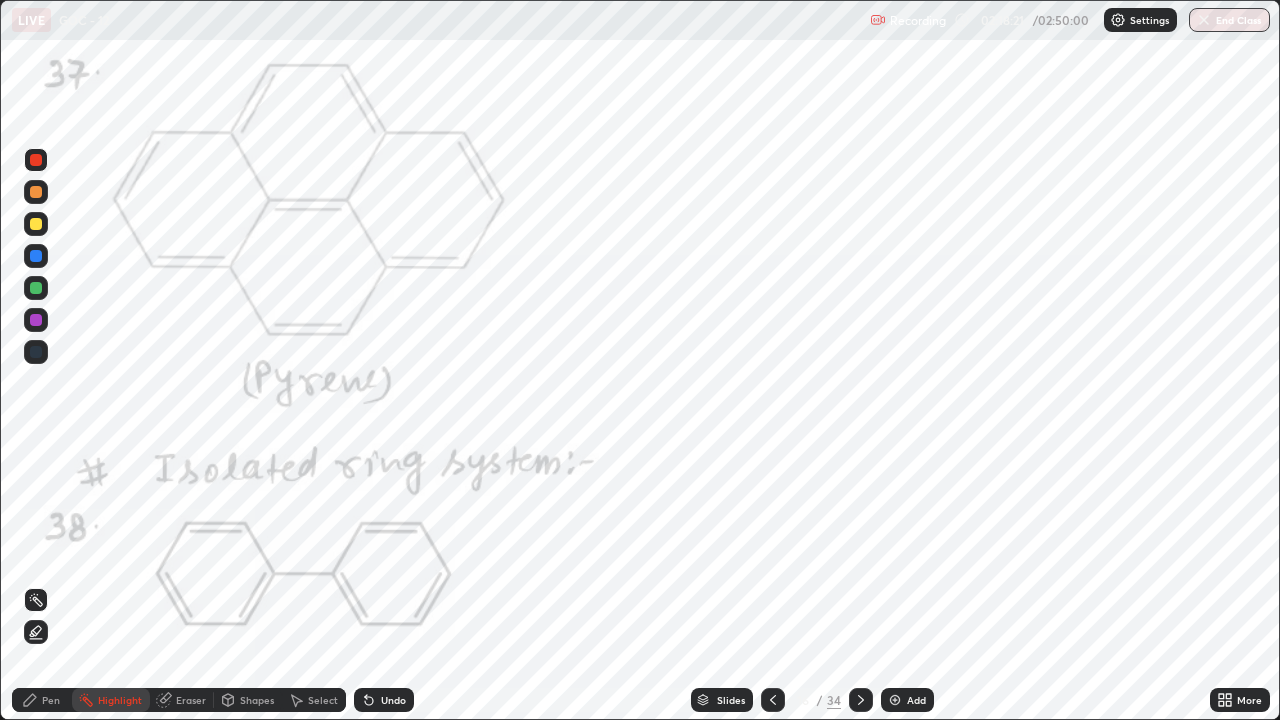 click on "Pen" at bounding box center (51, 700) 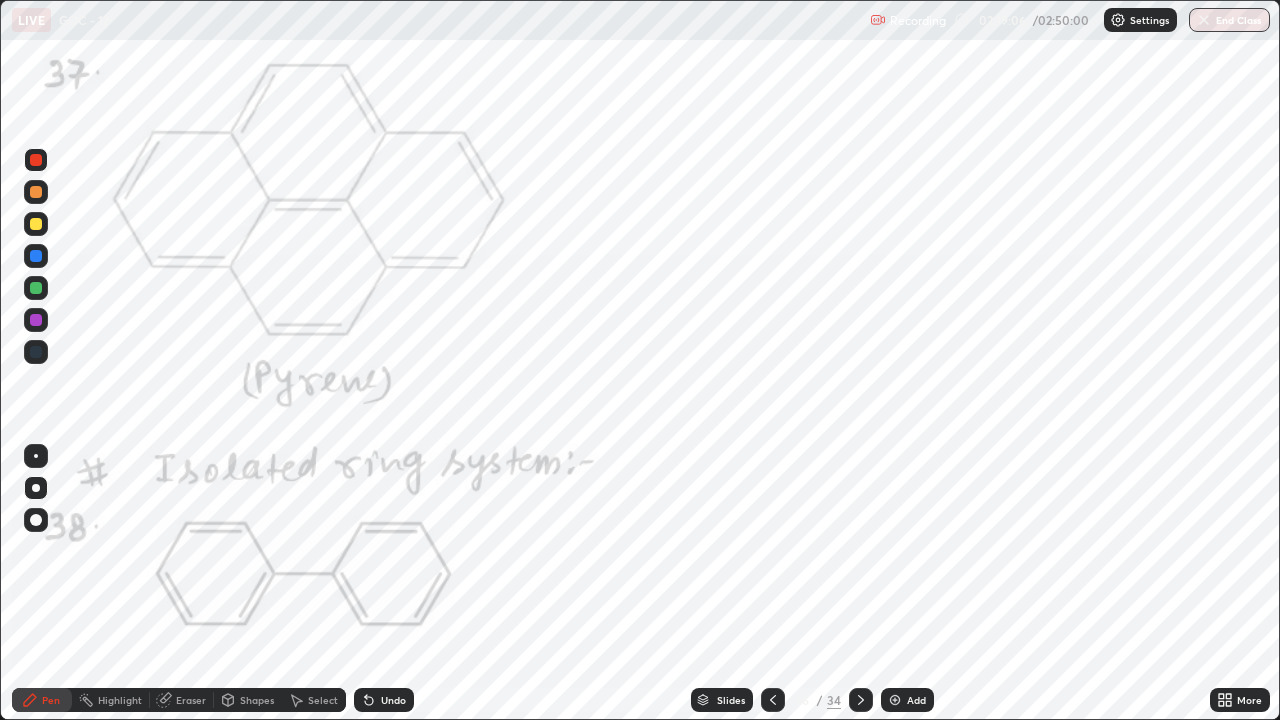 click on "Undo" at bounding box center (393, 700) 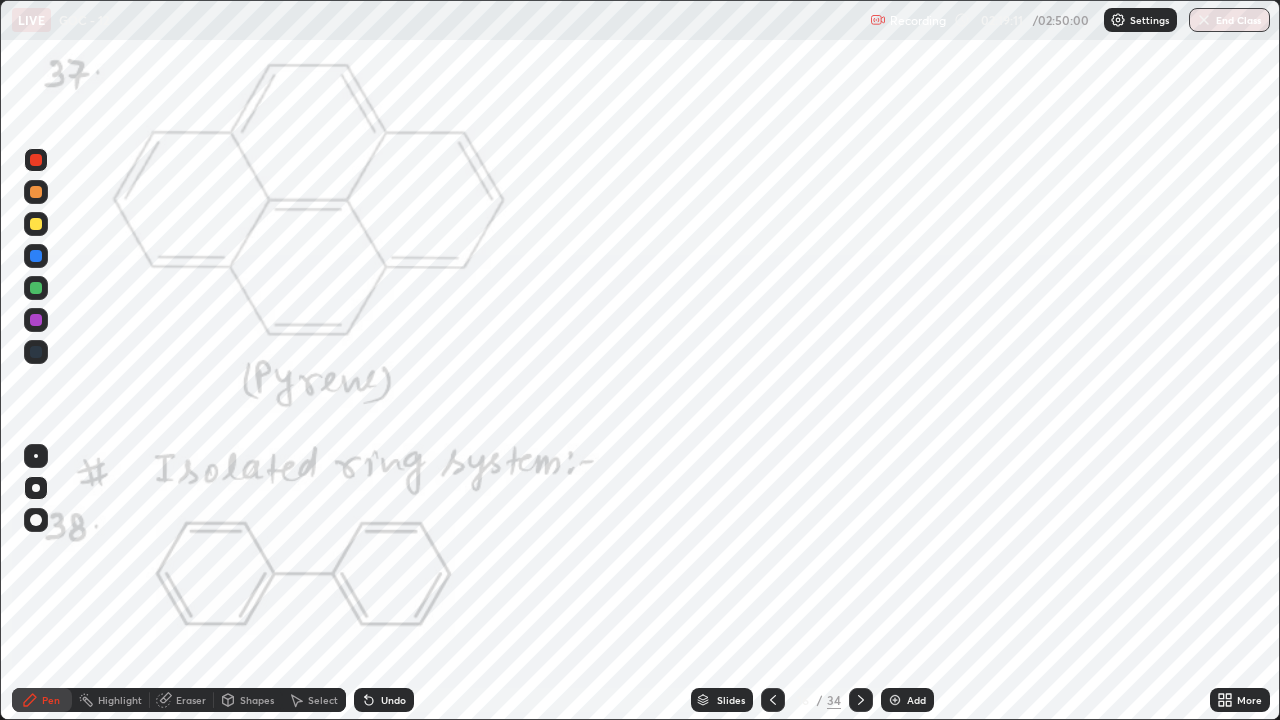 click on "Highlight" at bounding box center [120, 700] 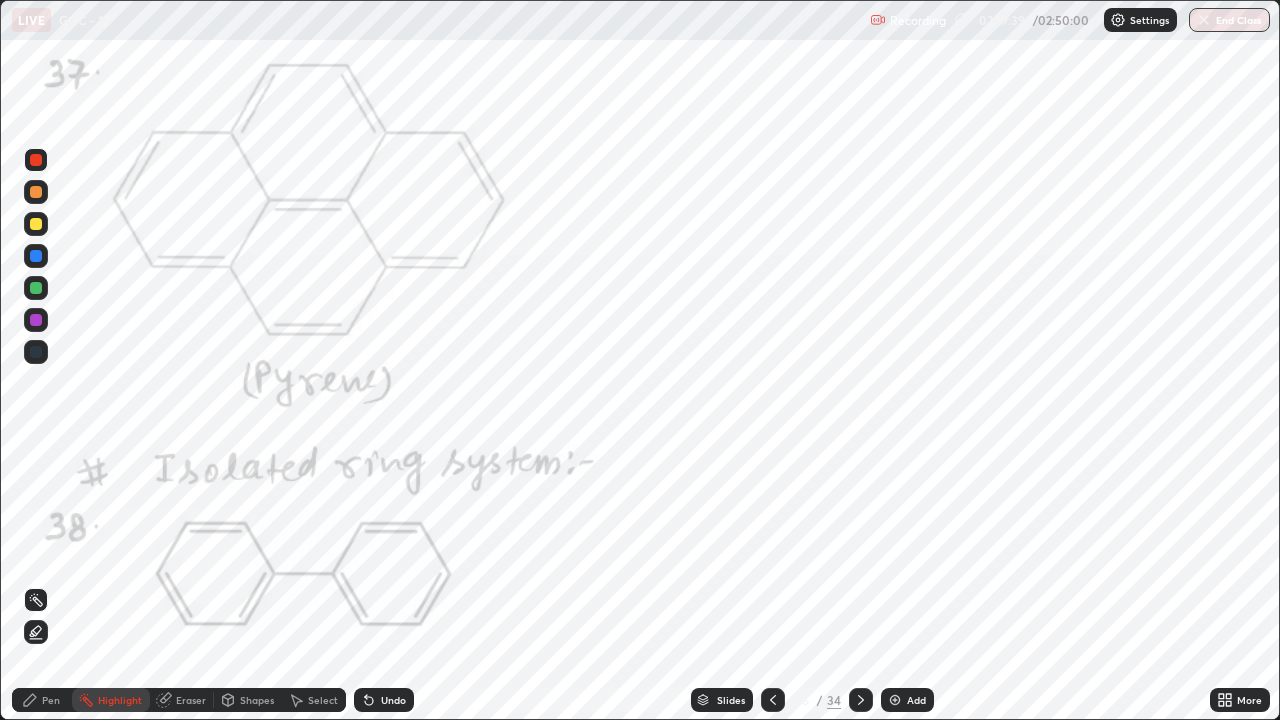 click at bounding box center [36, 320] 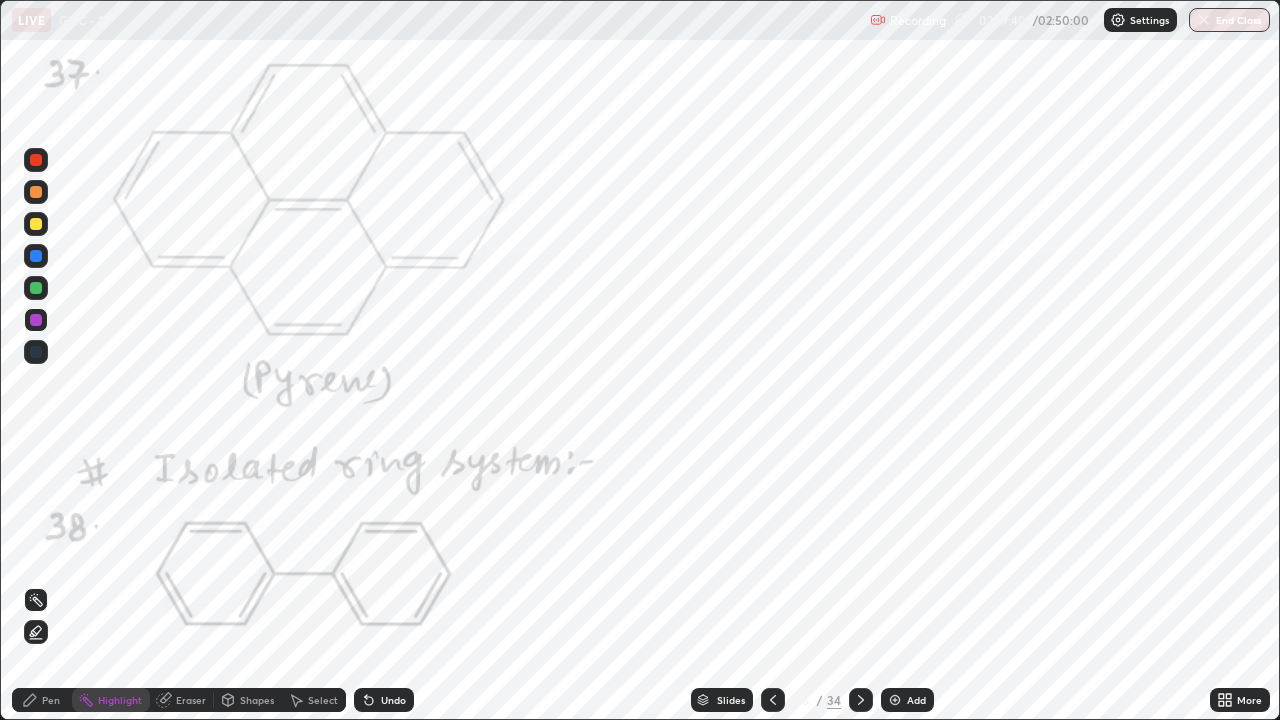 click on "Pen" at bounding box center [42, 700] 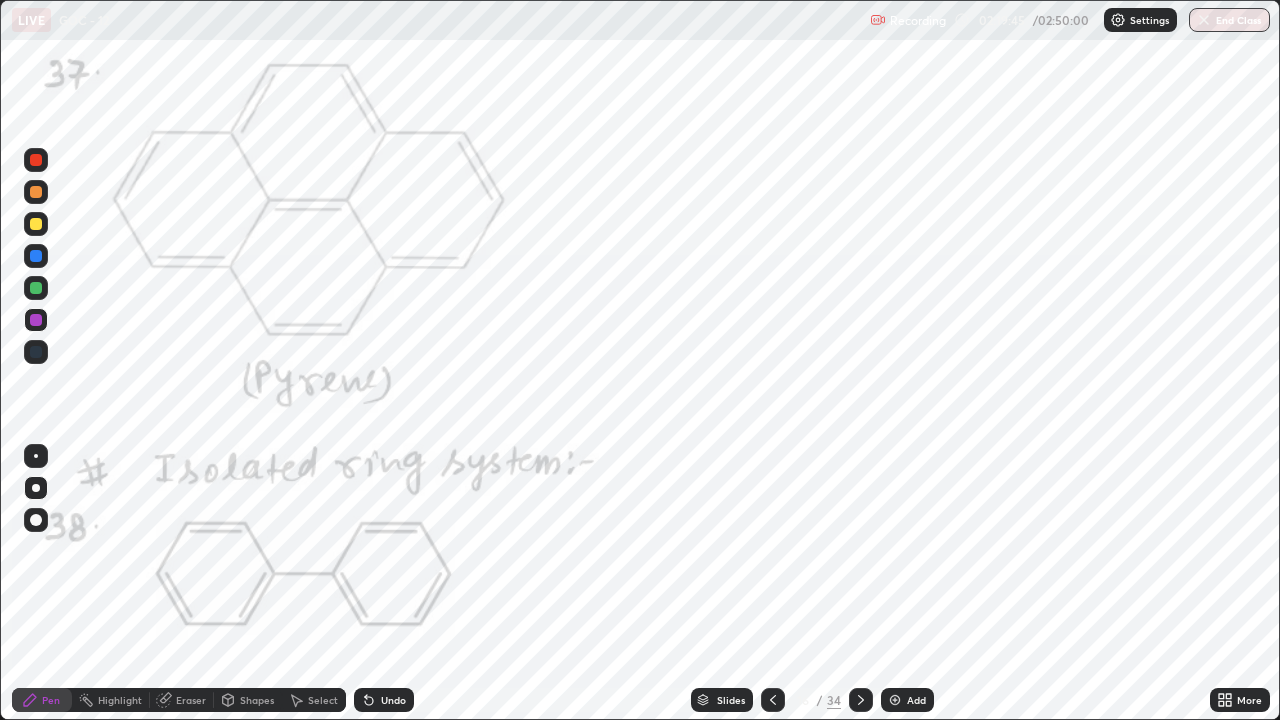 click at bounding box center [36, 352] 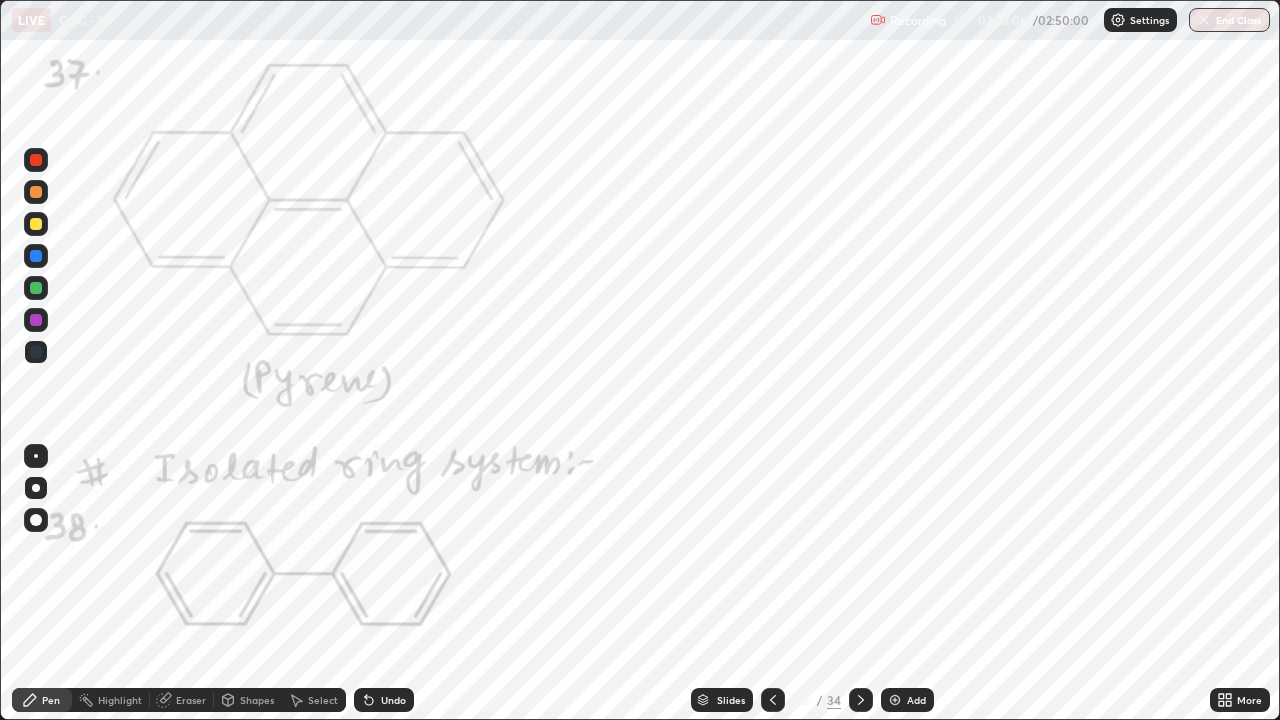 click on "Undo" at bounding box center [393, 700] 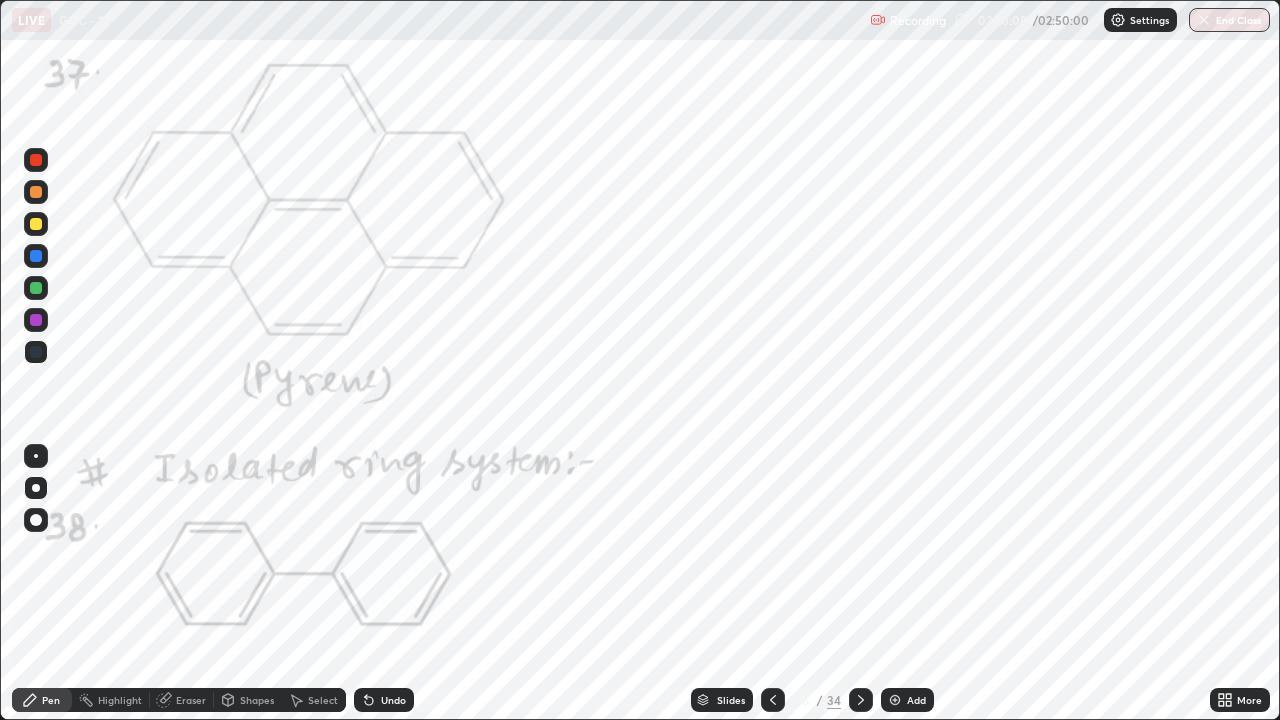 click at bounding box center (36, 160) 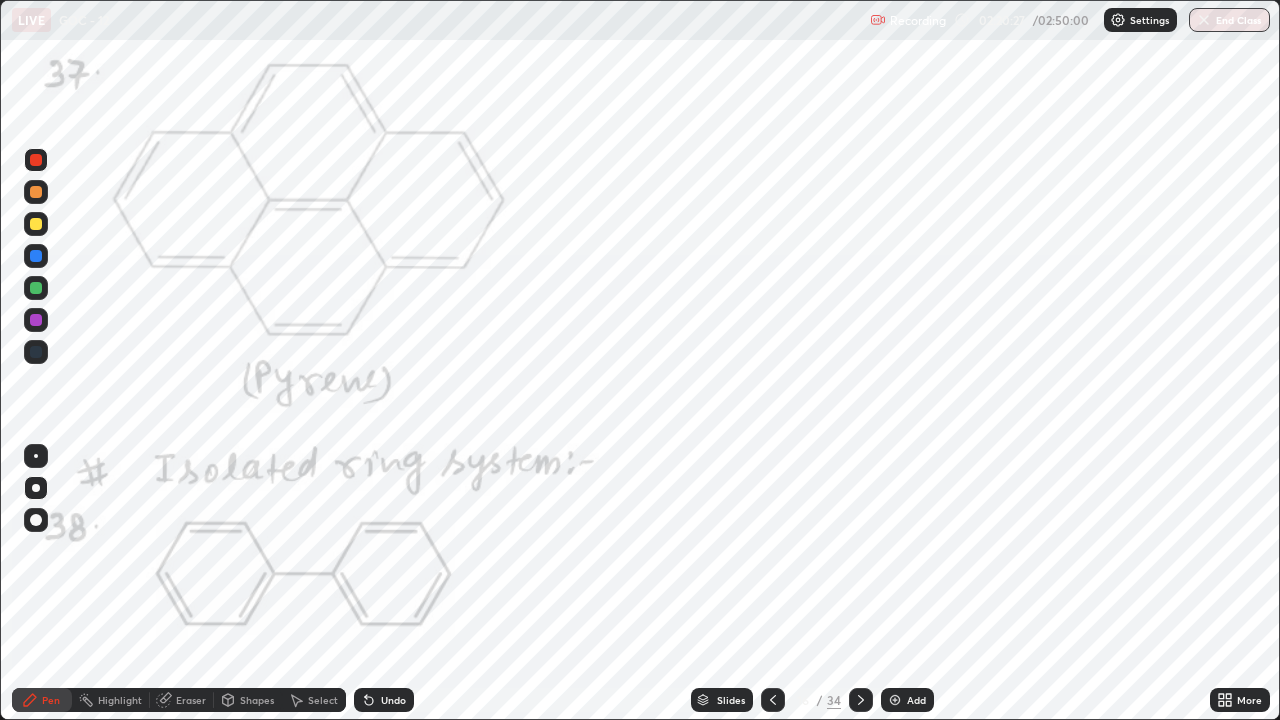 click at bounding box center (36, 320) 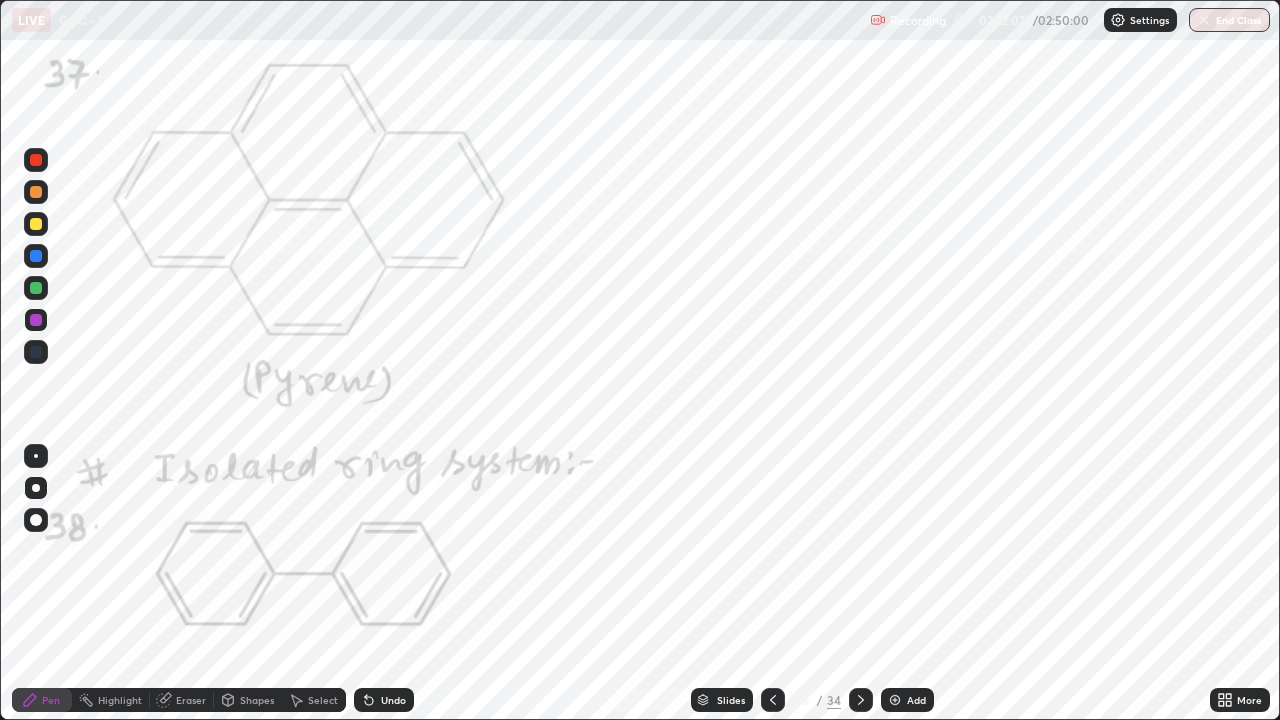 click 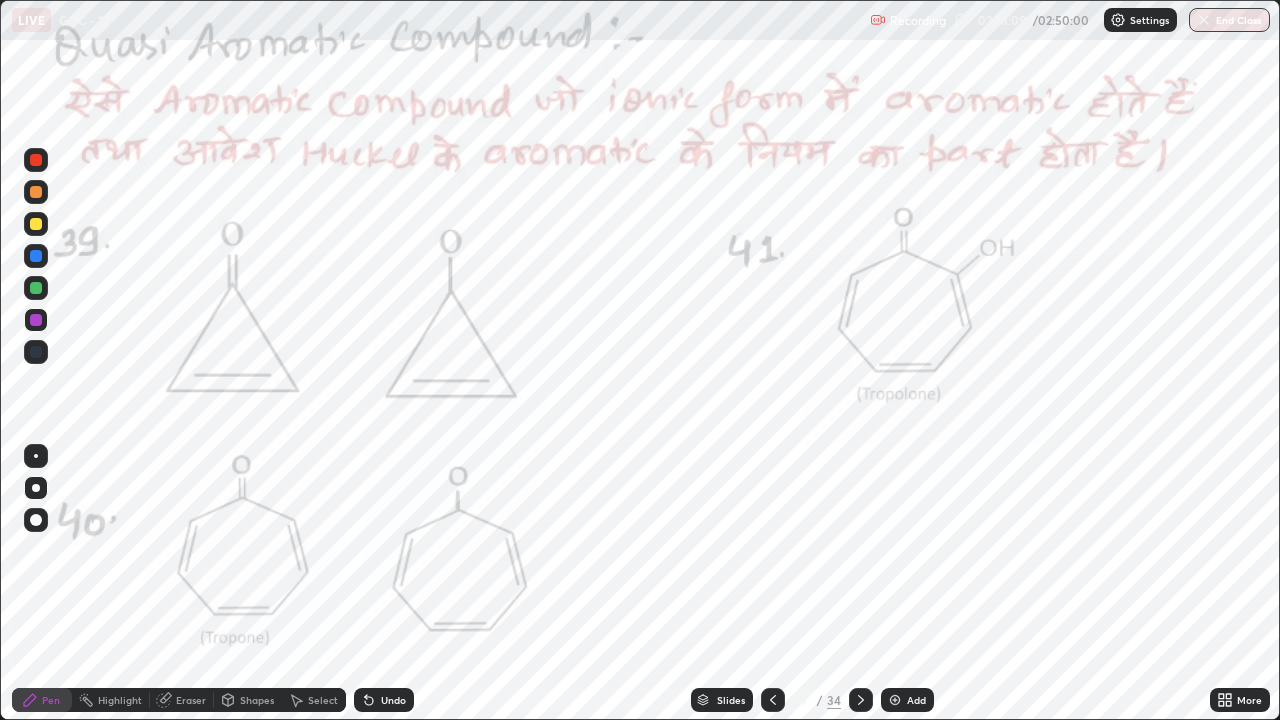 click at bounding box center [36, 160] 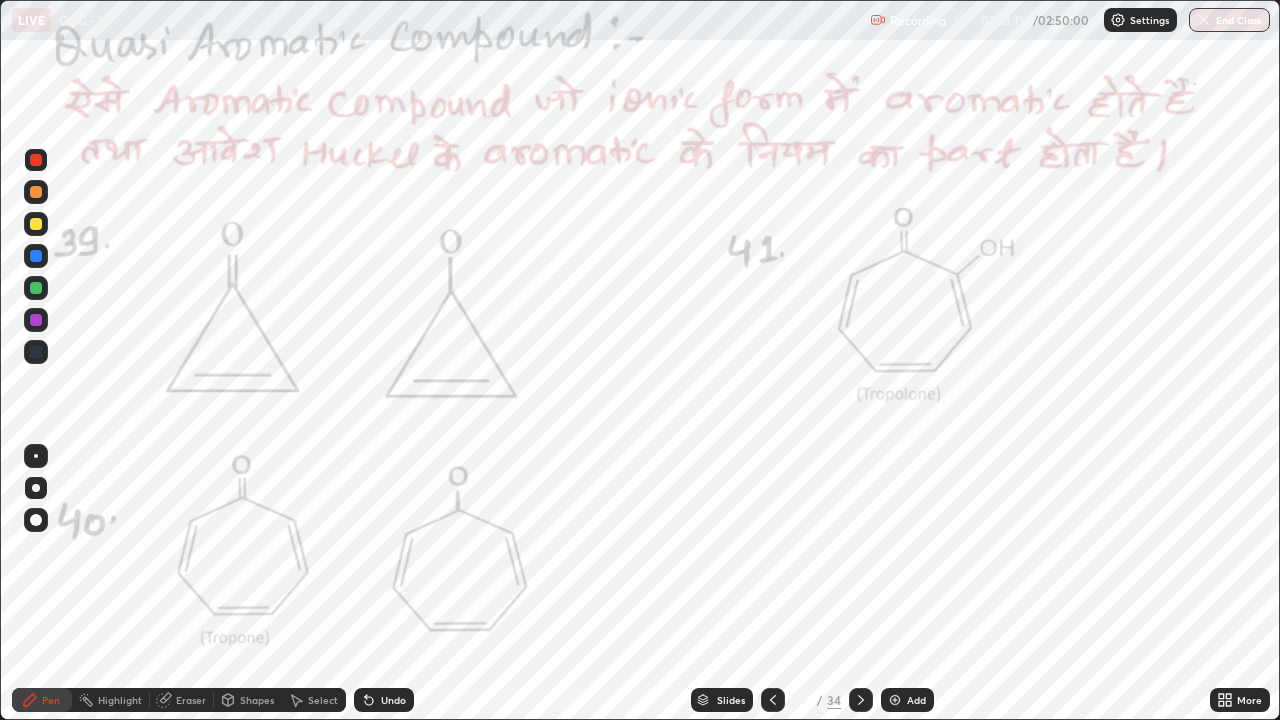 click on "Highlight" at bounding box center (120, 700) 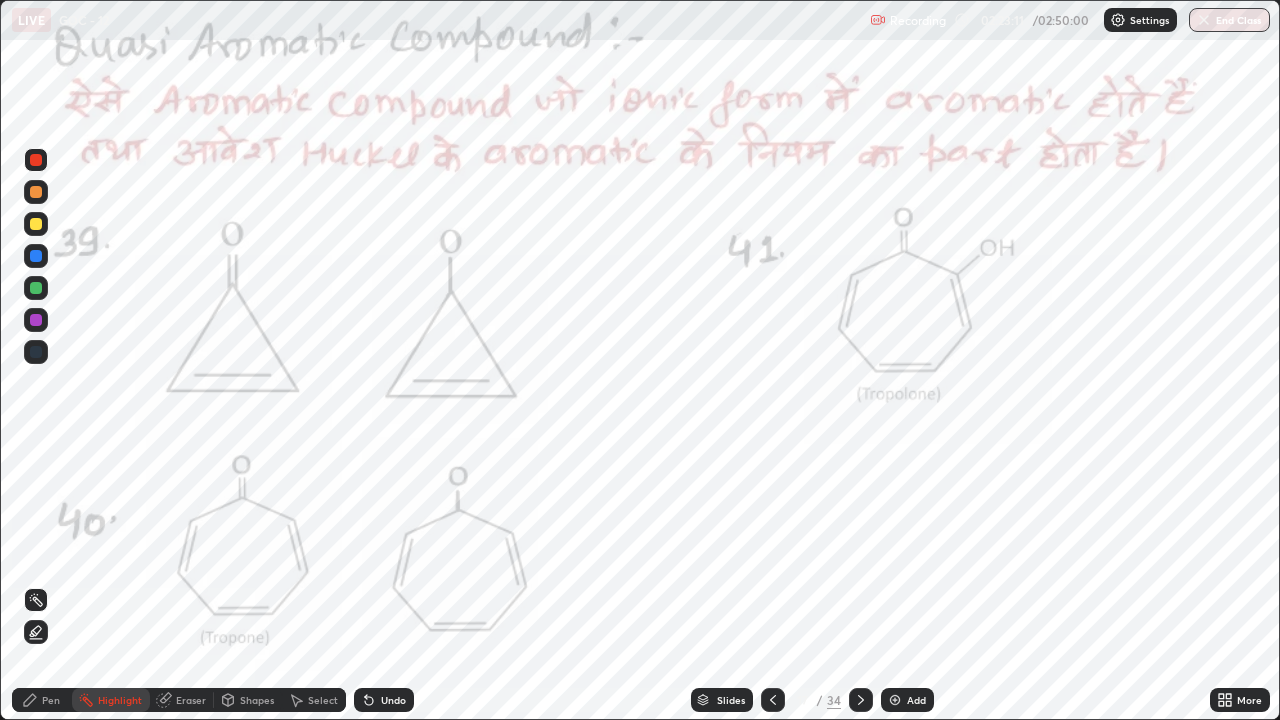 click 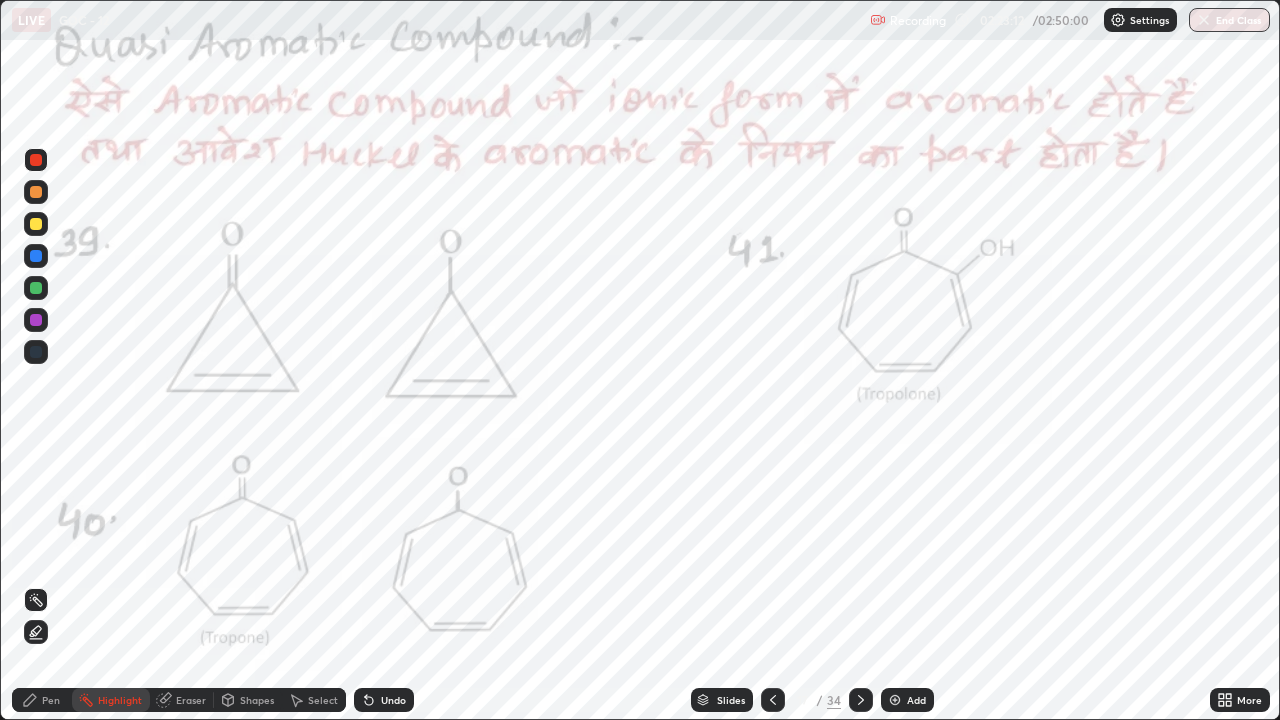 click 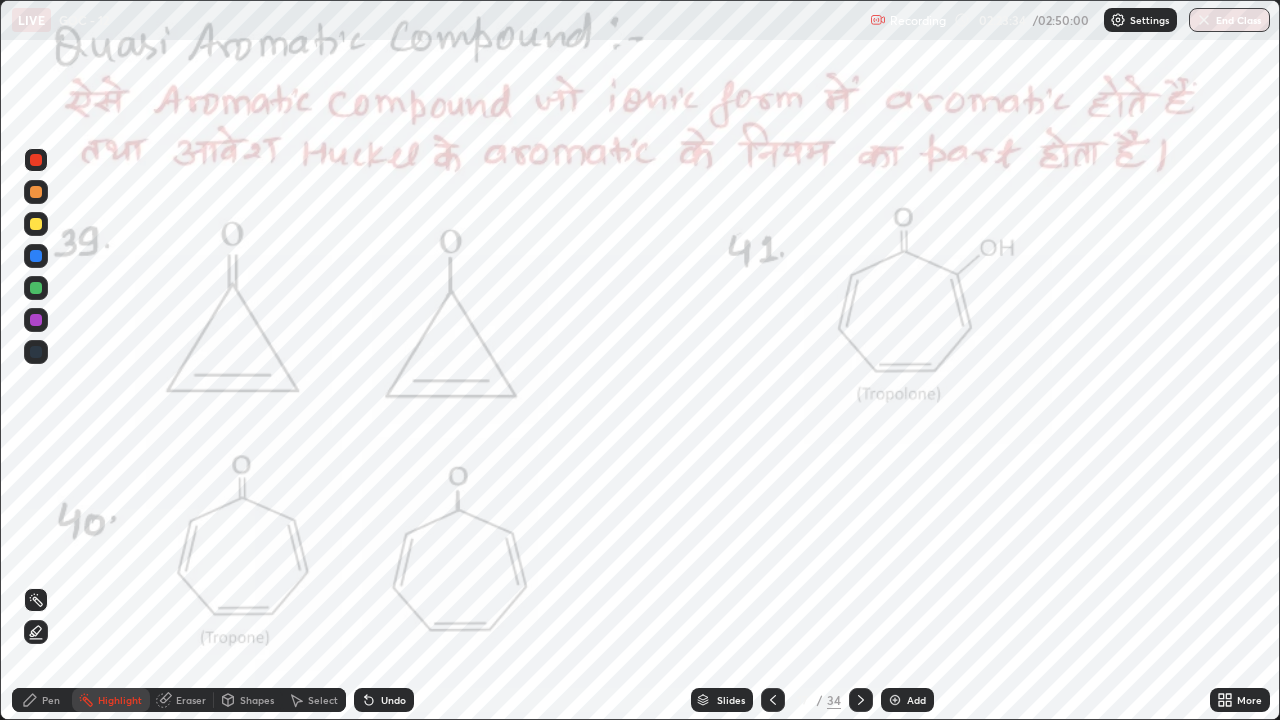 click 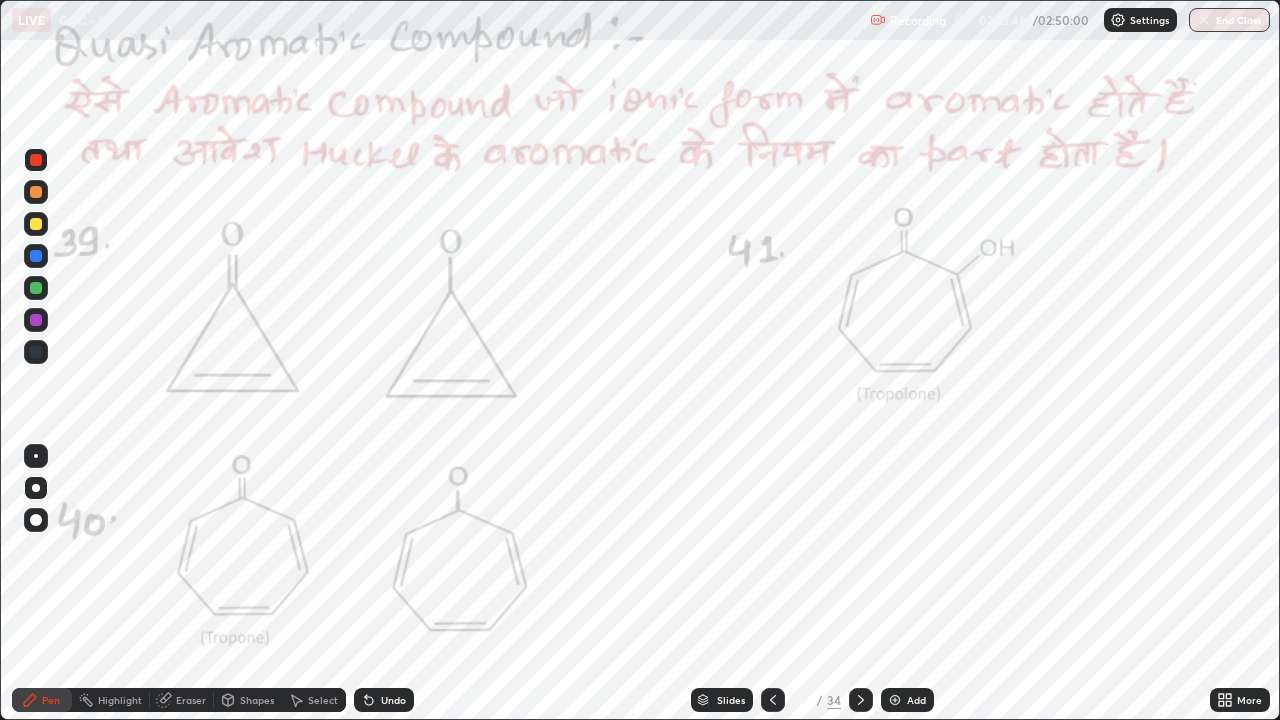 click on "Shapes" at bounding box center [257, 700] 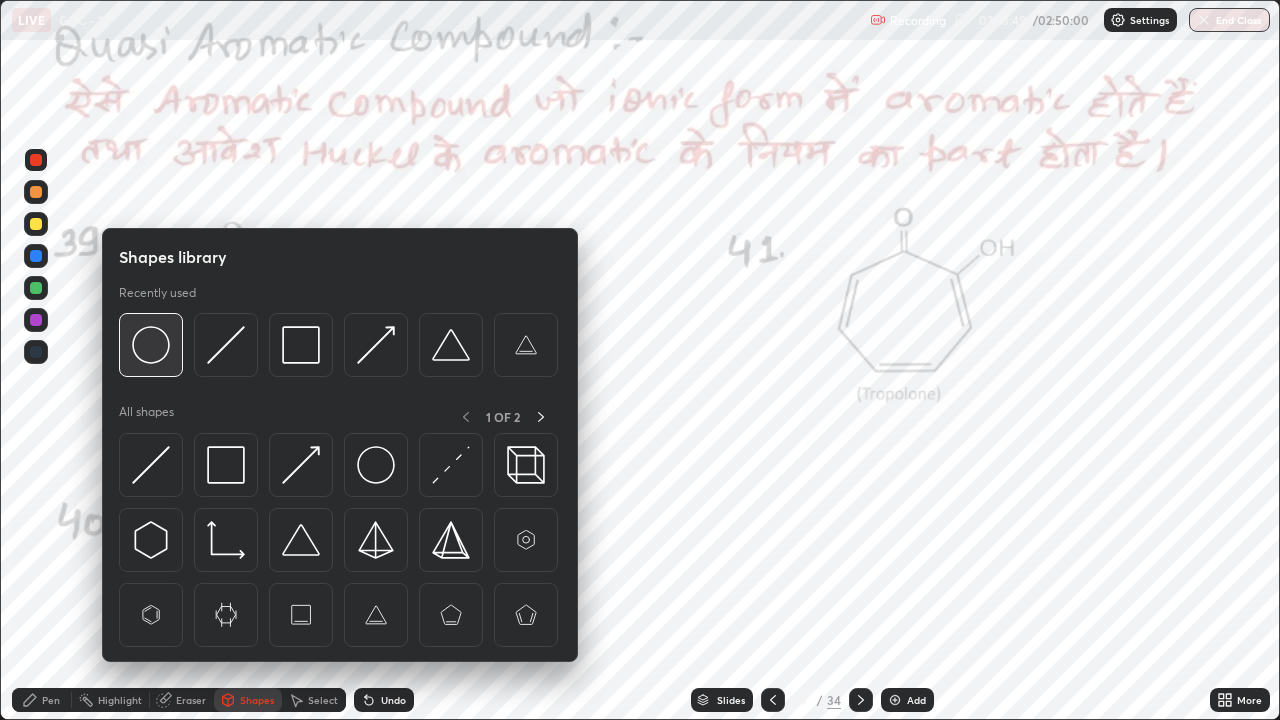 click at bounding box center (151, 345) 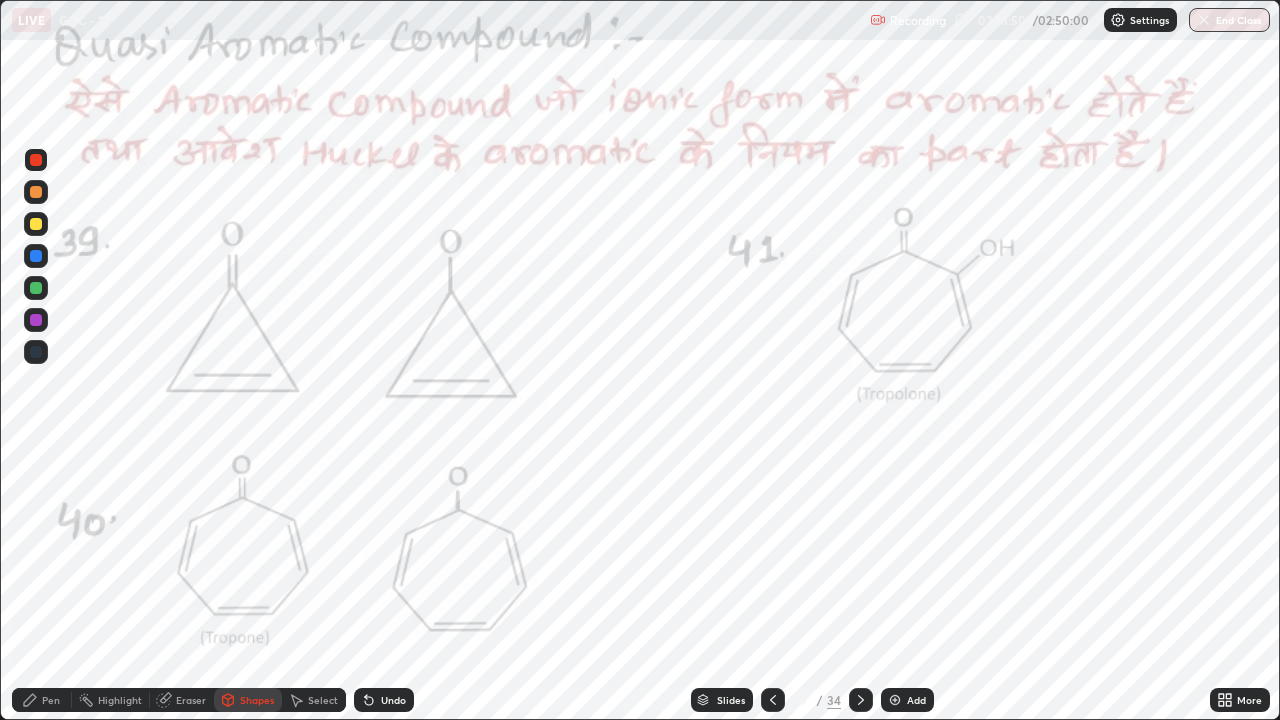 click at bounding box center [36, 288] 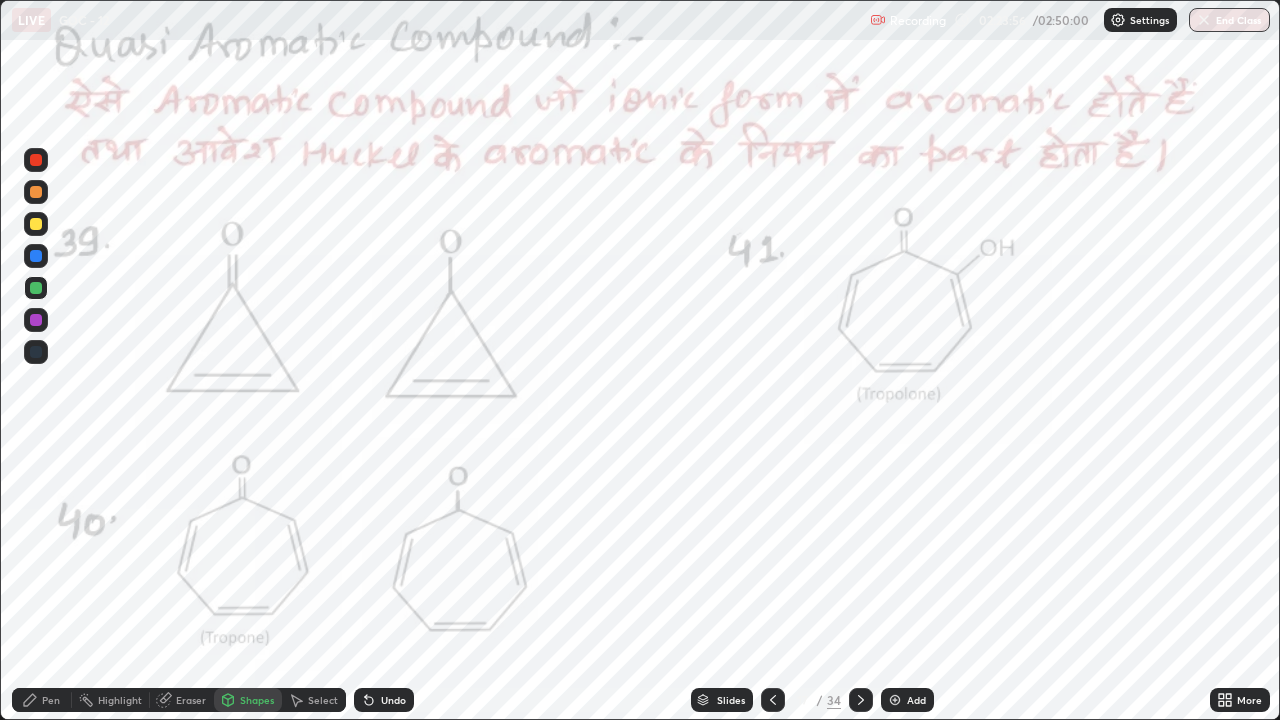 click on "Select" at bounding box center [314, 700] 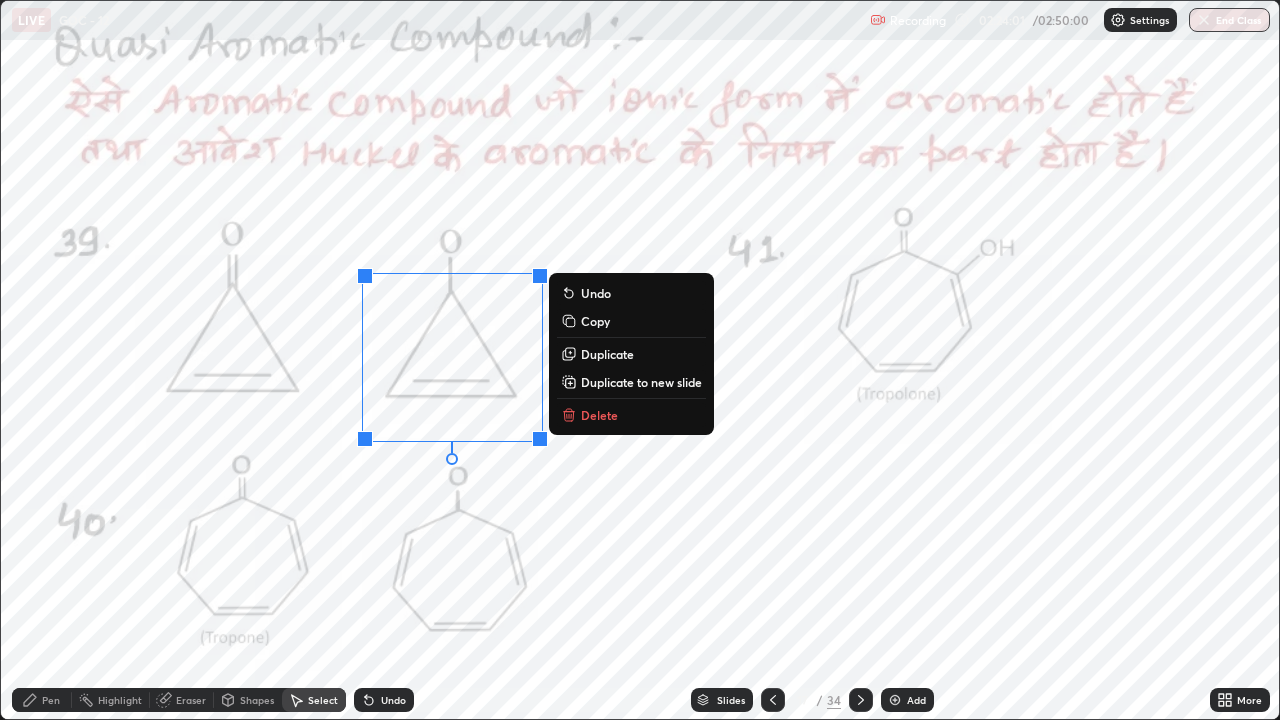 click 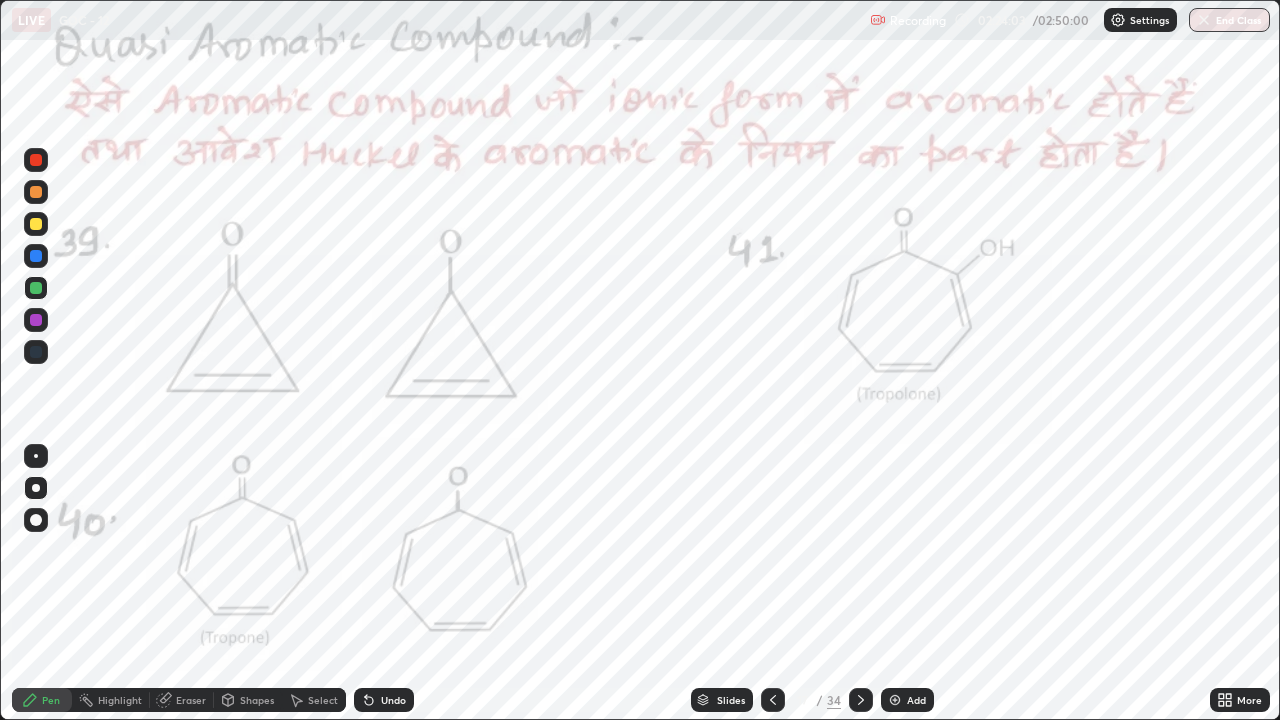 click on "Highlight" at bounding box center [120, 700] 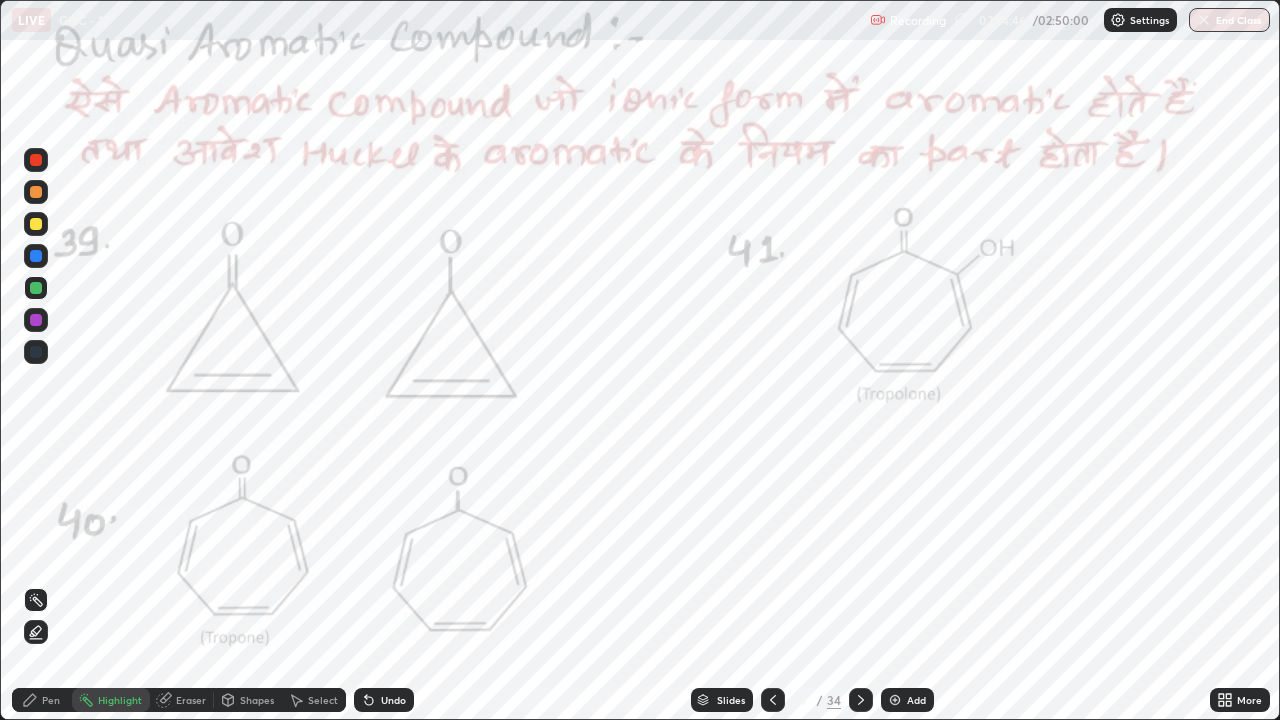click on "Pen" at bounding box center (42, 700) 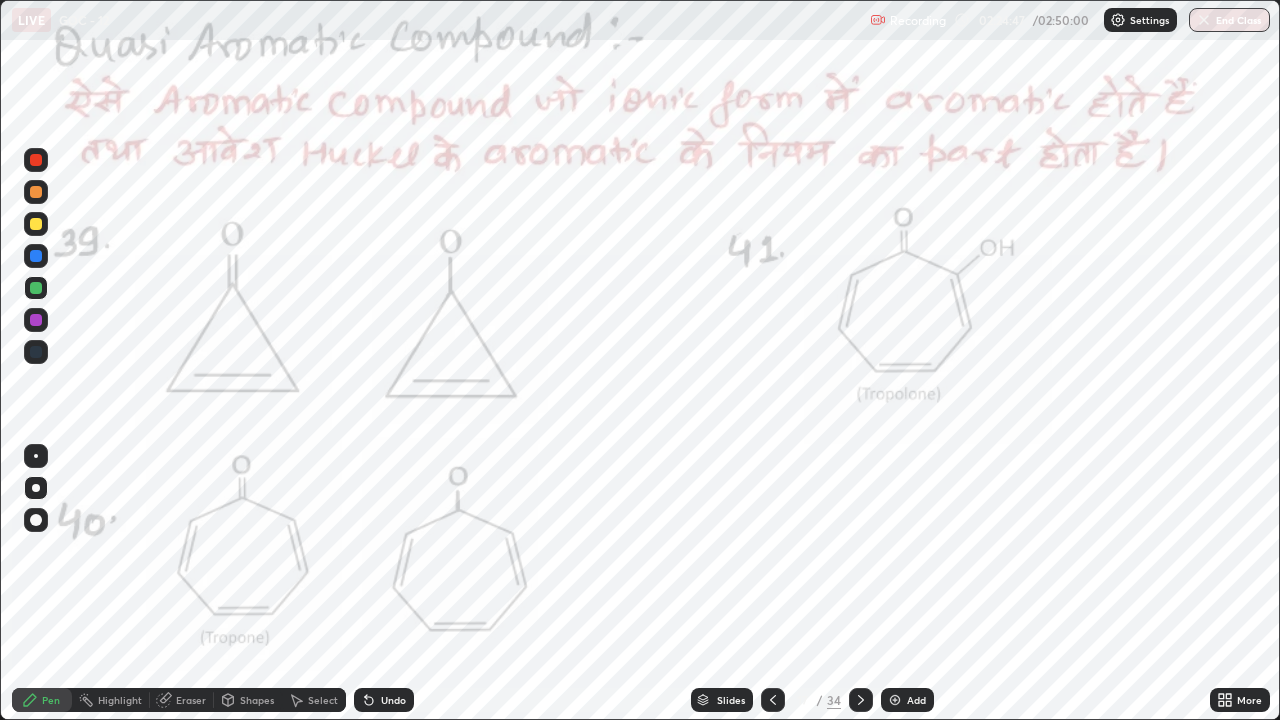click at bounding box center (36, 160) 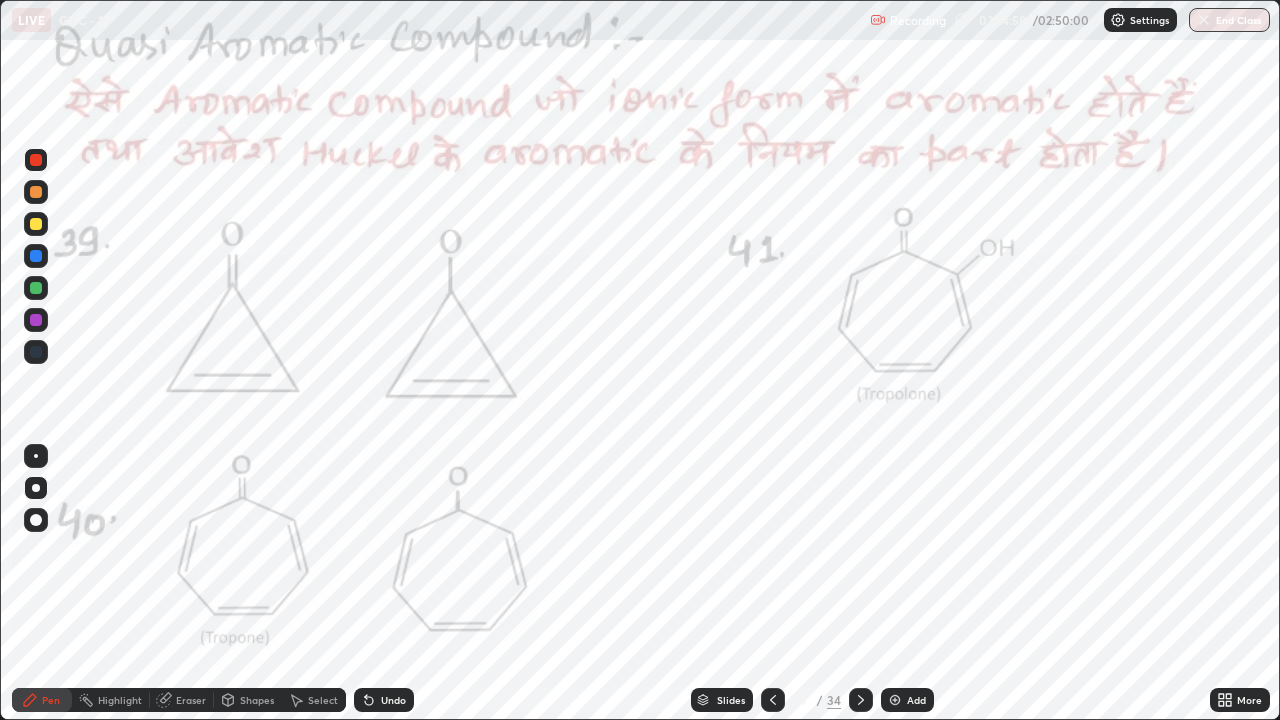 click 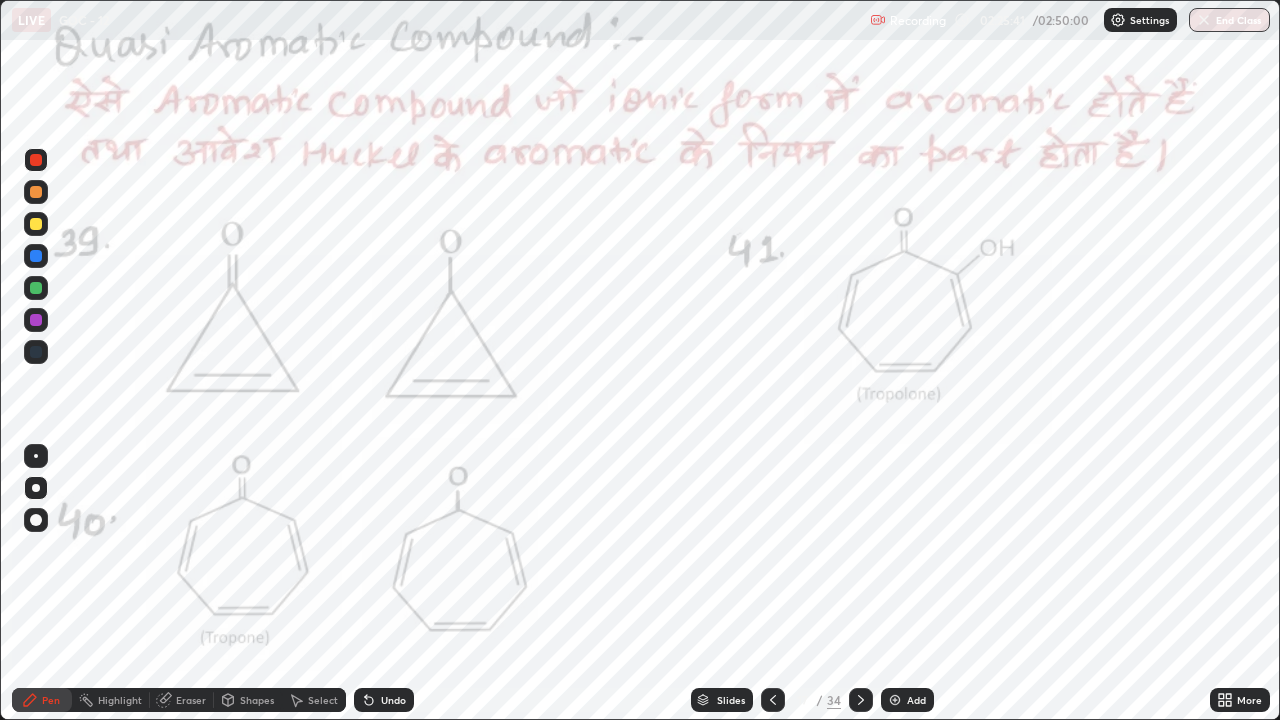 click at bounding box center (36, 320) 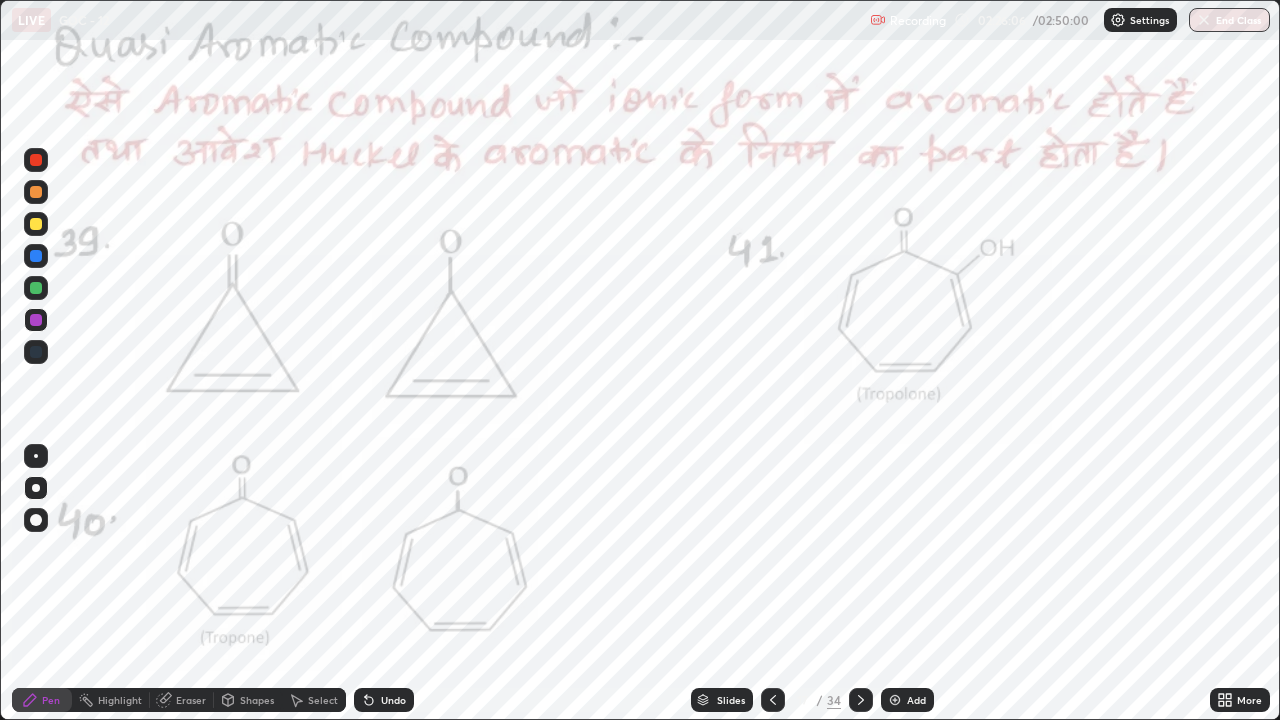 click 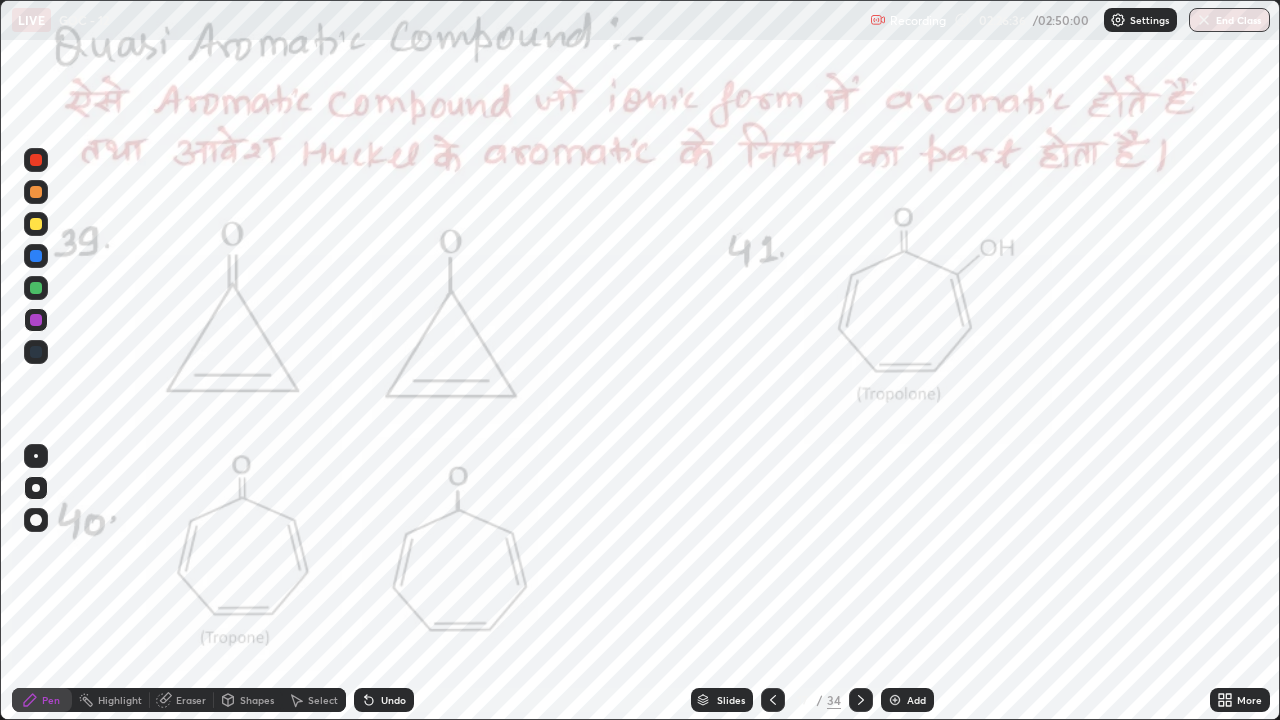 click on "Eraser" at bounding box center [182, 700] 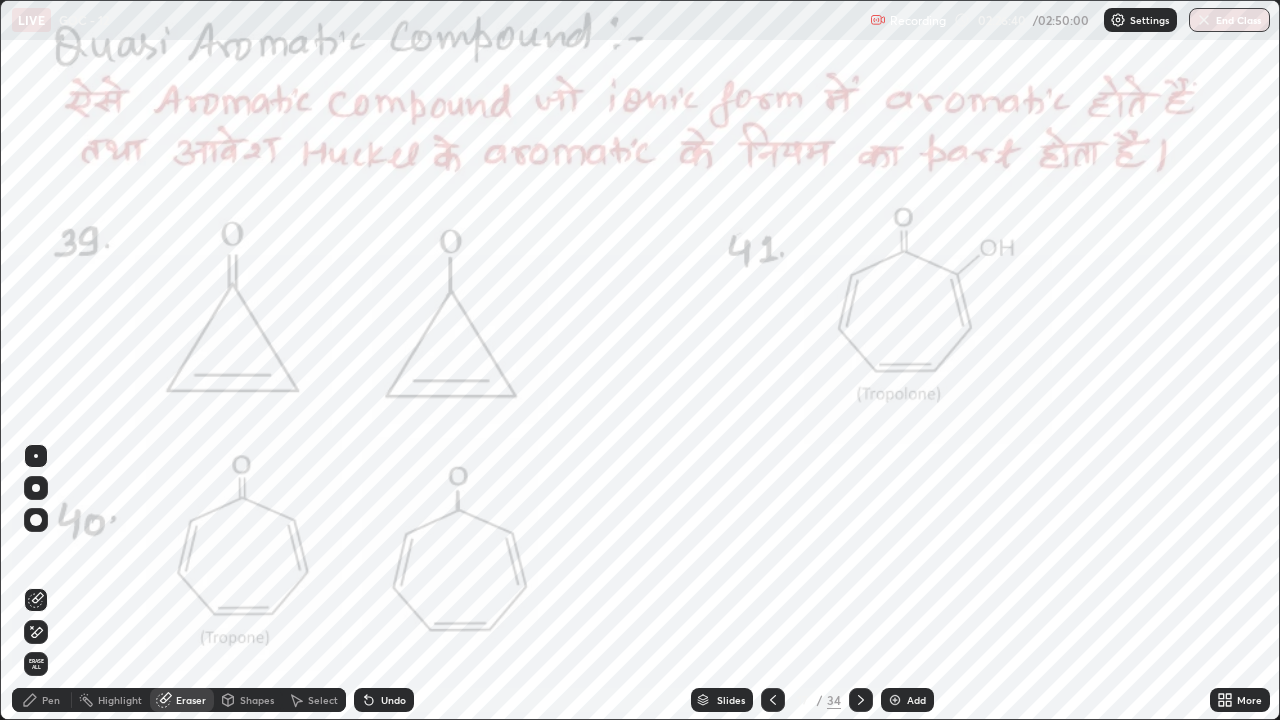 click on "Pen" at bounding box center [51, 700] 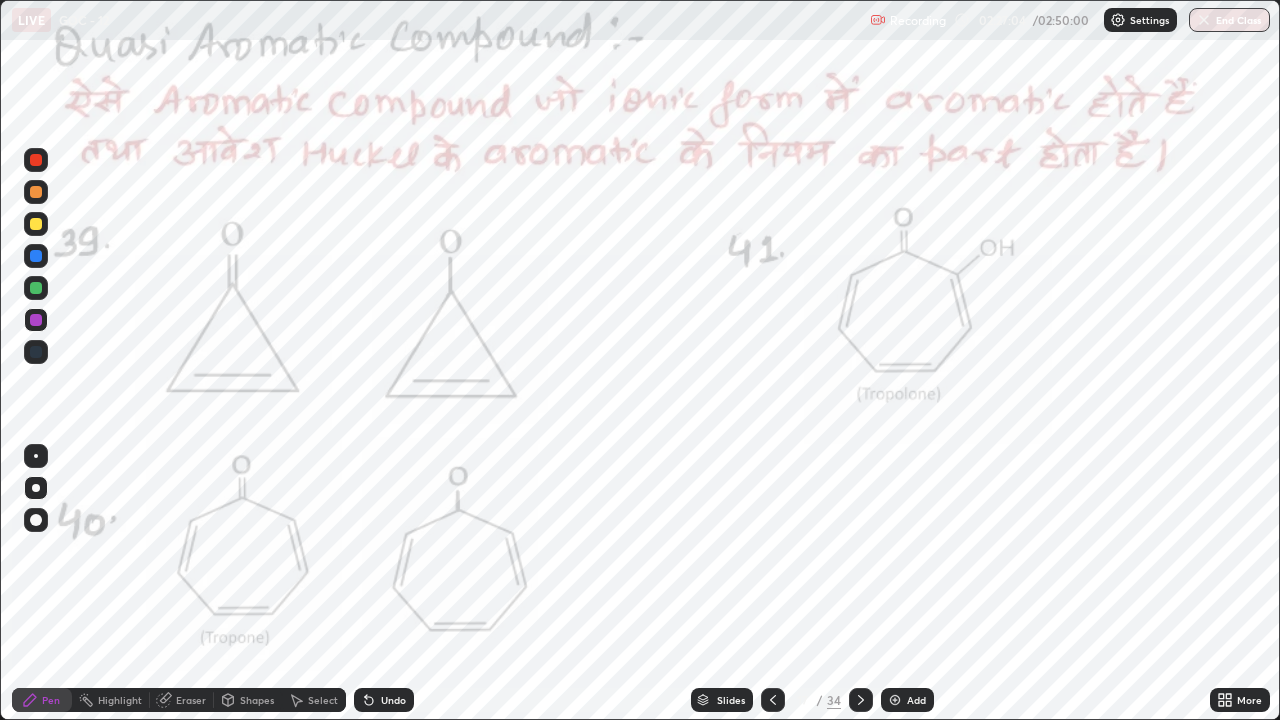 click at bounding box center [36, 160] 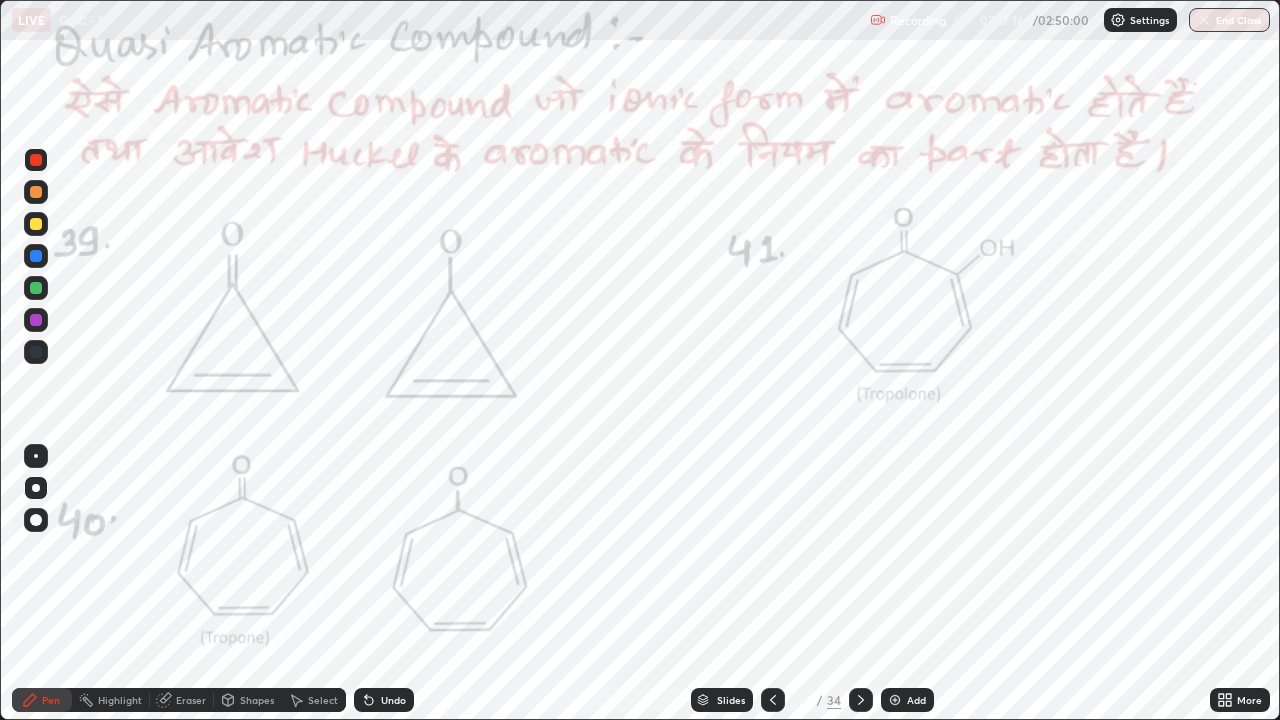 click on "Highlight" at bounding box center [111, 700] 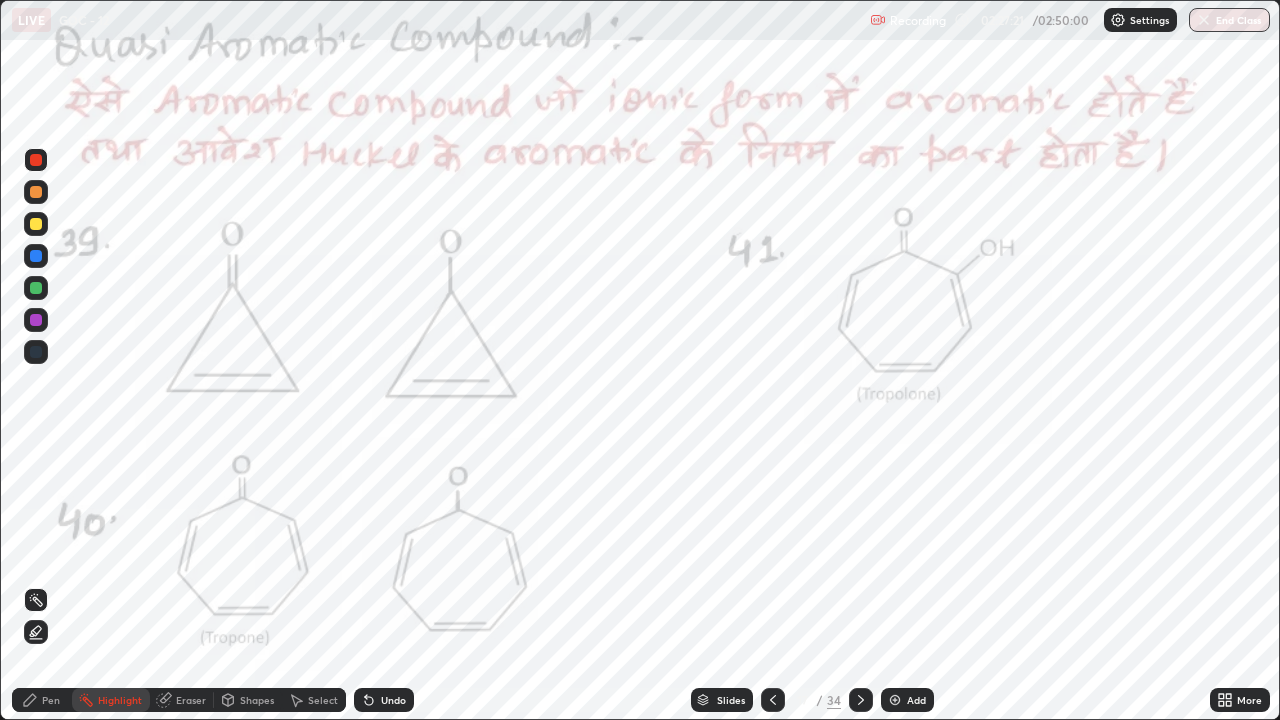 click on "Pen" at bounding box center (42, 700) 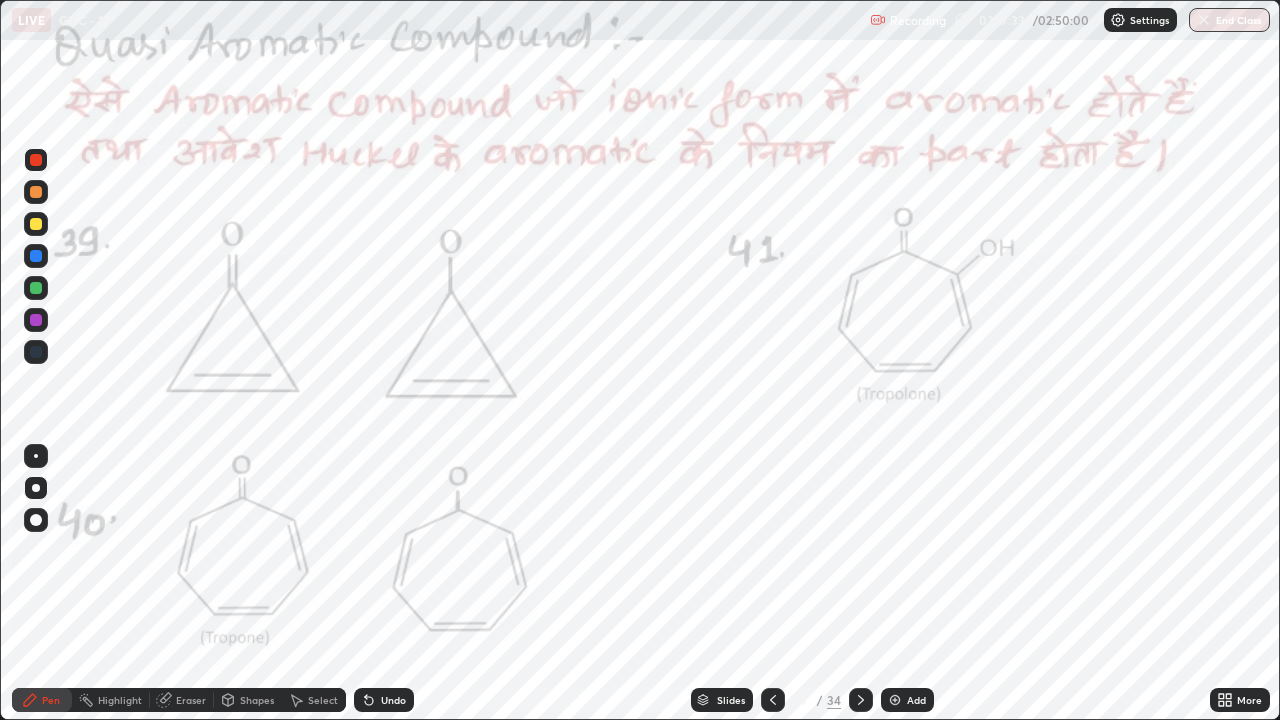 click on "Shapes" at bounding box center (248, 700) 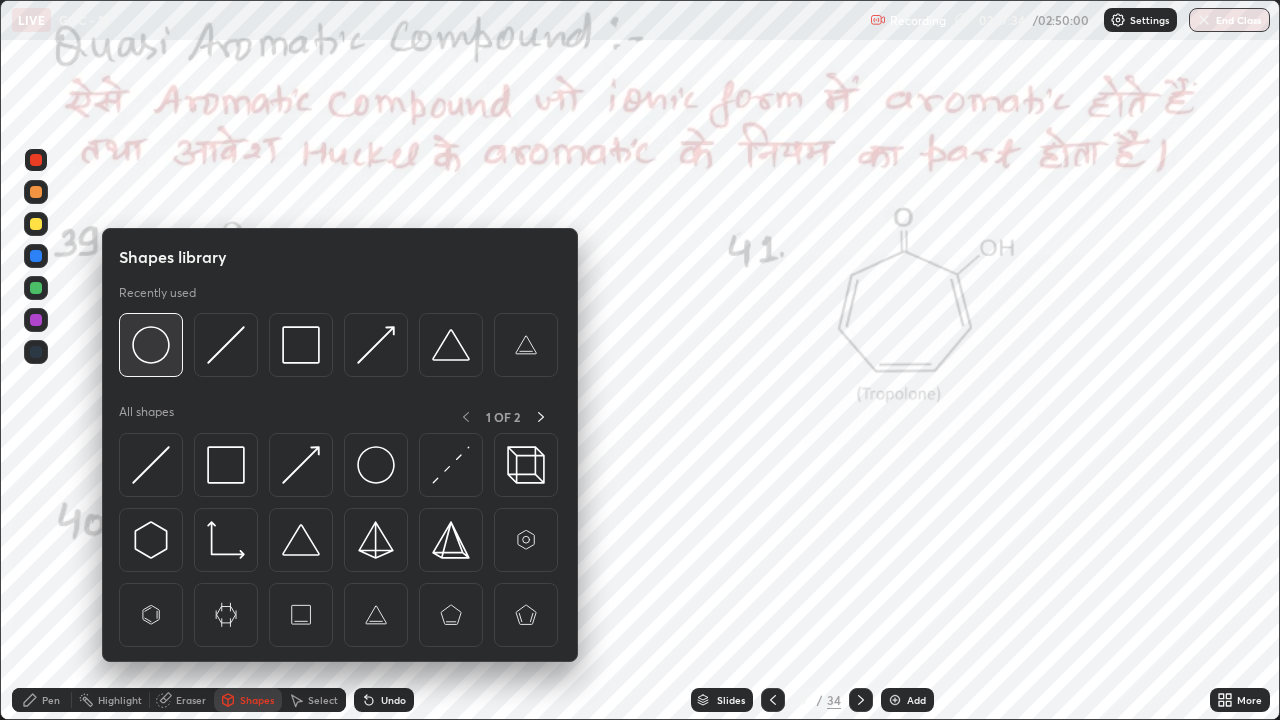click at bounding box center [151, 345] 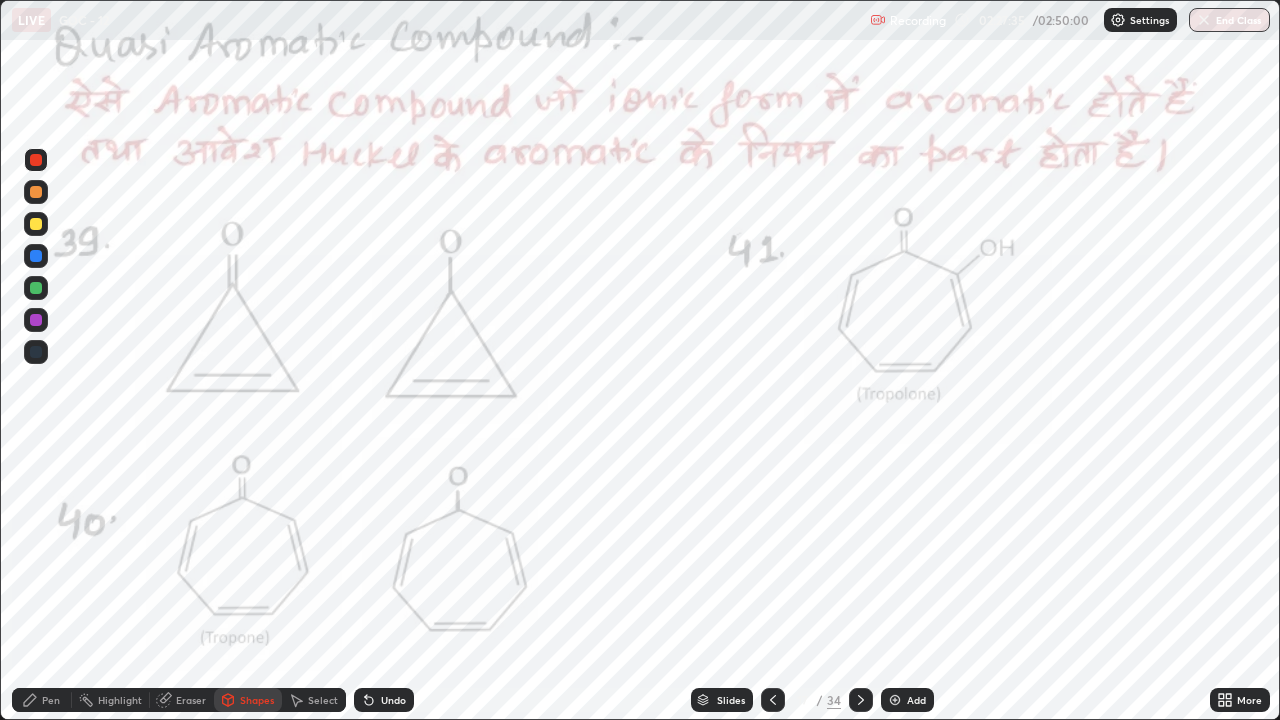 click at bounding box center [36, 288] 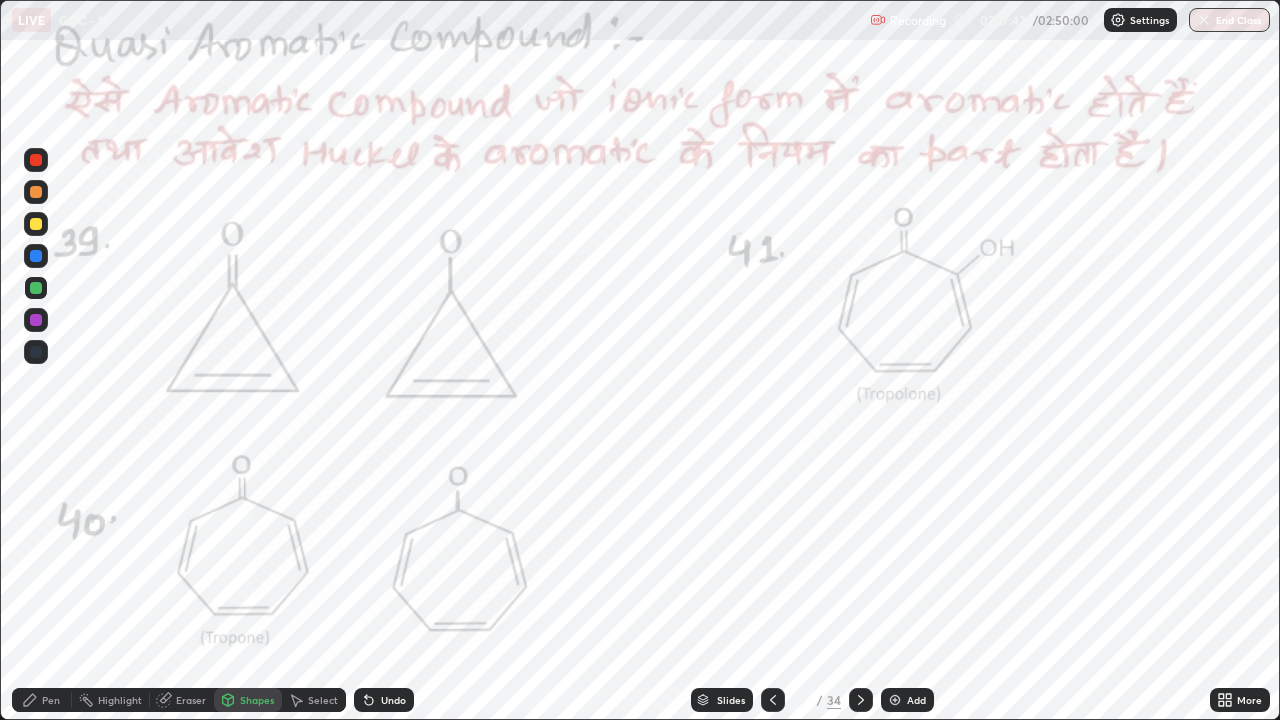 click 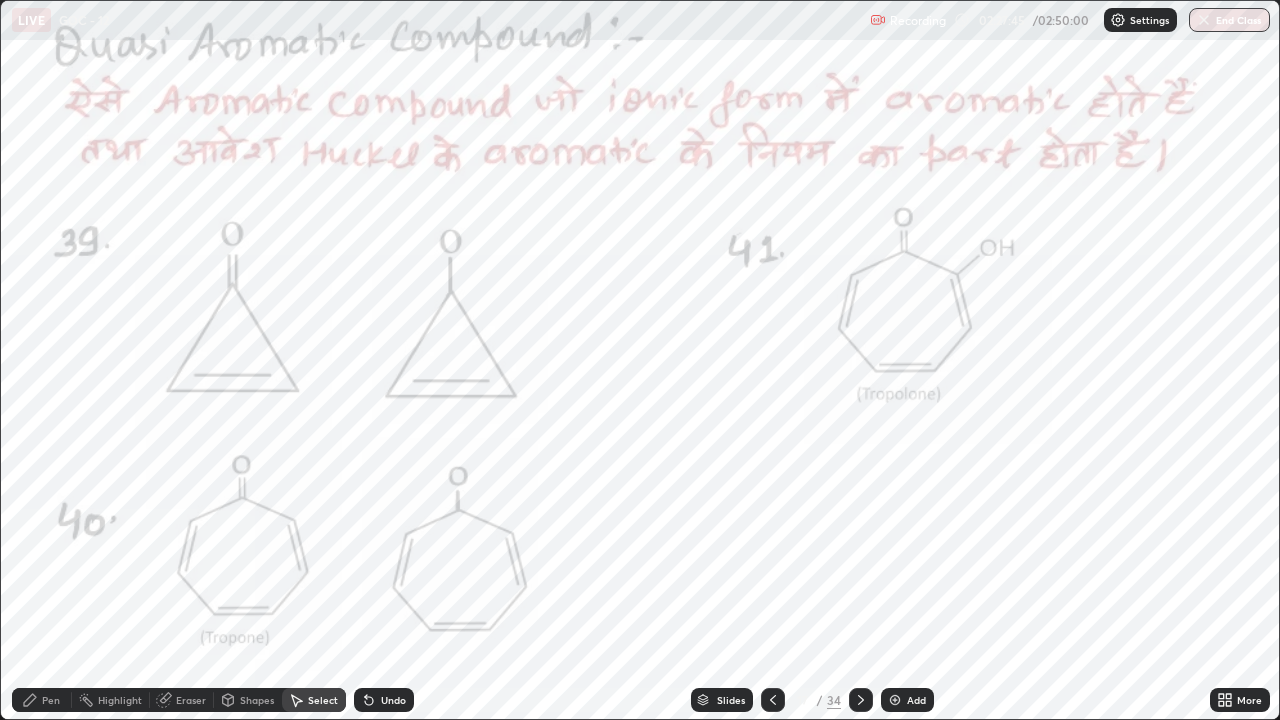 click 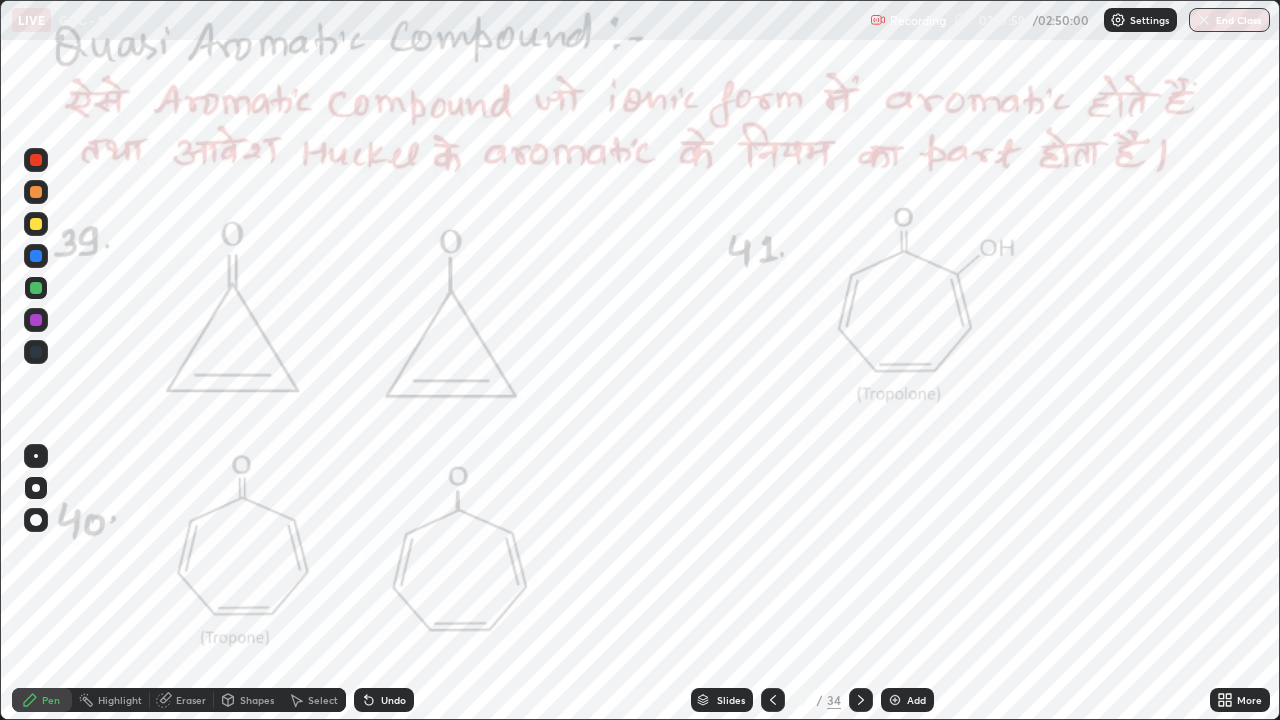click on "Pen" at bounding box center [42, 700] 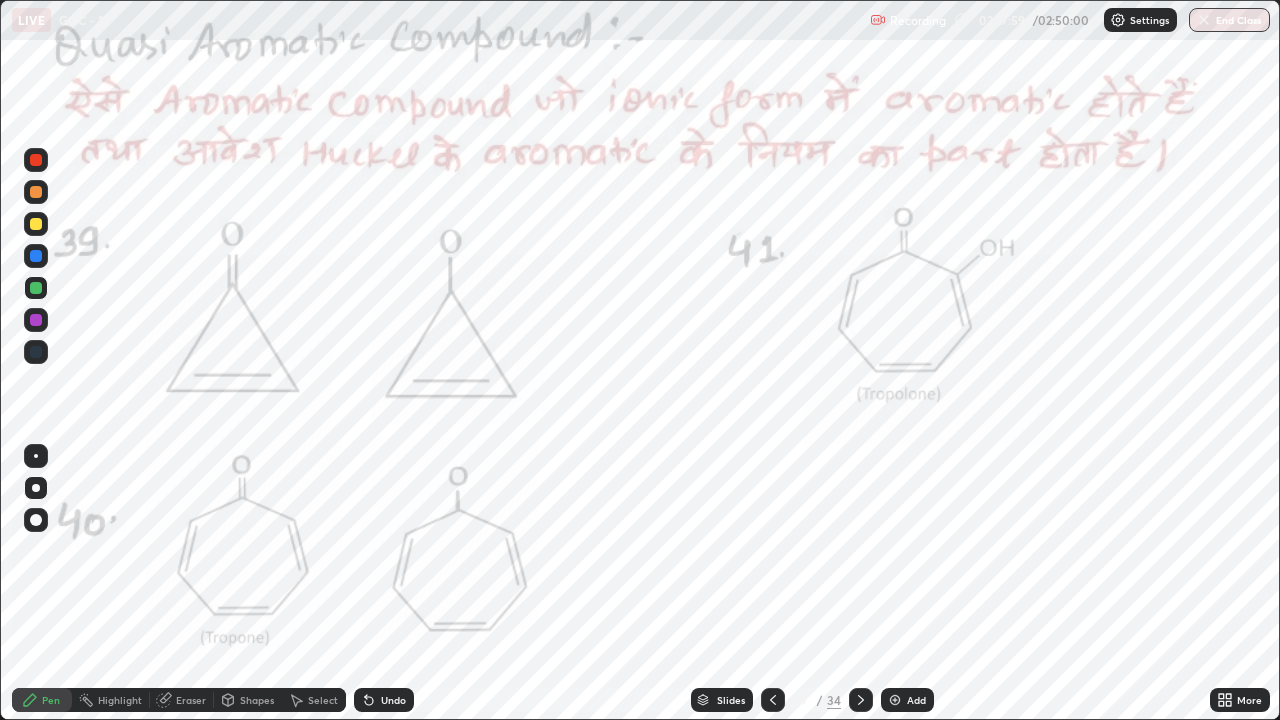 click at bounding box center [36, 160] 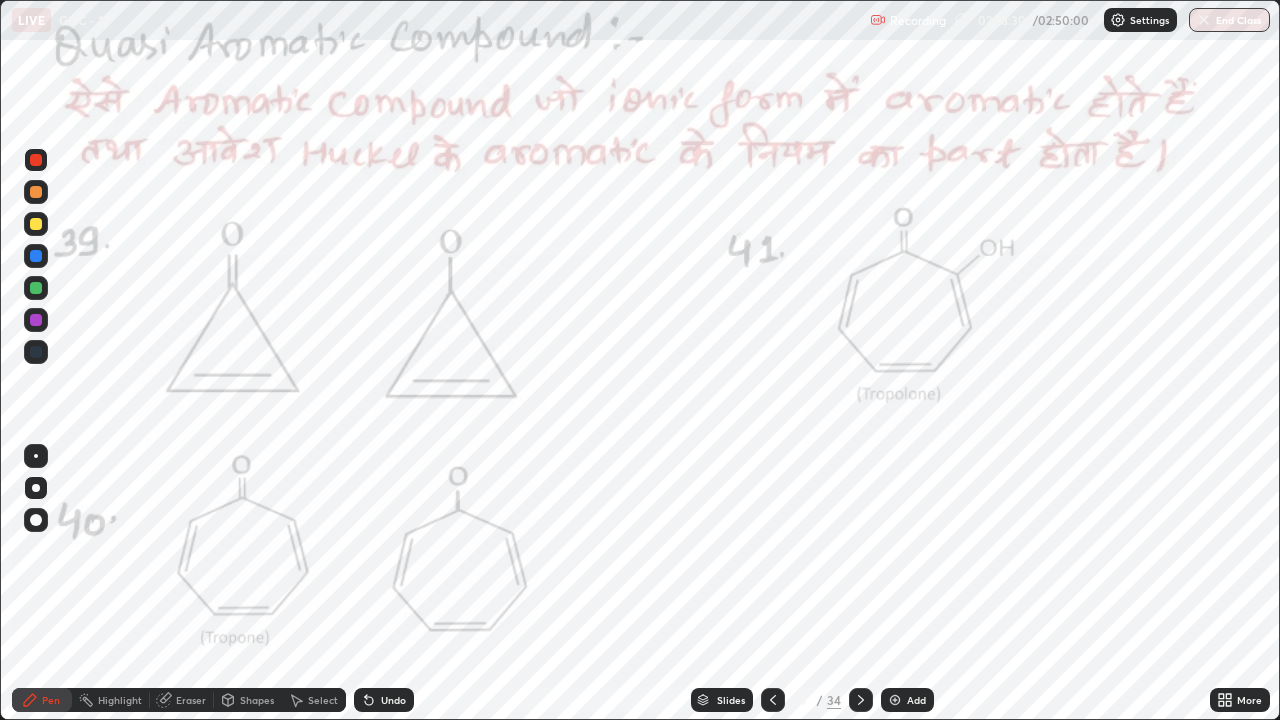 click on "Highlight" at bounding box center [120, 700] 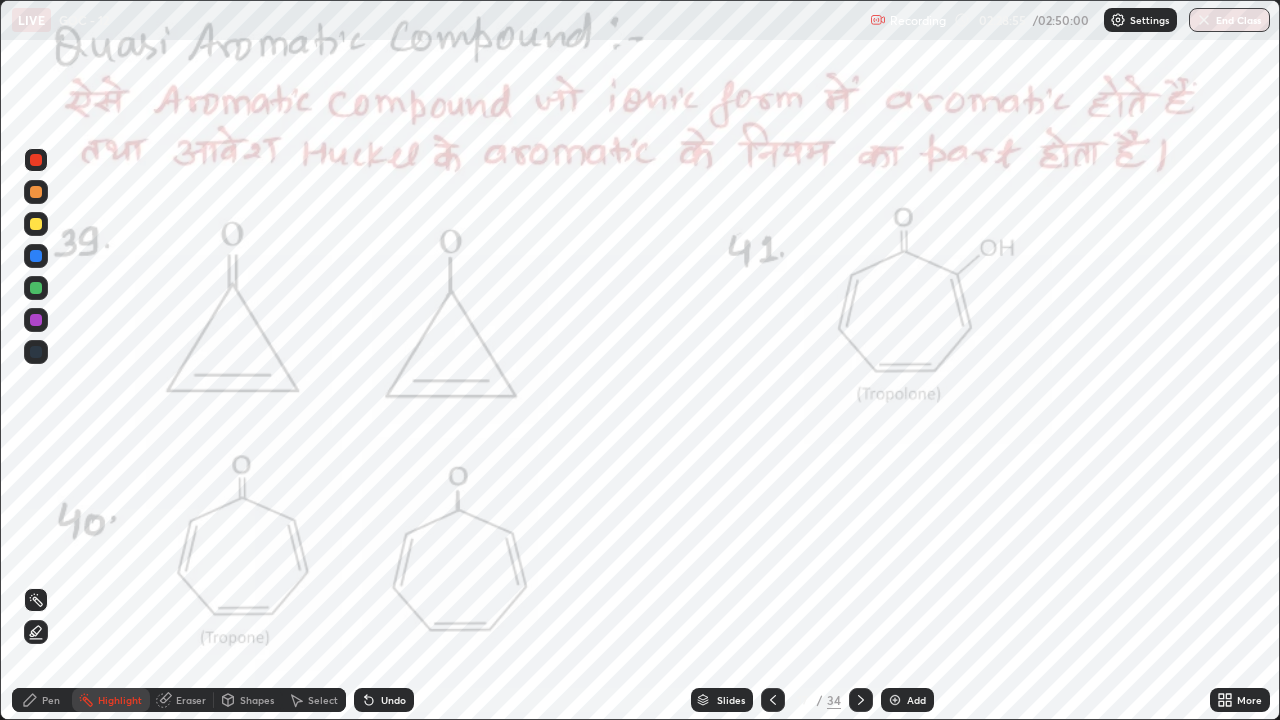click on "Pen" at bounding box center [51, 700] 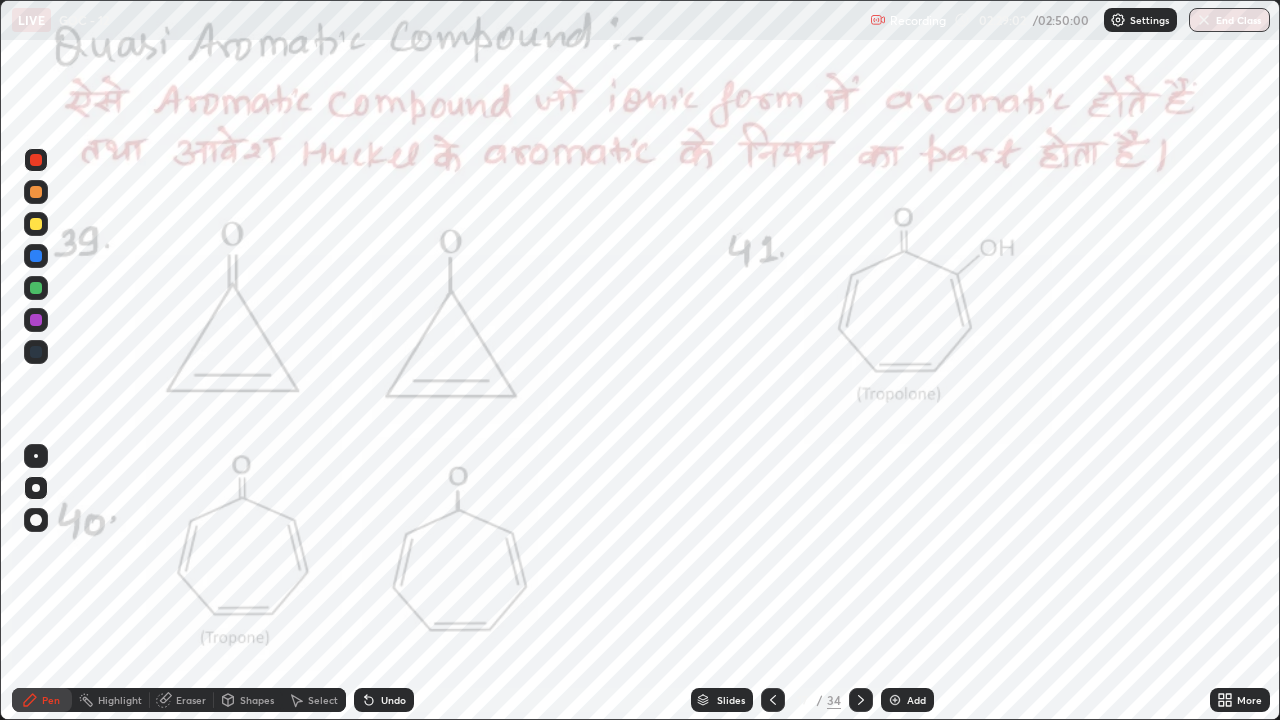 click on "Eraser" at bounding box center [182, 700] 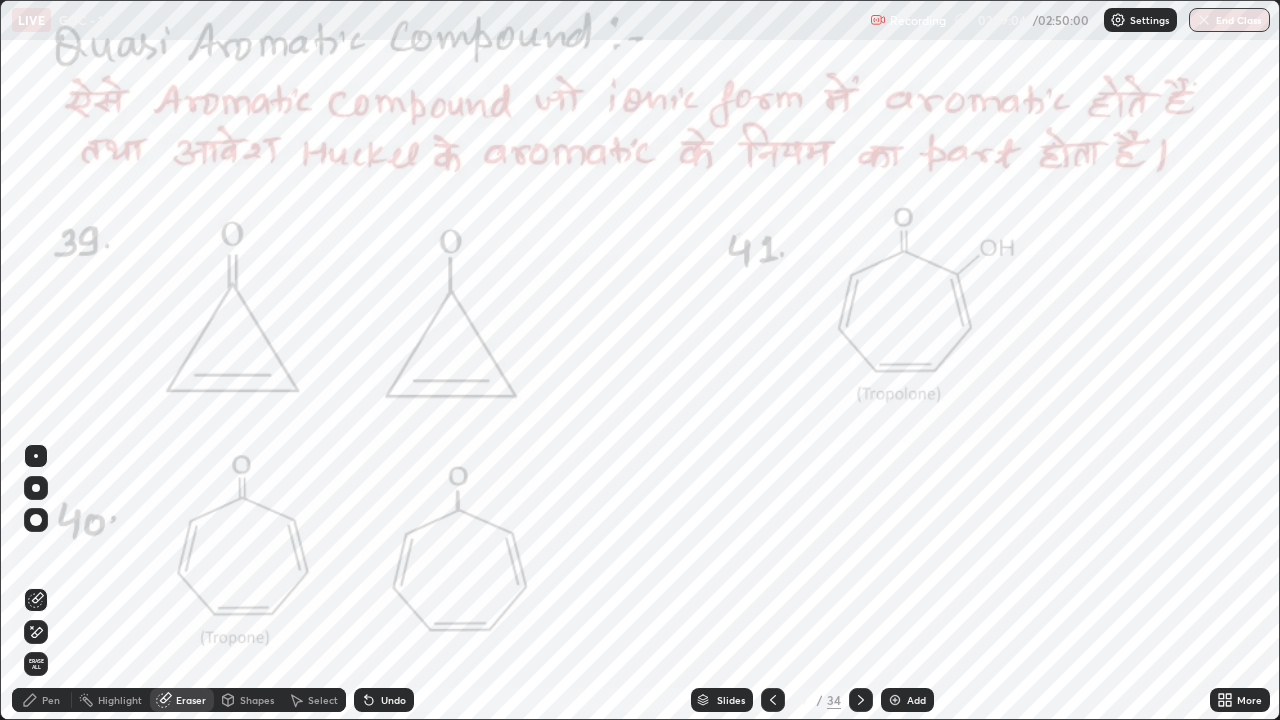 click on "Undo" at bounding box center [393, 700] 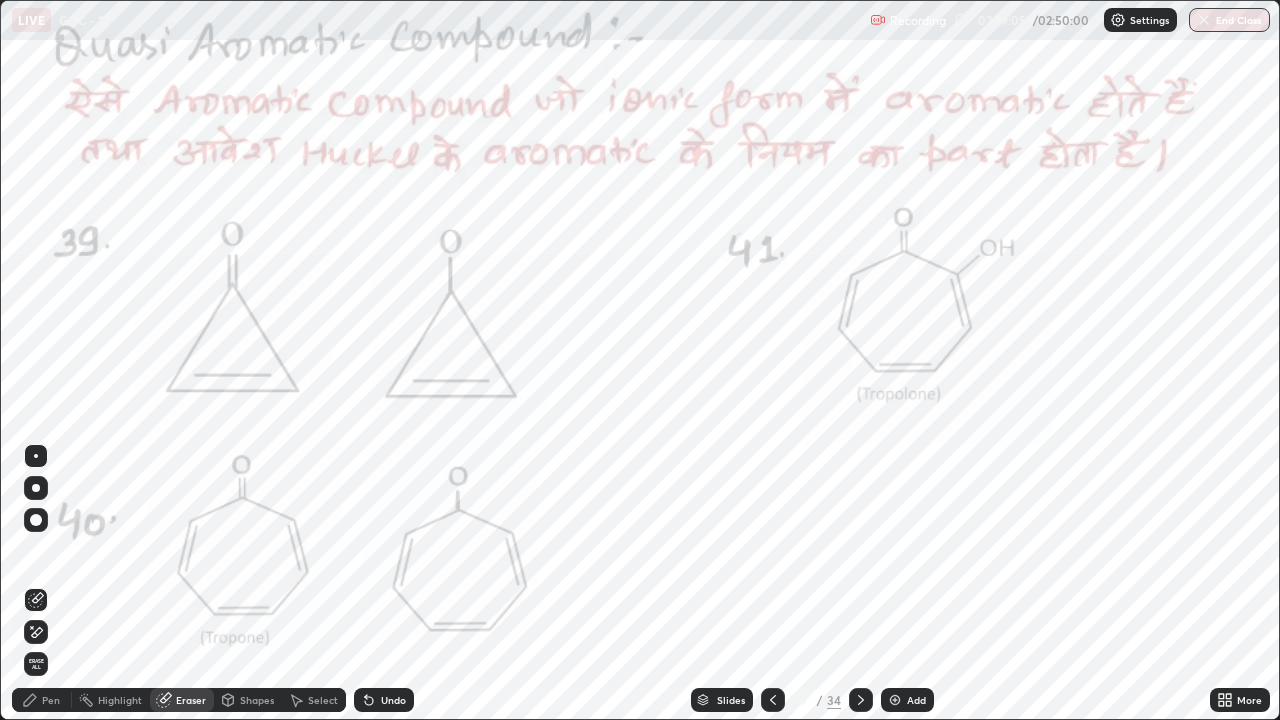 click 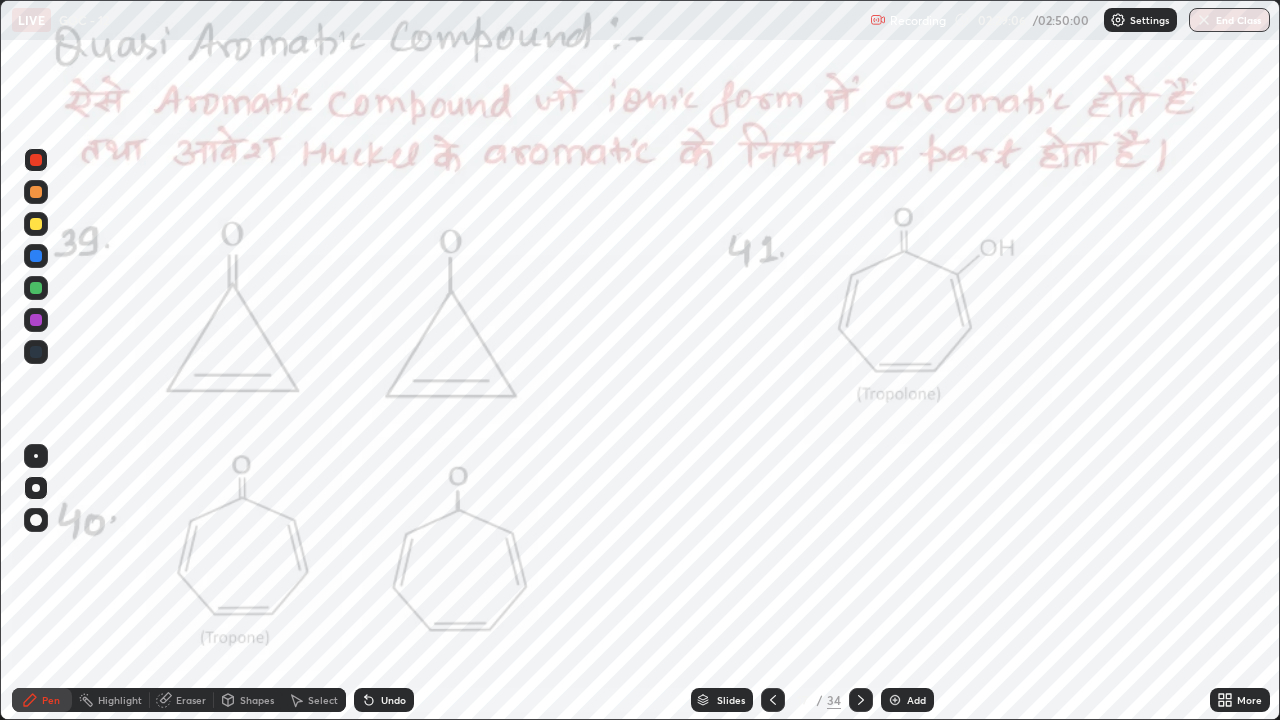 click on "Undo" at bounding box center [393, 700] 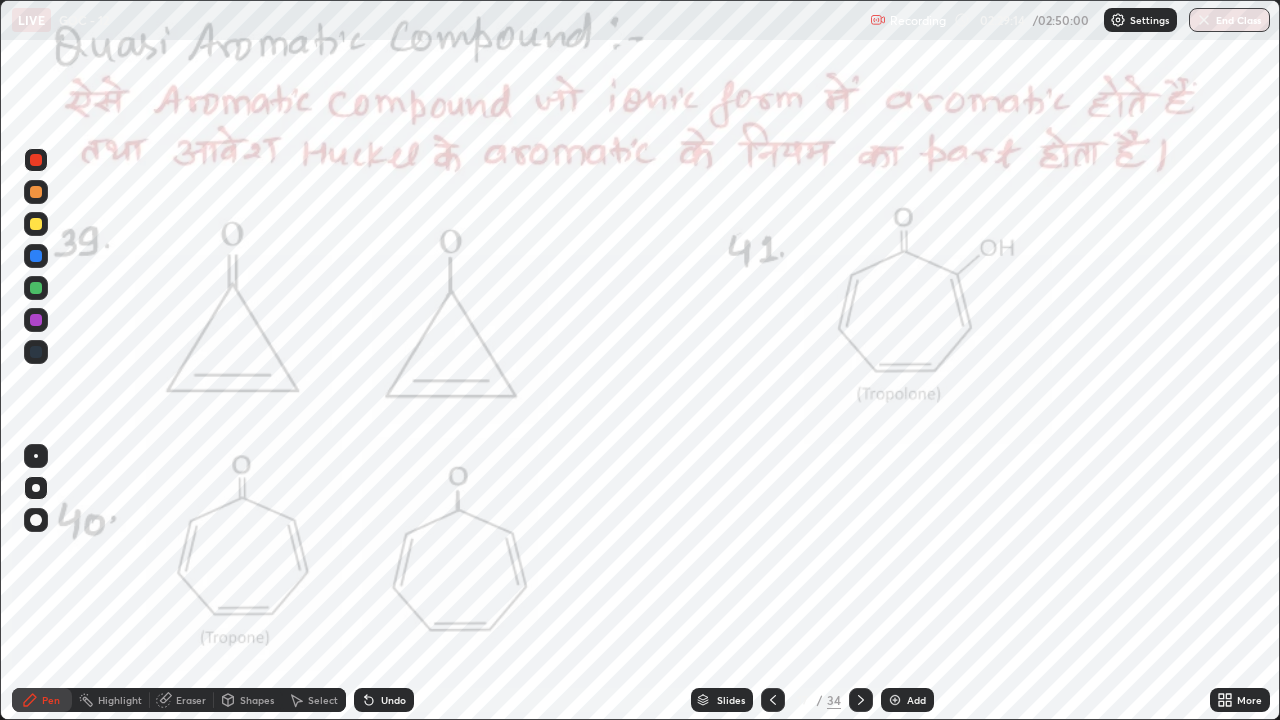 click on "Undo" at bounding box center (384, 700) 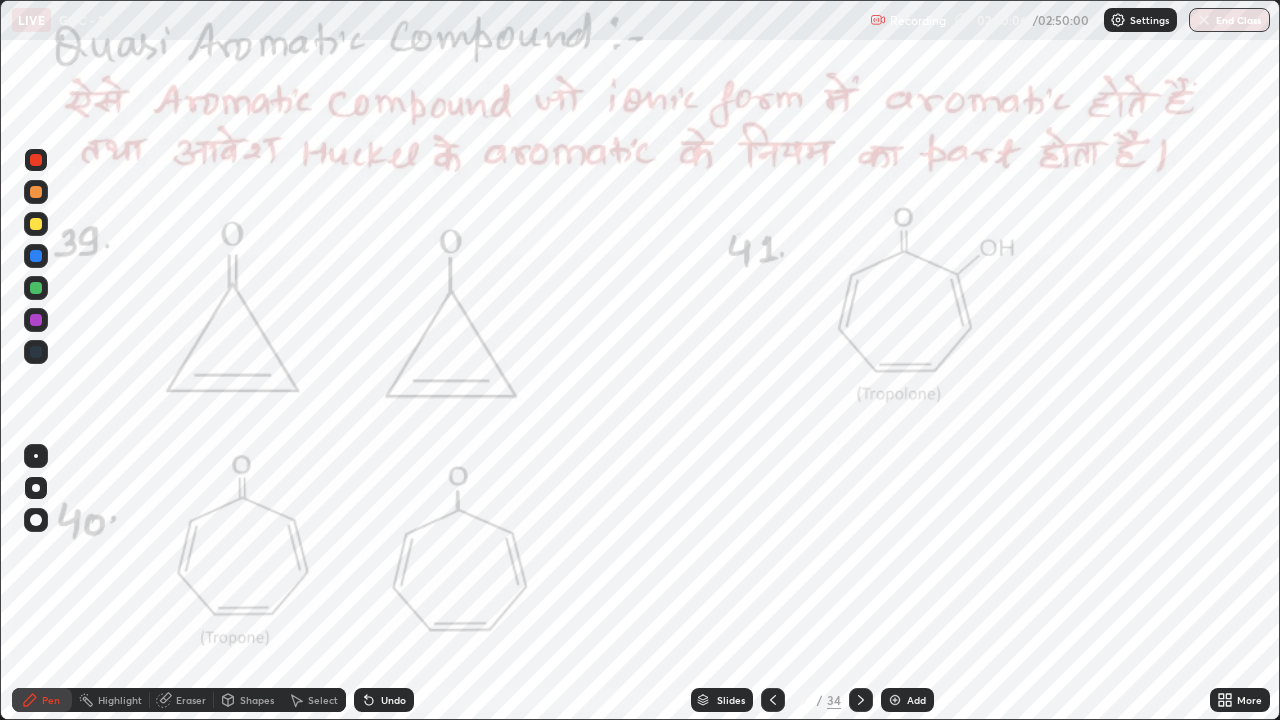 click on "Select" at bounding box center (323, 700) 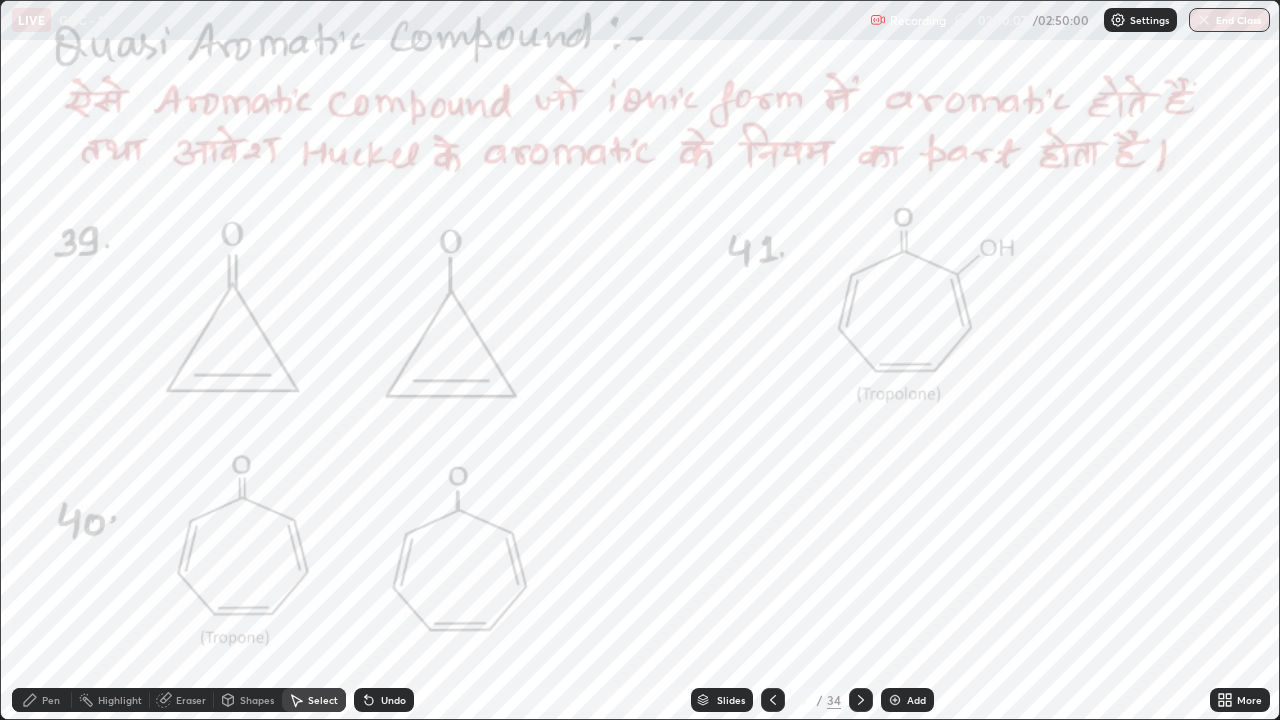 click on "Shapes" at bounding box center (257, 700) 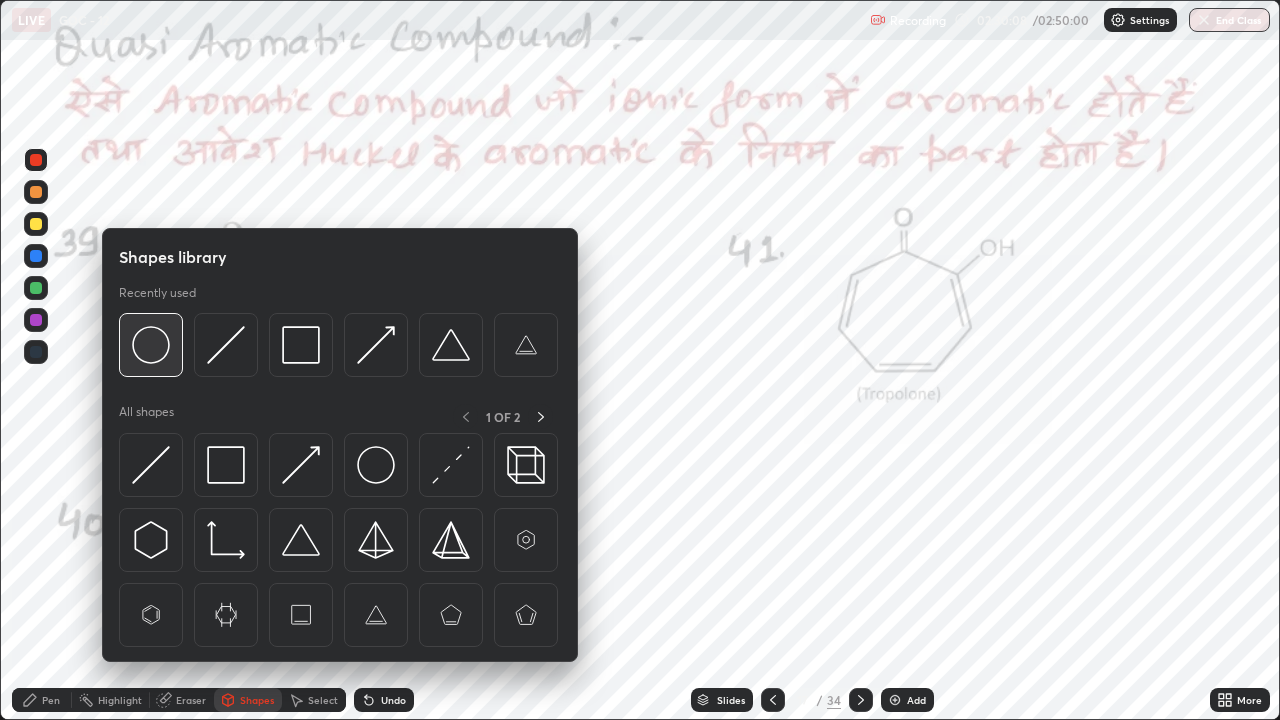 click at bounding box center (151, 345) 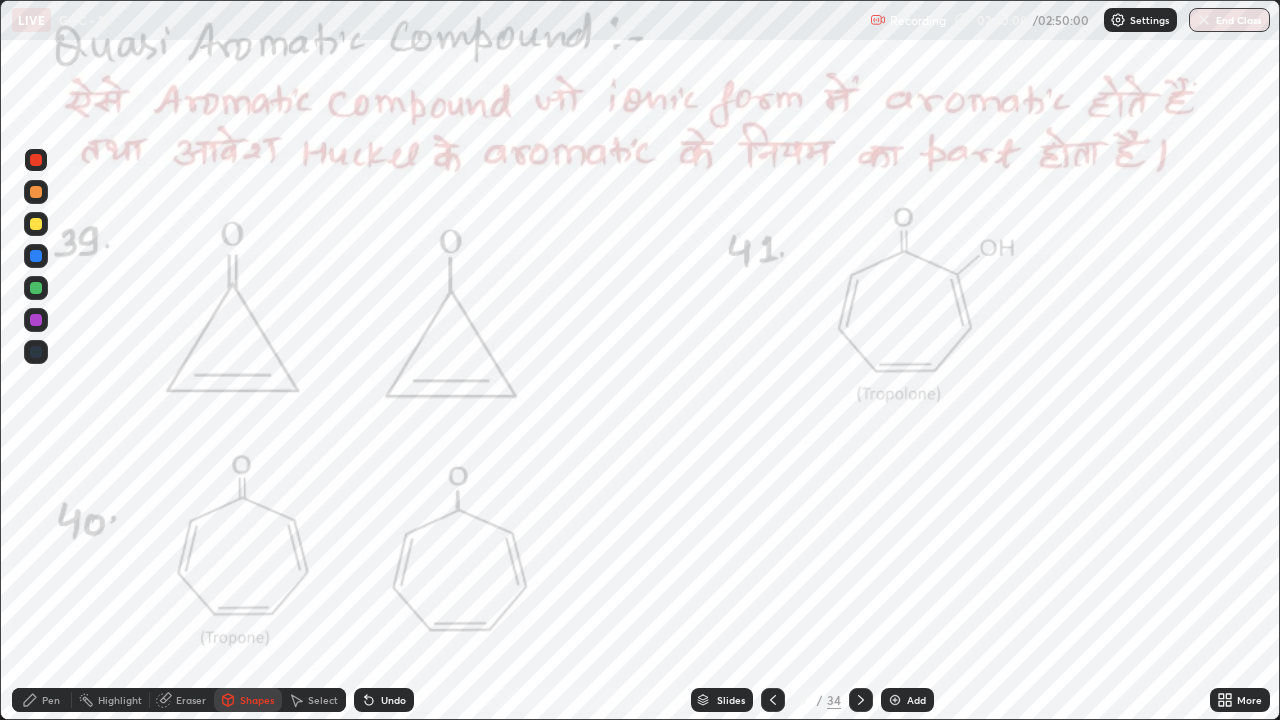 click at bounding box center [36, 288] 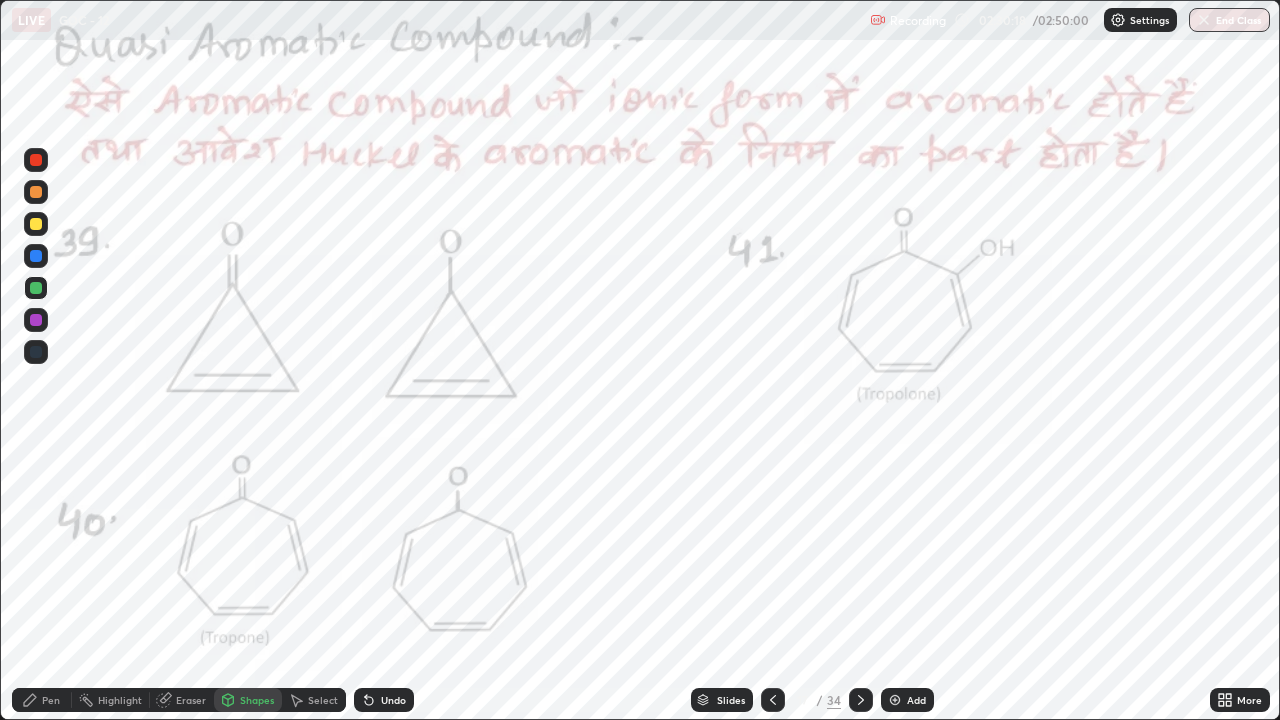 click on "Select" at bounding box center (323, 700) 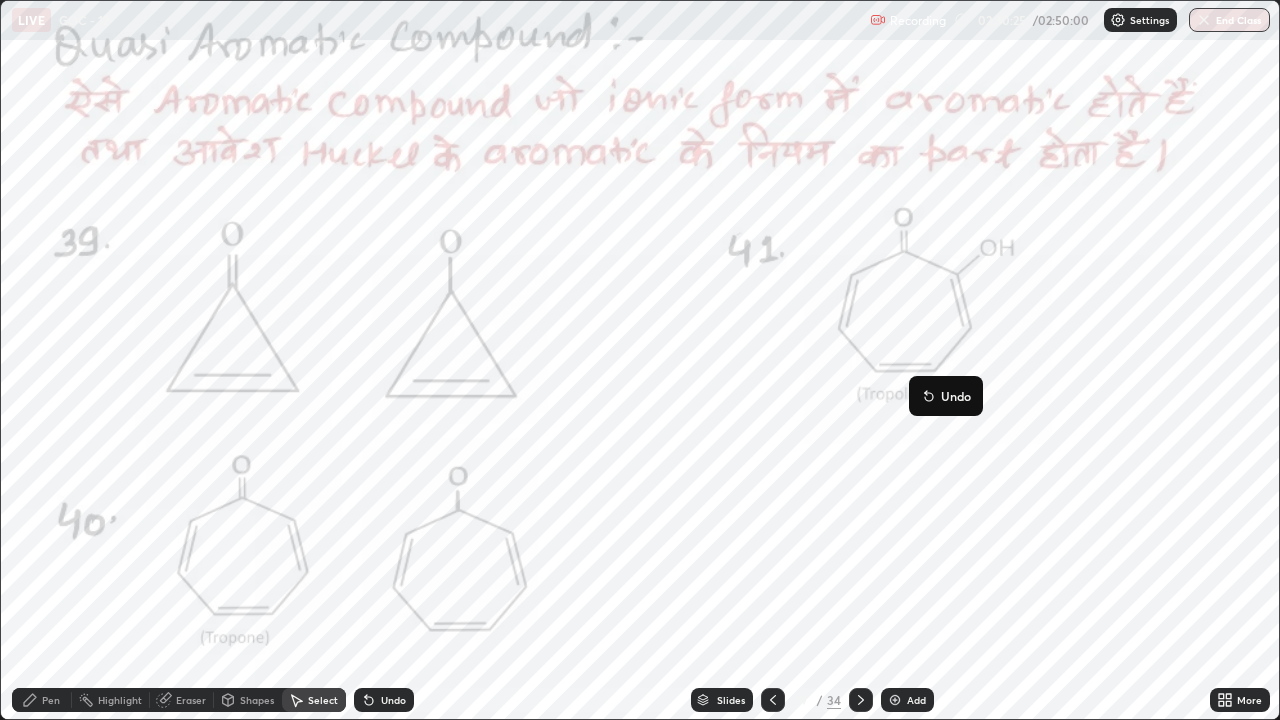 click on "Pen" at bounding box center [51, 700] 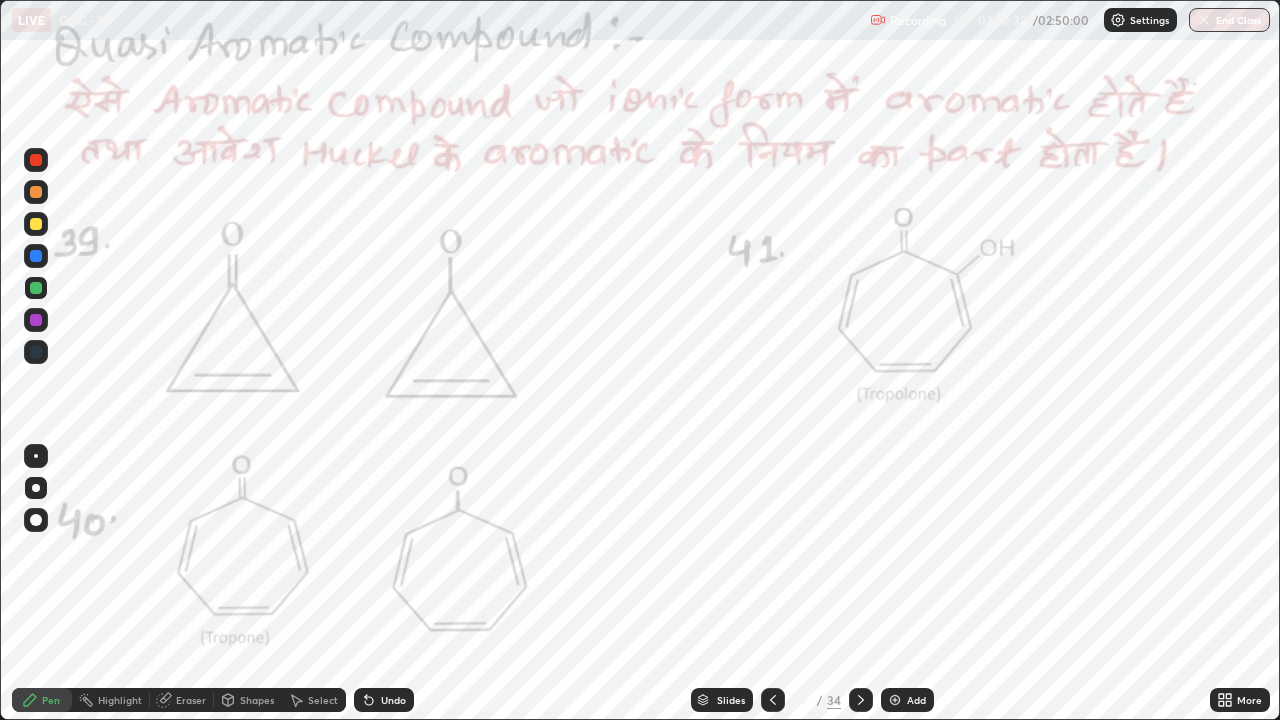 click at bounding box center [36, 160] 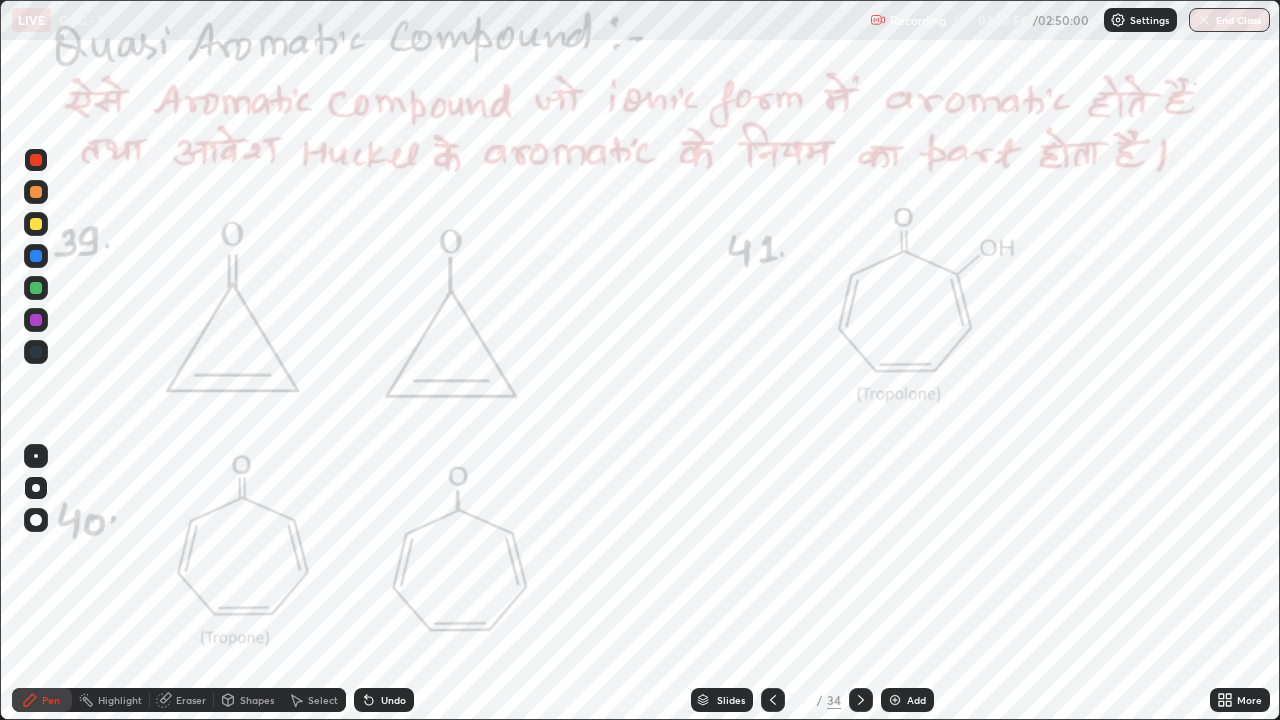 click on "Undo" at bounding box center [384, 700] 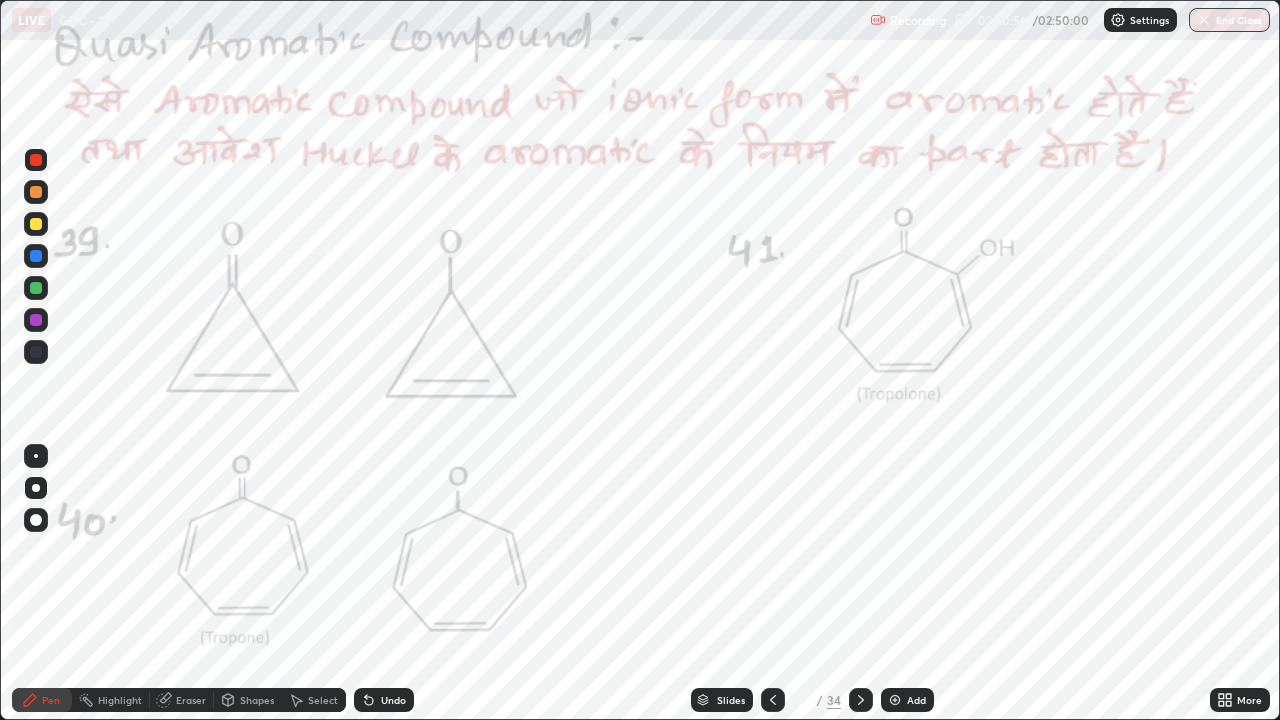 click on "Undo" at bounding box center (384, 700) 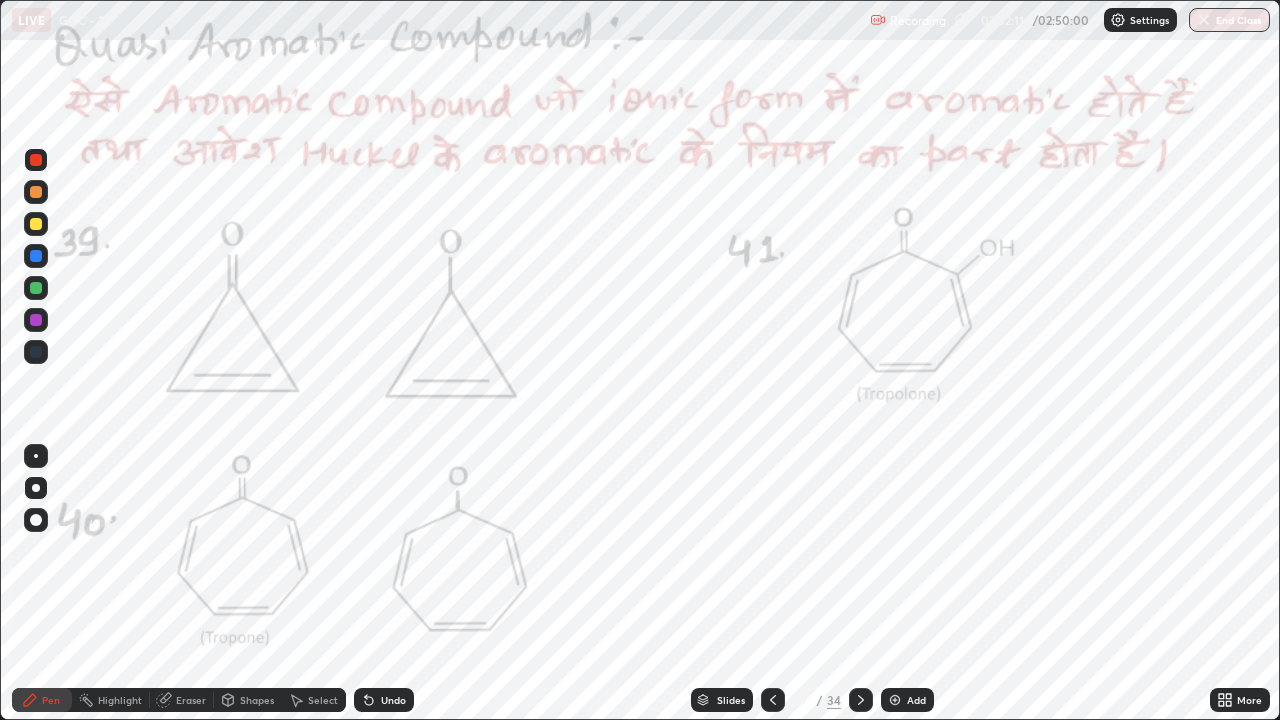 click on "Pen" at bounding box center (42, 700) 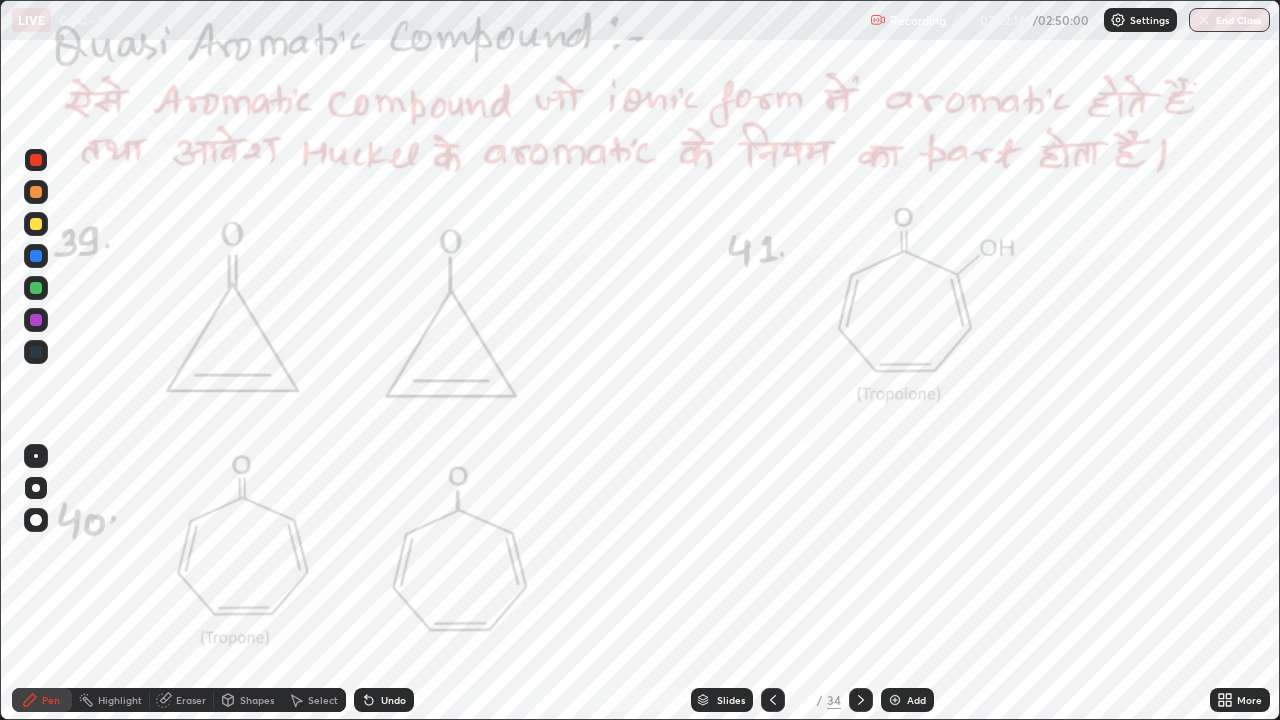 click at bounding box center (36, 320) 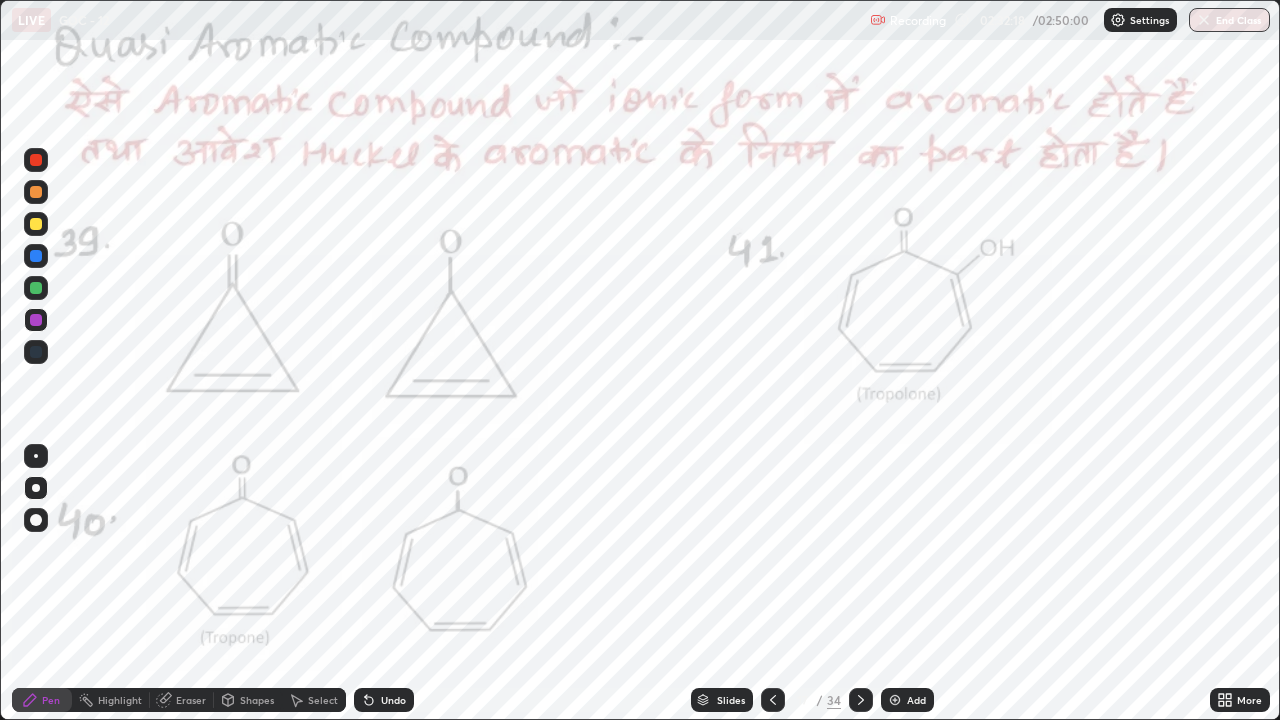 click on "Undo" at bounding box center (384, 700) 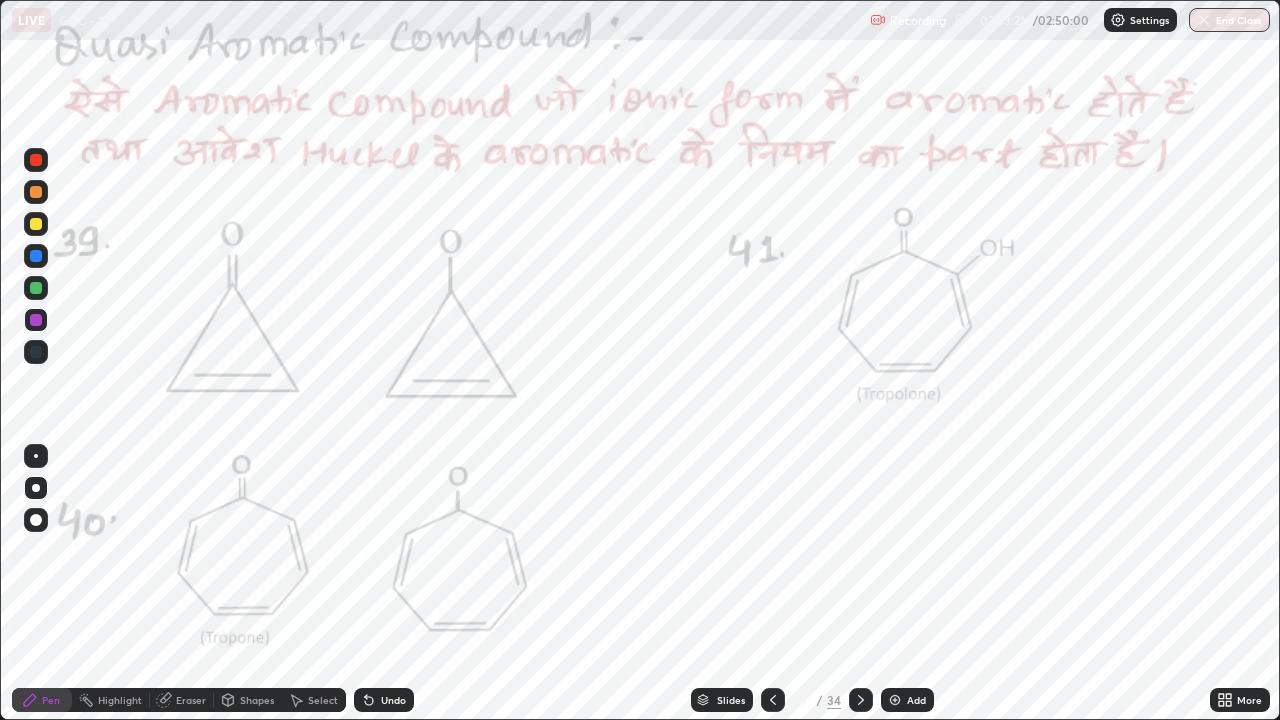 click 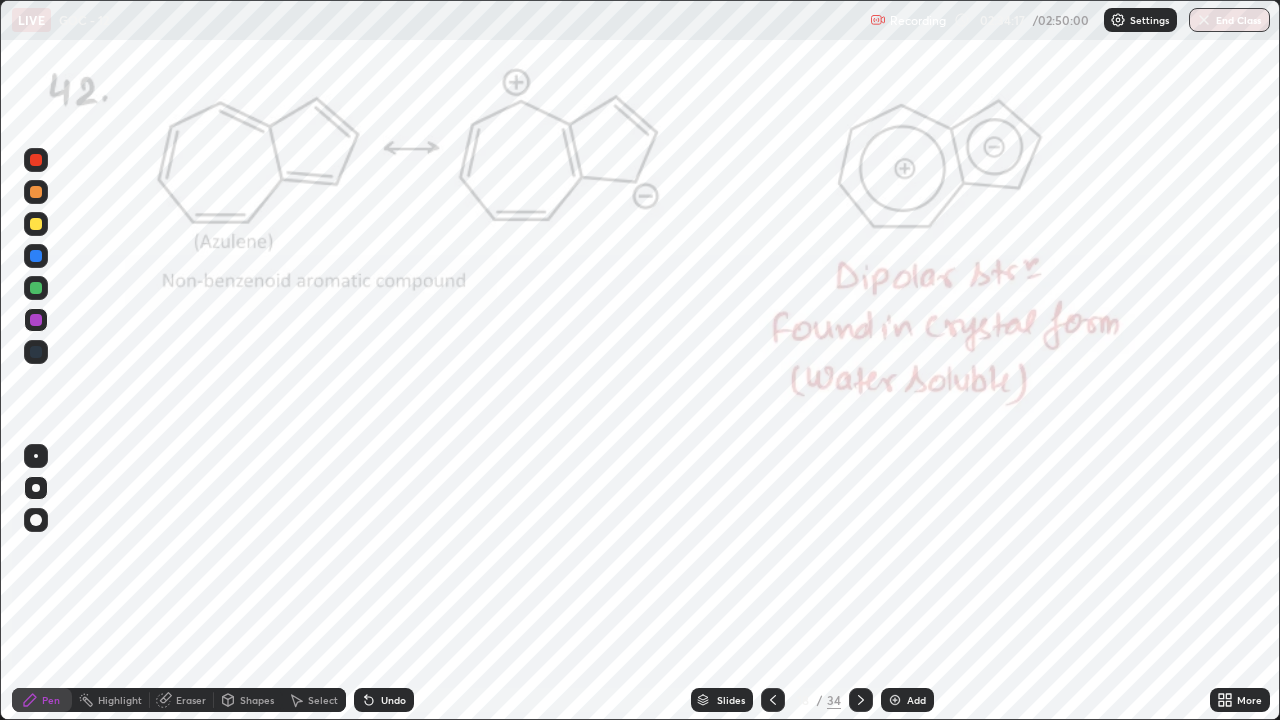 click at bounding box center (36, 224) 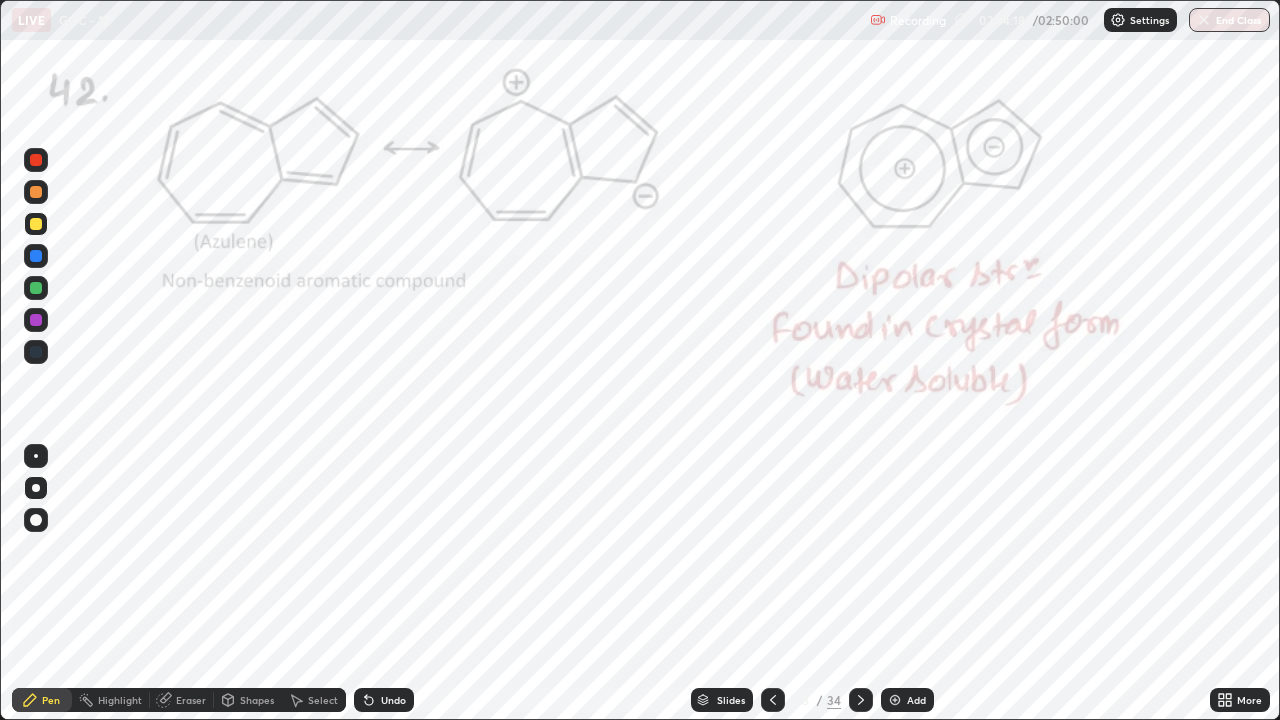 click on "Highlight" at bounding box center (120, 700) 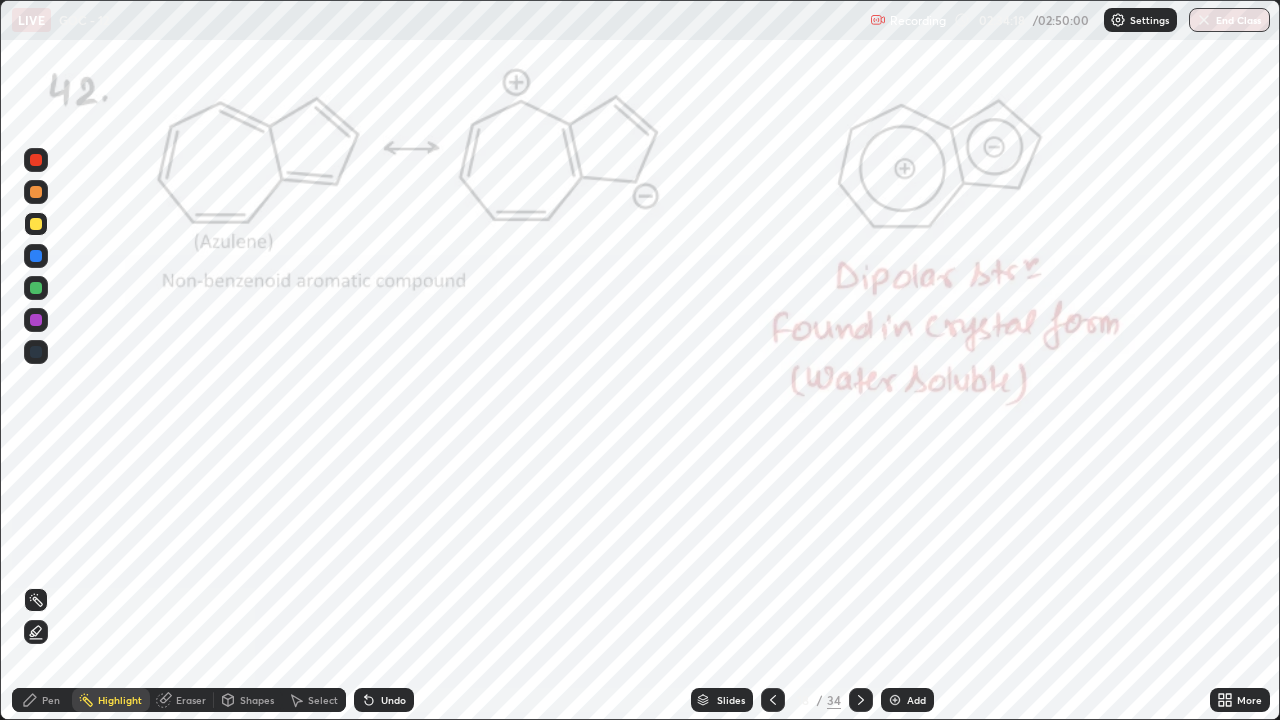 click 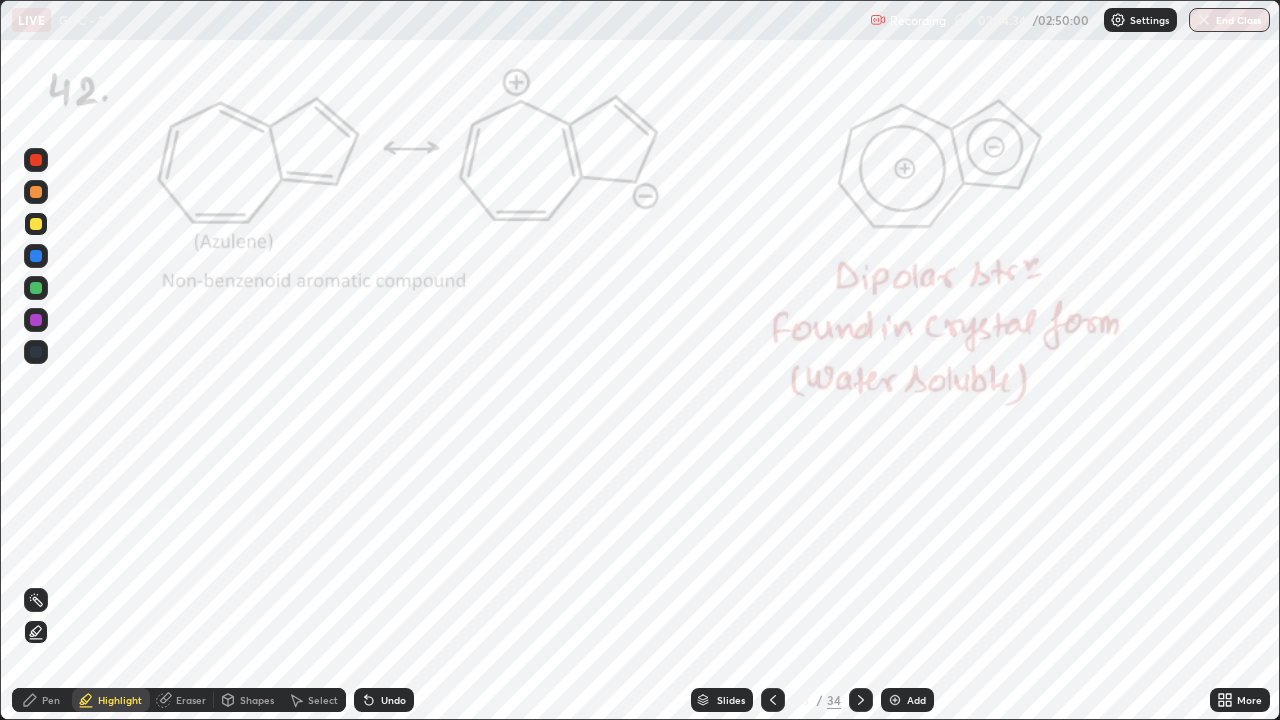 click at bounding box center [36, 160] 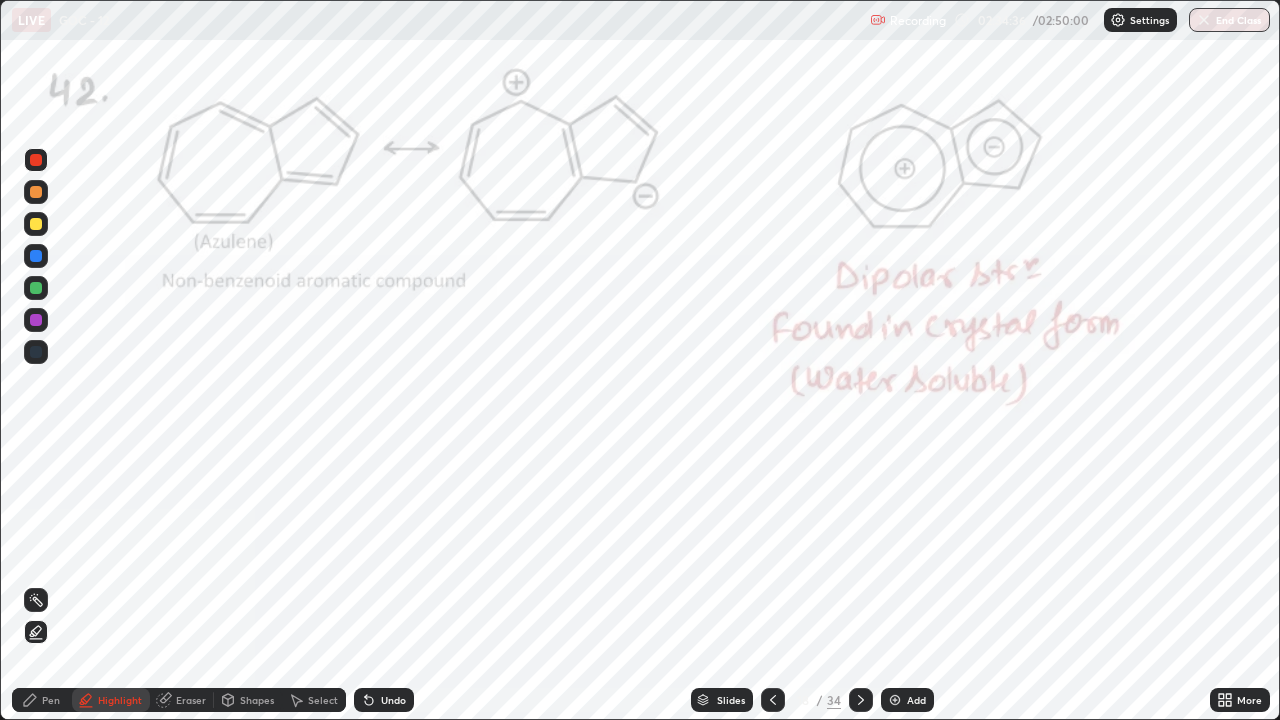 click at bounding box center (36, 160) 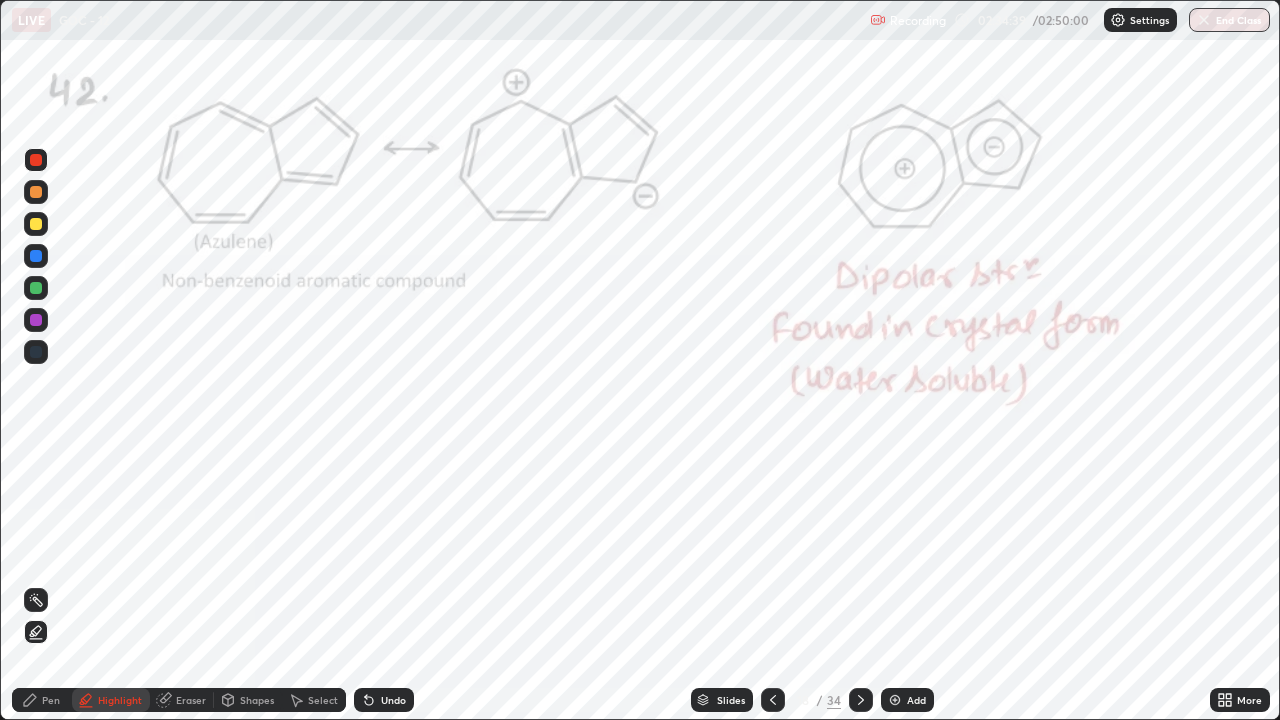 click on "Pen" at bounding box center (42, 700) 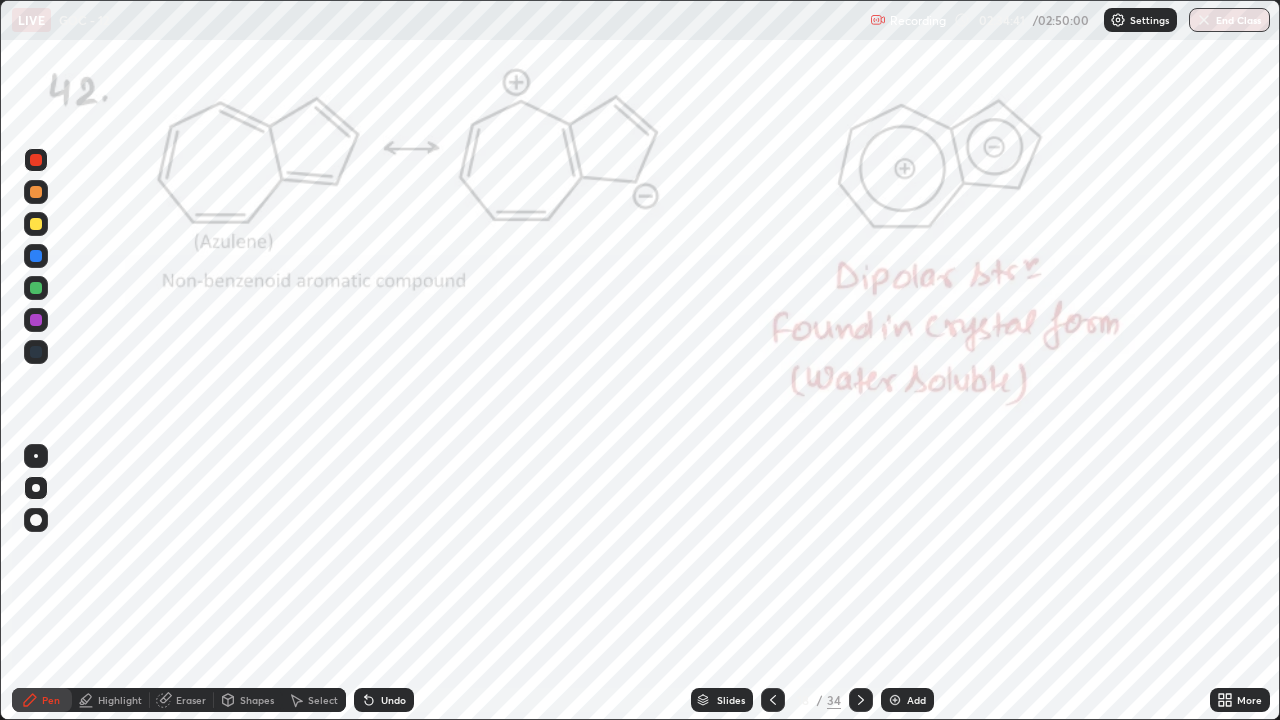 click on "Undo" at bounding box center [393, 700] 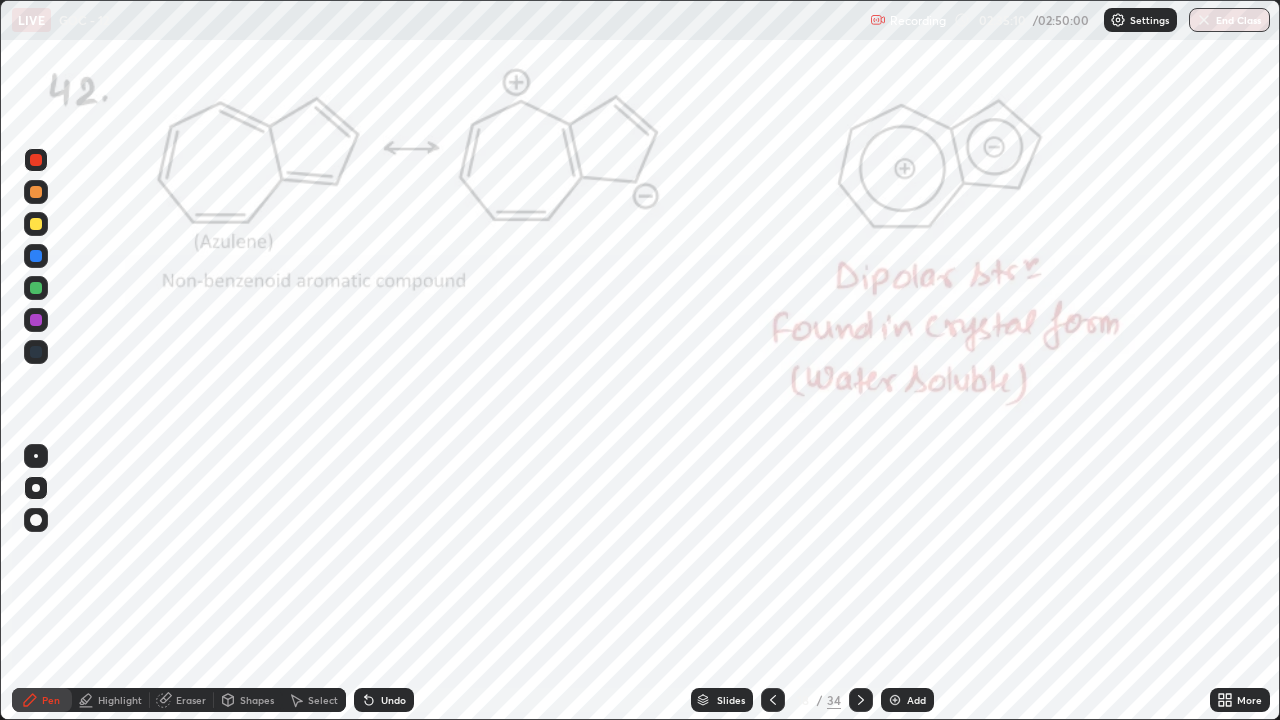 click on "Undo" at bounding box center (393, 700) 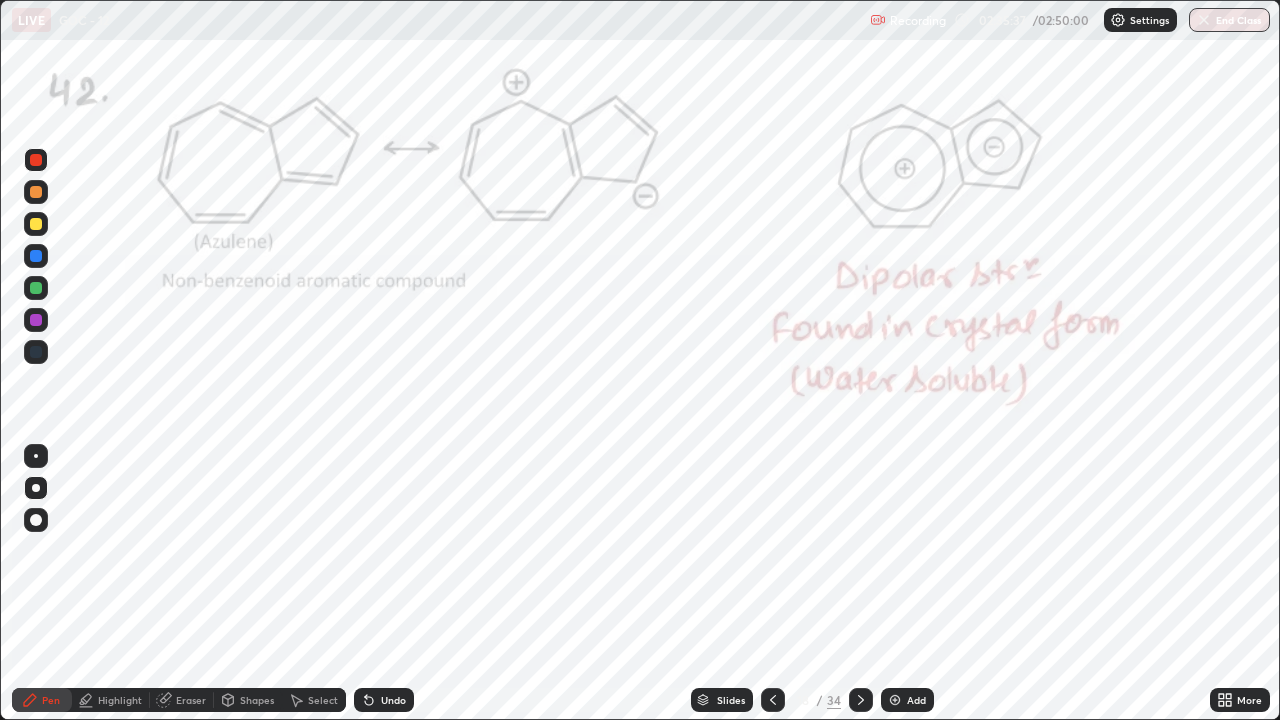 click on "Shapes" at bounding box center [257, 700] 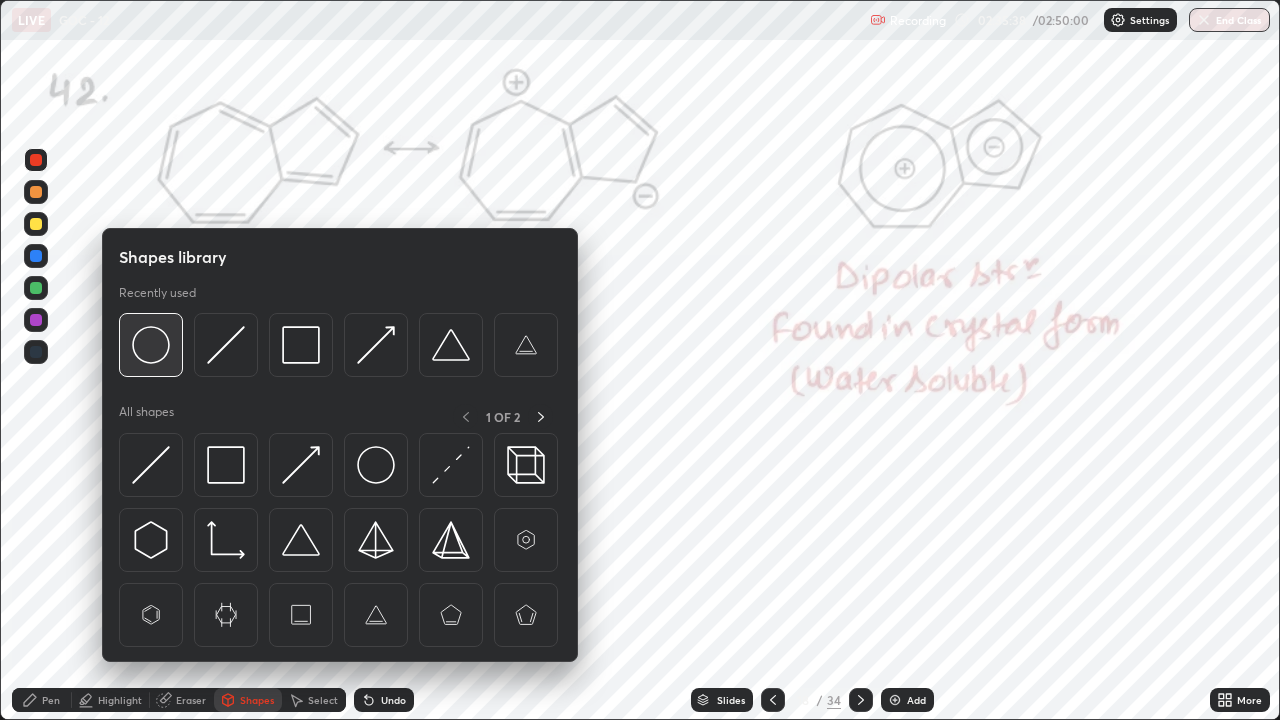 click at bounding box center [151, 345] 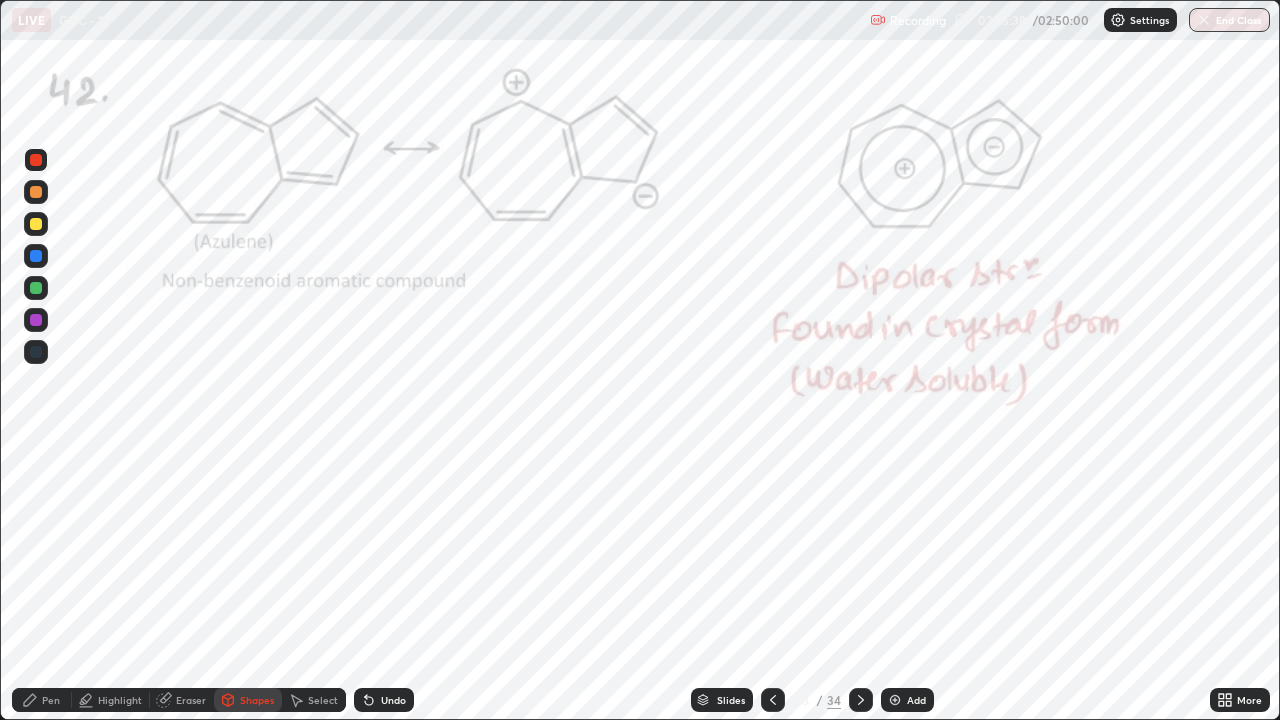 click at bounding box center (36, 288) 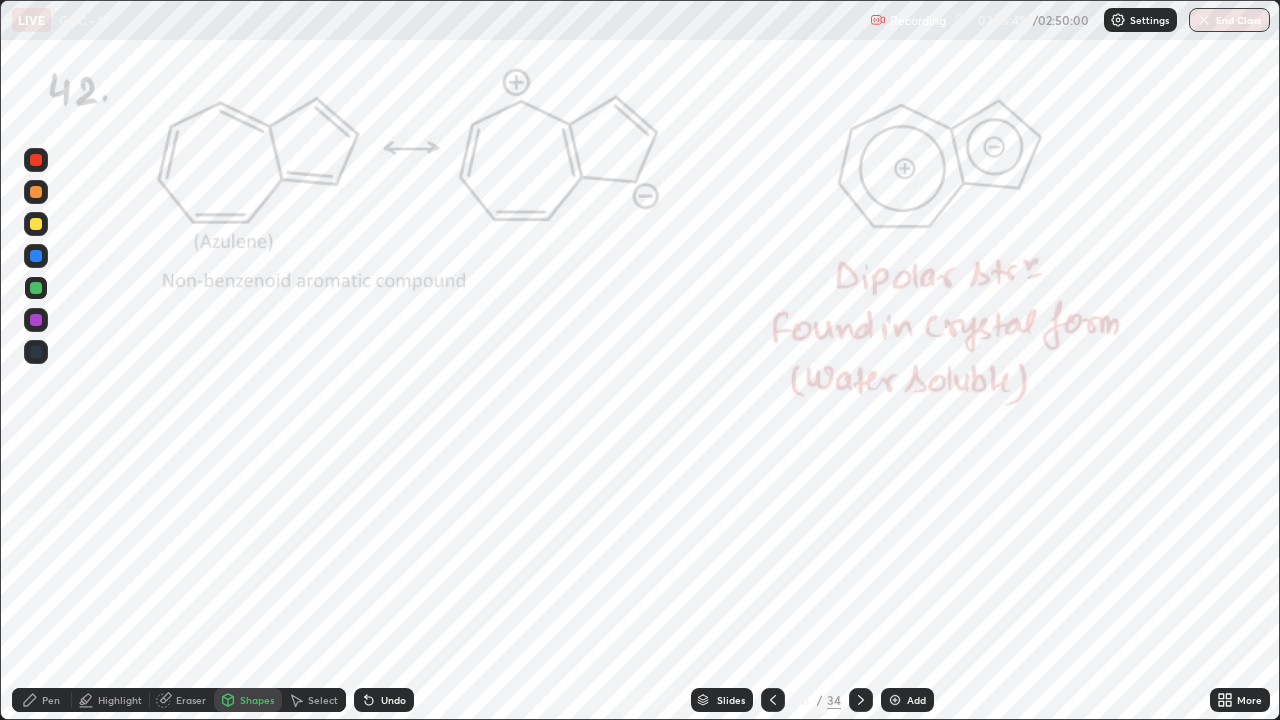 click at bounding box center (36, 160) 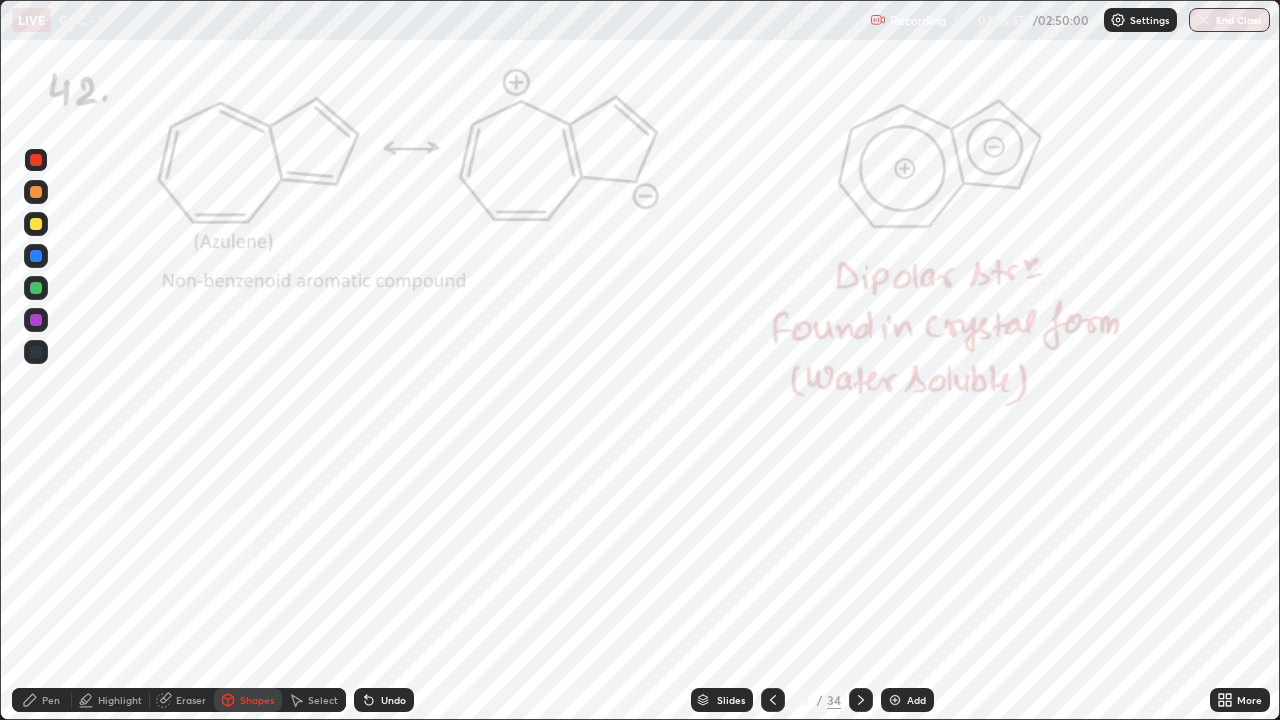 click on "Pen" at bounding box center (51, 700) 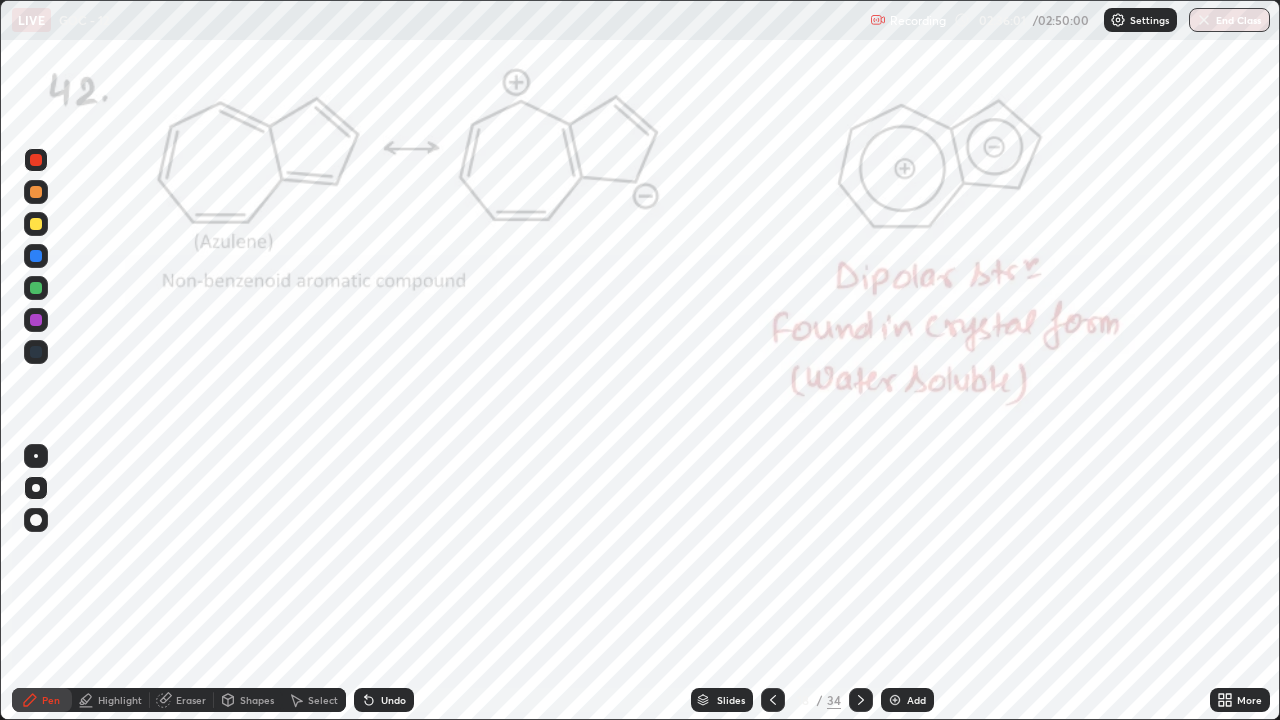 click at bounding box center [36, 160] 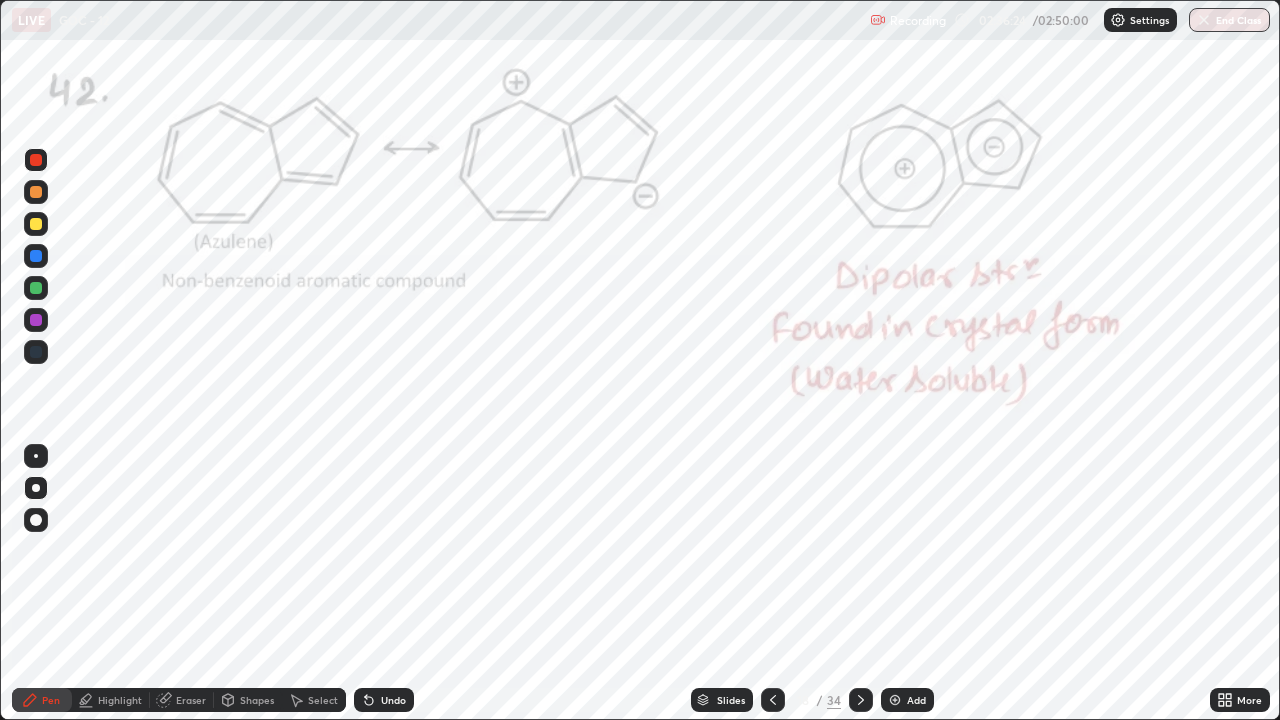 click at bounding box center [36, 320] 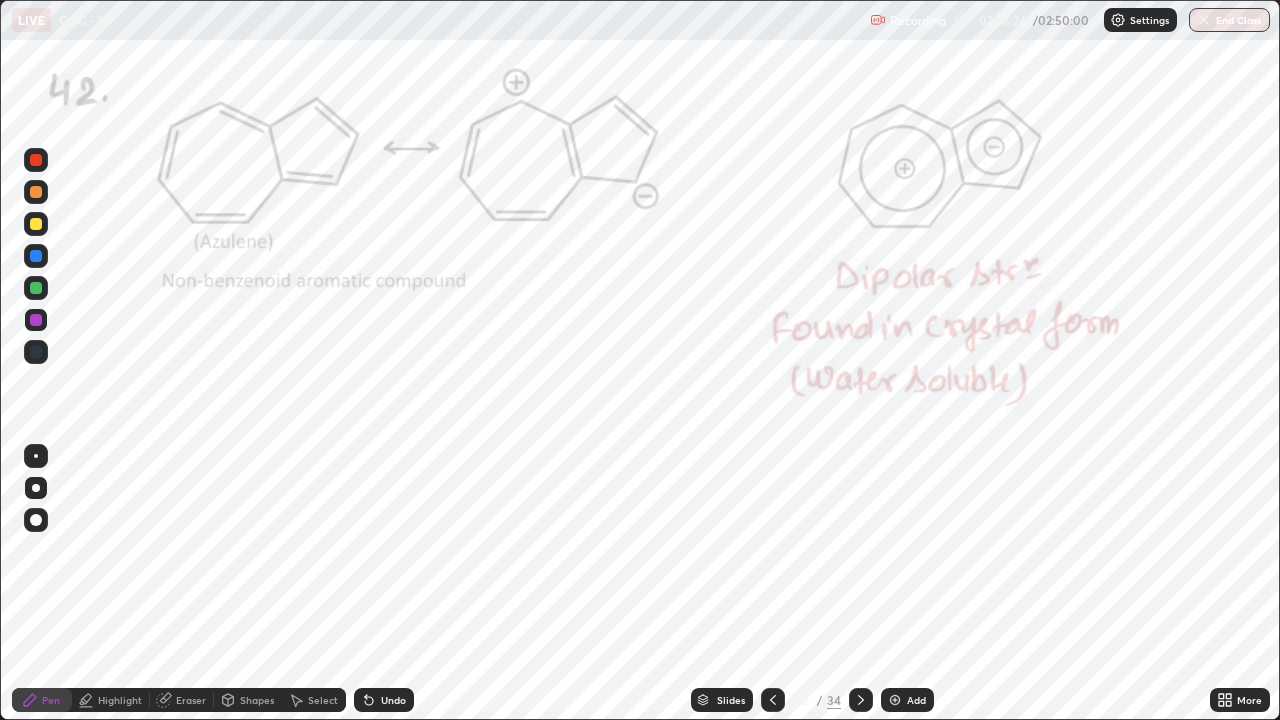 click on "Pen" at bounding box center (42, 700) 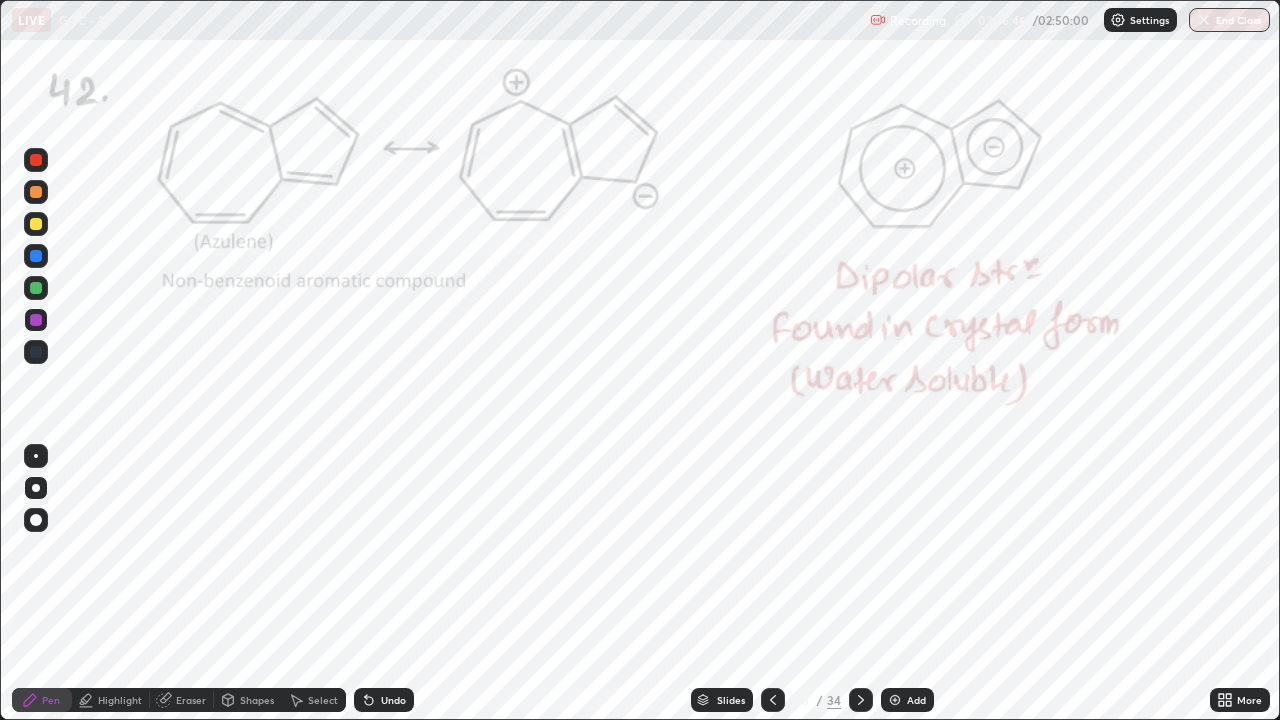 click at bounding box center [36, 160] 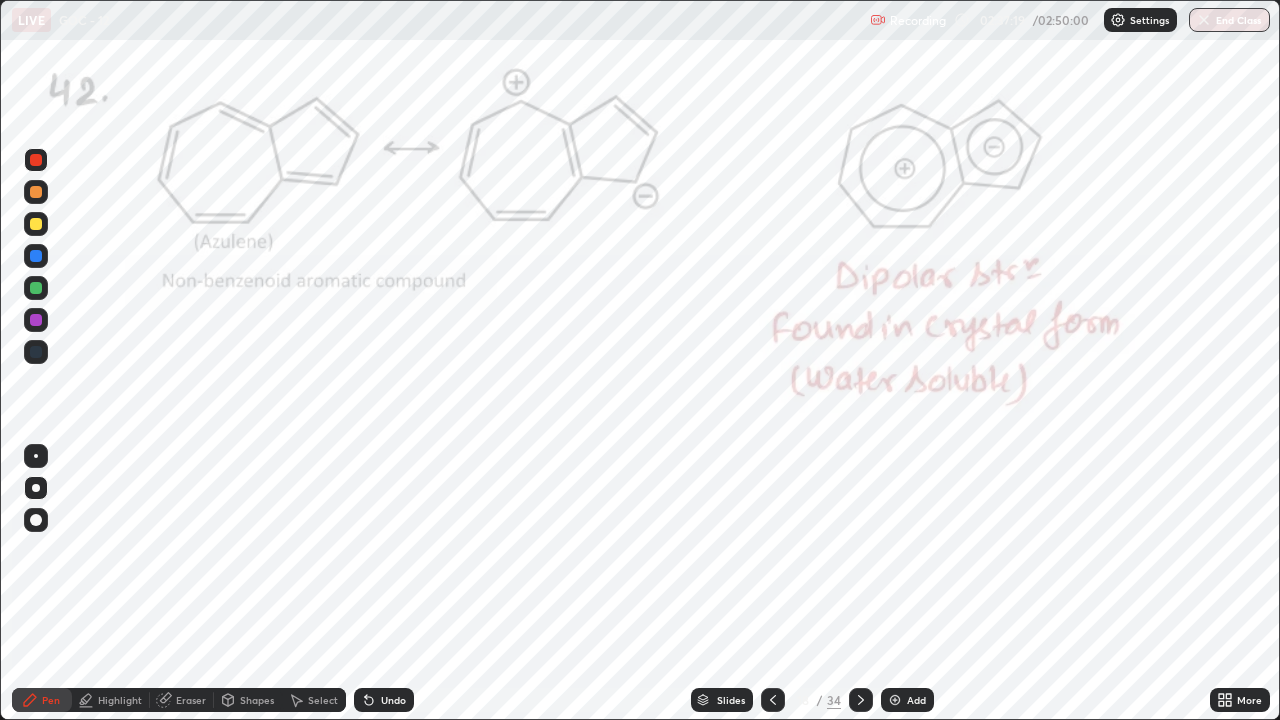 click on "Undo" at bounding box center (393, 700) 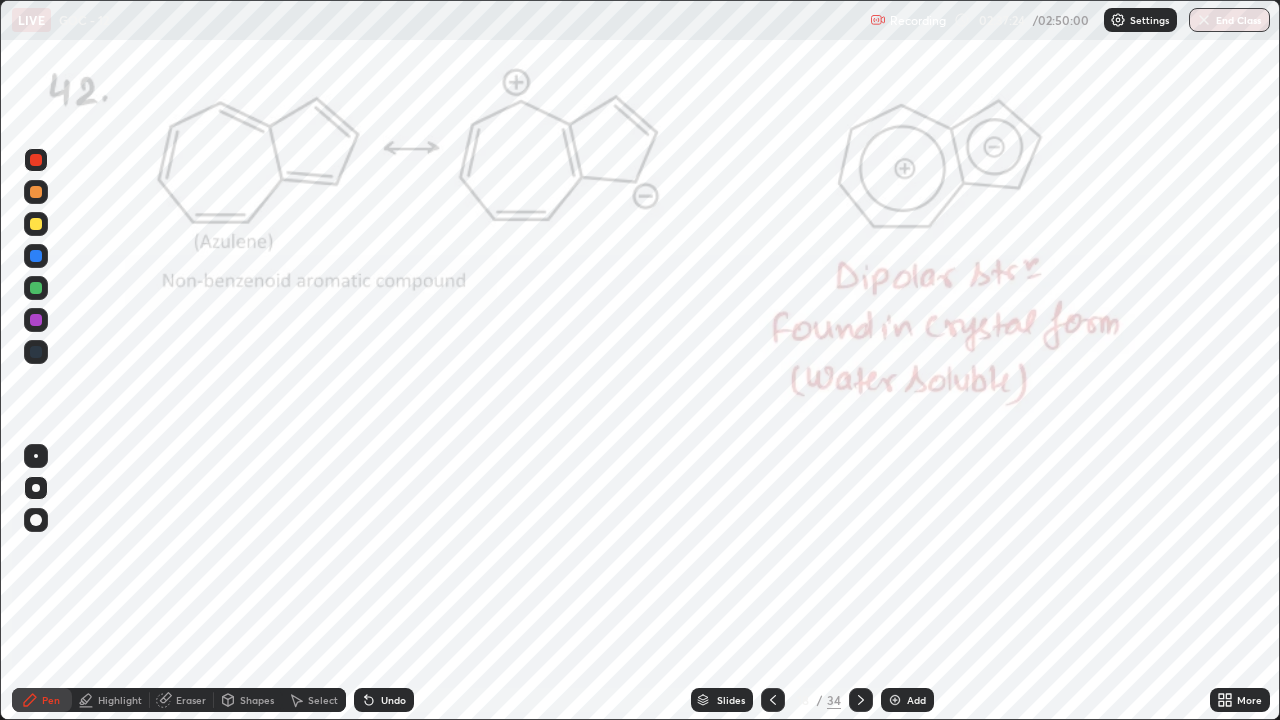 click on "Highlight" at bounding box center (120, 700) 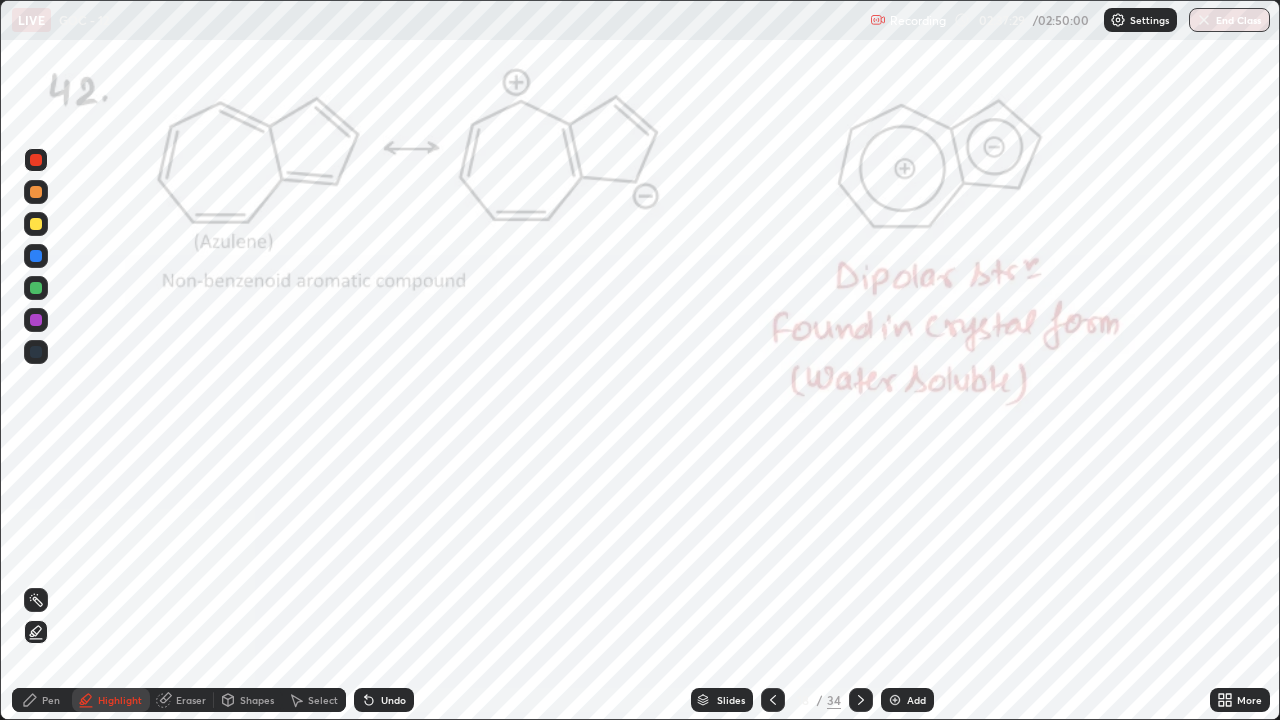 click on "Undo" at bounding box center (384, 700) 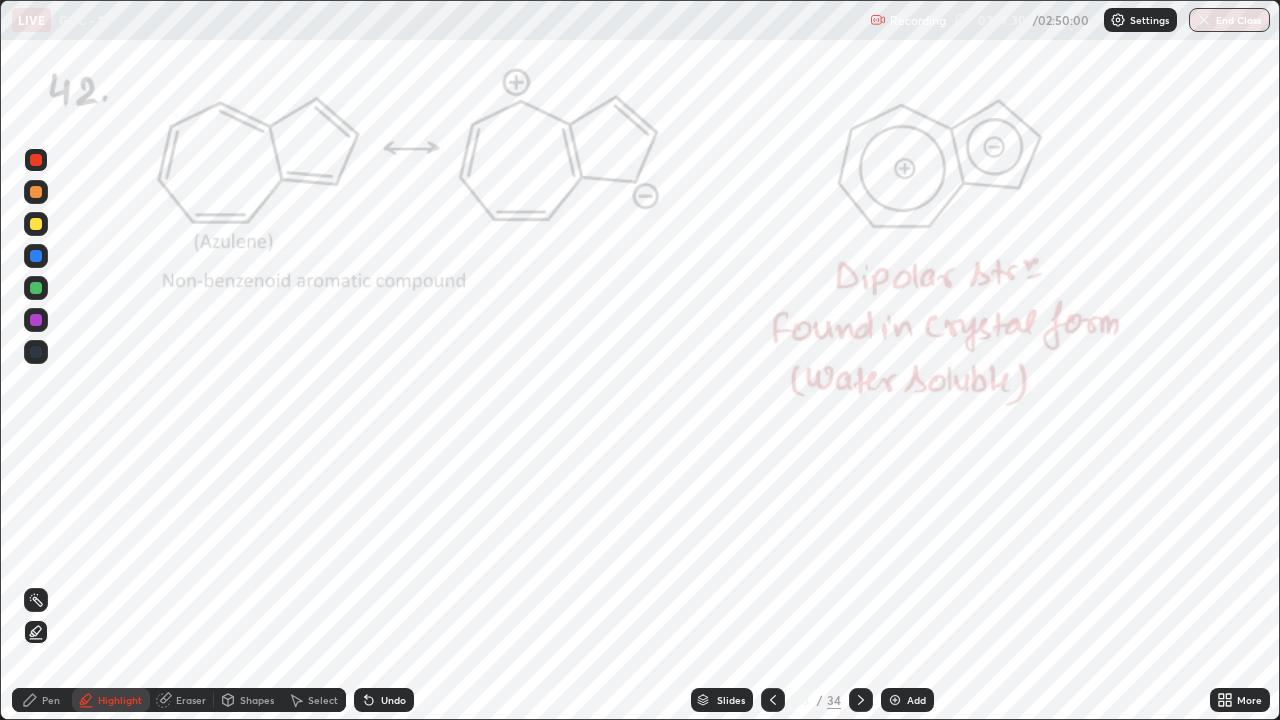 click 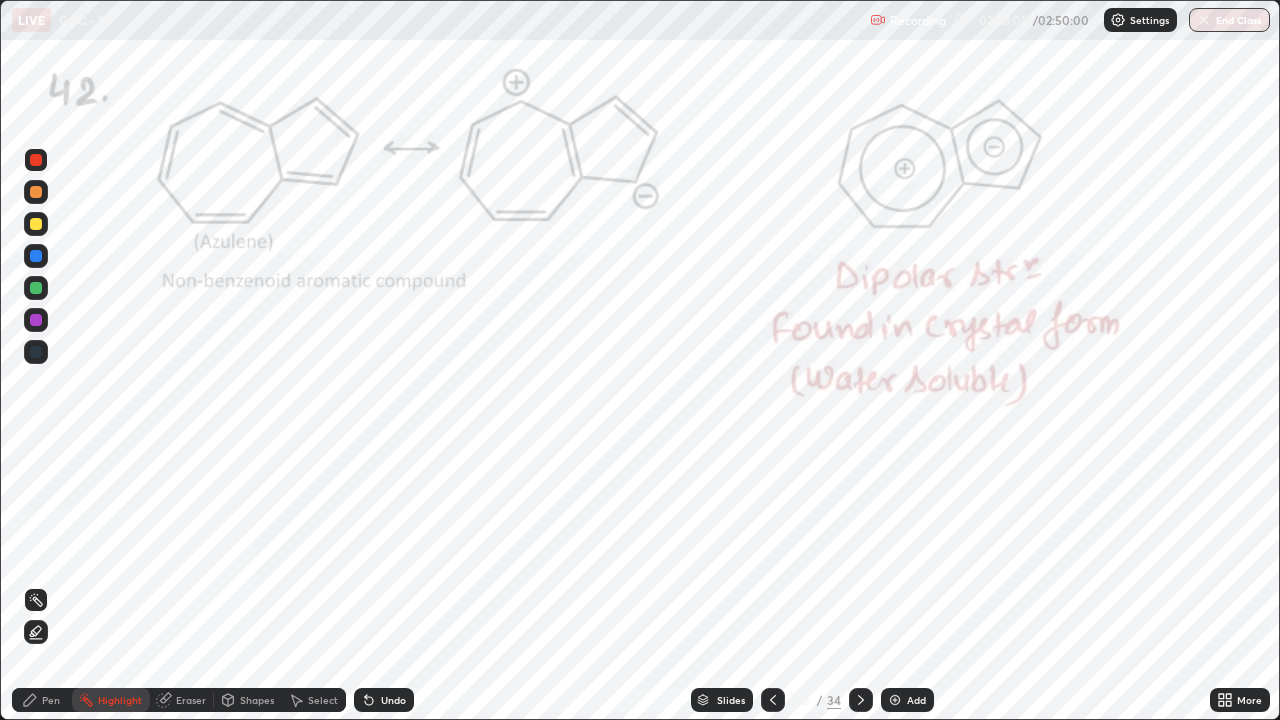 click on "Pen" at bounding box center (42, 700) 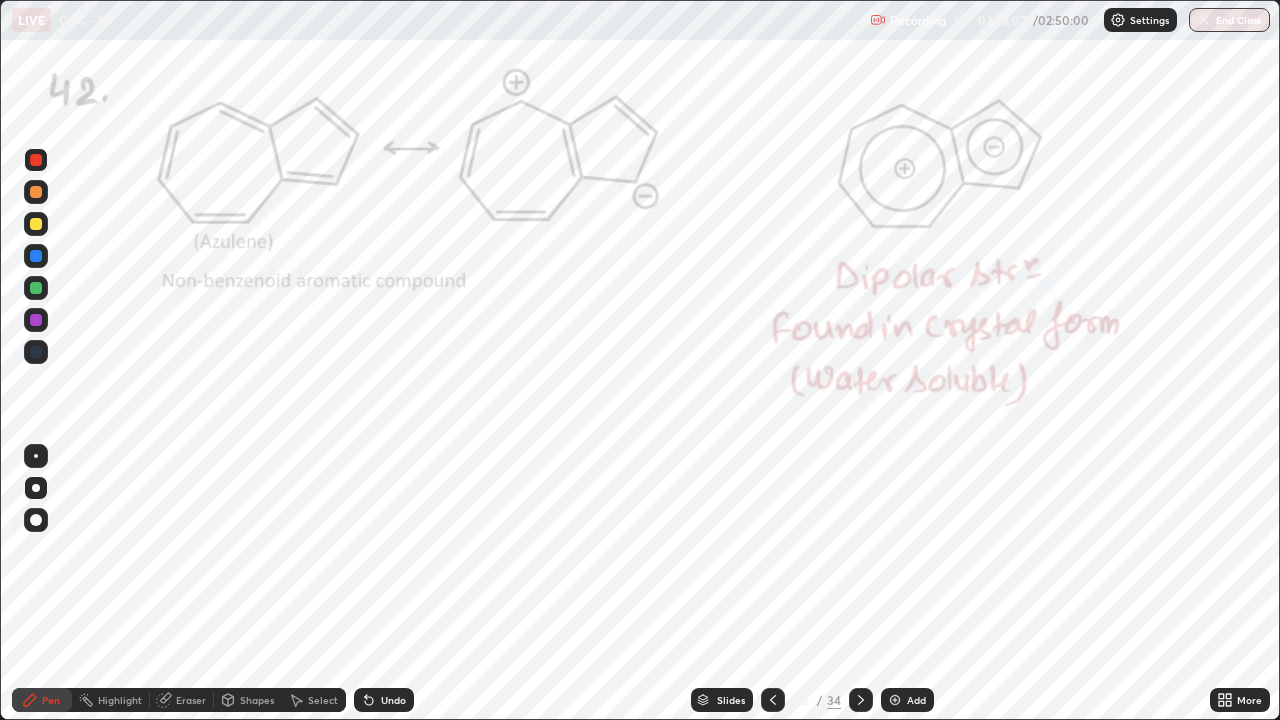 click at bounding box center (36, 256) 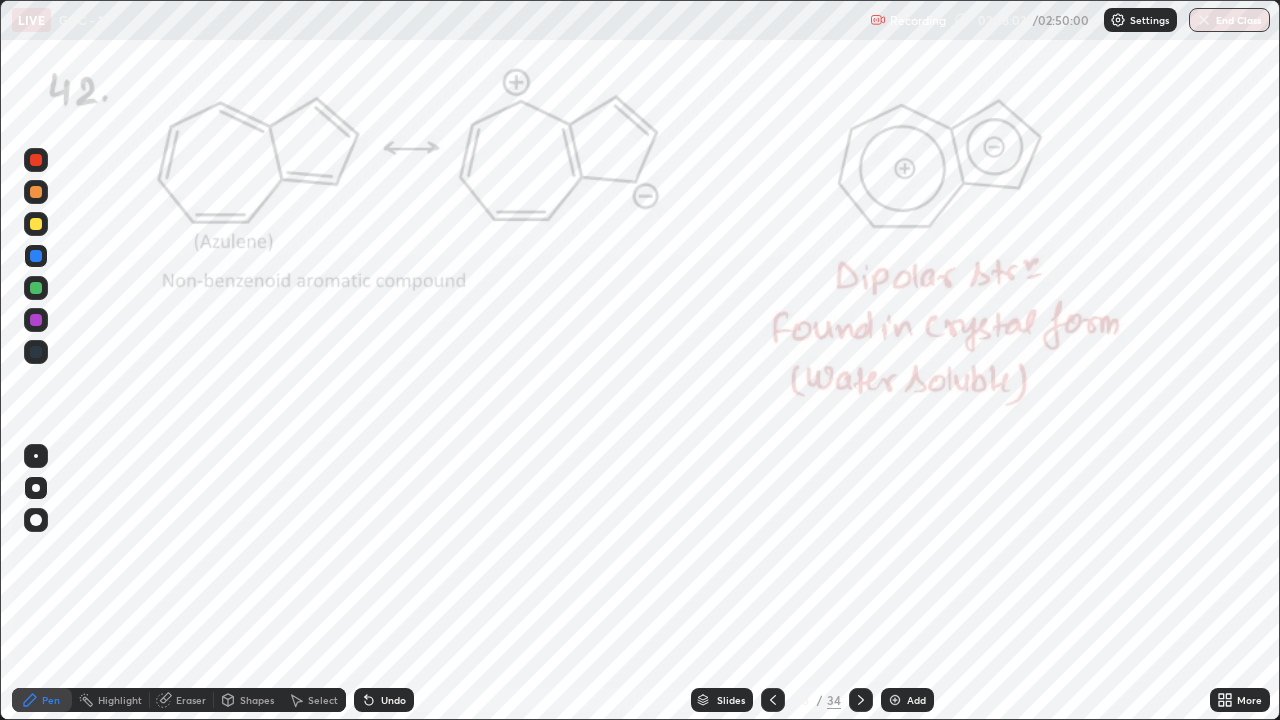 click at bounding box center [36, 256] 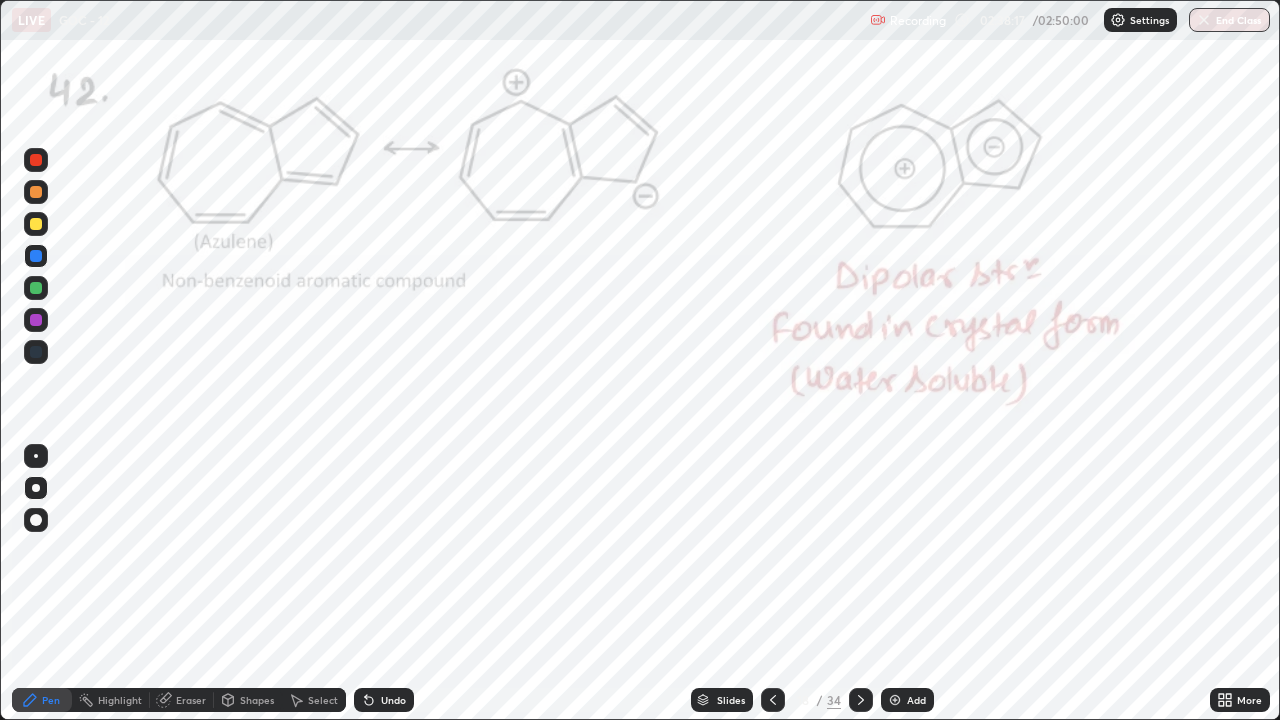 click on "Undo" at bounding box center (384, 700) 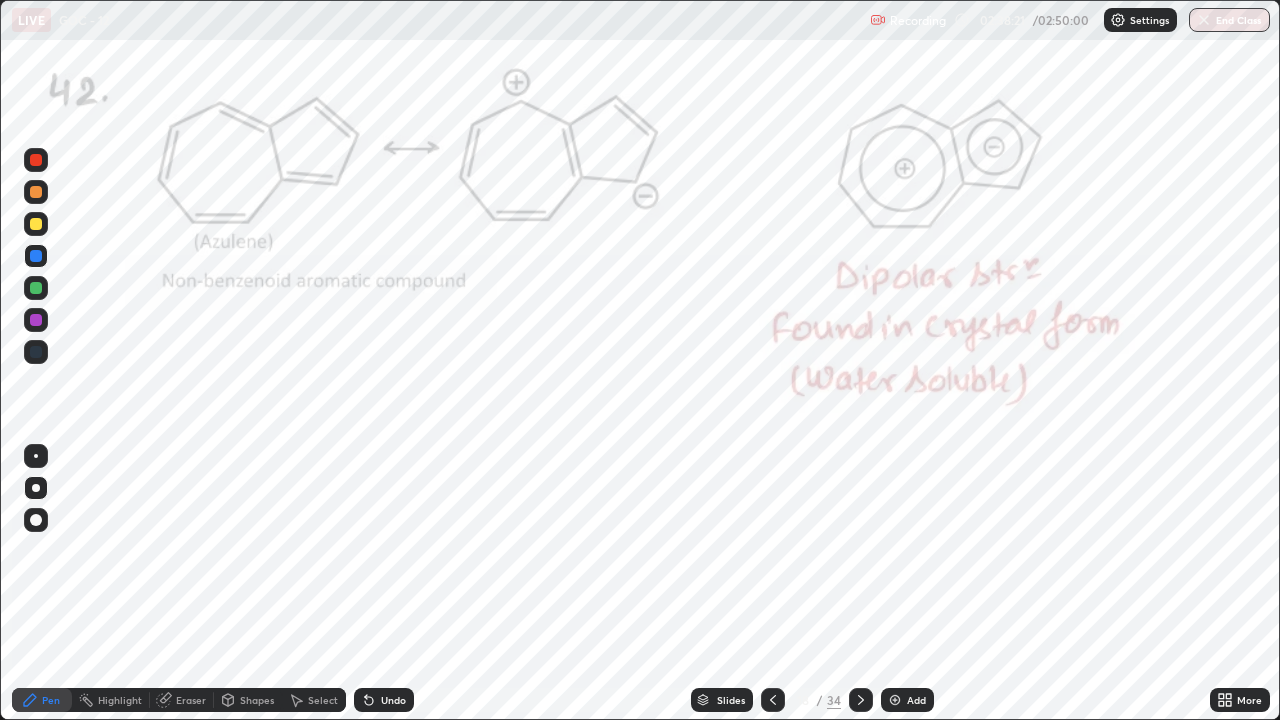 click on "Undo" at bounding box center [384, 700] 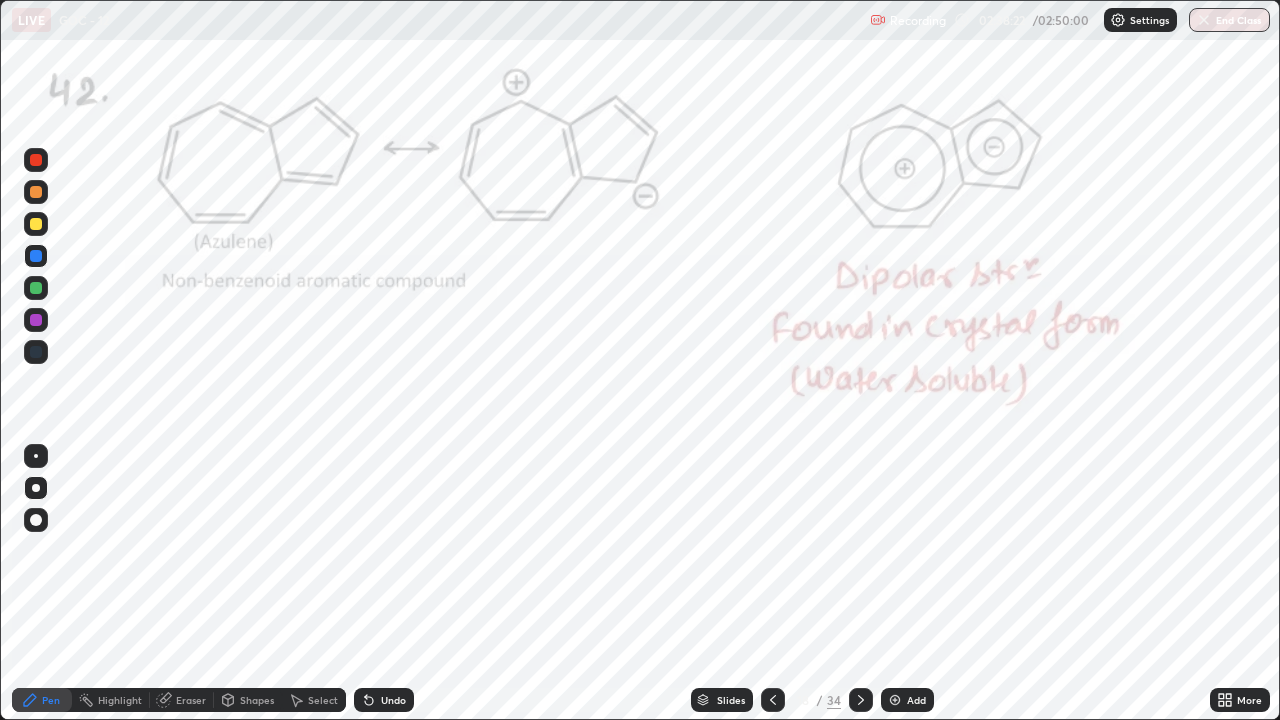 click on "Undo" at bounding box center [380, 700] 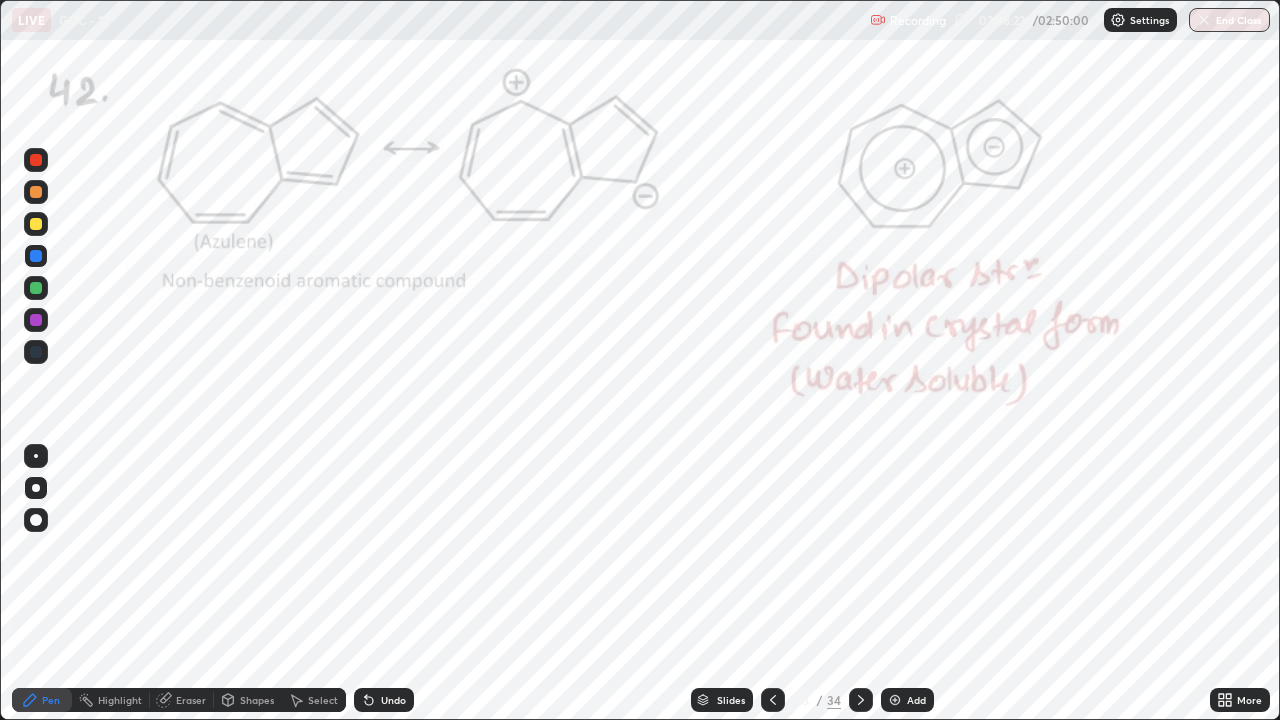click on "Undo" at bounding box center (384, 700) 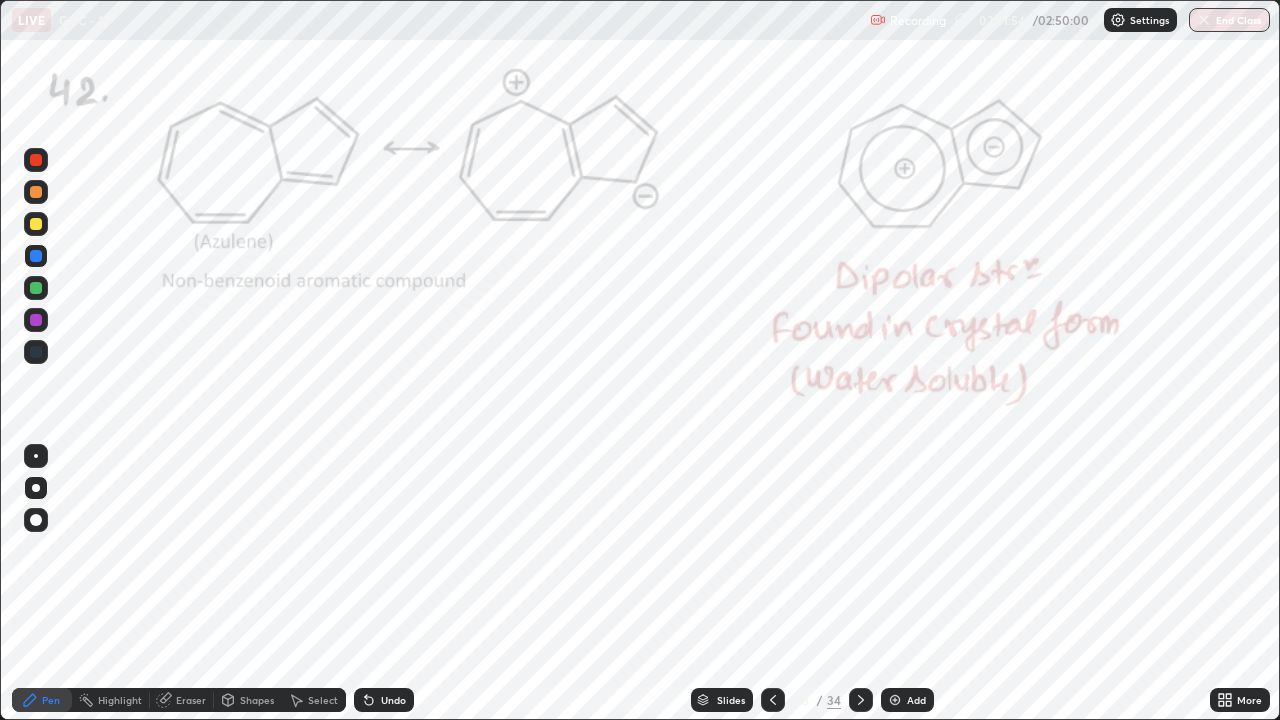 click 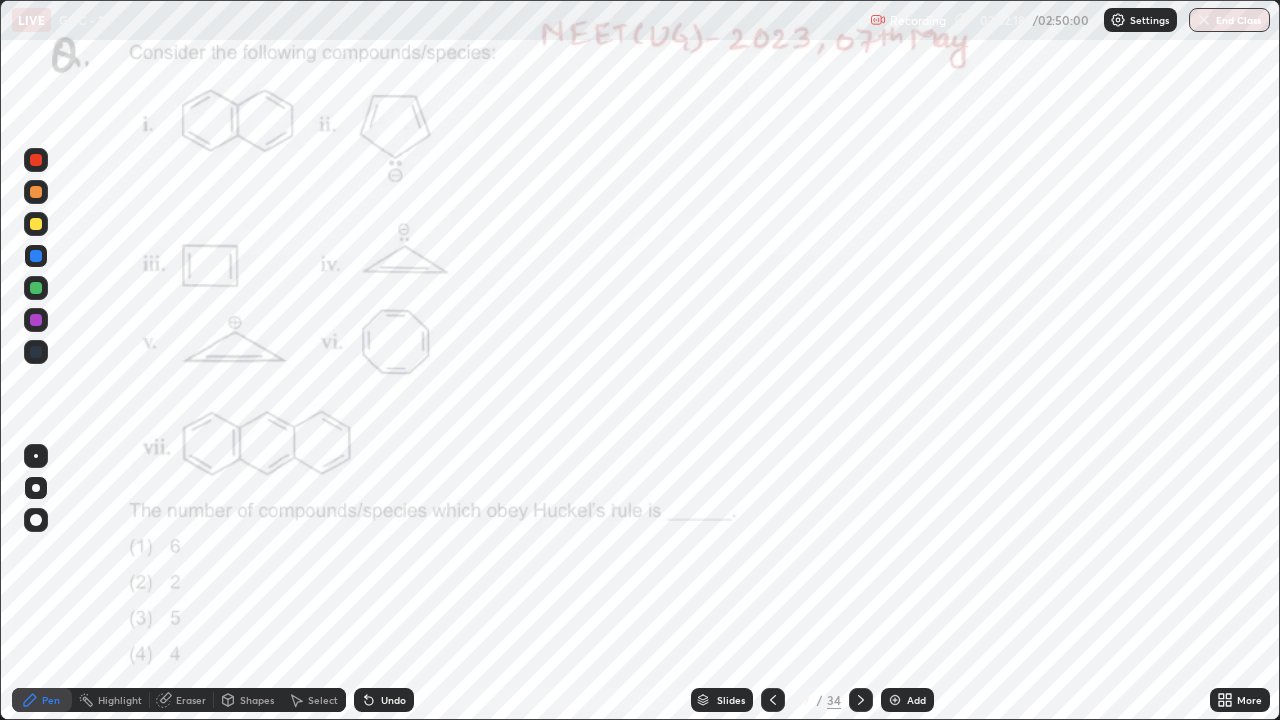 click at bounding box center [36, 160] 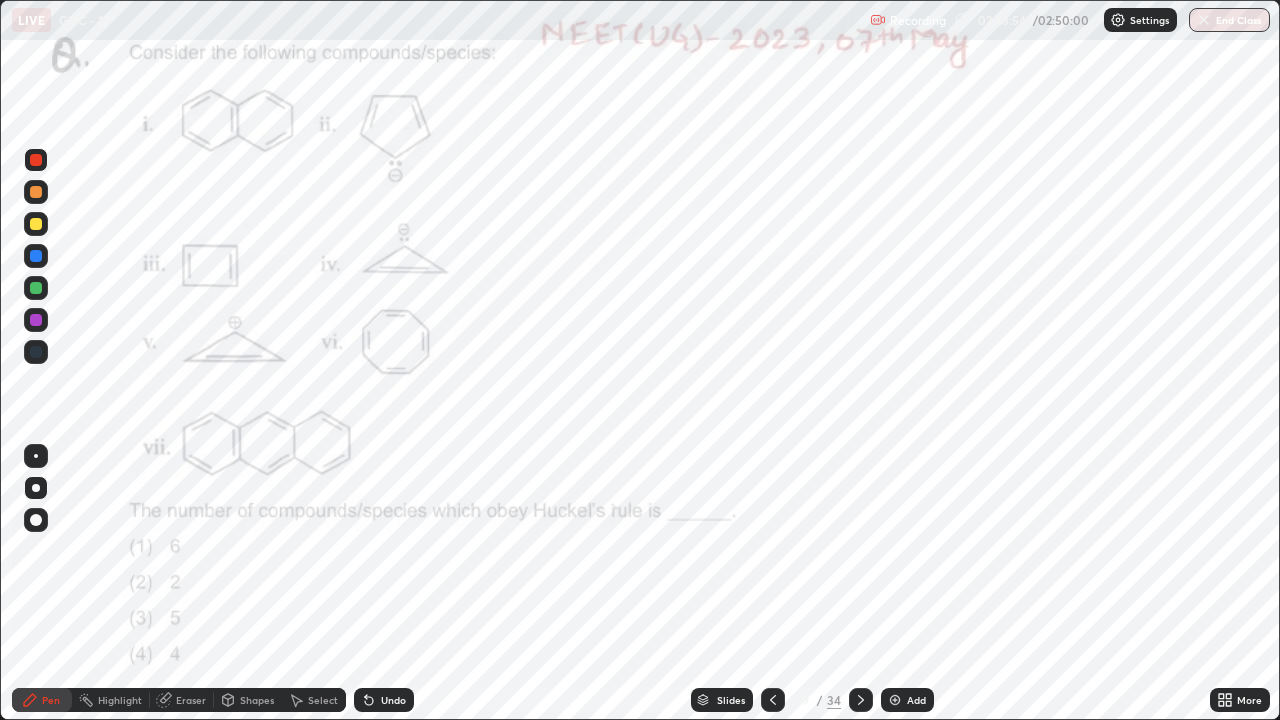 click on "Highlight" at bounding box center (120, 700) 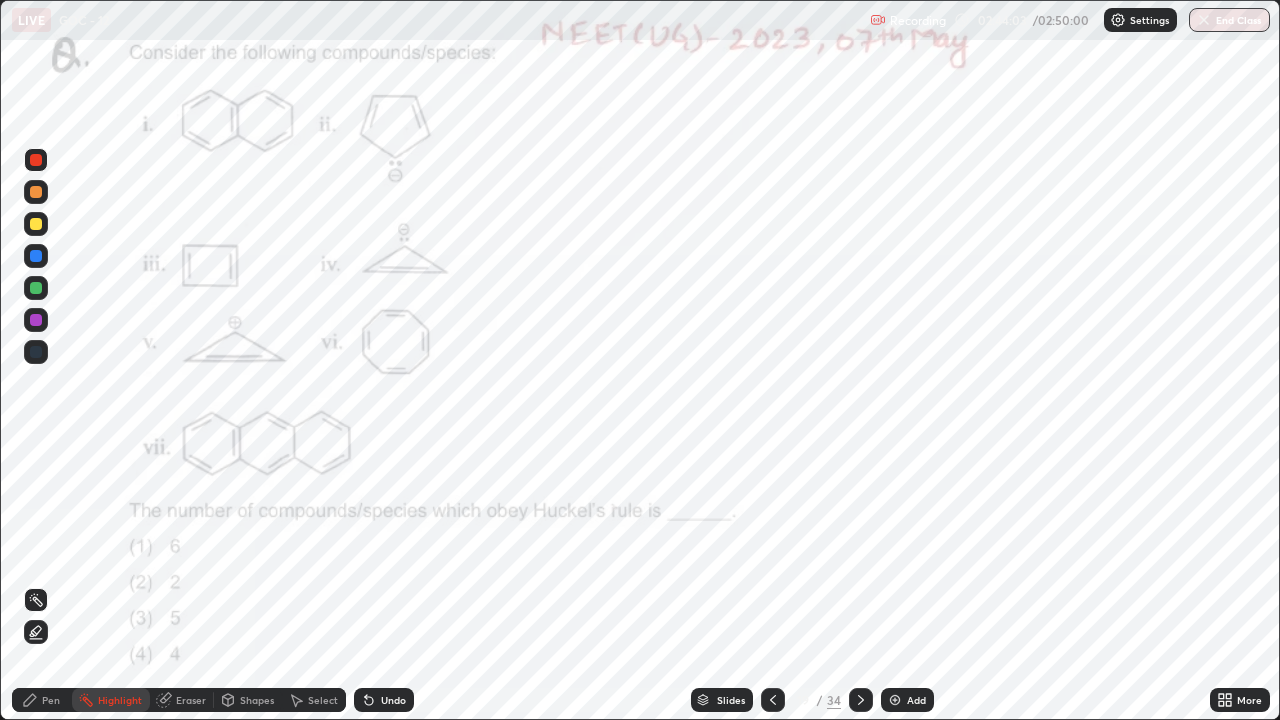 click 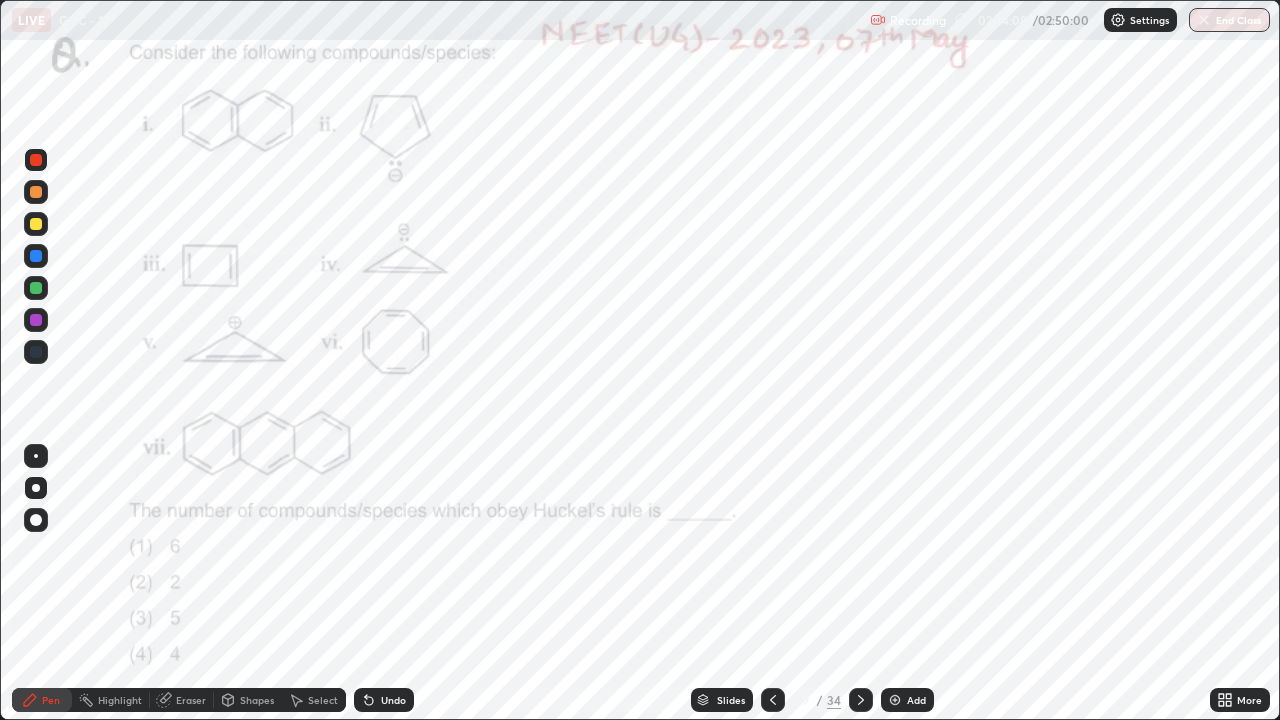 click 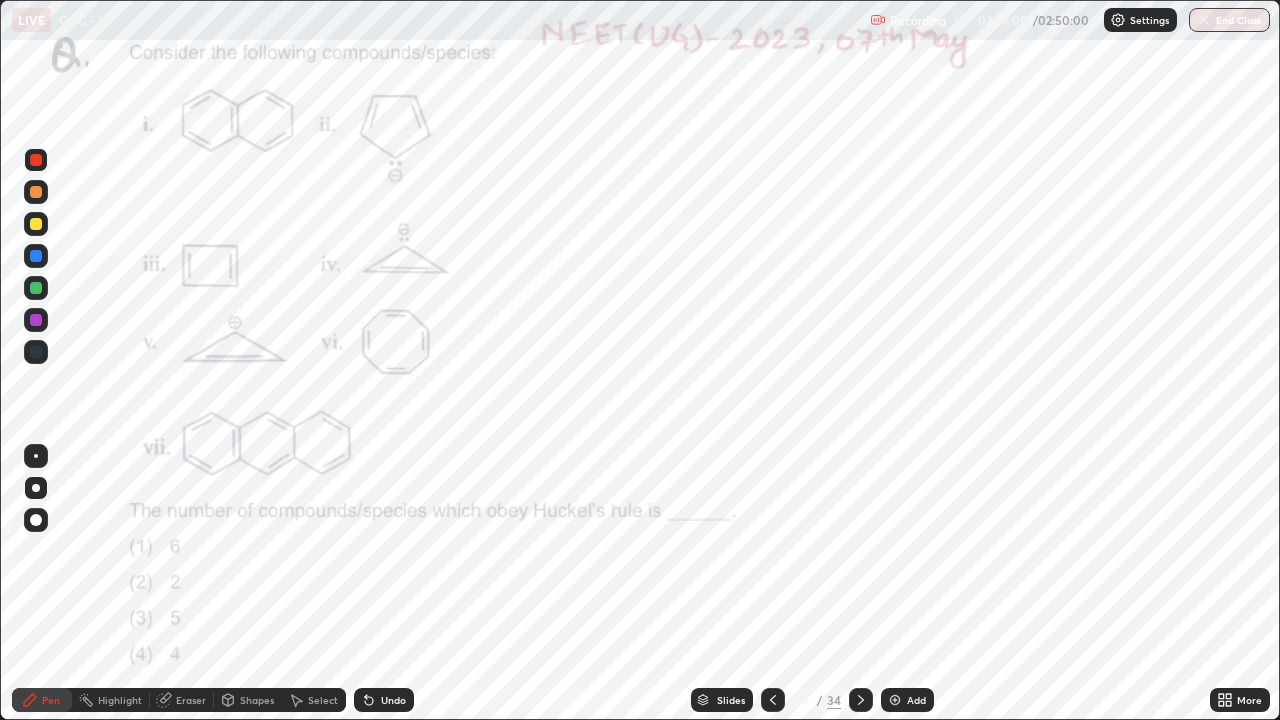 click at bounding box center (861, 700) 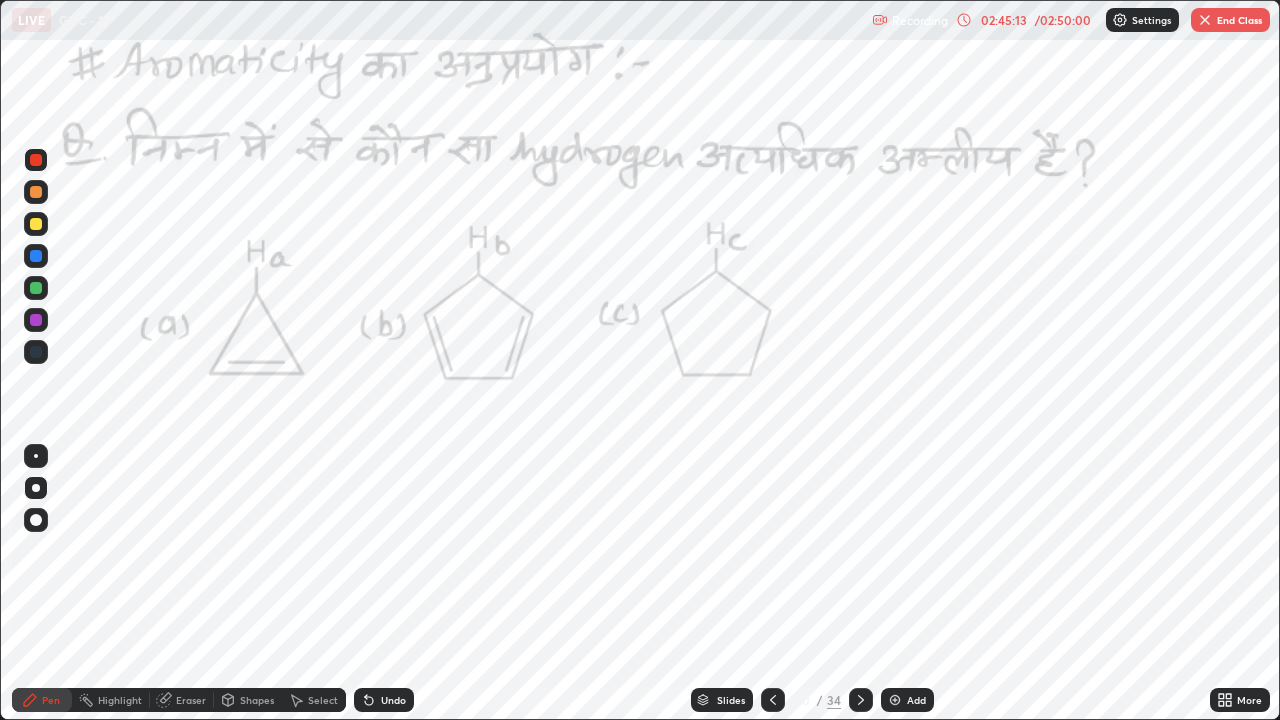 click 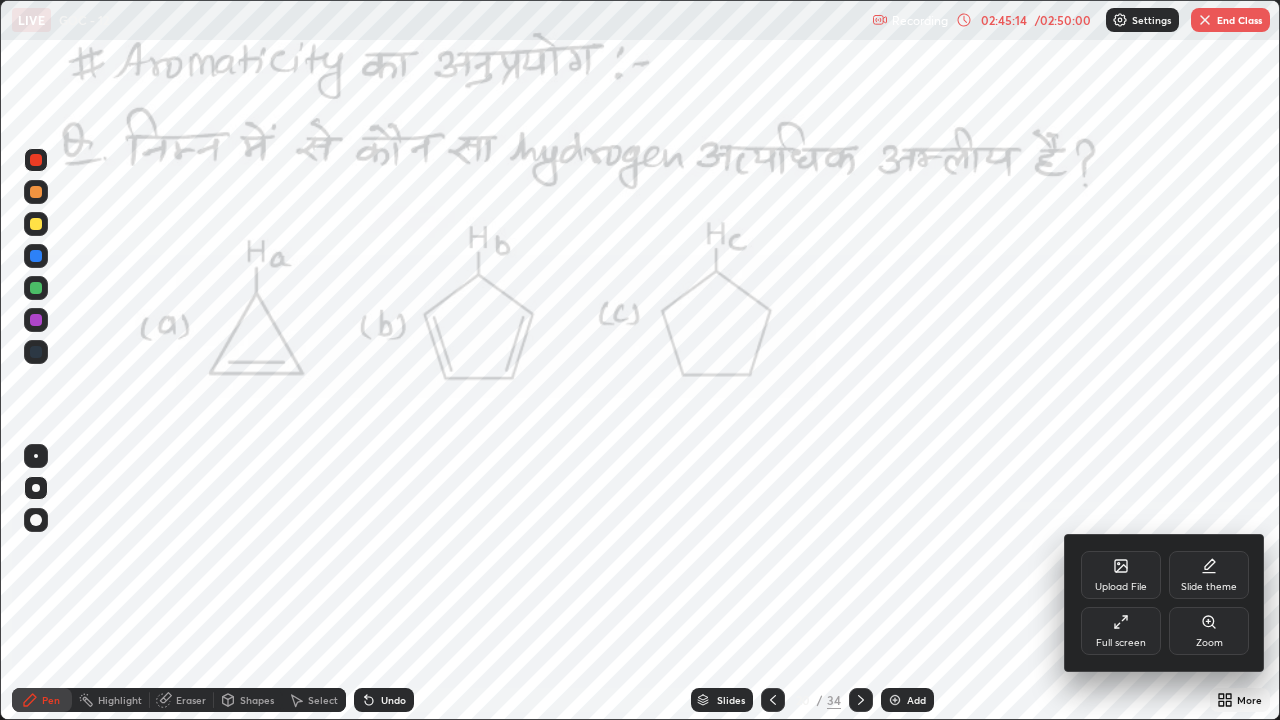 click on "Full screen" at bounding box center (1121, 631) 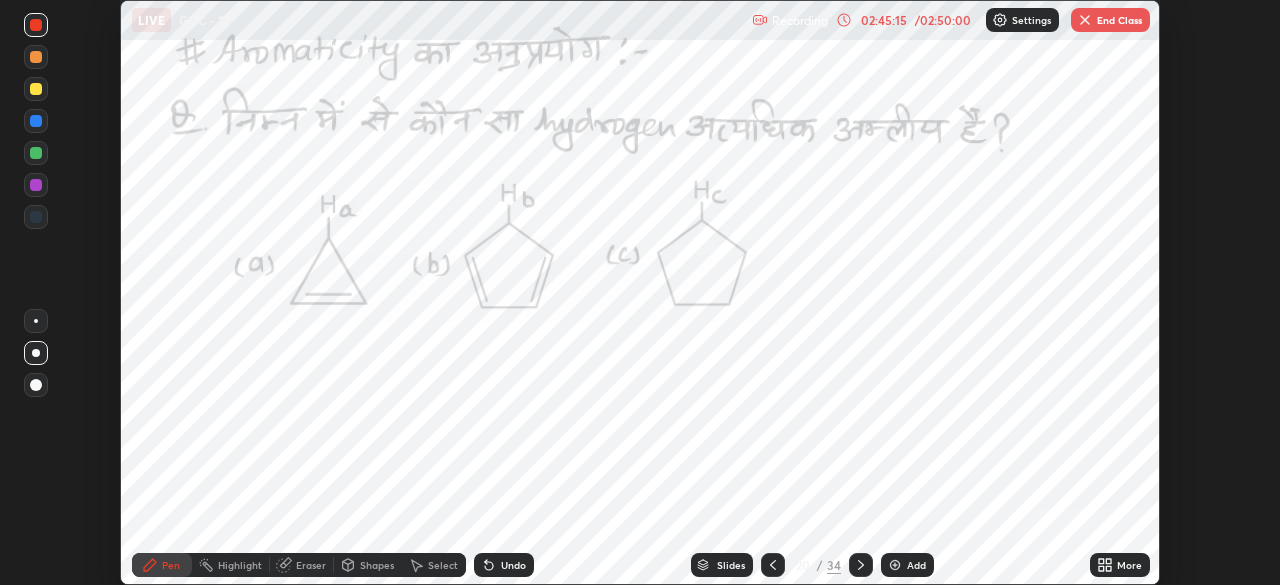 scroll, scrollTop: 585, scrollLeft: 1280, axis: both 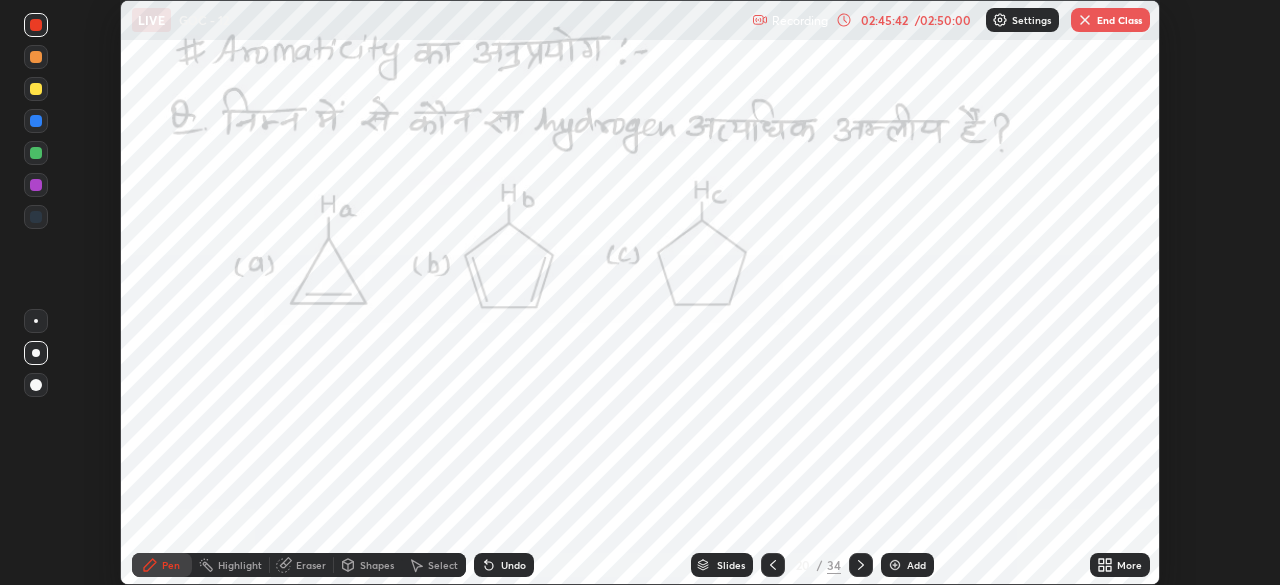 click 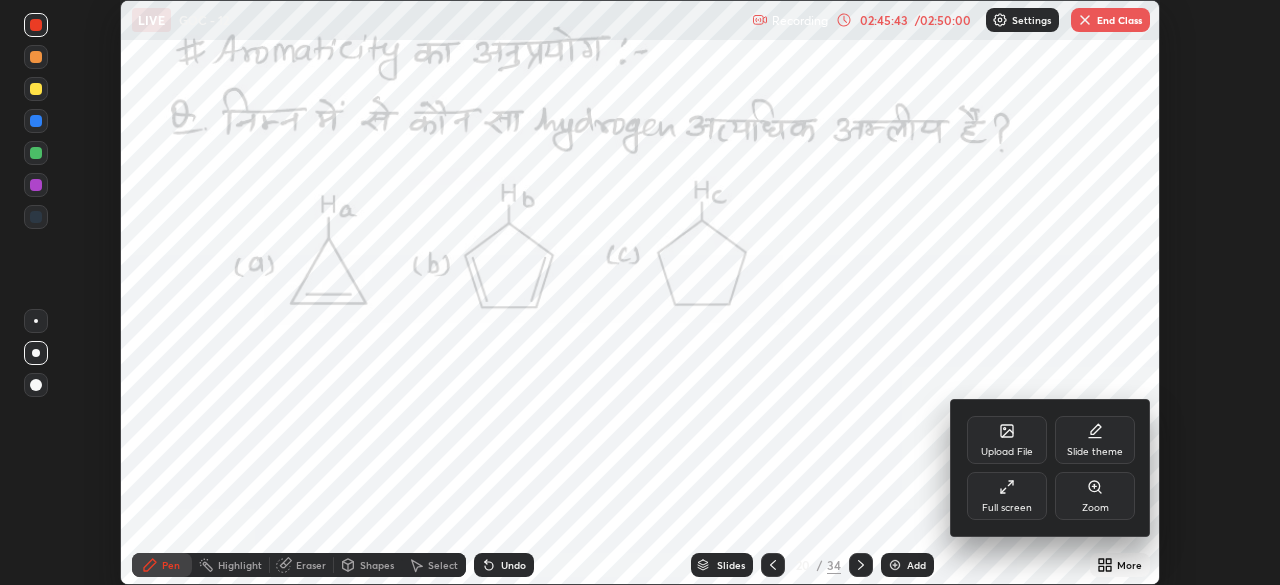 click on "Full screen" at bounding box center (1007, 508) 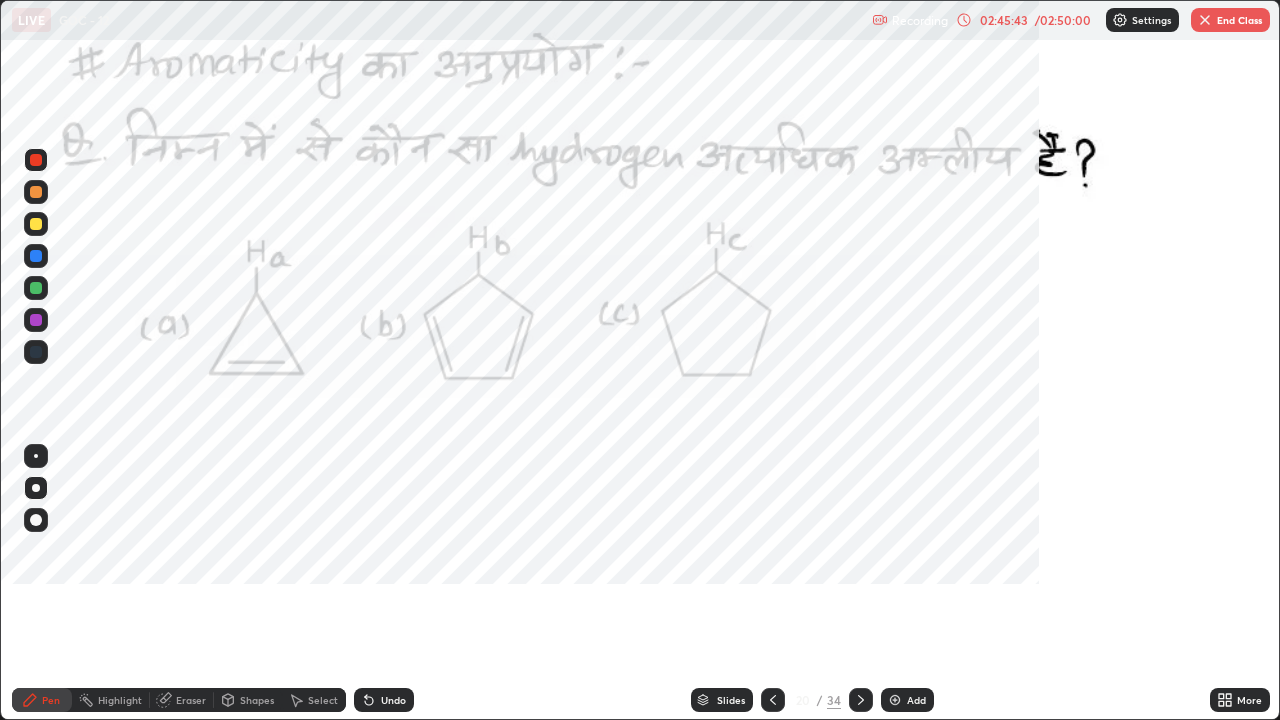 scroll, scrollTop: 99280, scrollLeft: 98720, axis: both 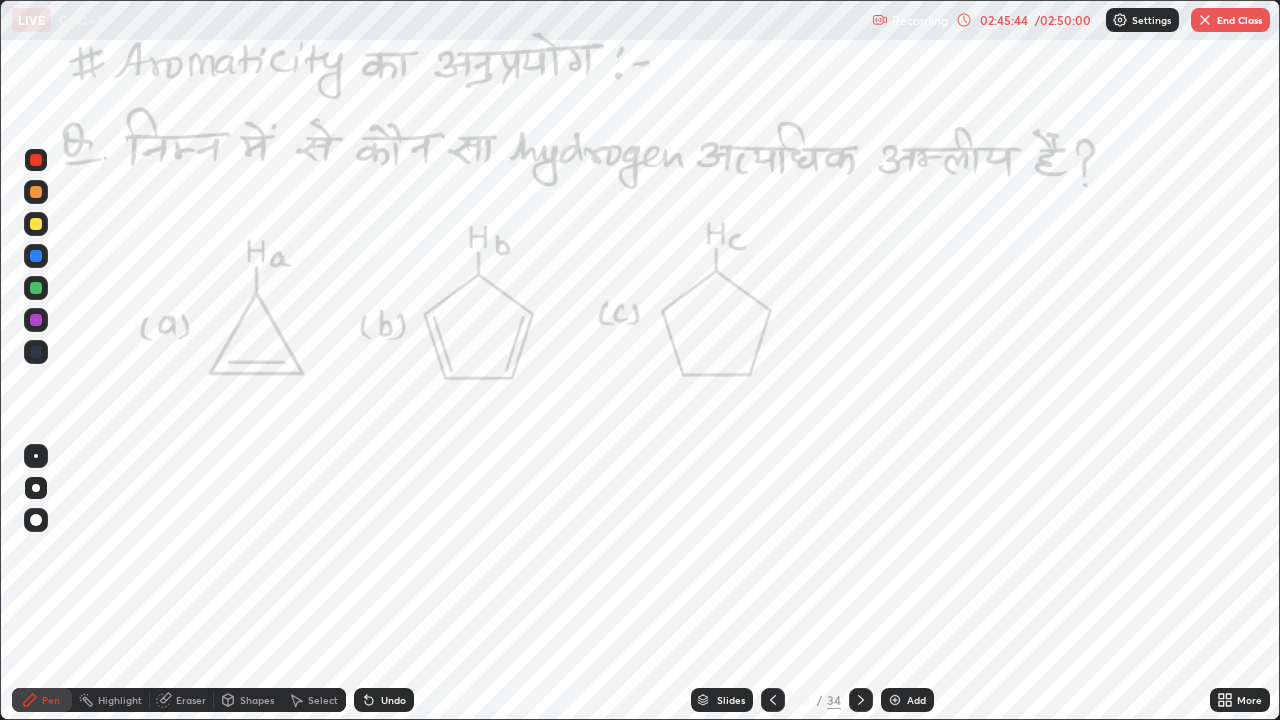 click 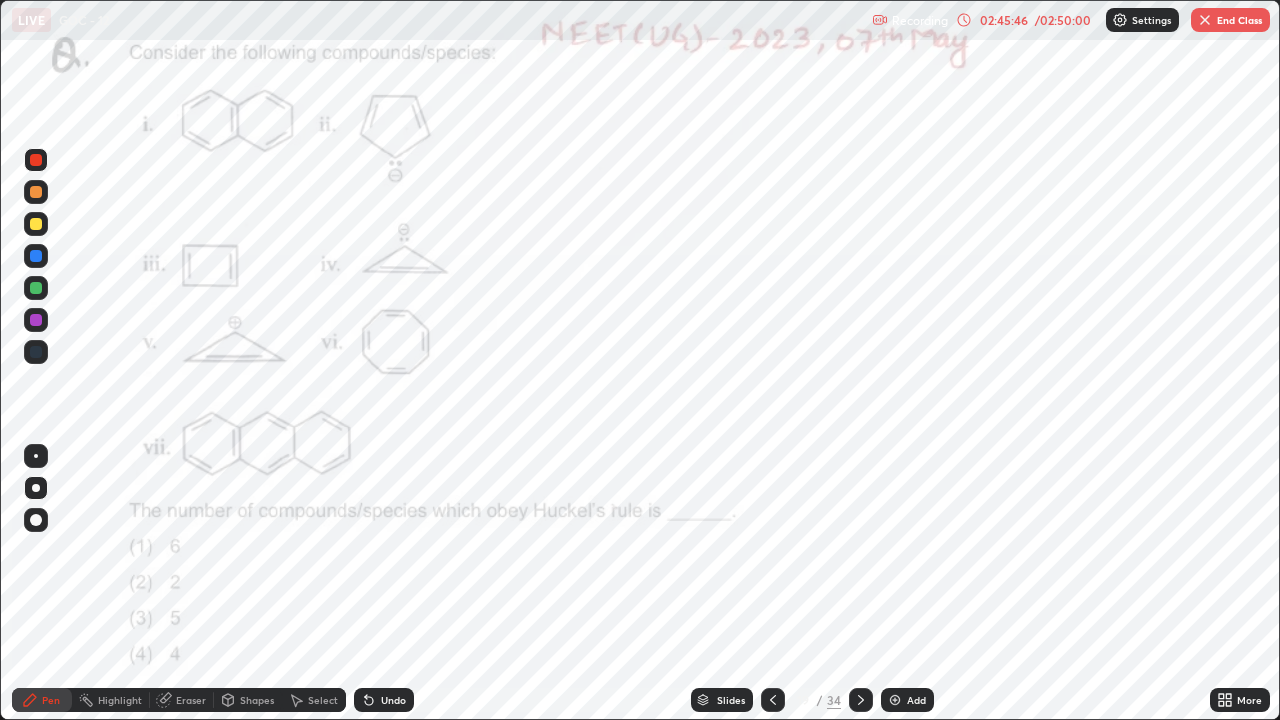 click 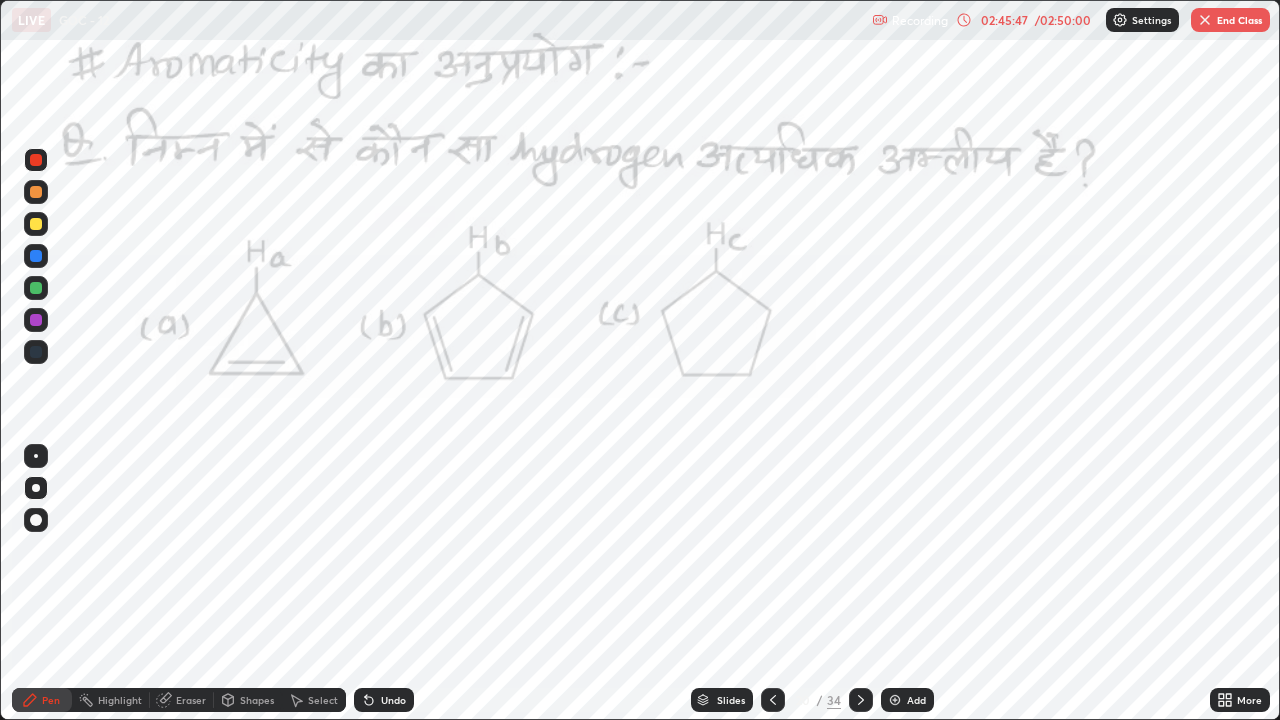 click on "/  02:50:00" at bounding box center (1063, 20) 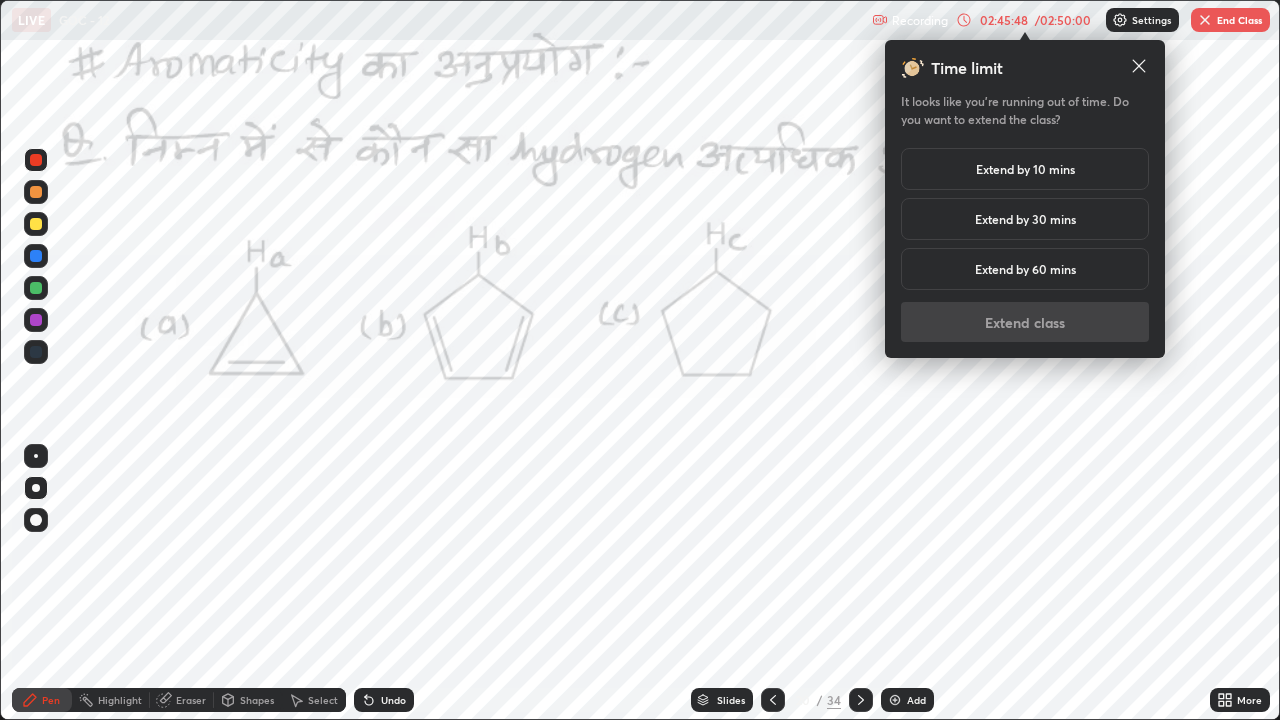 click on "Extend by 10 mins" at bounding box center [1025, 169] 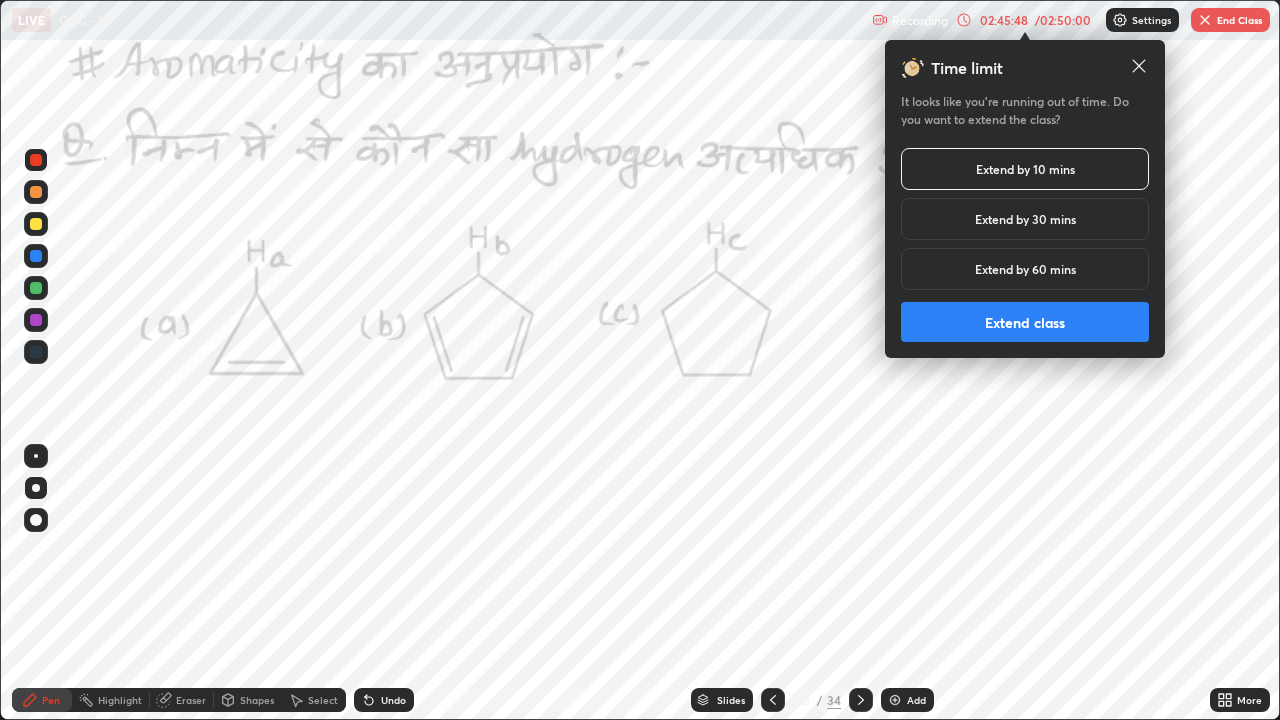click on "Extend class" at bounding box center [1025, 322] 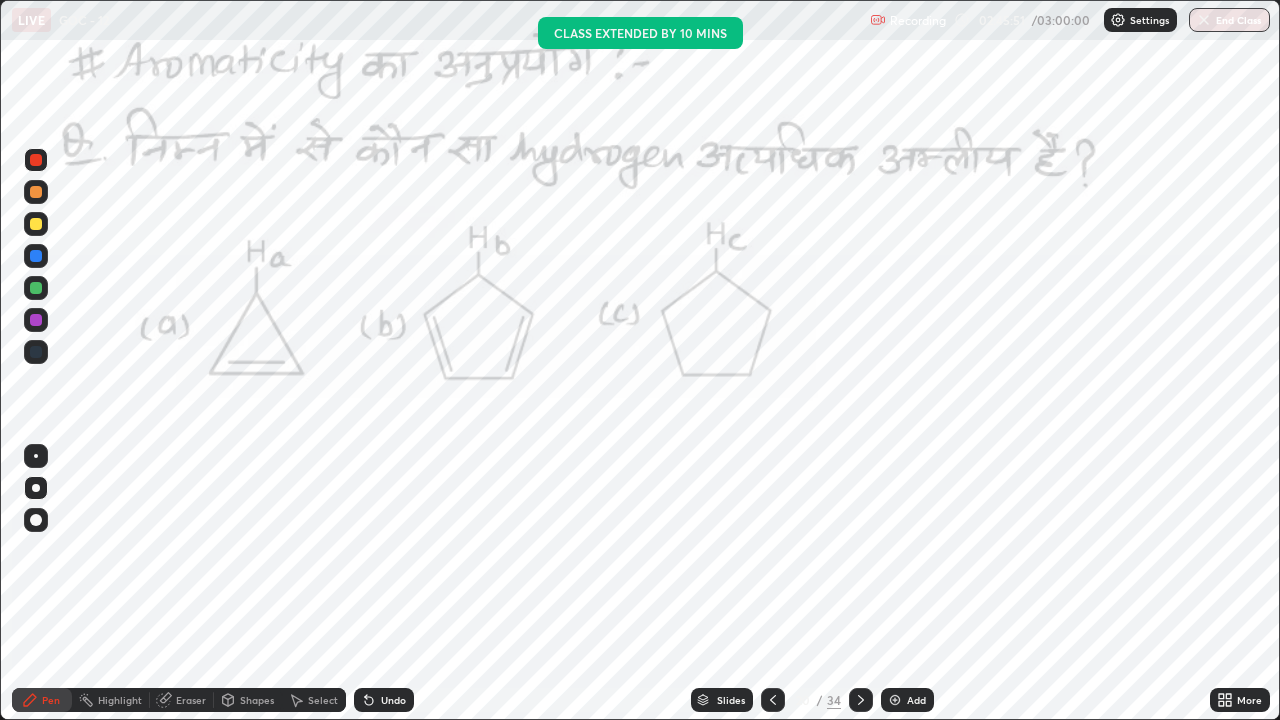 click at bounding box center (36, 160) 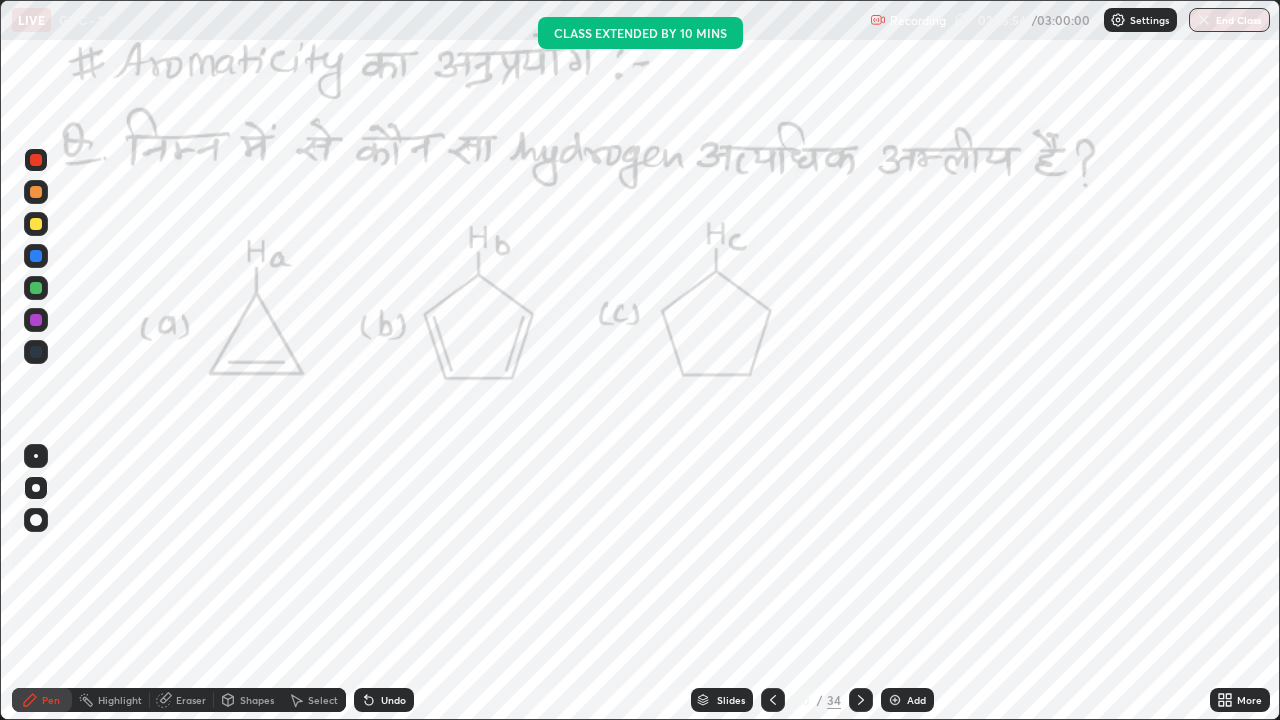 click on "Undo" at bounding box center (384, 700) 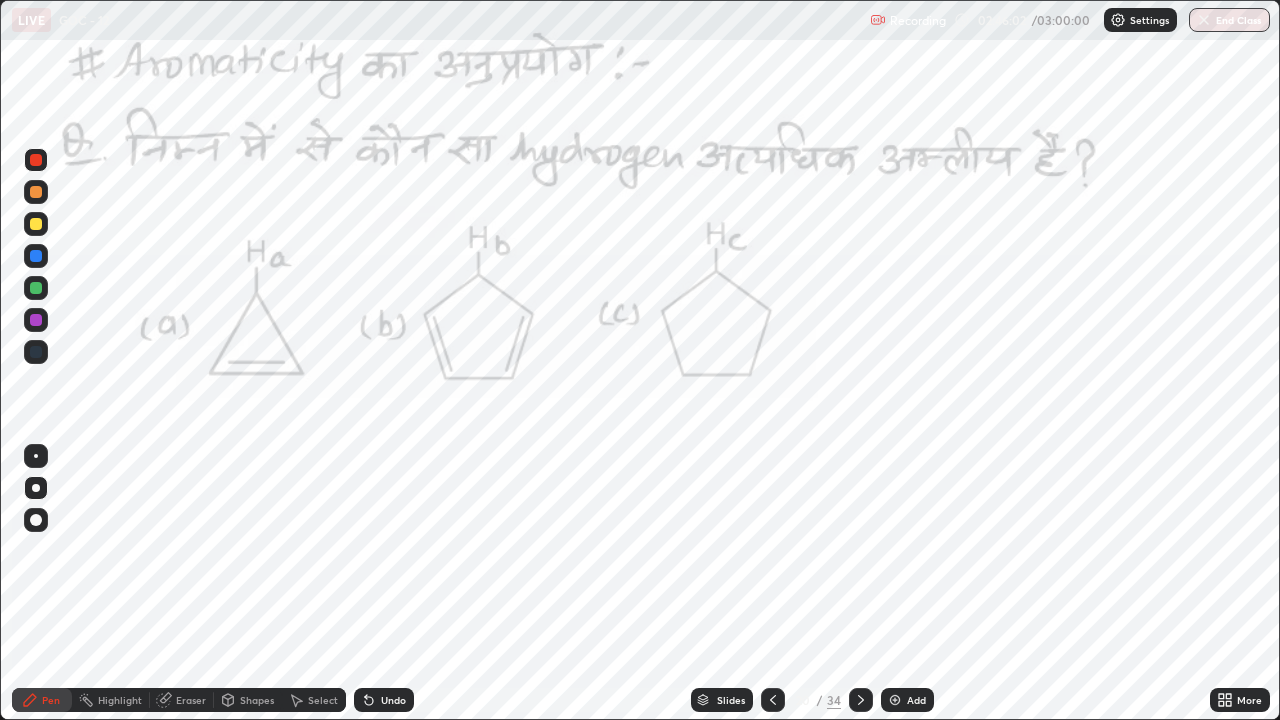 click on "Undo" at bounding box center (384, 700) 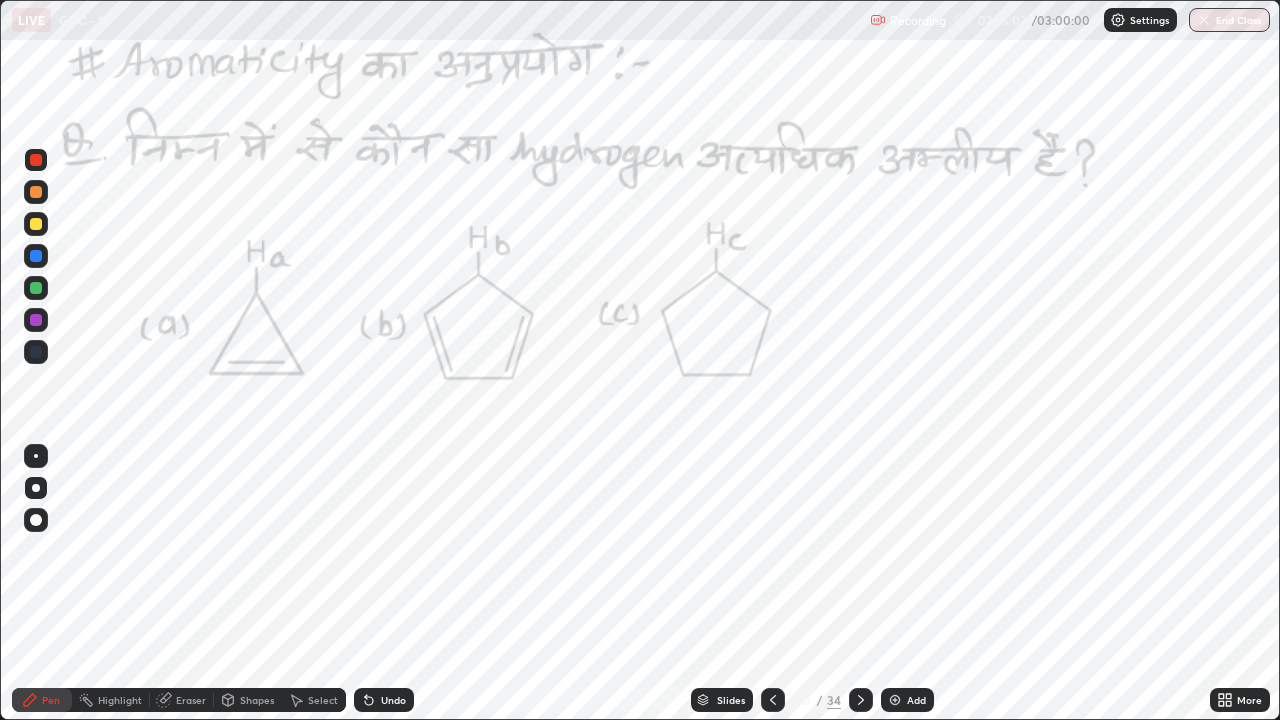 click on "Undo" at bounding box center [384, 700] 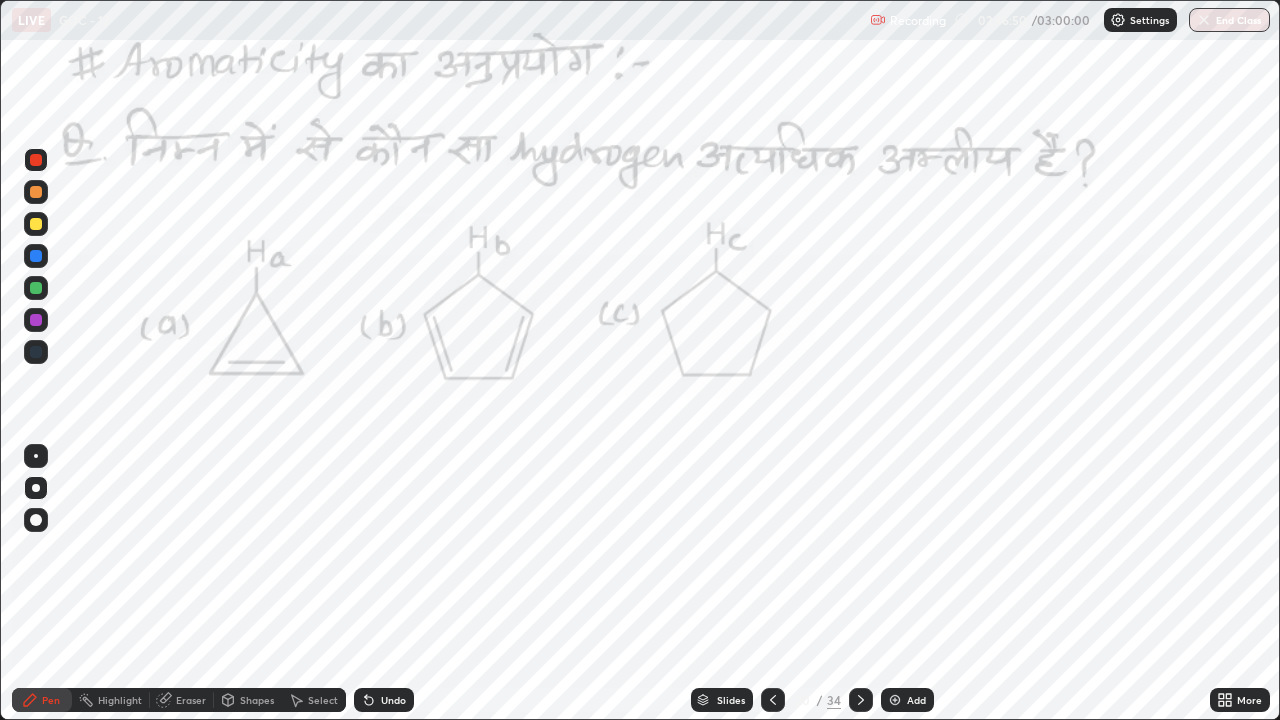 click at bounding box center [36, 256] 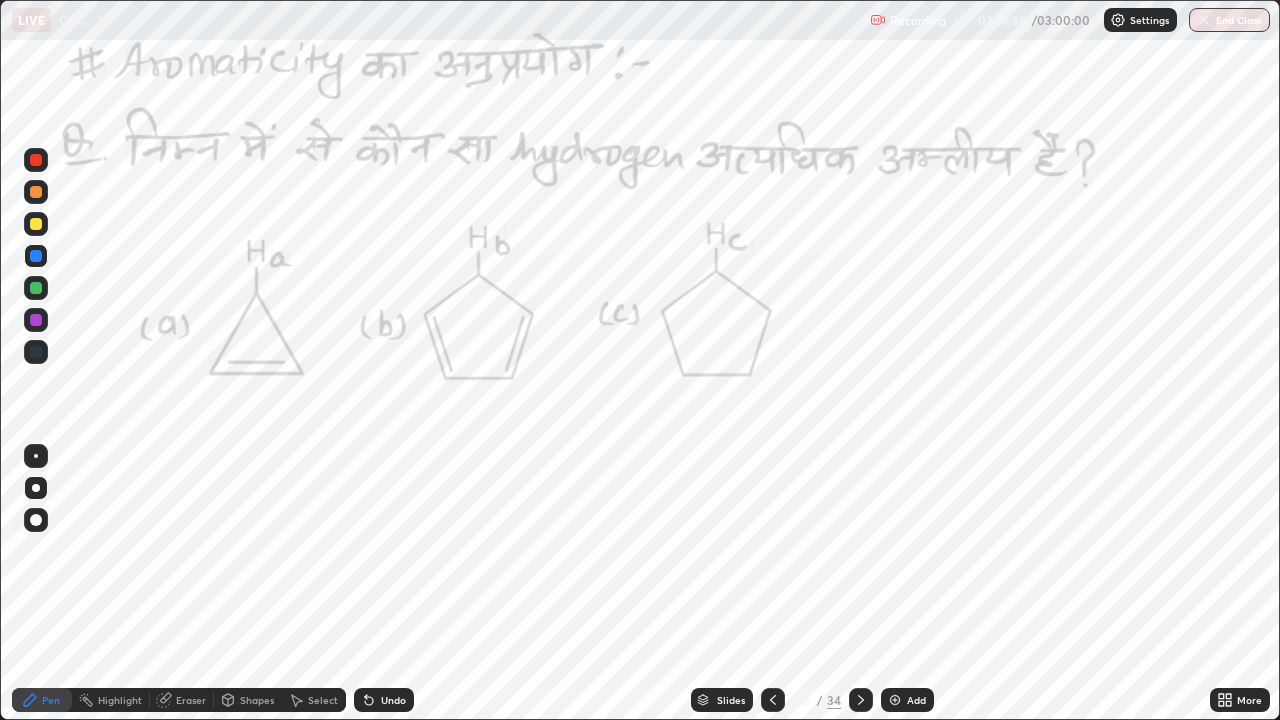 click at bounding box center (36, 160) 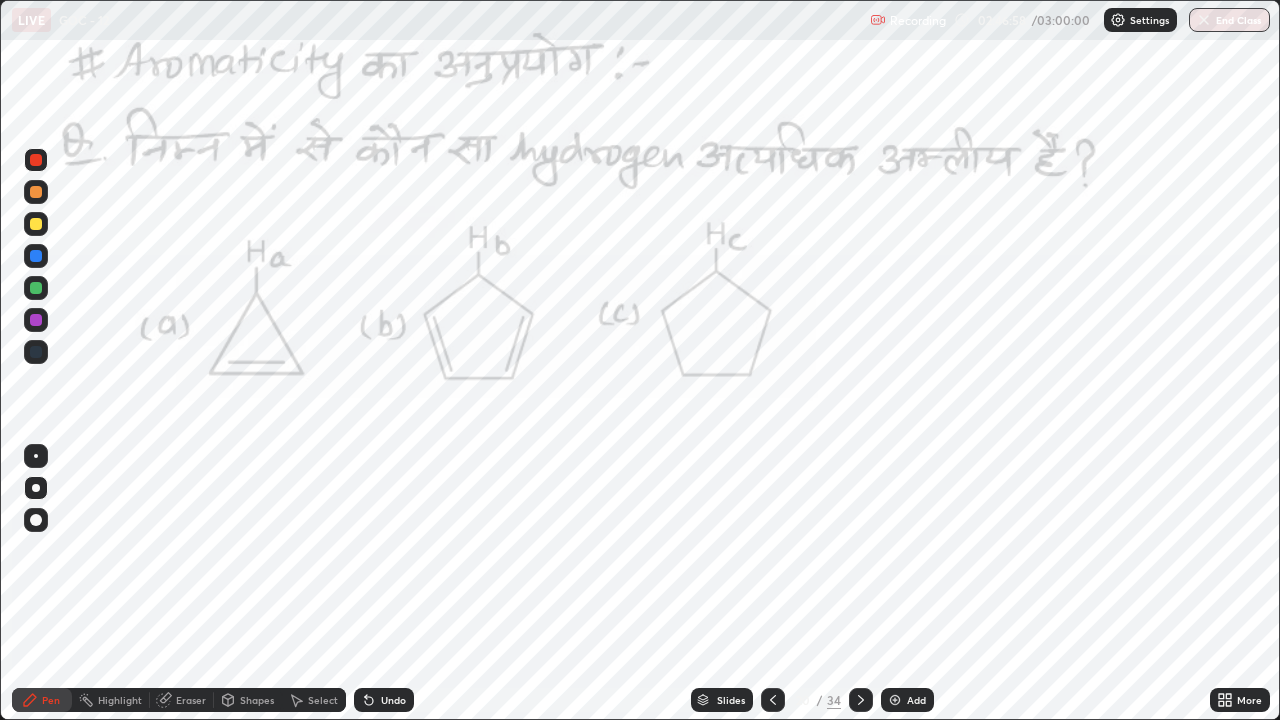 click at bounding box center (36, 160) 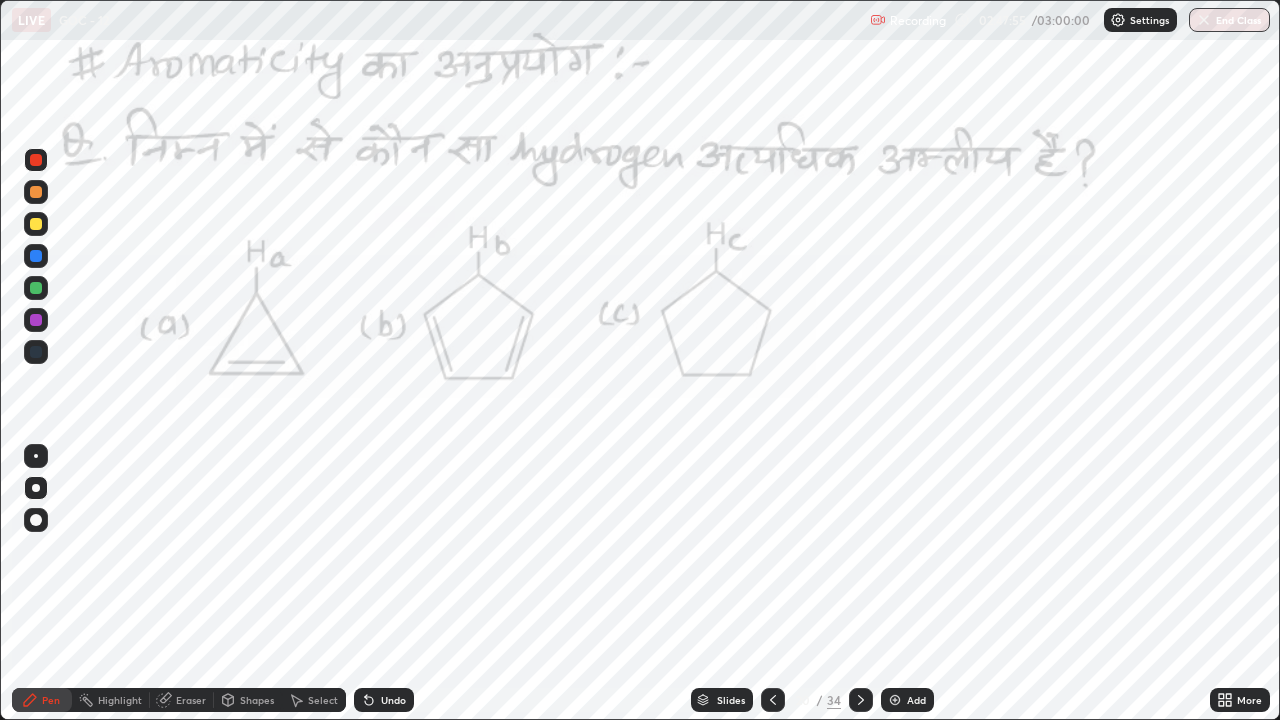 click at bounding box center (36, 320) 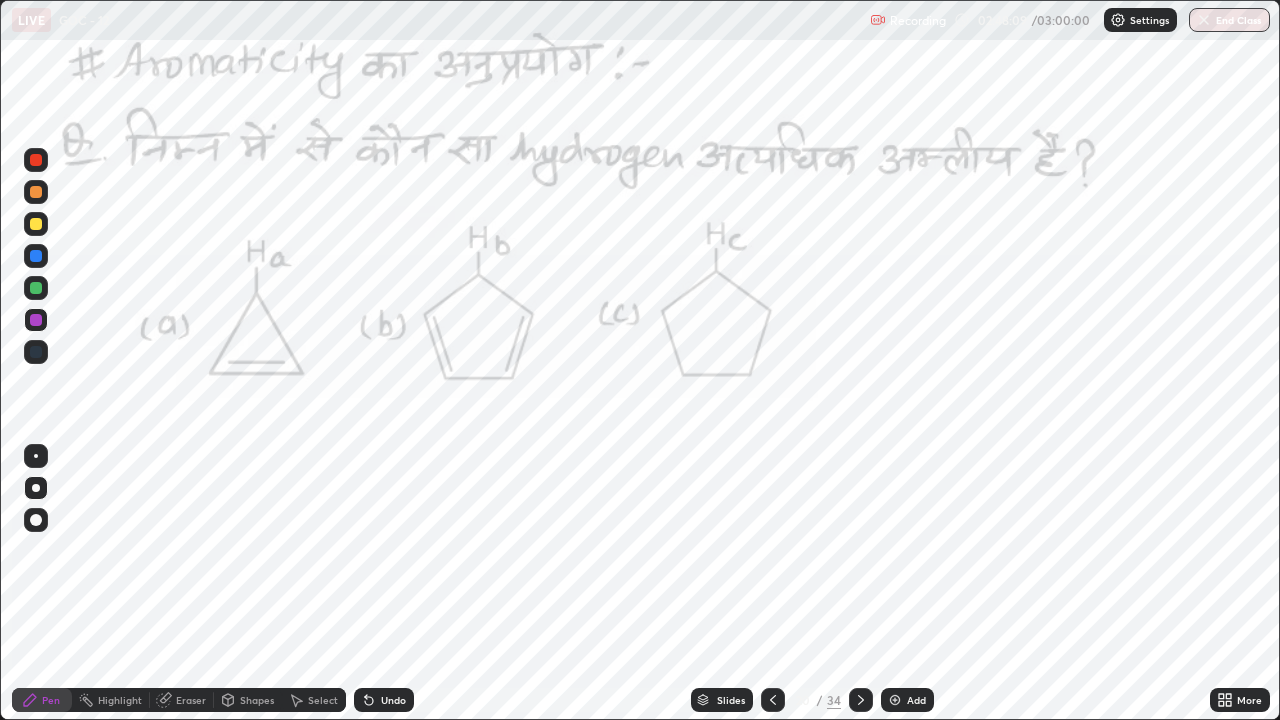 click at bounding box center (36, 160) 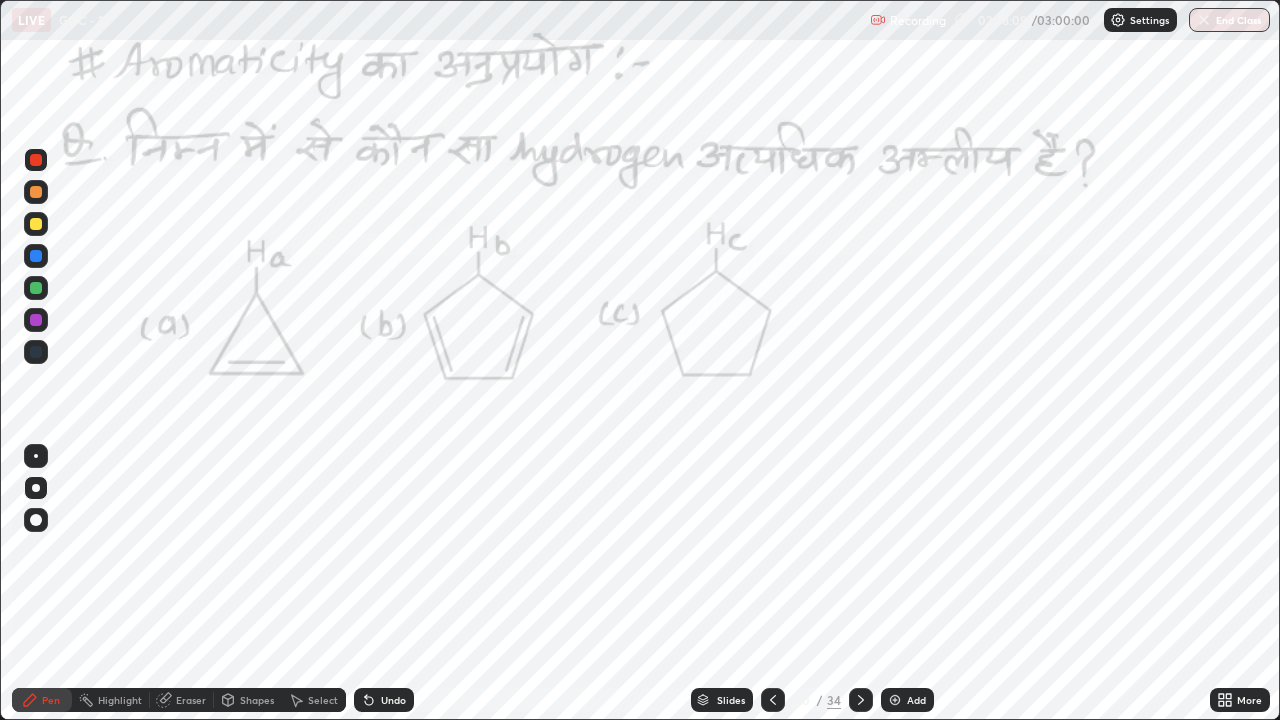 click at bounding box center (36, 160) 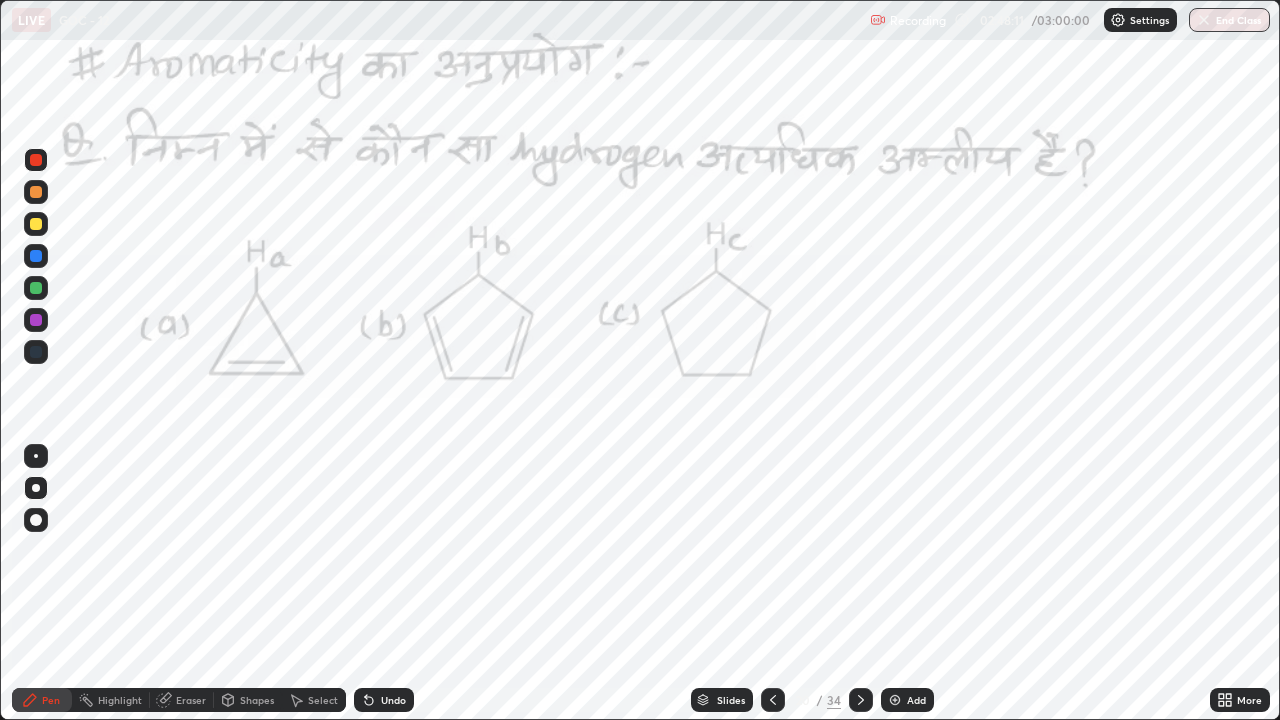 click at bounding box center (36, 256) 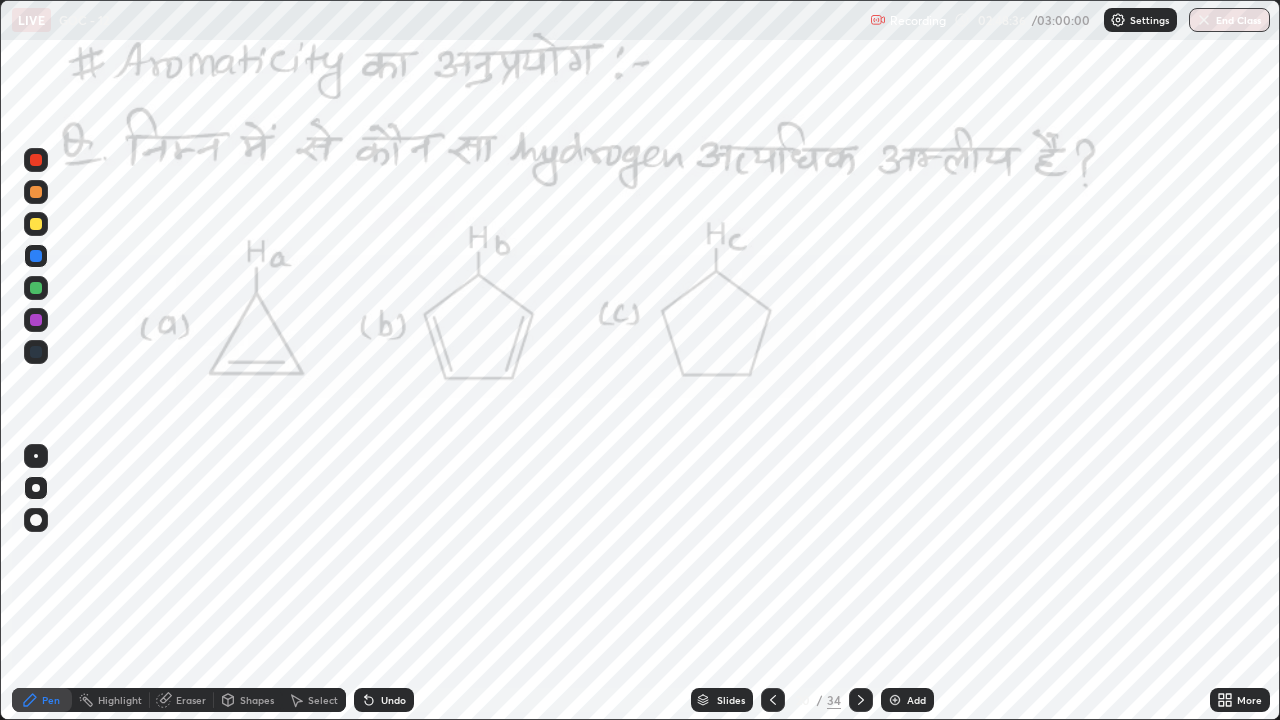 click at bounding box center [36, 160] 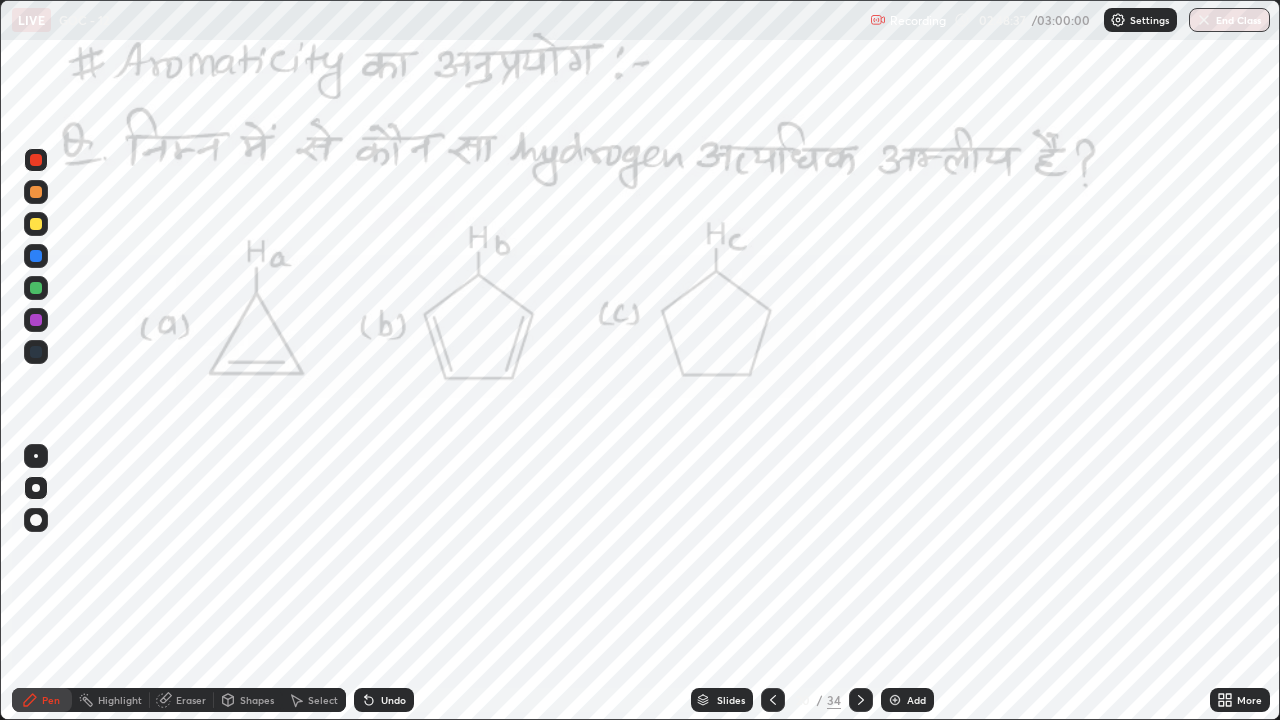 click at bounding box center (36, 160) 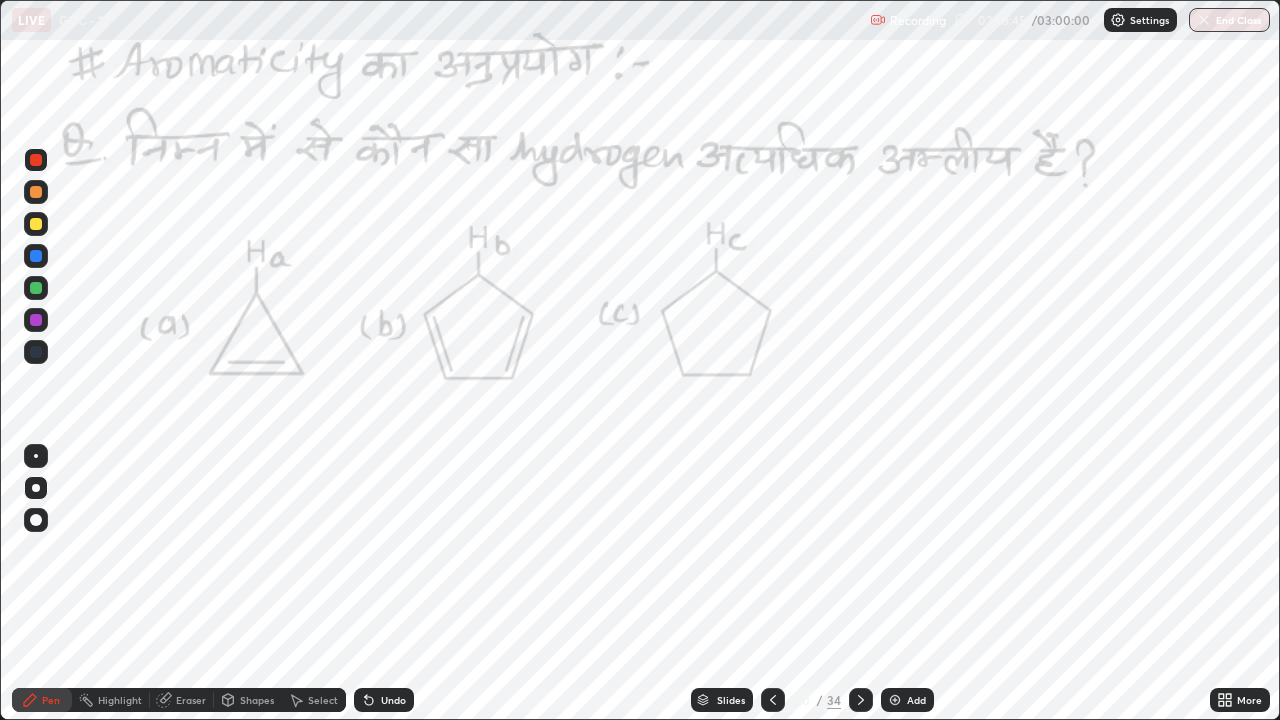 click on "Undo" at bounding box center [393, 700] 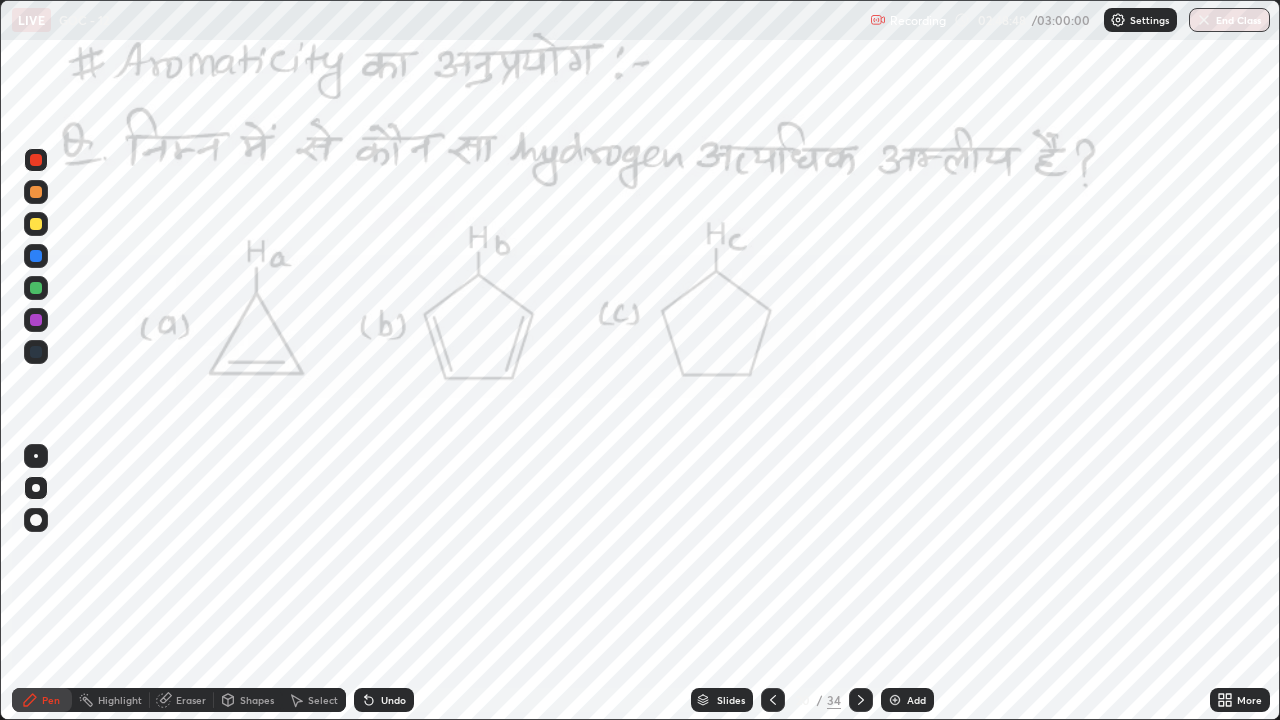 click at bounding box center [36, 288] 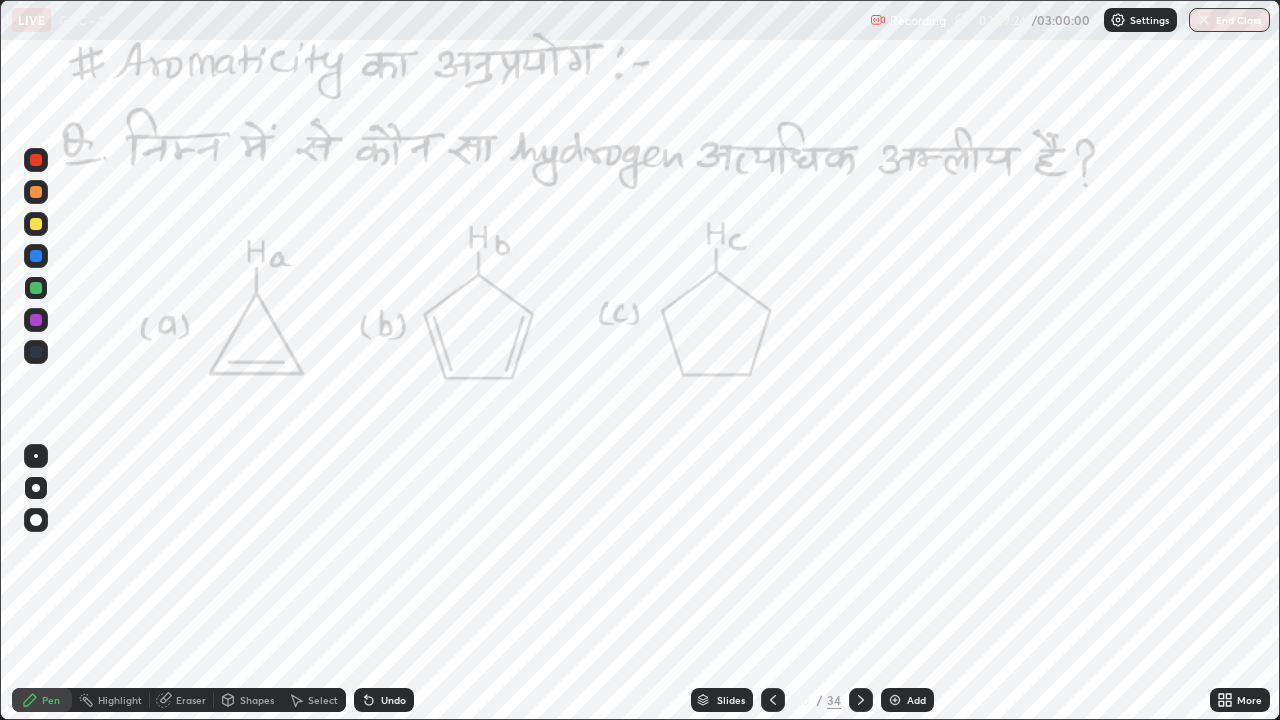 click at bounding box center (36, 320) 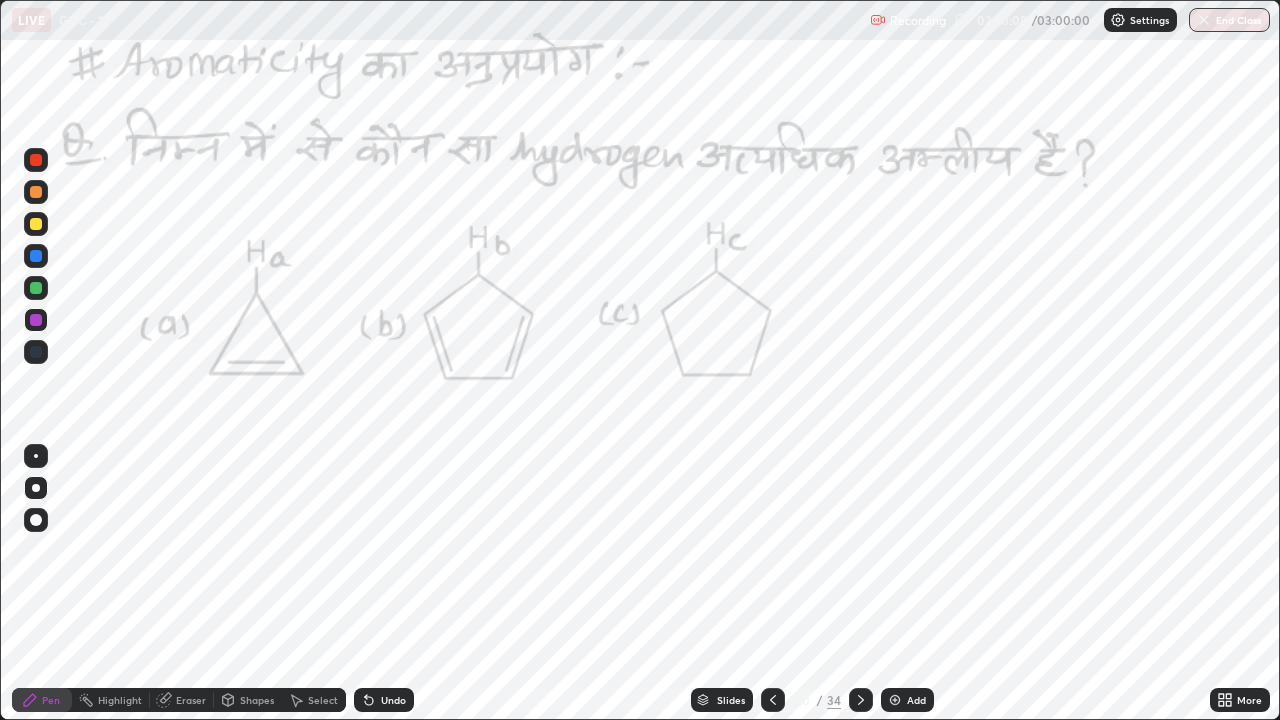 click at bounding box center (36, 256) 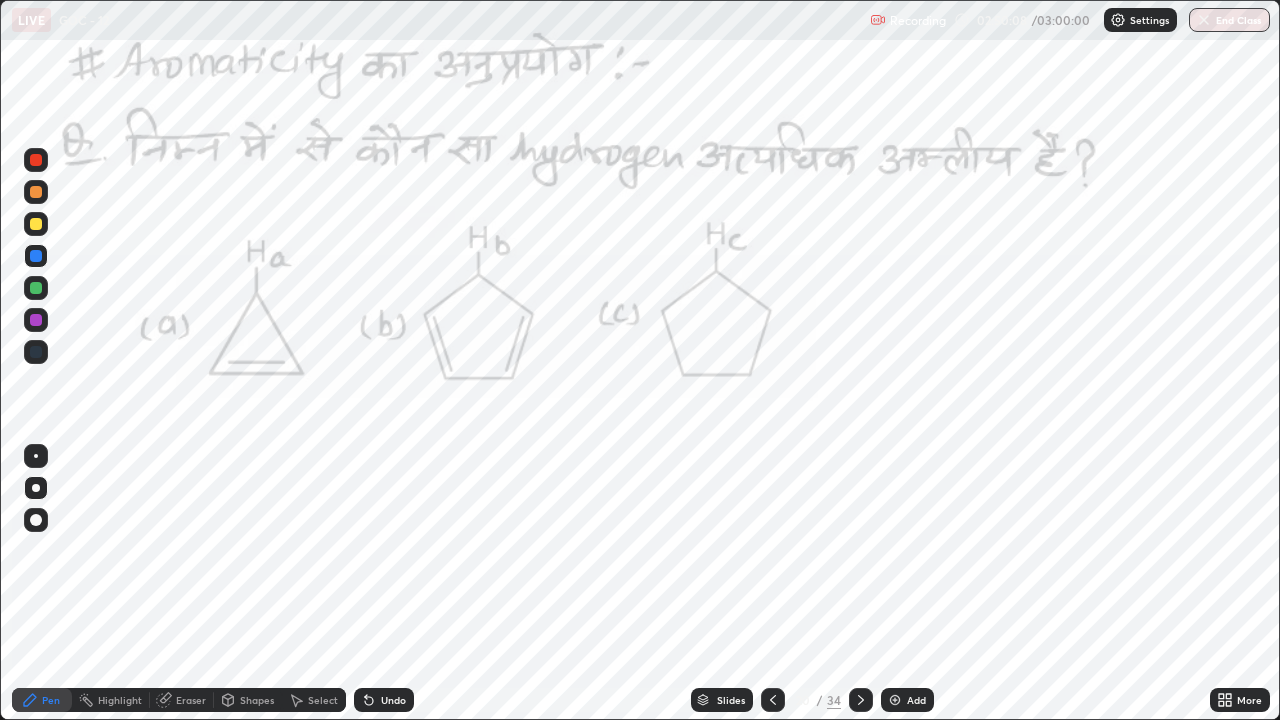 click at bounding box center (36, 256) 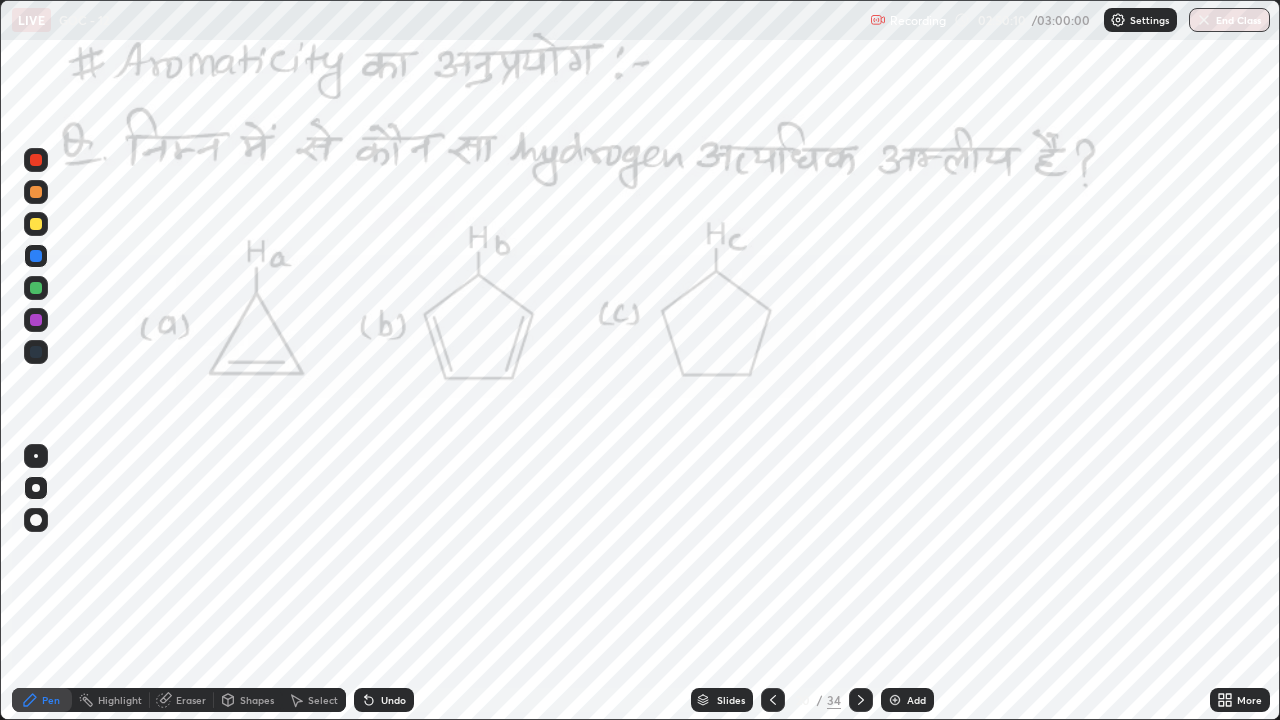 click at bounding box center (36, 160) 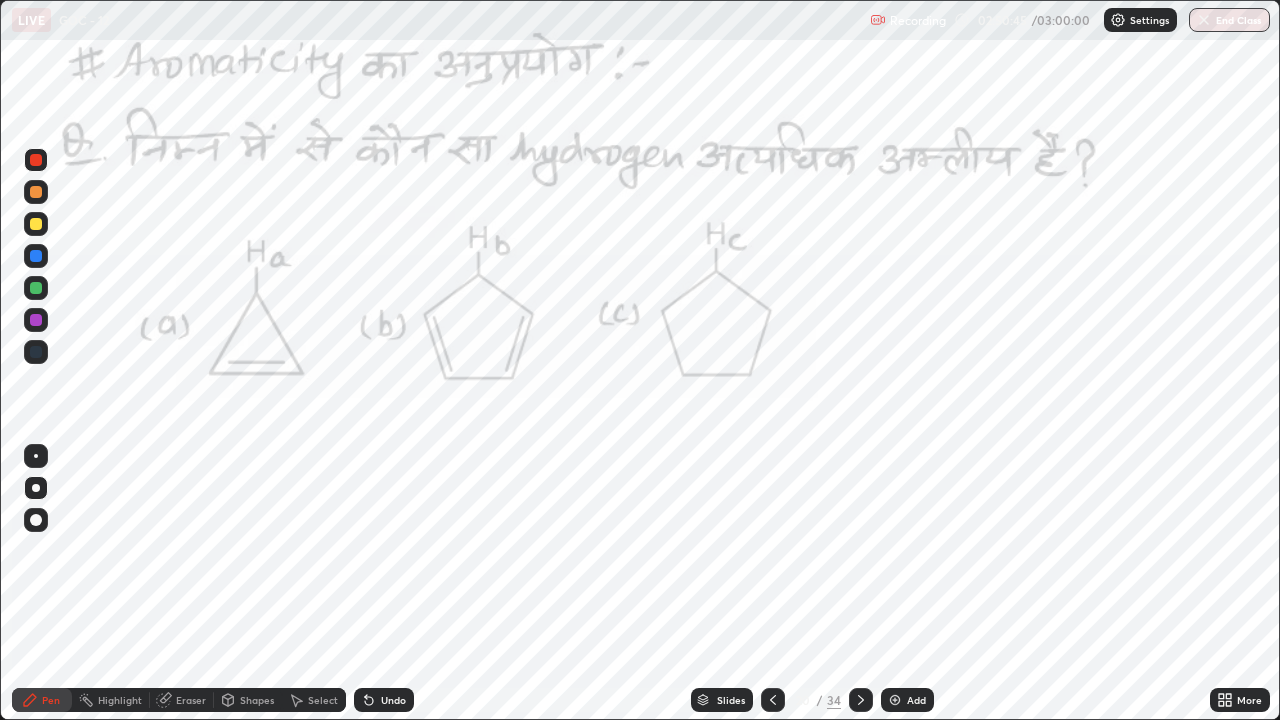 click 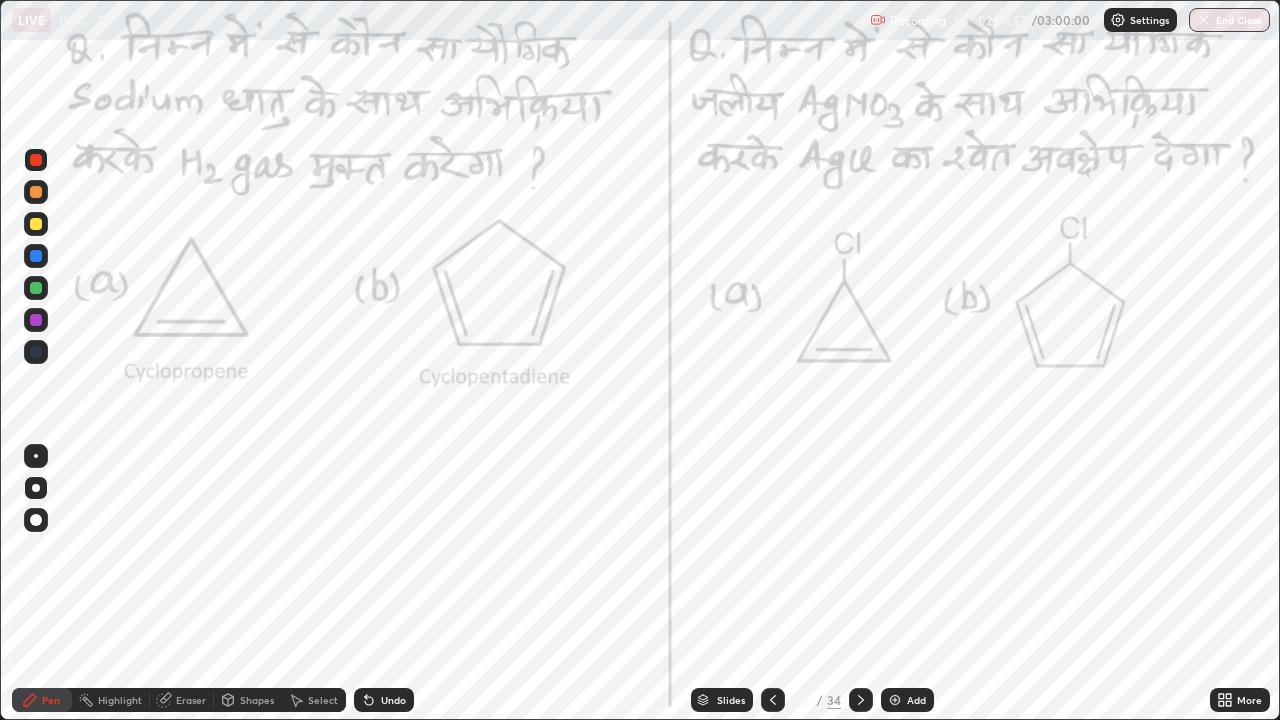 click at bounding box center [36, 256] 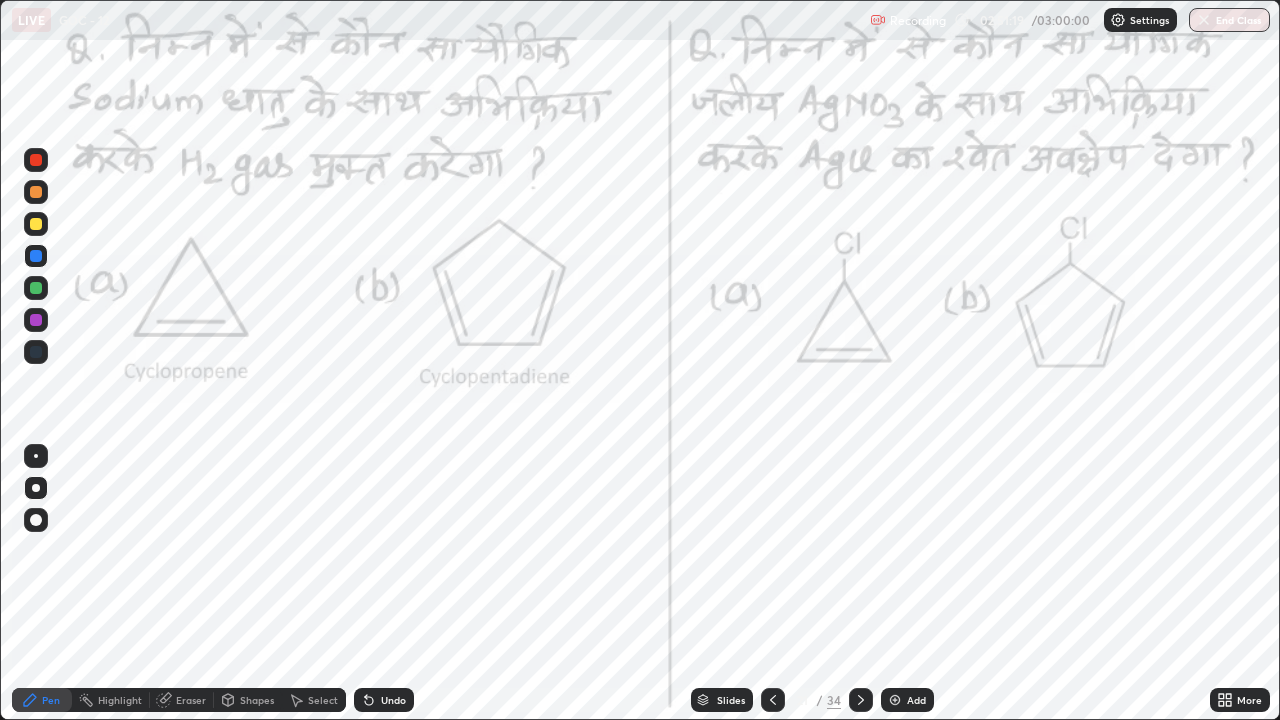 click at bounding box center [36, 160] 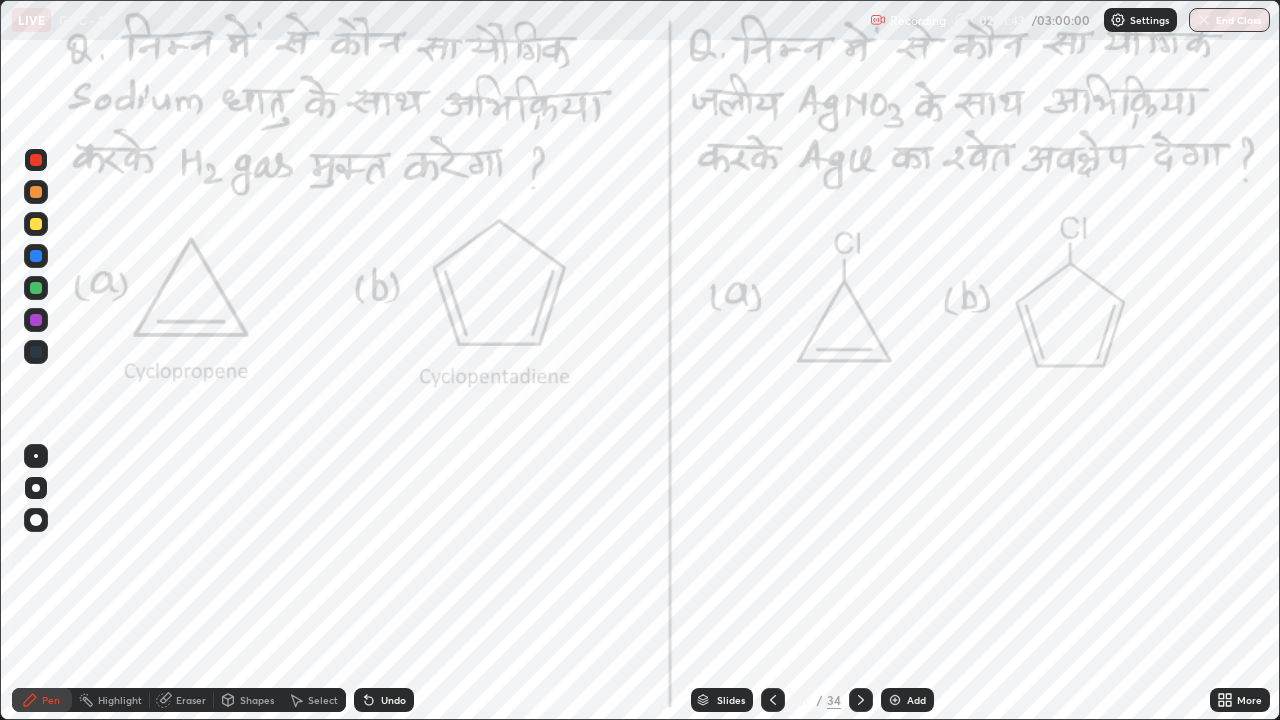 click at bounding box center [36, 320] 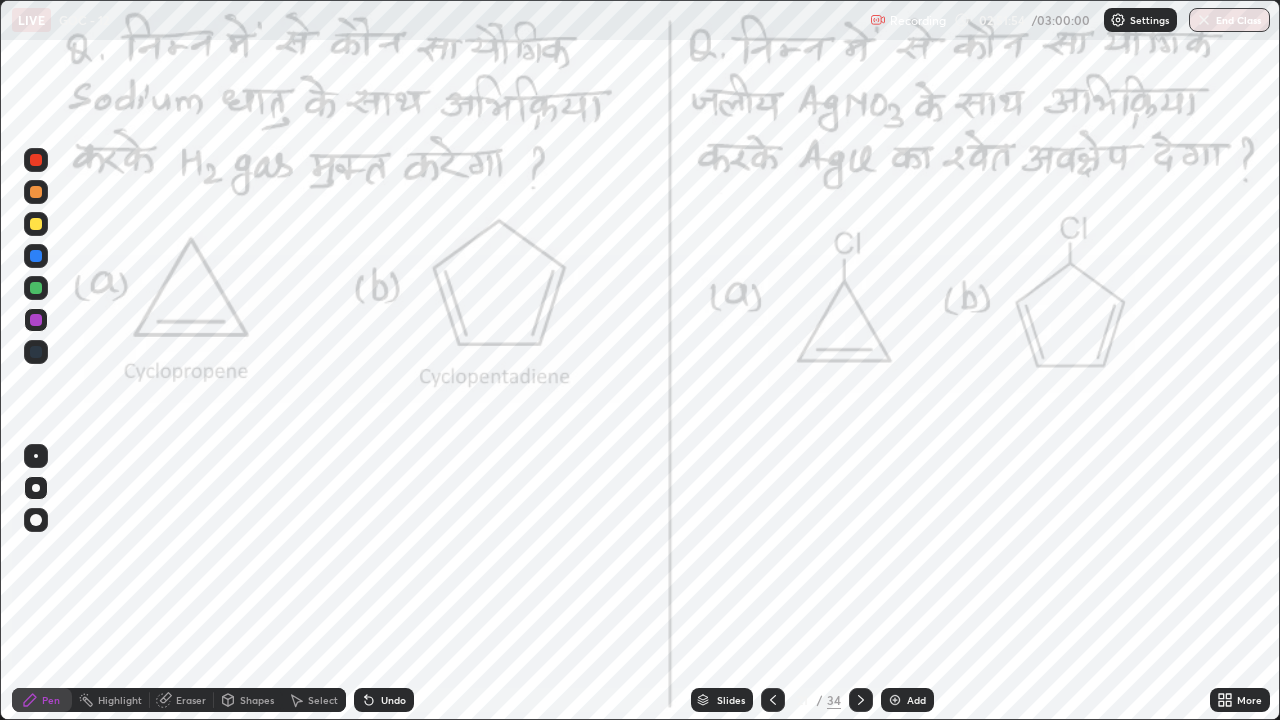 click on "Select" at bounding box center (314, 700) 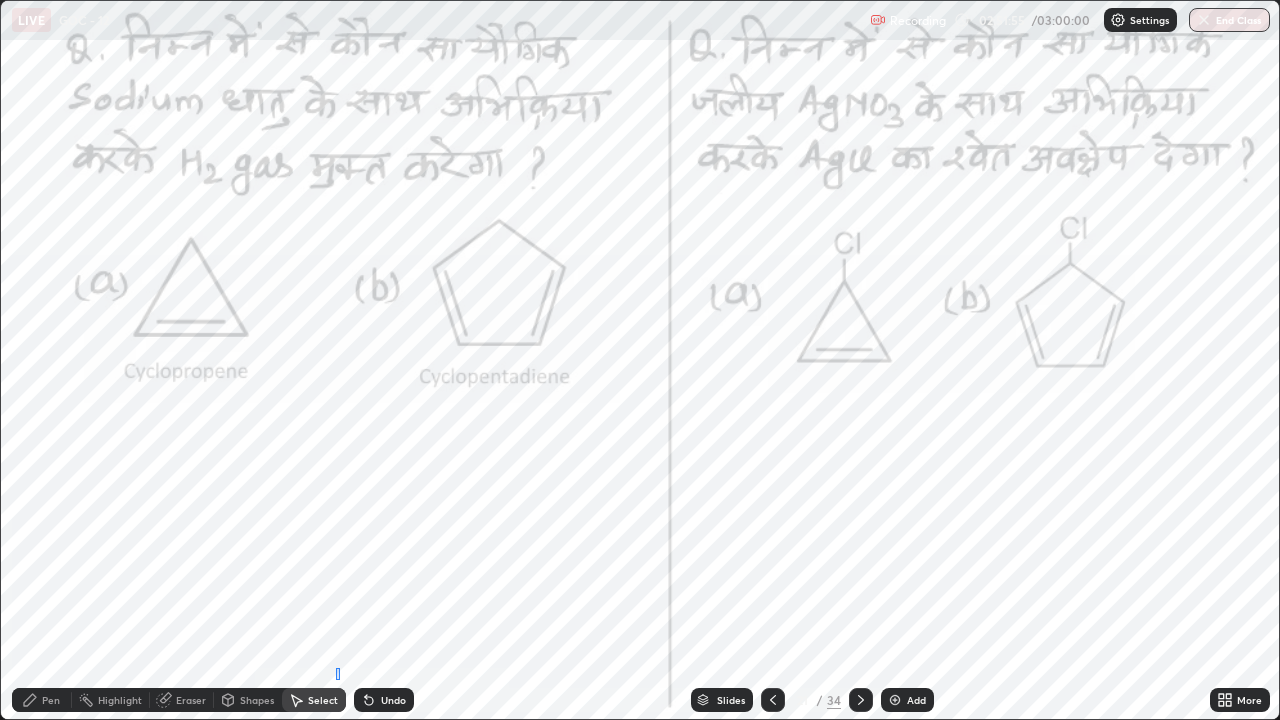 click on "Select" at bounding box center [314, 700] 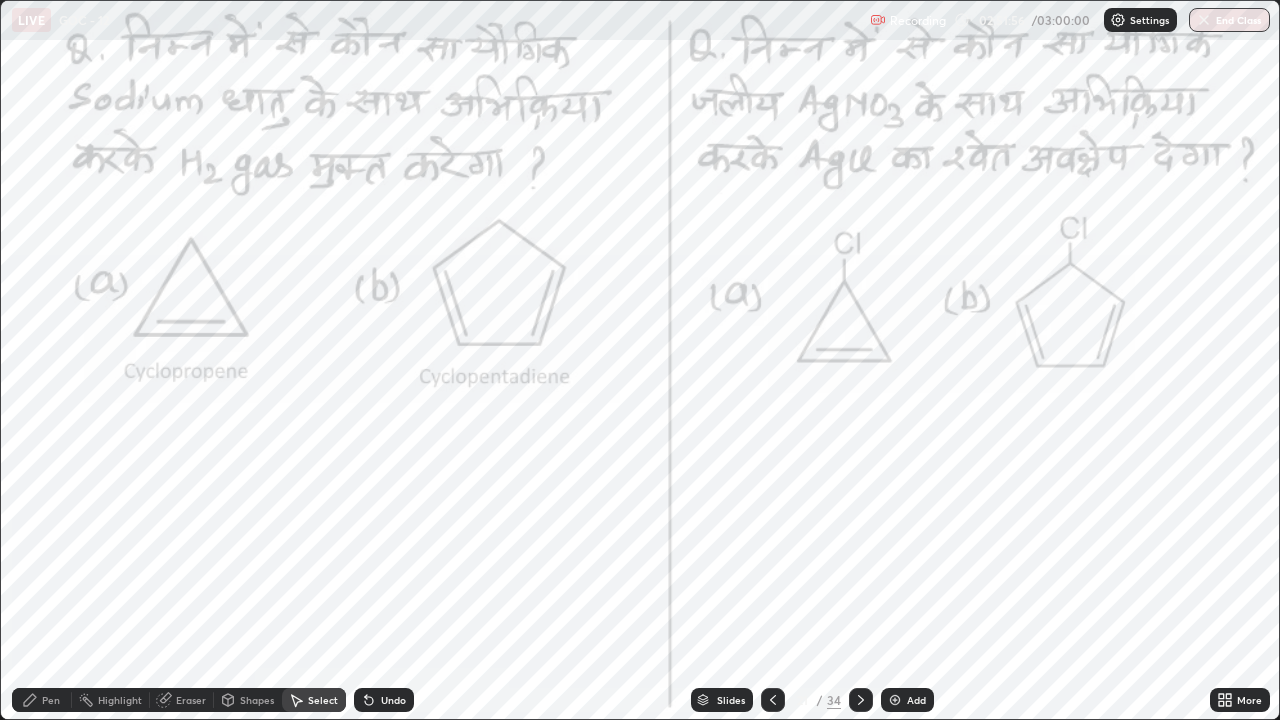 click 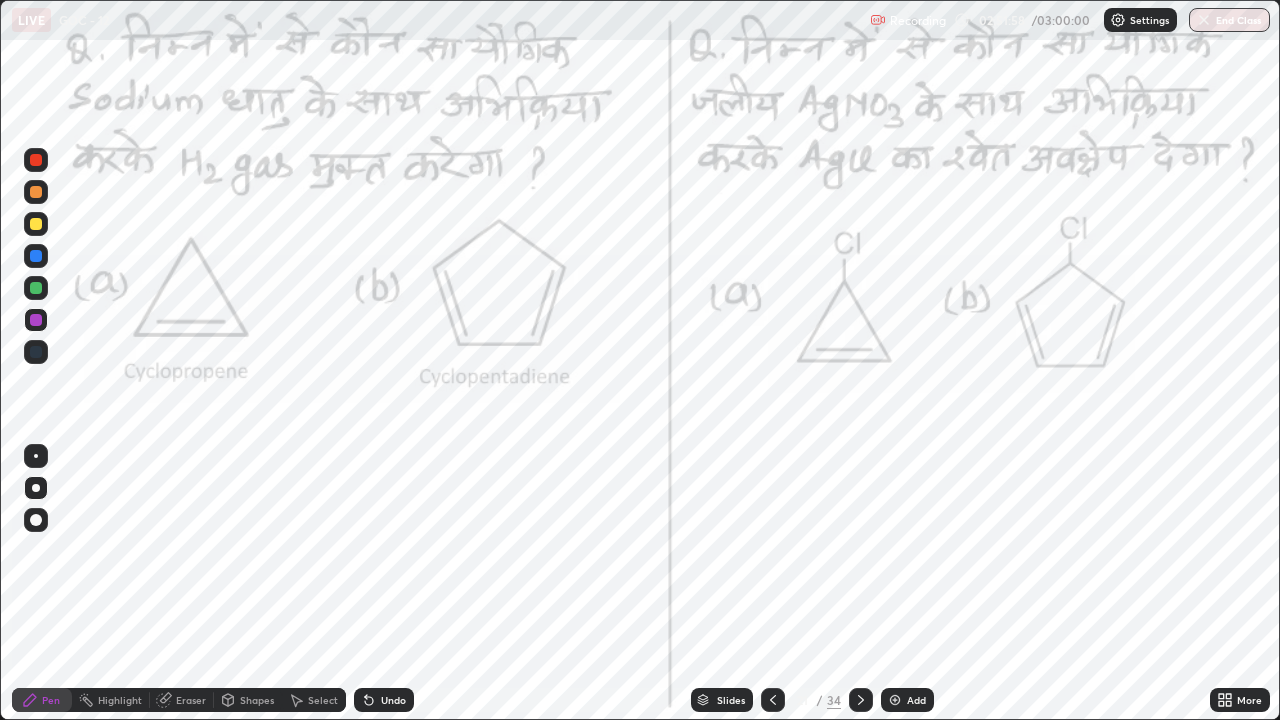 click 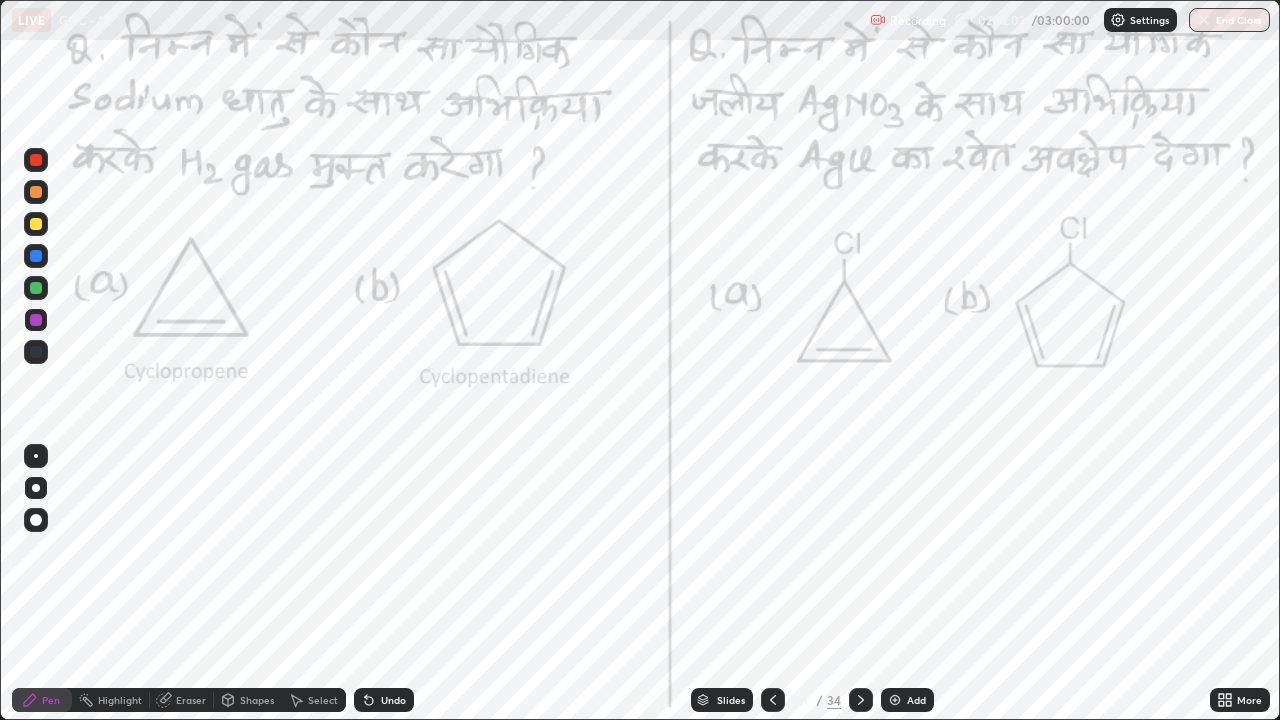 click on "Highlight" at bounding box center [120, 700] 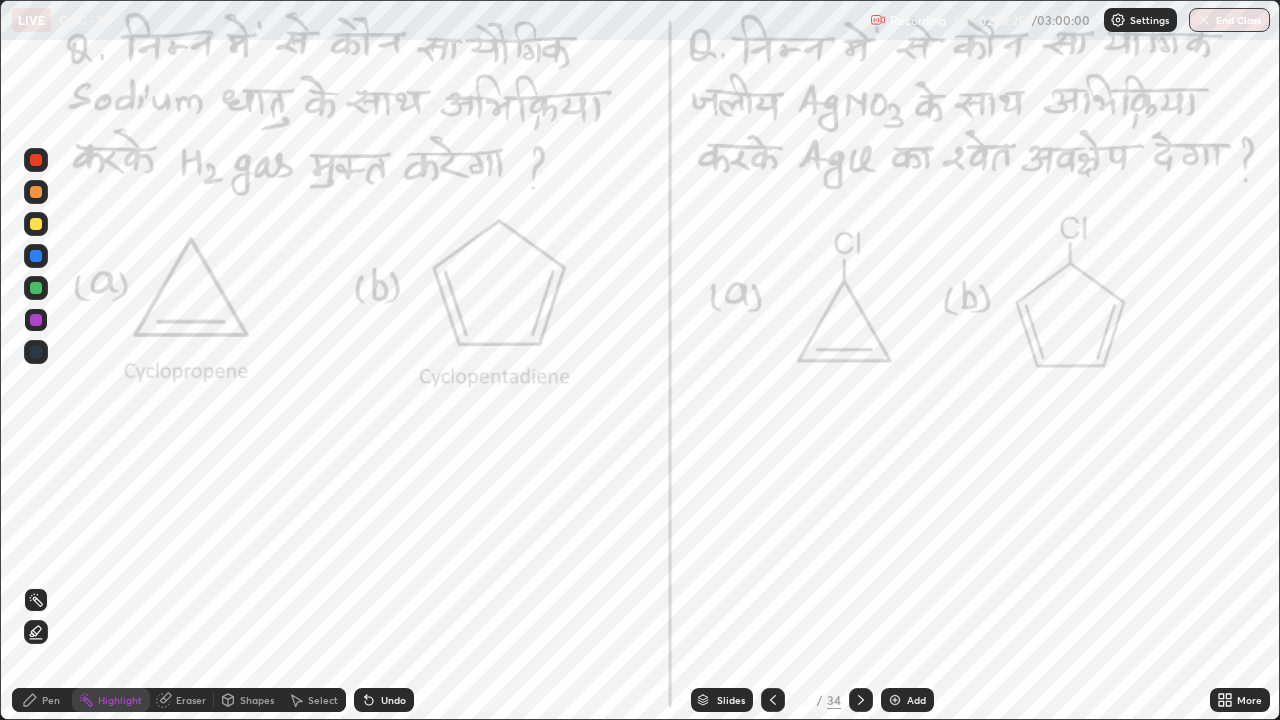 click 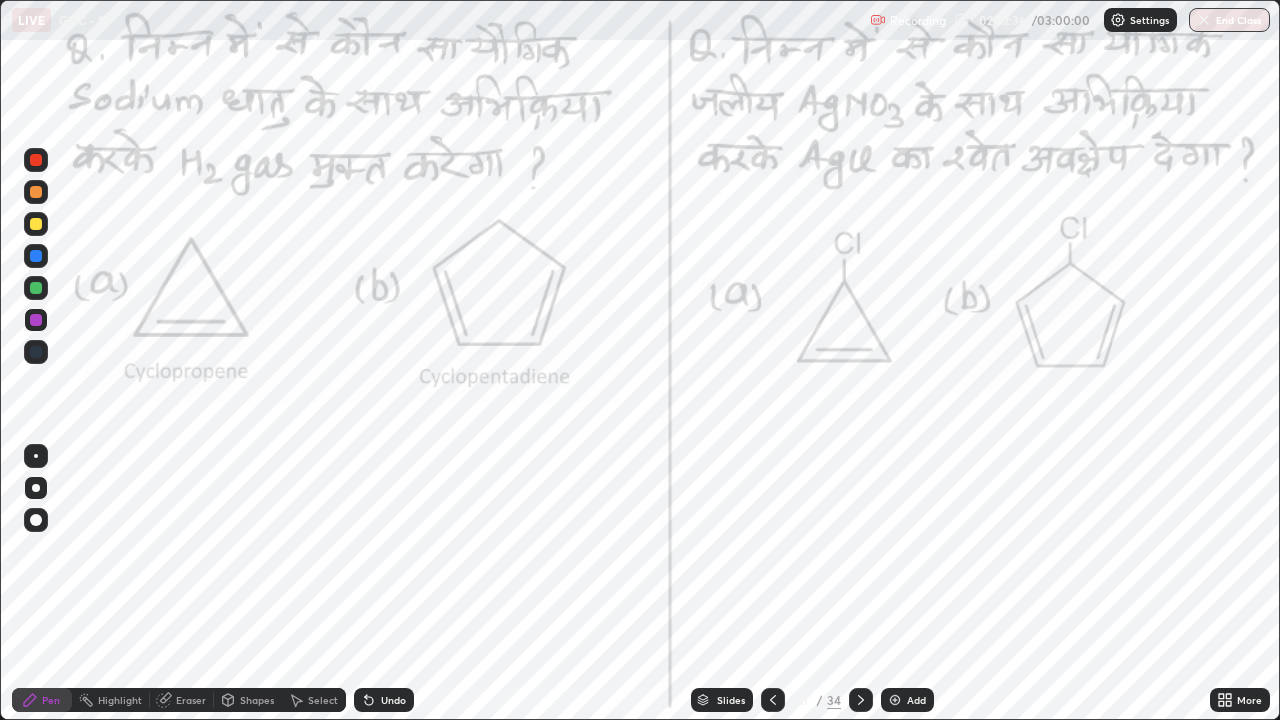 click at bounding box center [36, 160] 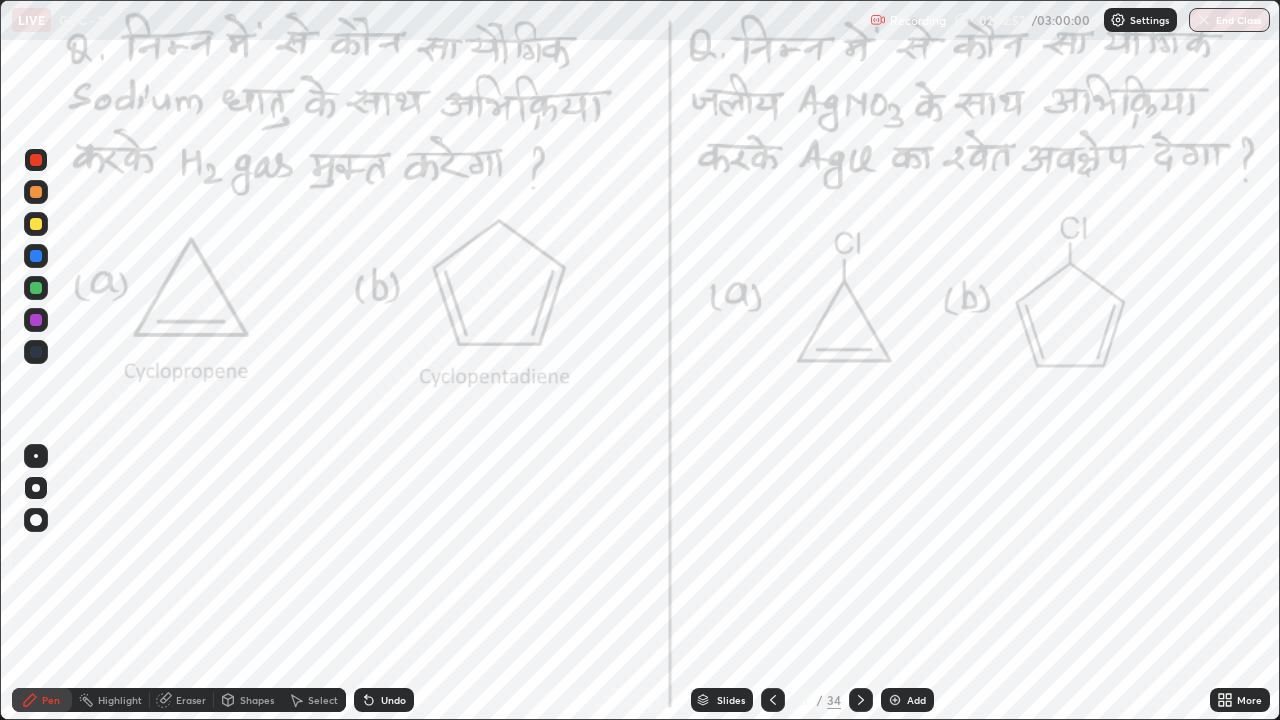 click on "Undo" at bounding box center (384, 700) 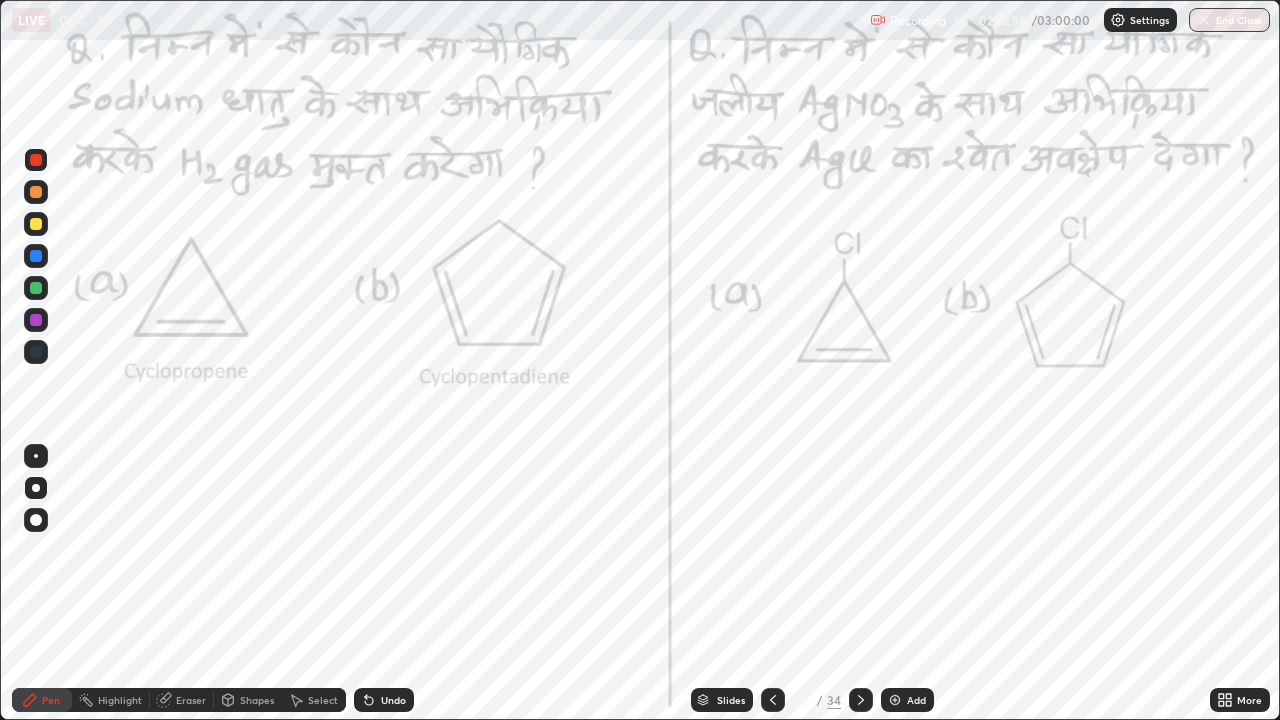 click on "Highlight" at bounding box center (120, 700) 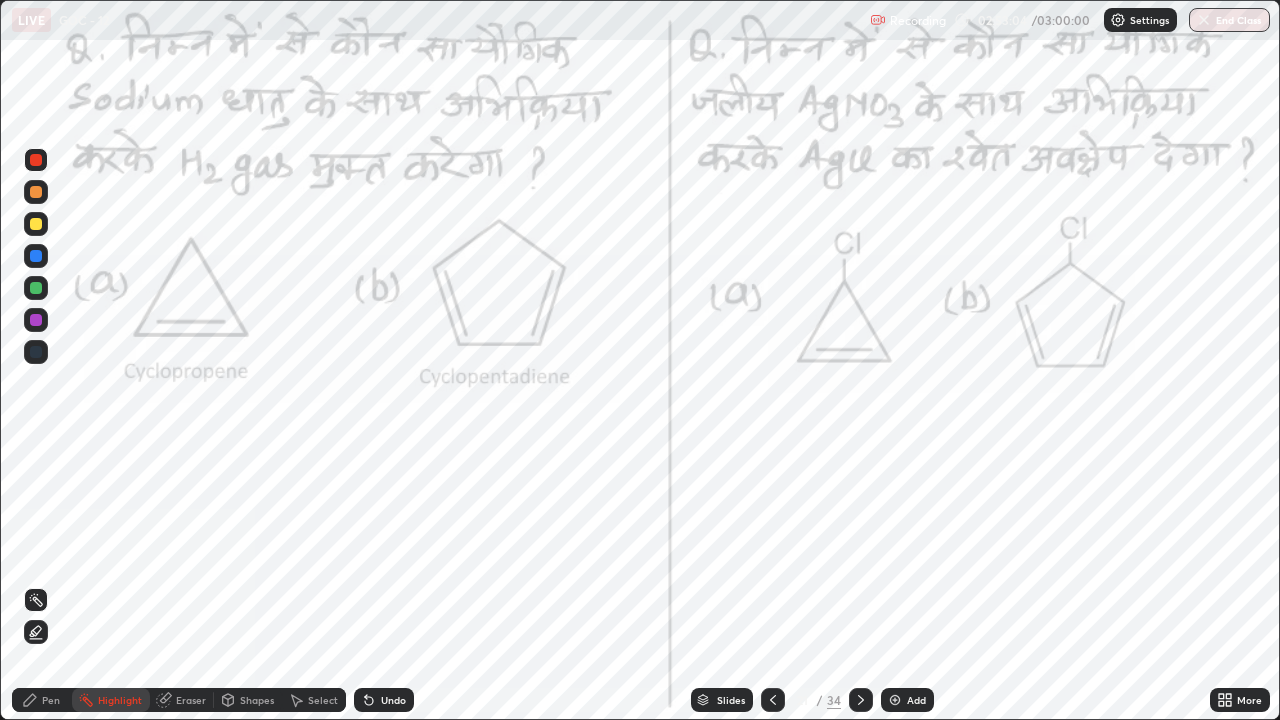 click on "Pen" at bounding box center (42, 700) 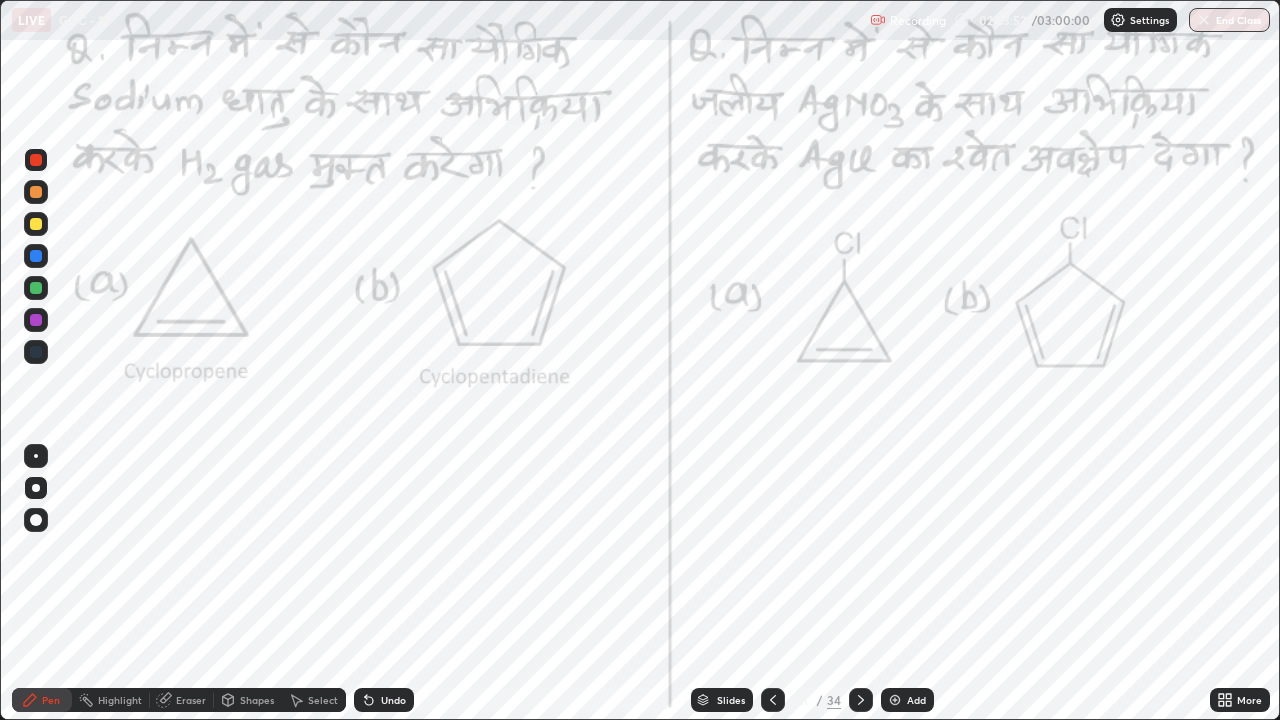 click on "Select" at bounding box center [323, 700] 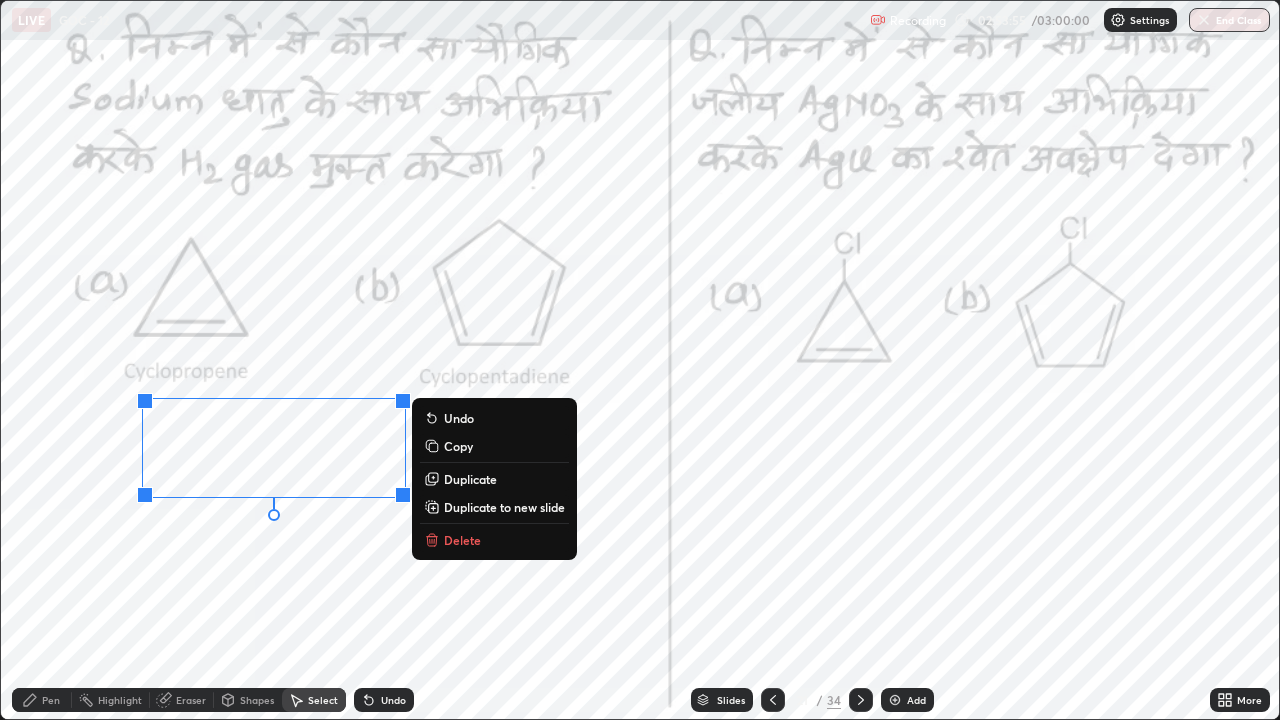 click on "Delete" at bounding box center (462, 540) 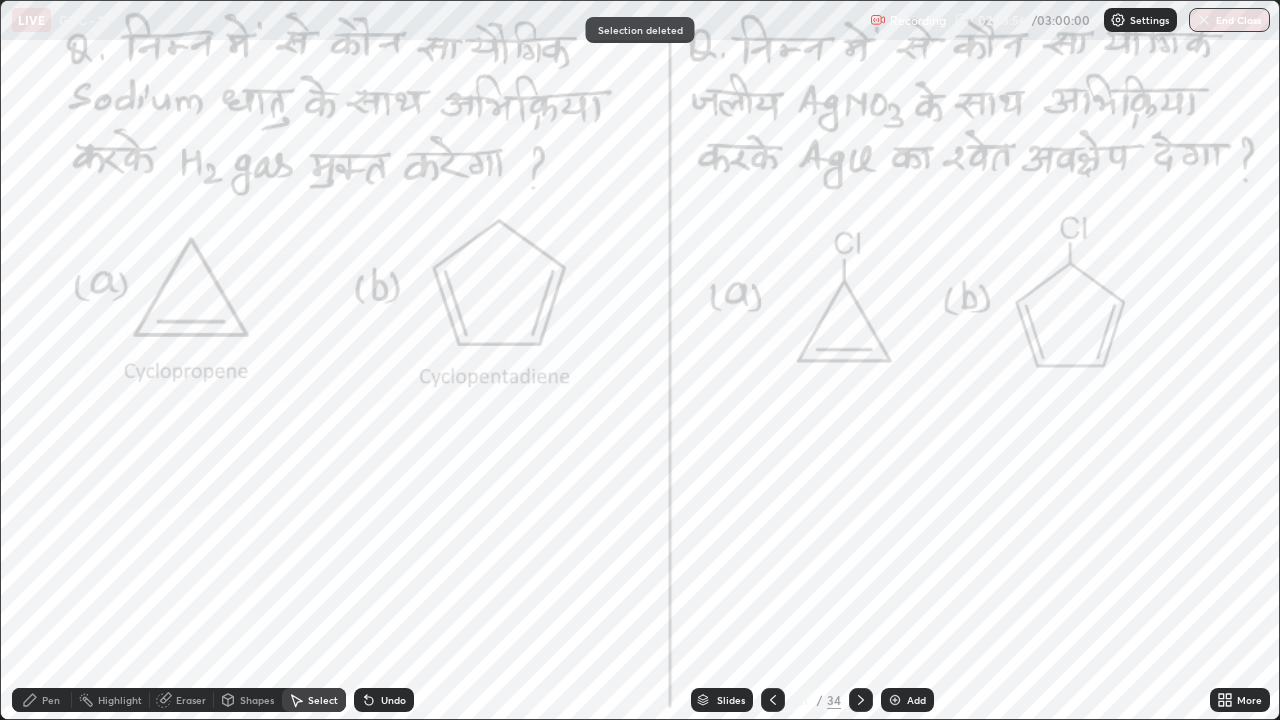 click 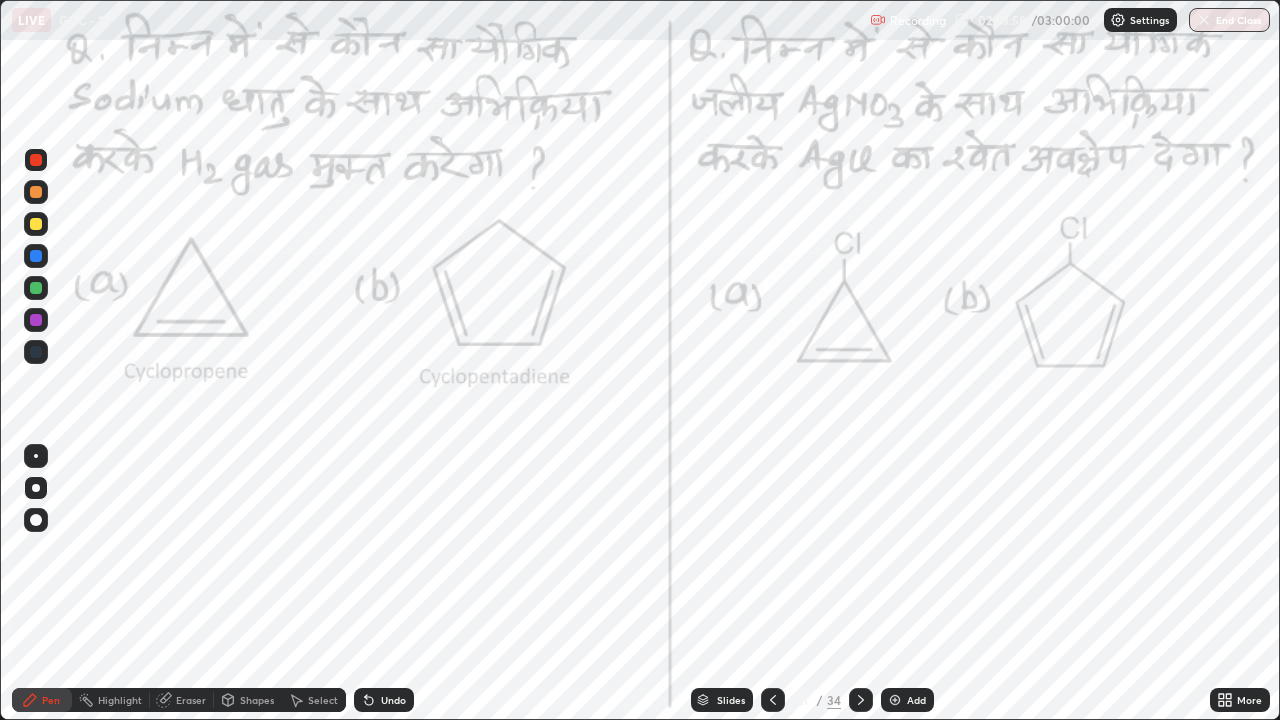 click on "Select" at bounding box center [314, 700] 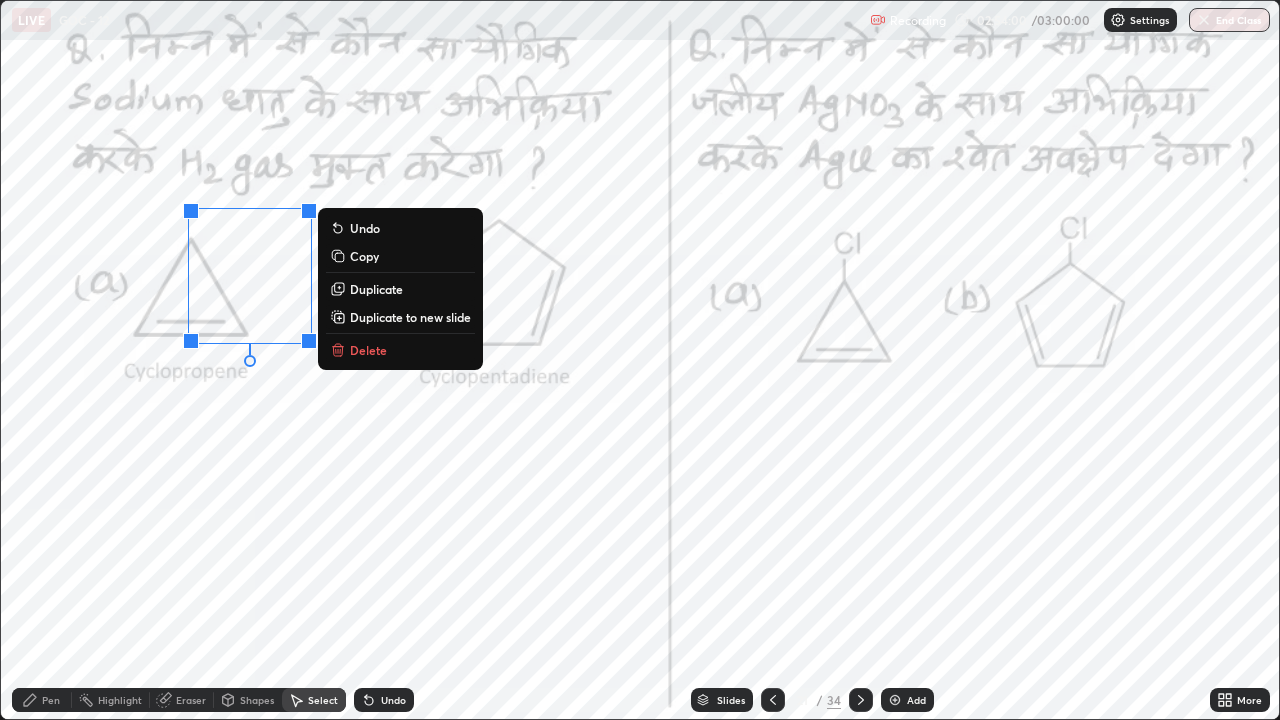 click on "Delete" at bounding box center [368, 350] 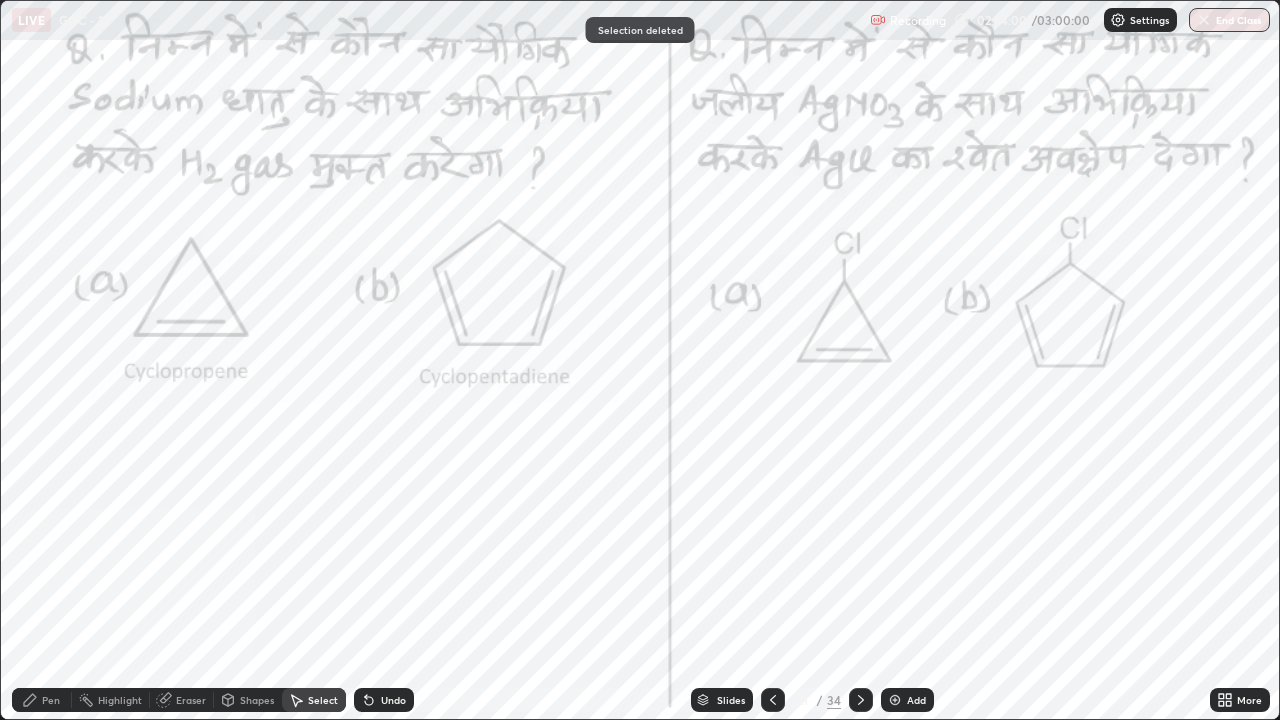 click on "Pen" at bounding box center [42, 700] 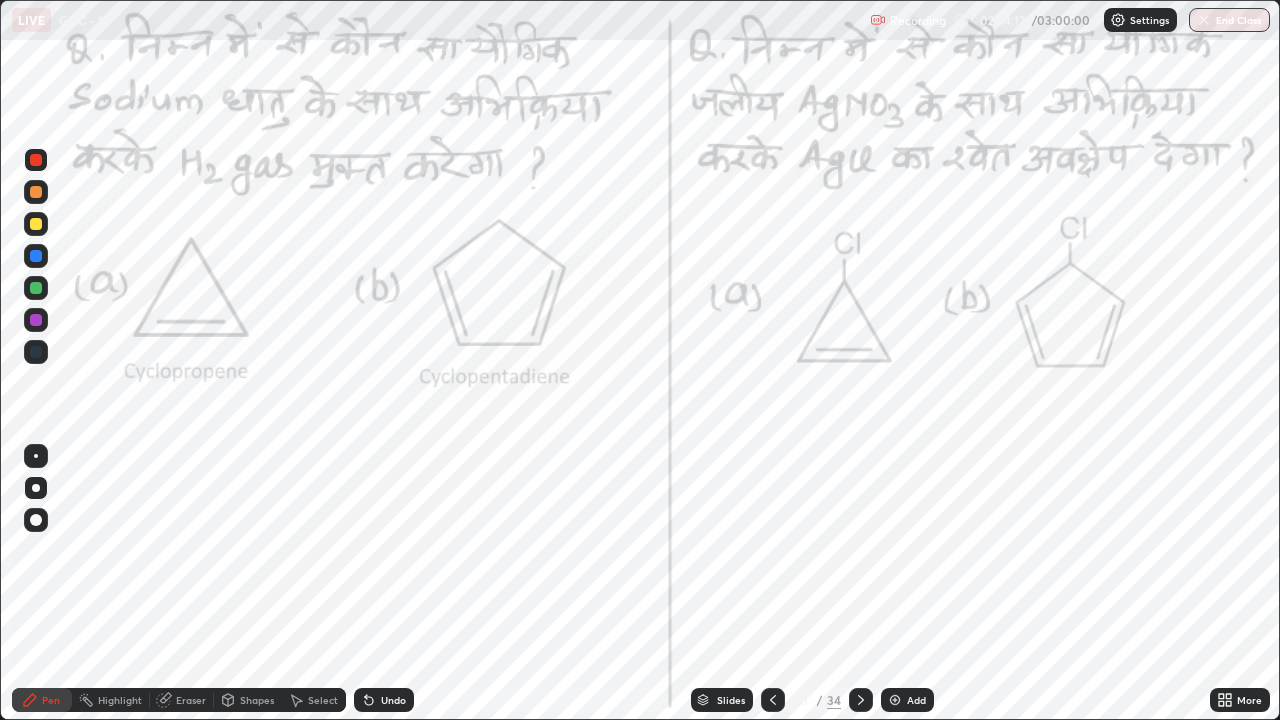 click on "Pen" at bounding box center [42, 700] 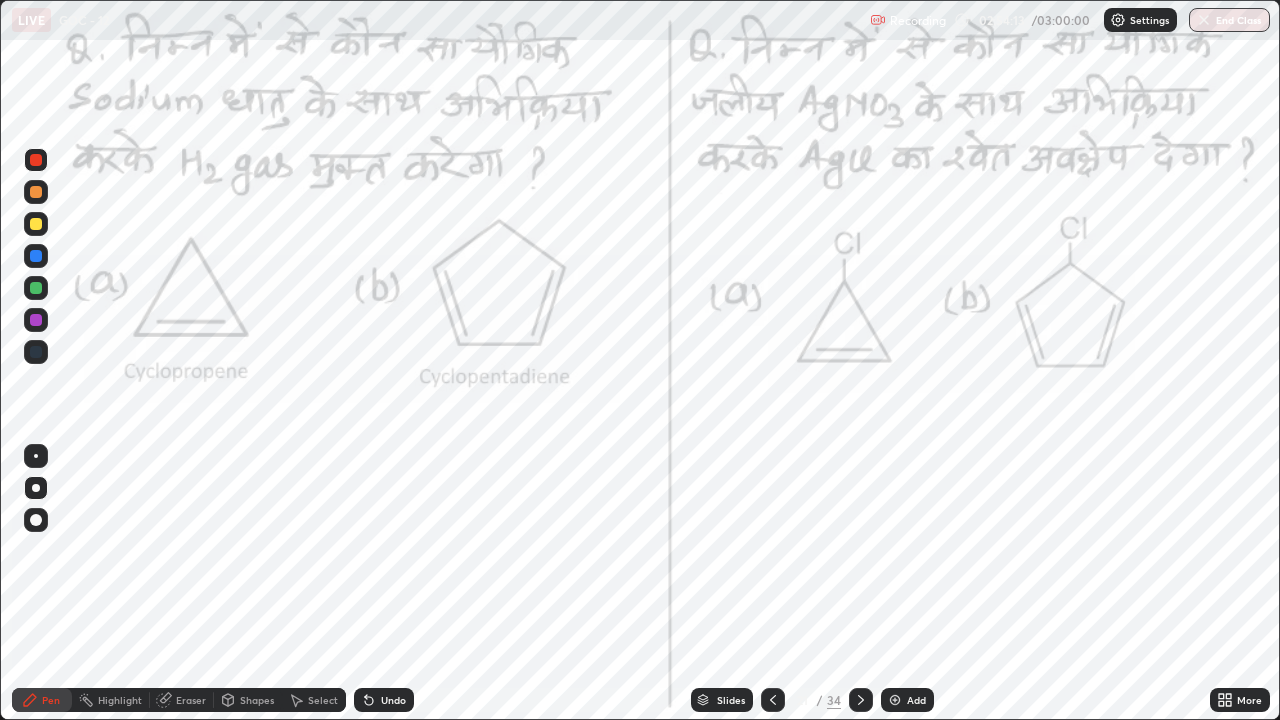 click at bounding box center (36, 256) 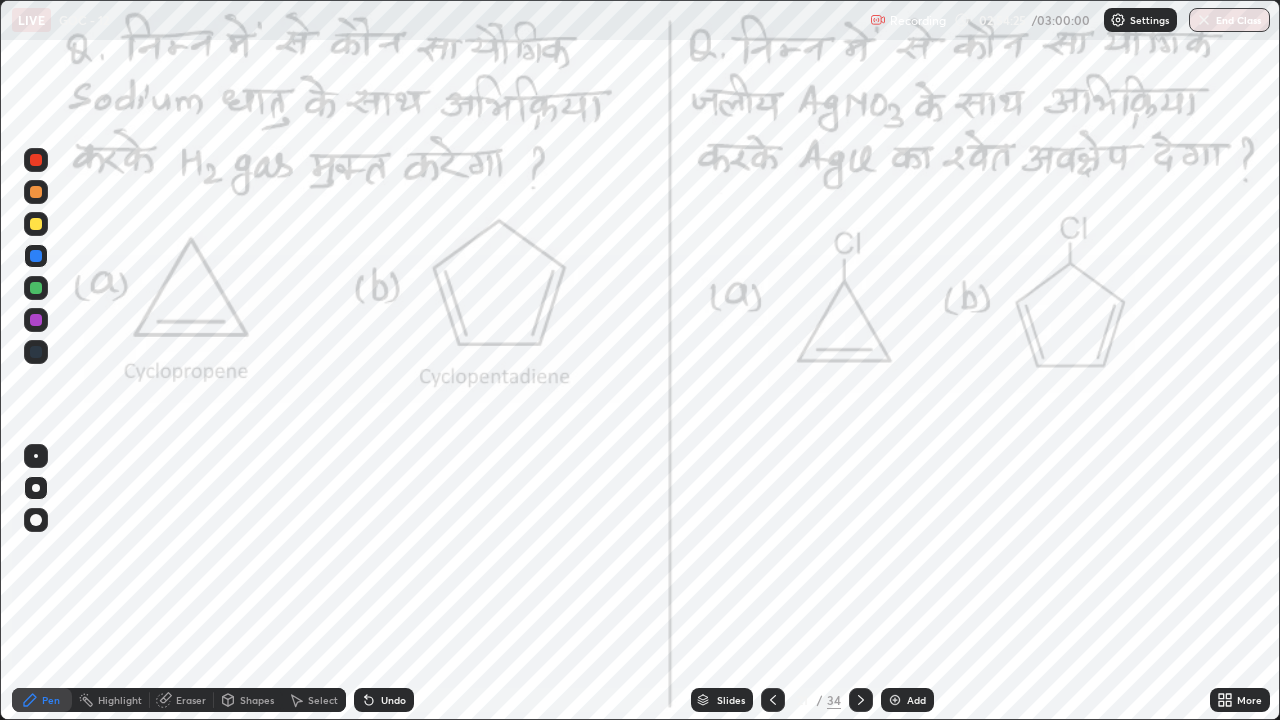 click at bounding box center [36, 160] 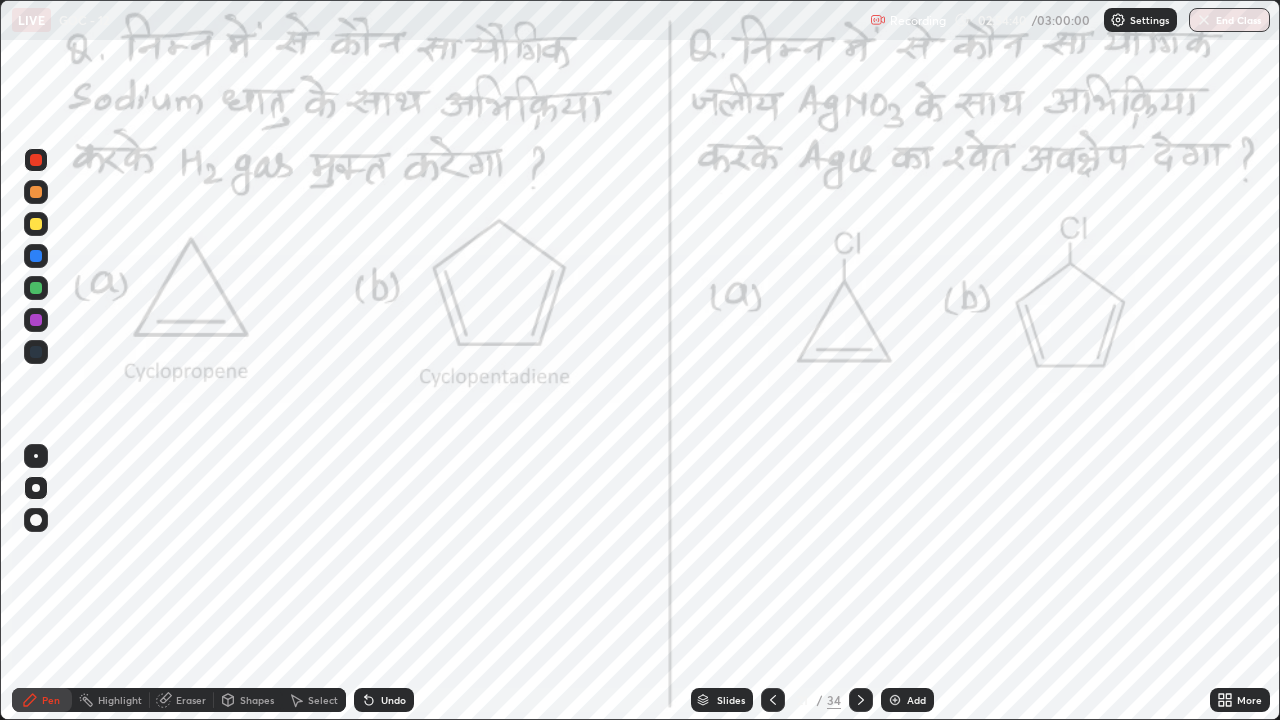 click at bounding box center (36, 320) 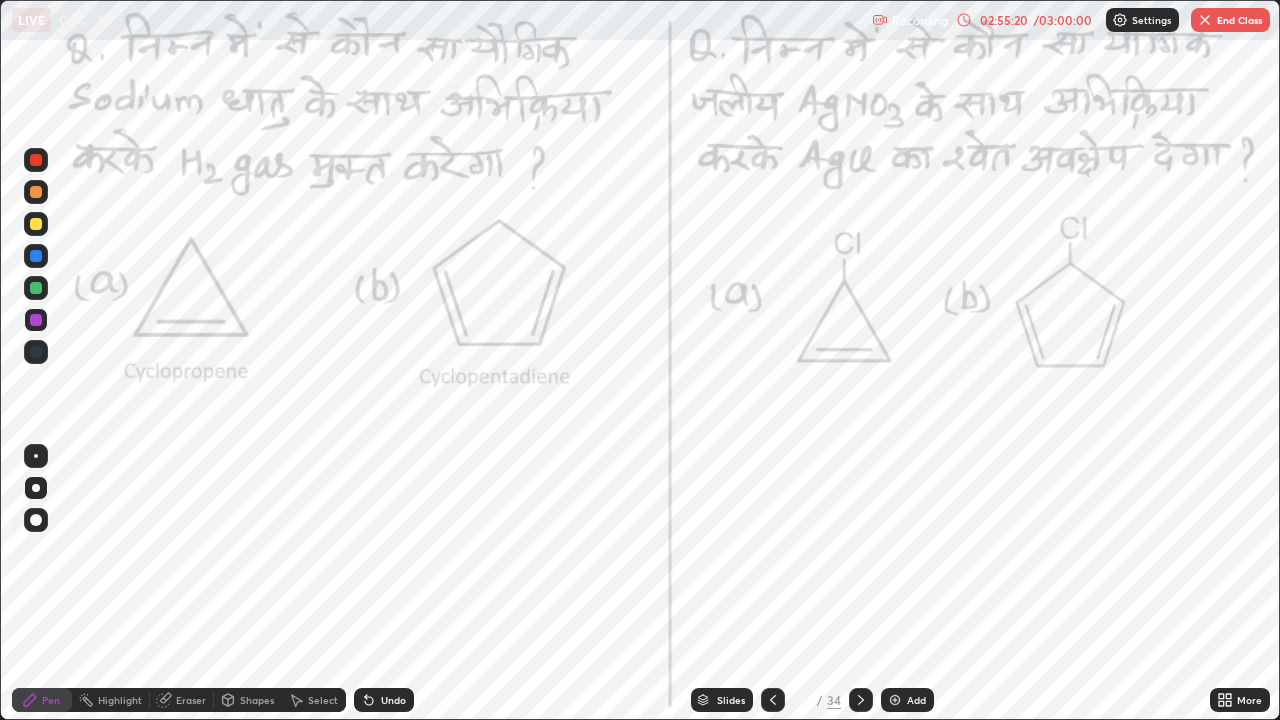 click at bounding box center [36, 160] 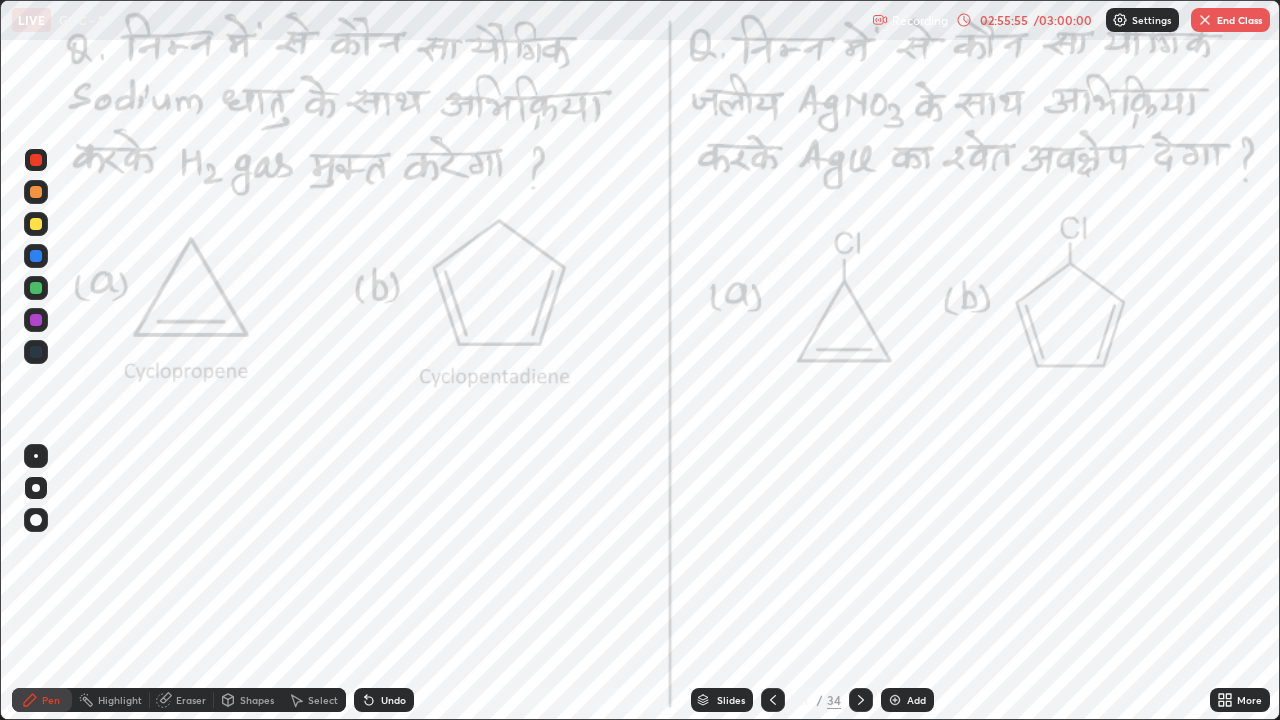 click at bounding box center (36, 320) 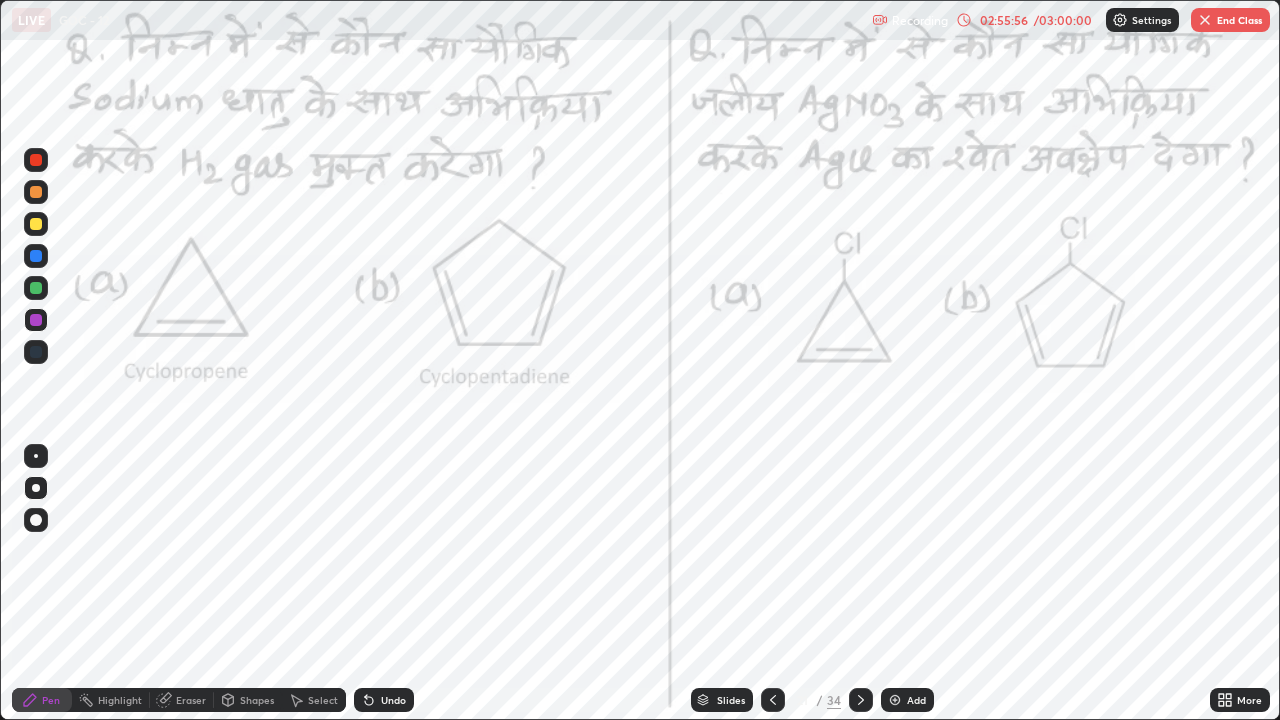 click at bounding box center (36, 320) 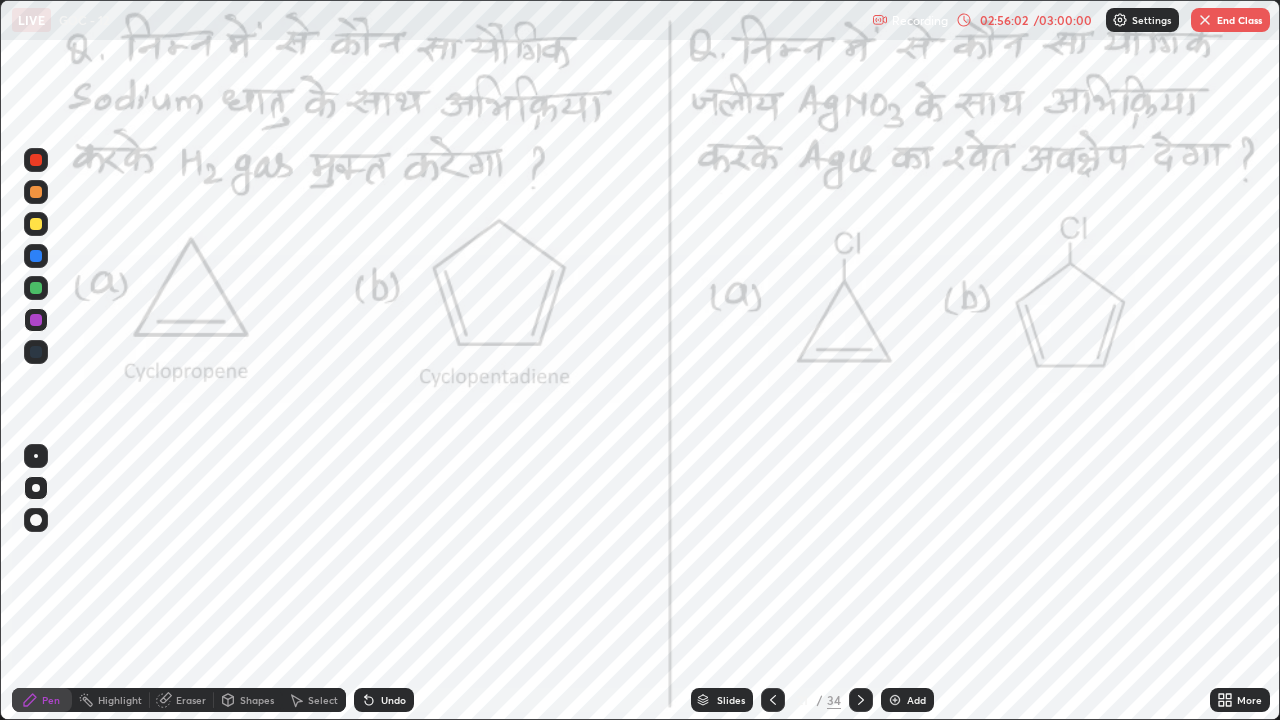 click at bounding box center (36, 288) 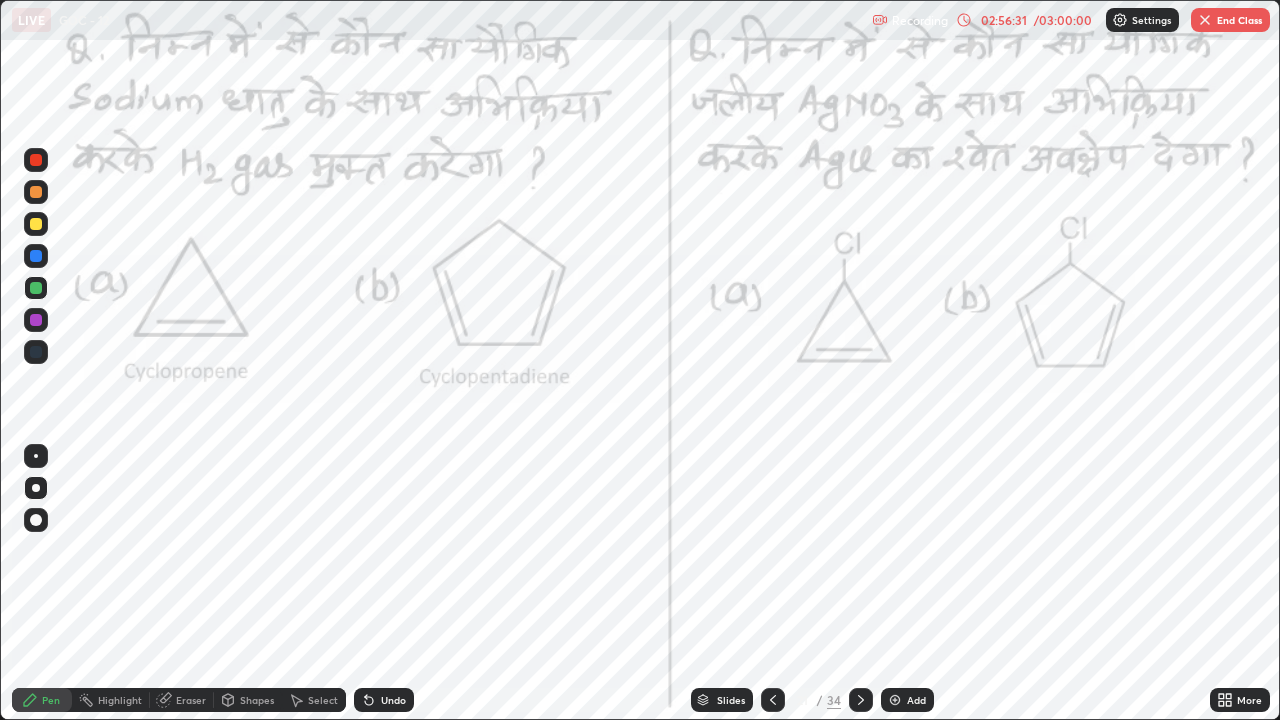click at bounding box center [36, 160] 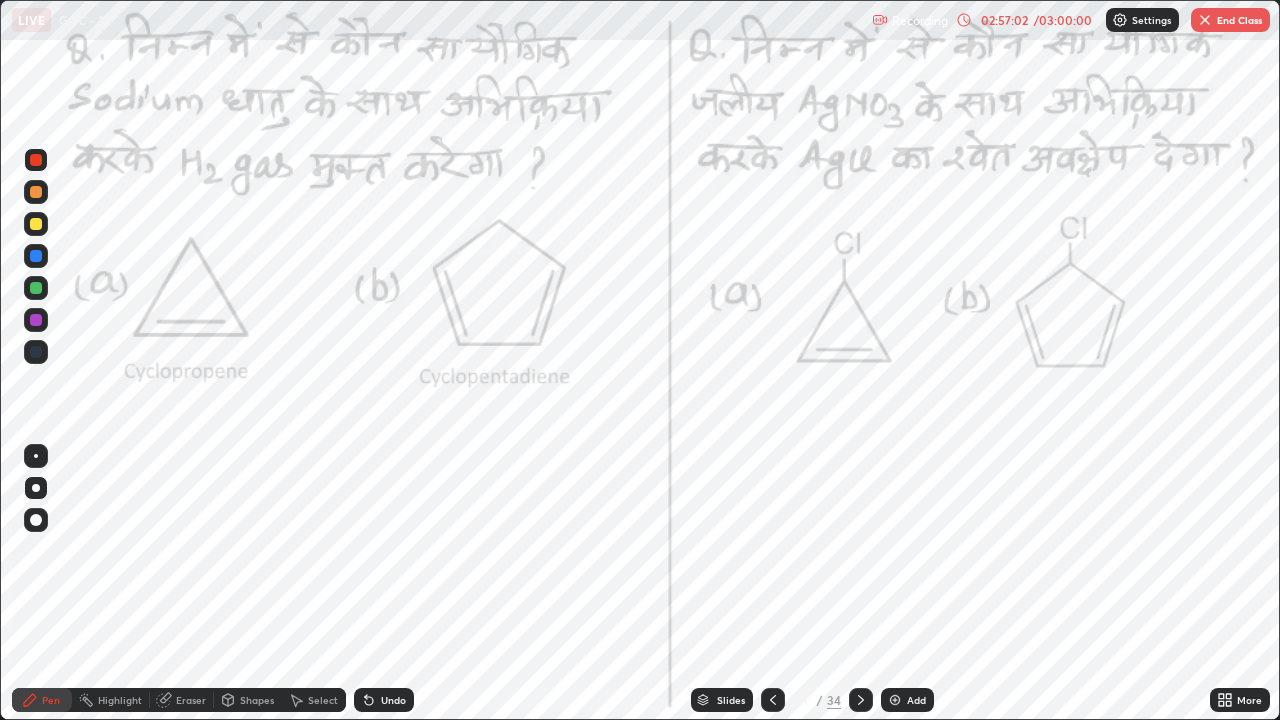 click on "/  03:00:00" at bounding box center (1063, 20) 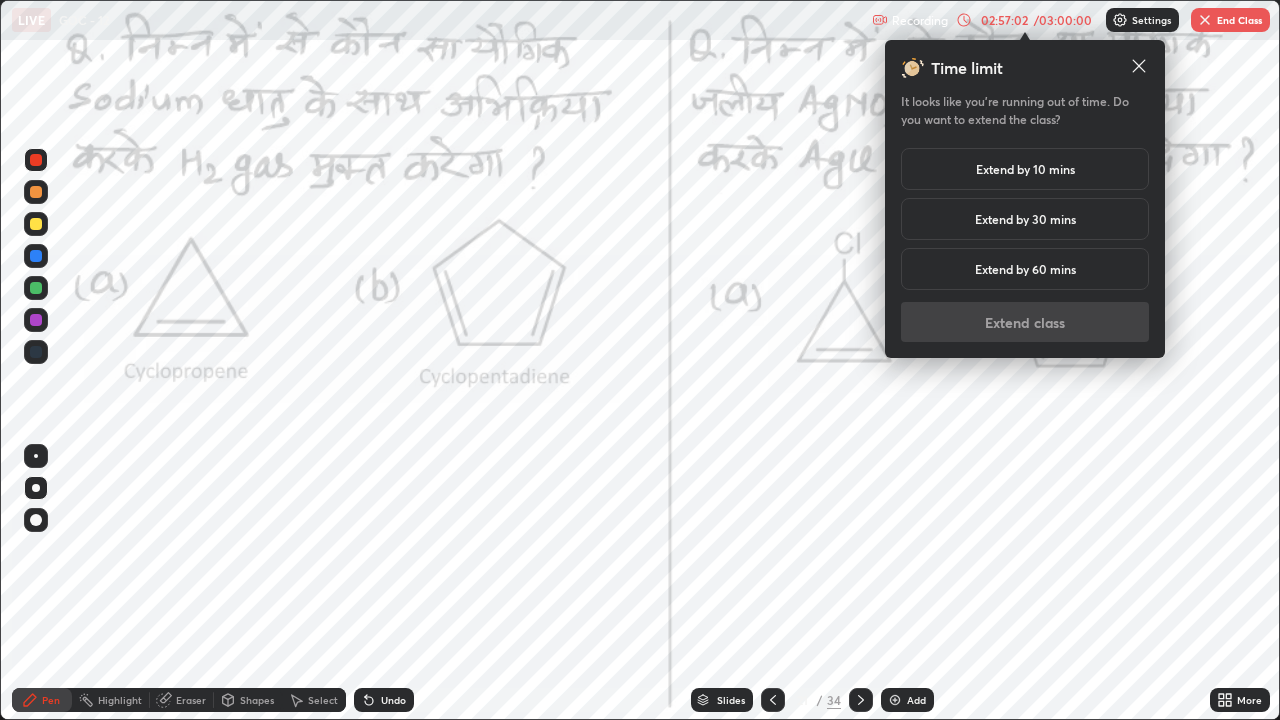 click on "Extend by 10 mins" at bounding box center (1025, 169) 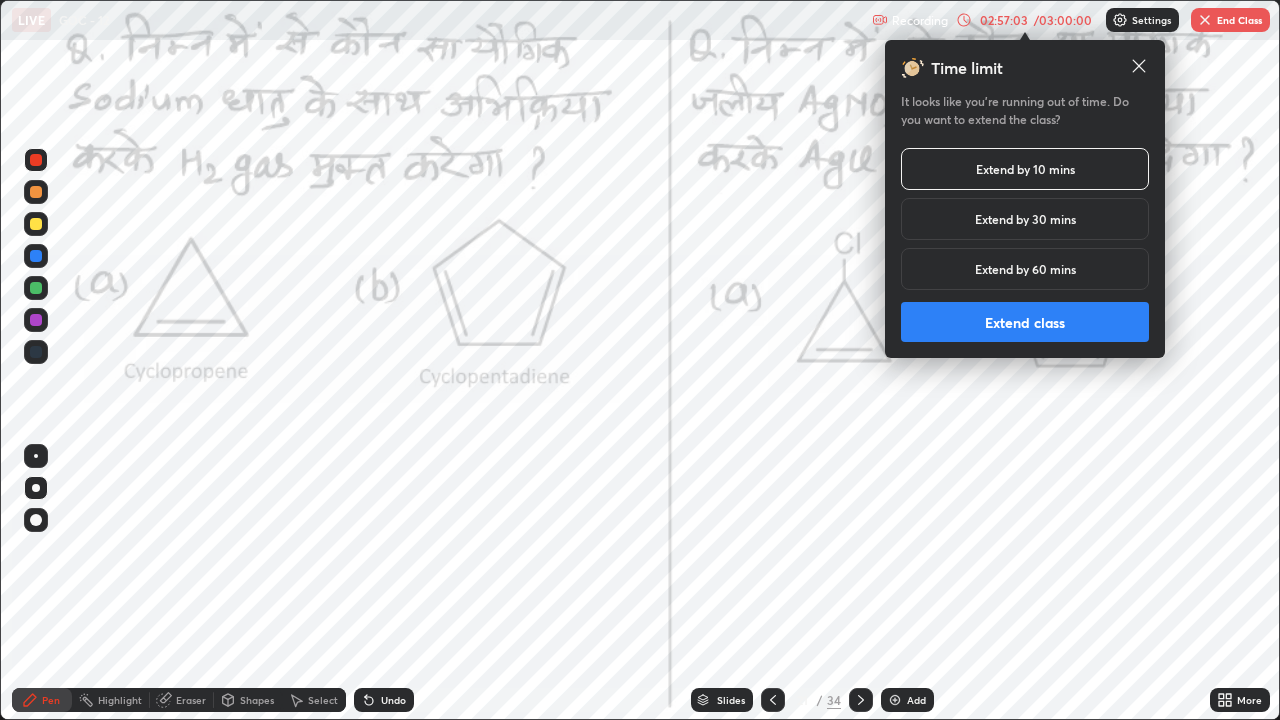 click on "Extend class" at bounding box center [1025, 322] 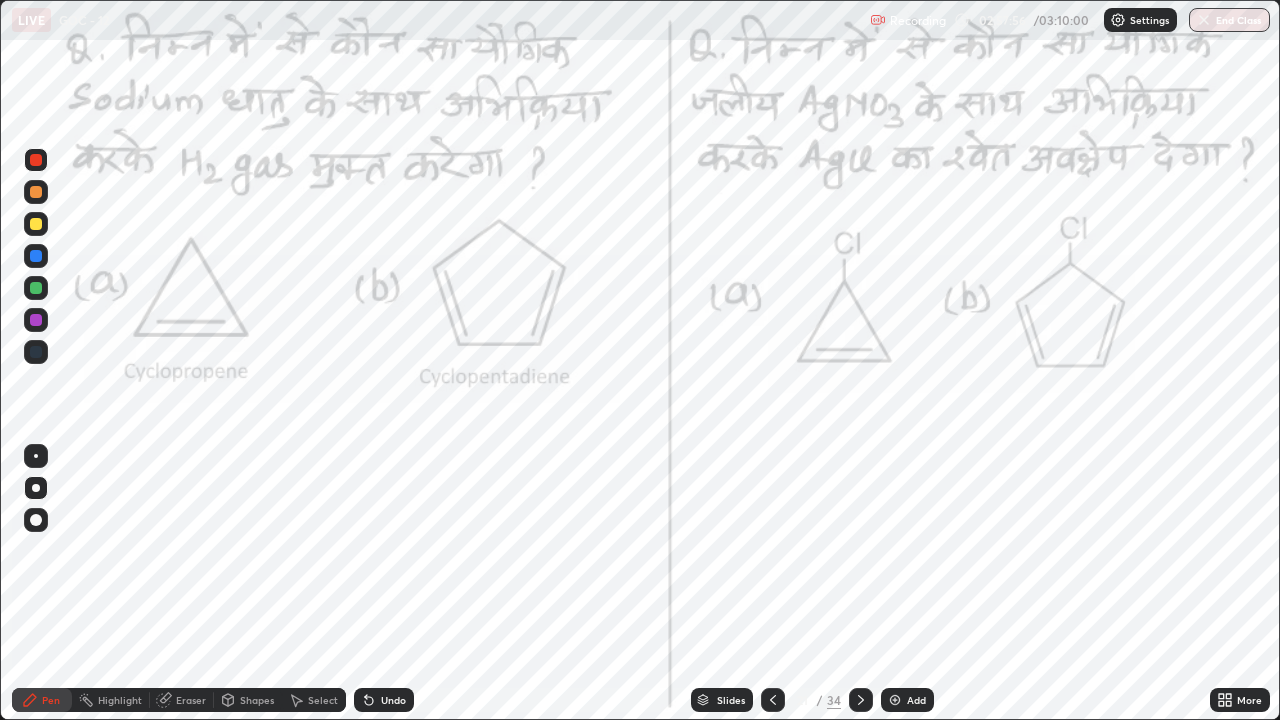 click 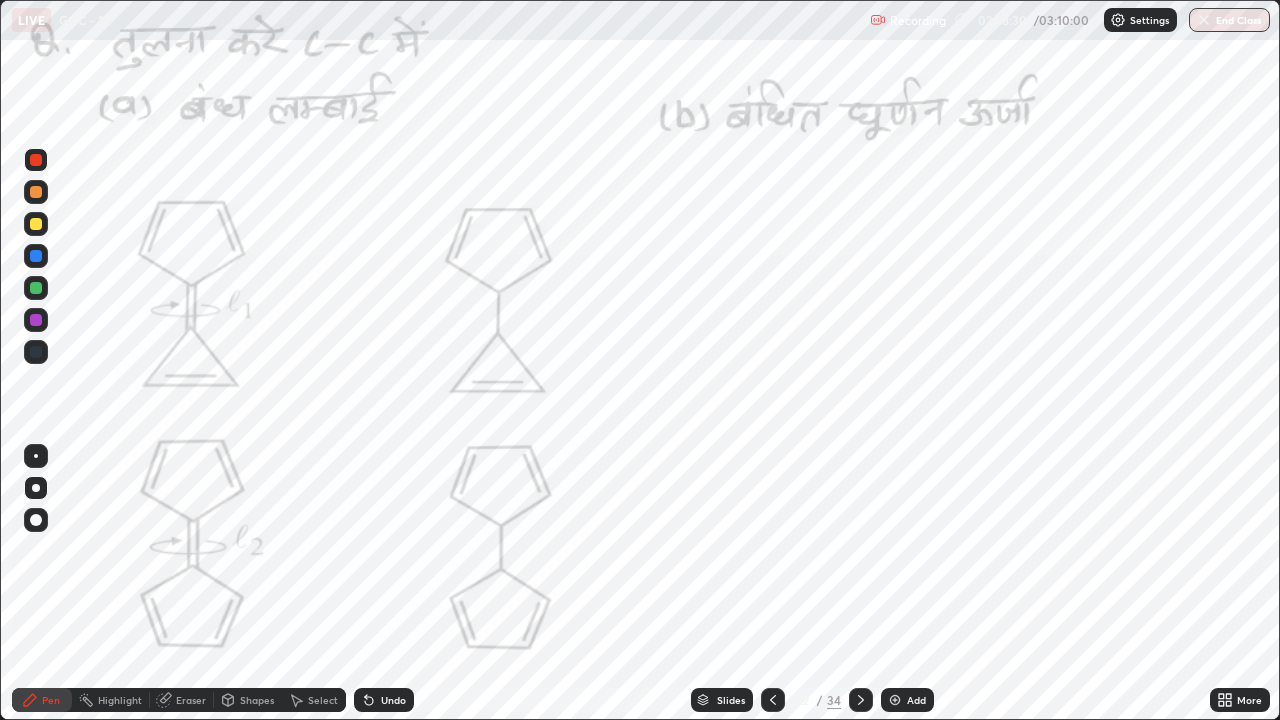 click at bounding box center (36, 160) 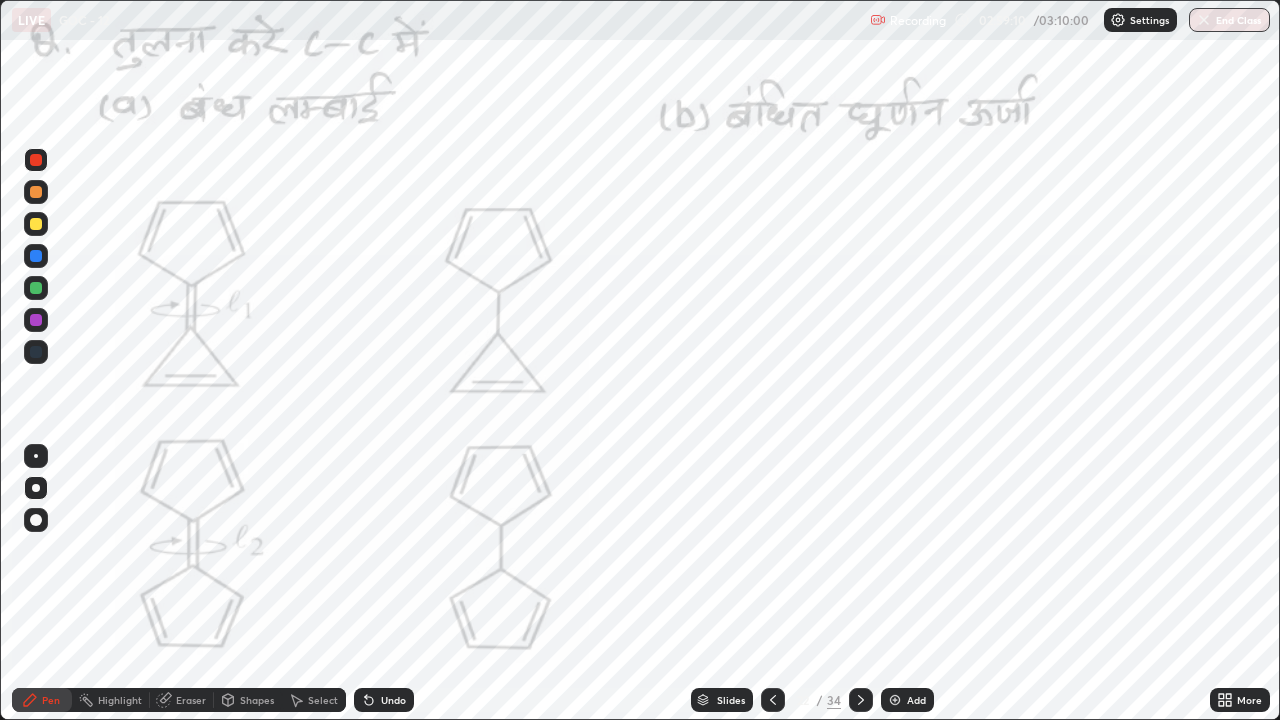 click on "Undo" at bounding box center (384, 700) 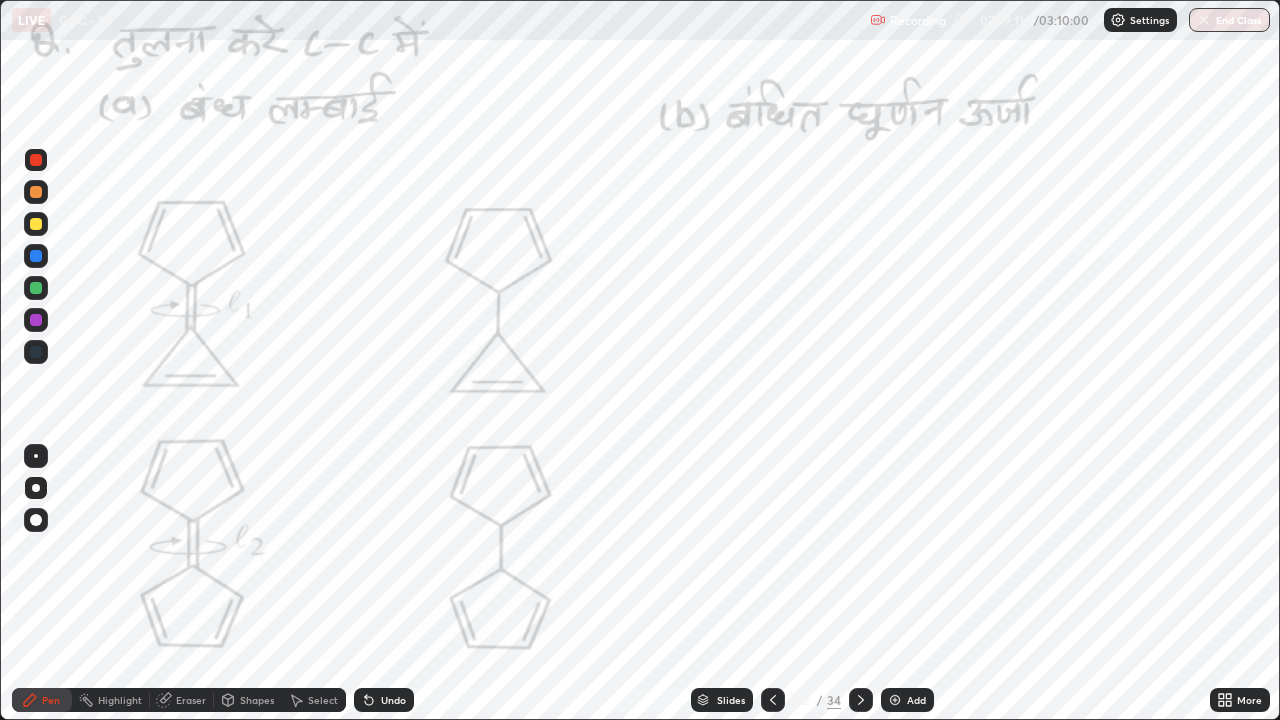 click on "Undo" at bounding box center (384, 700) 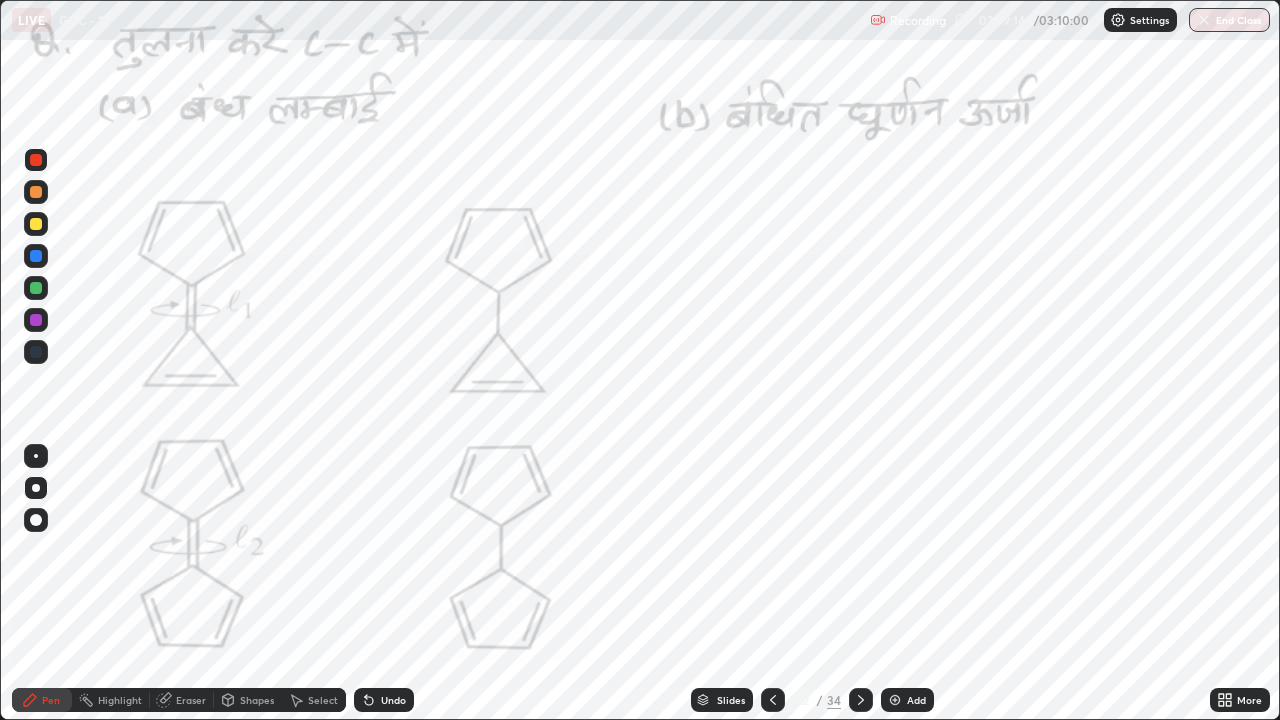 click on "Undo" at bounding box center [384, 700] 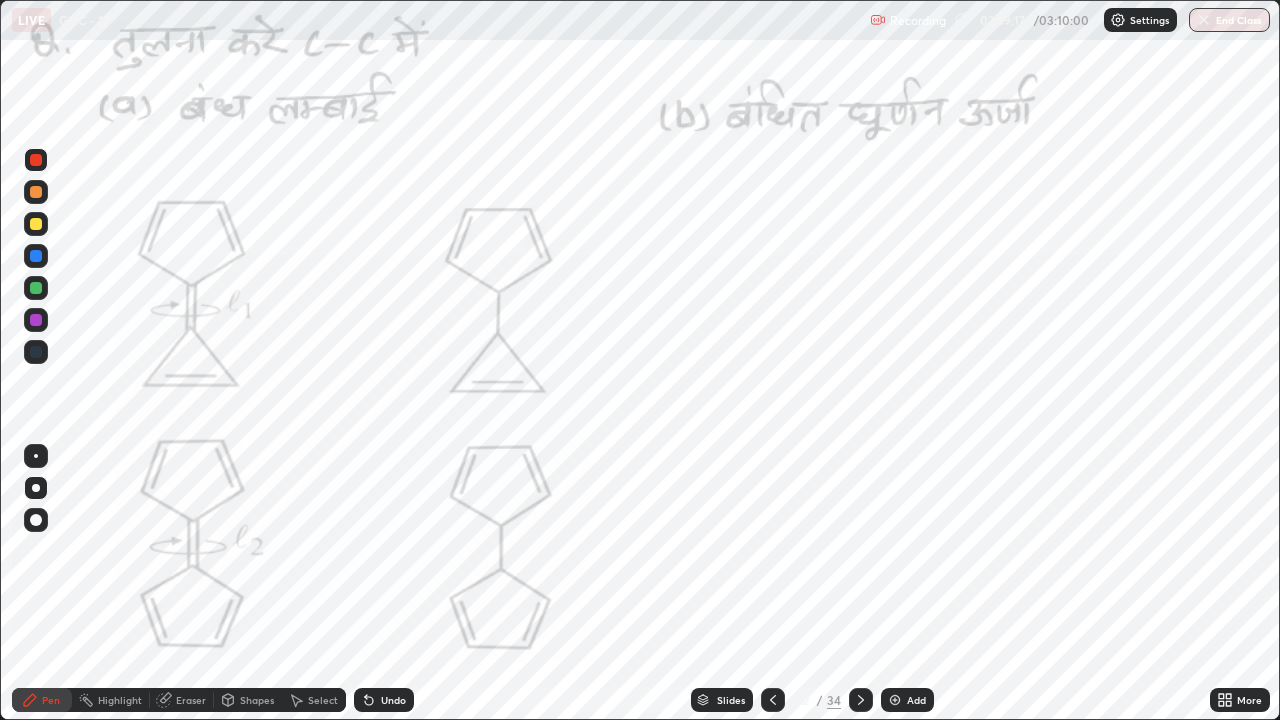 click on "Undo" at bounding box center [384, 700] 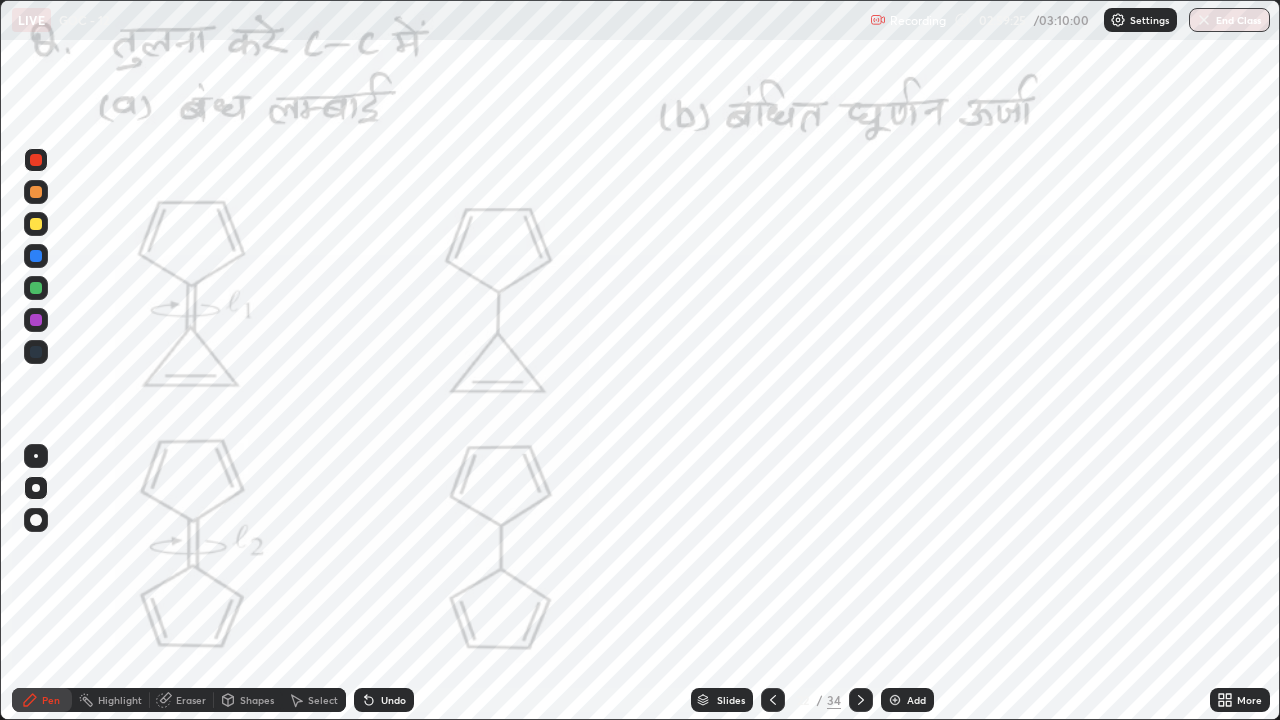 click 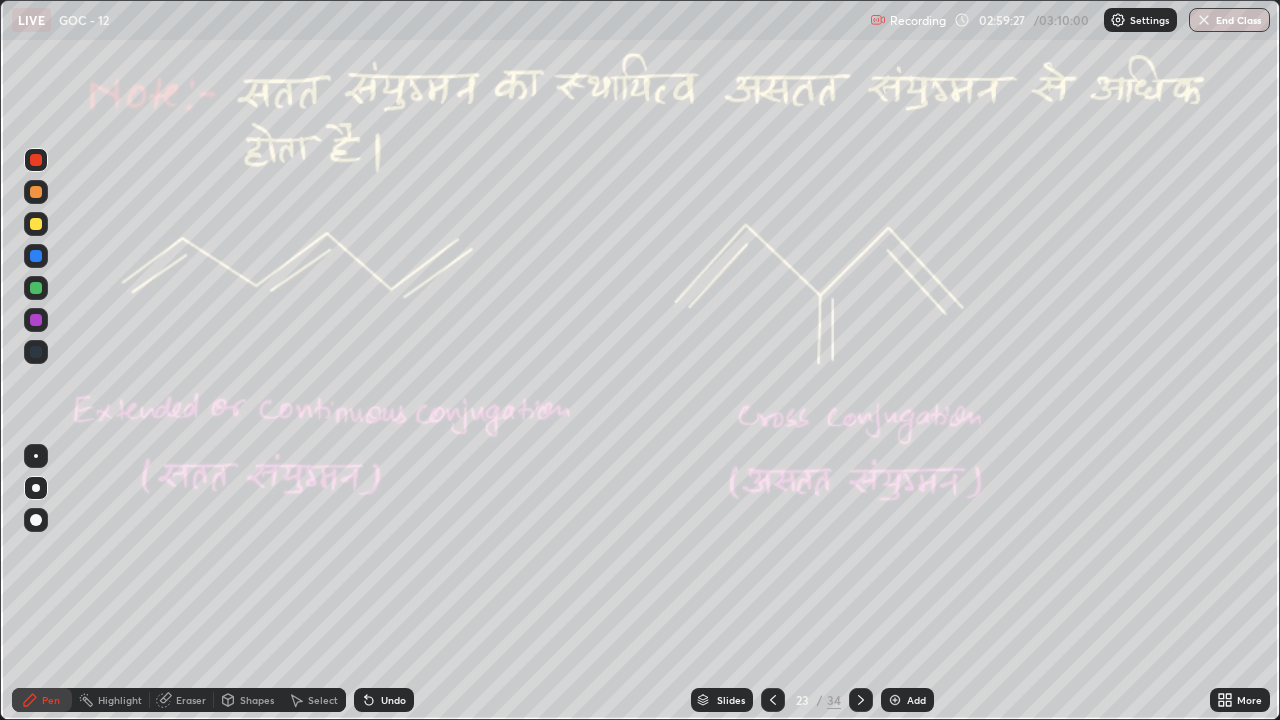 click 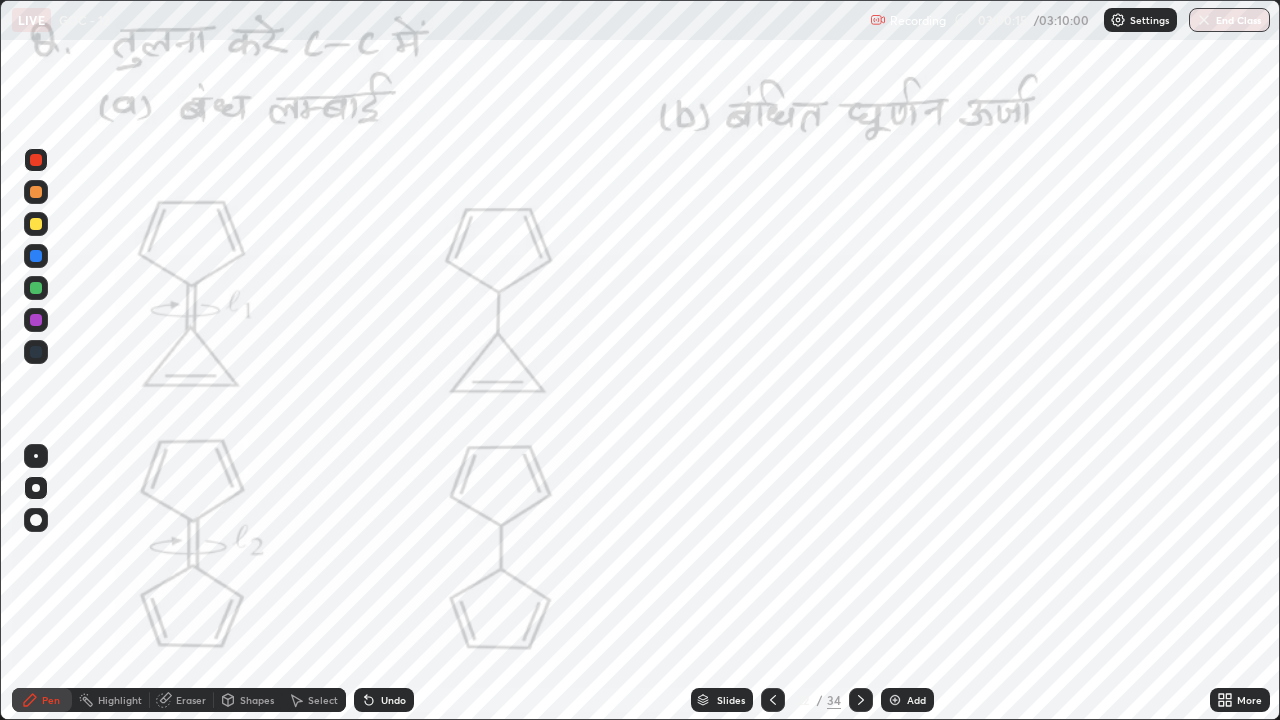 click on "Highlight" at bounding box center [111, 700] 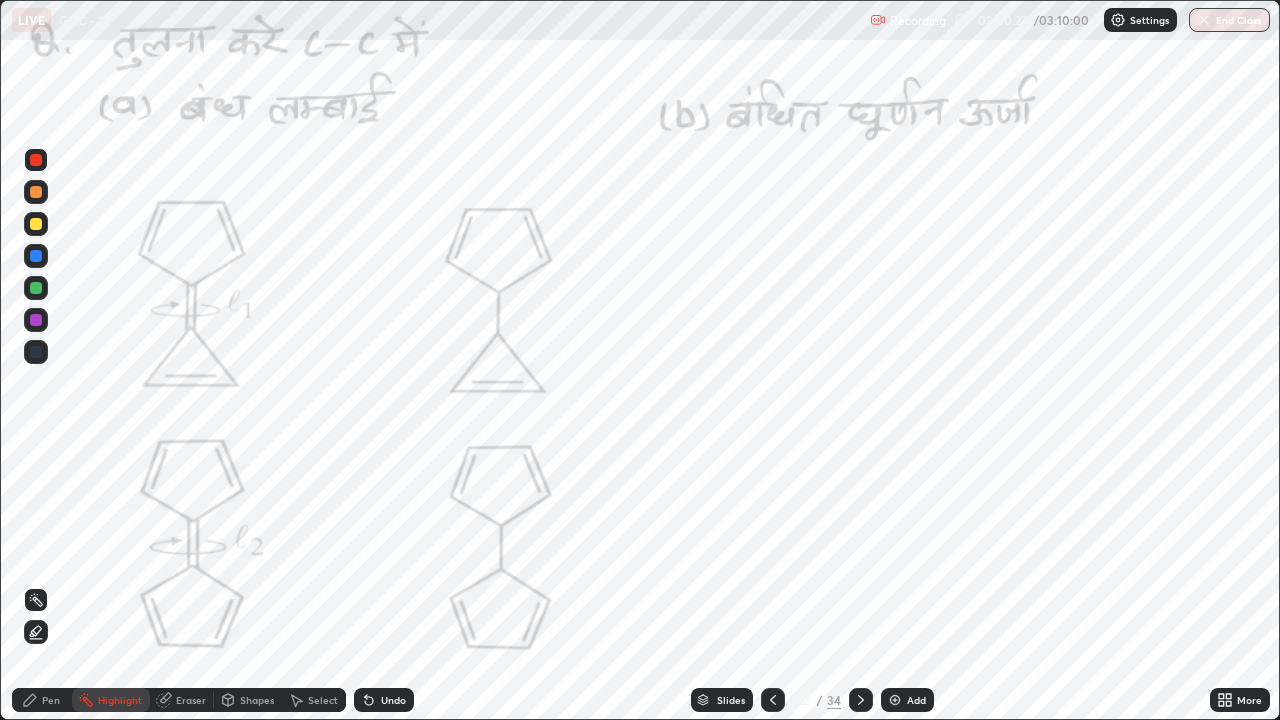 click 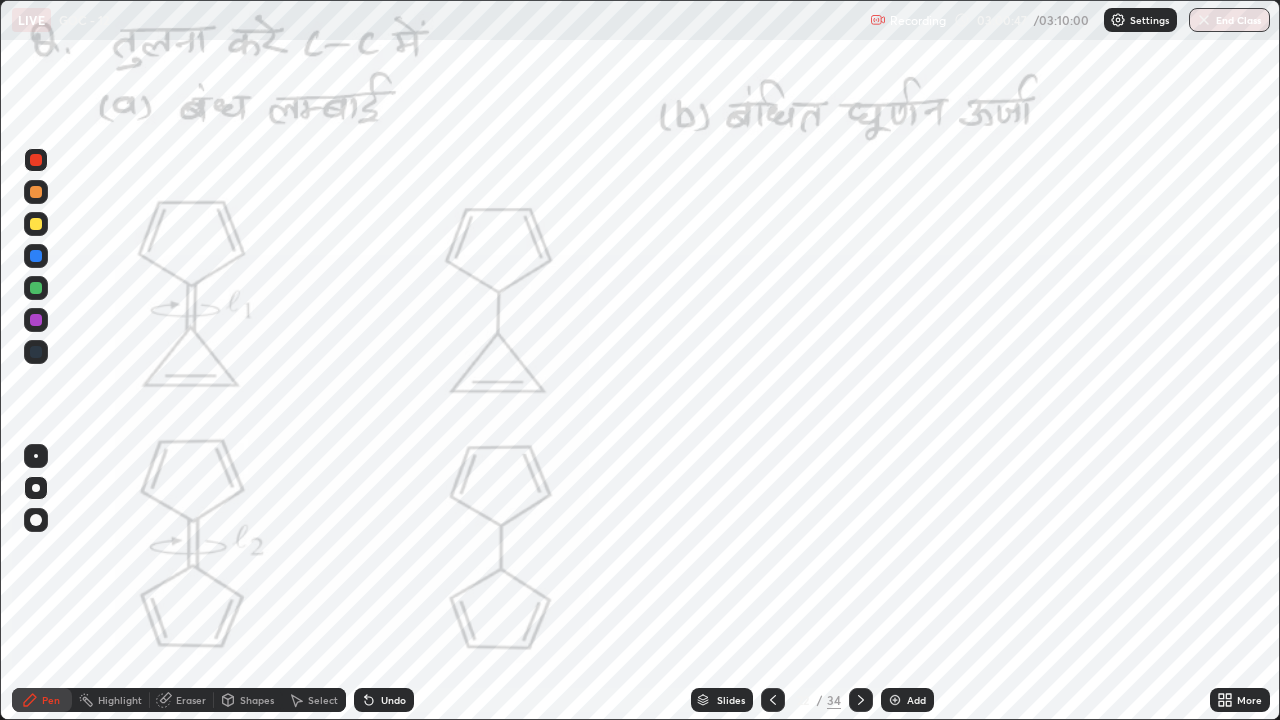 click on "Select" at bounding box center (314, 700) 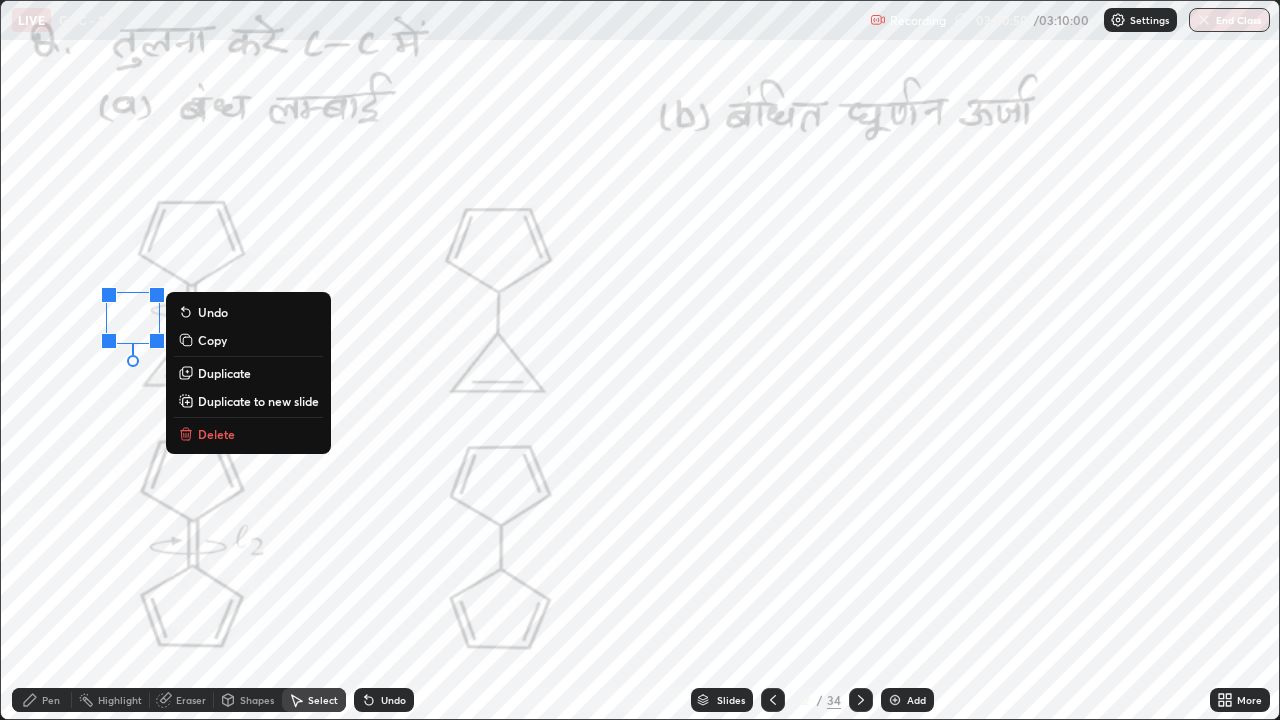 click on "Delete" at bounding box center [248, 434] 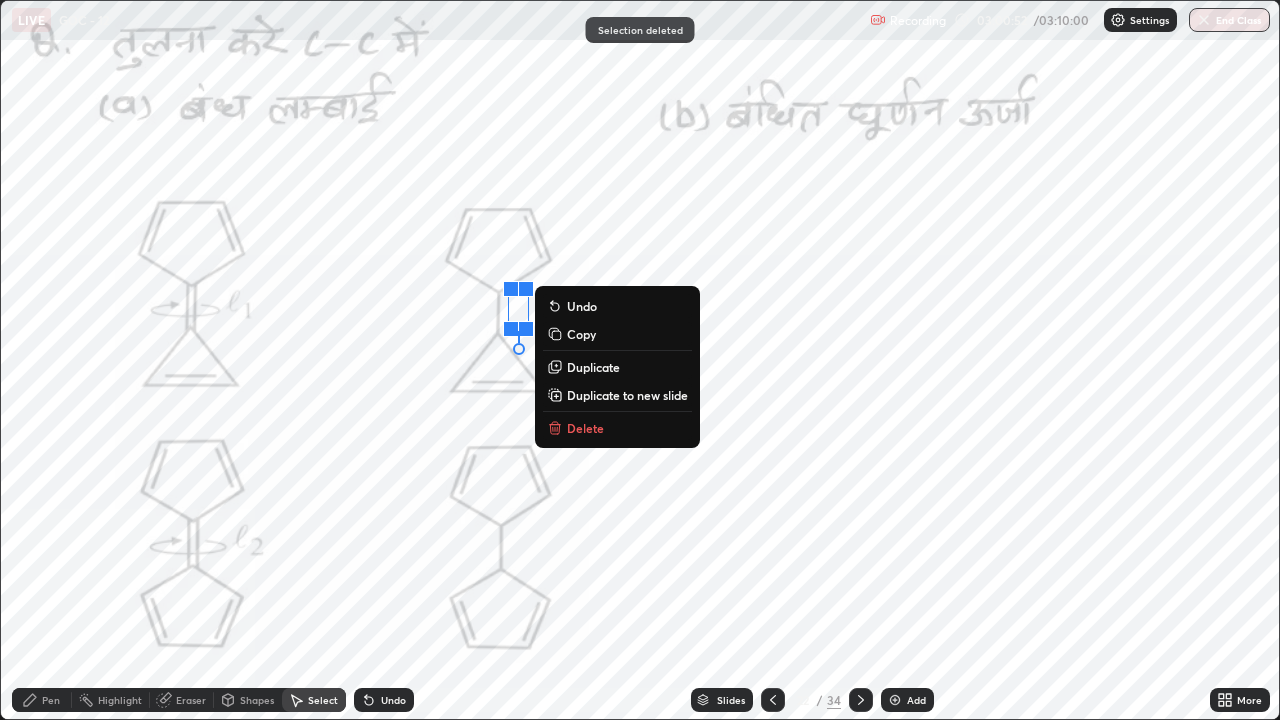 click on "Delete" at bounding box center (585, 428) 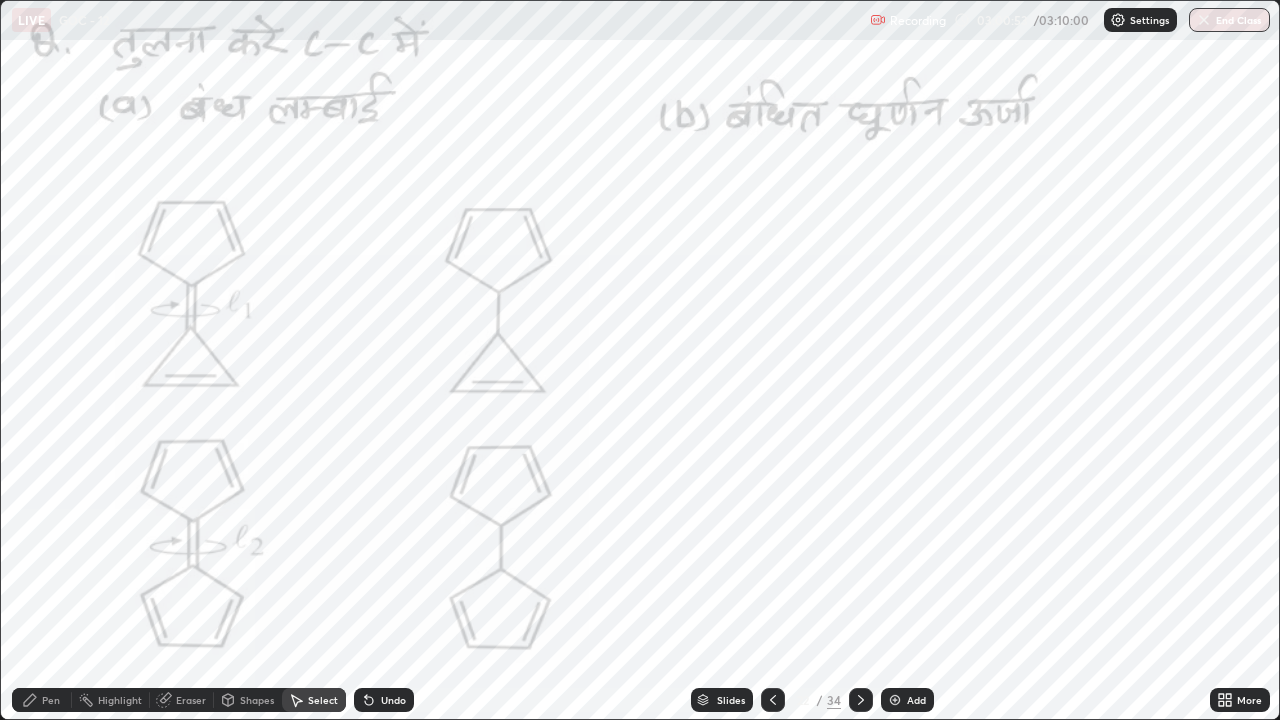 click on "Pen" at bounding box center (42, 700) 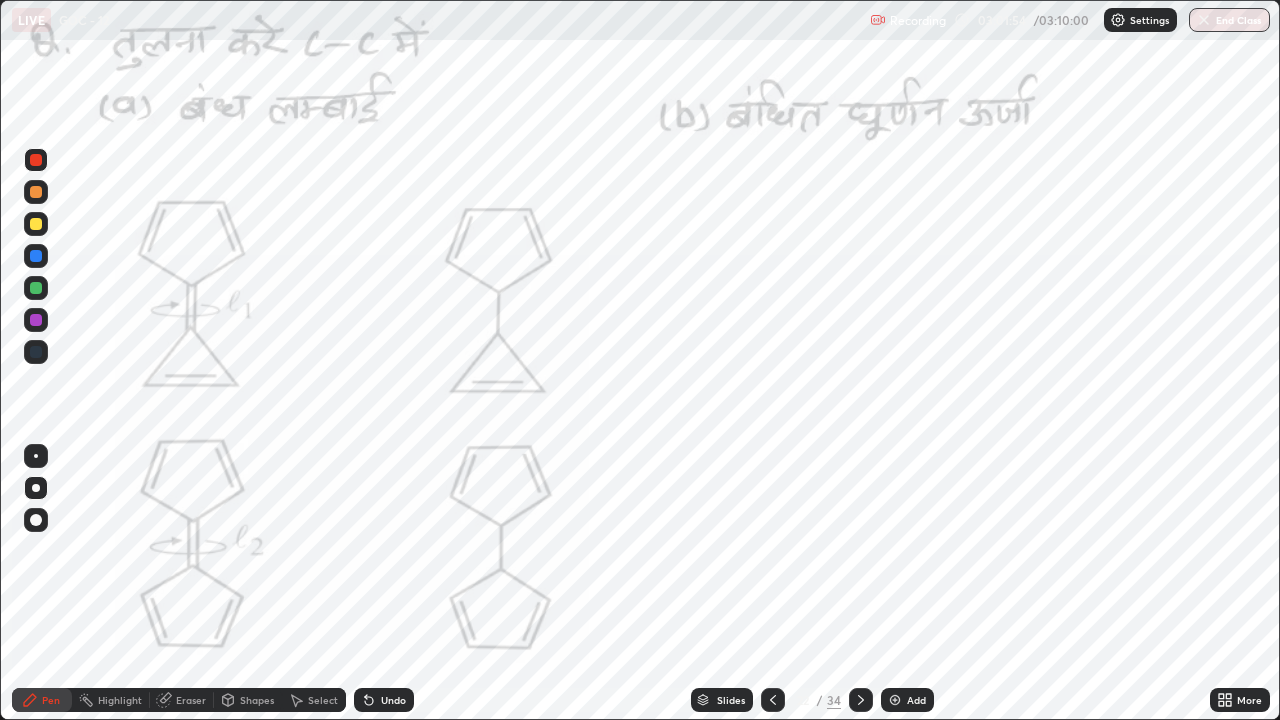 click on "Undo" at bounding box center [384, 700] 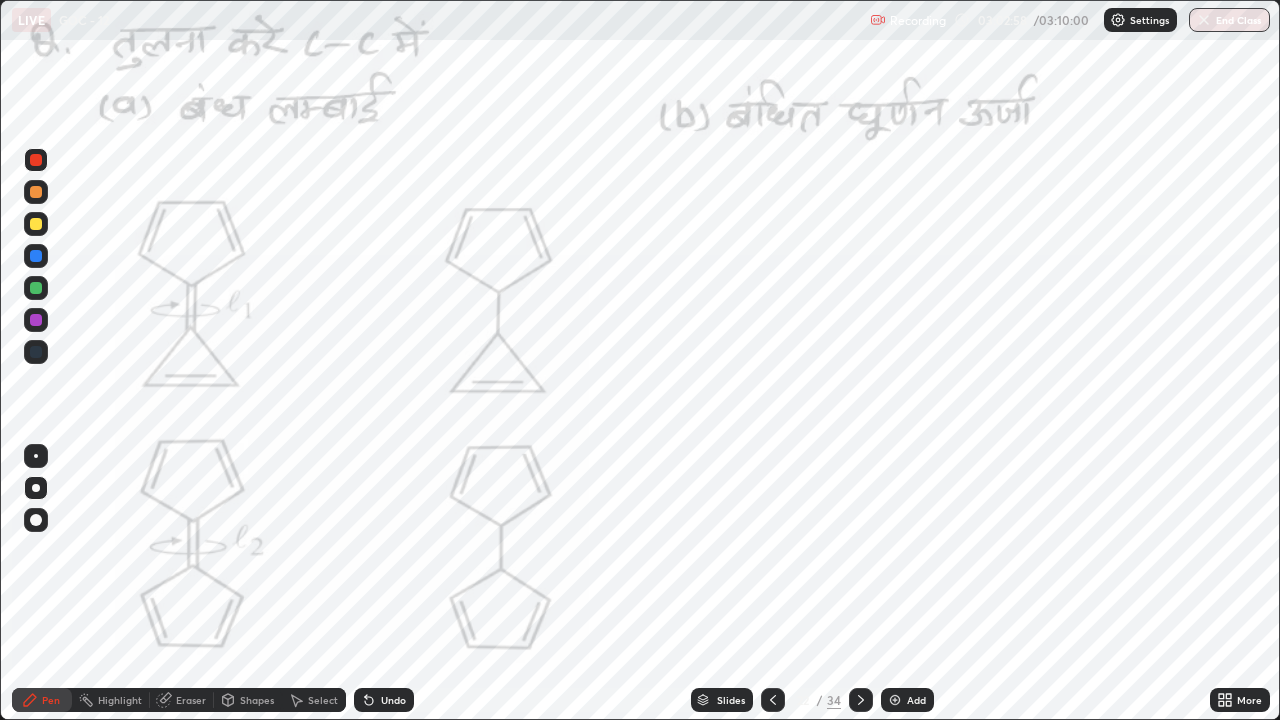 click at bounding box center (36, 288) 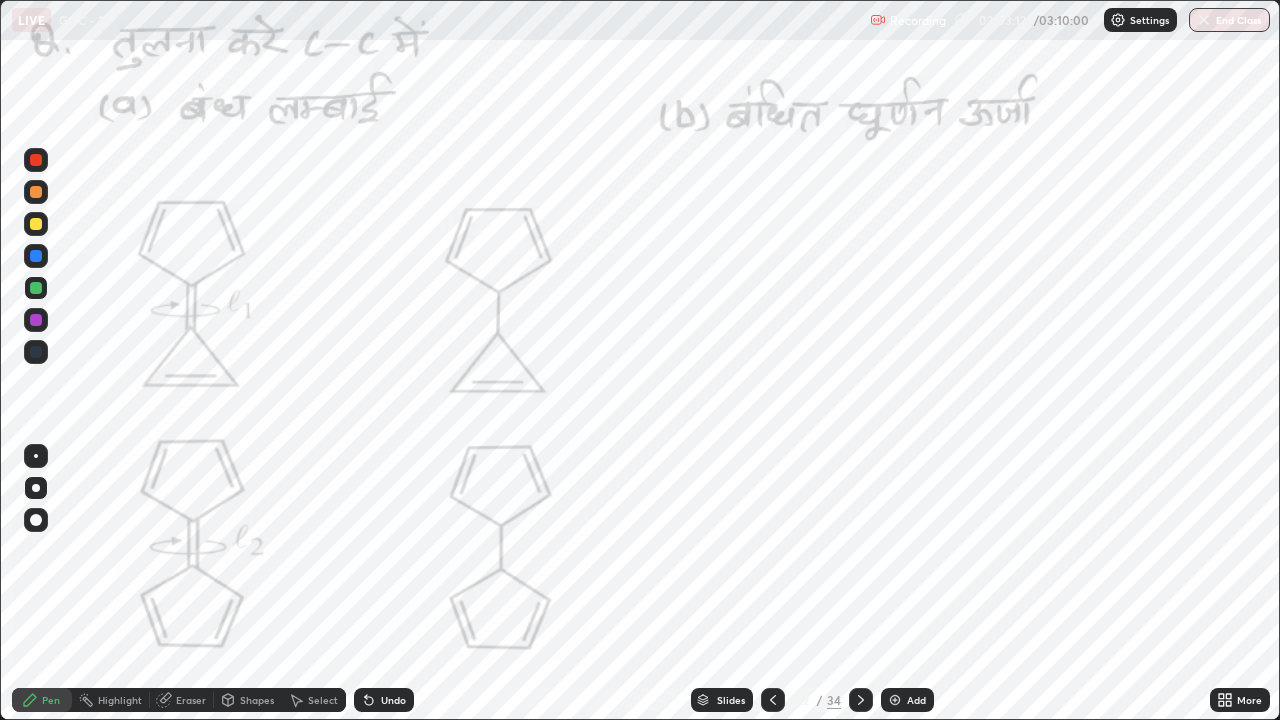 click at bounding box center (36, 160) 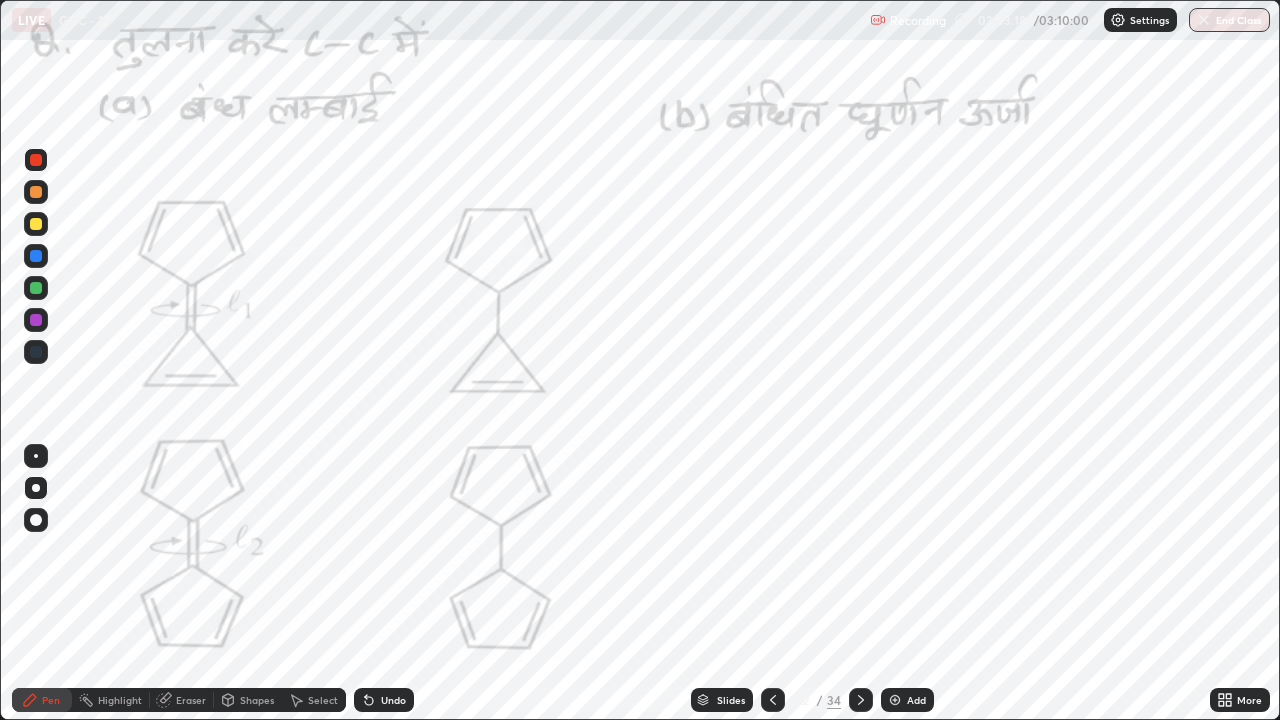 click 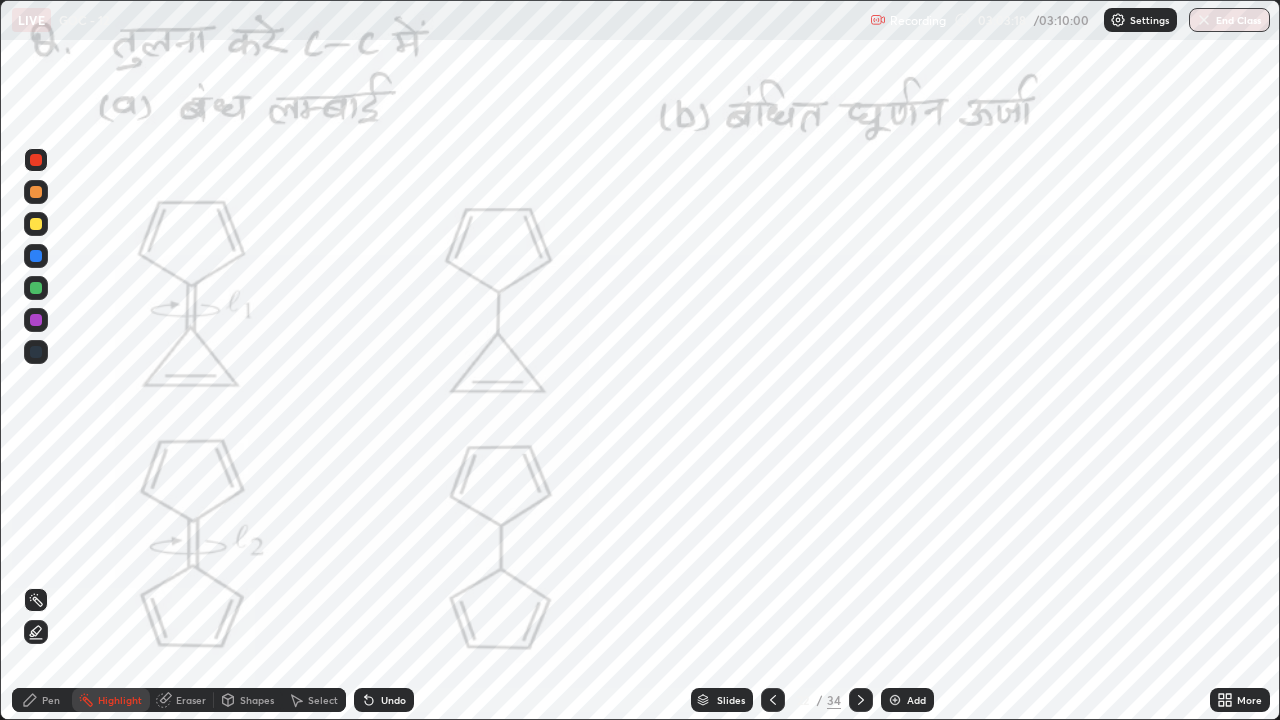 click 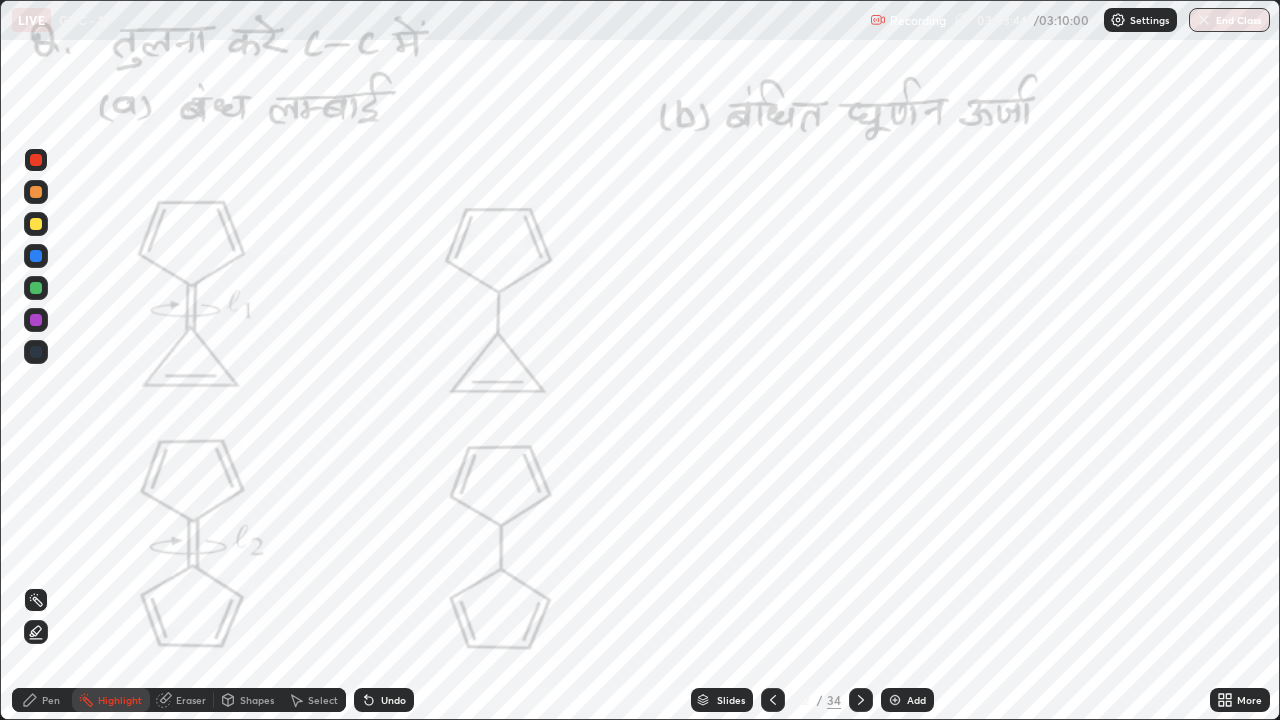 click 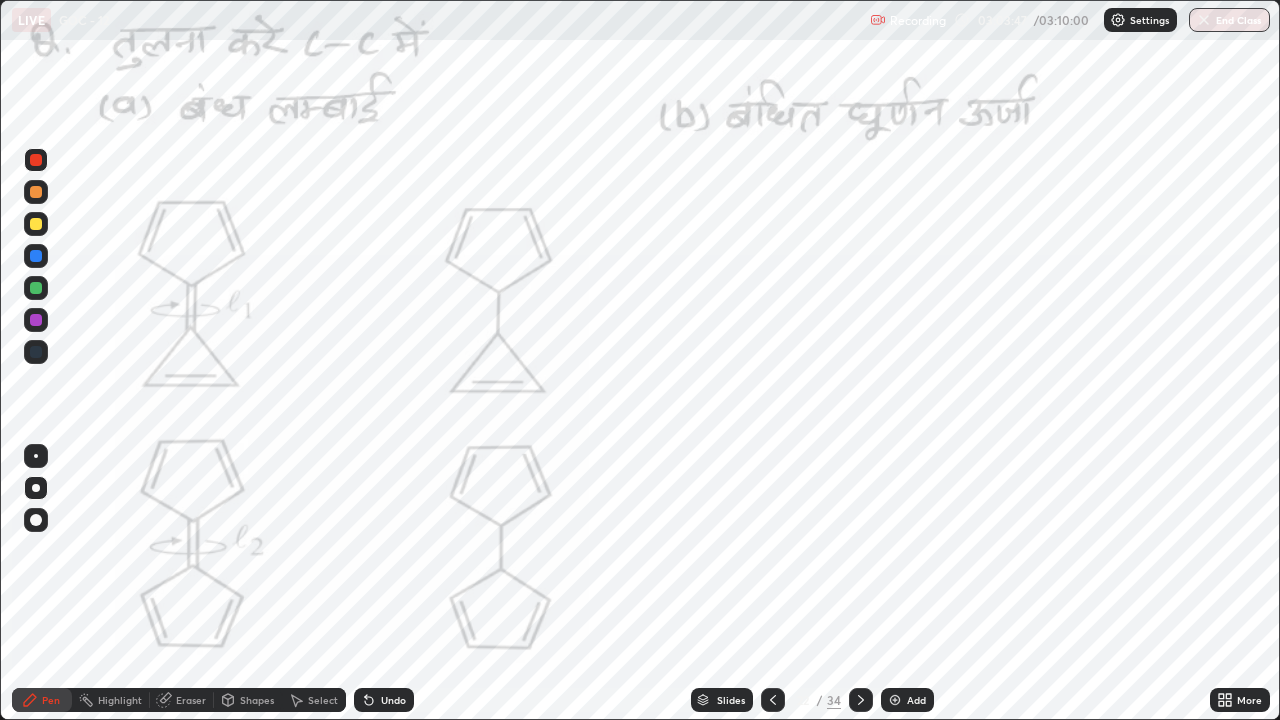 click at bounding box center (36, 320) 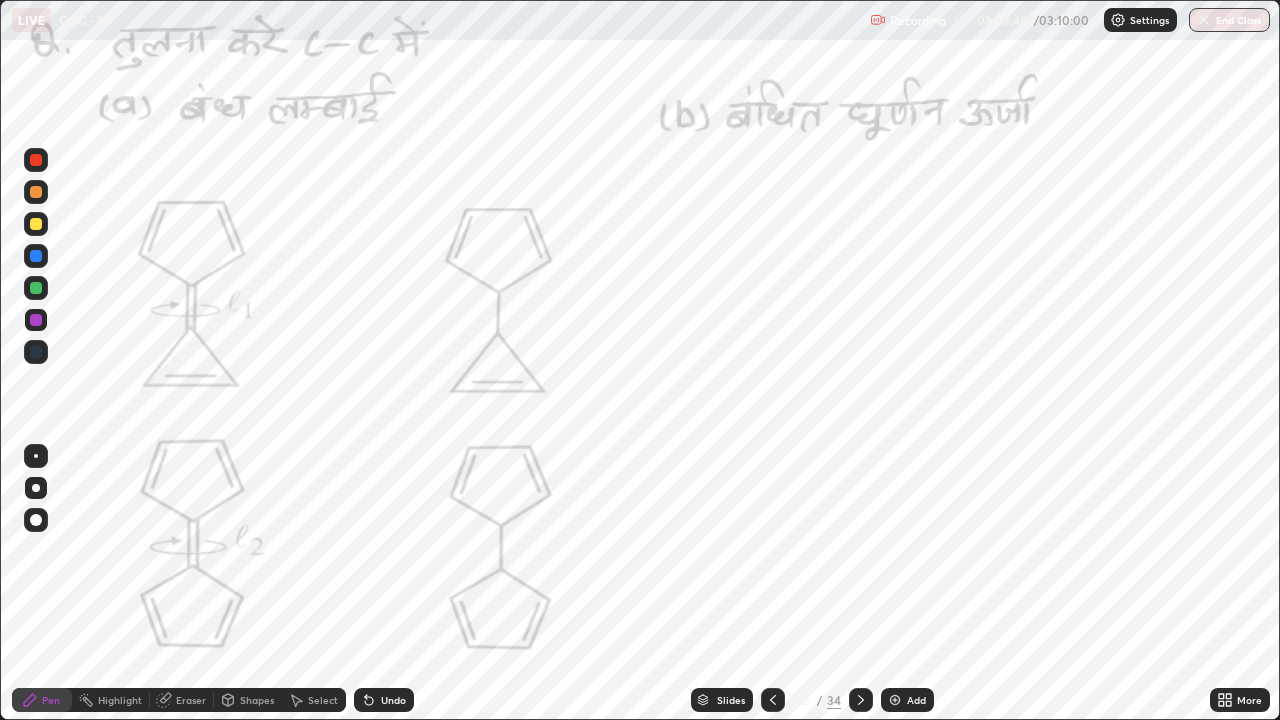 click at bounding box center [36, 288] 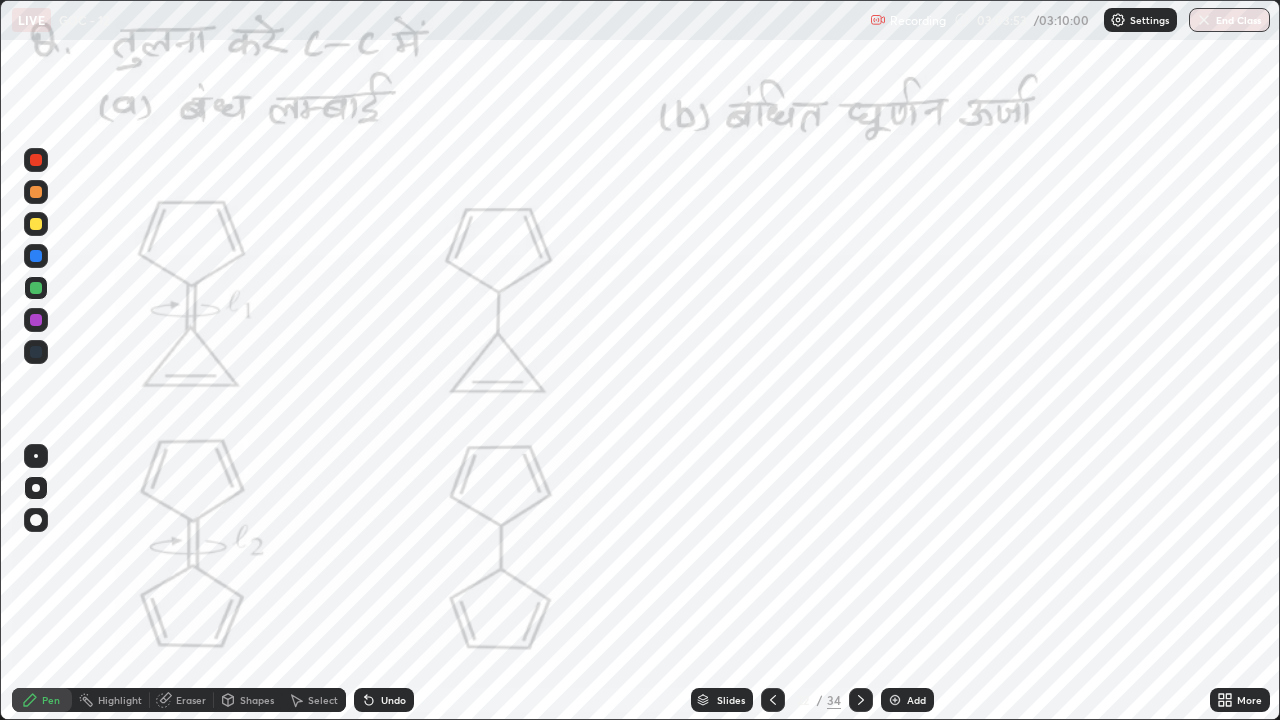 click on "Undo" at bounding box center (393, 700) 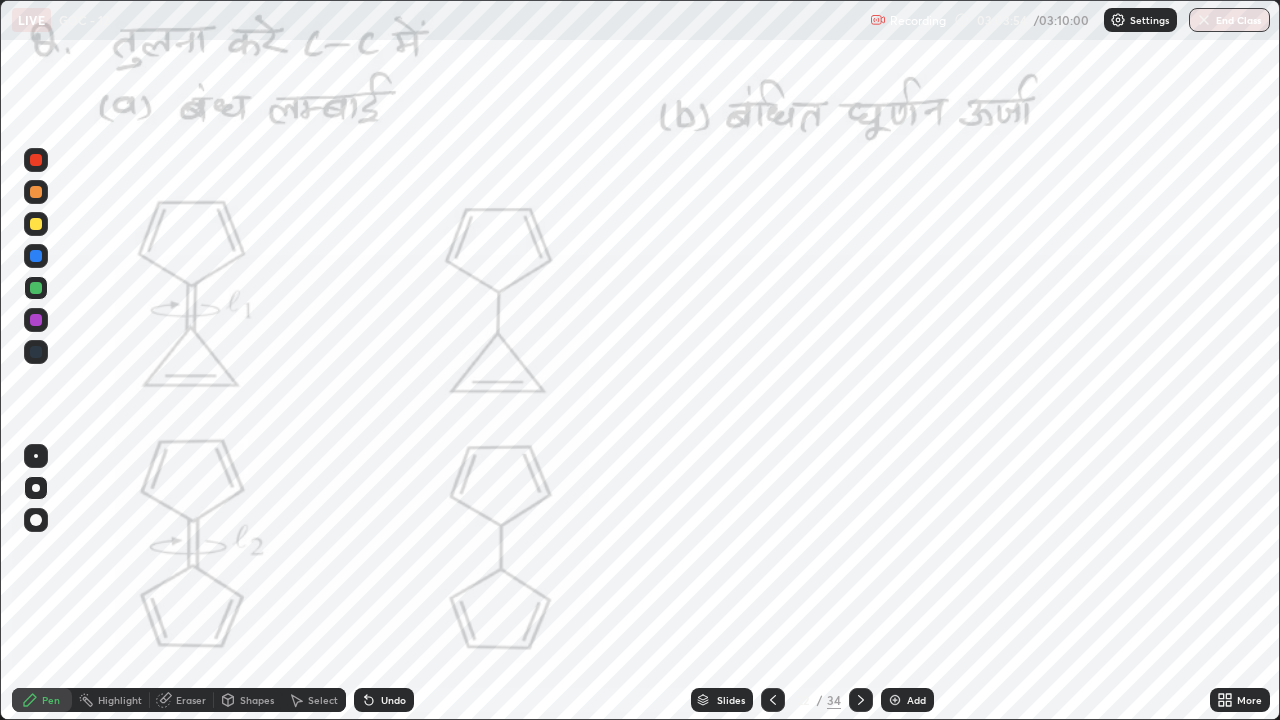 click at bounding box center [36, 256] 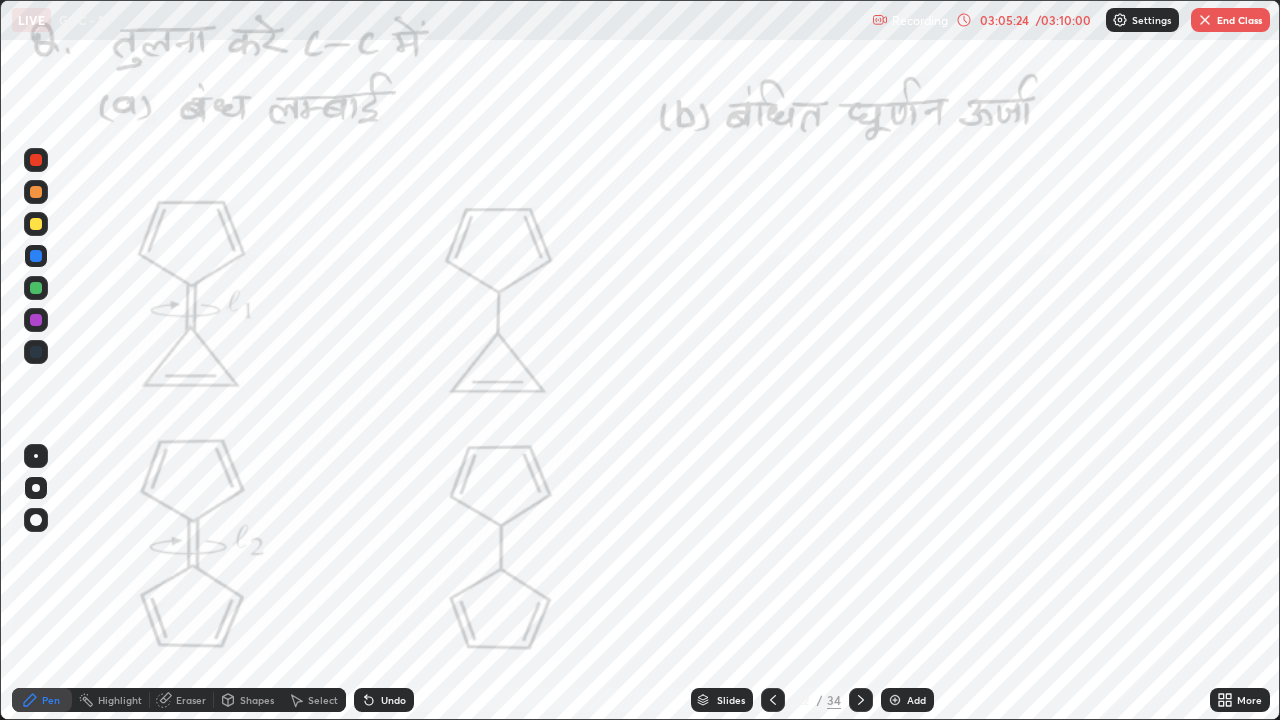 click on "Pen" at bounding box center [42, 700] 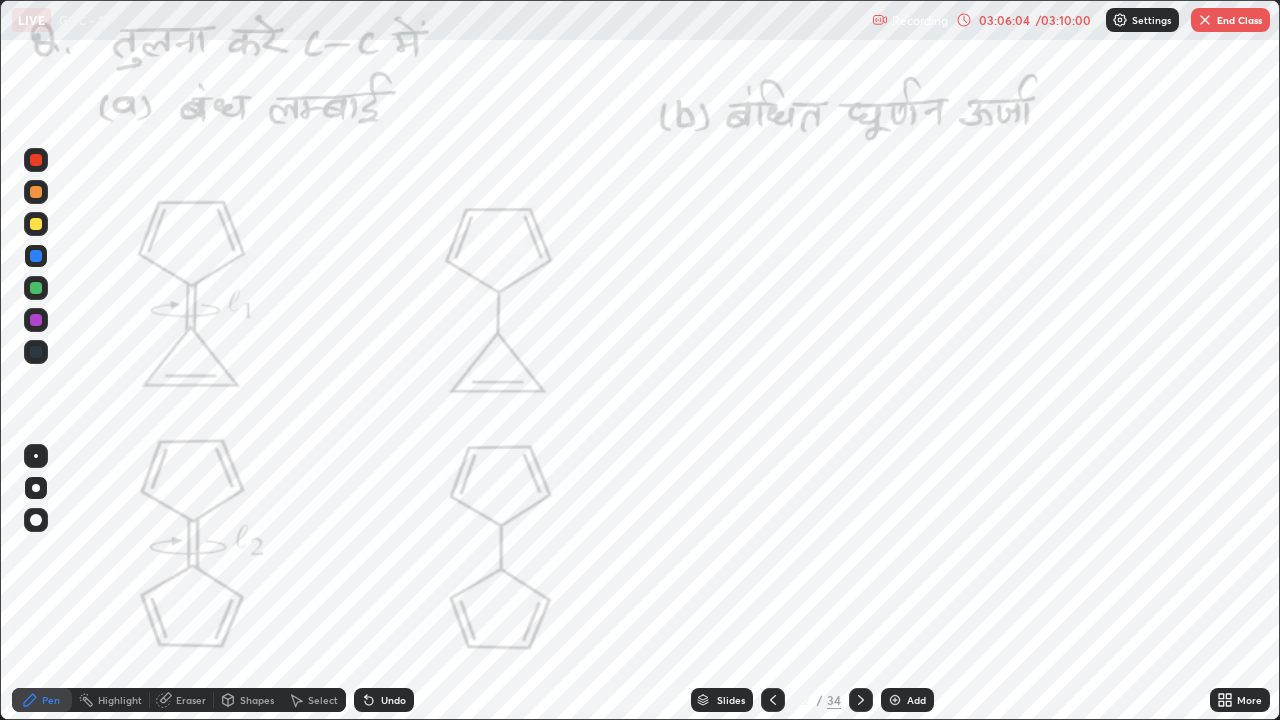 click on "Pen" at bounding box center (51, 700) 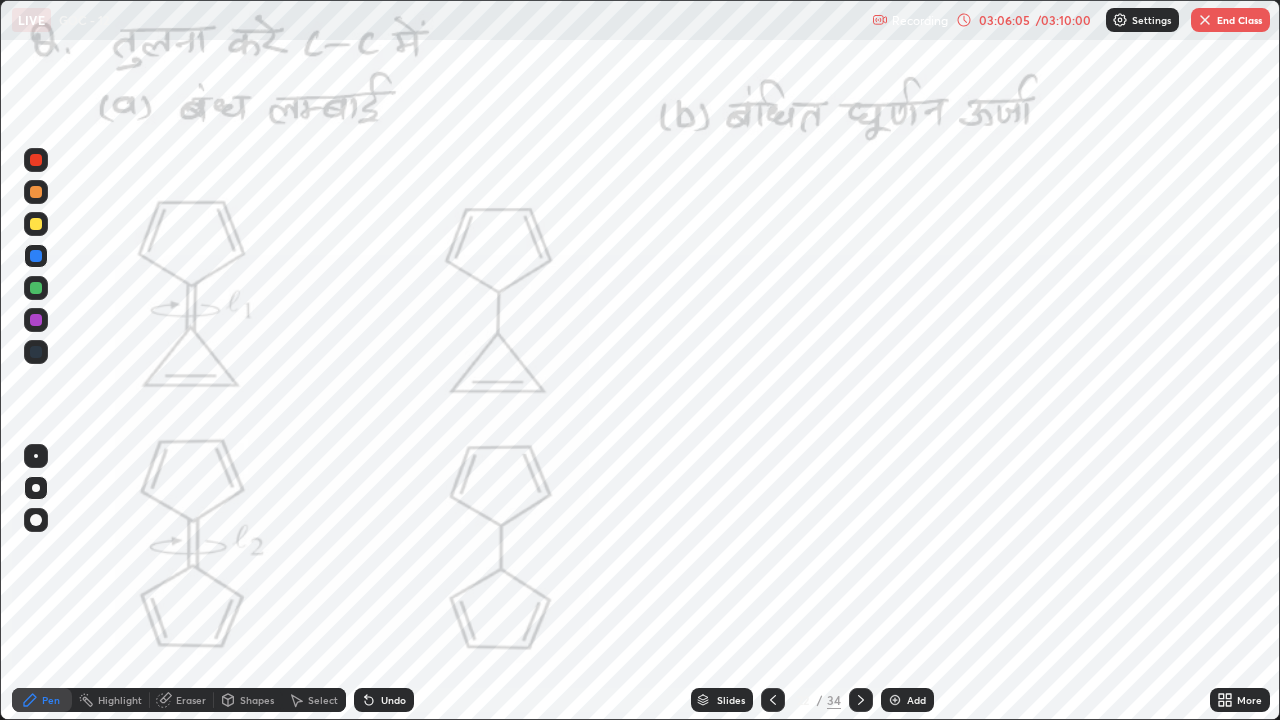 click 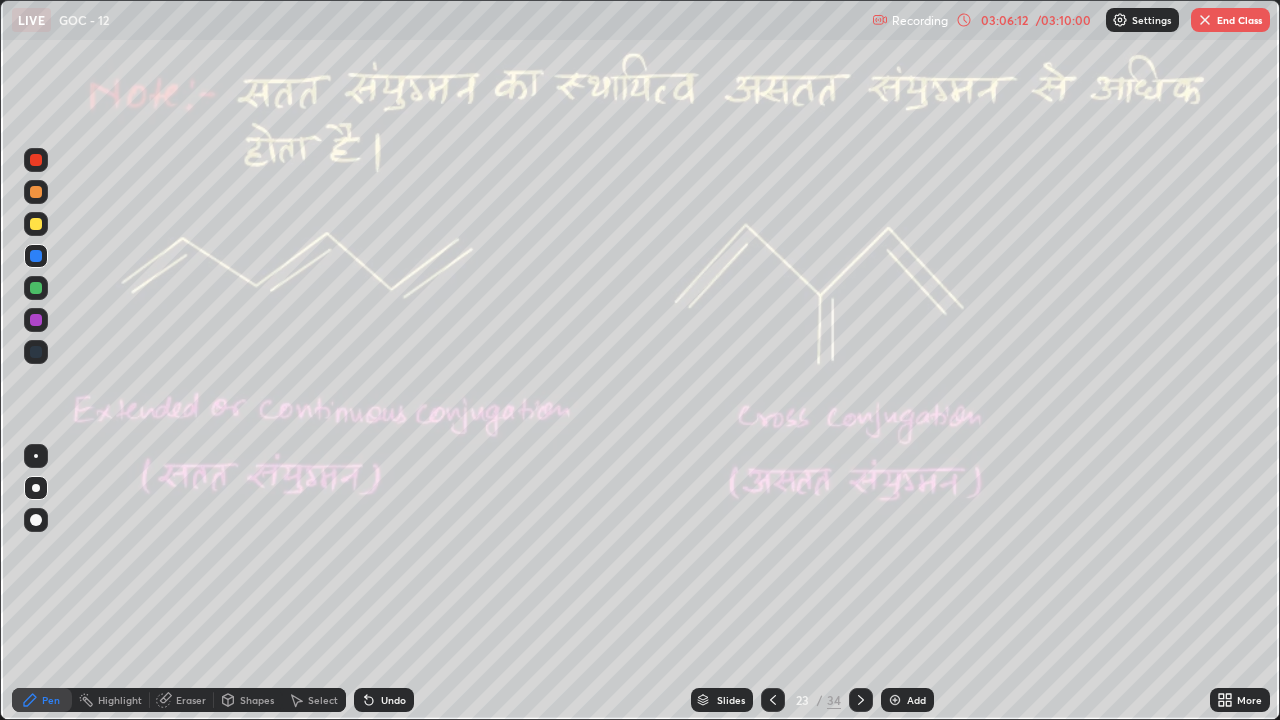 click at bounding box center [36, 160] 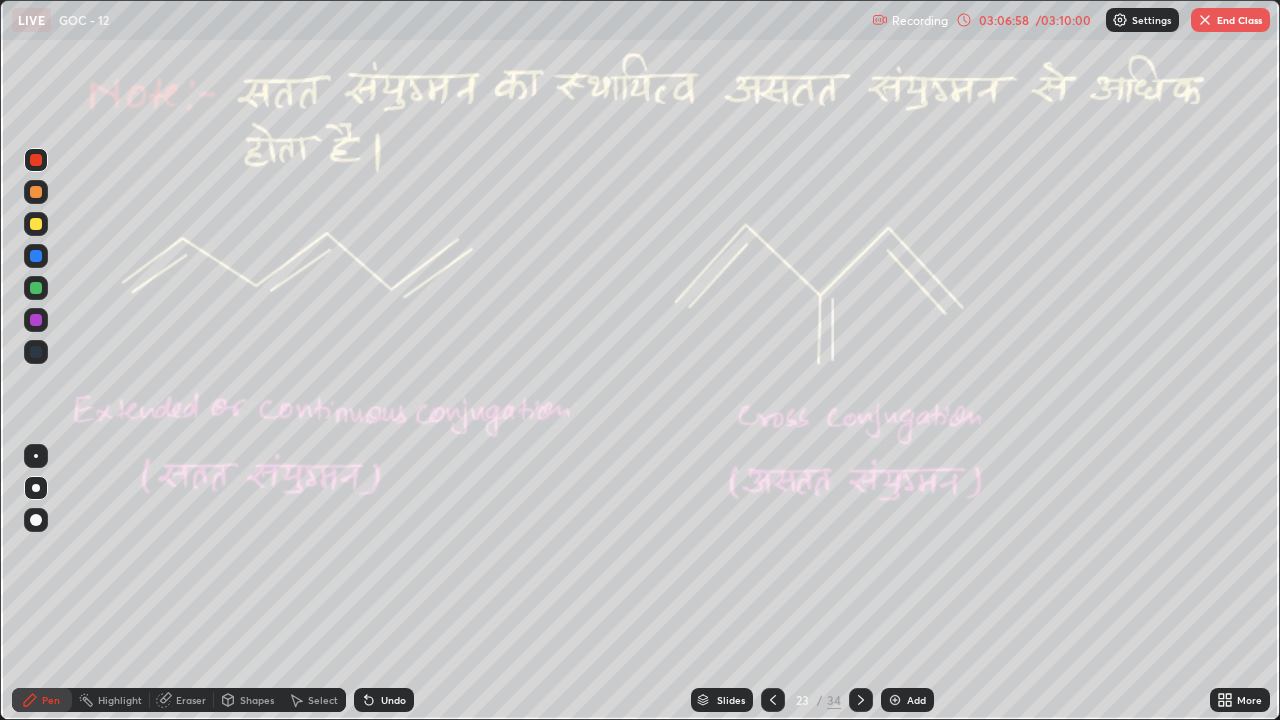 click 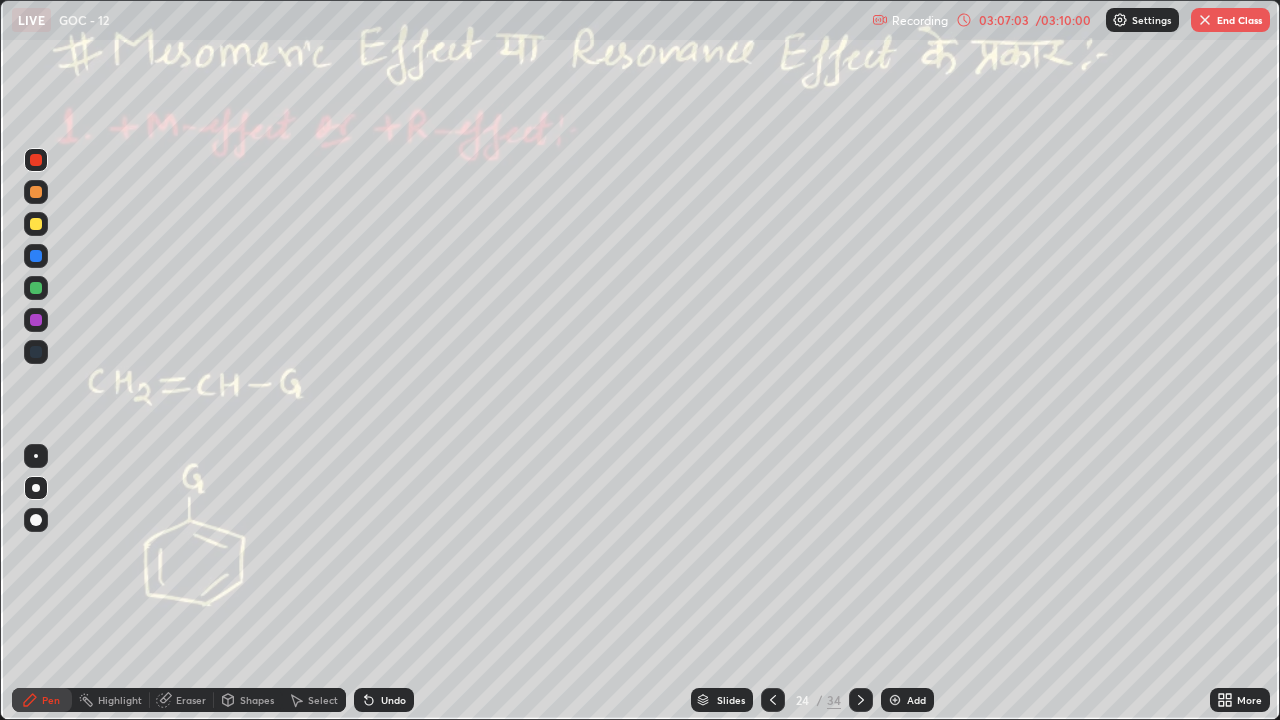 click 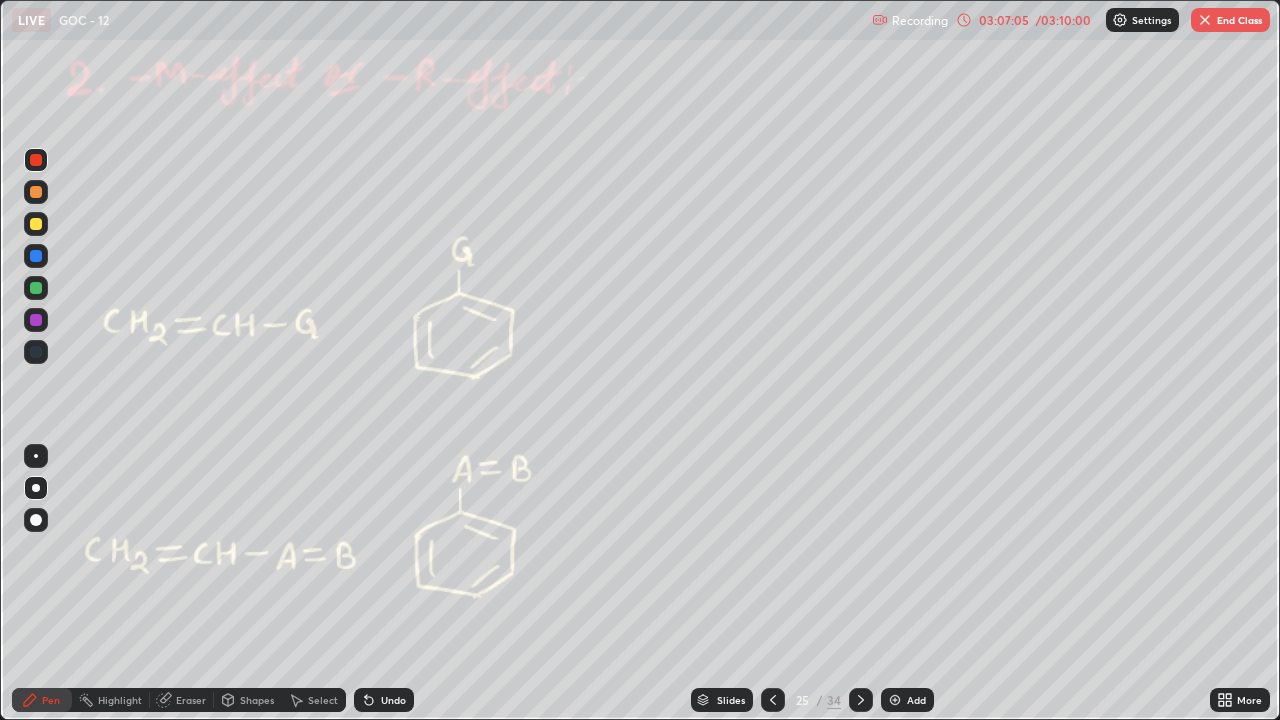 click 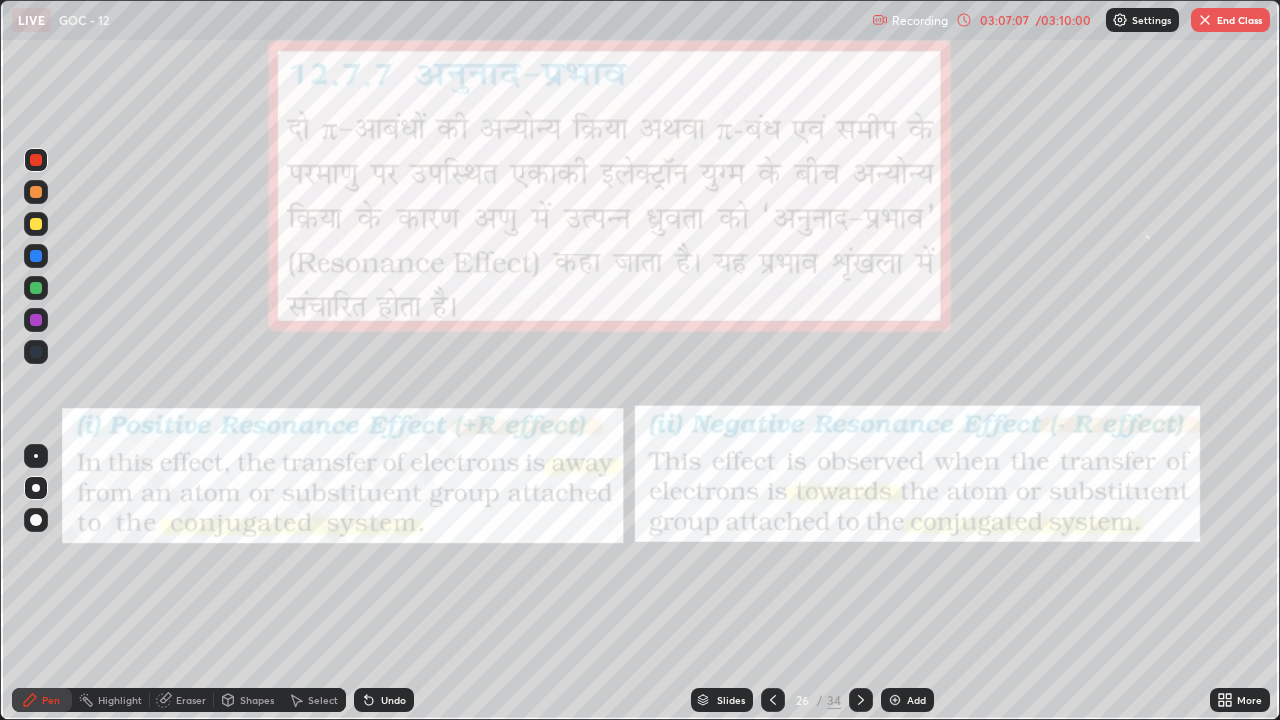click 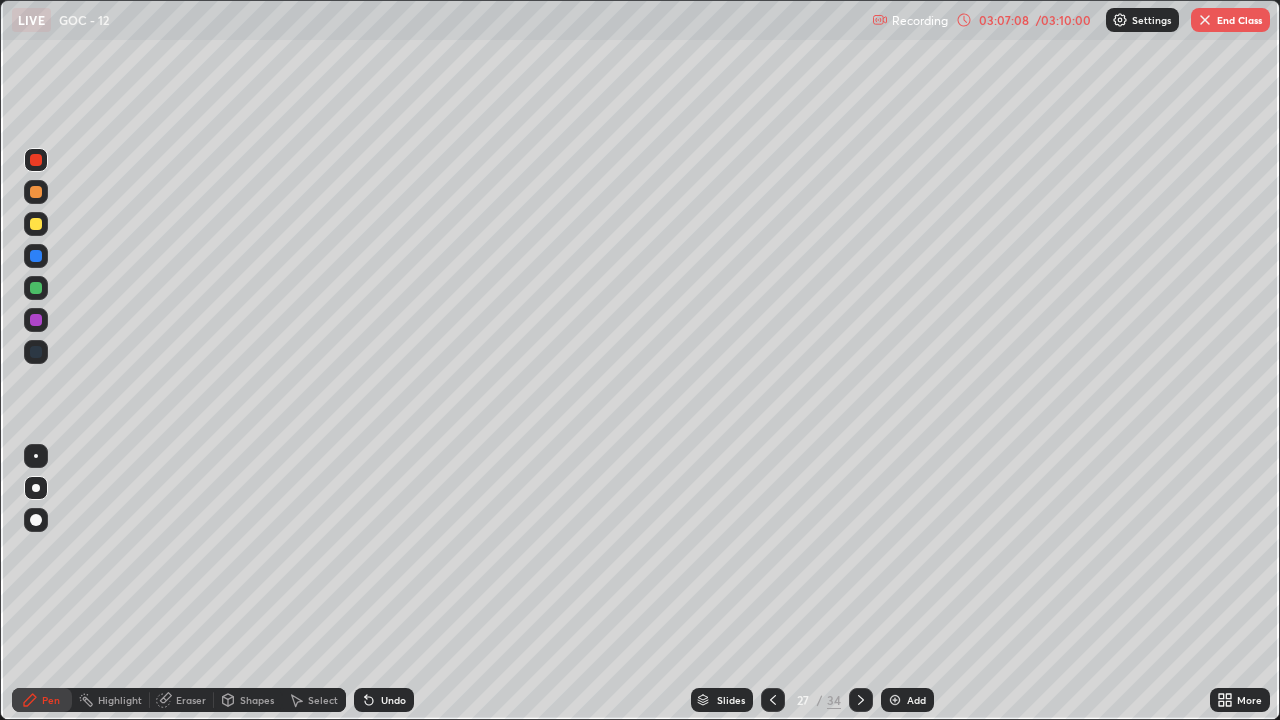 click 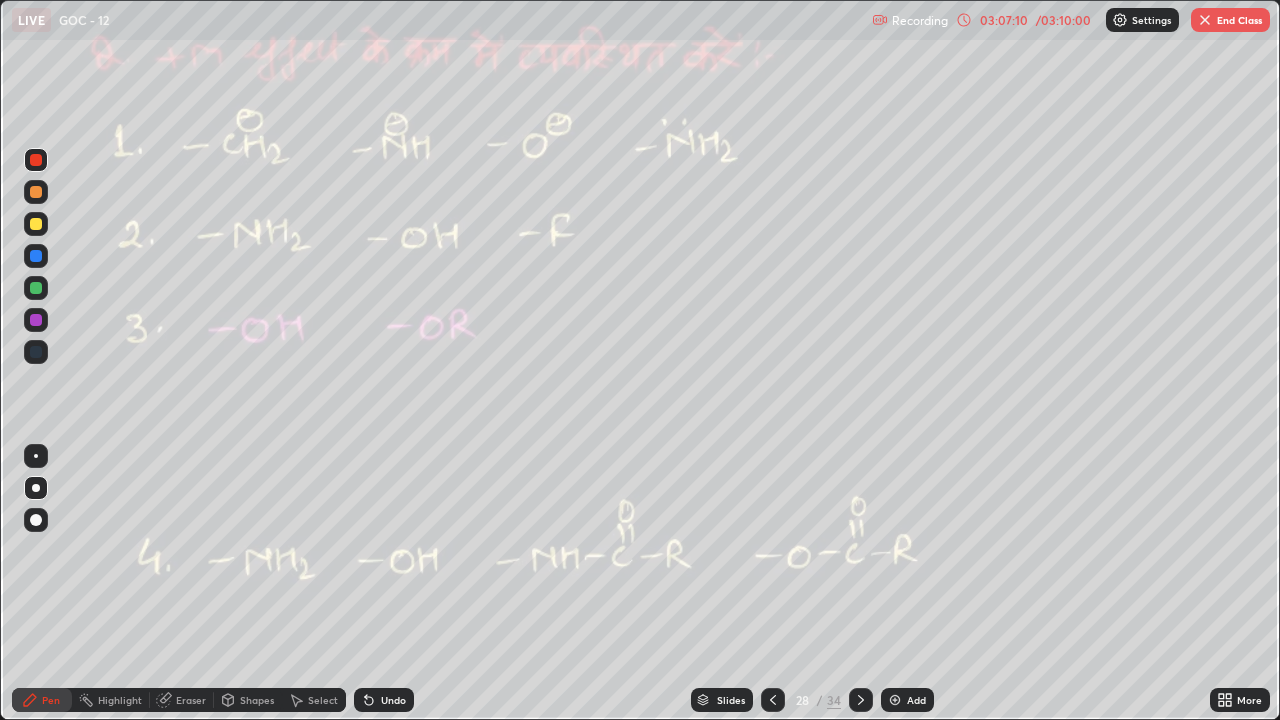 click 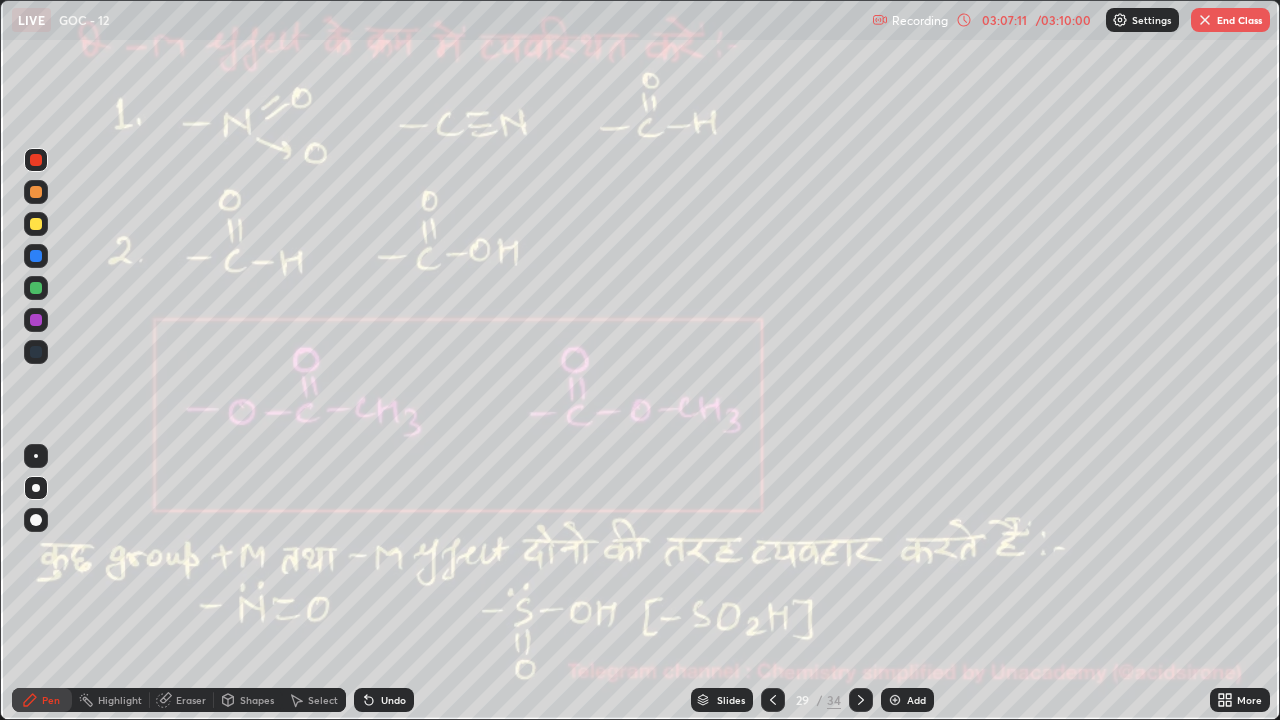 click 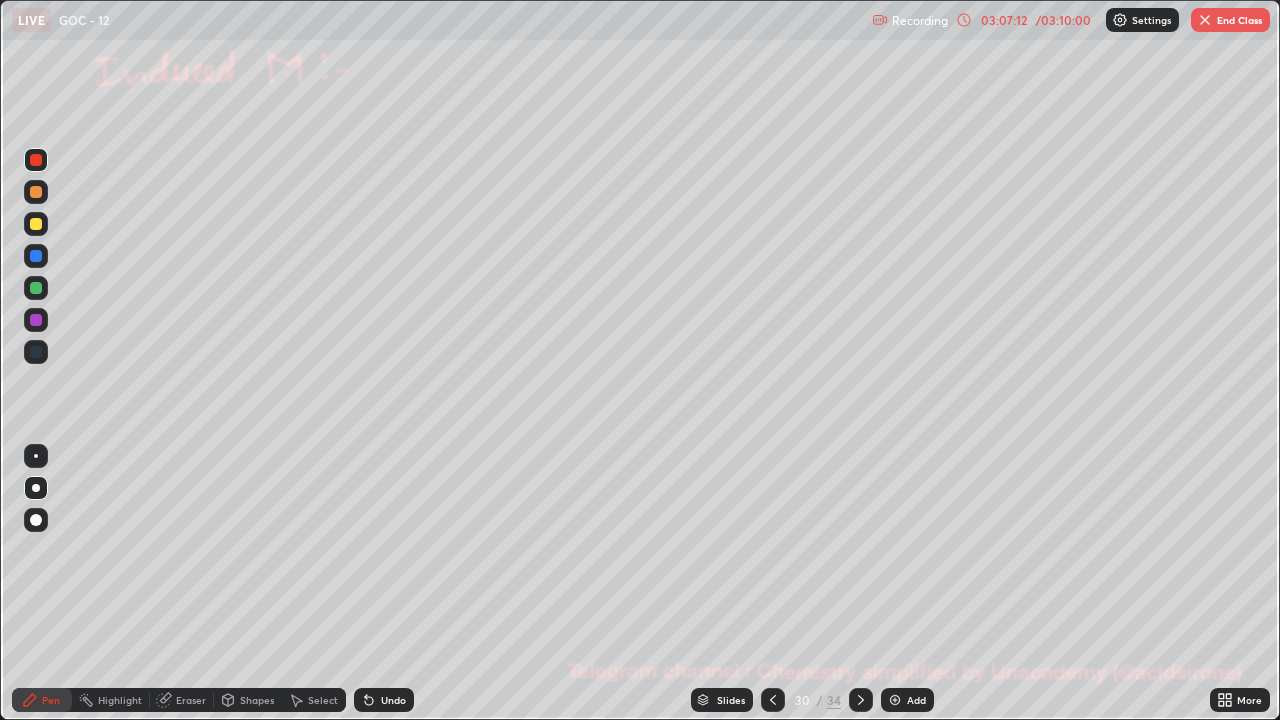 click at bounding box center (861, 700) 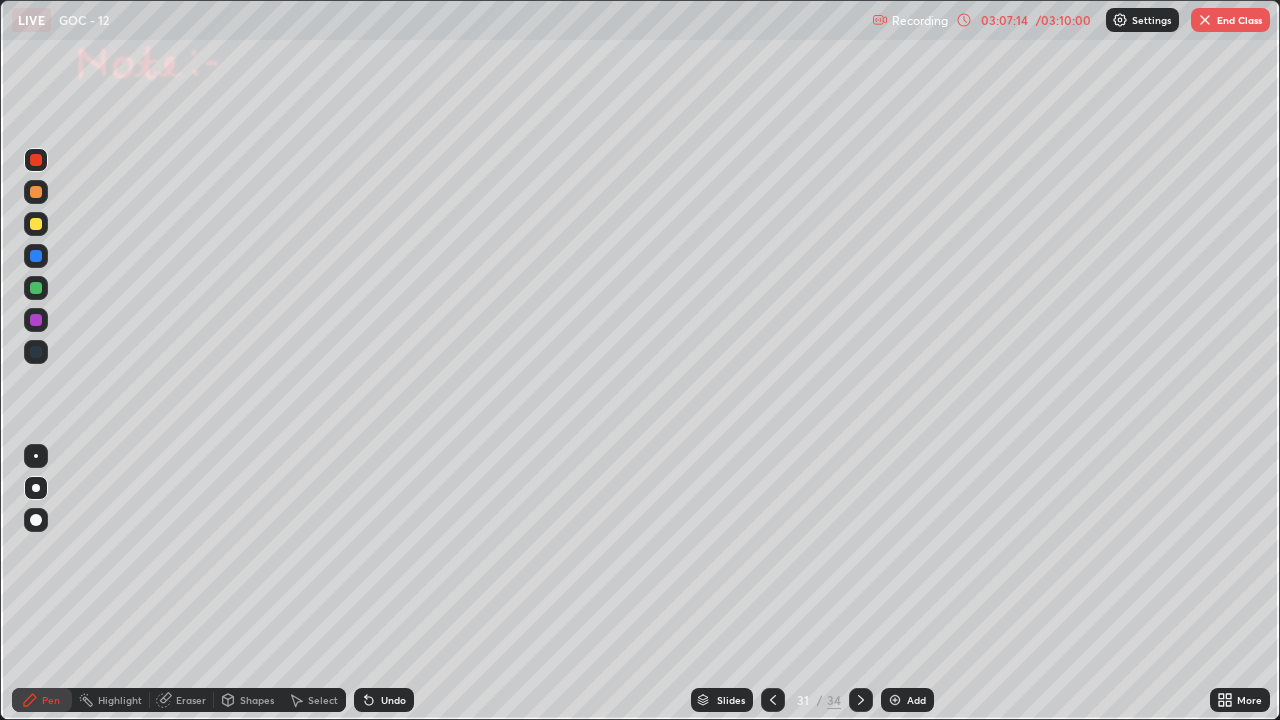 click 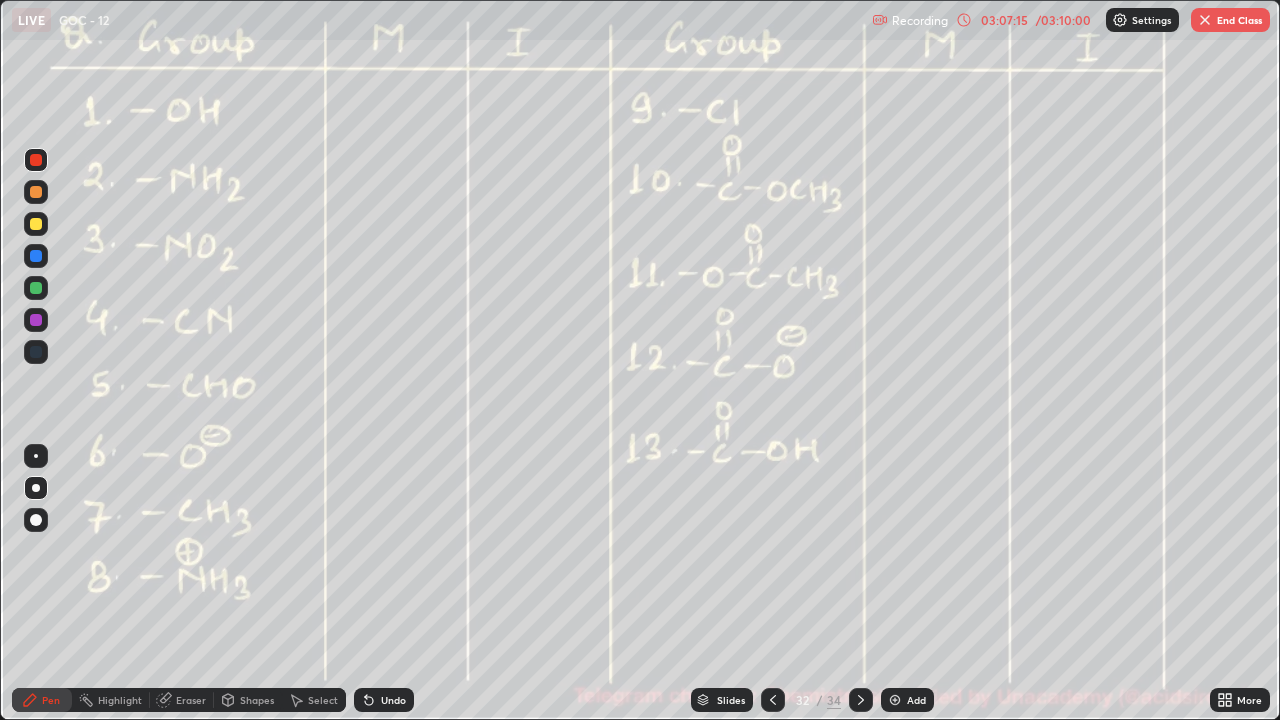 click 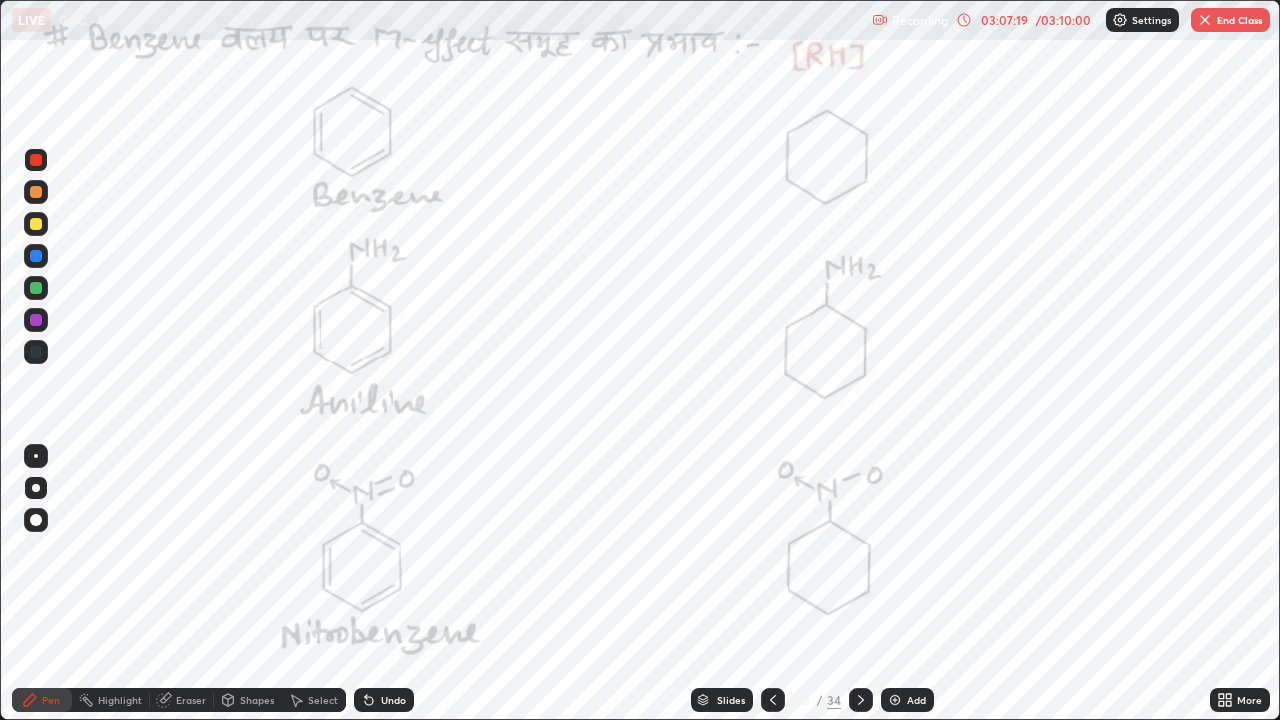 click 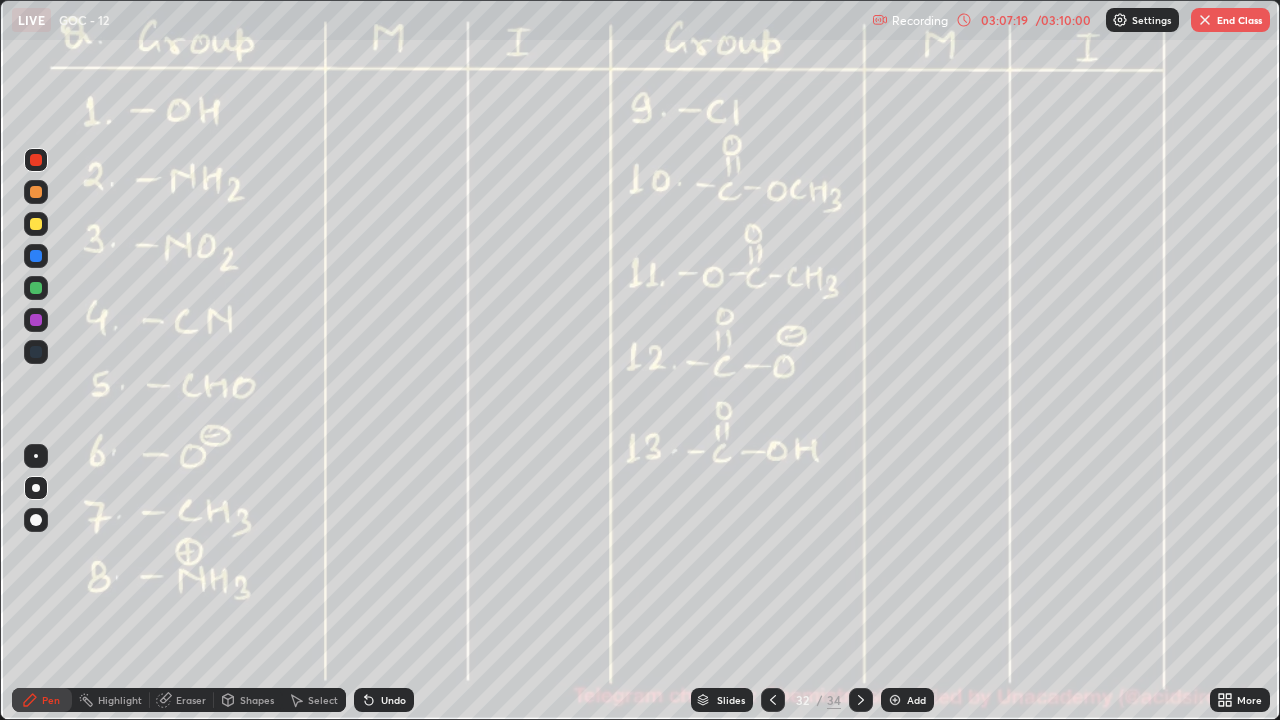 click 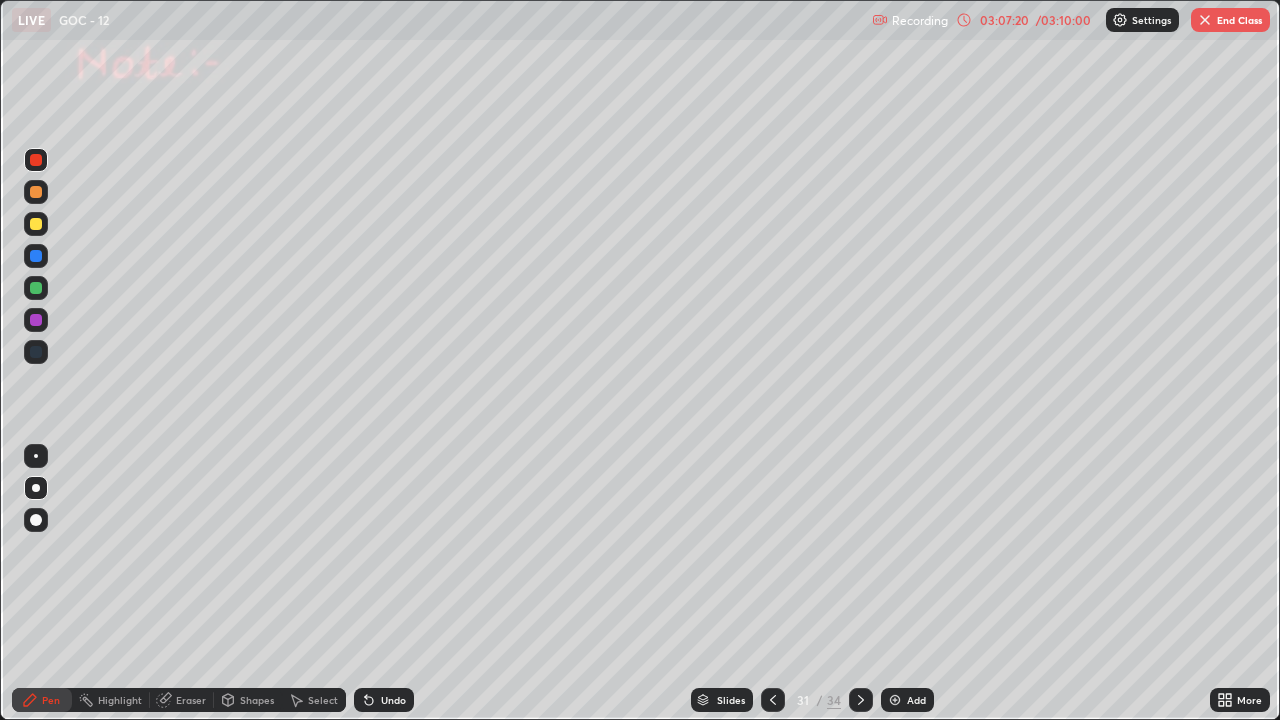 click at bounding box center (773, 700) 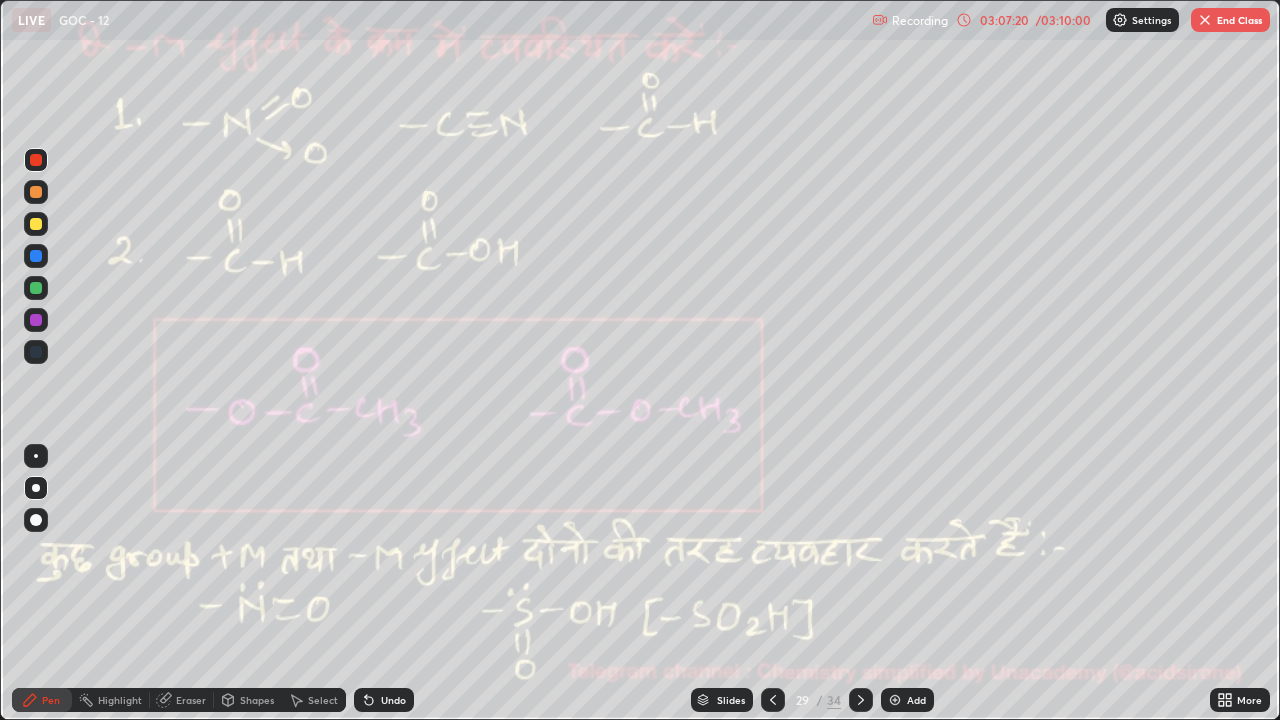 click 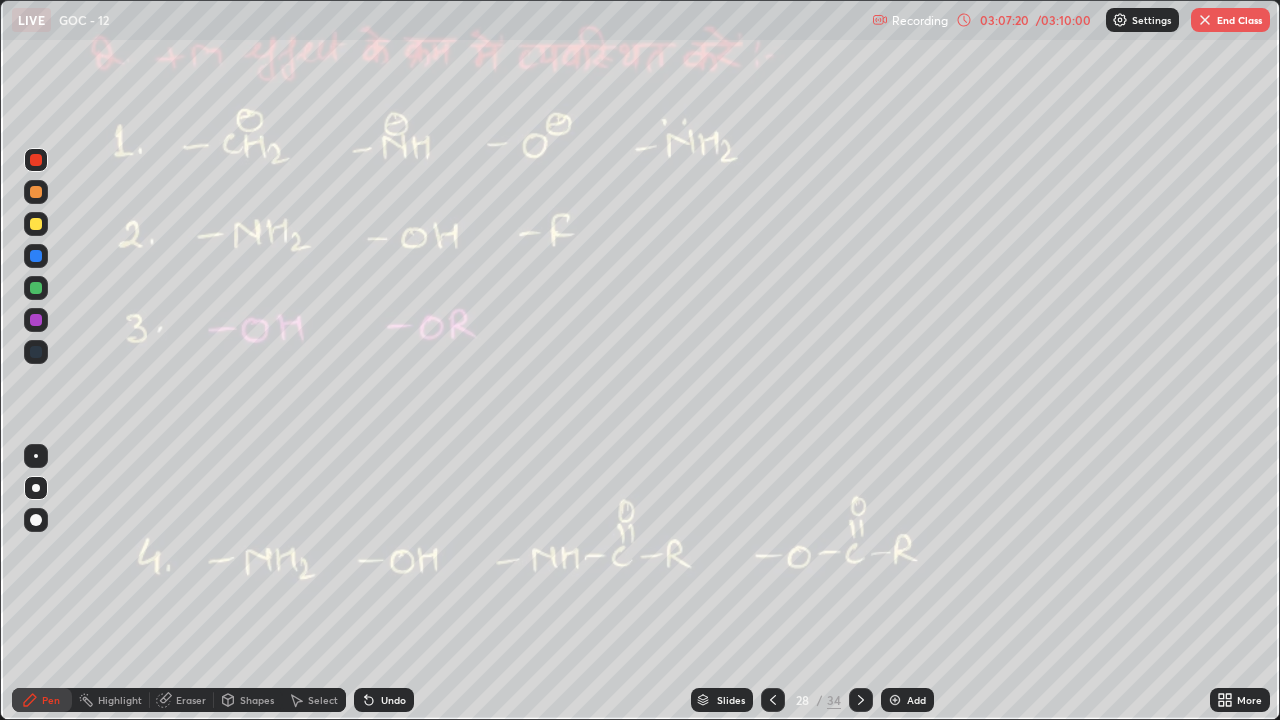 click 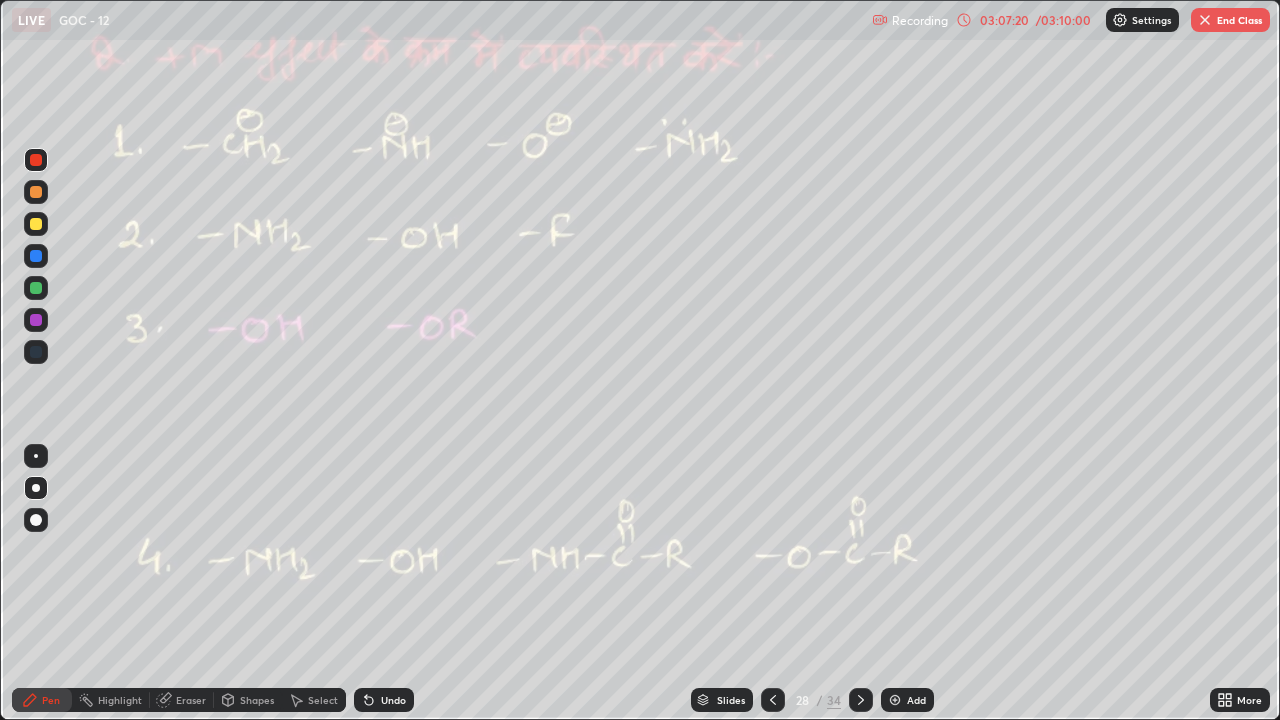 click 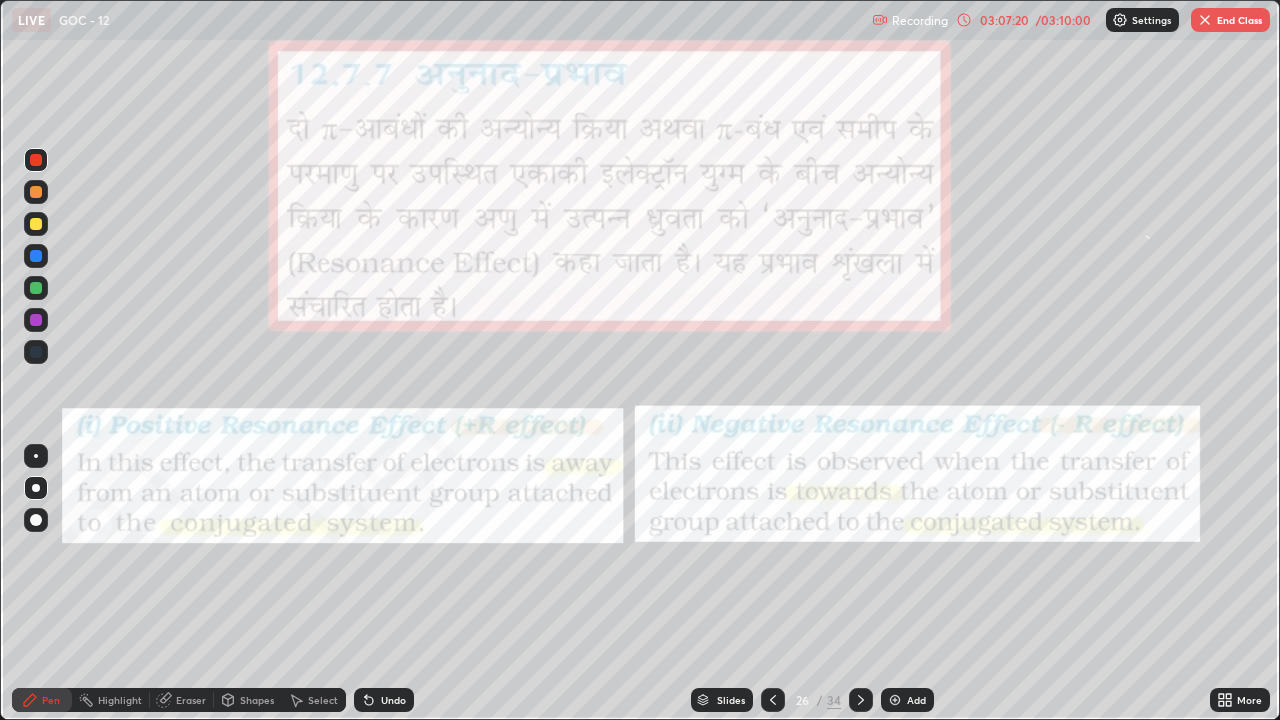 click 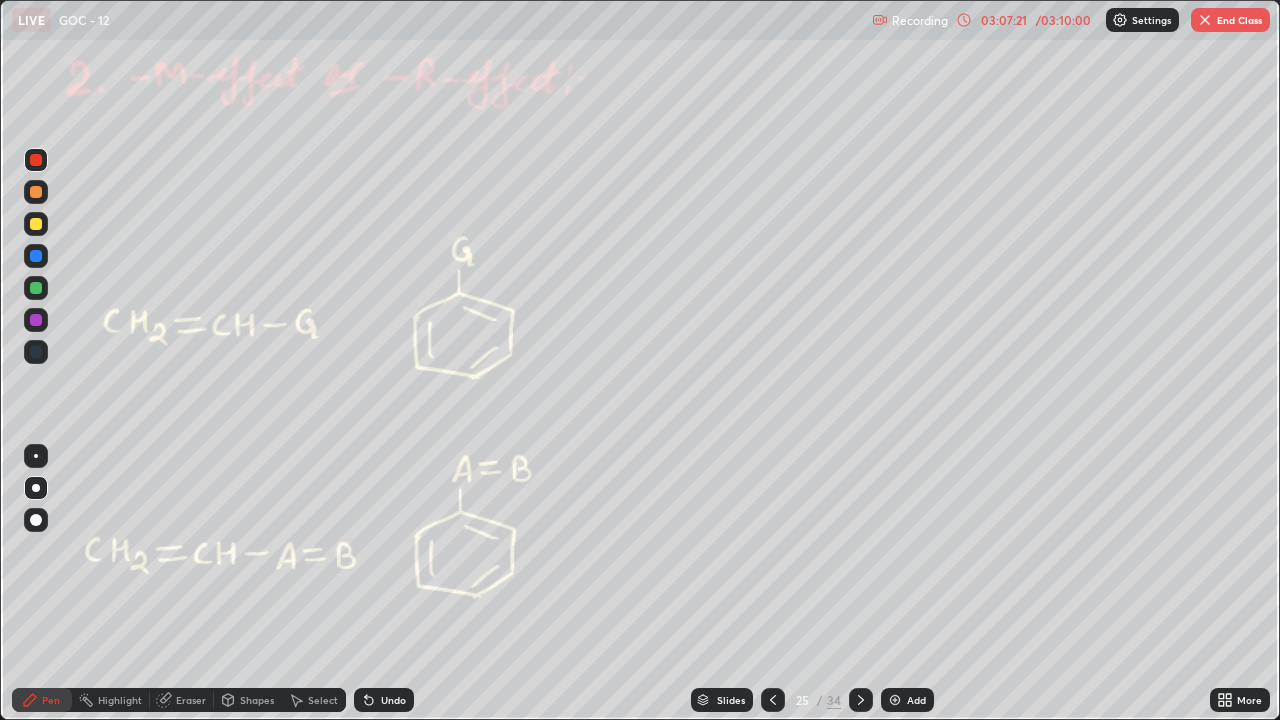 click at bounding box center (773, 700) 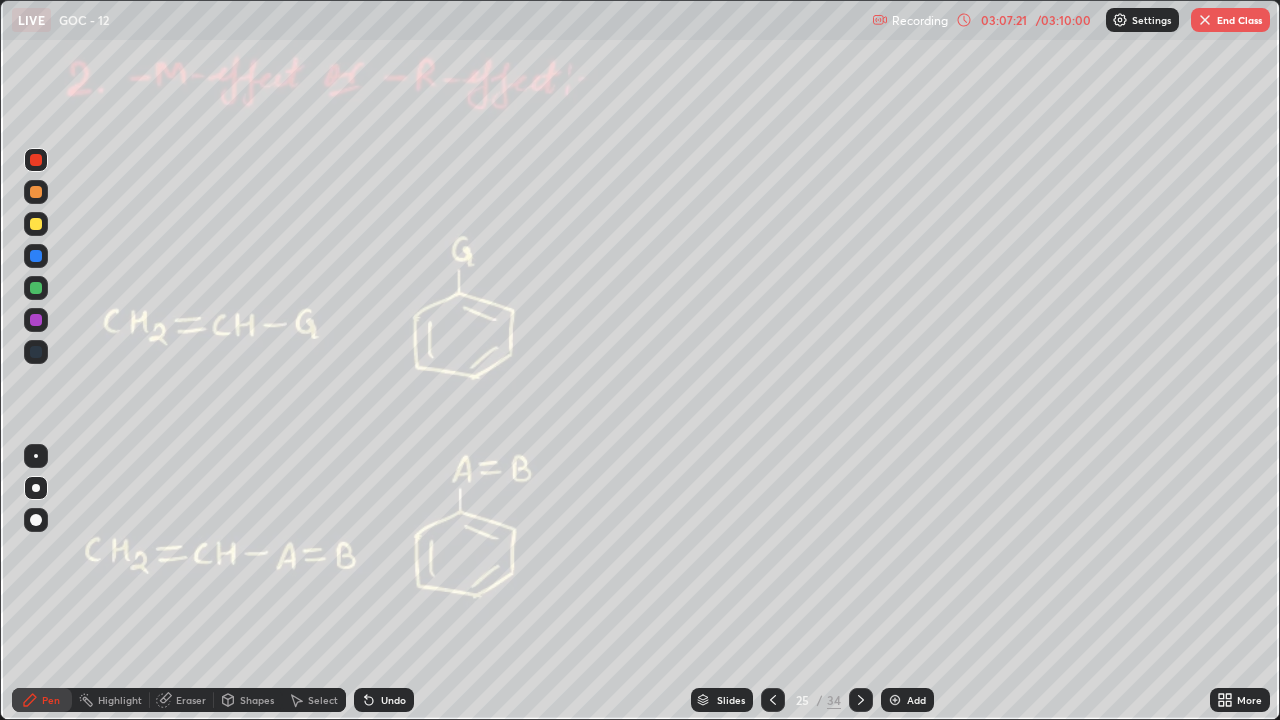 click at bounding box center (773, 700) 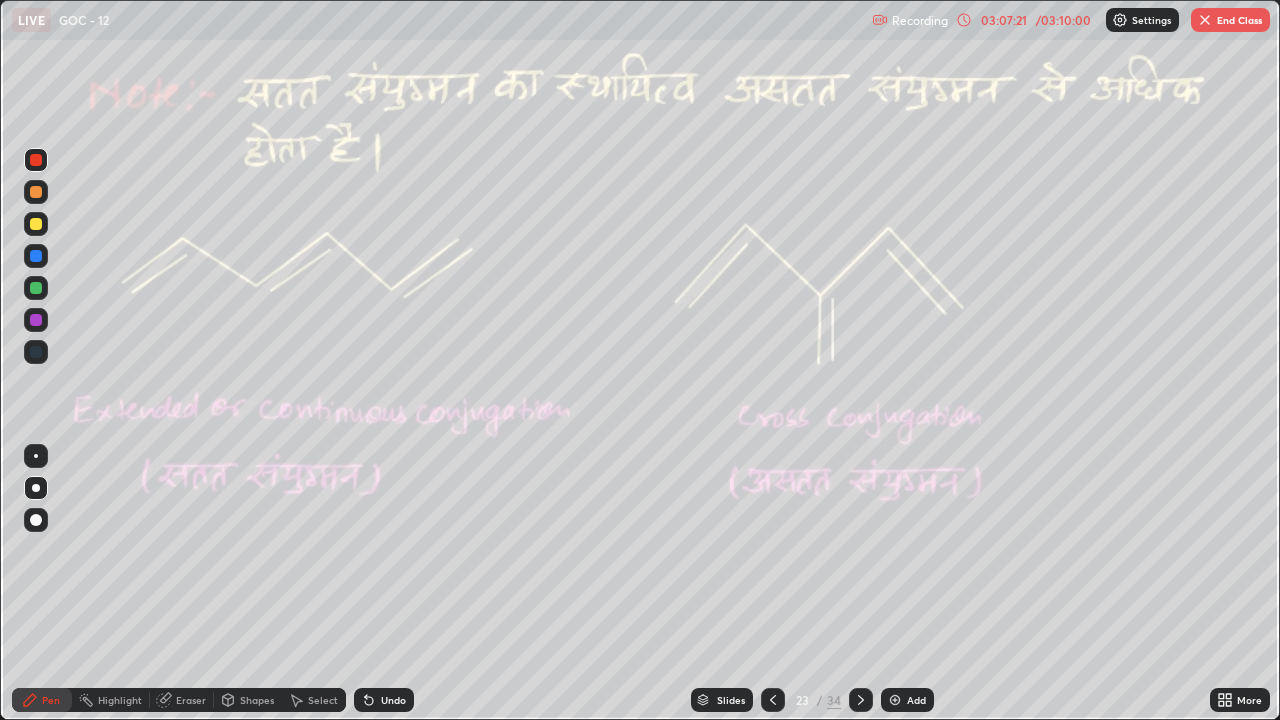 click at bounding box center (773, 700) 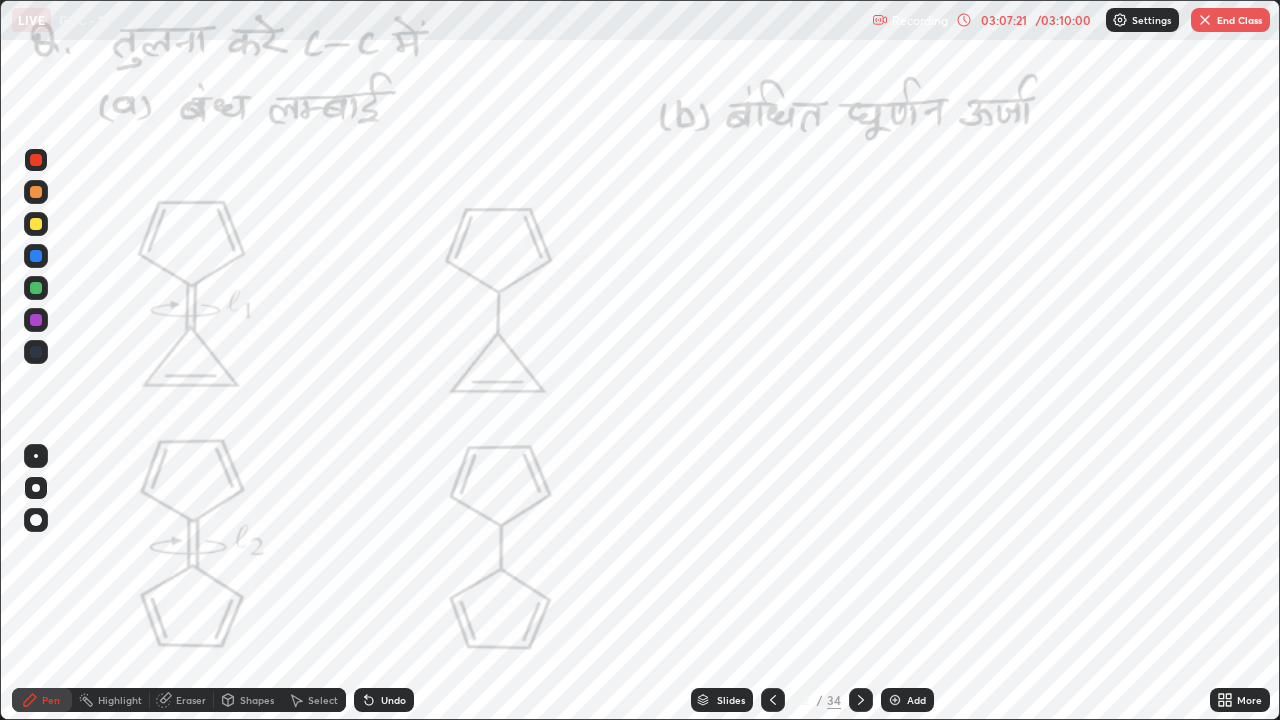 click at bounding box center (773, 700) 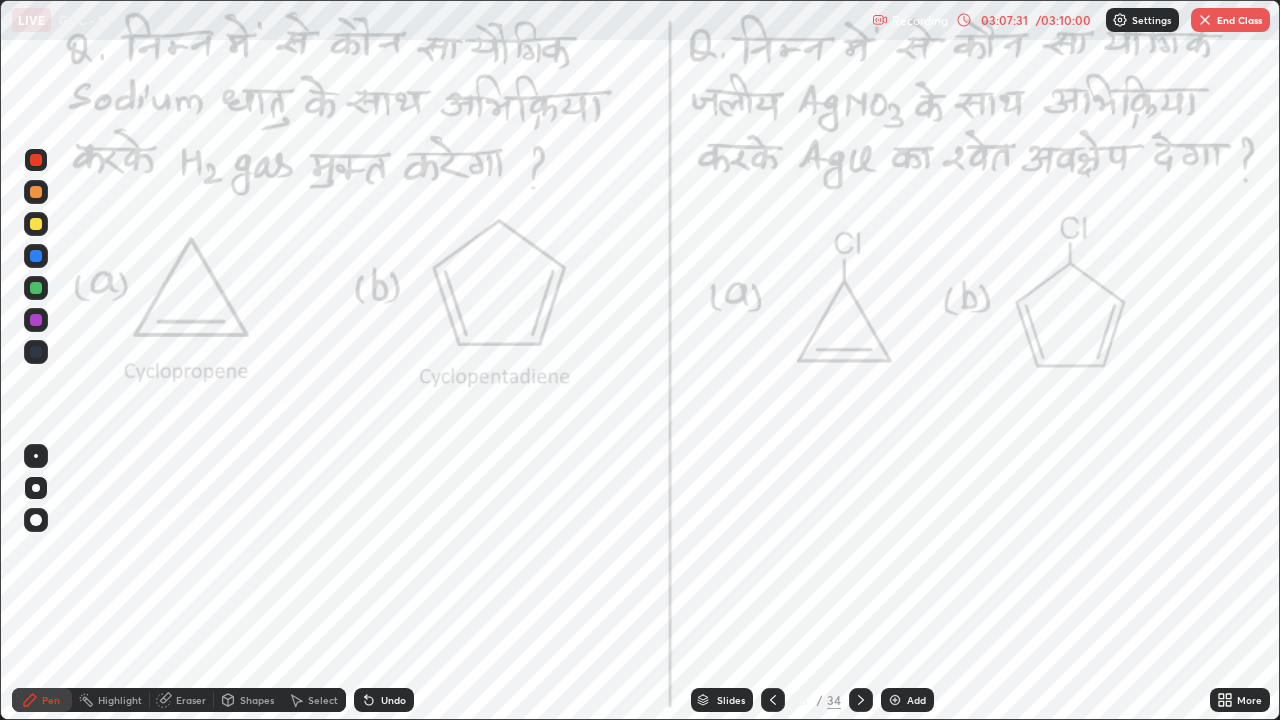 click 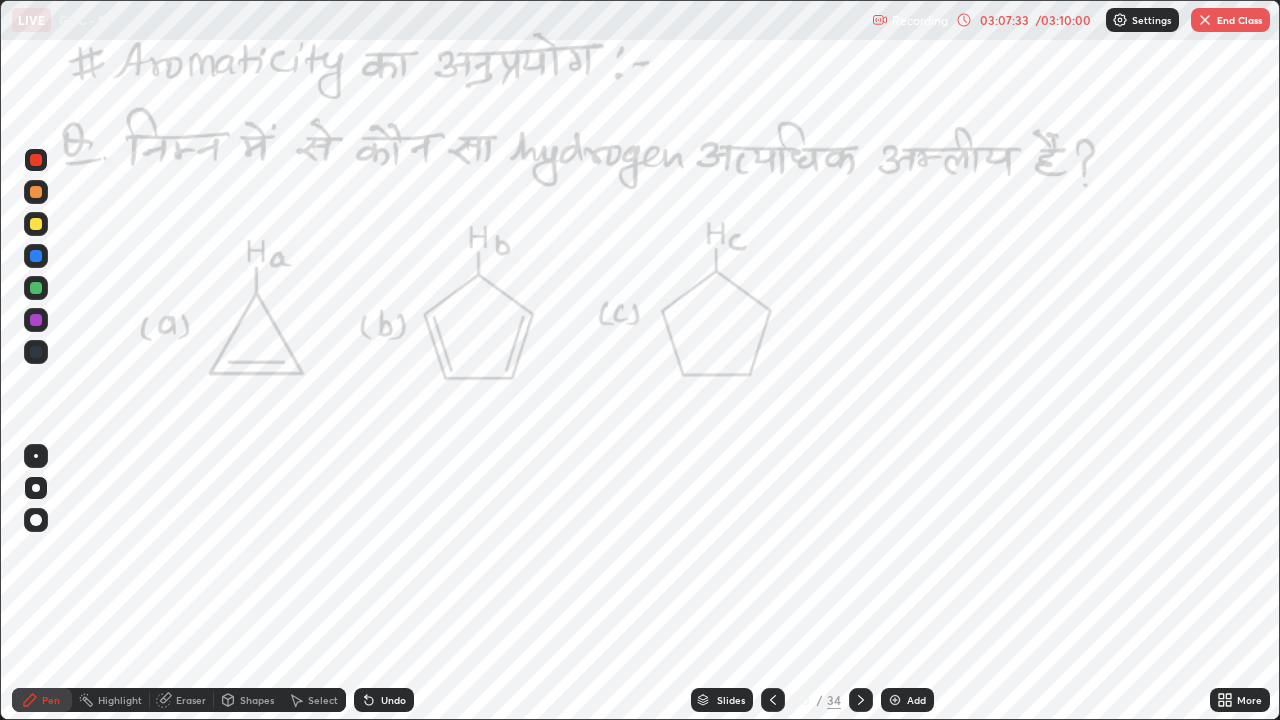 click 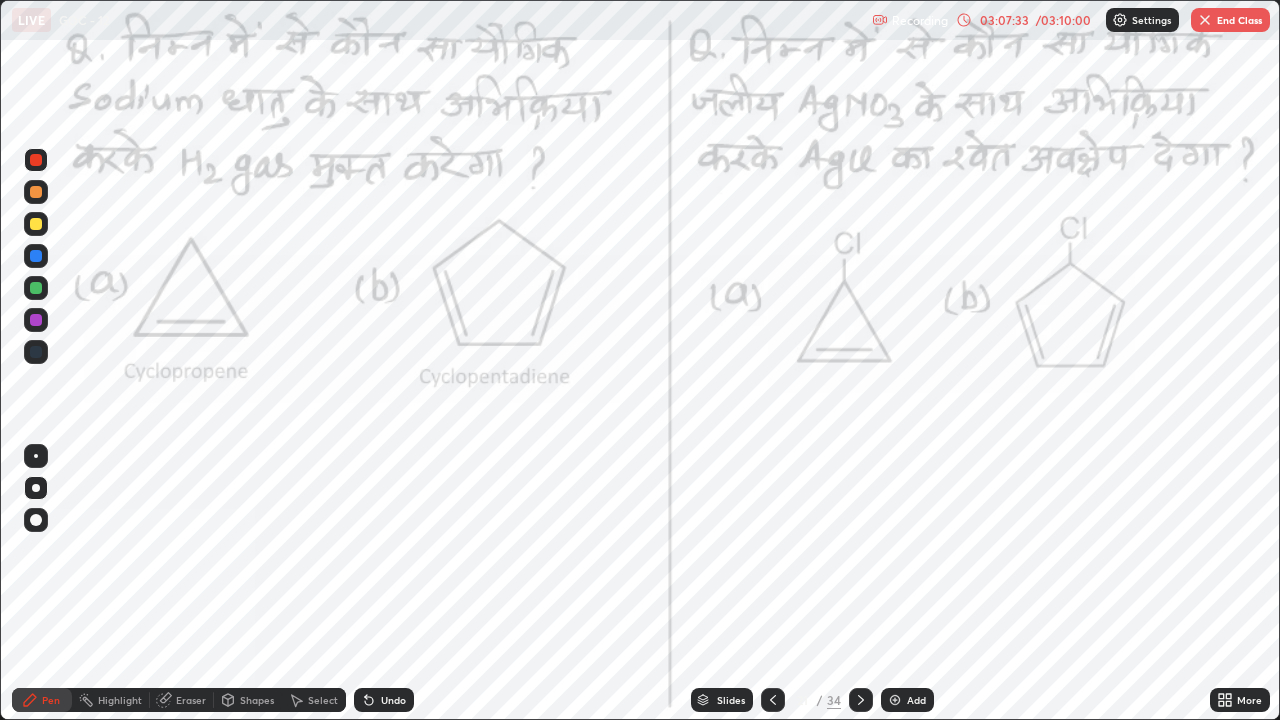 click 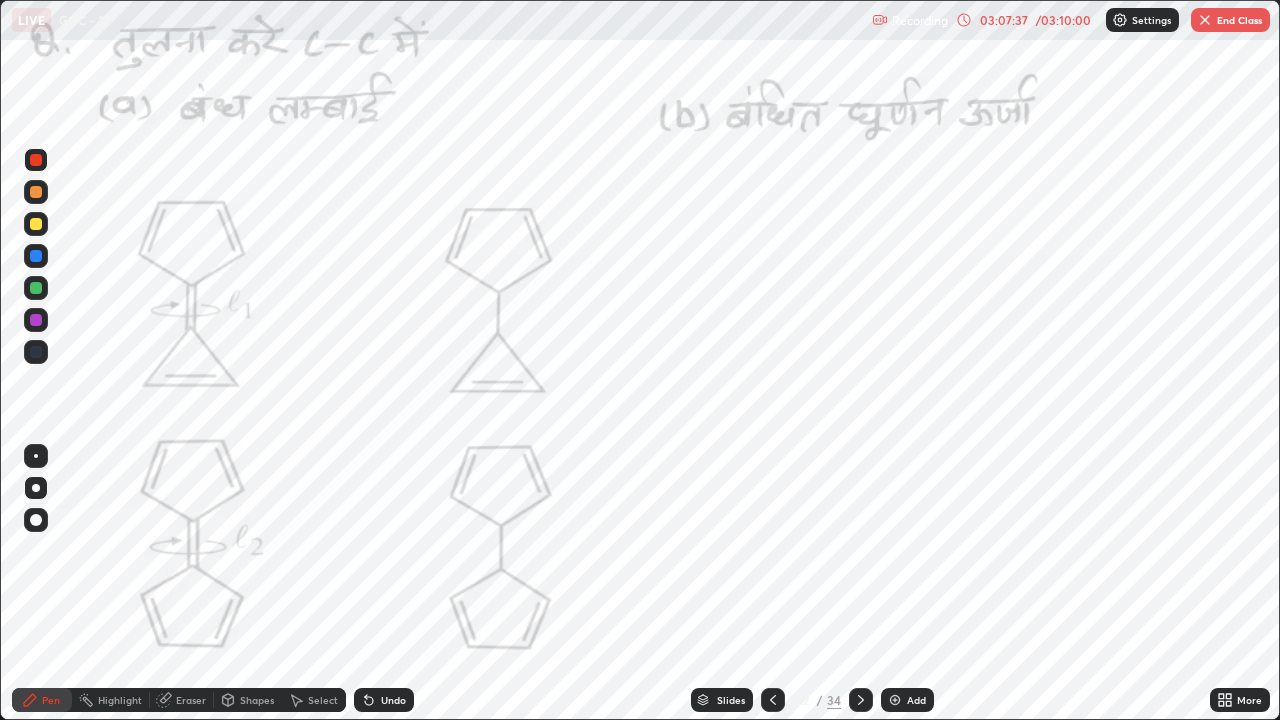 click 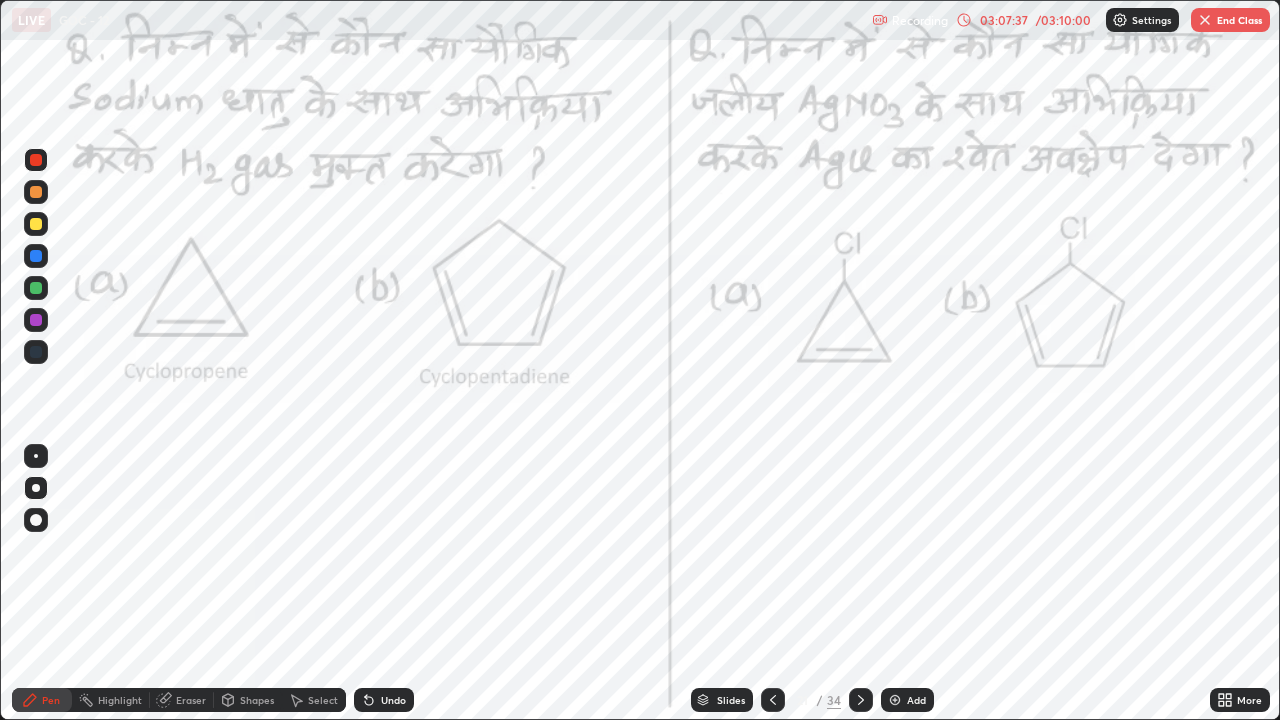 click 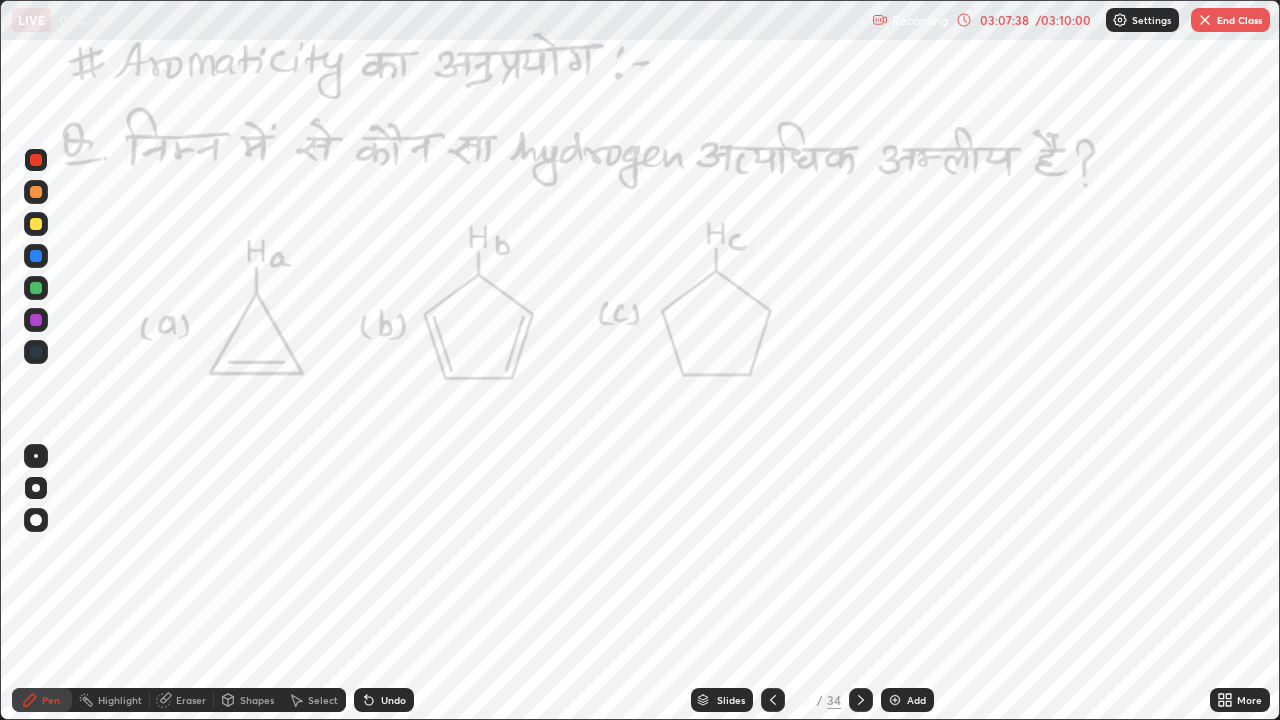 click 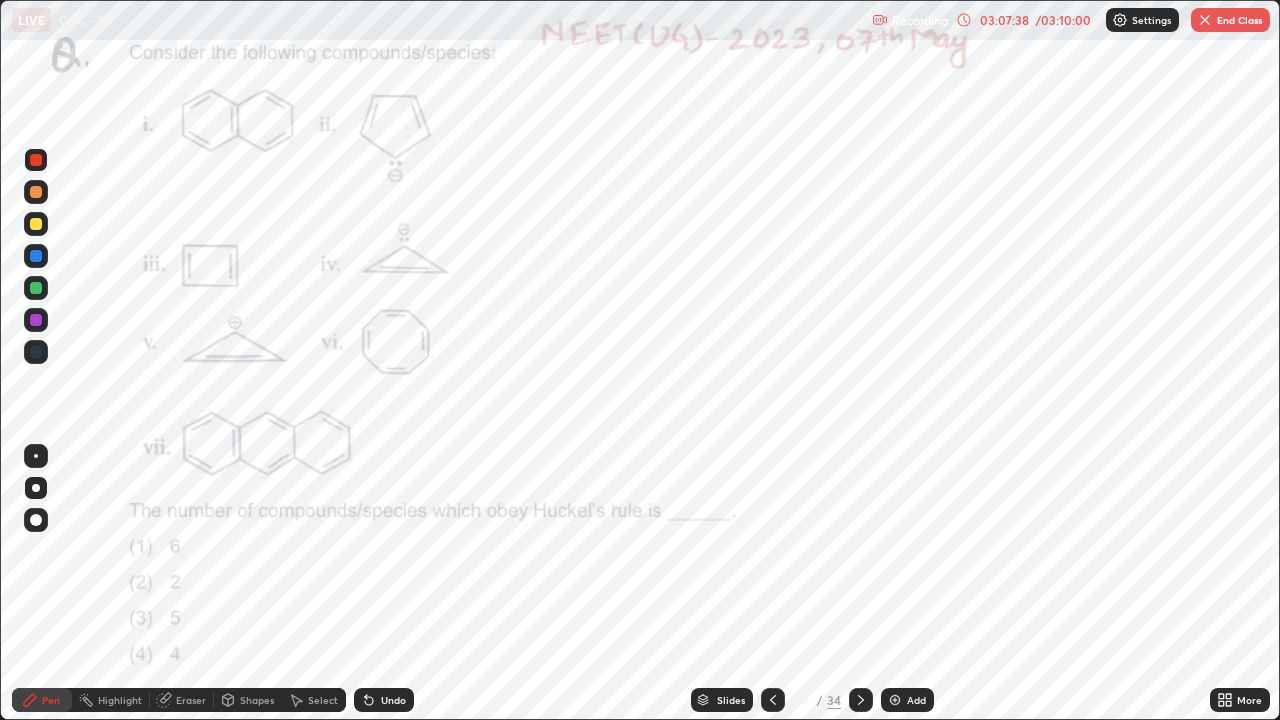 click 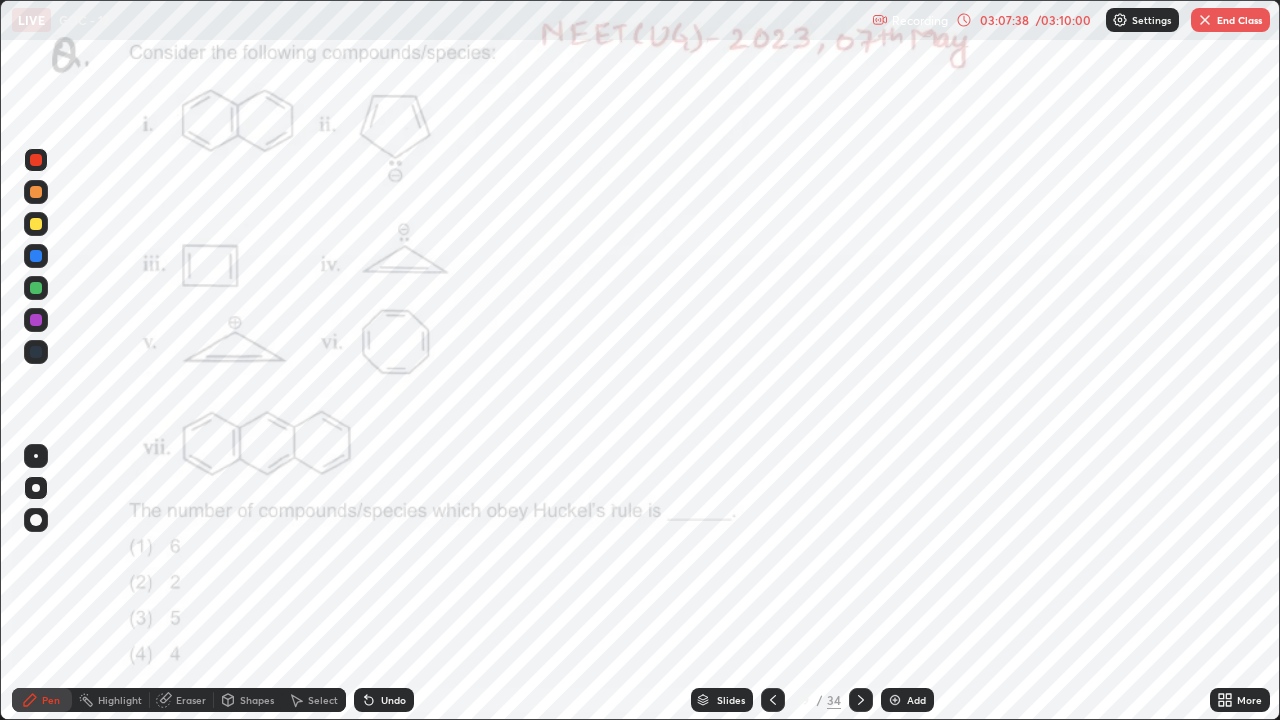 click 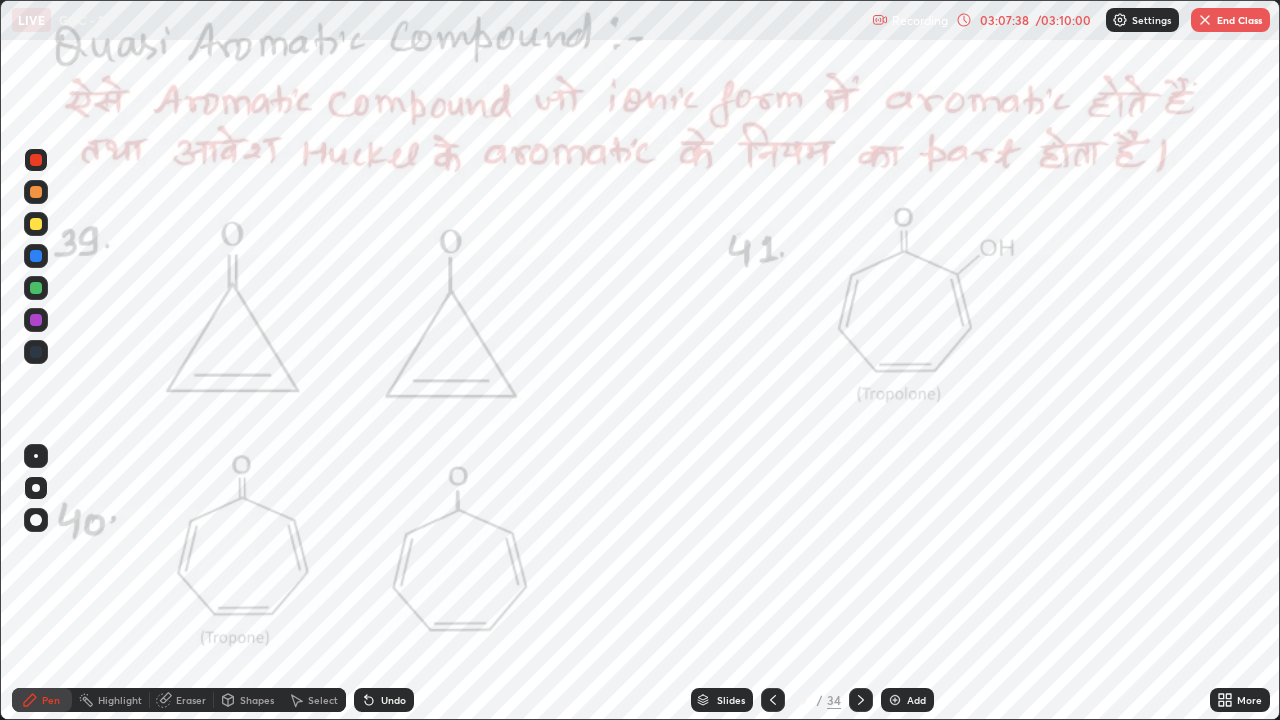 click 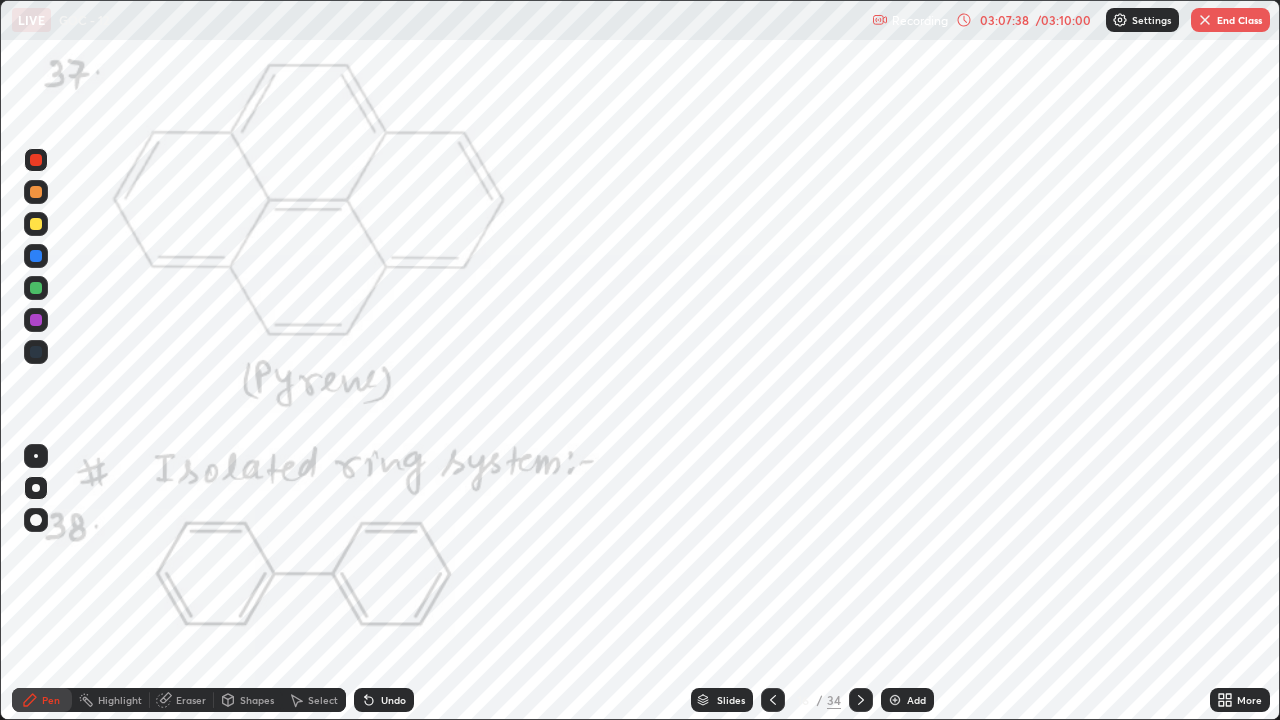 click 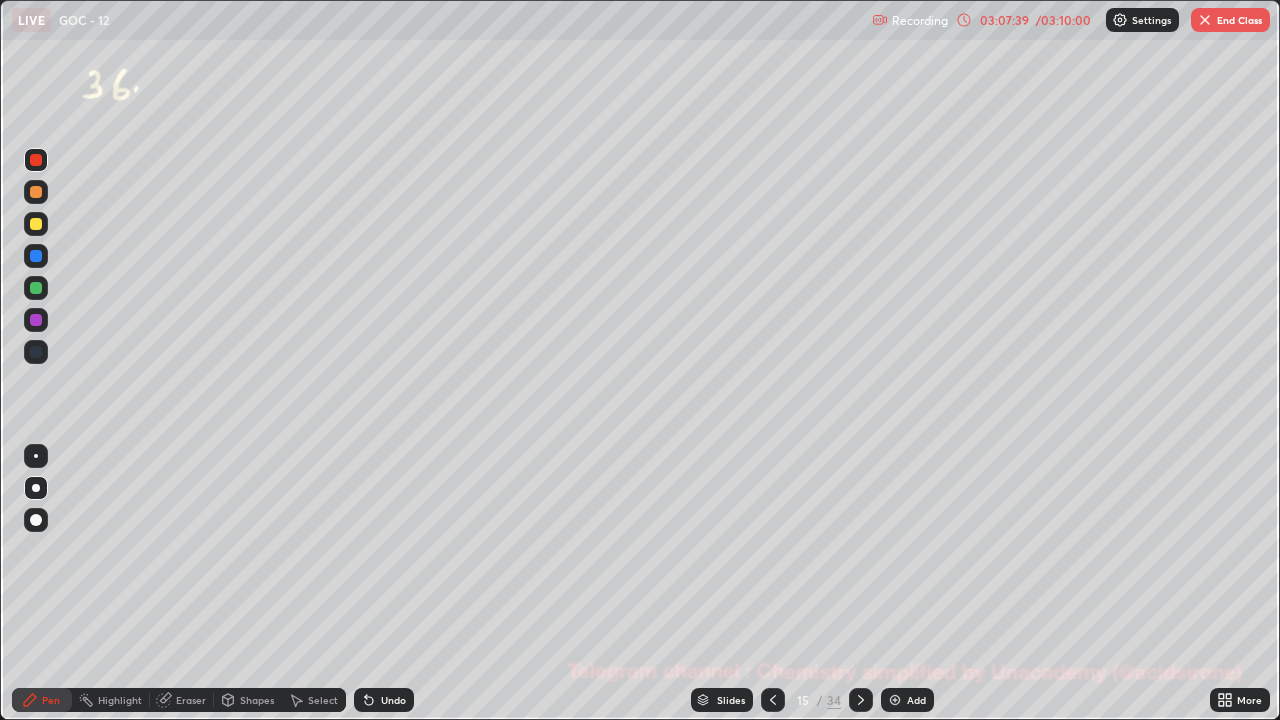 click 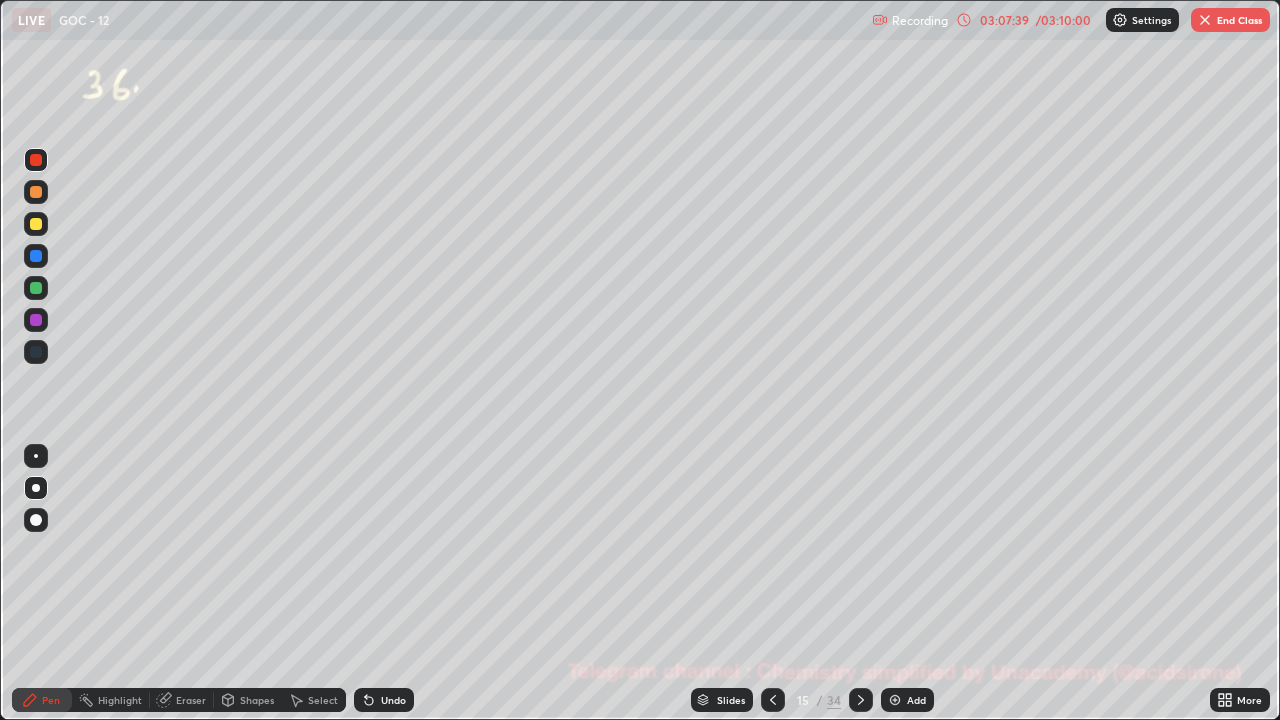 click 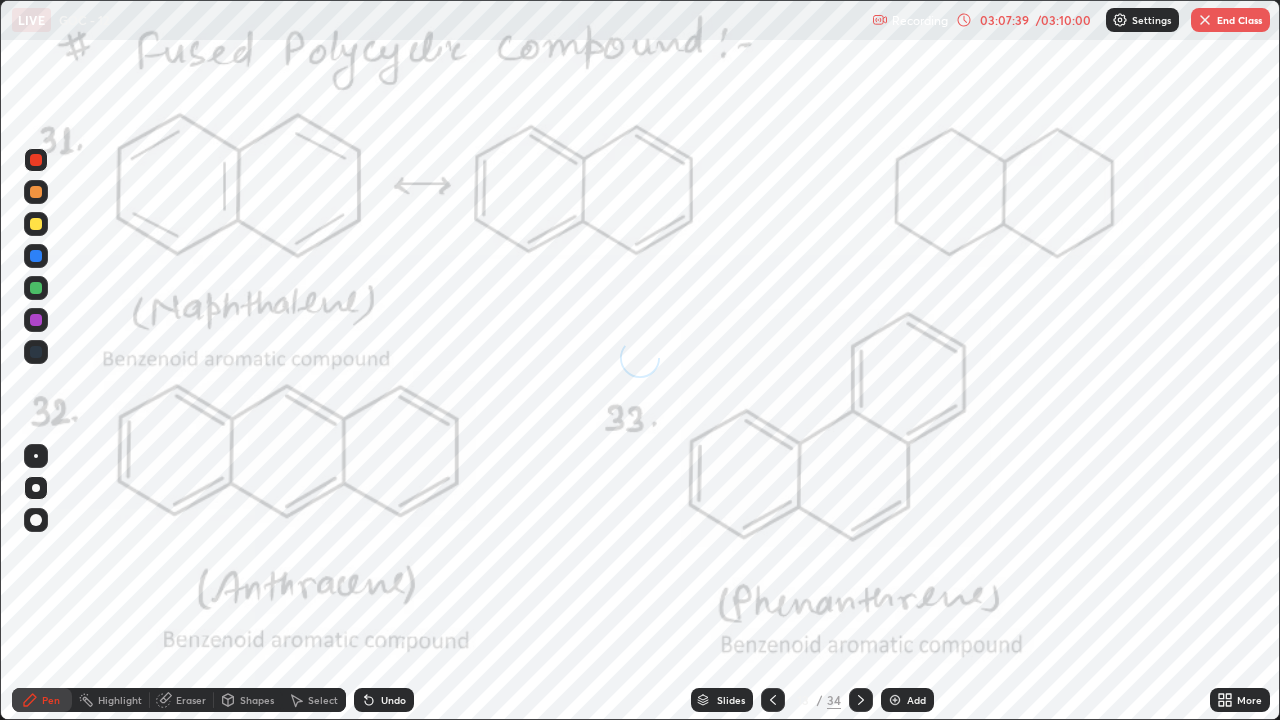 click 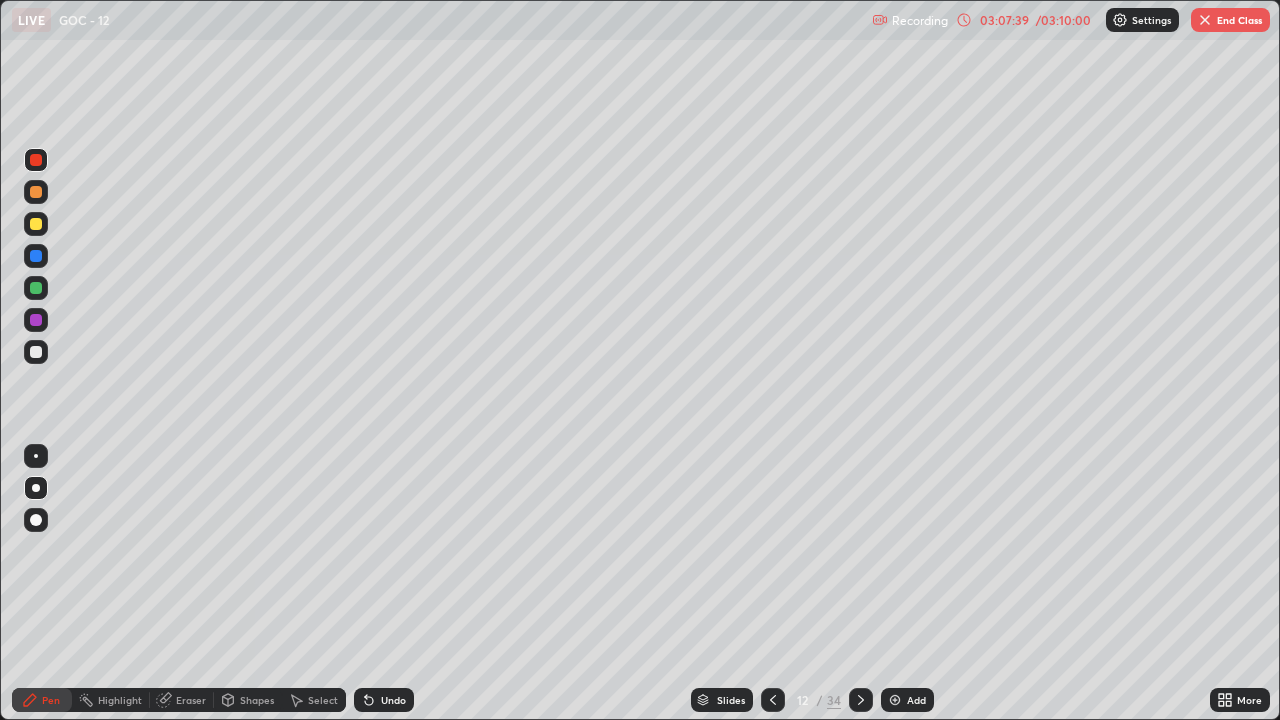 click 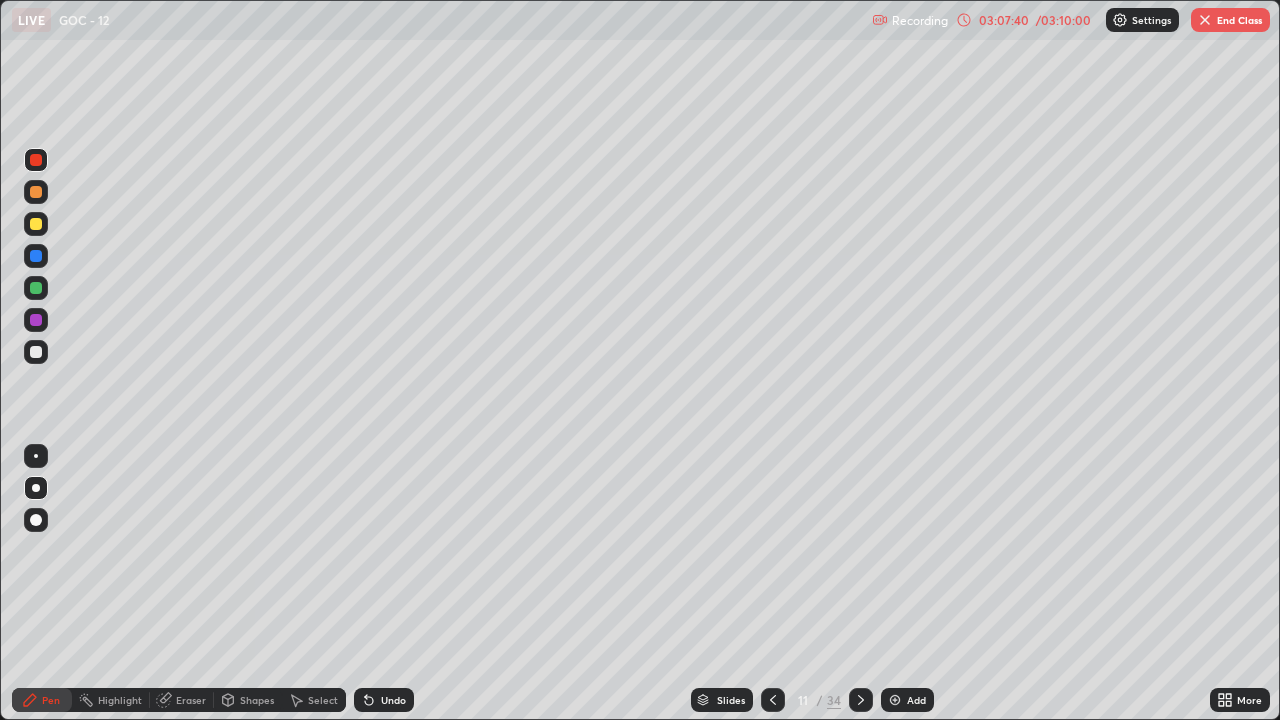 click 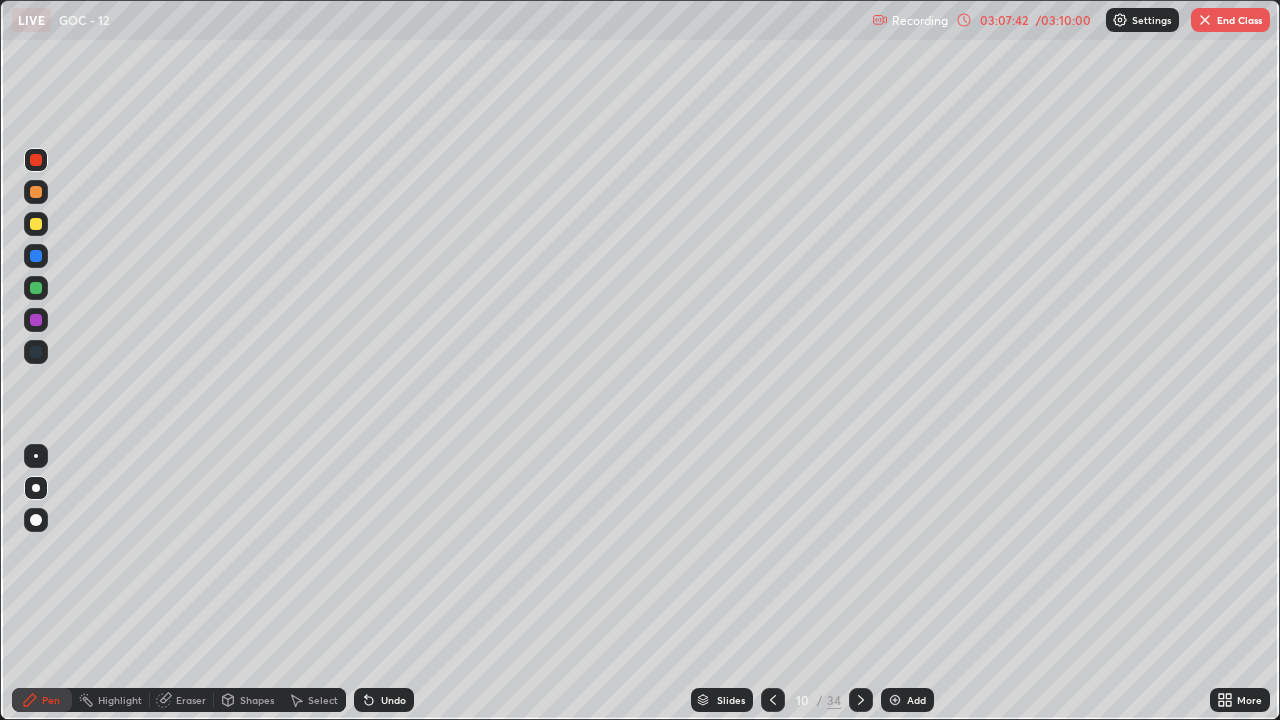 click 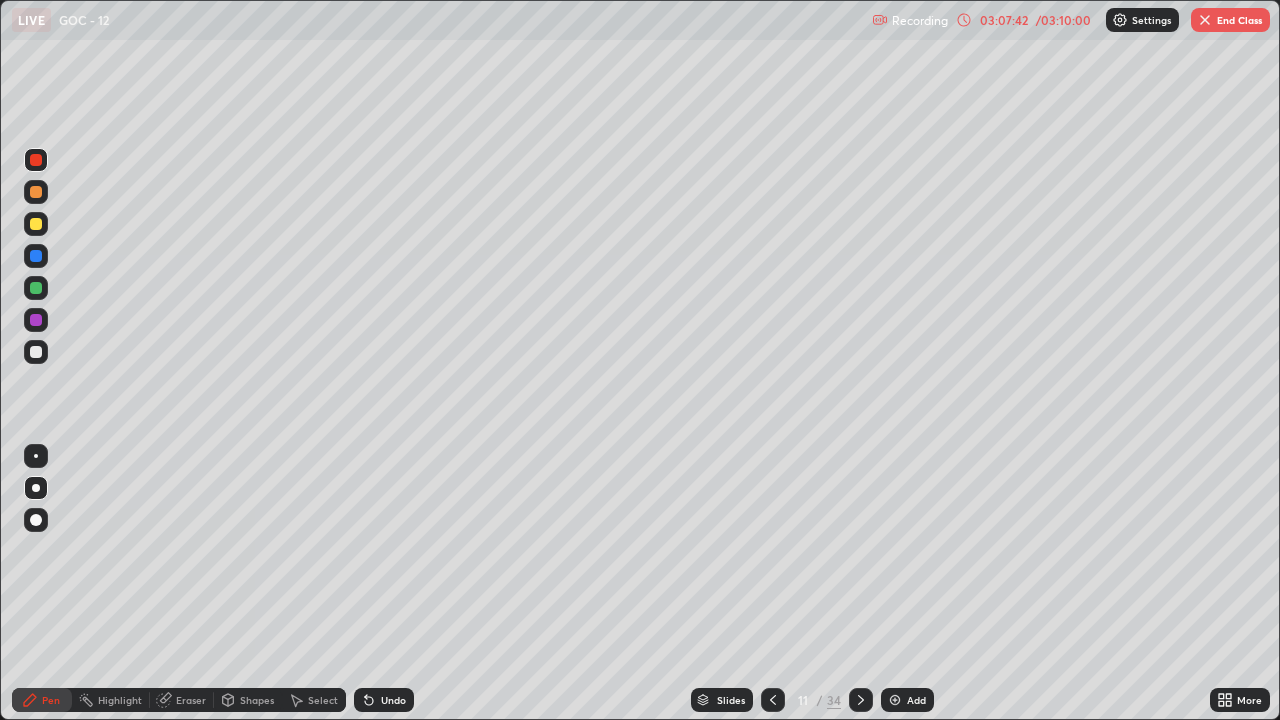 click 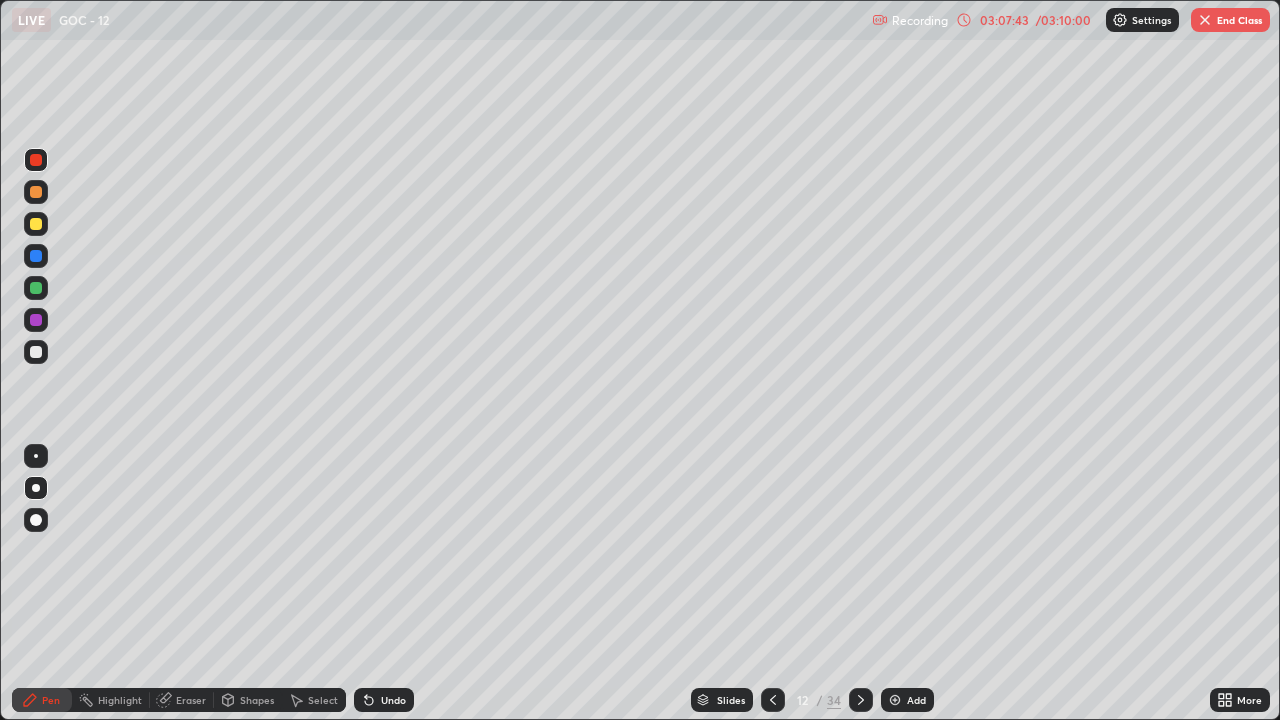 click 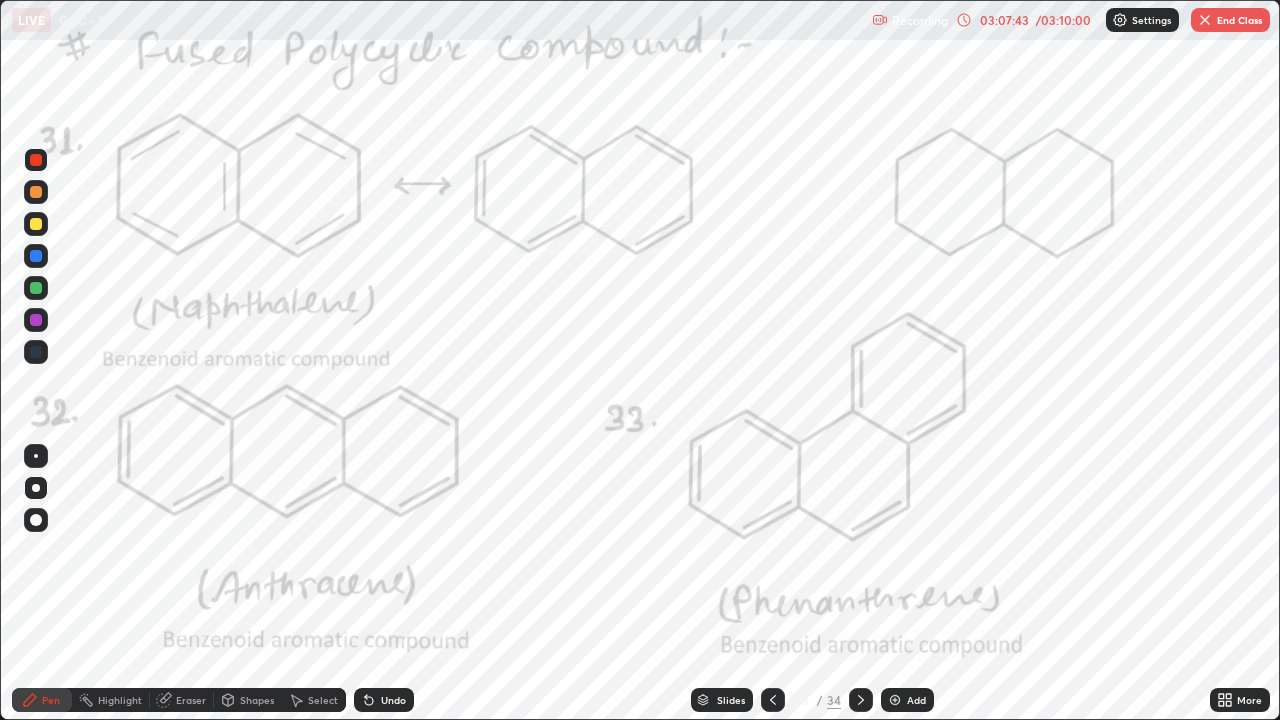 click 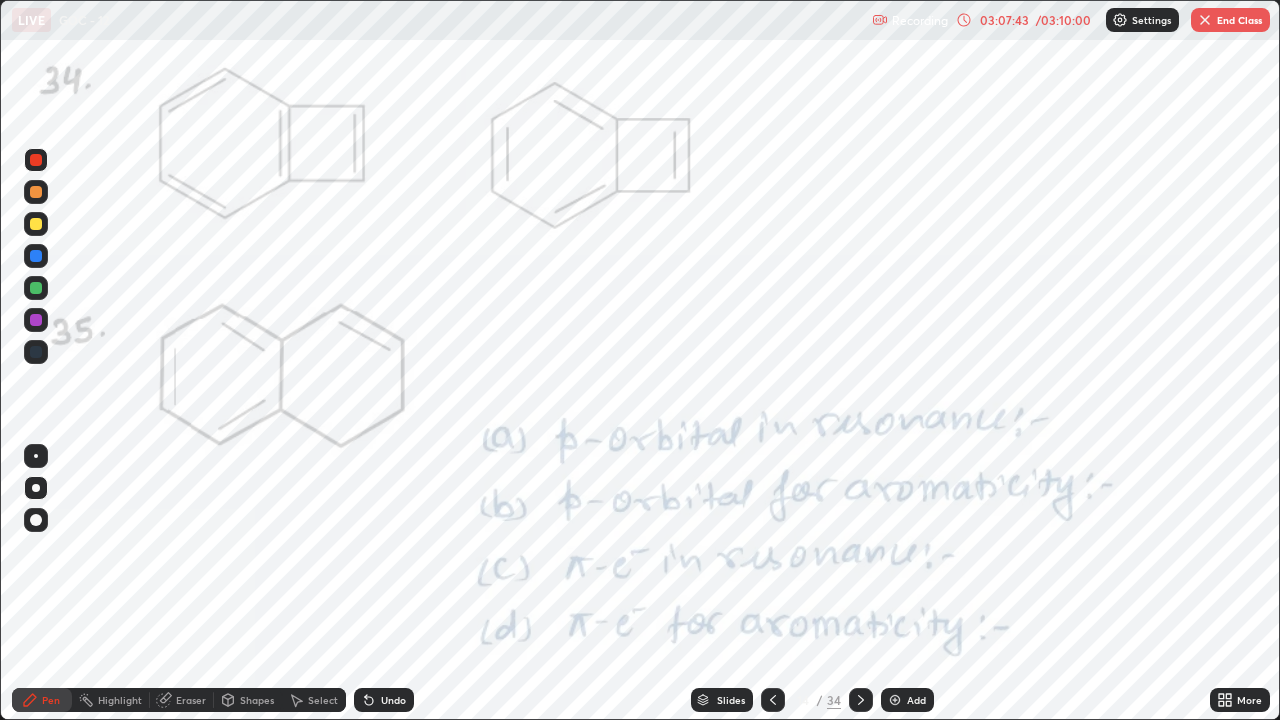 click 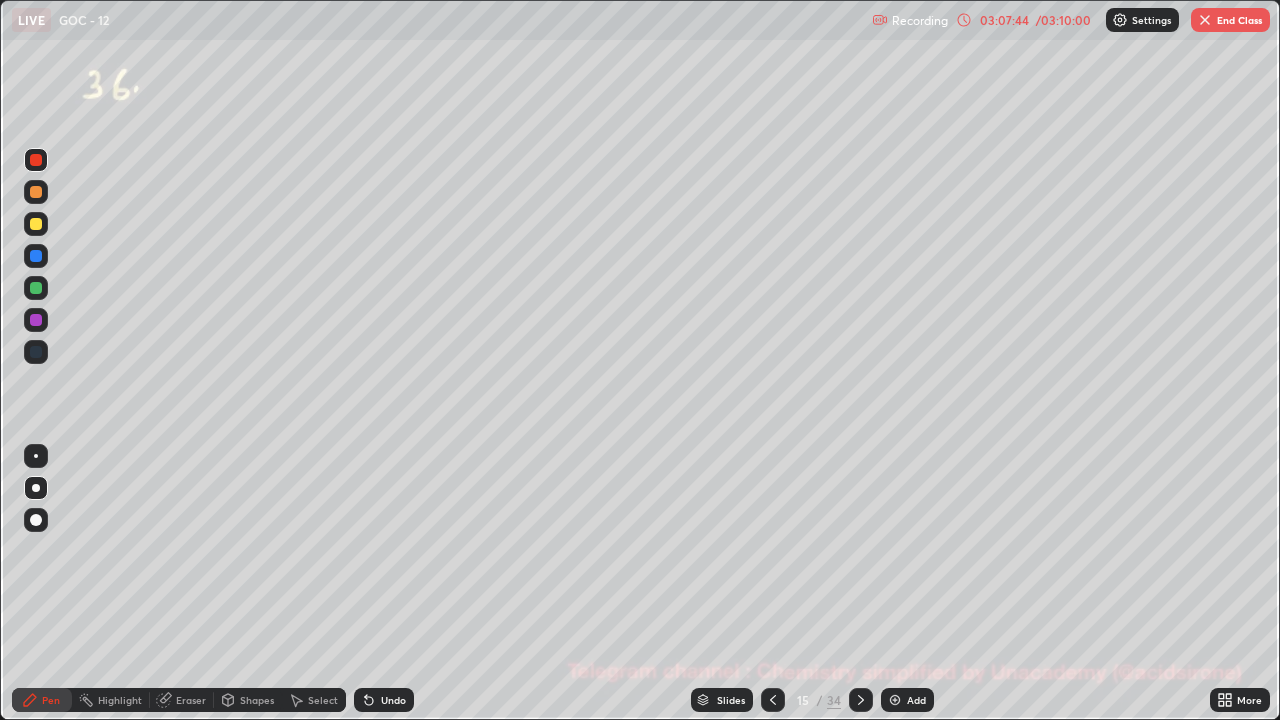 click 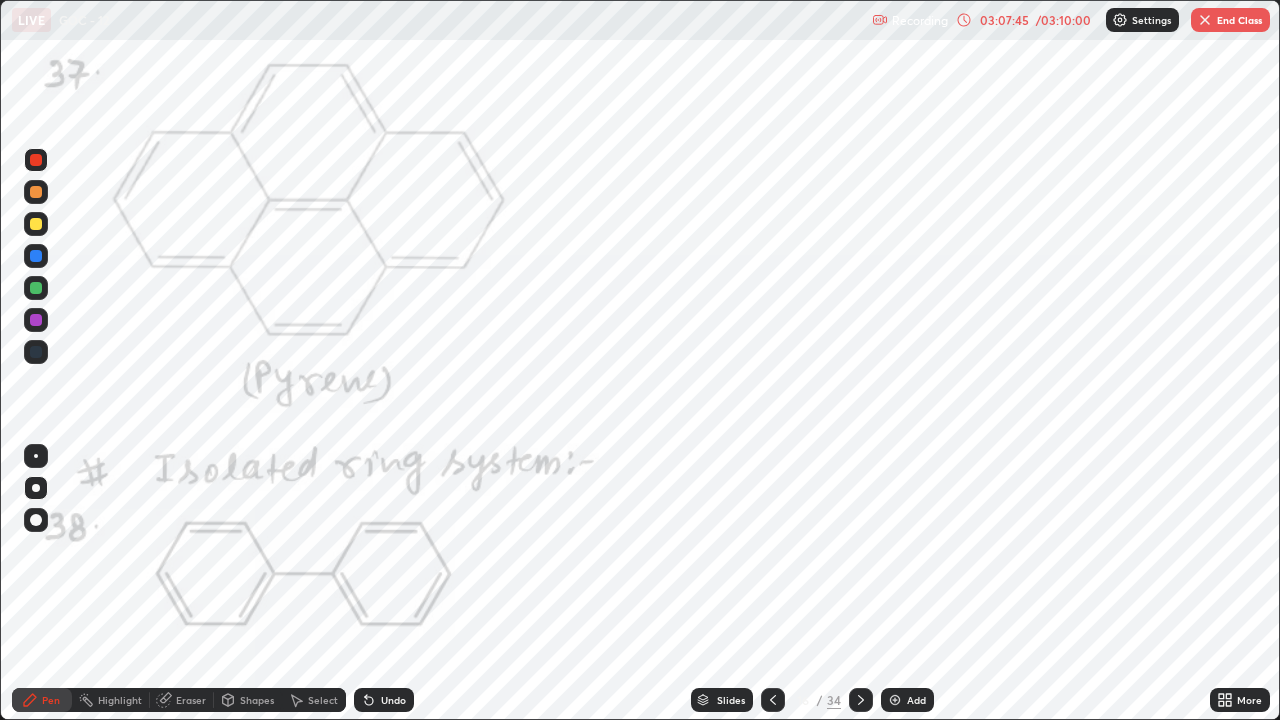 click 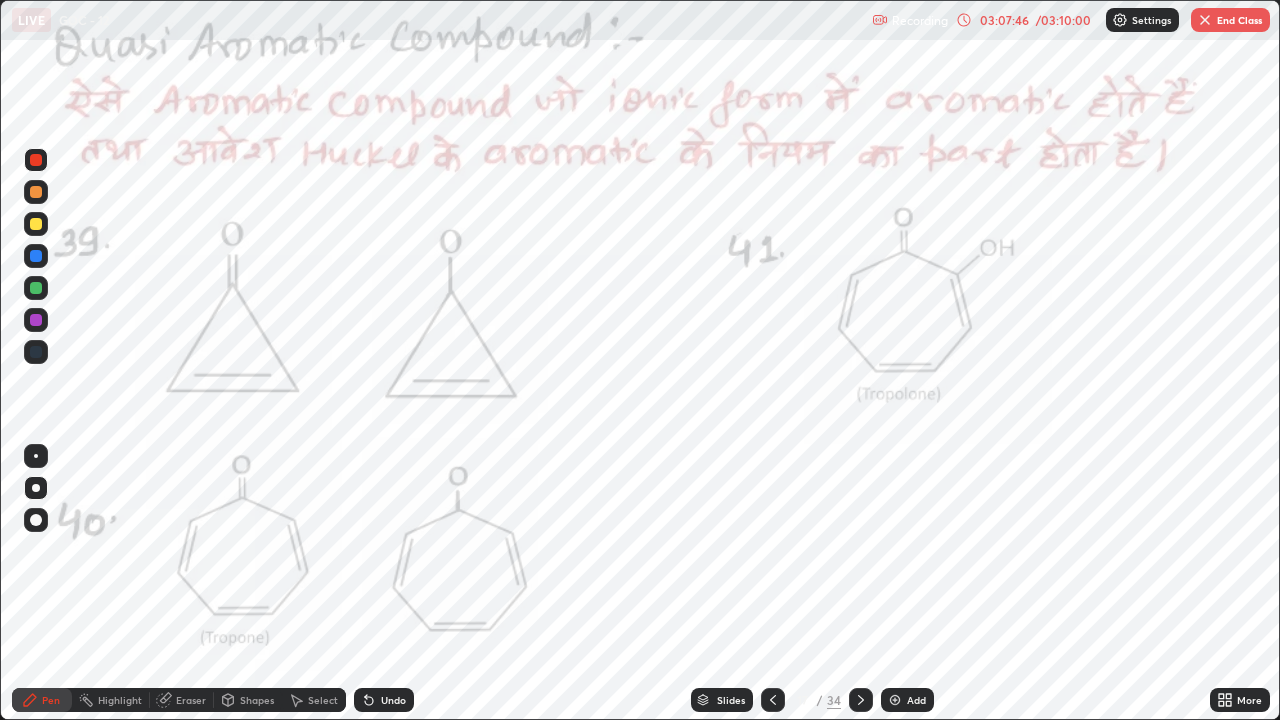 click 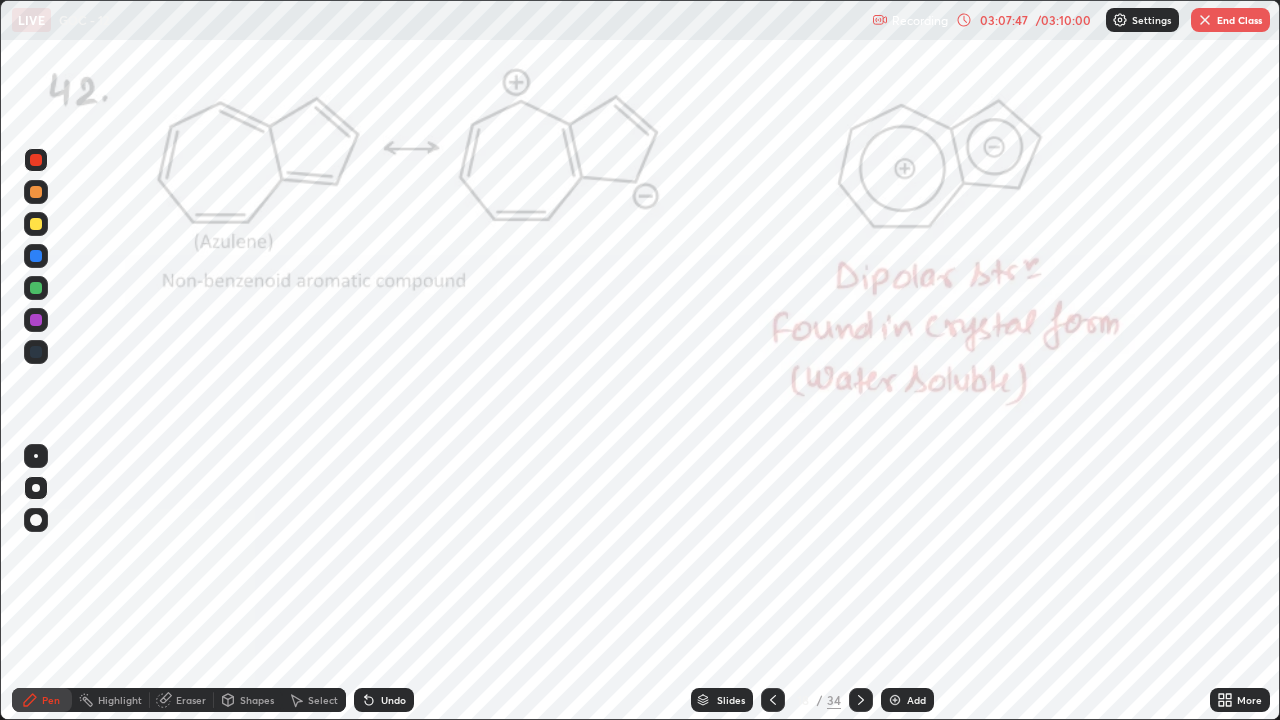 click 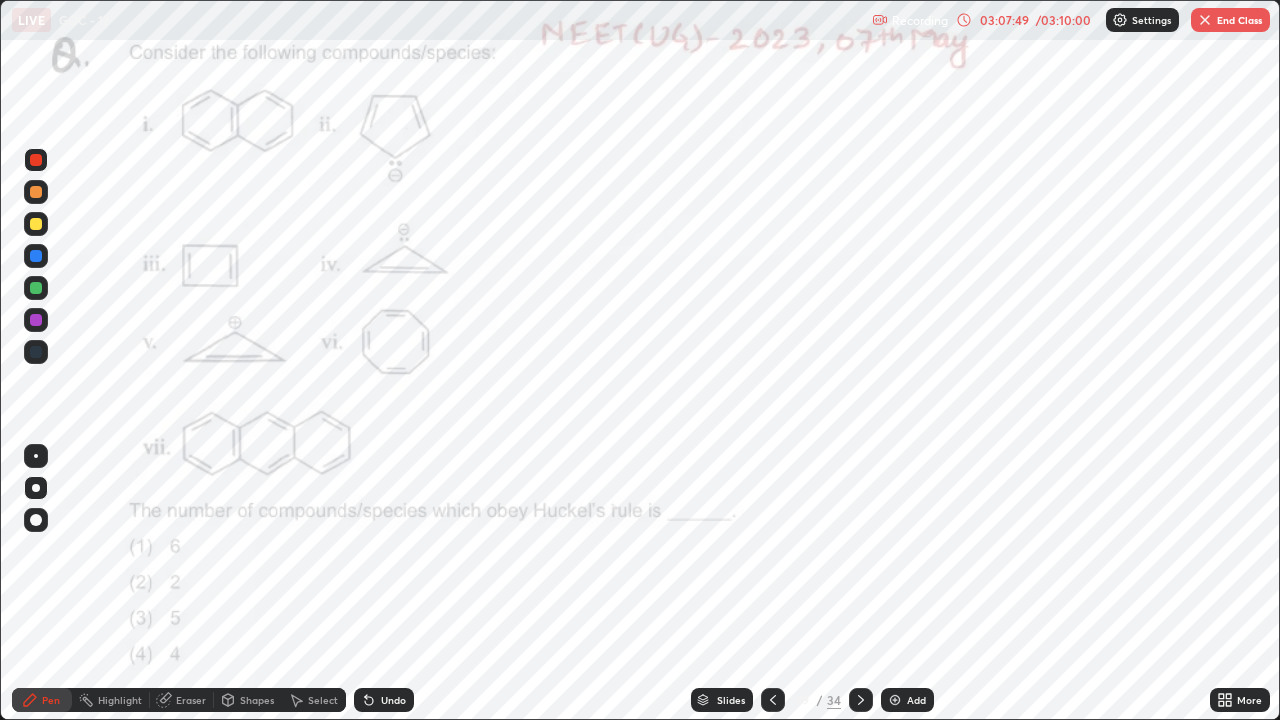 click 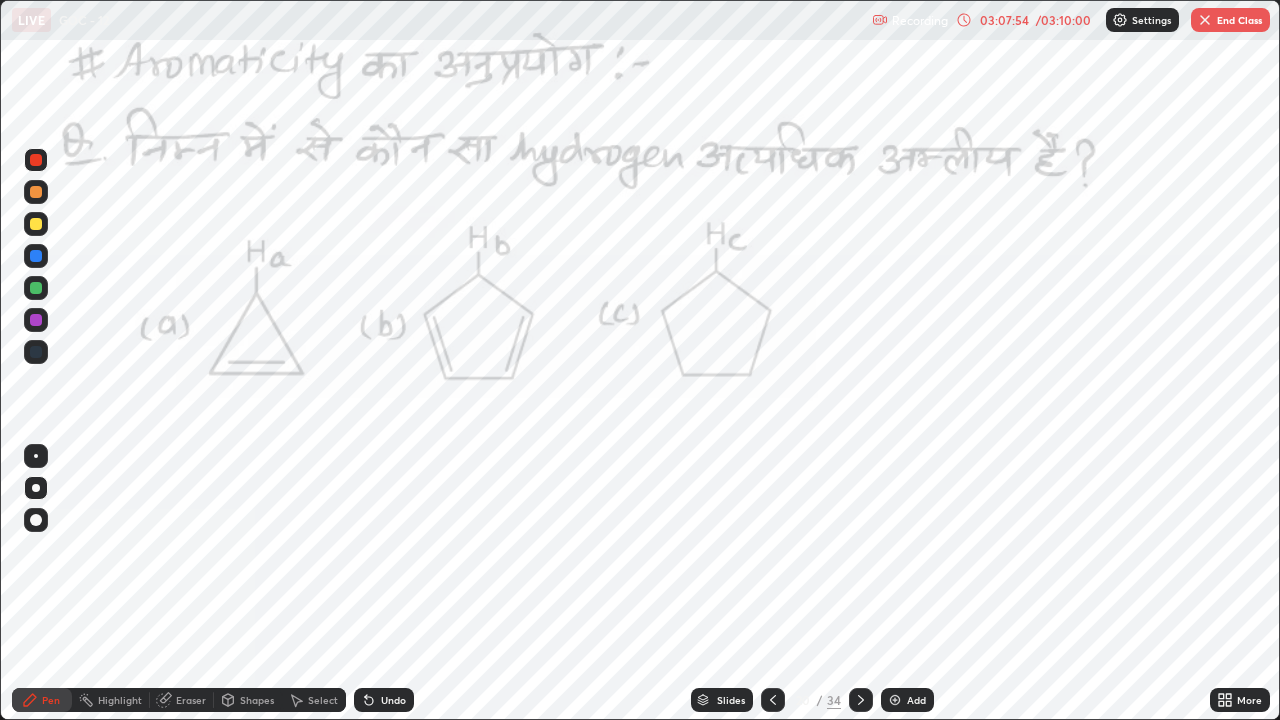 click 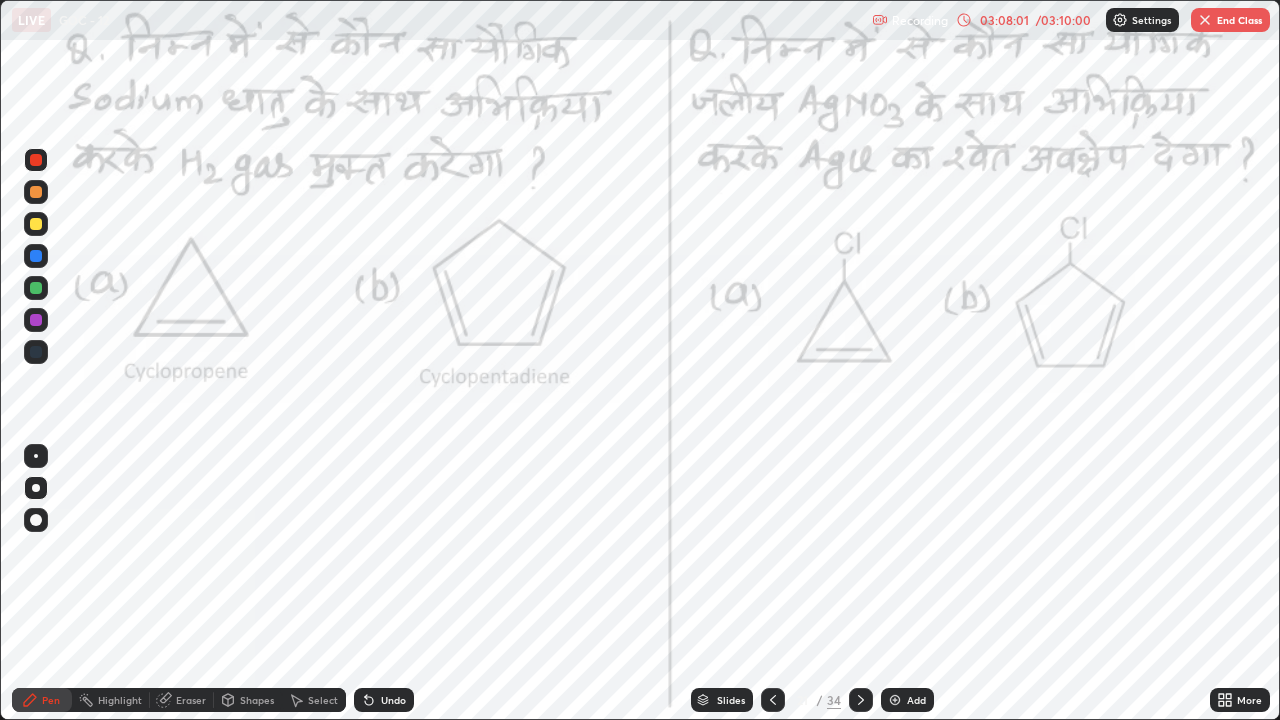 click 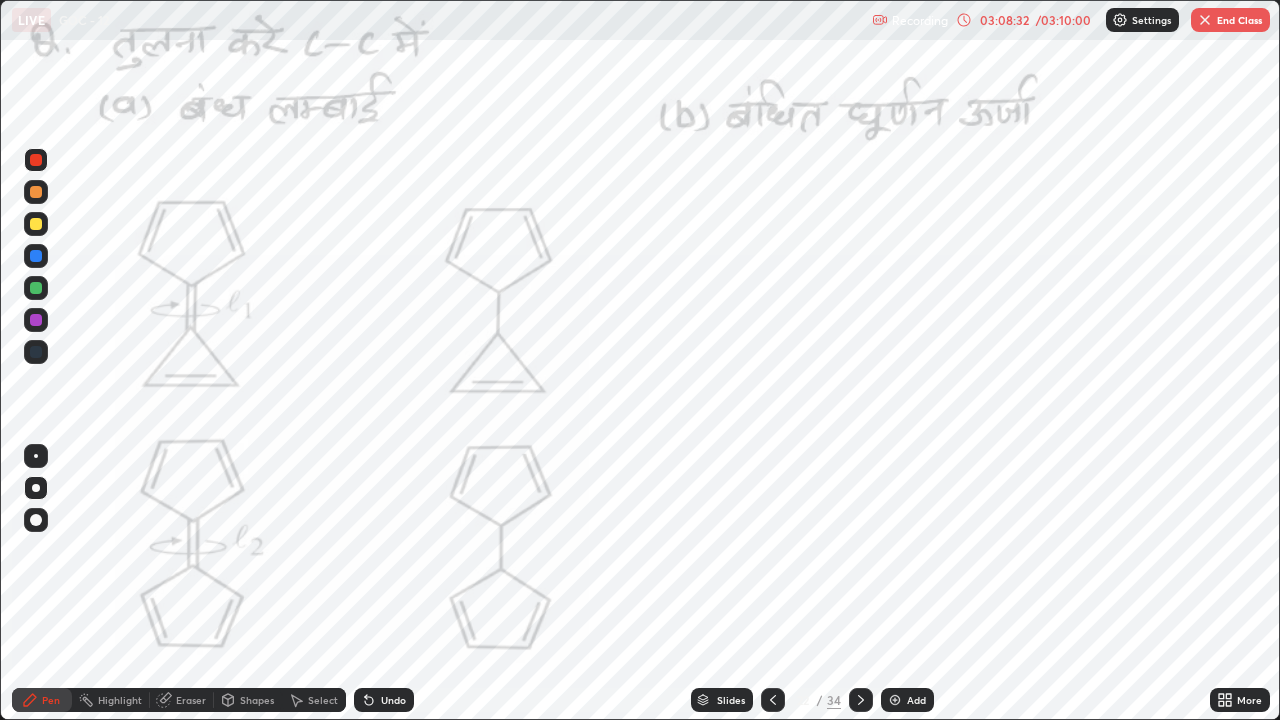 click on "End Class" at bounding box center [1230, 20] 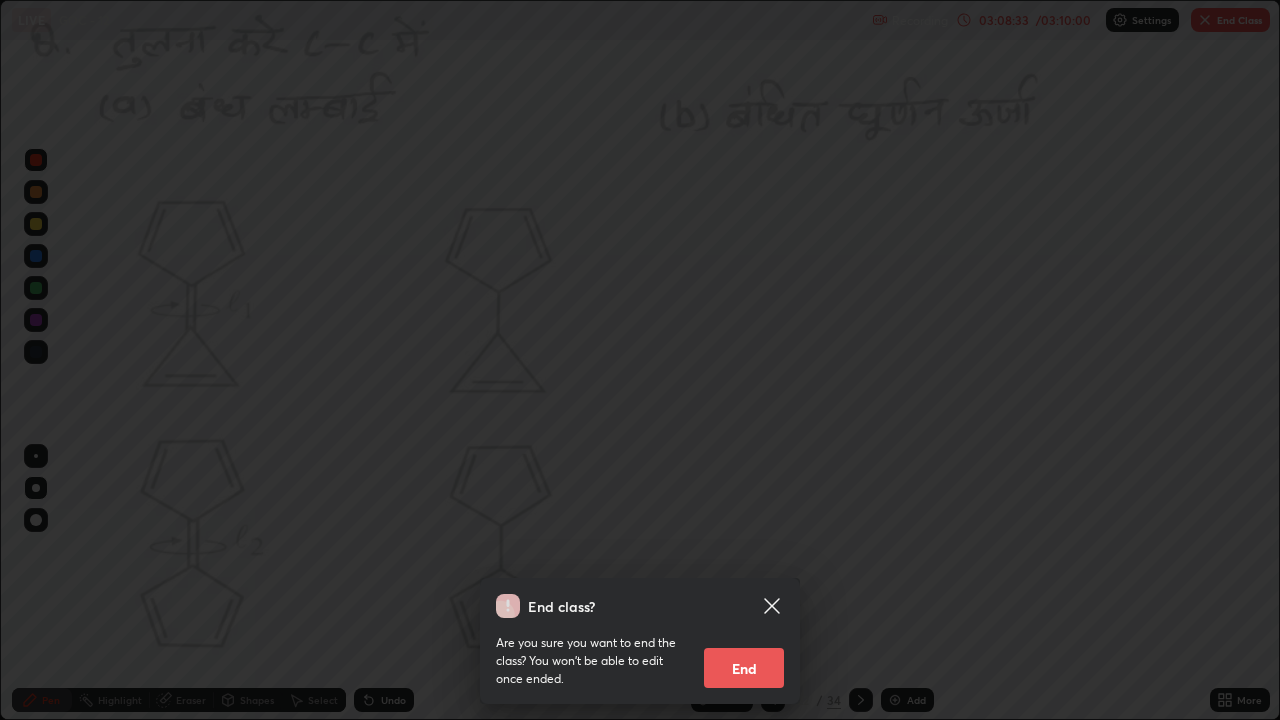 click on "End" at bounding box center [744, 668] 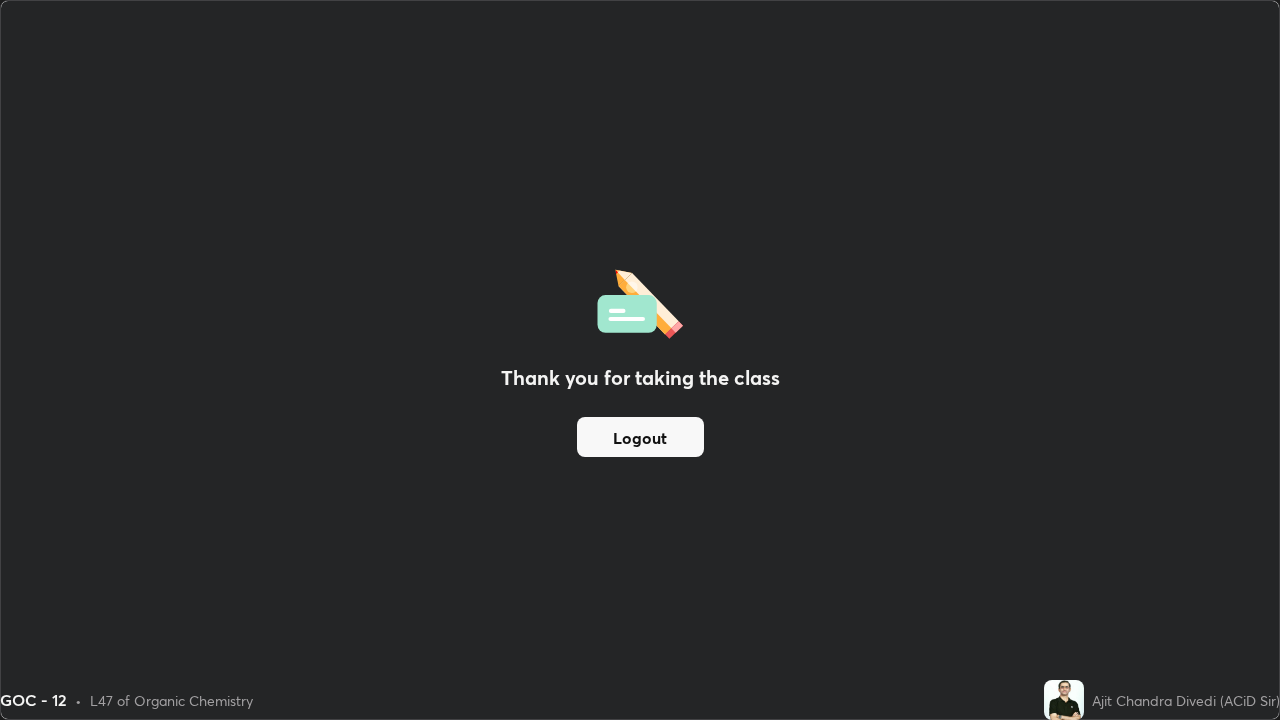 click on "Logout" at bounding box center [640, 437] 